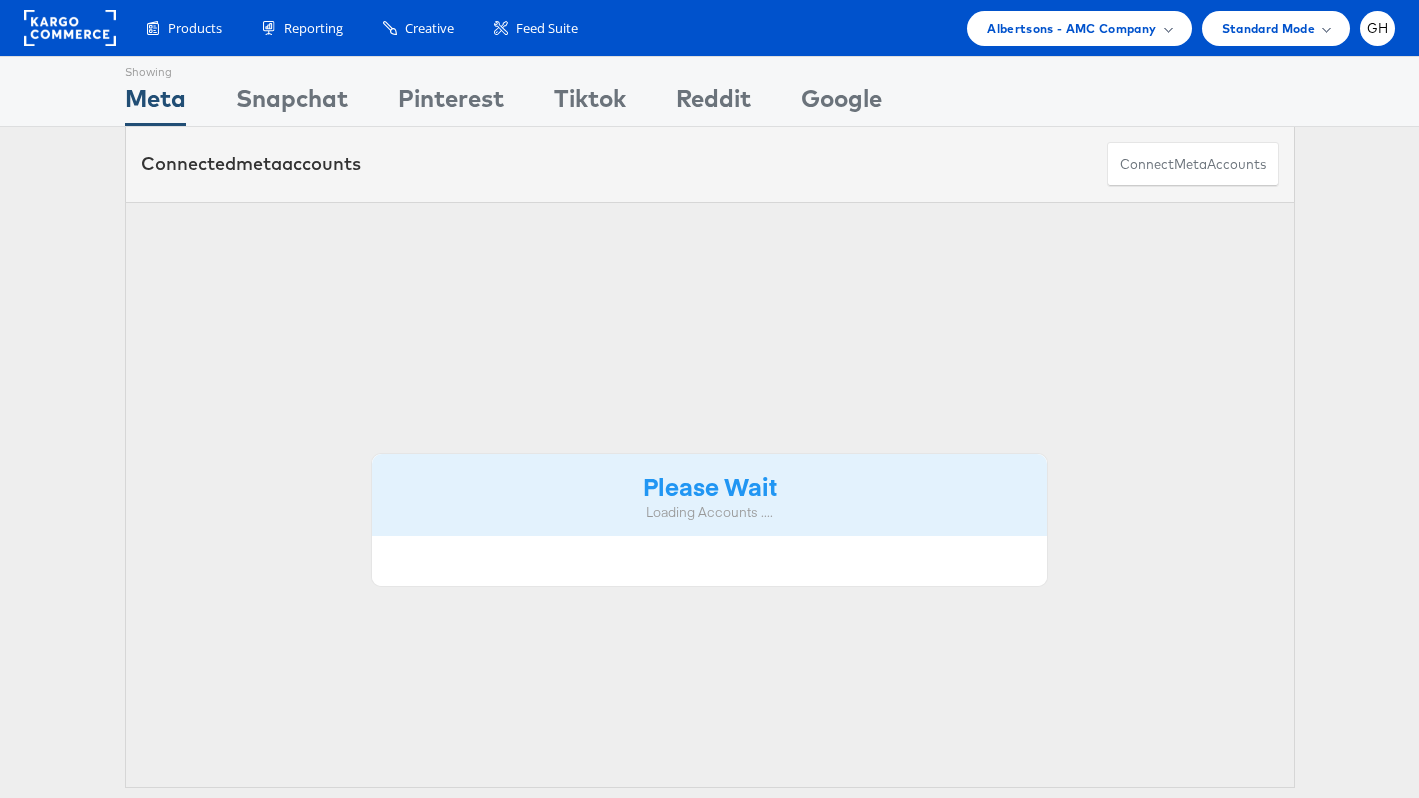 scroll, scrollTop: 0, scrollLeft: 0, axis: both 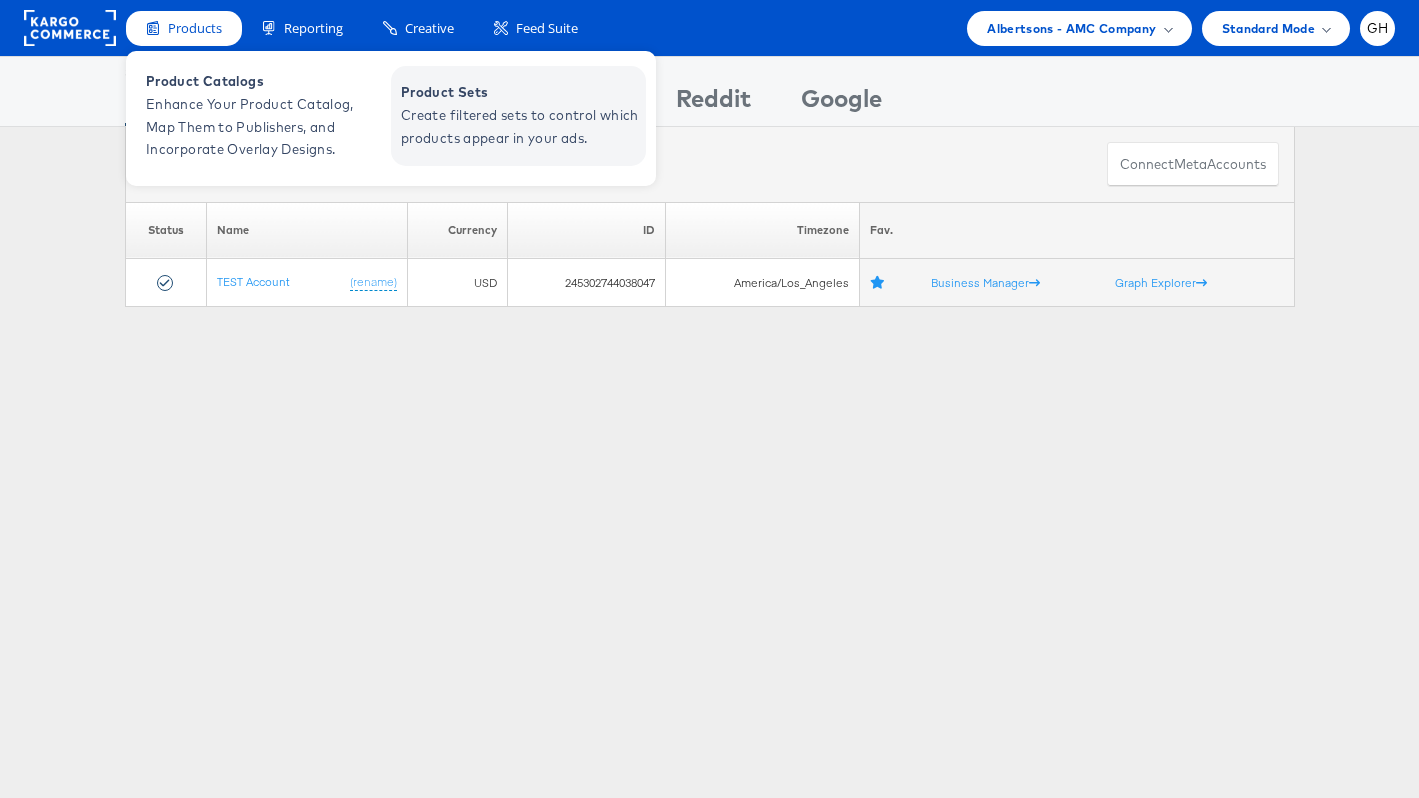 click on "Create filtered sets to control which products appear in your ads." at bounding box center [521, 127] 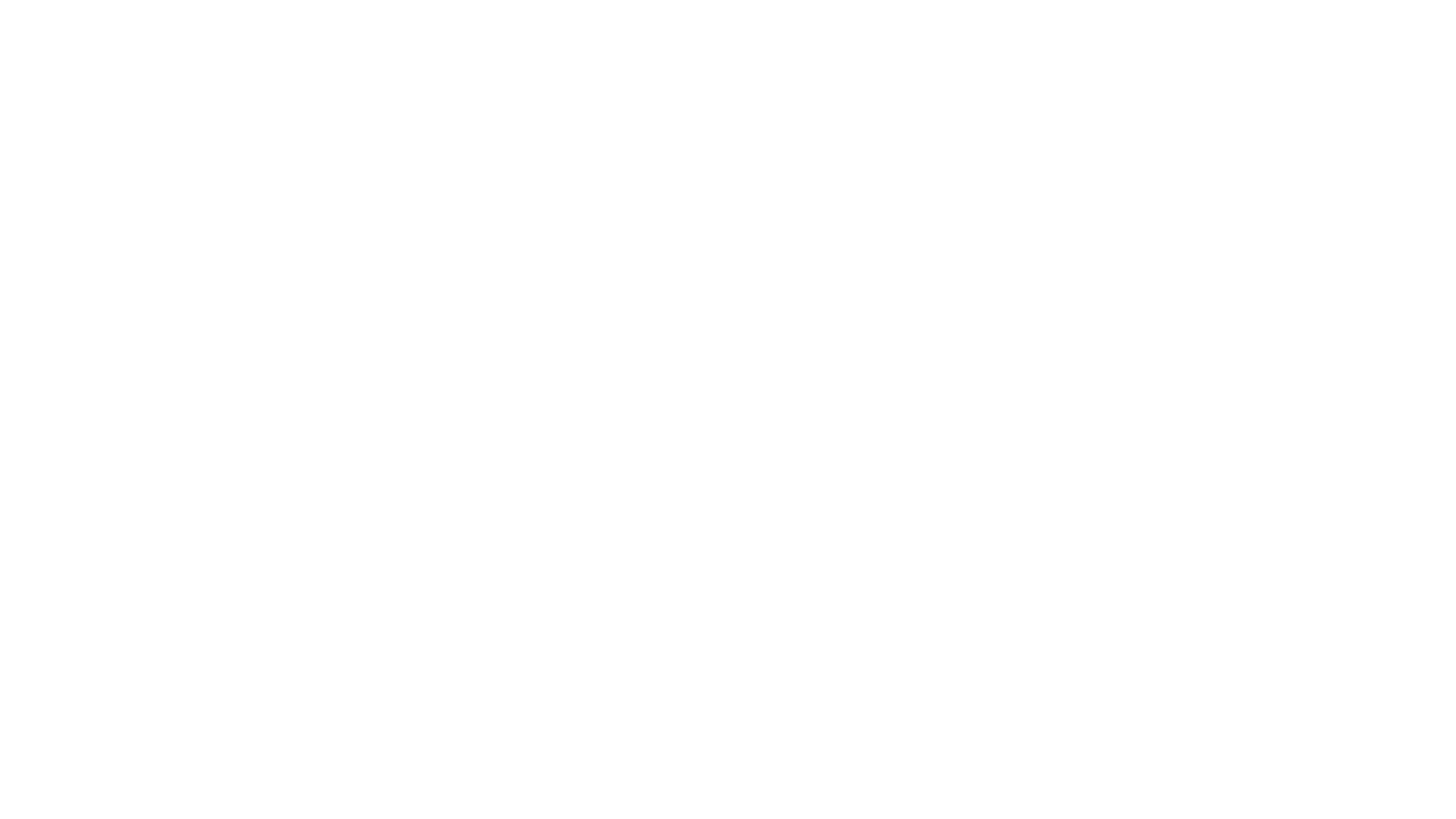 scroll, scrollTop: 0, scrollLeft: 0, axis: both 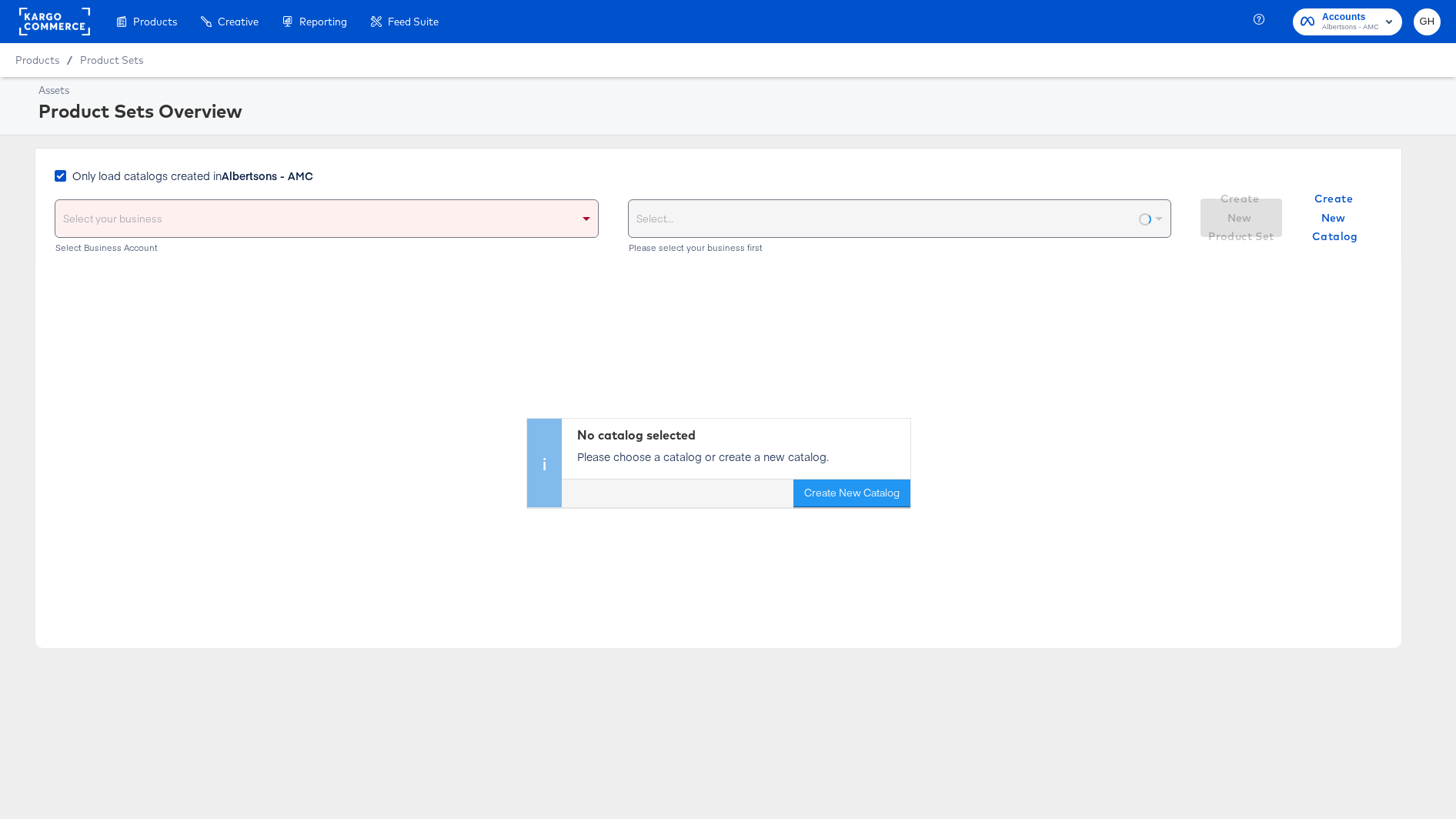 click on "Albertsons - AMC" at bounding box center (267, 176) 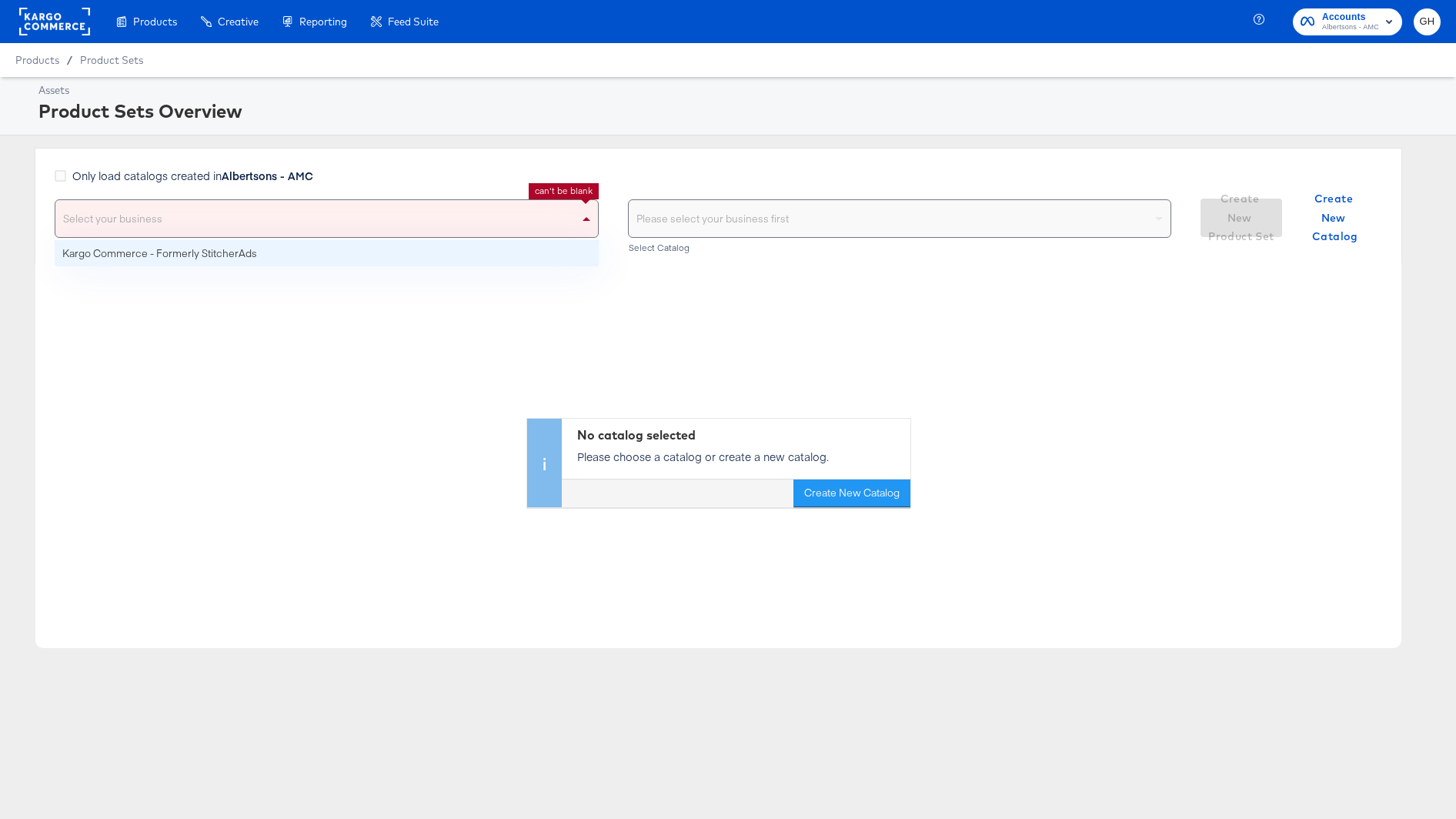 click on "Select your business" at bounding box center (326, 219) 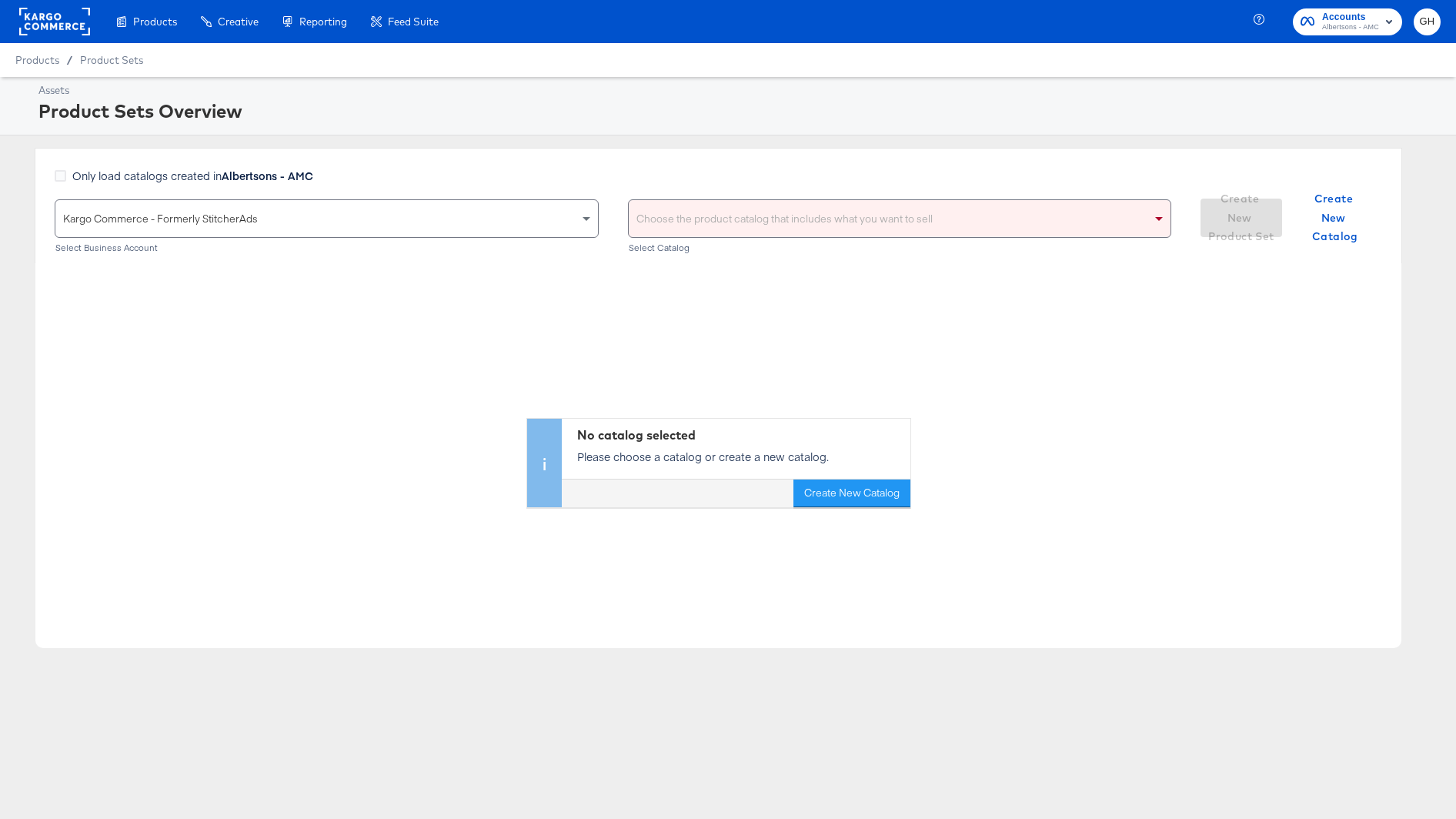 click on "Choose the product catalog that includes what you want to sell" at bounding box center (900, 219) 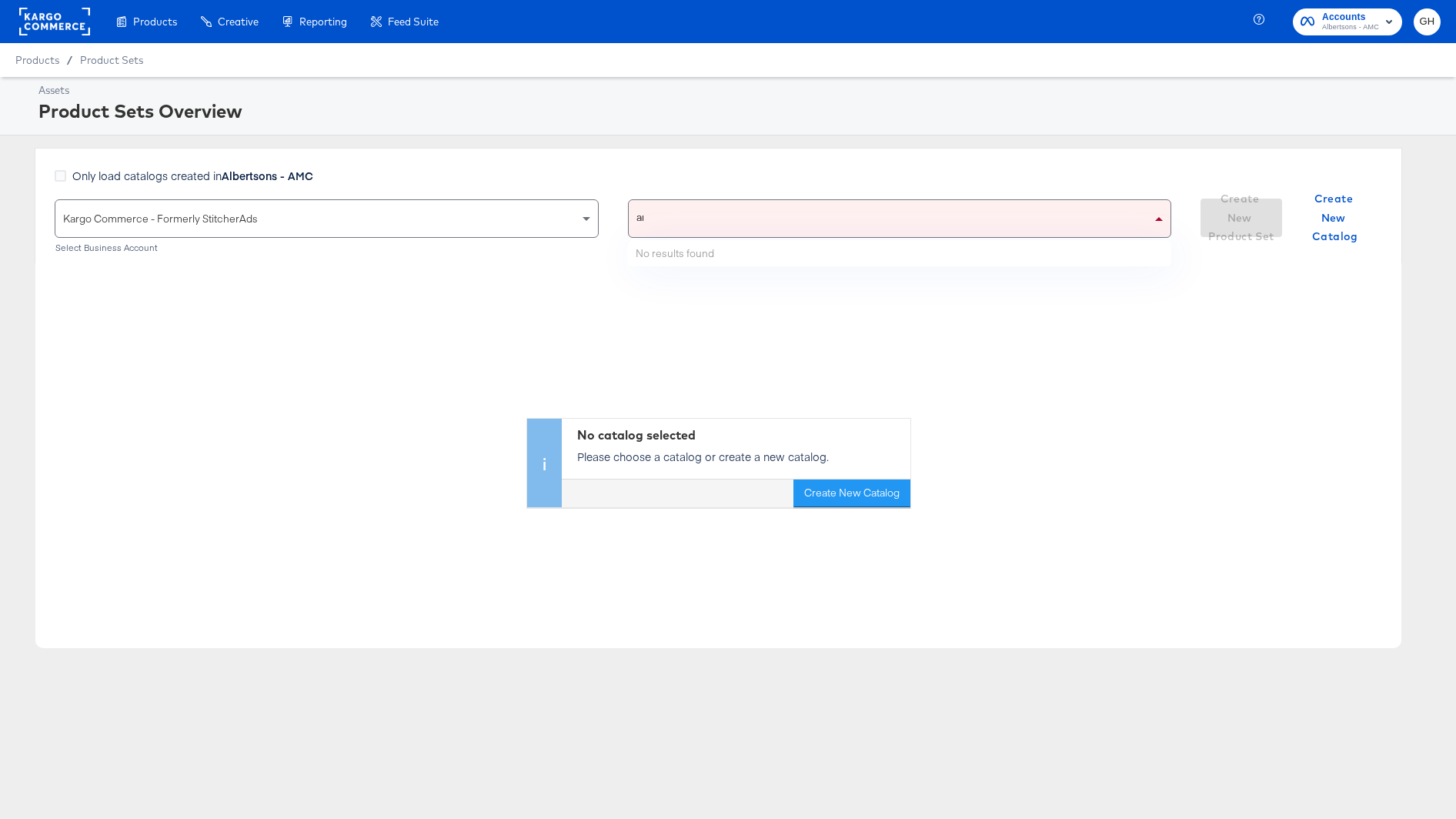 type on "amc" 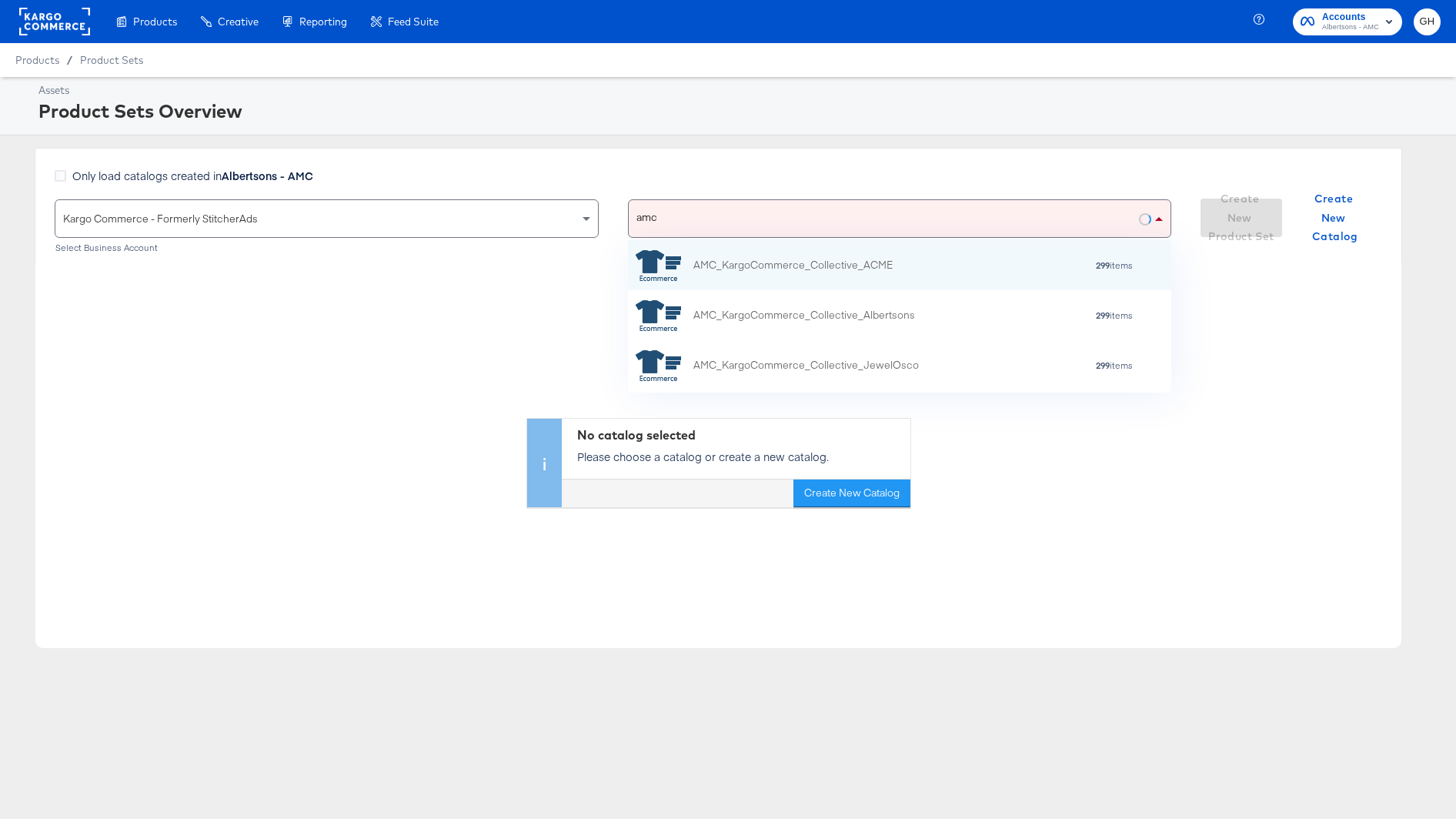 scroll, scrollTop: 1, scrollLeft: 1, axis: both 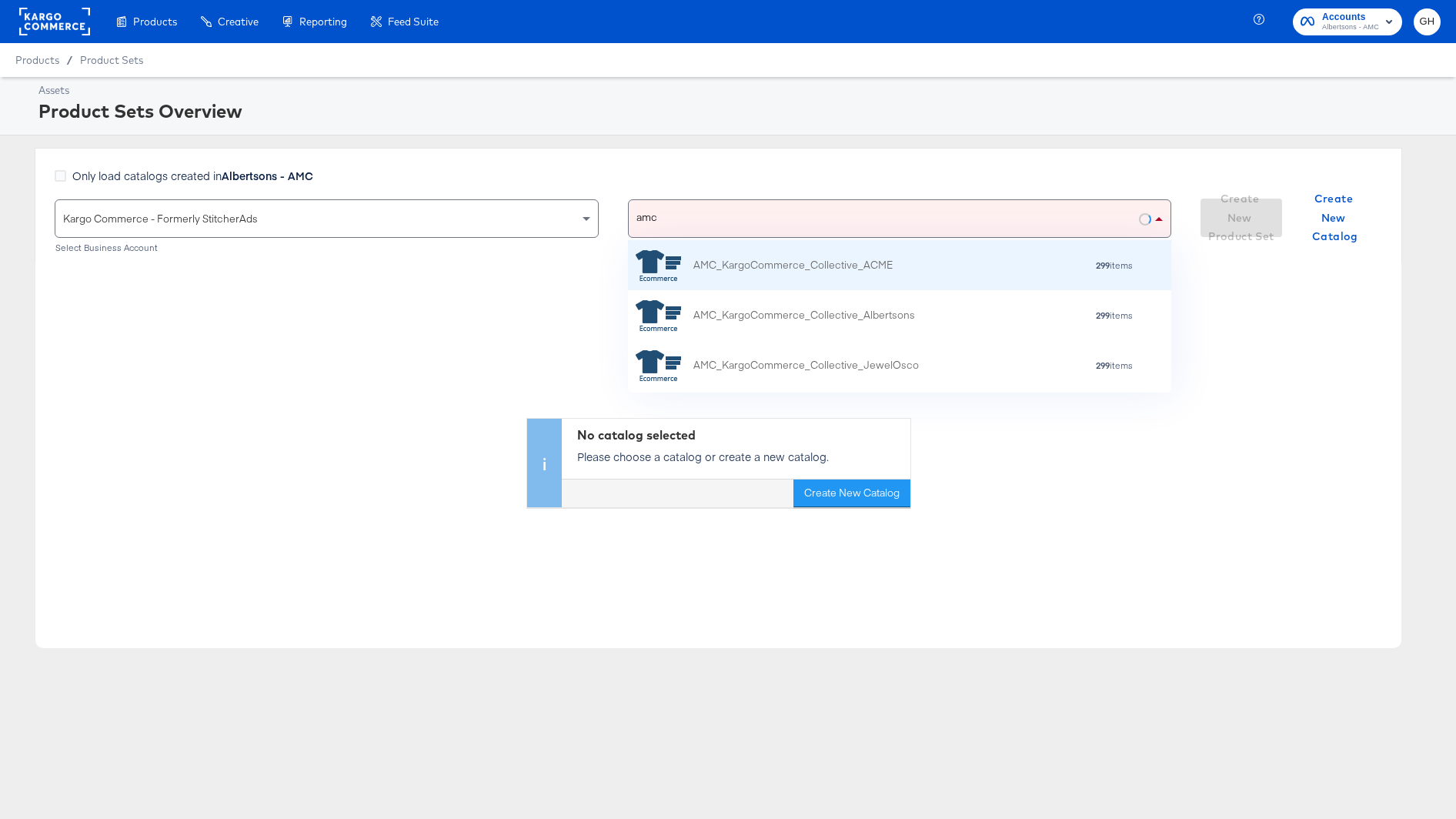 click on "AMC_KargoCommerce_Collective_ACME" at bounding box center [793, 265] 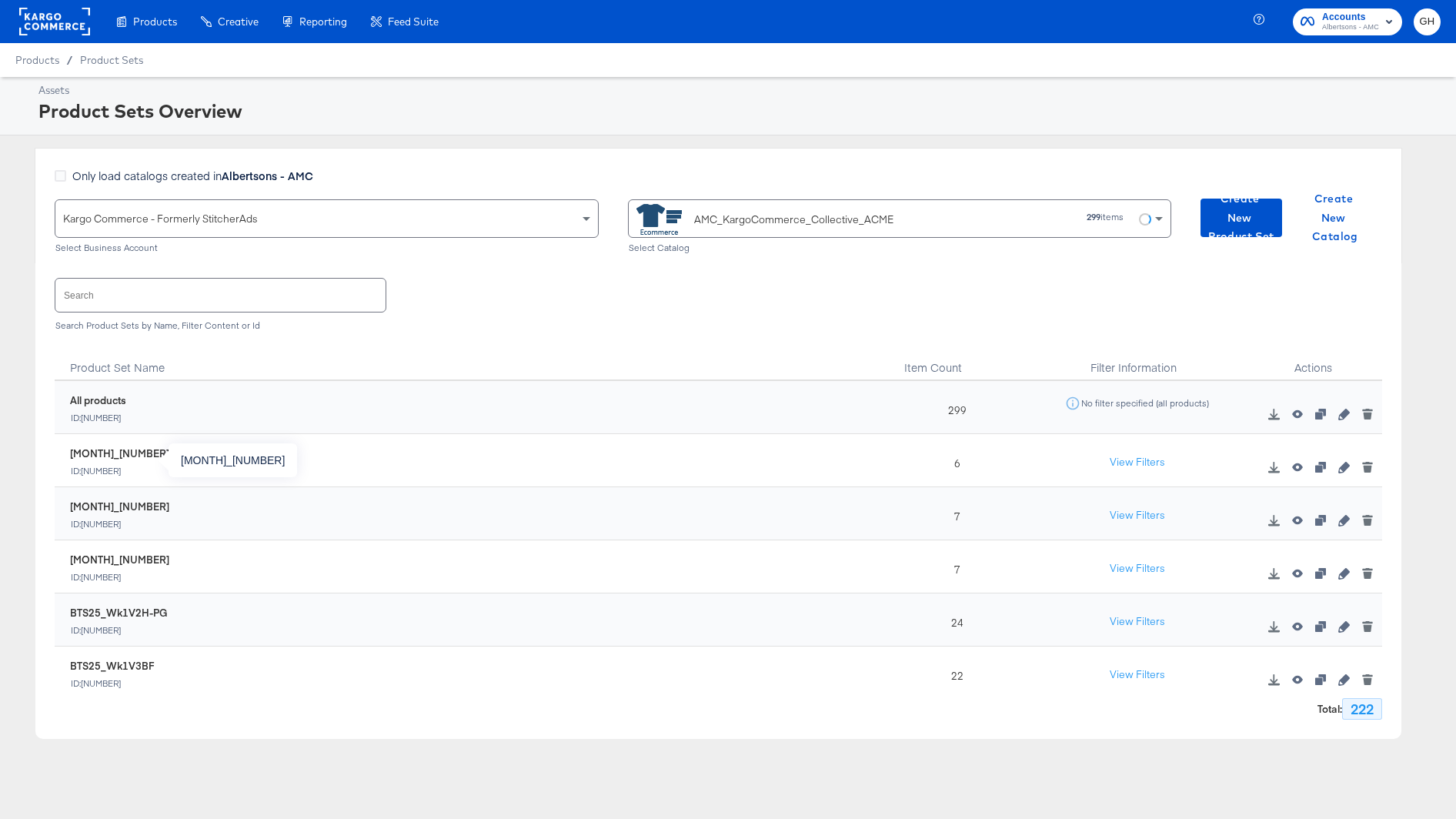 click on "September_25_V2" at bounding box center (119, 453) 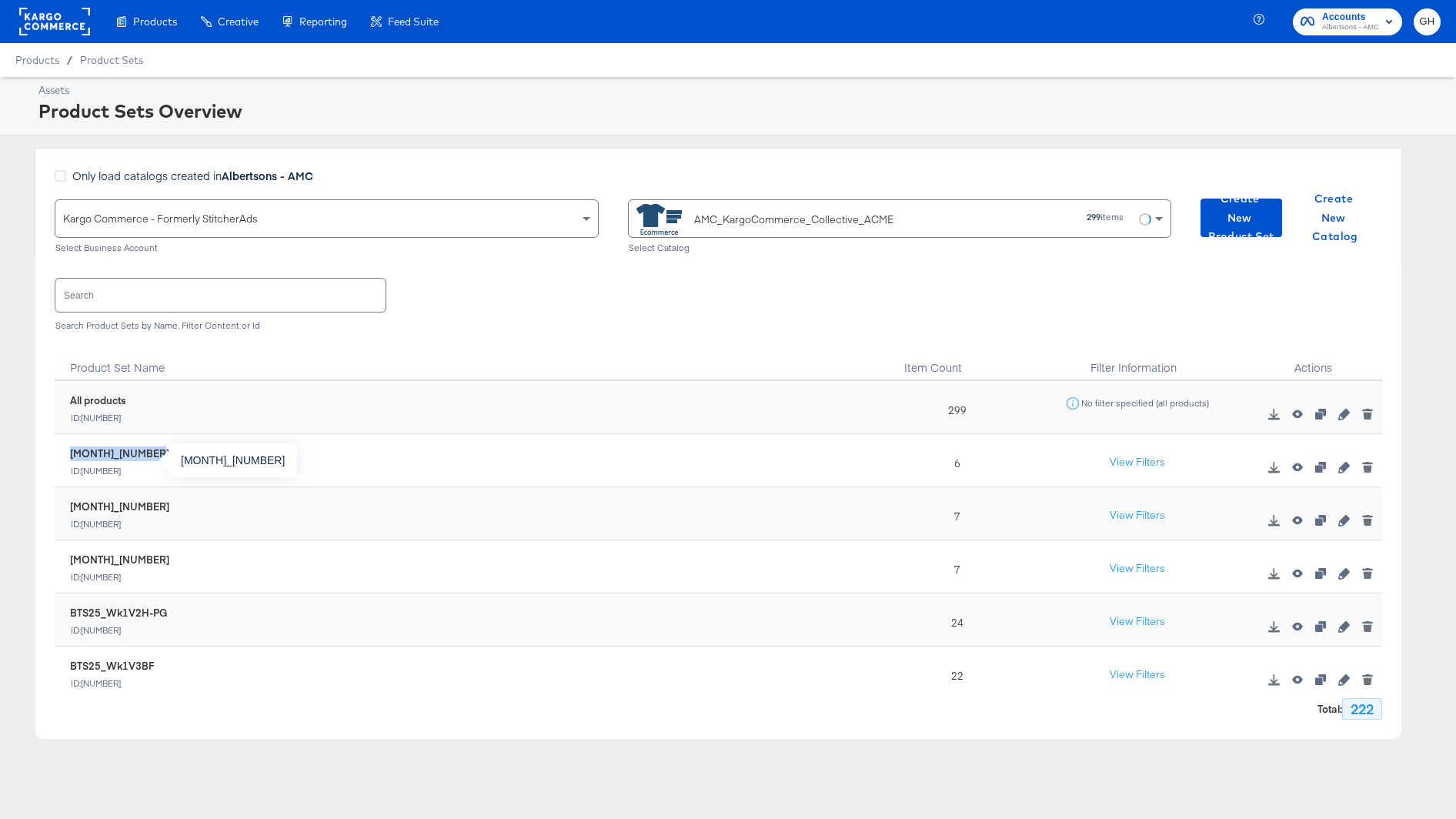click on "September_25_V2" at bounding box center (119, 453) 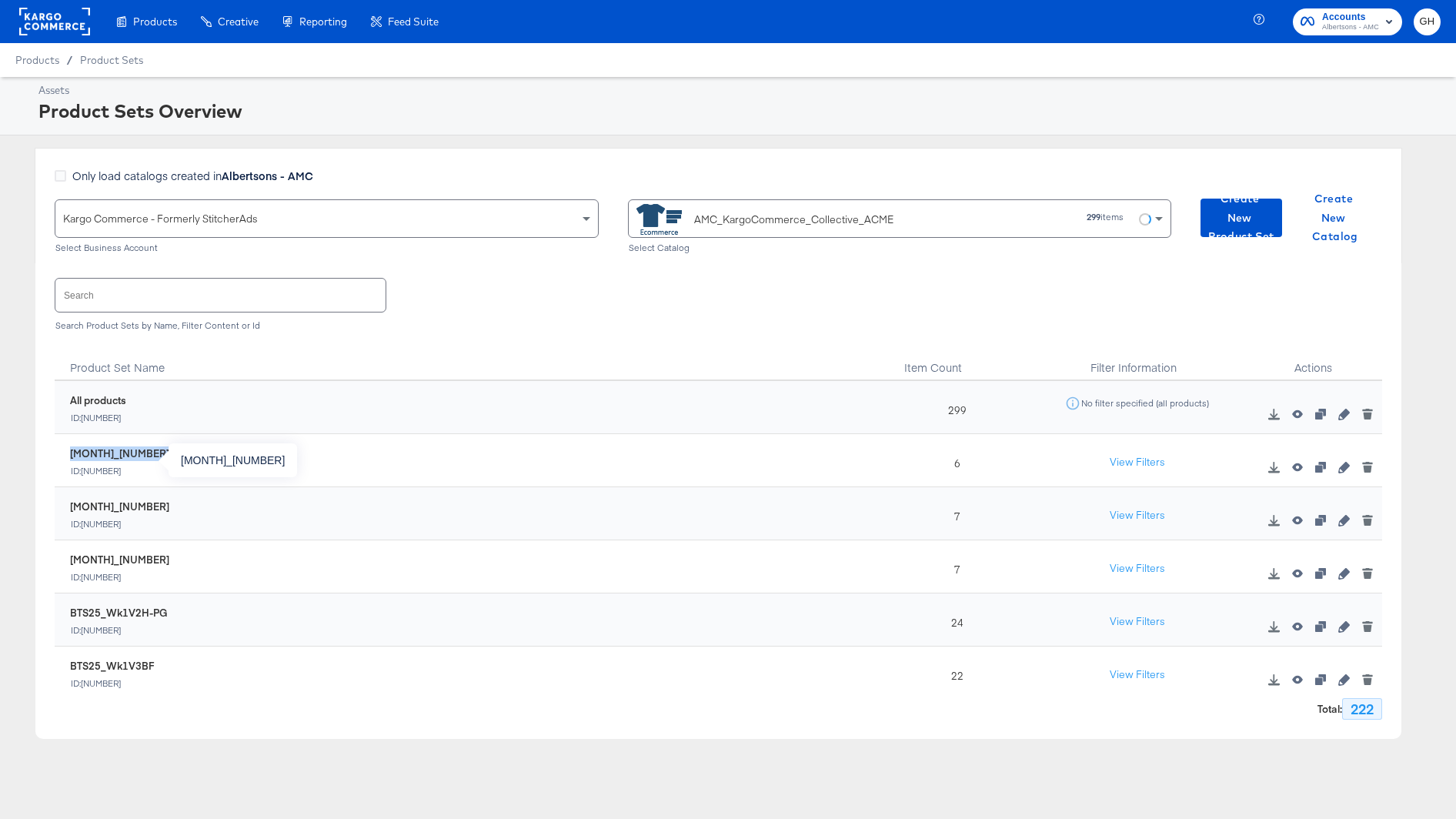 click on "September_25_V2" at bounding box center (119, 453) 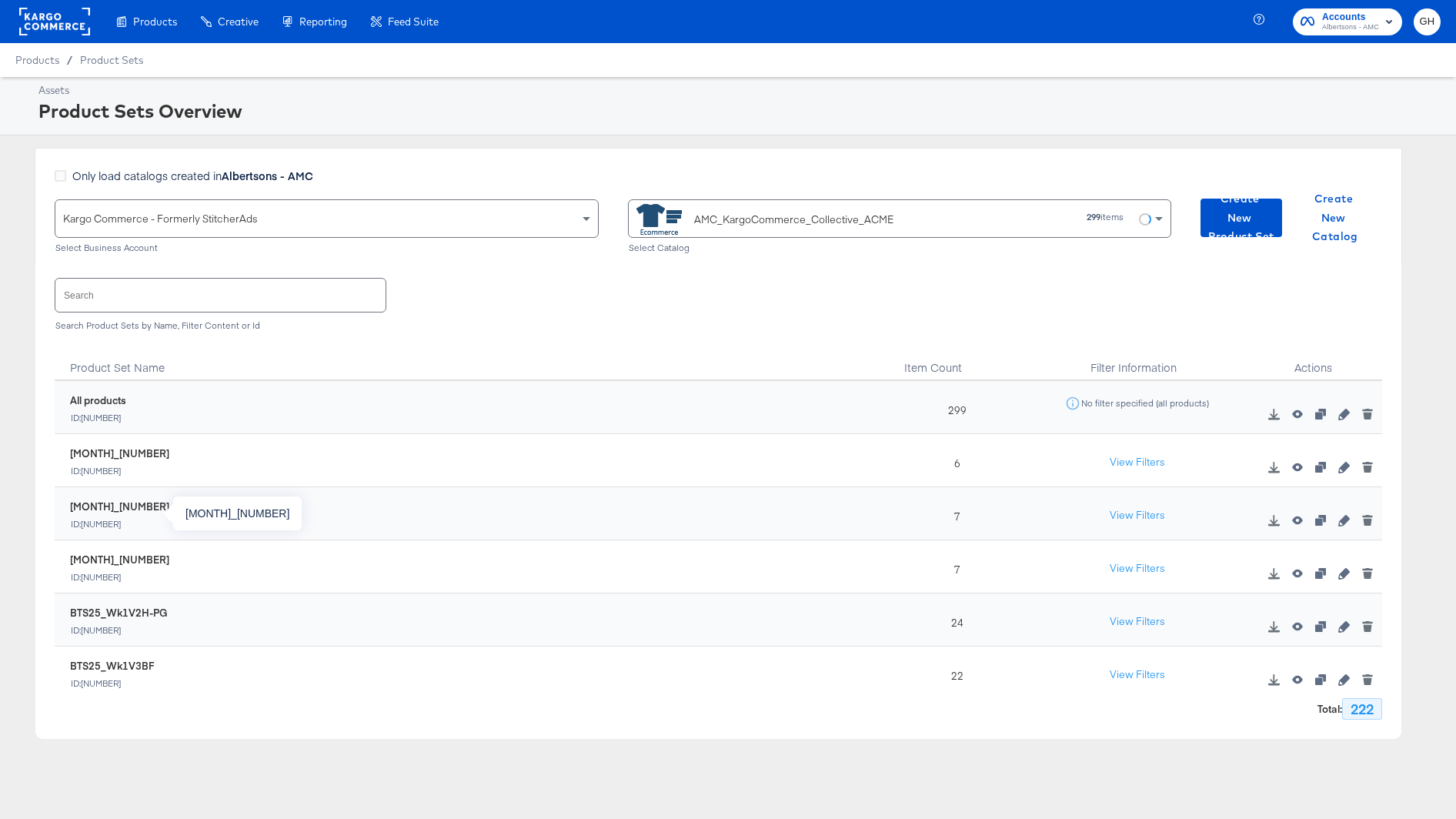 click on "September_25_V7" at bounding box center [119, 506] 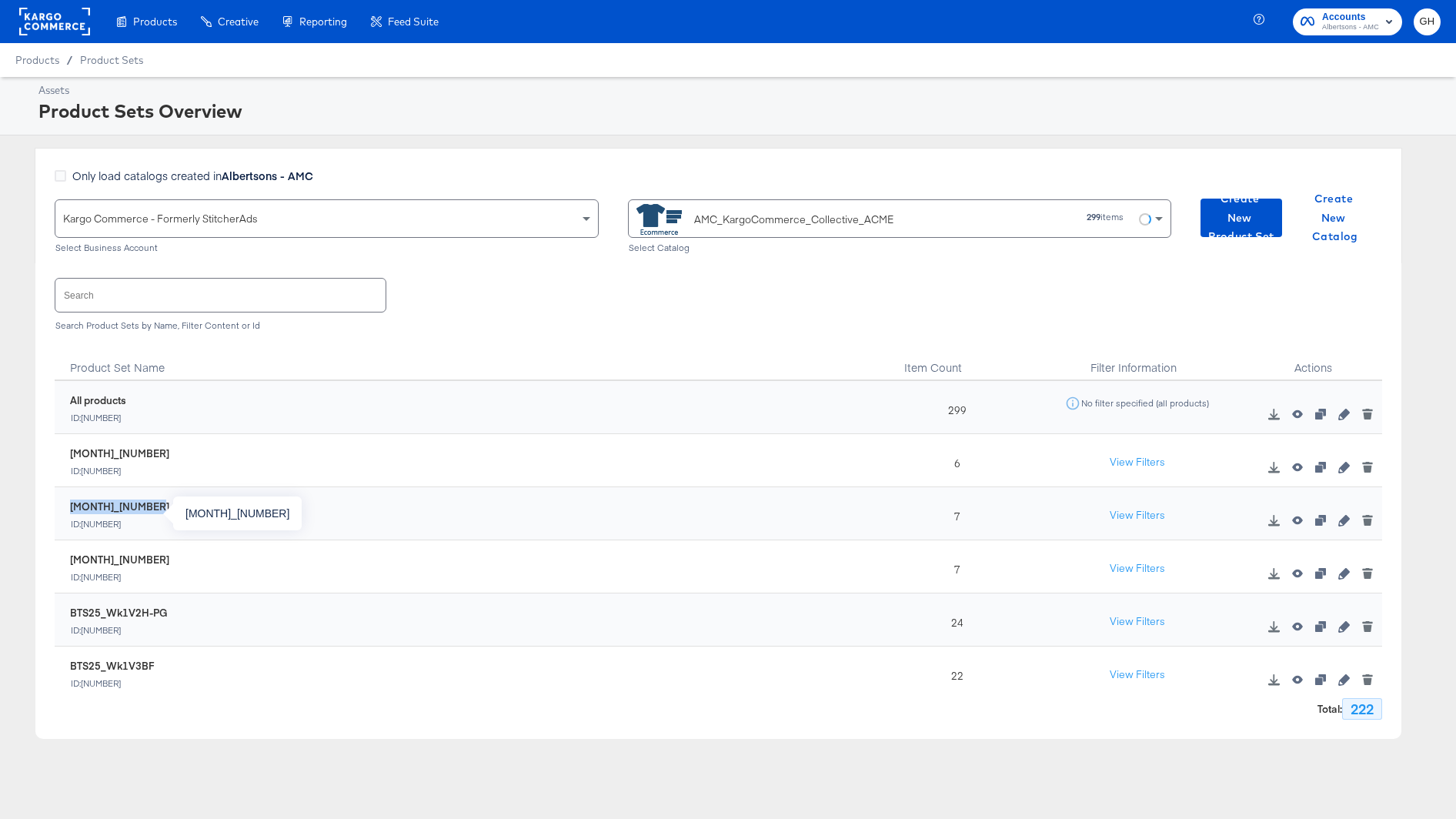 click on "September_25_V7" at bounding box center [119, 506] 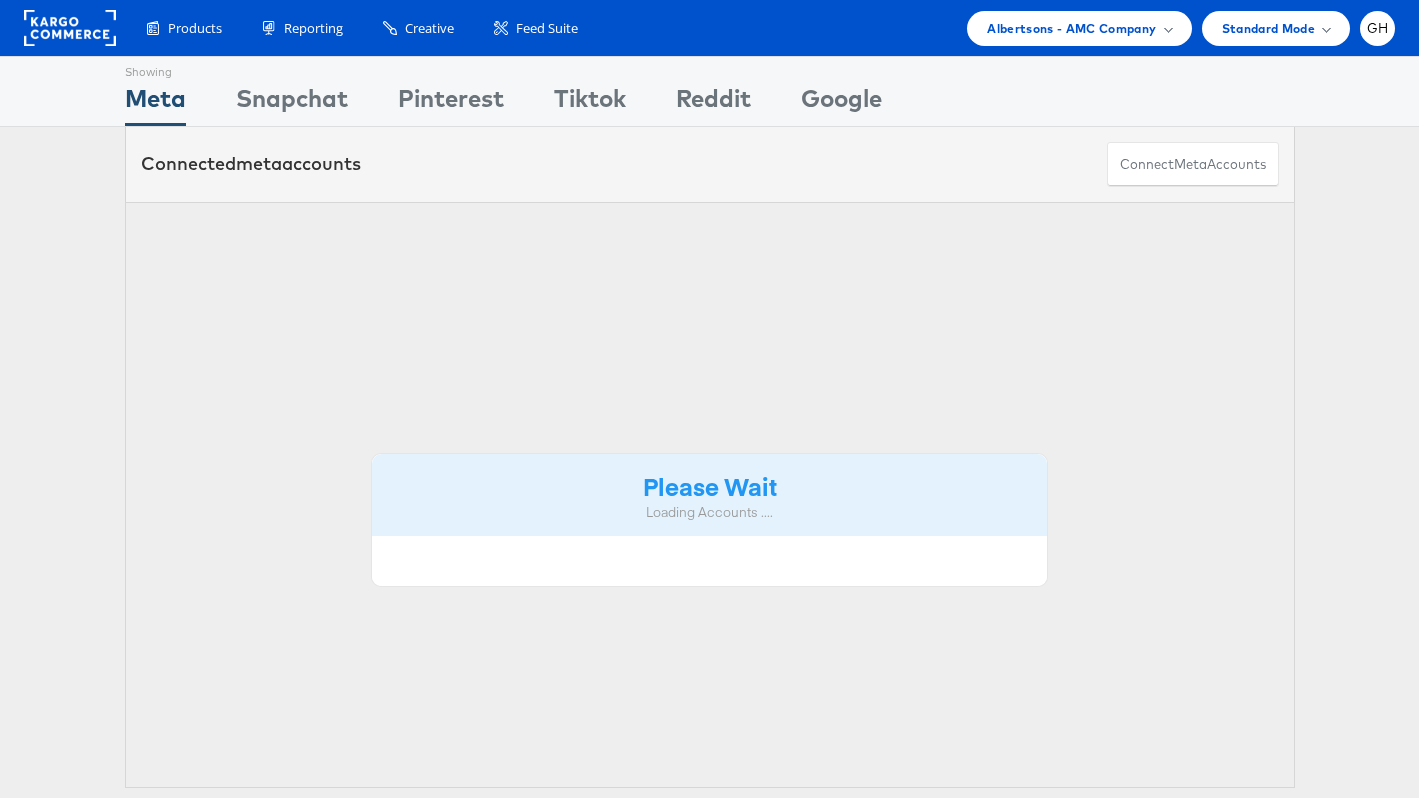 scroll, scrollTop: 0, scrollLeft: 0, axis: both 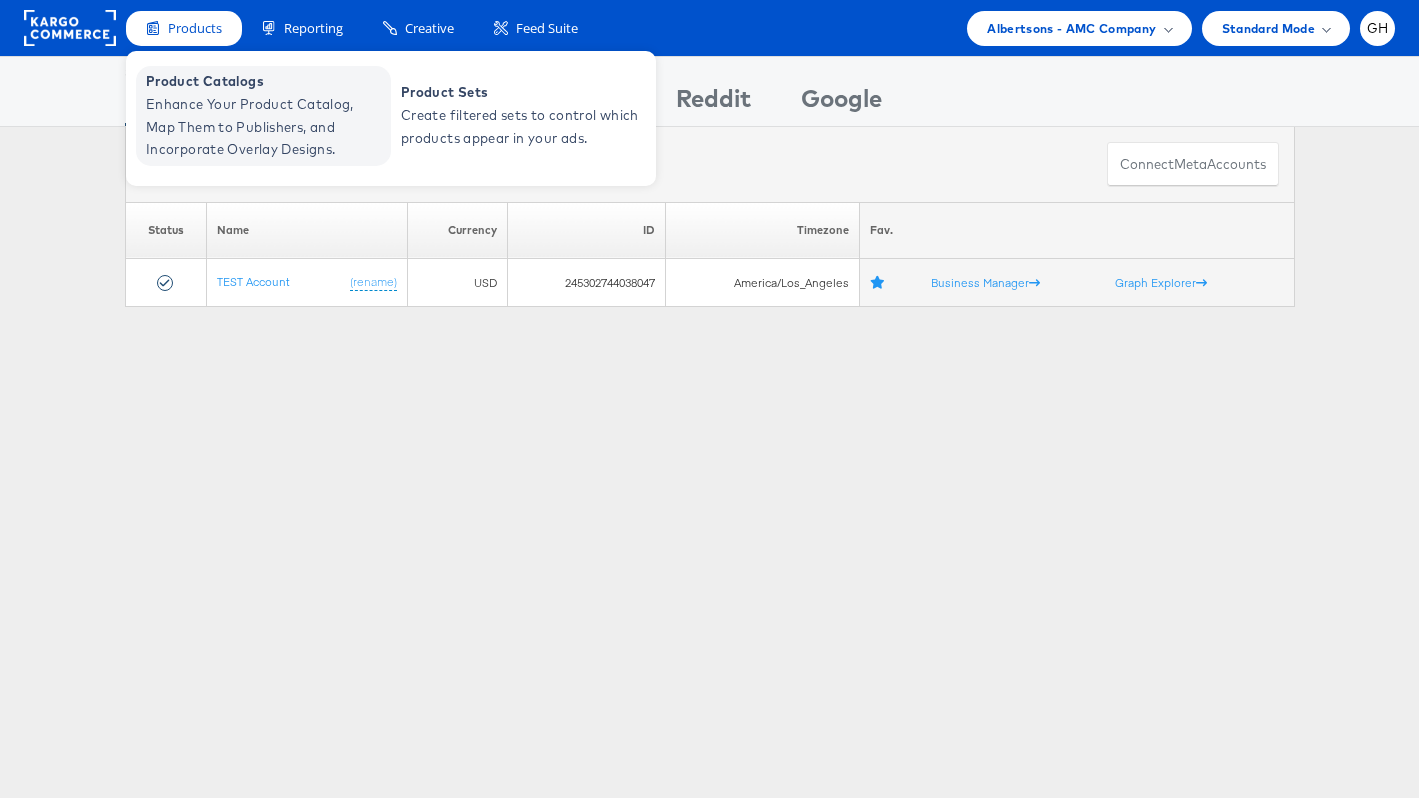 click on "Enhance Your Product Catalog, Map Them to Publishers, and Incorporate Overlay Designs." at bounding box center (266, 127) 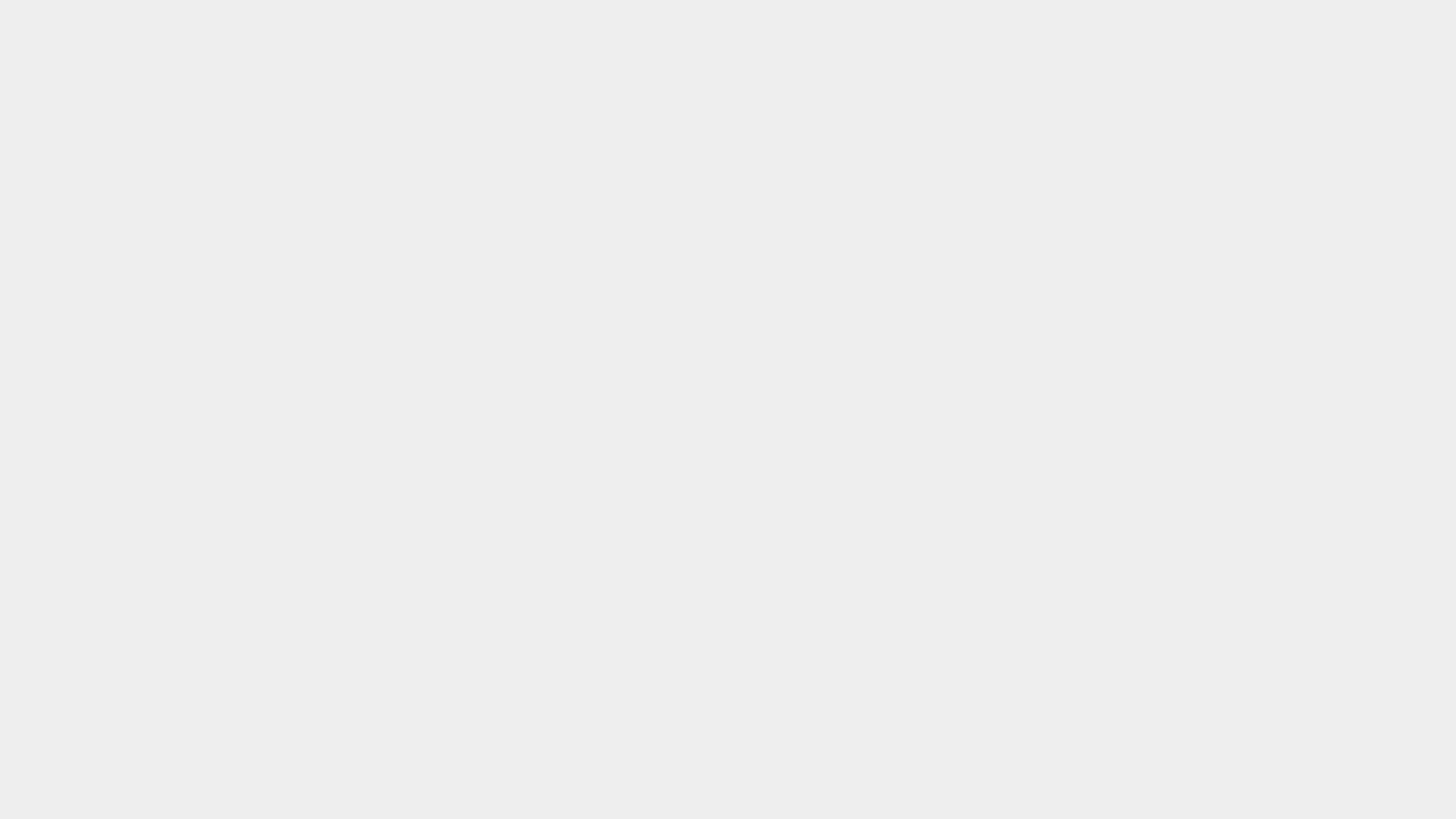 scroll, scrollTop: 0, scrollLeft: 0, axis: both 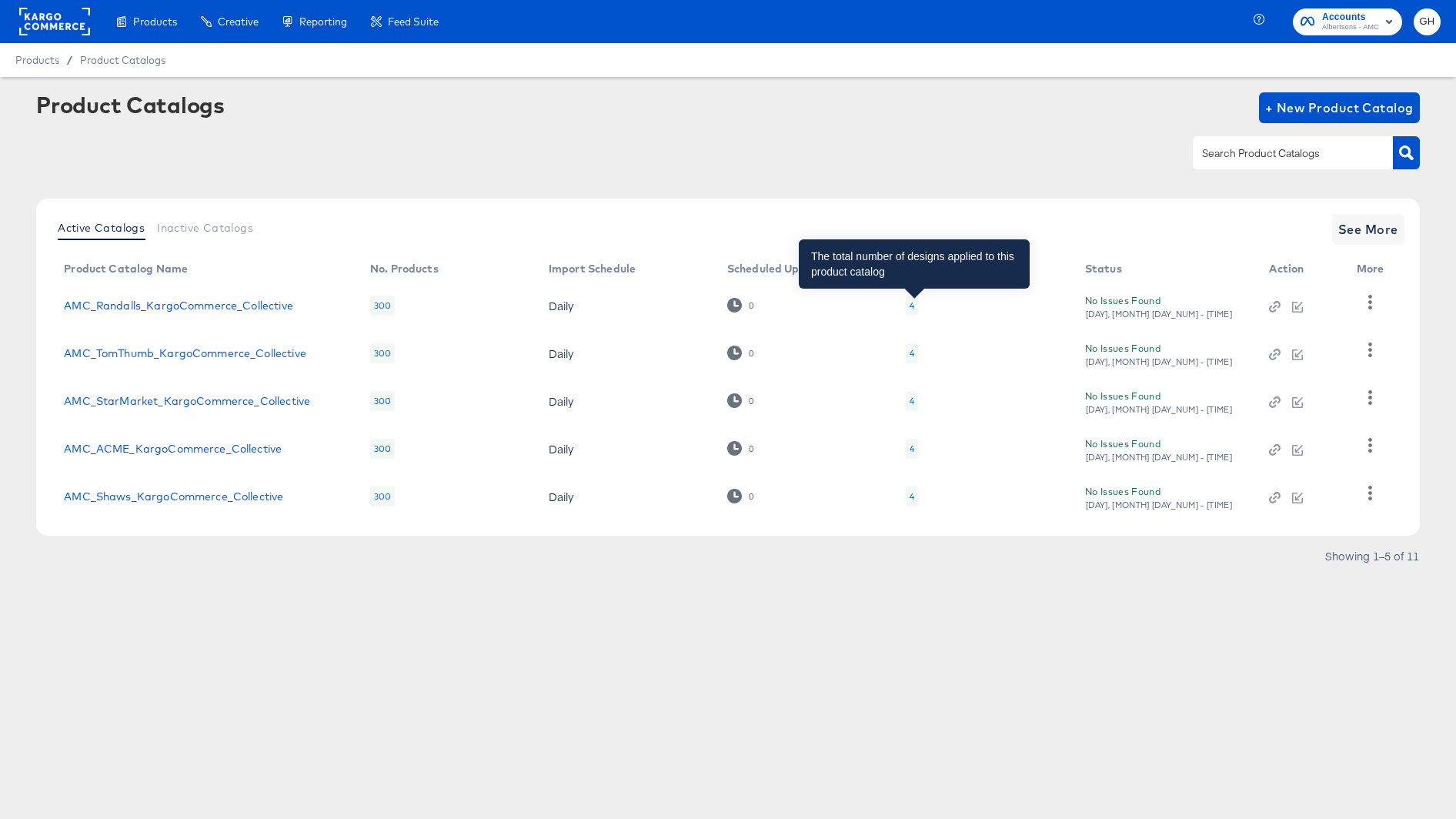 click on "4" at bounding box center [912, 306] 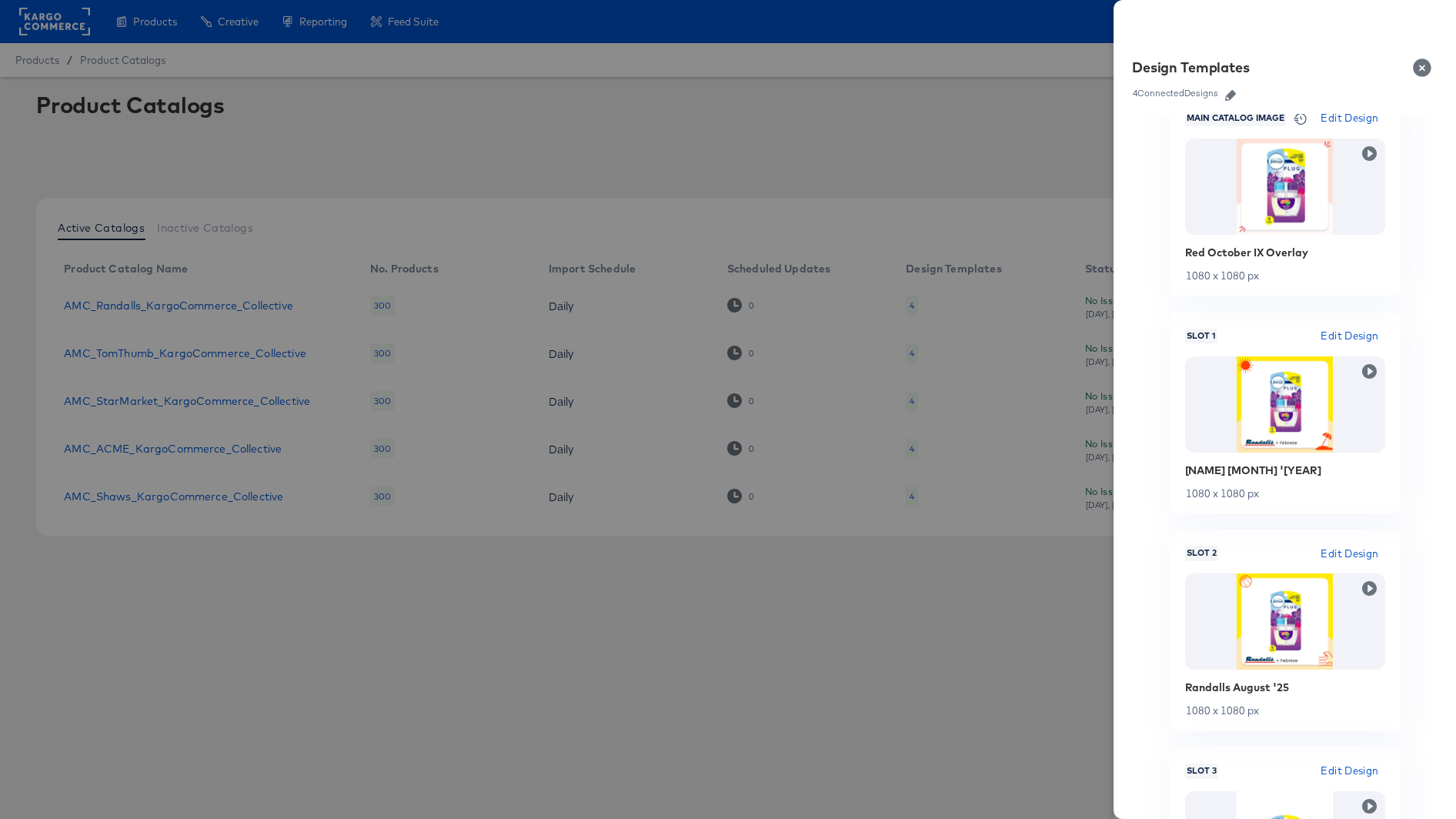 scroll, scrollTop: 0, scrollLeft: 0, axis: both 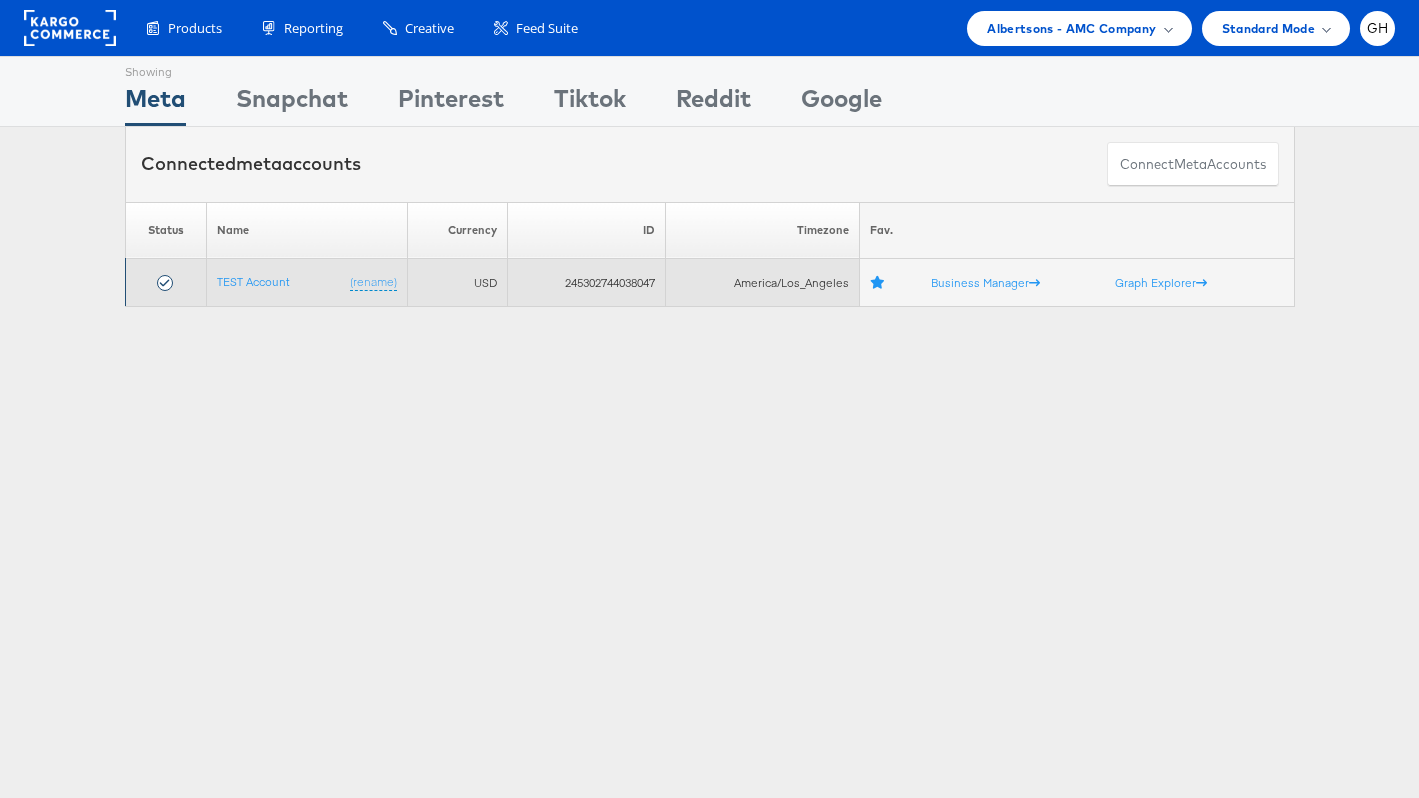 click on "TEST Account
(rename)" at bounding box center (306, 283) 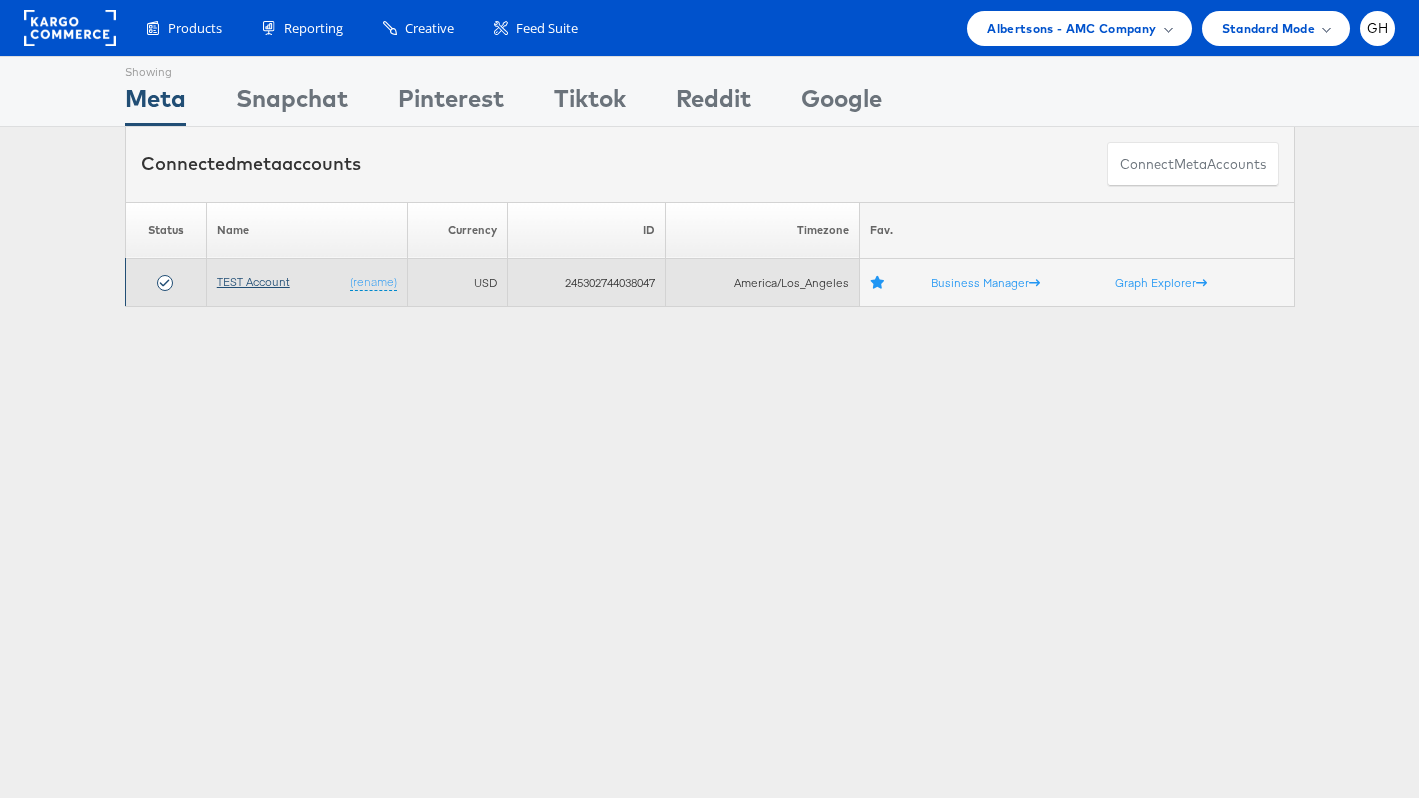 click on "TEST Account" at bounding box center [253, 281] 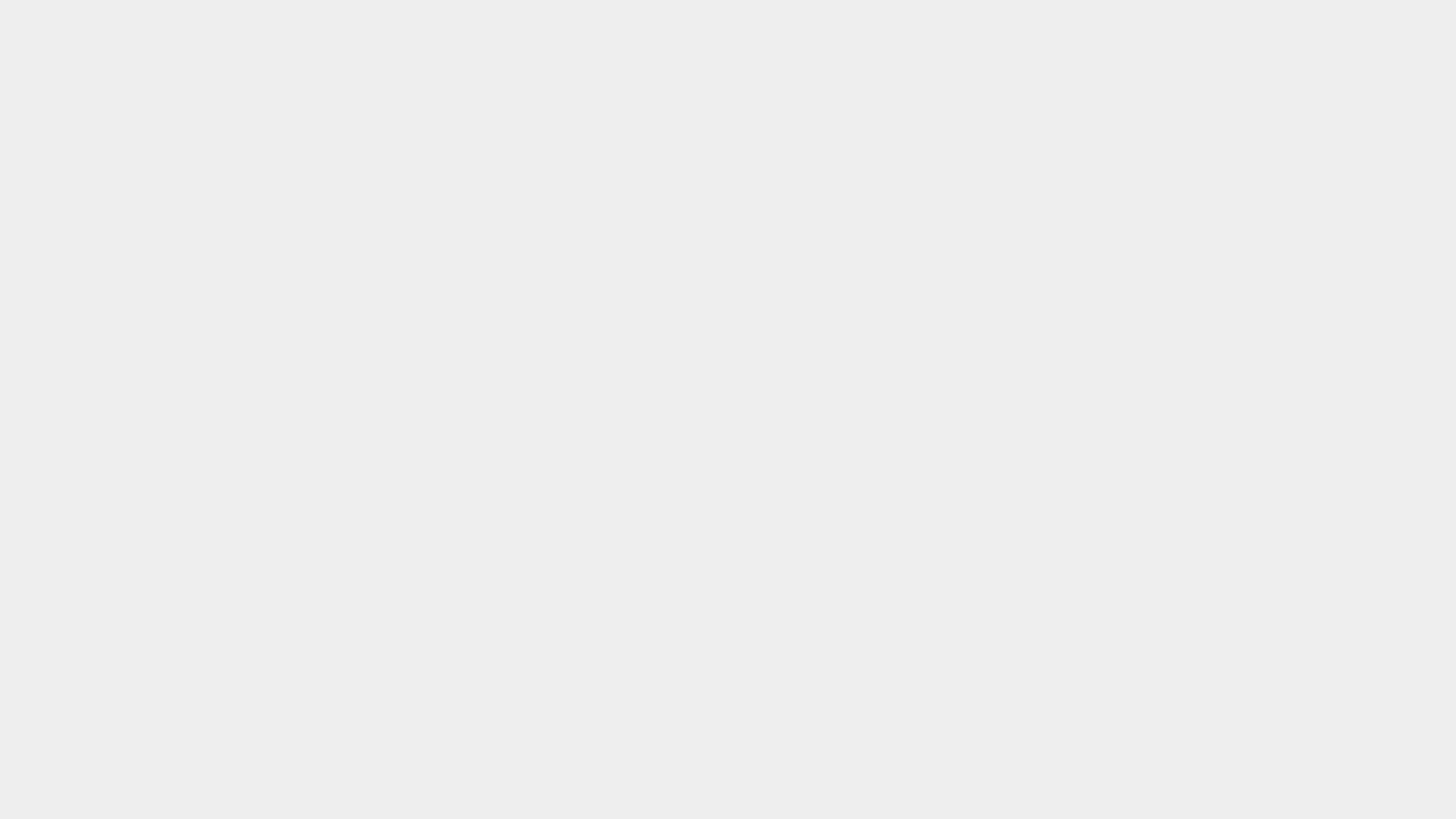 scroll, scrollTop: 0, scrollLeft: 0, axis: both 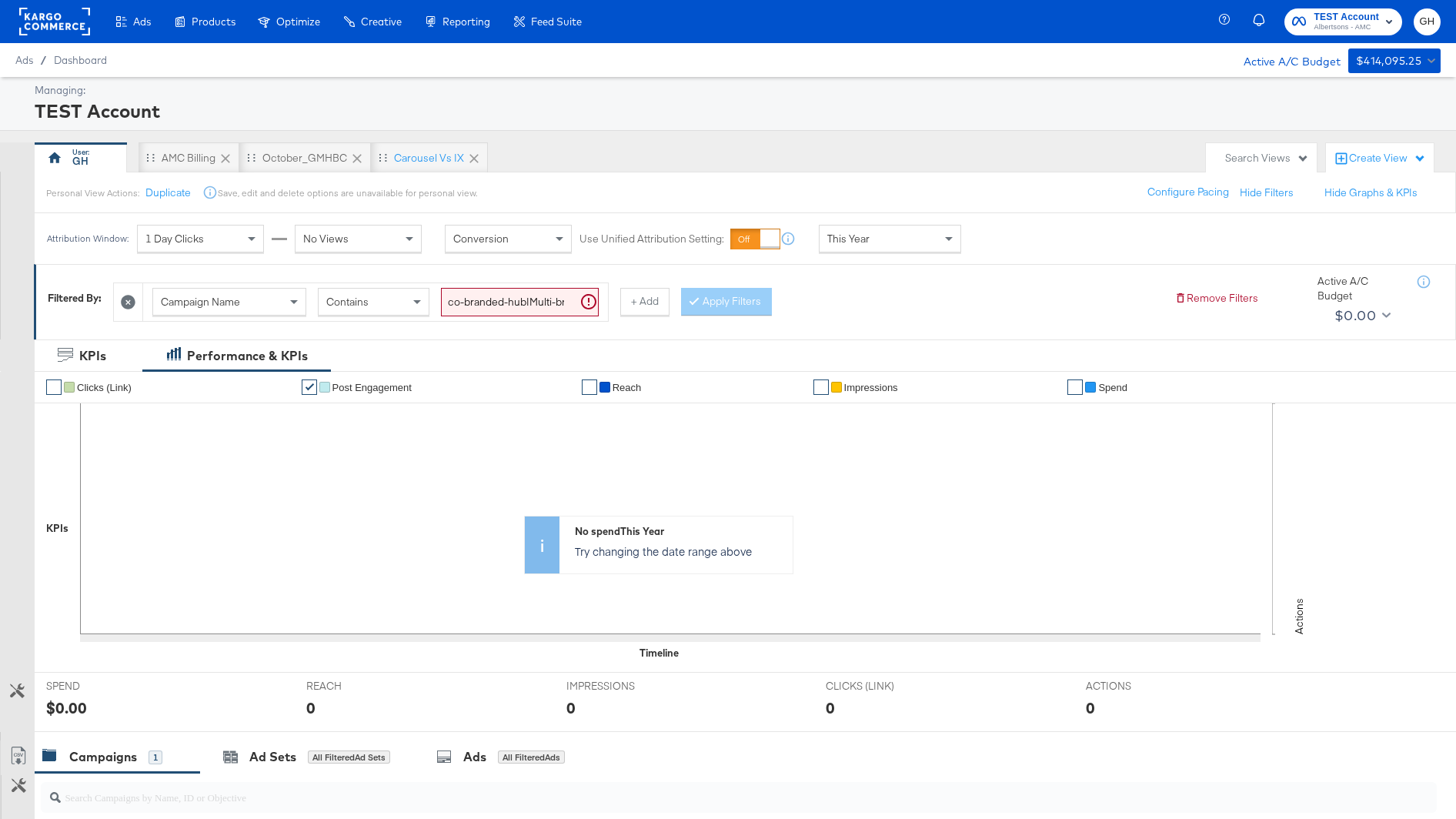 click on "Main dashboard for Instant Experiences." at bounding box center (0, 0) 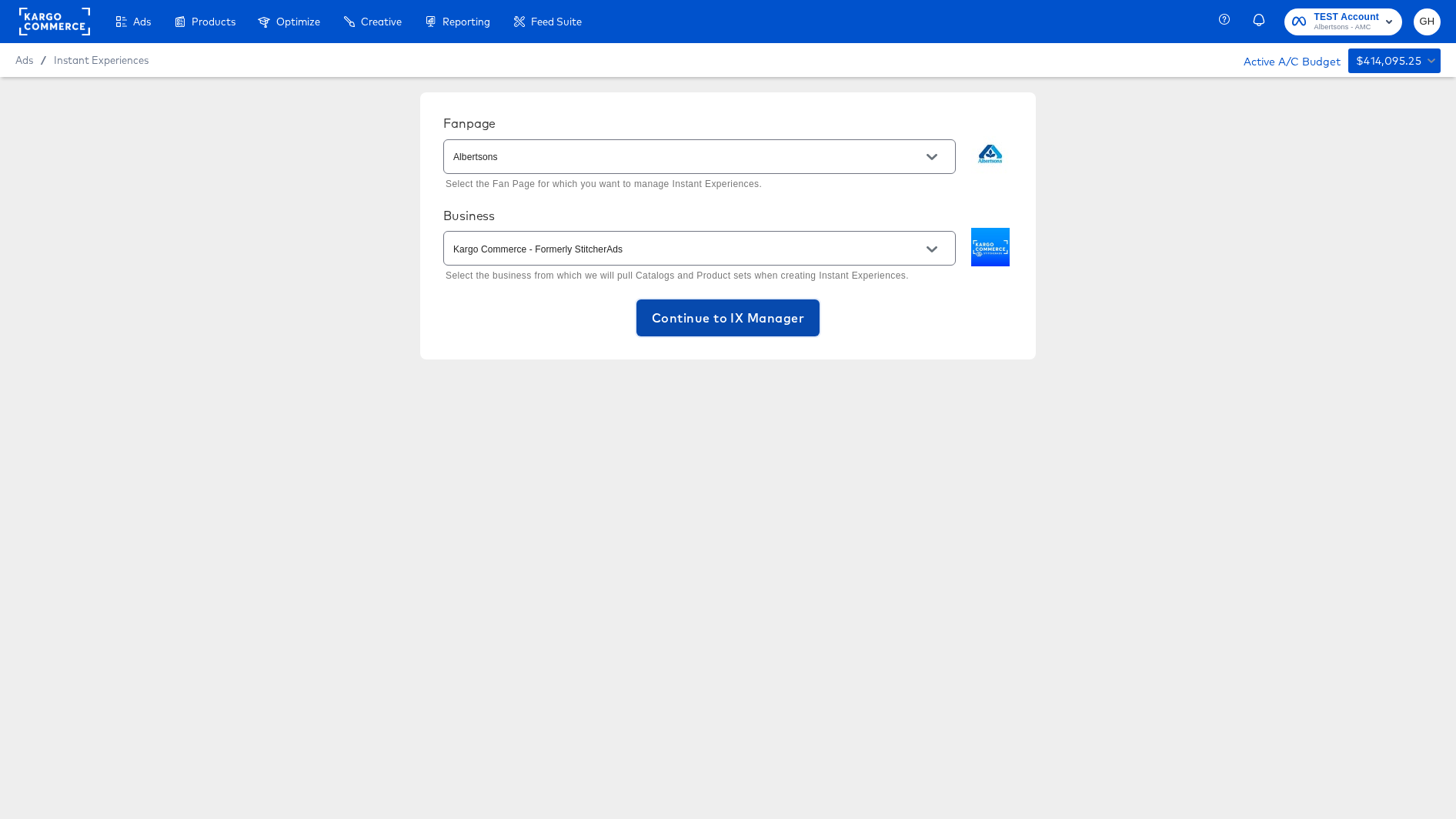 click on "Continue to IX Manager" at bounding box center (728, 318) 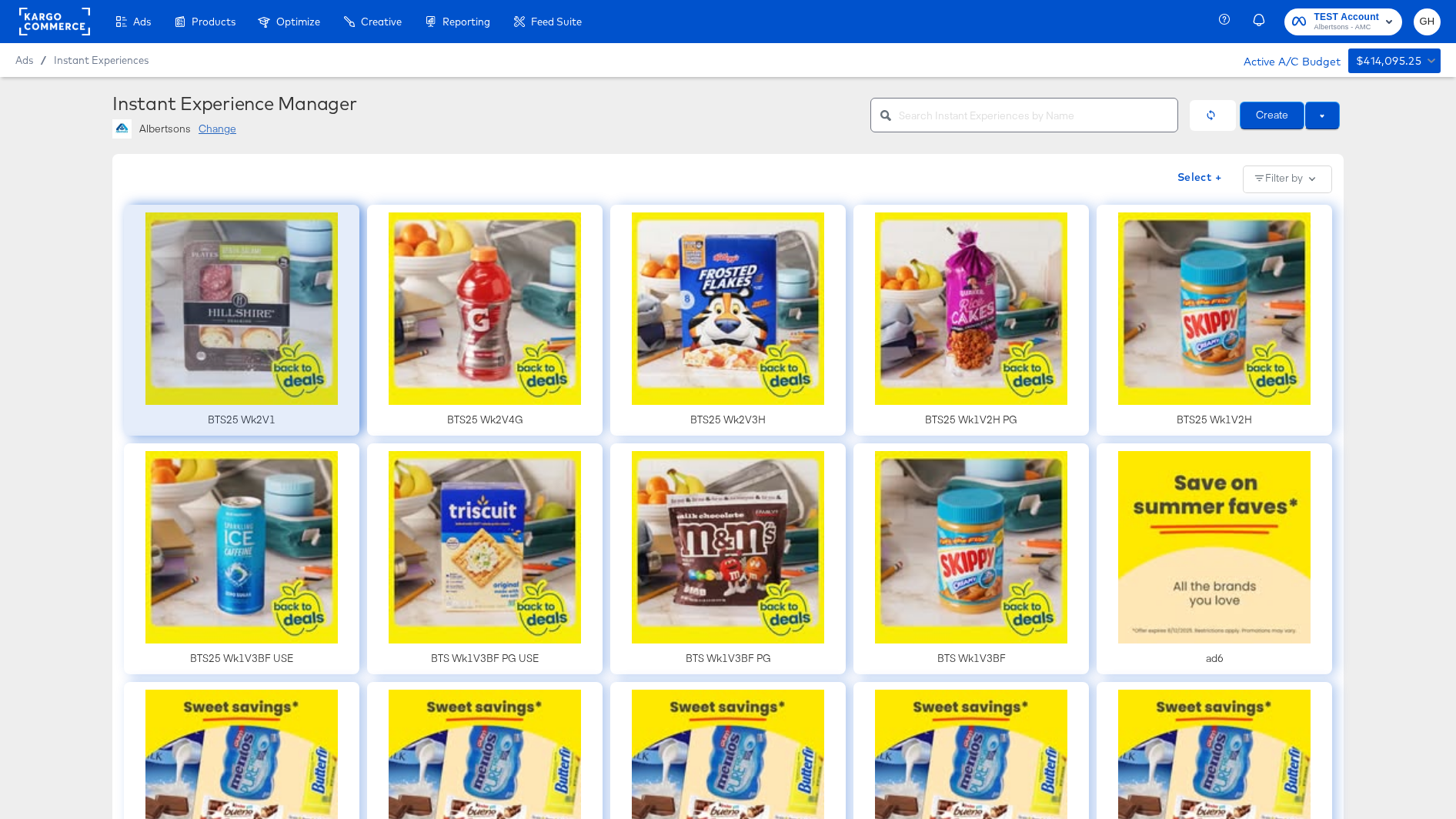 click at bounding box center [242, 320] 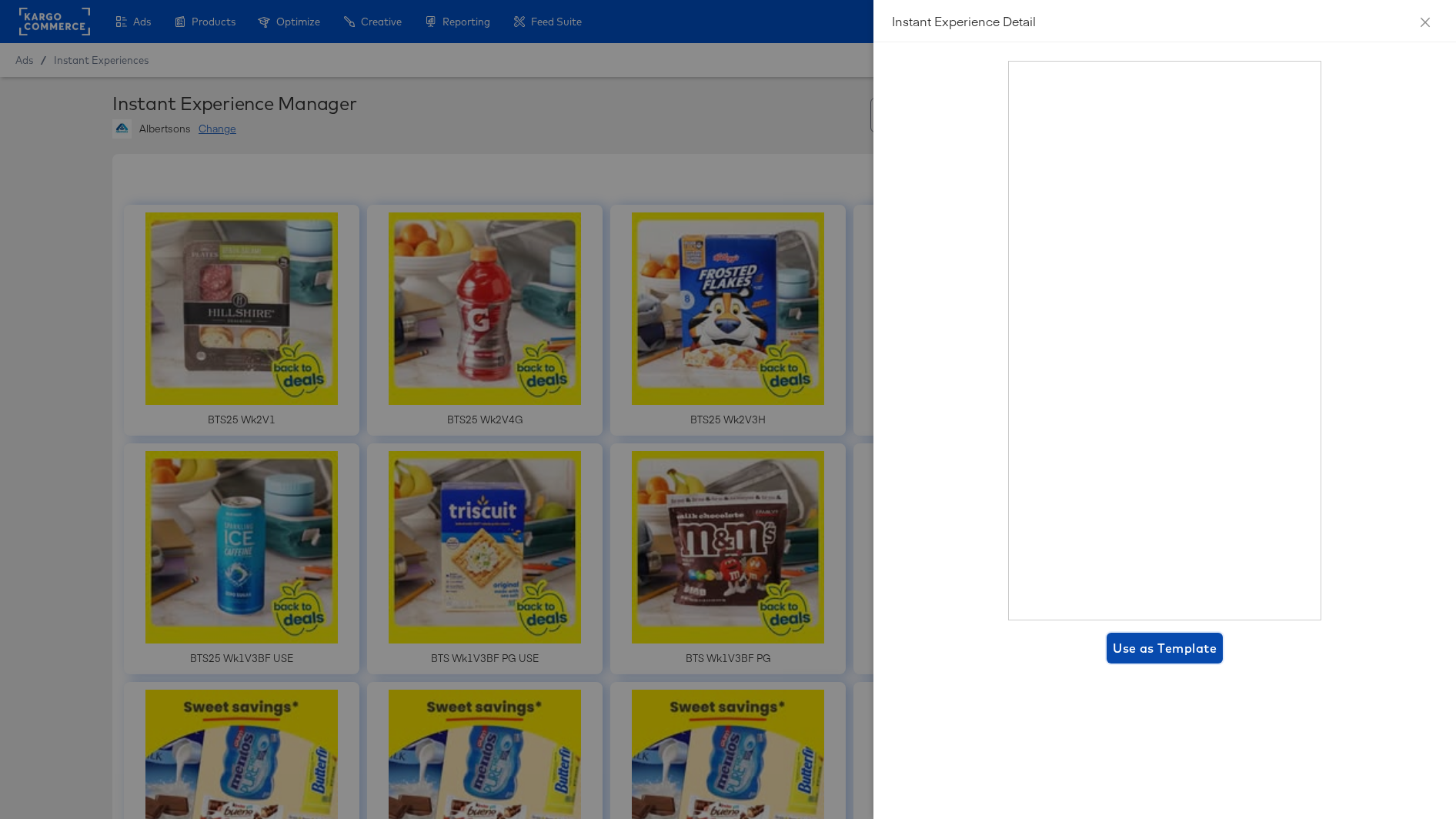 click on "Use as Template" at bounding box center (1164, 648) 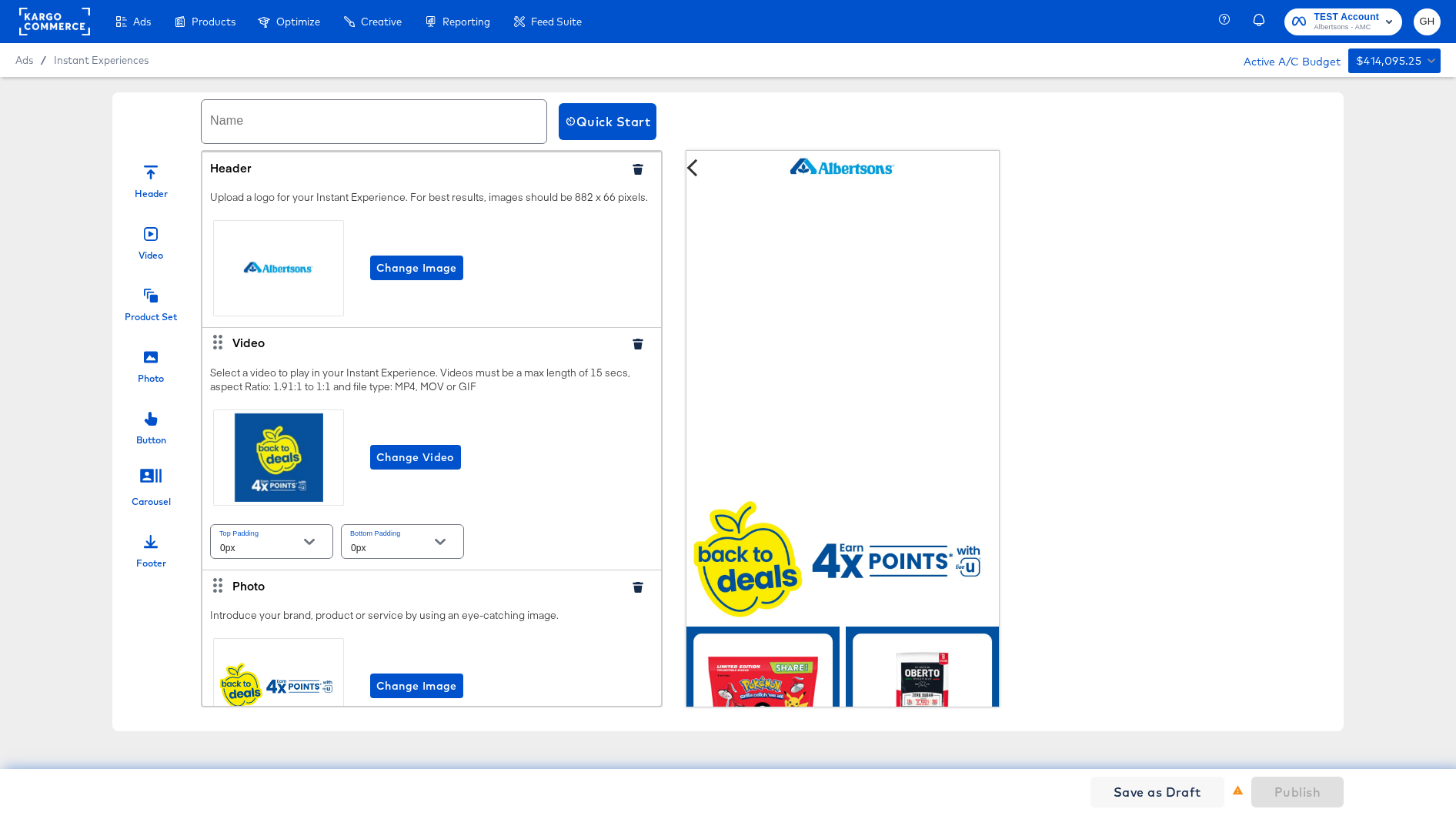 click at bounding box center [374, 122] 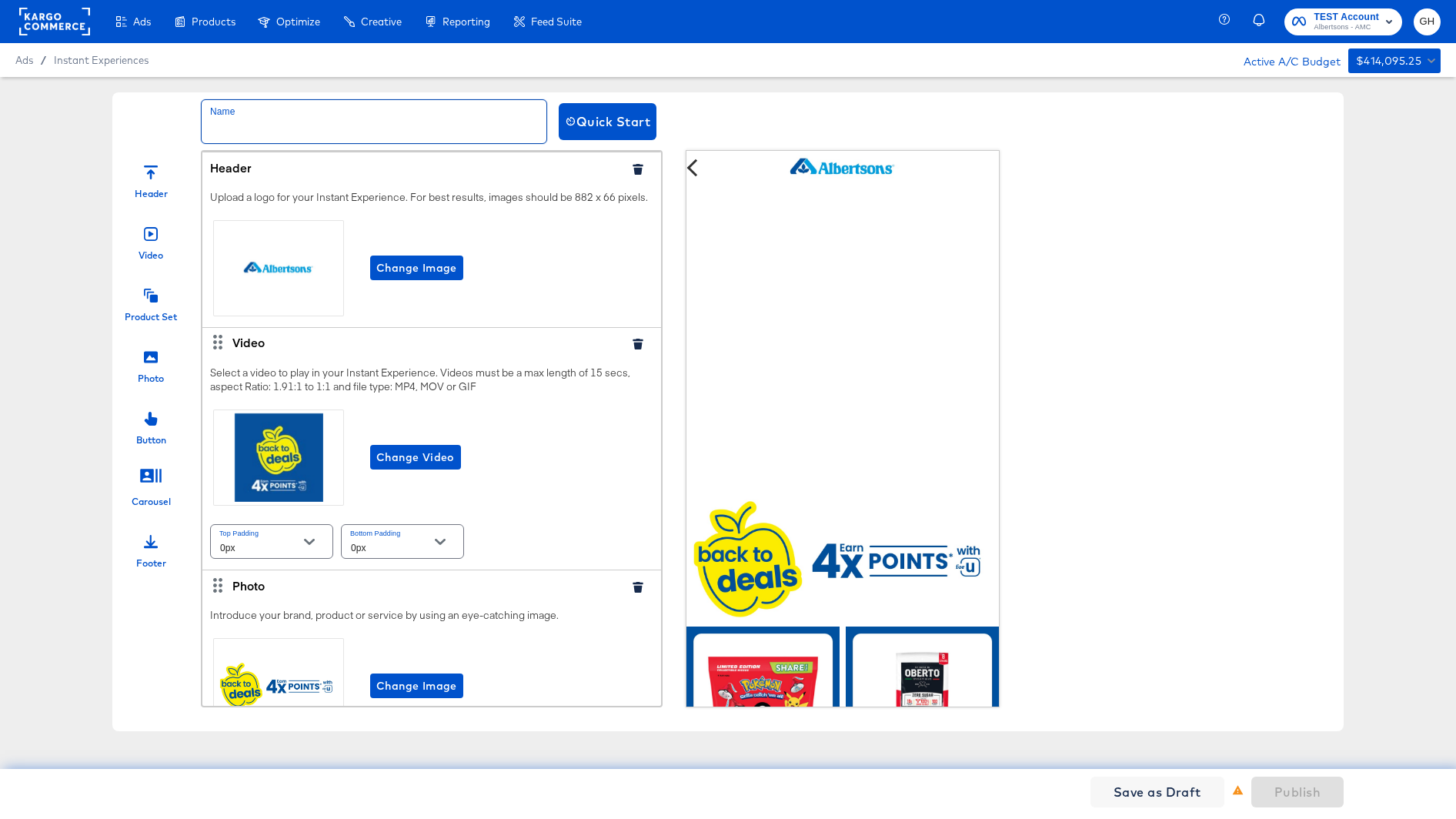 type on "S" 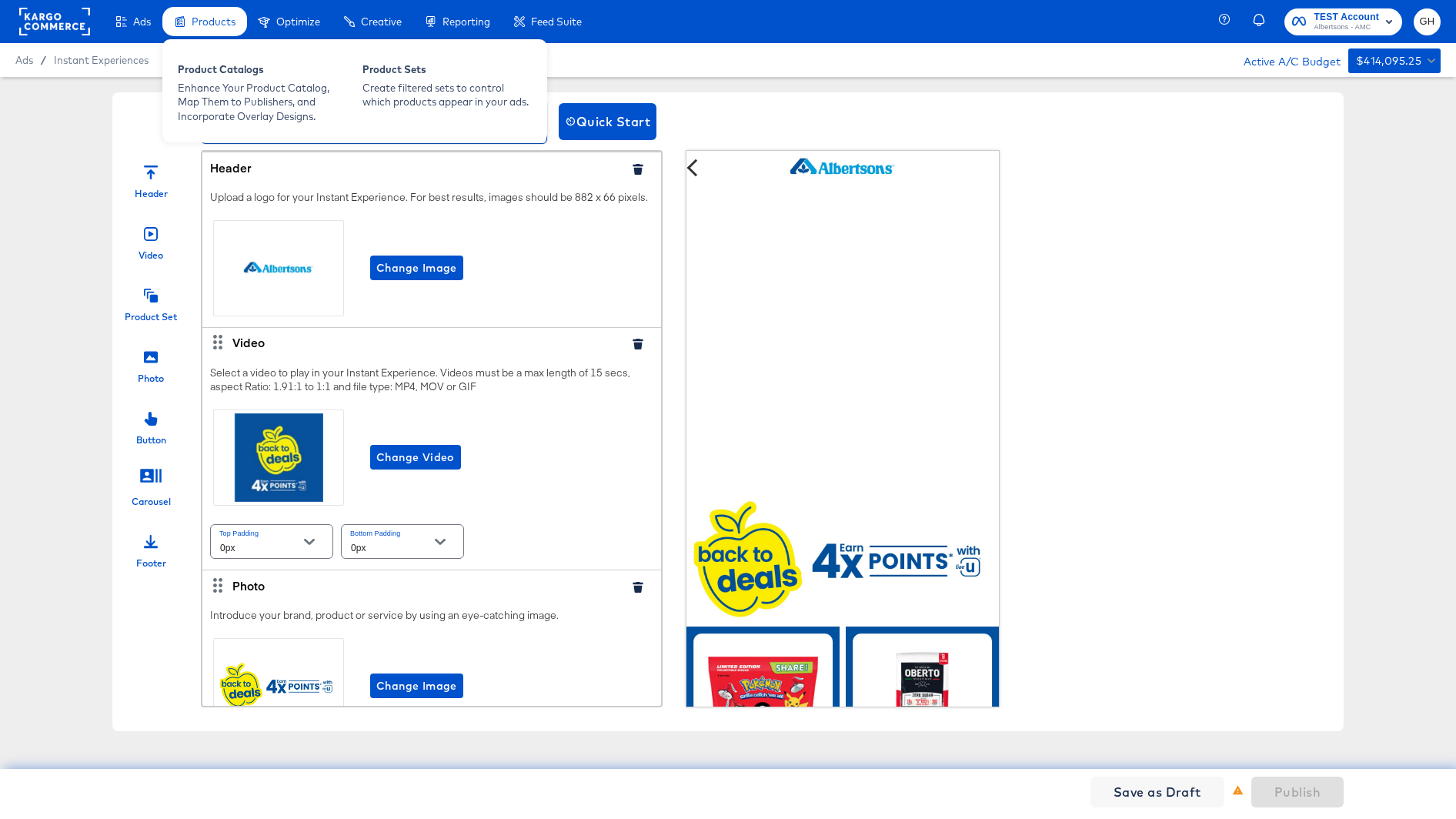 type 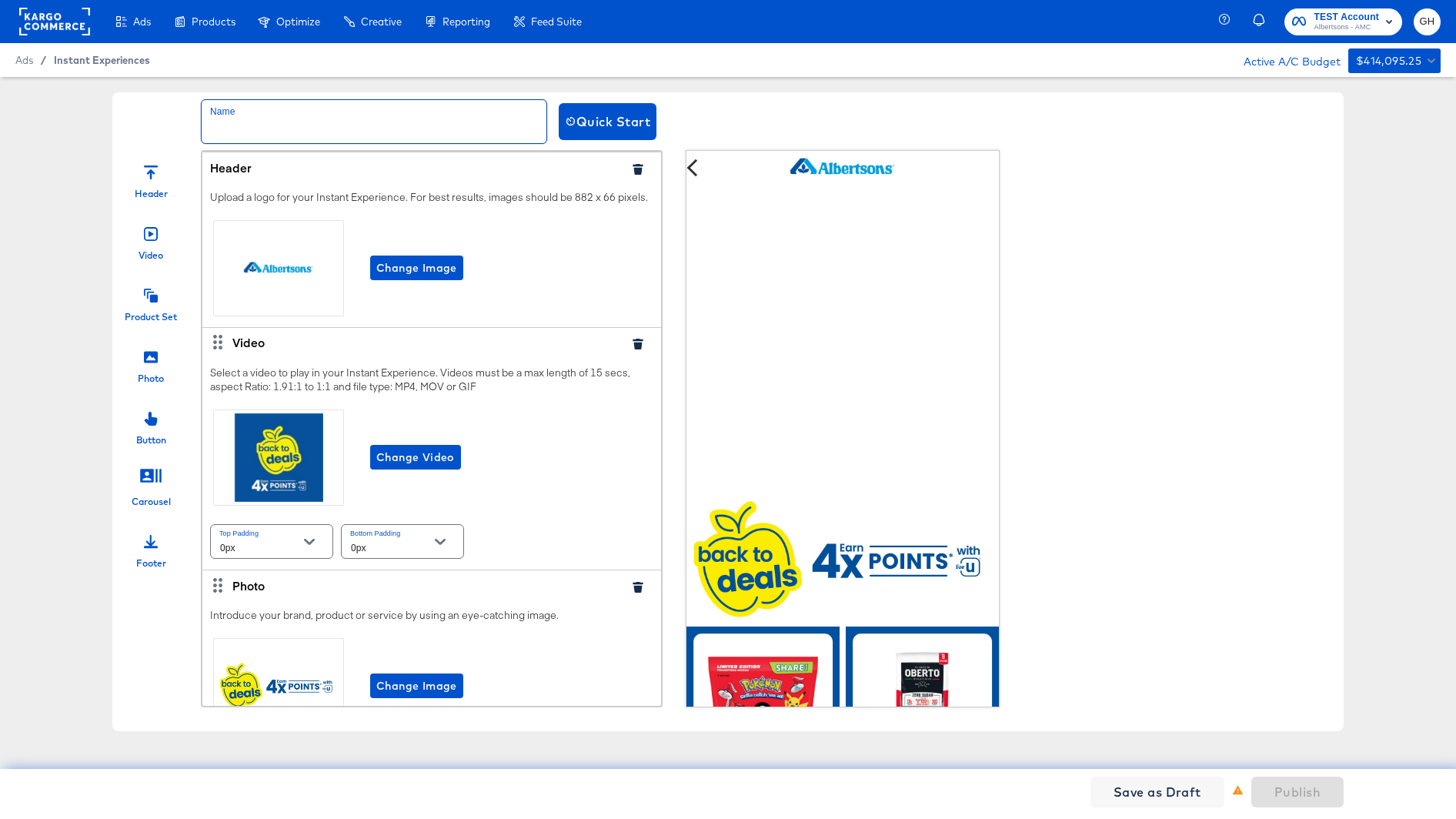 click on "Instant Experiences" at bounding box center [102, 60] 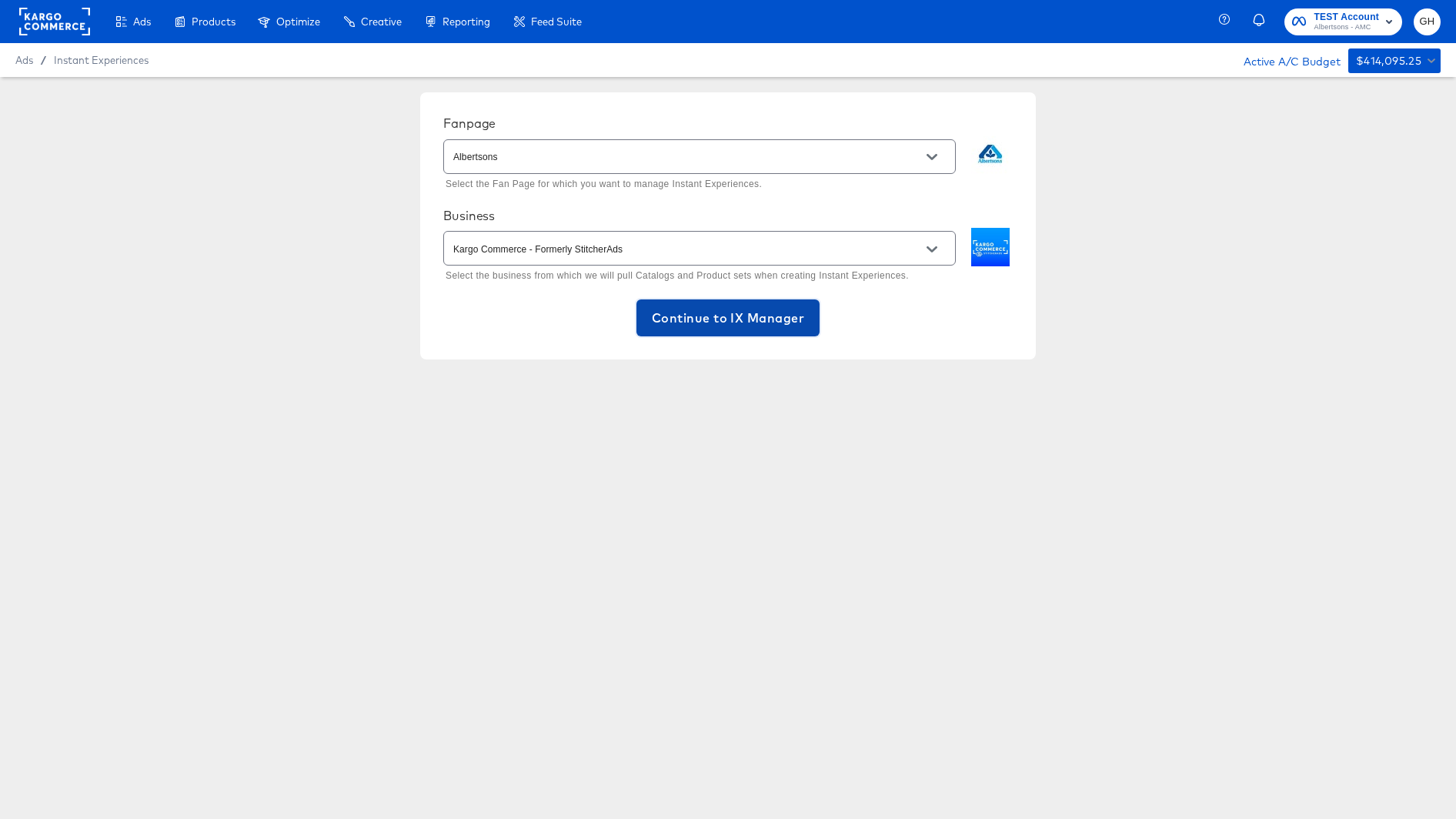 click on "Continue to IX Manager" at bounding box center (728, 318) 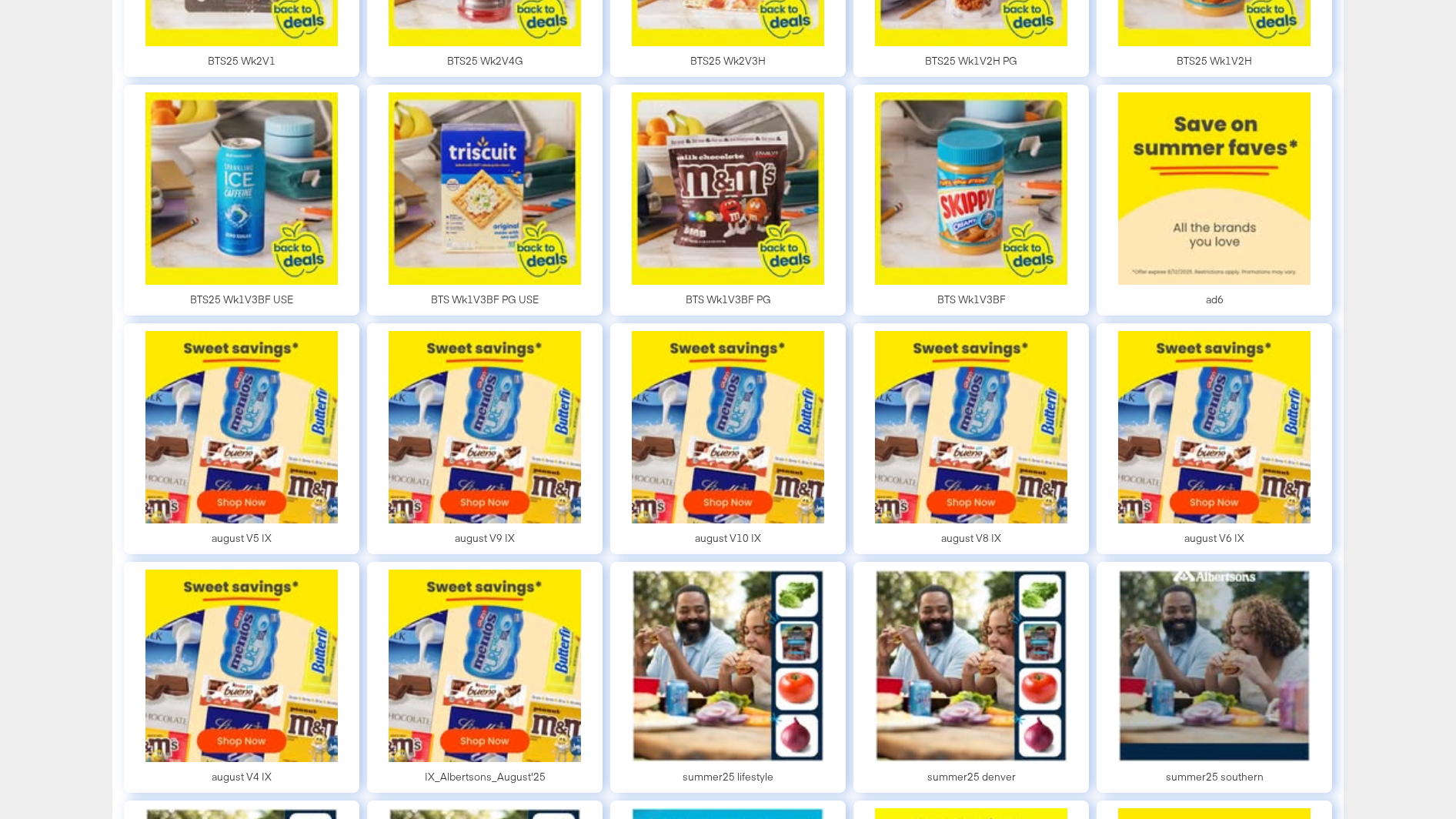 scroll, scrollTop: 357, scrollLeft: 0, axis: vertical 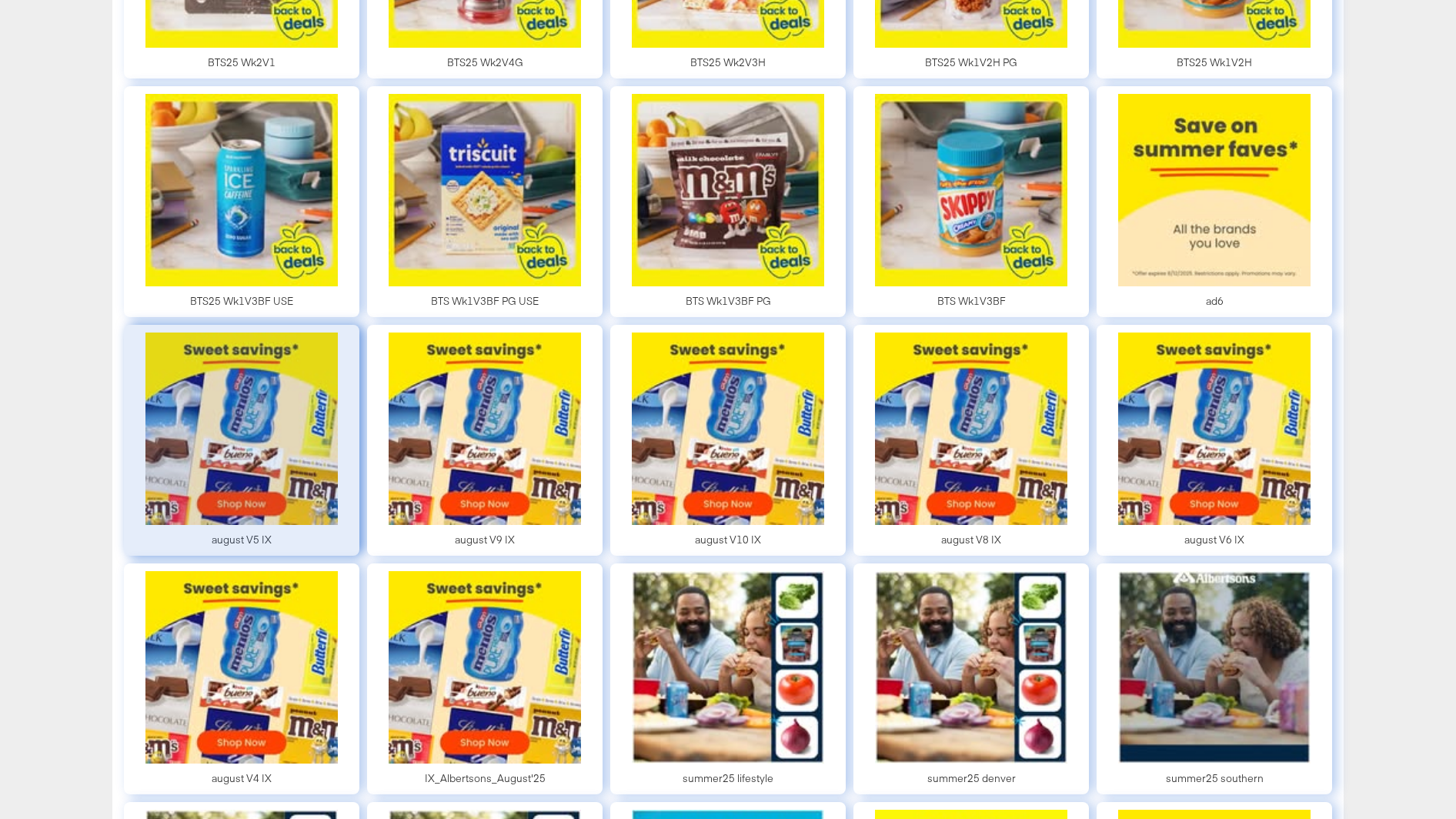 click at bounding box center (242, 440) 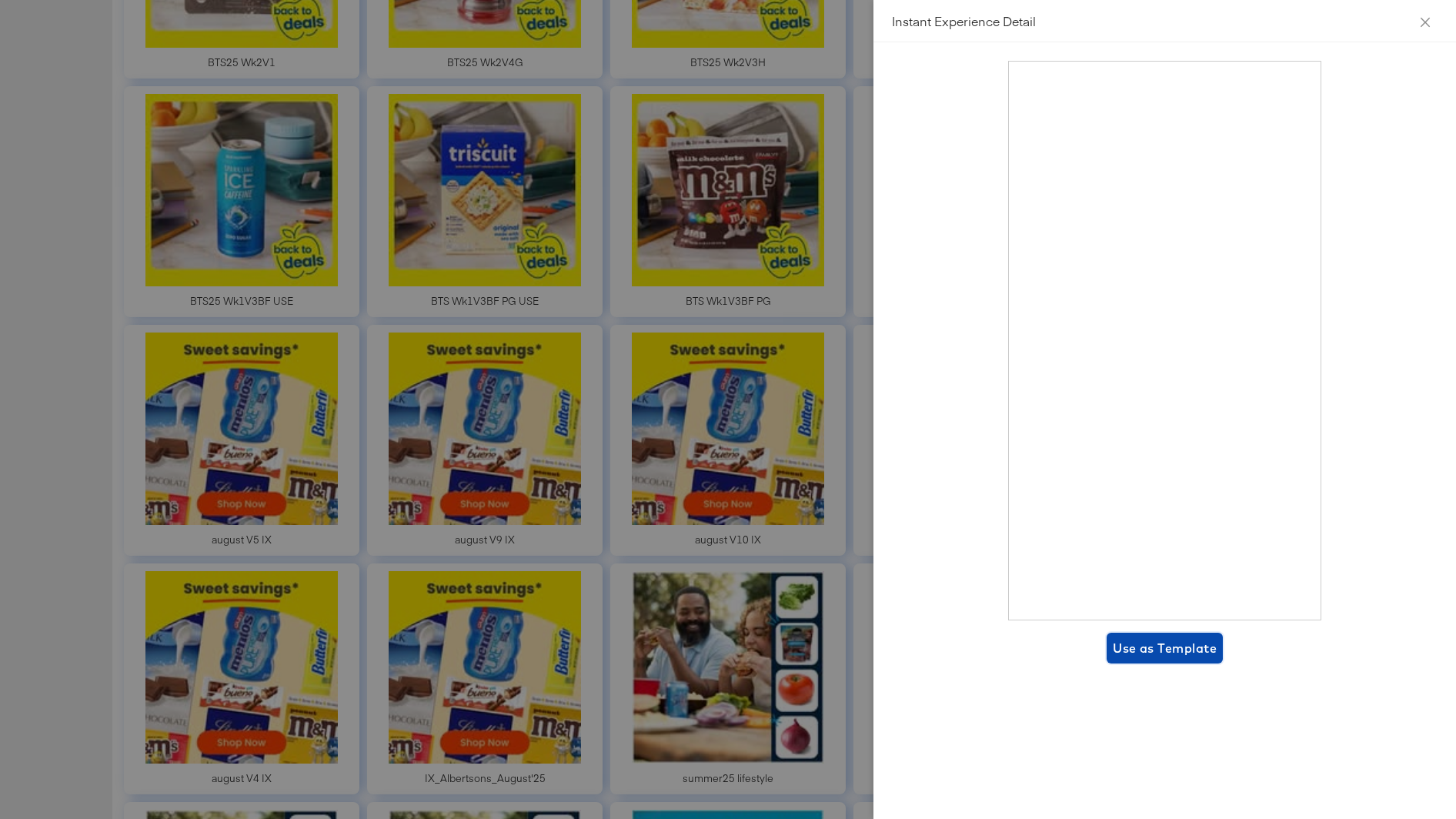 click on "Use as Template" at bounding box center (1164, 648) 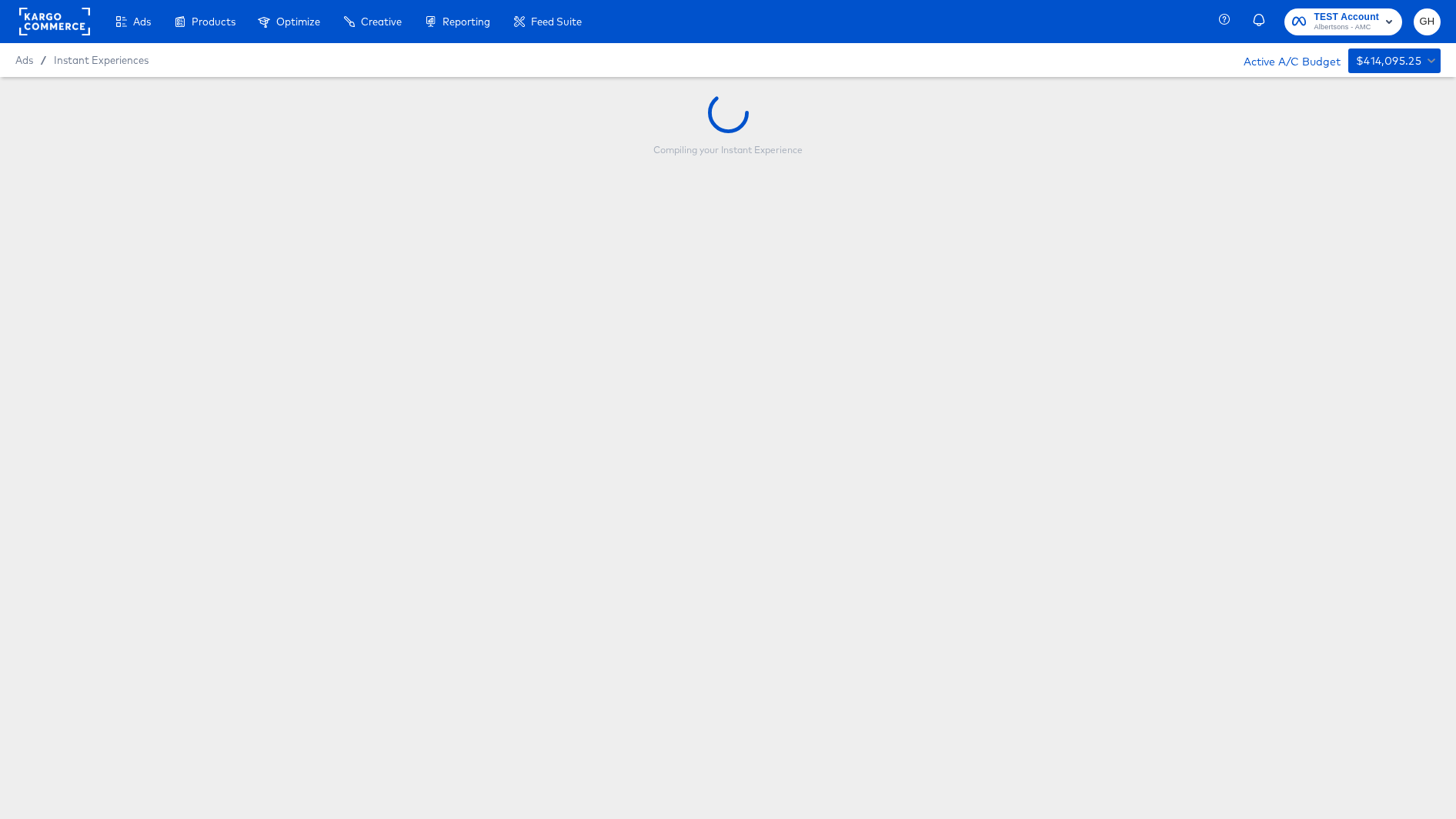 scroll, scrollTop: 0, scrollLeft: 0, axis: both 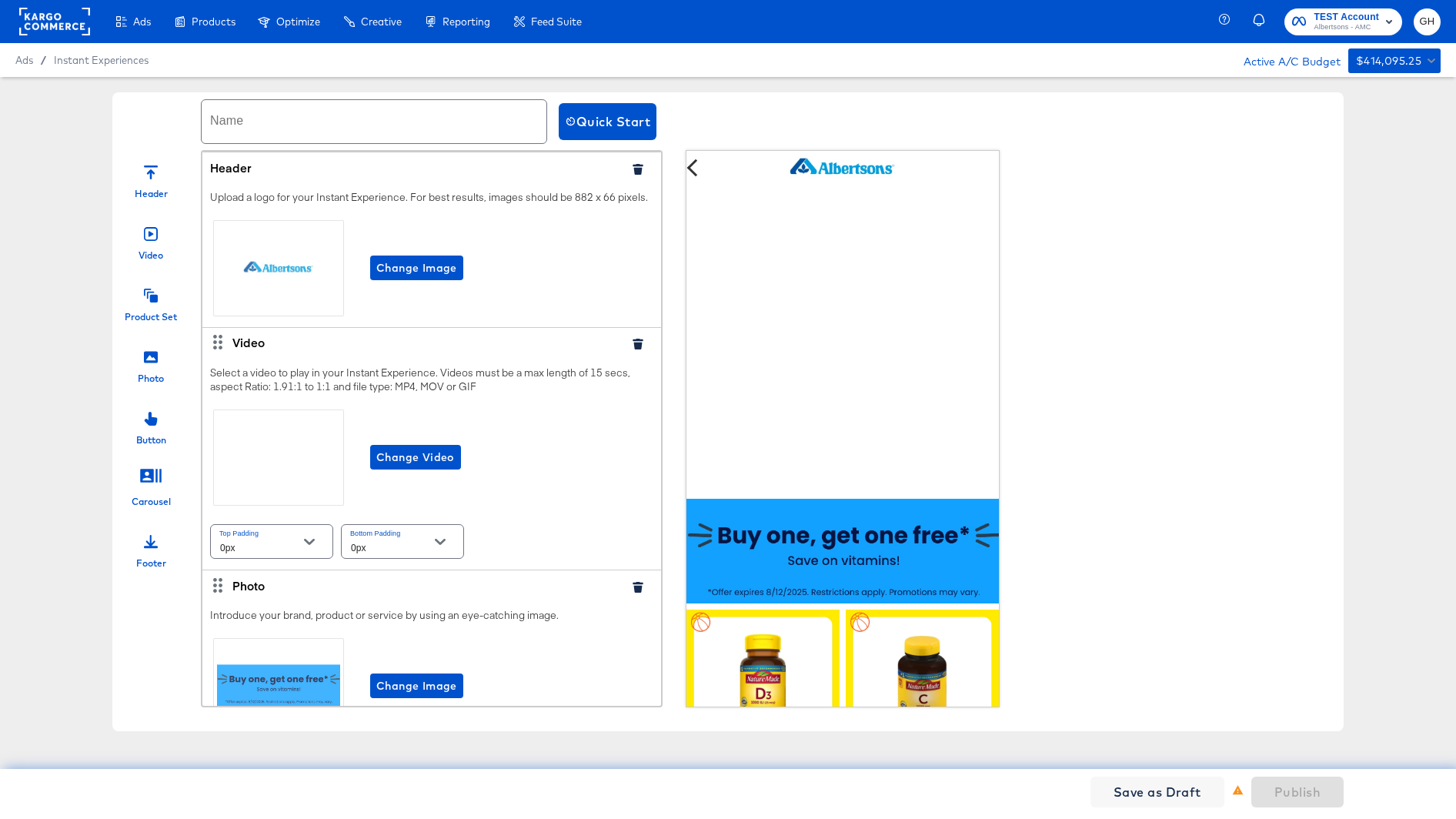 click at bounding box center [374, 122] 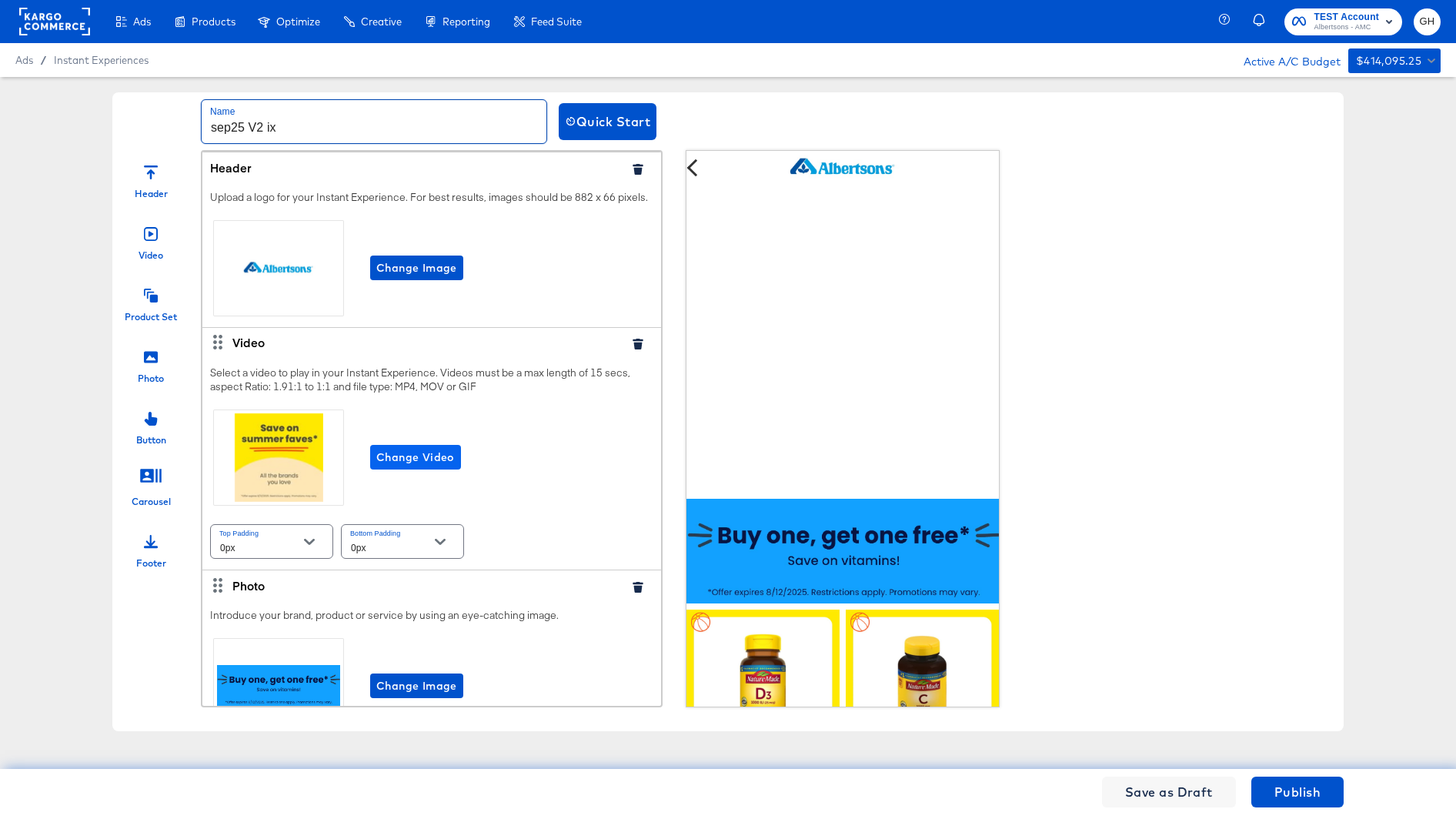 type on "sep25 V2 ix" 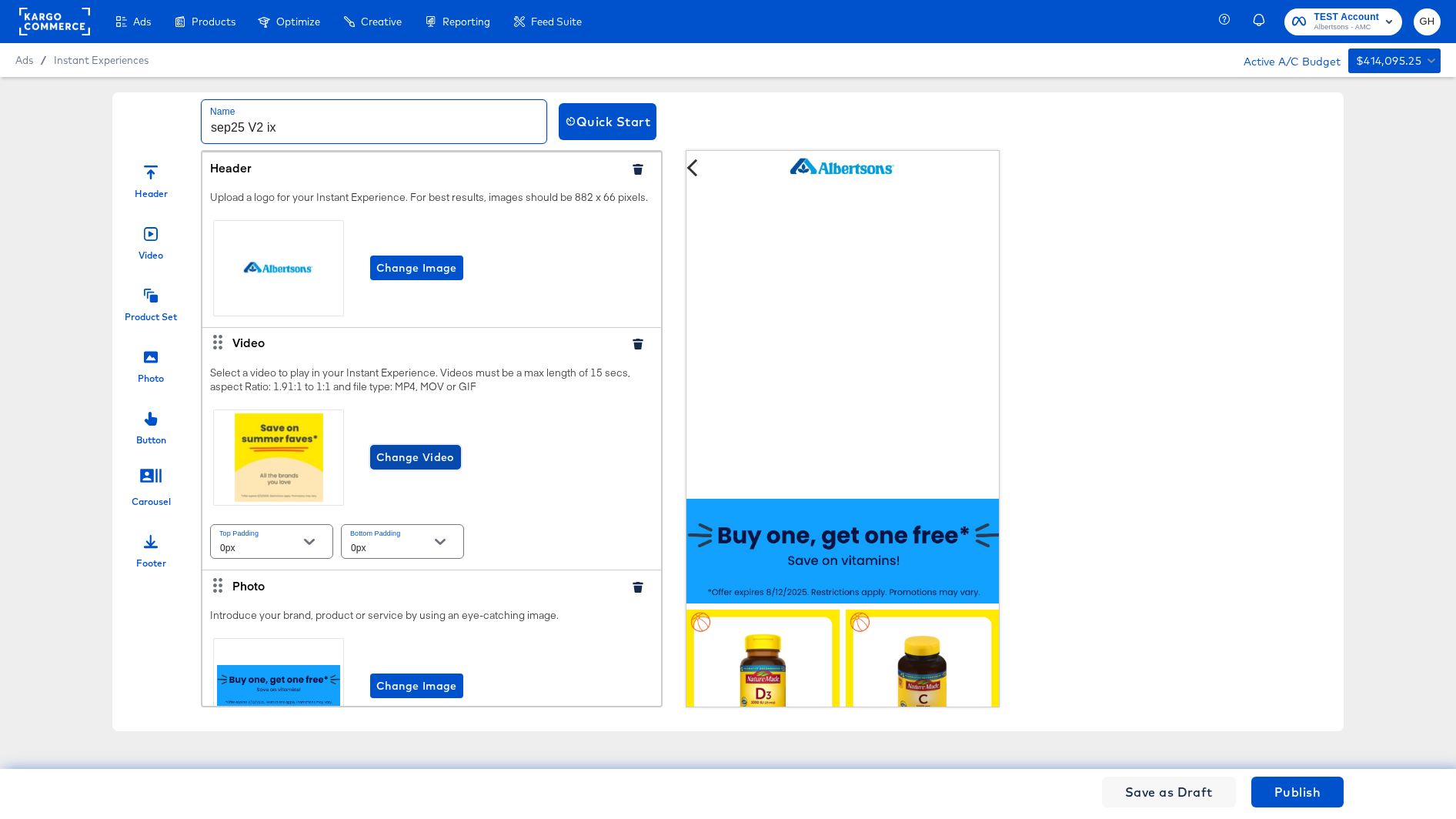 click on "Change Video" at bounding box center [416, 457] 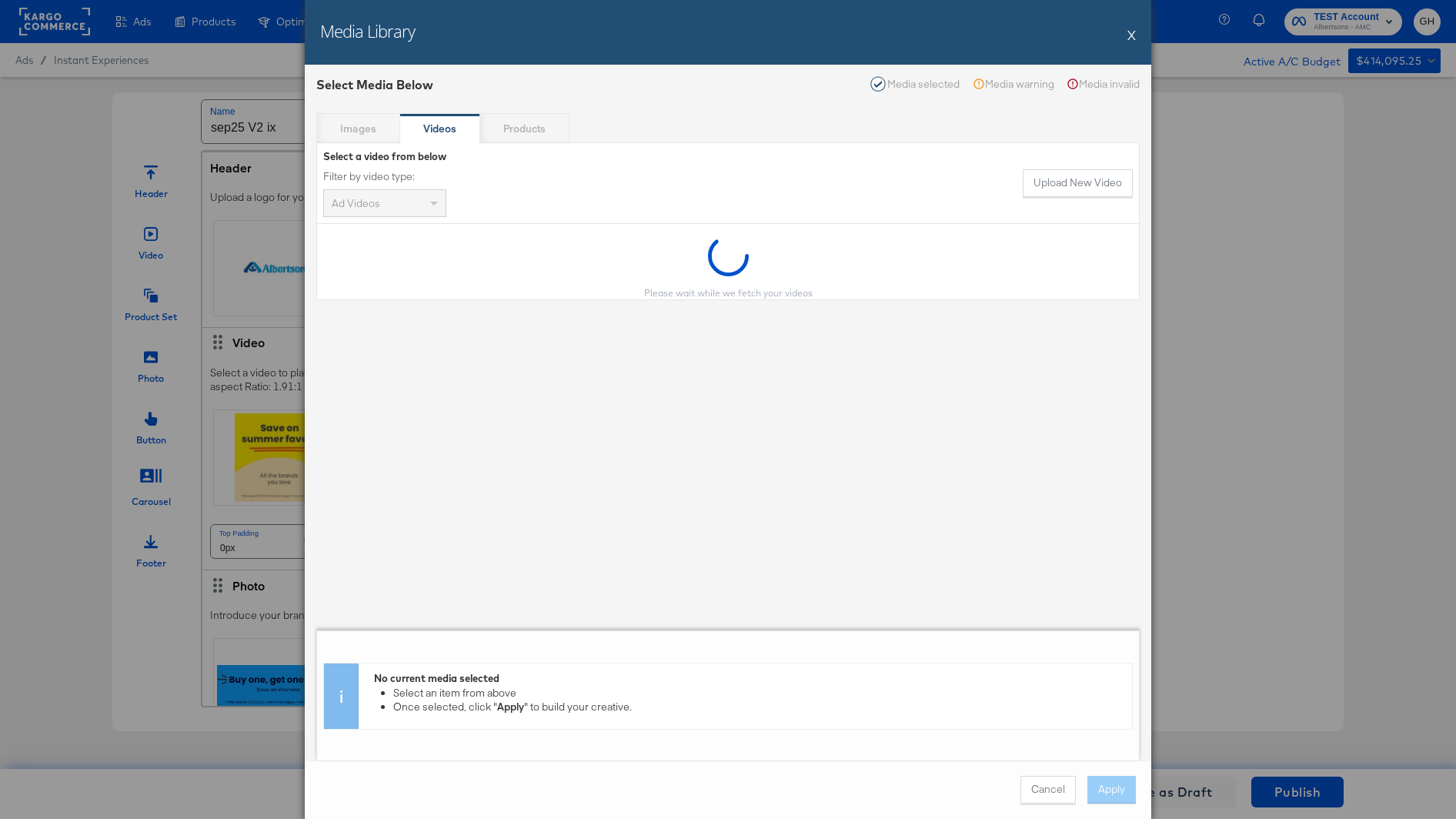 click on "Select a video from below Filter by video type: Ad Videos  Upload New Video" at bounding box center [728, 183] 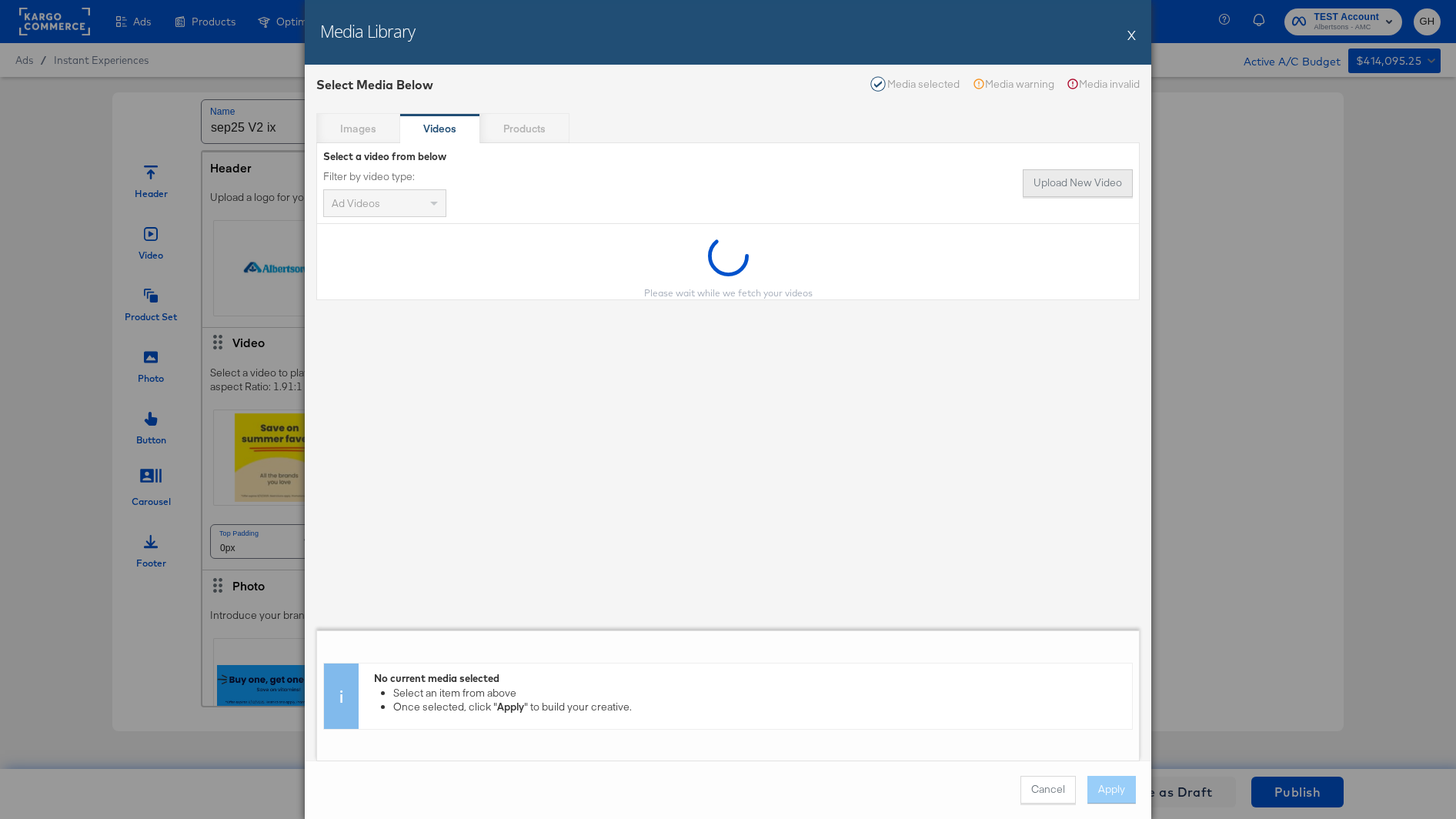 click on "Upload New Video" at bounding box center [1077, 183] 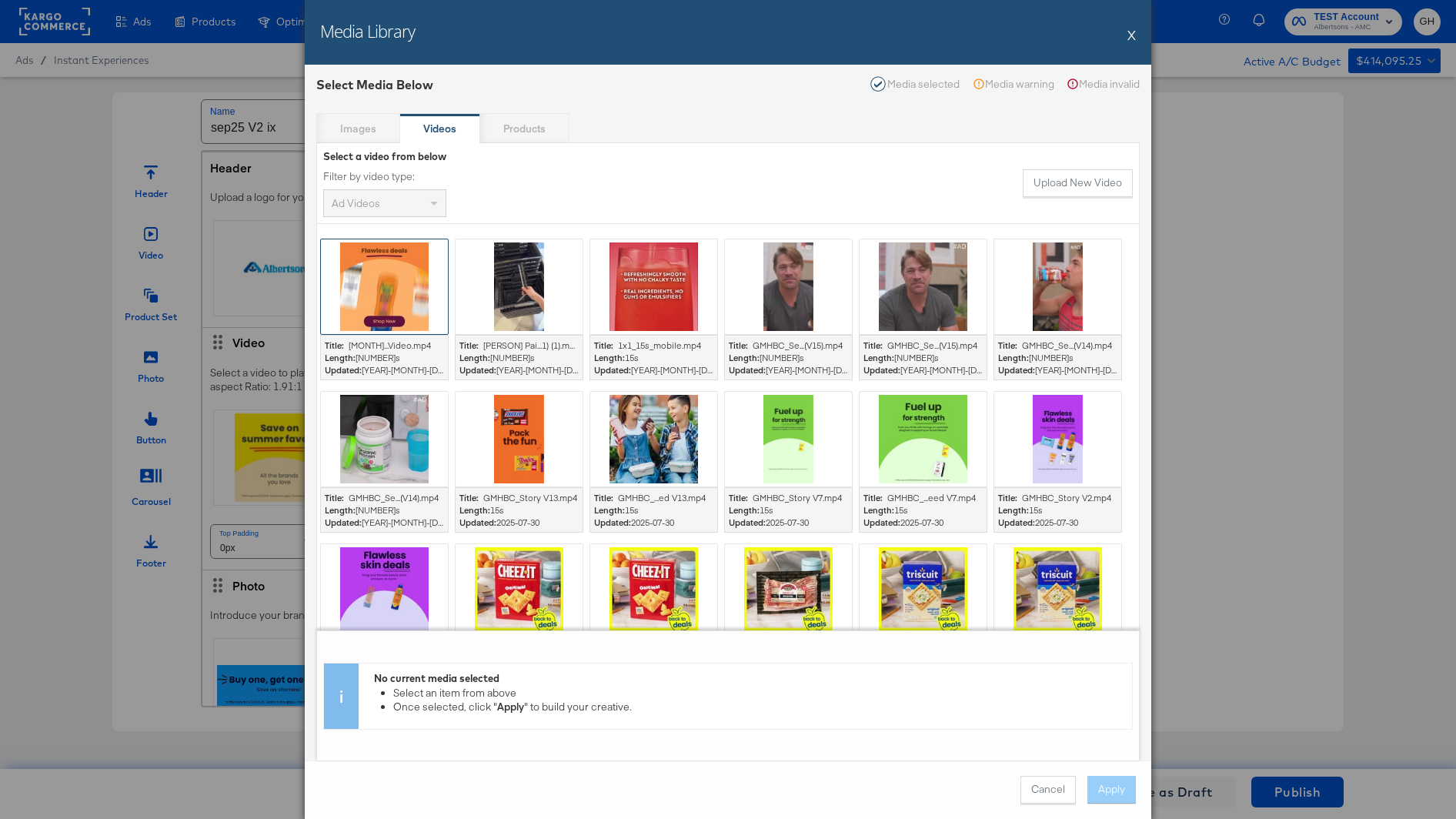 click at bounding box center (384, 286) 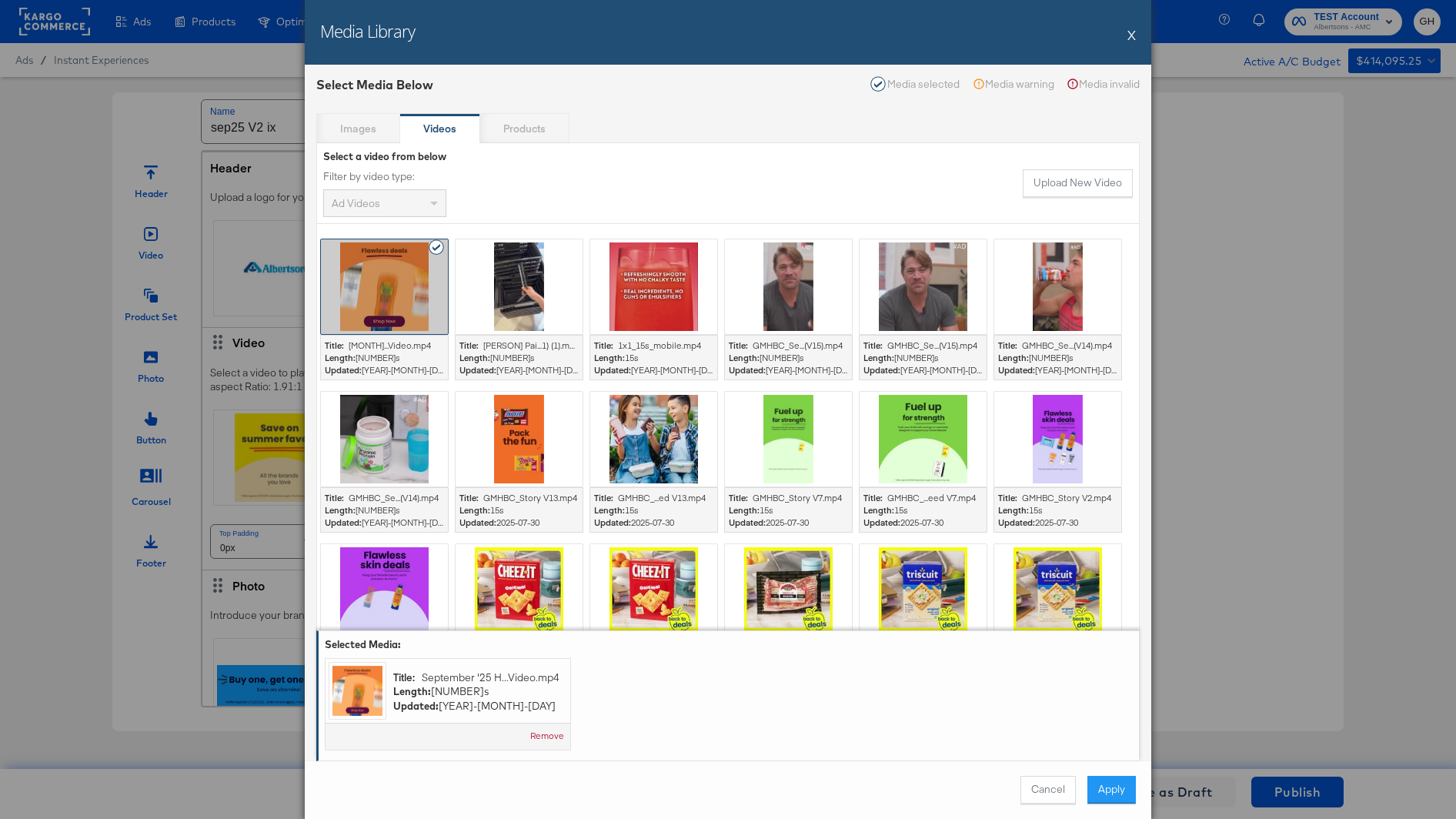 click on "Cancel Apply" at bounding box center [728, 790] 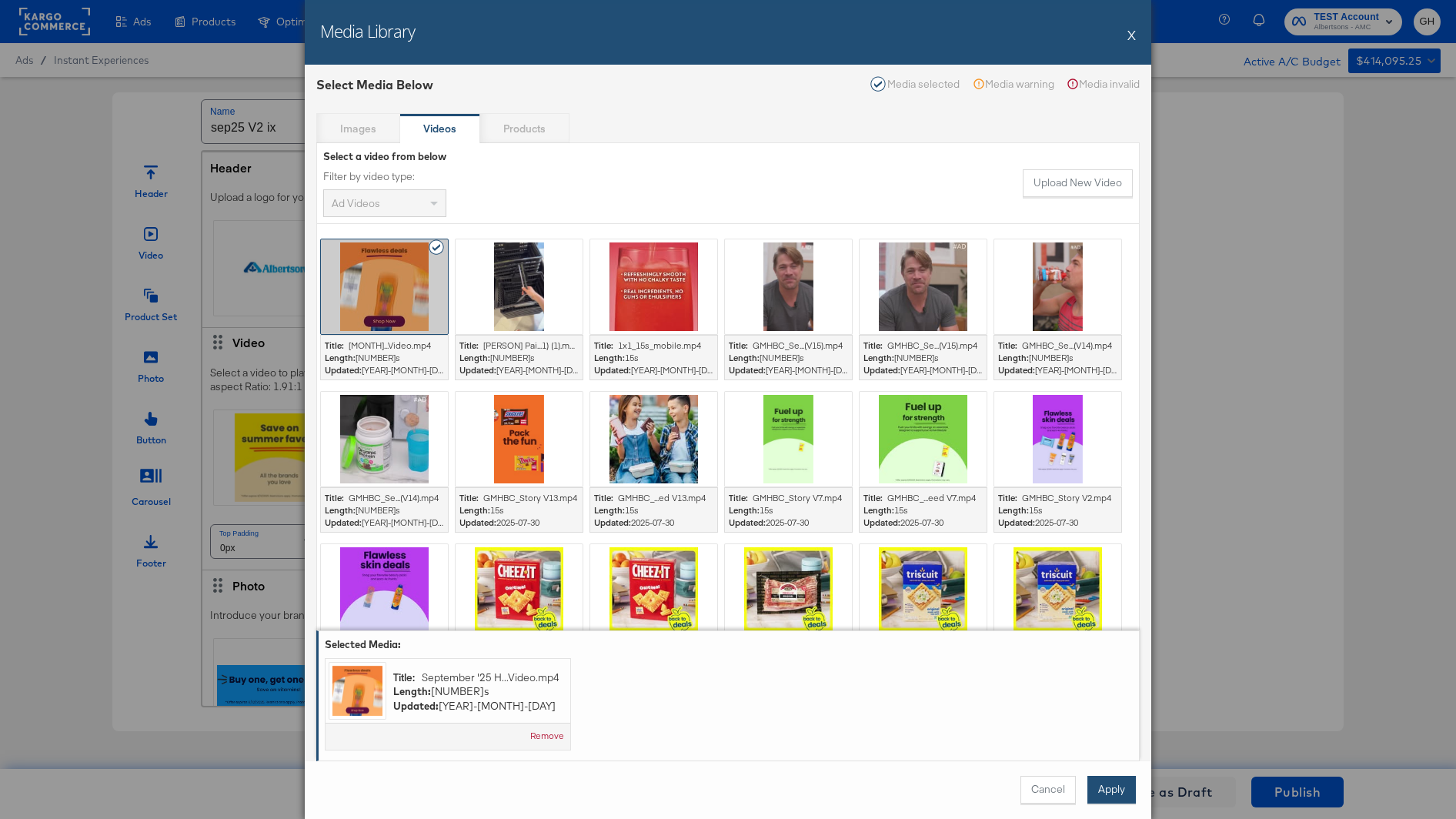 click on "Apply" at bounding box center (1111, 790) 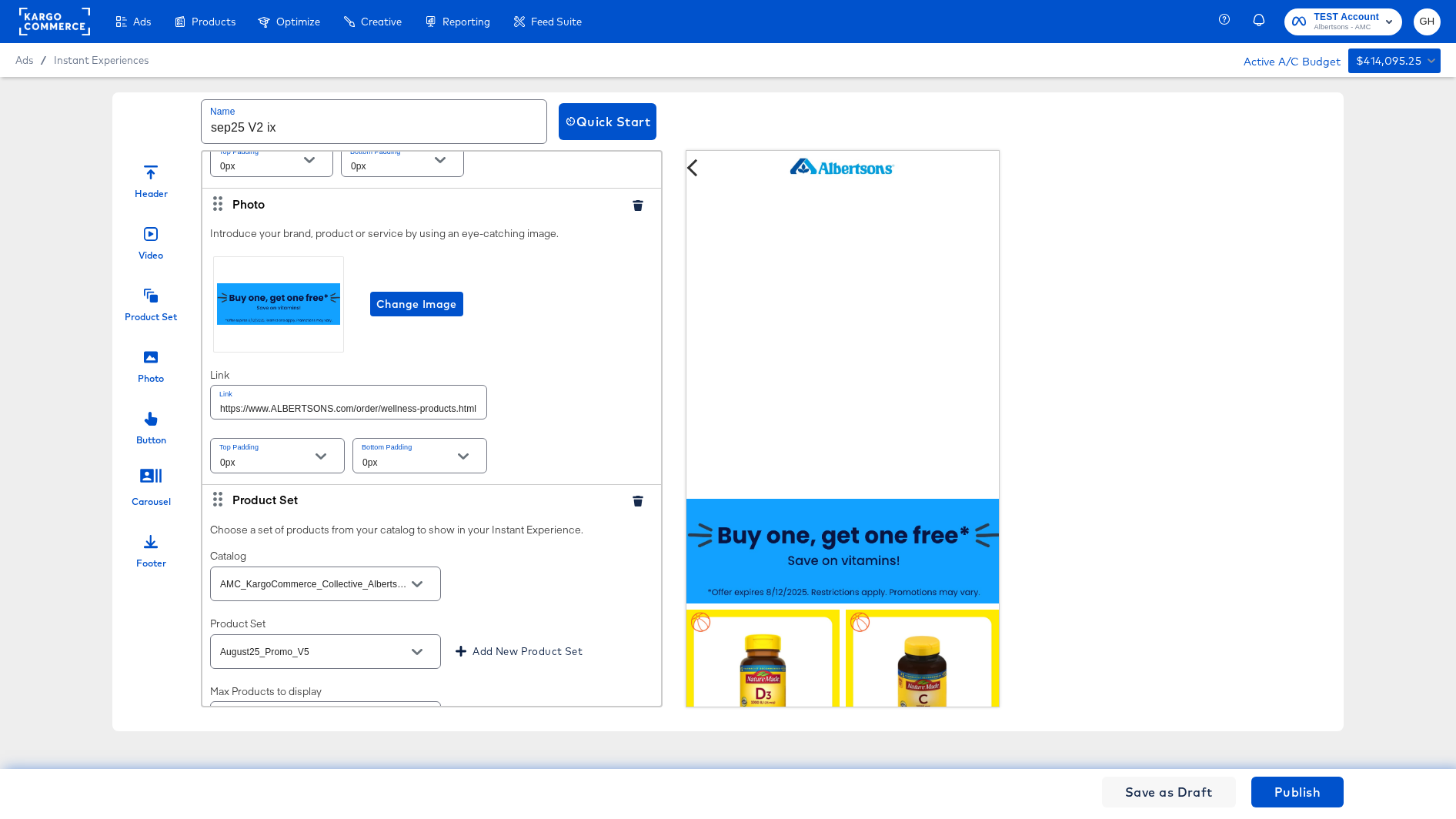 scroll, scrollTop: 382, scrollLeft: 0, axis: vertical 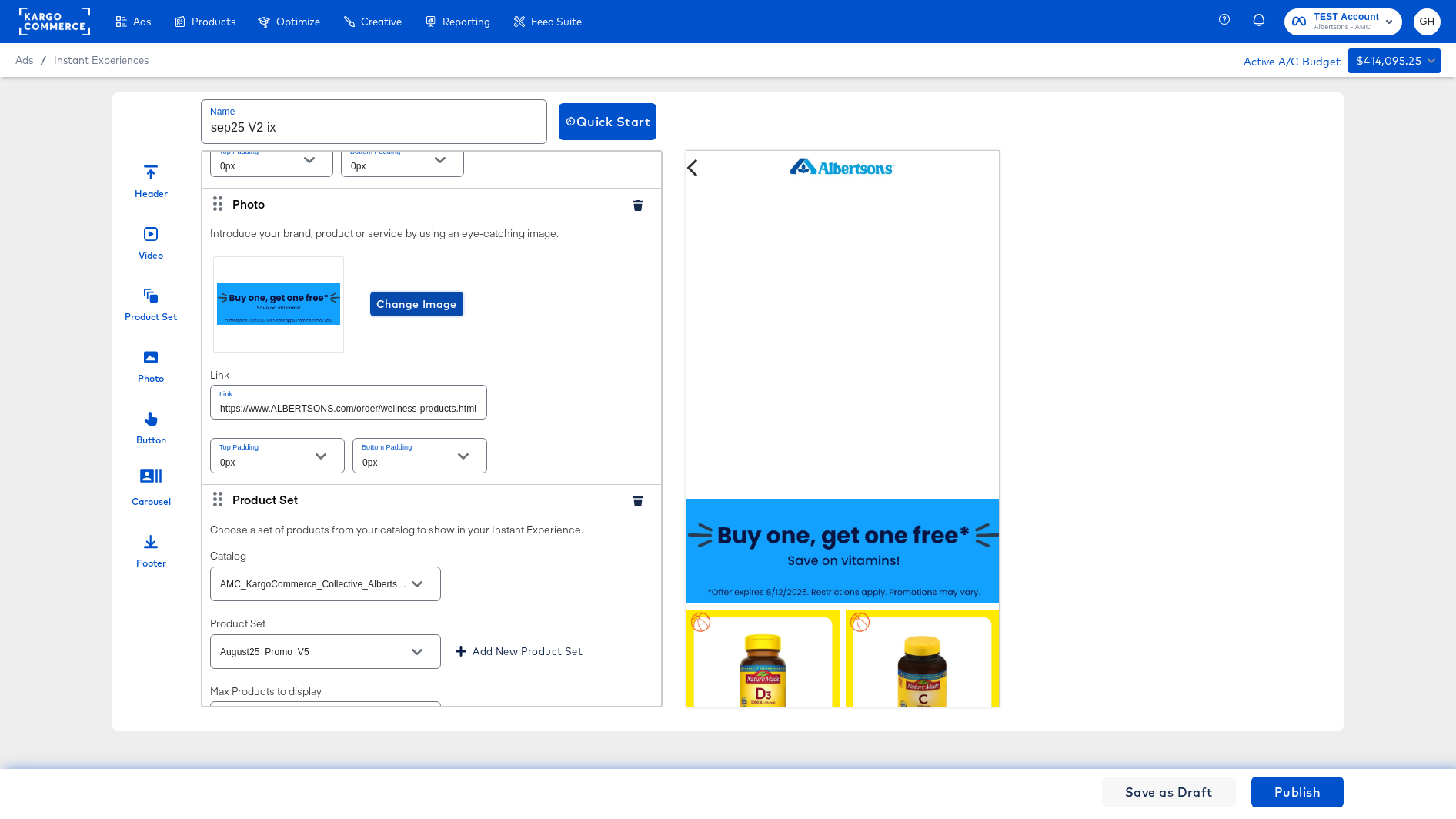 click on "Change Image" at bounding box center [416, 304] 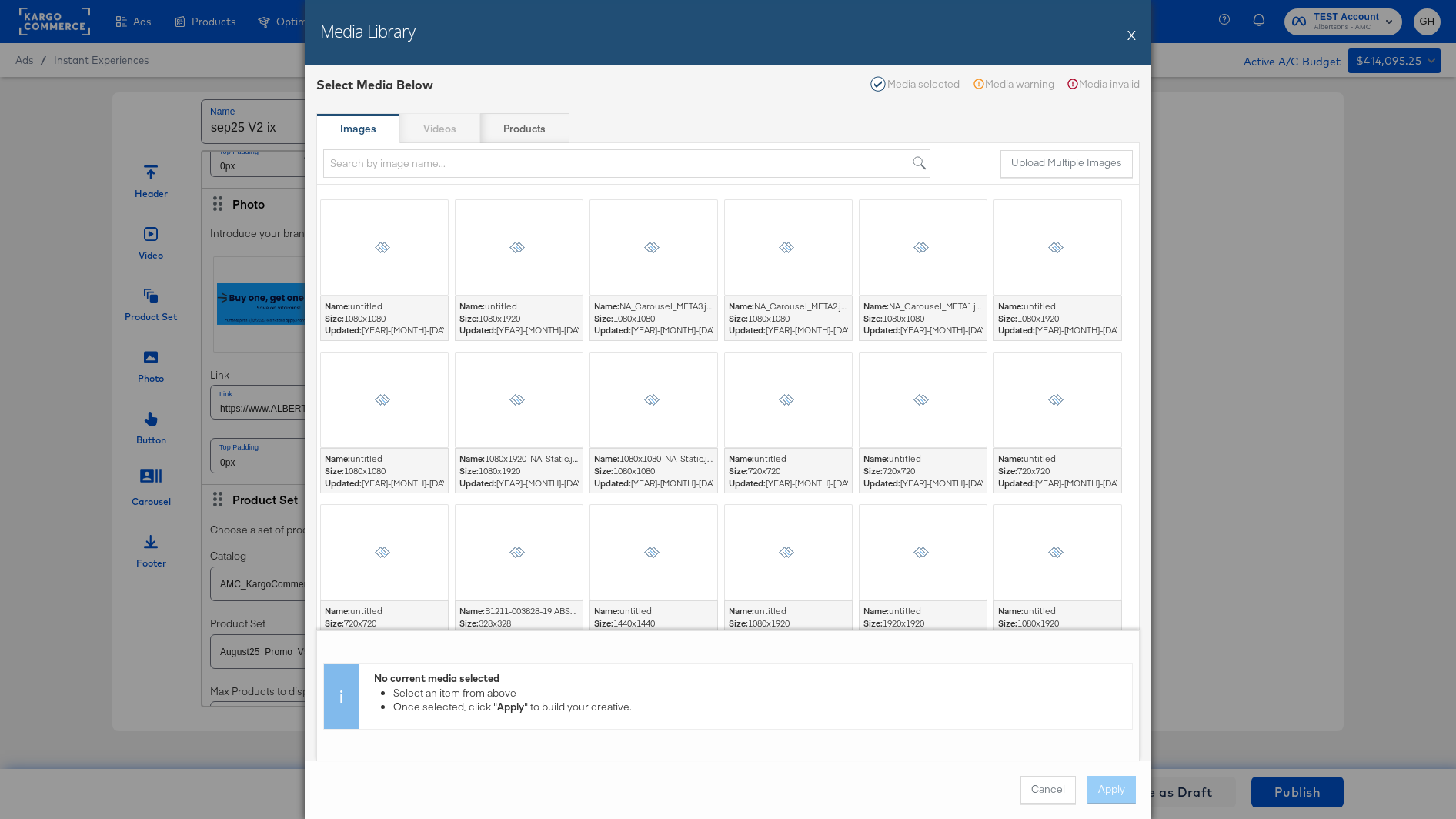click on "Upload Multiple Images" at bounding box center [728, 164] 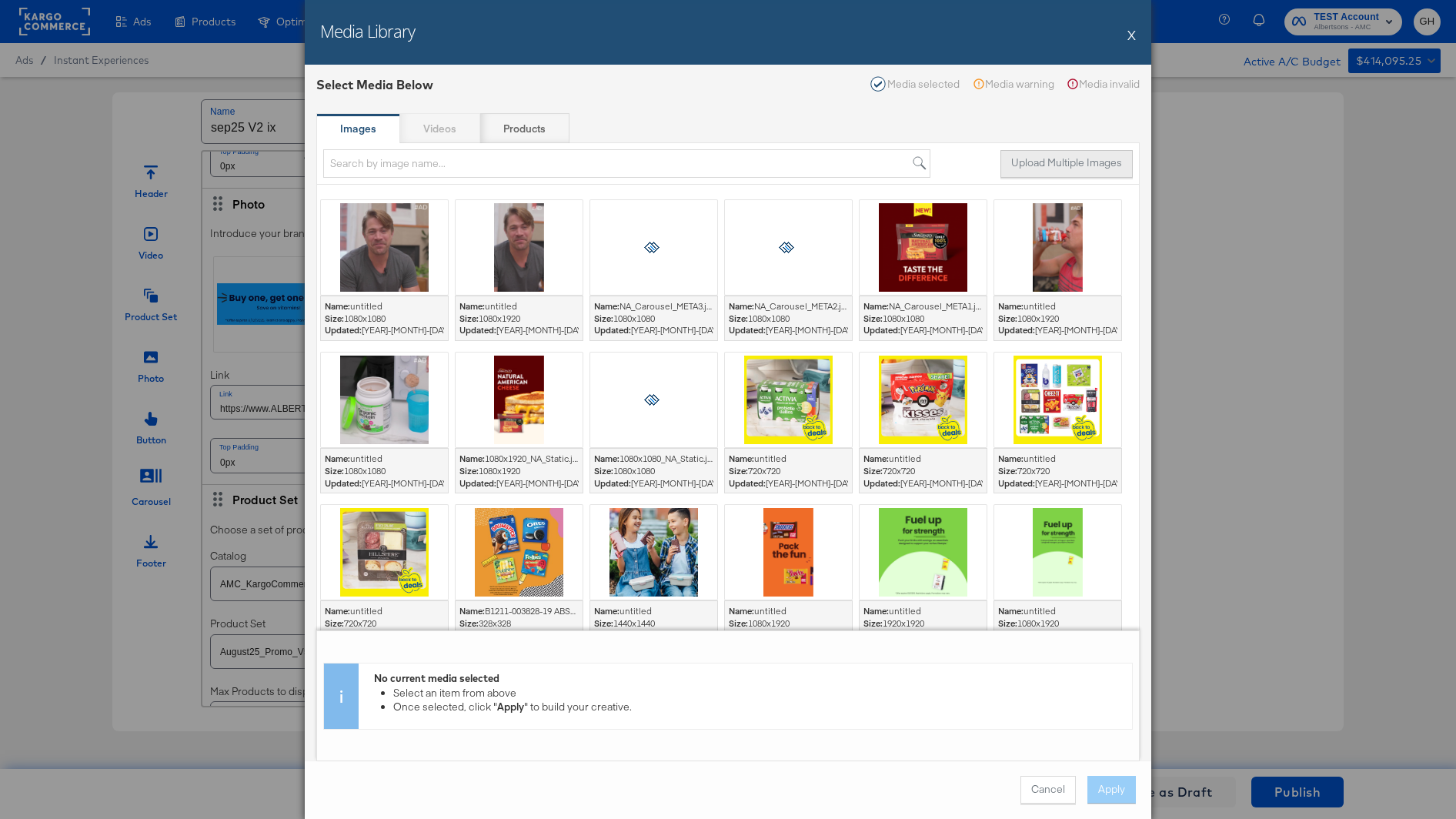 click on "Upload Multiple Images" at bounding box center (1067, 164) 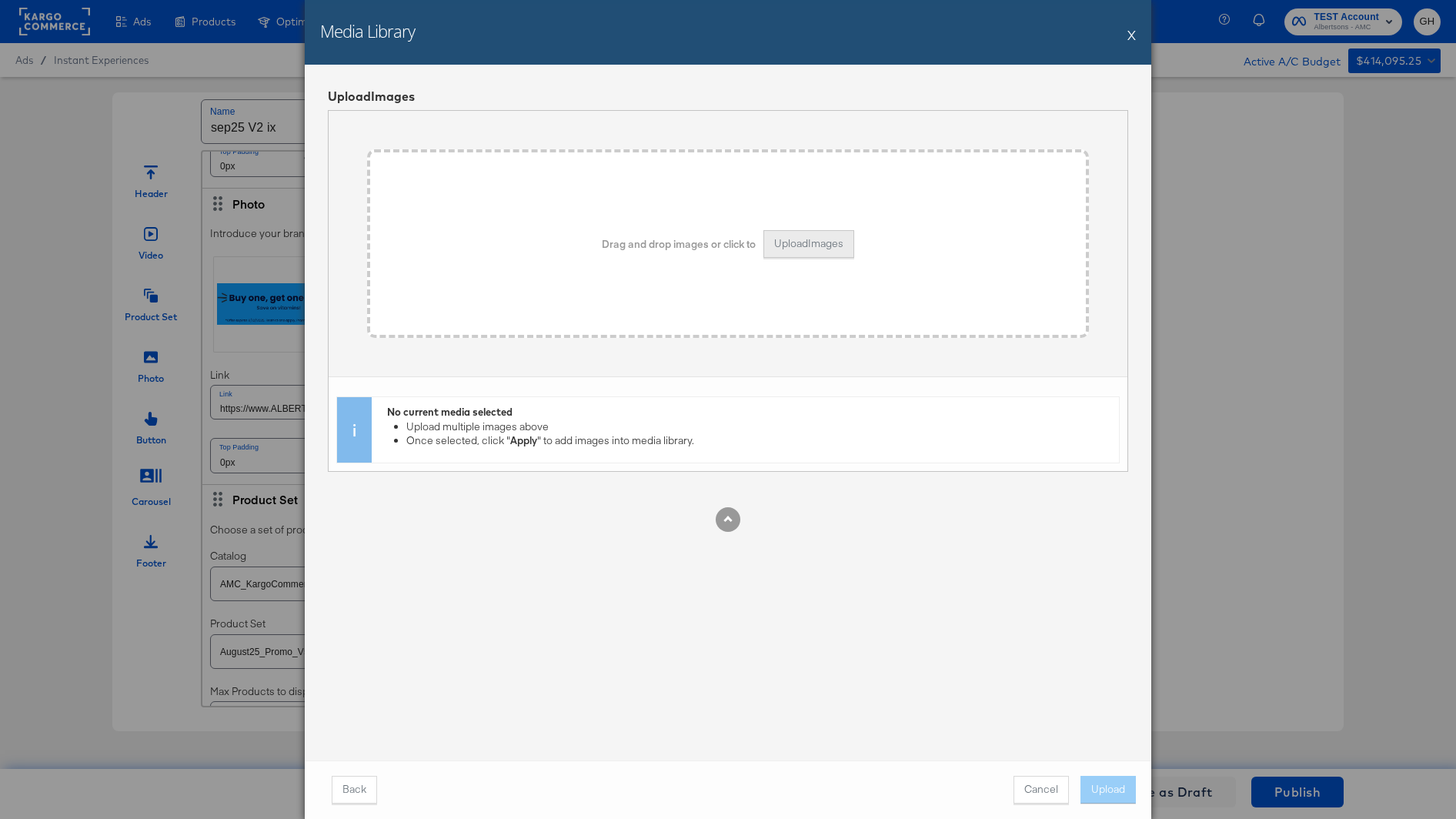 click on "Upload  Images" at bounding box center (809, 244) 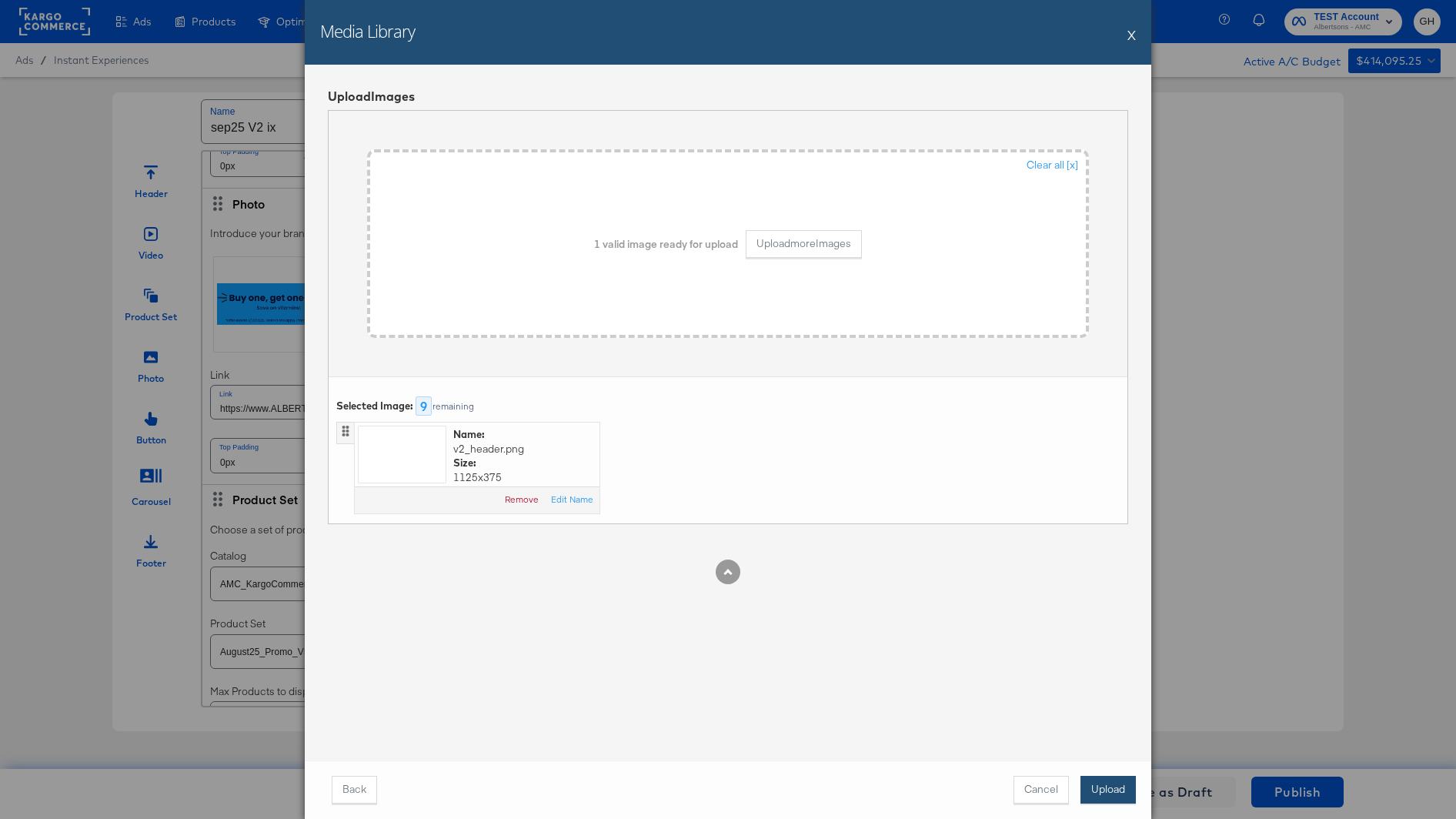 click on "Upload" at bounding box center (1108, 790) 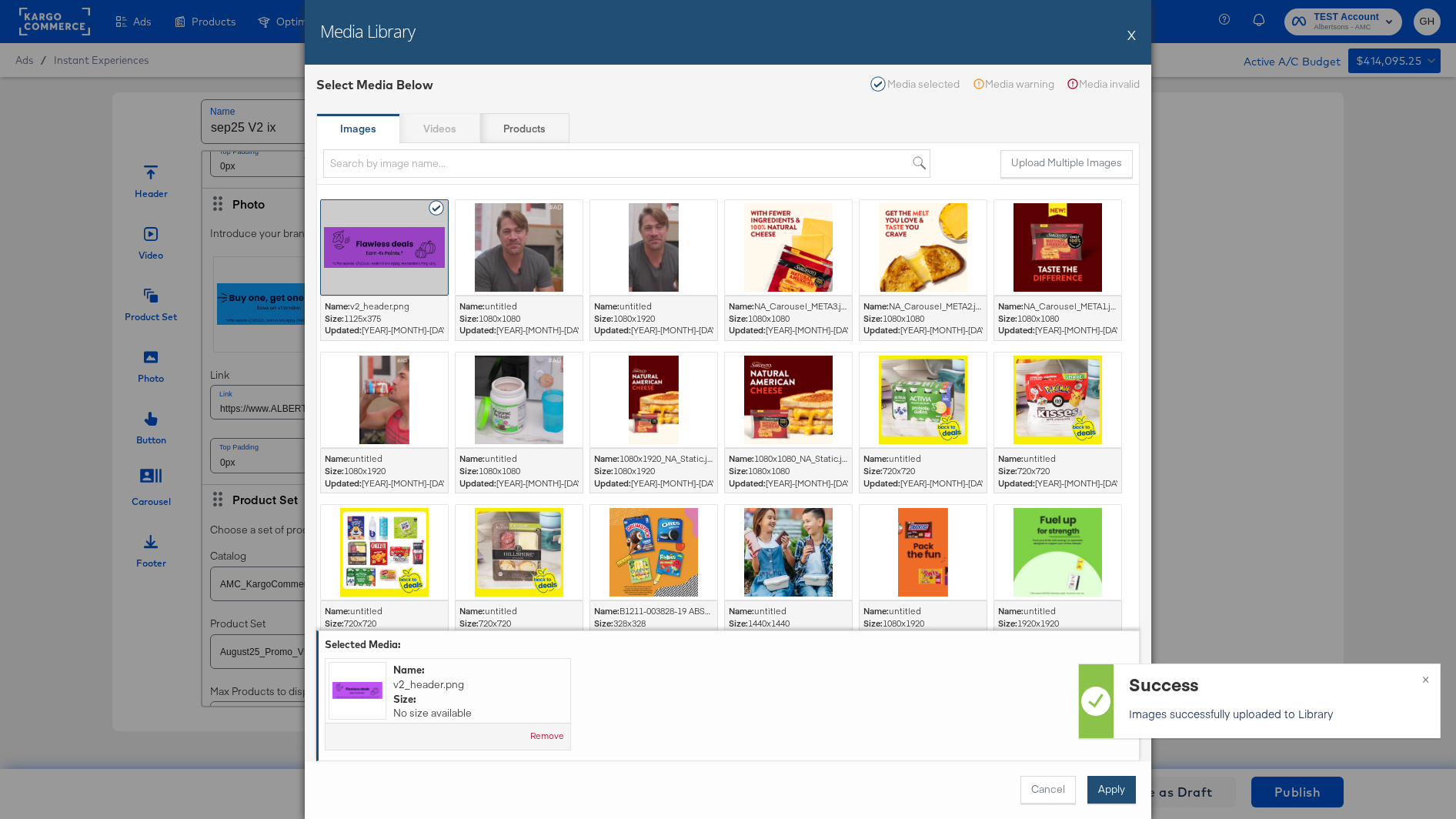 click on "Apply" at bounding box center (1111, 790) 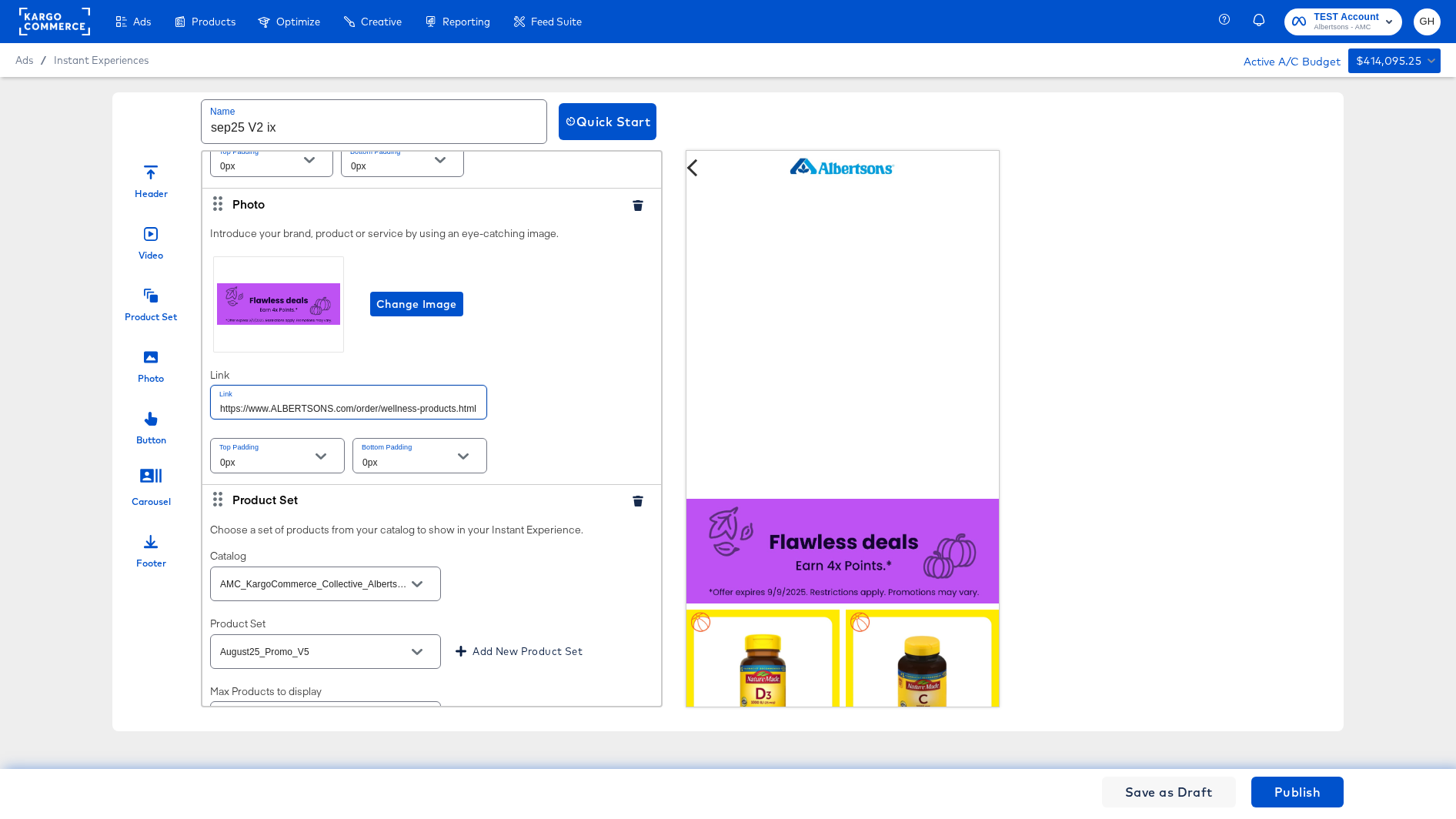 click on "https://www.ALBERTSONS.com/order/wellness-products.html" at bounding box center (349, 402) 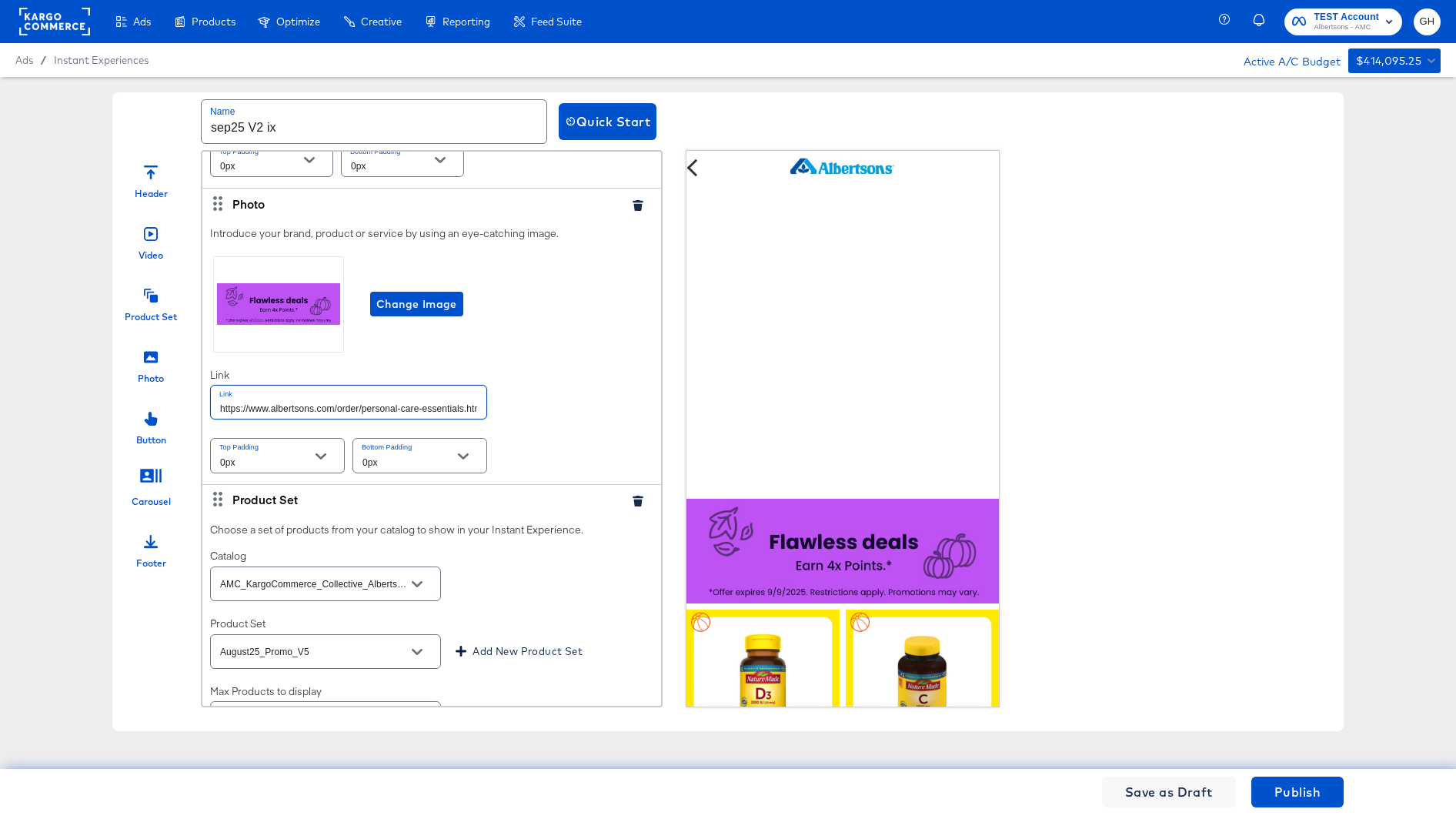 scroll, scrollTop: 0, scrollLeft: 6, axis: horizontal 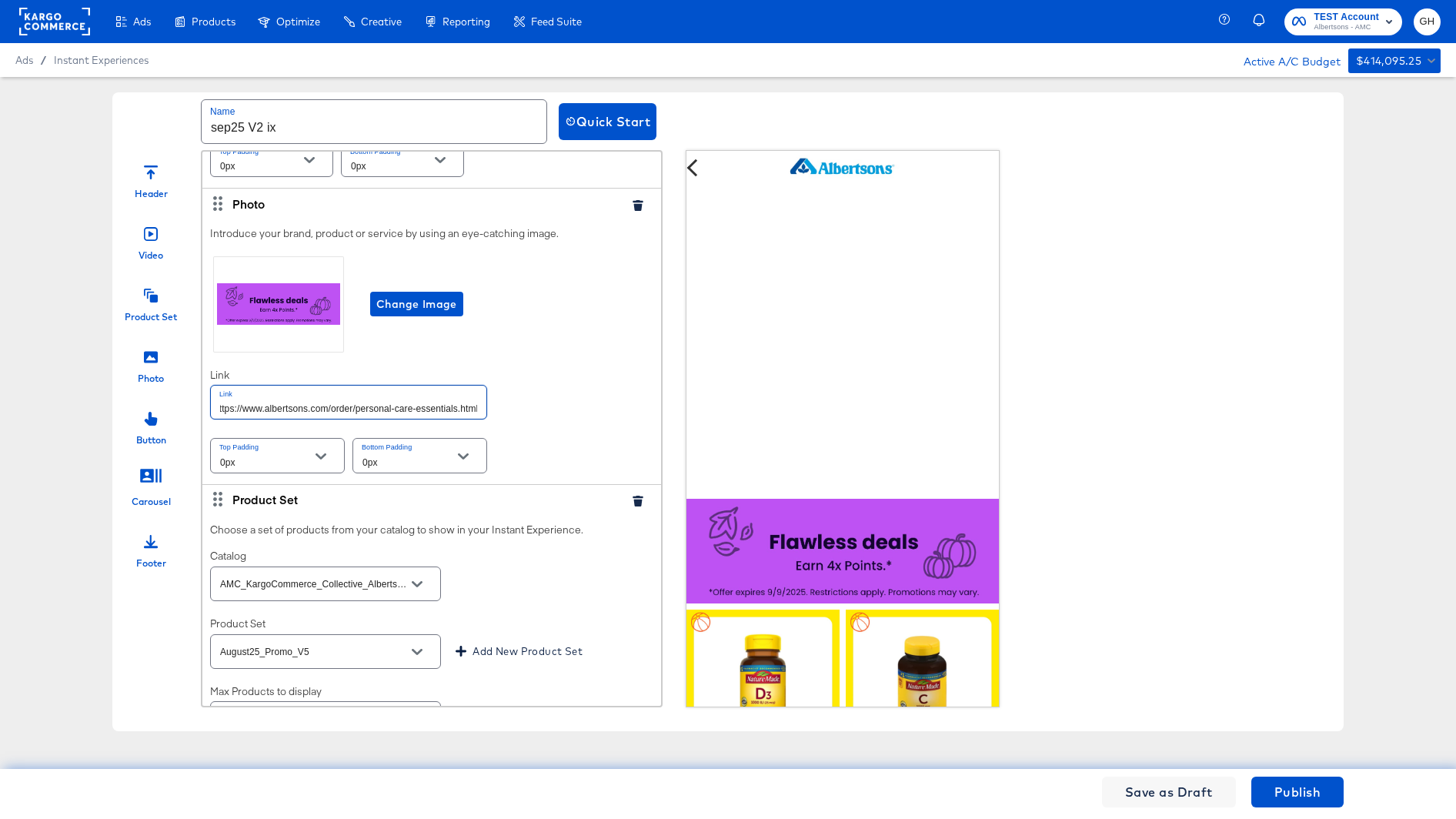 type on "https://www.albertsons.com/order/personal-care-essentials.html" 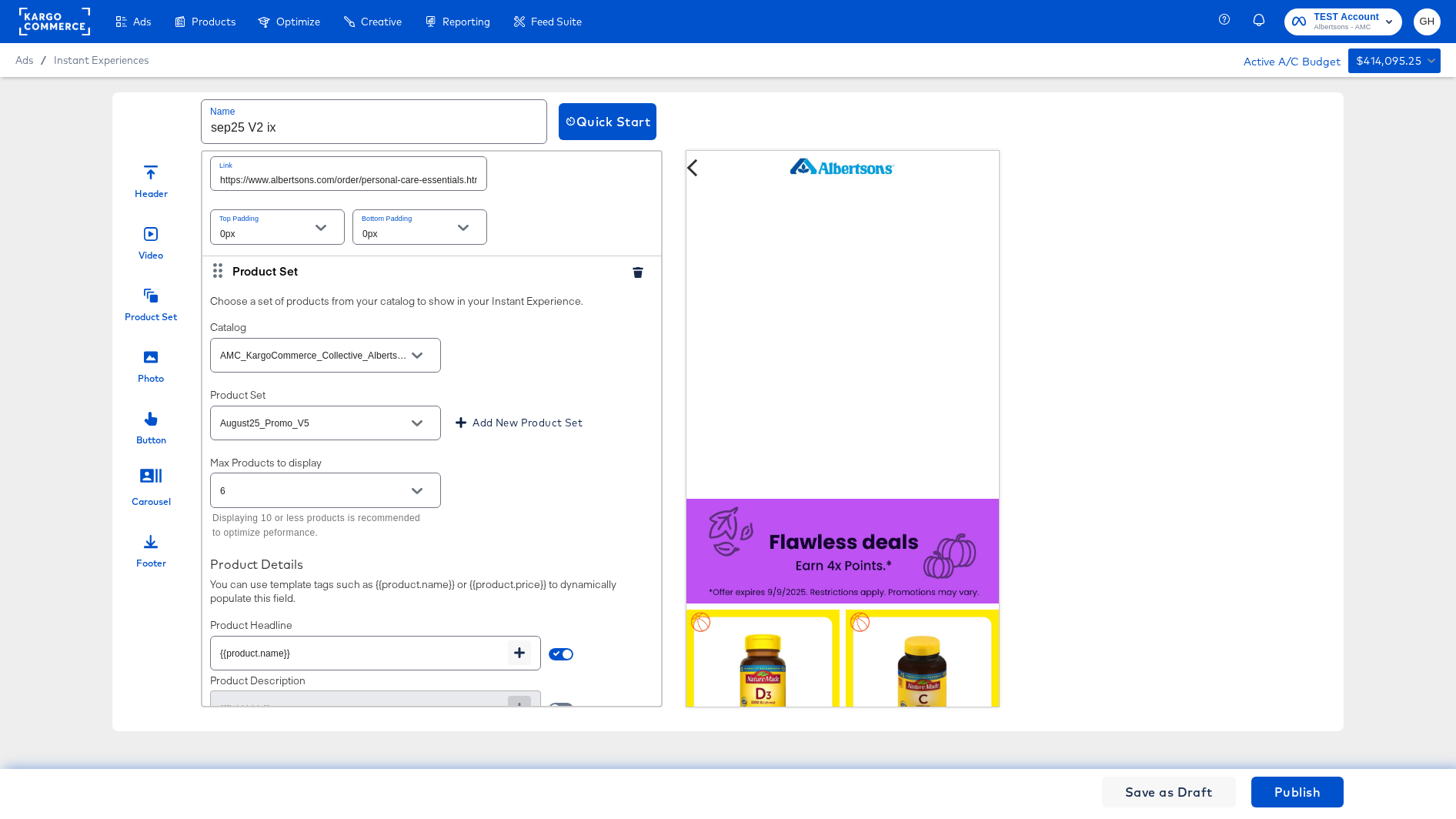 scroll, scrollTop: 611, scrollLeft: 0, axis: vertical 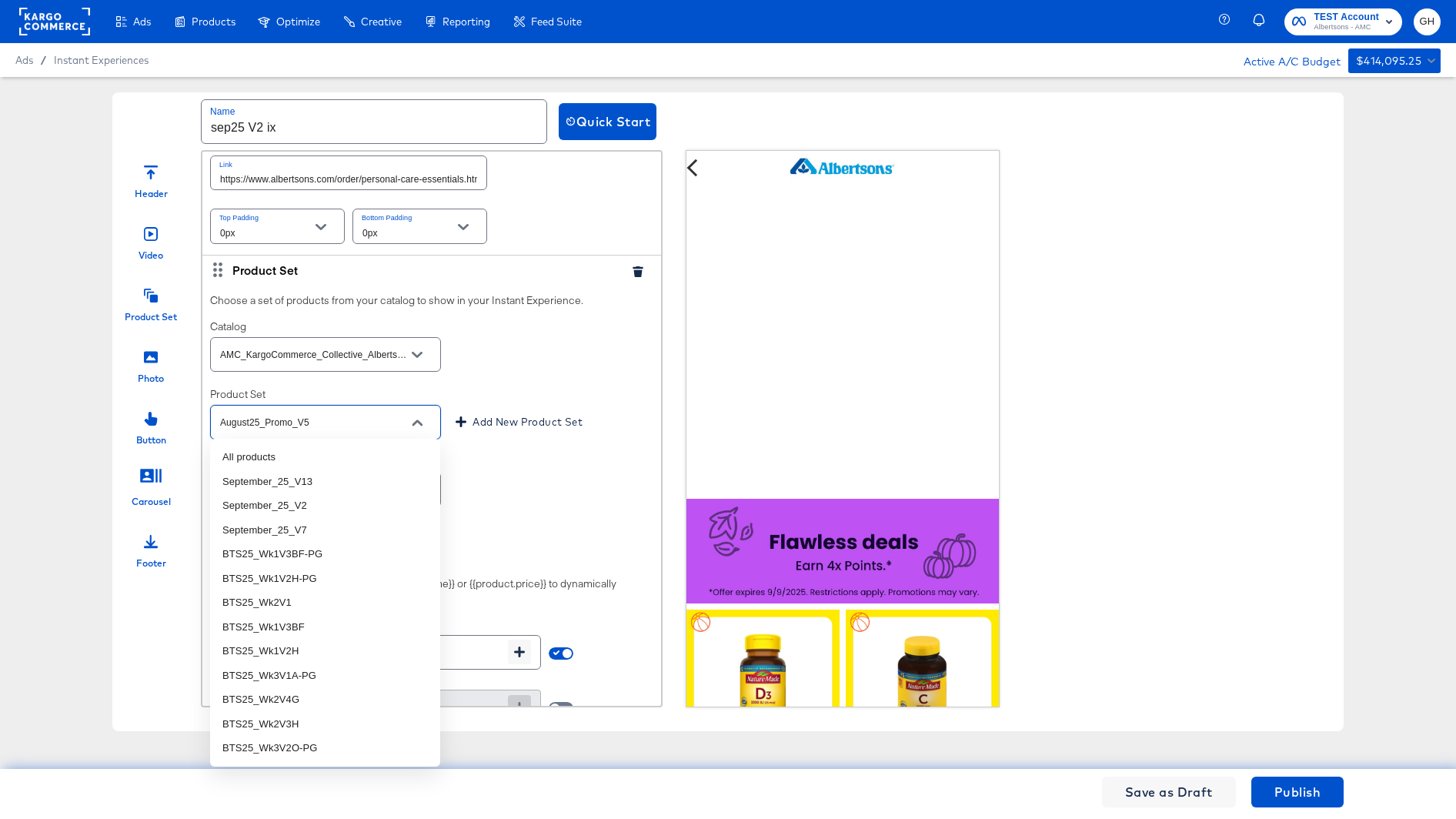 click on "August25_Promo_V5" at bounding box center (313, 423) 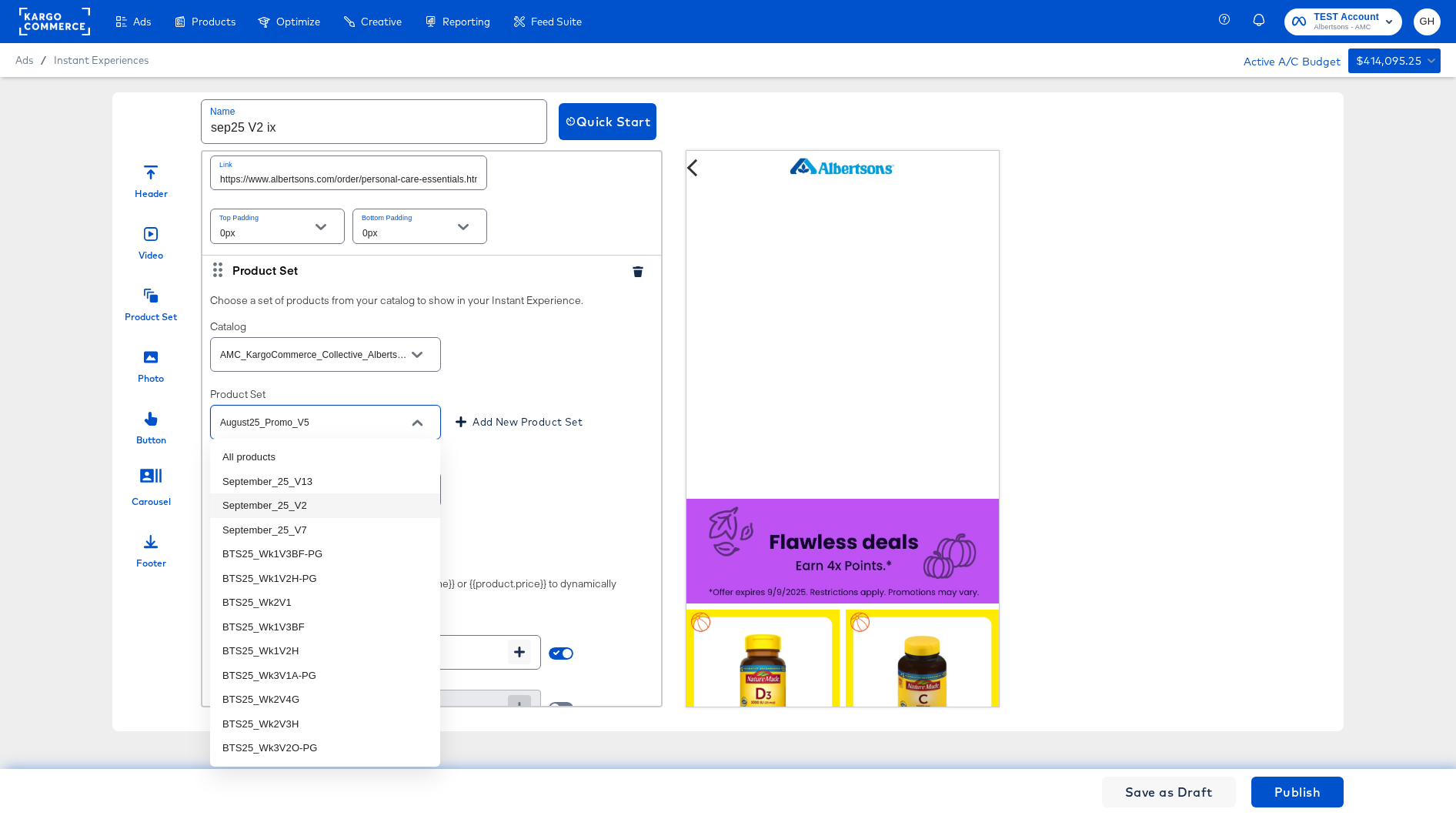 click on "September_25_V2" at bounding box center [325, 506] 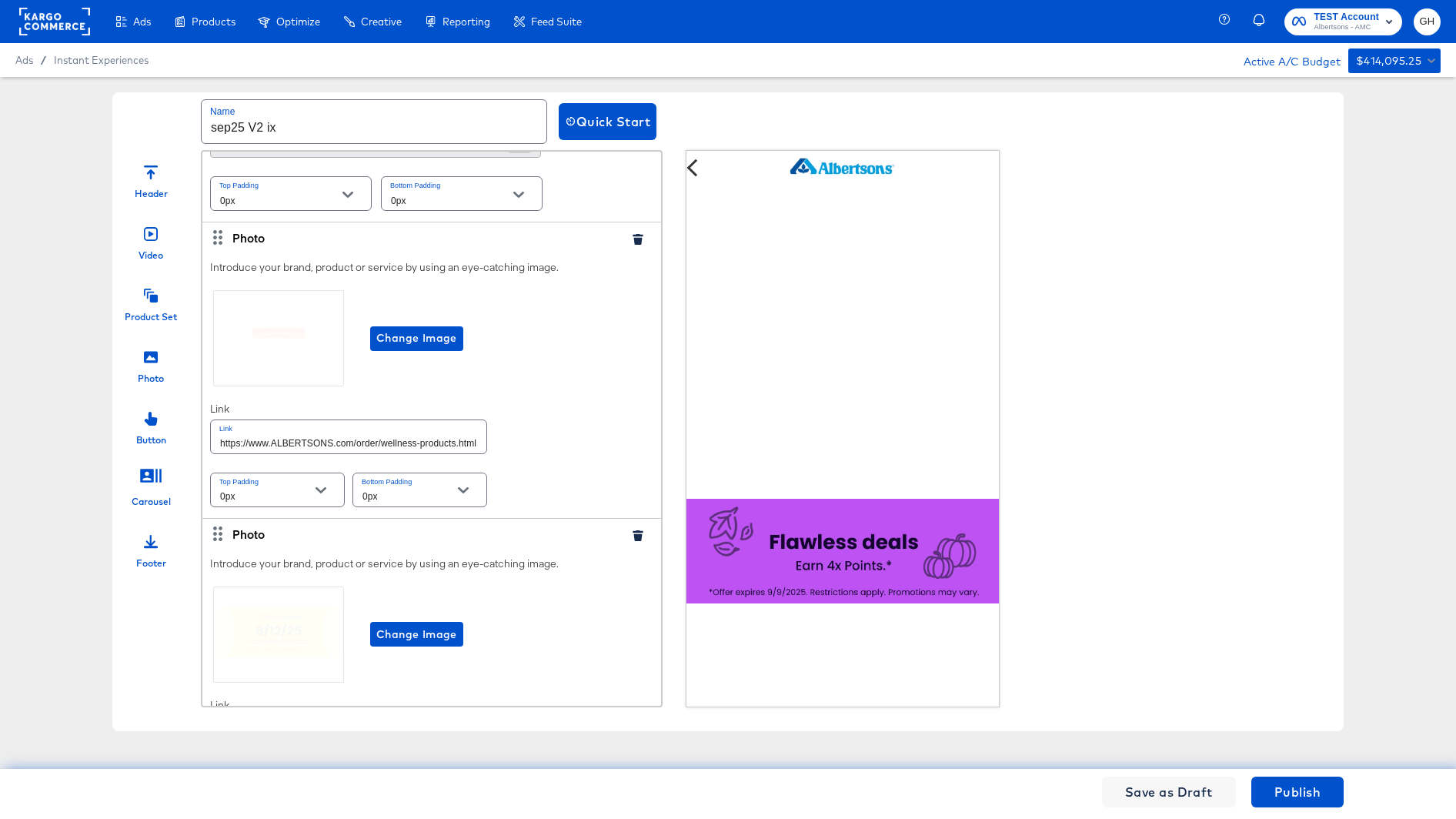 scroll, scrollTop: 1287, scrollLeft: 0, axis: vertical 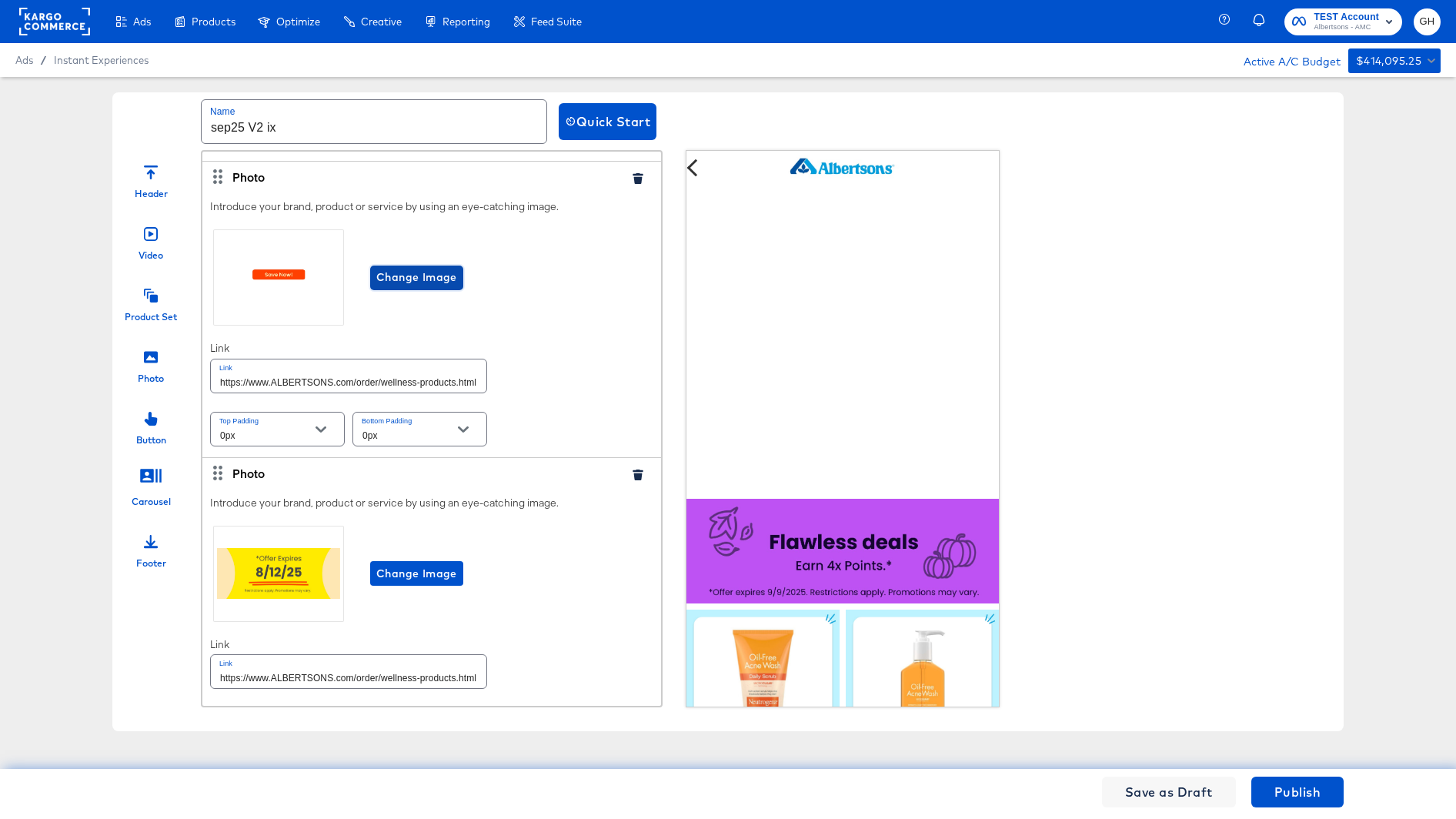 click on "Change Image" at bounding box center (416, 277) 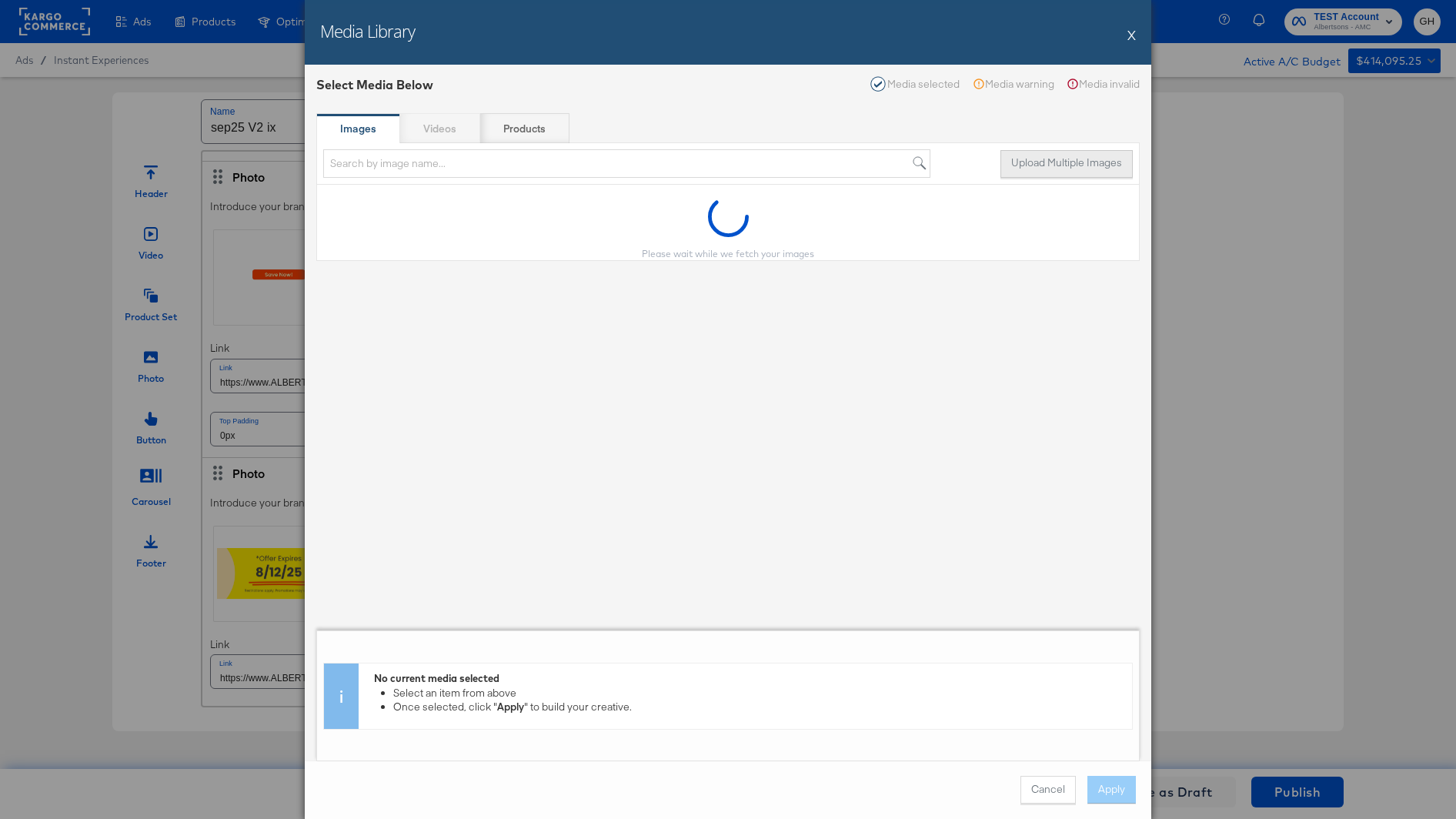click on "Upload Multiple Images" at bounding box center [1067, 164] 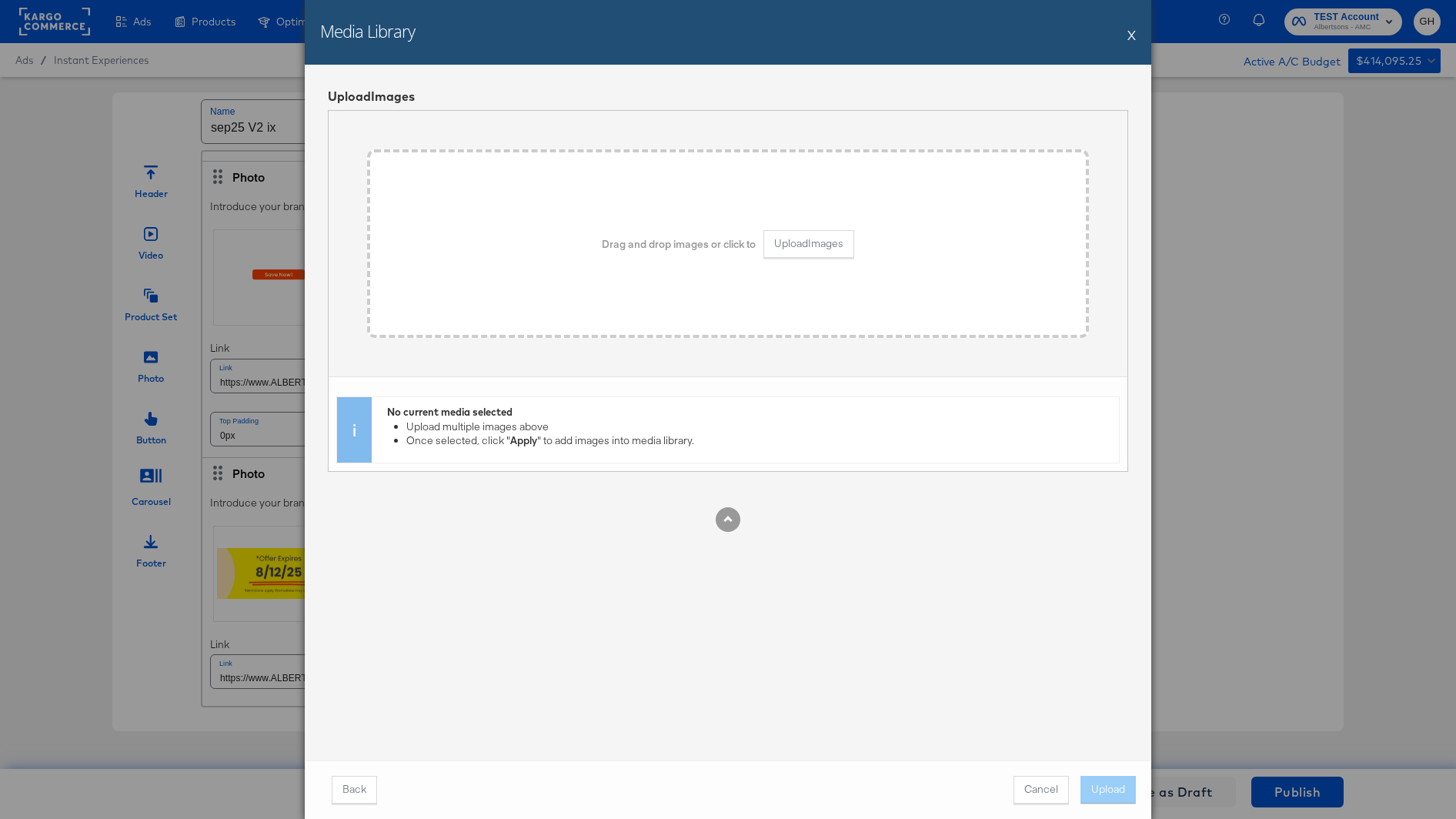 click on "Drag and drop images or click to  Upload  Images" at bounding box center [728, 244] 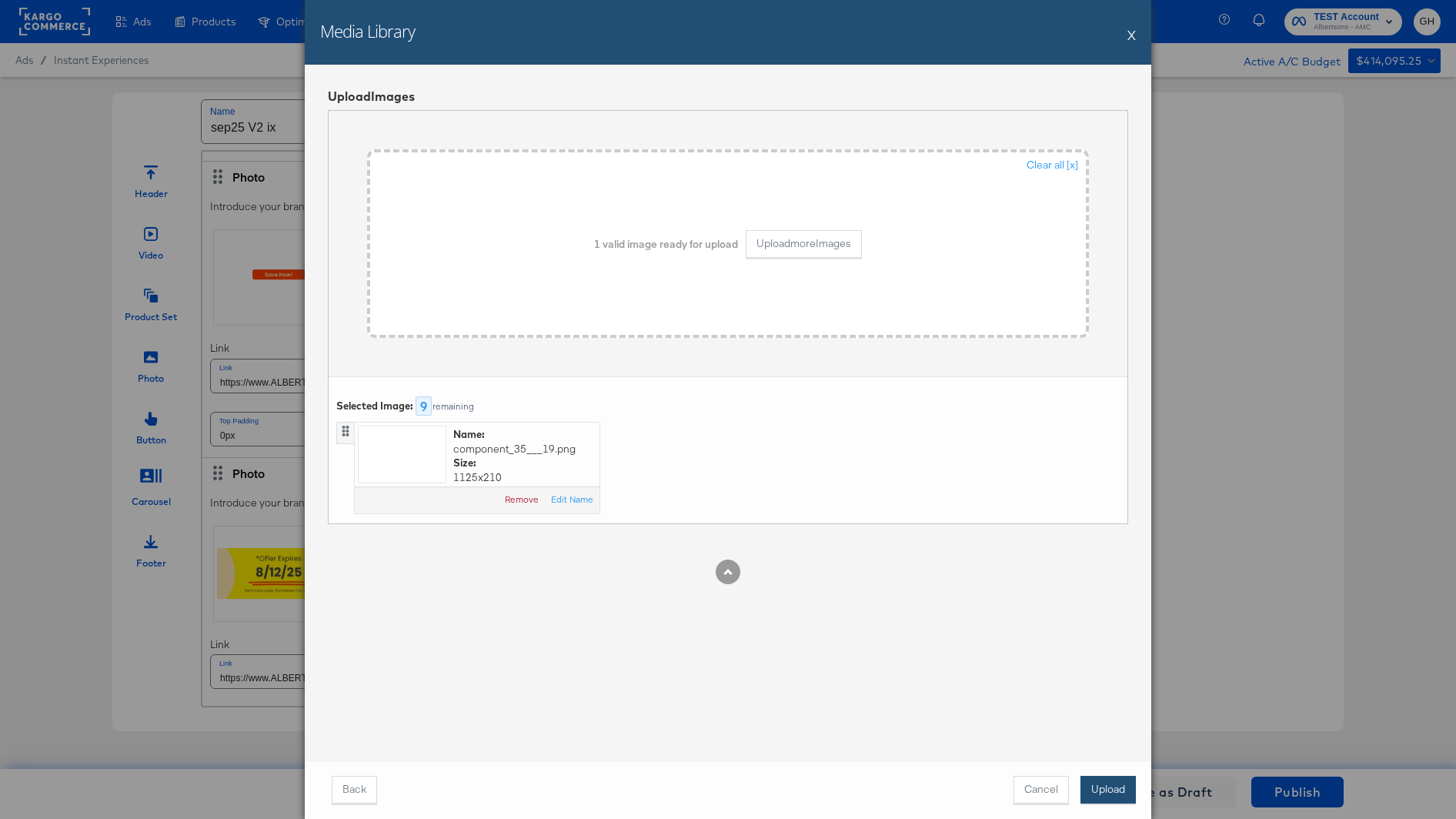 click on "Upload" at bounding box center [1108, 790] 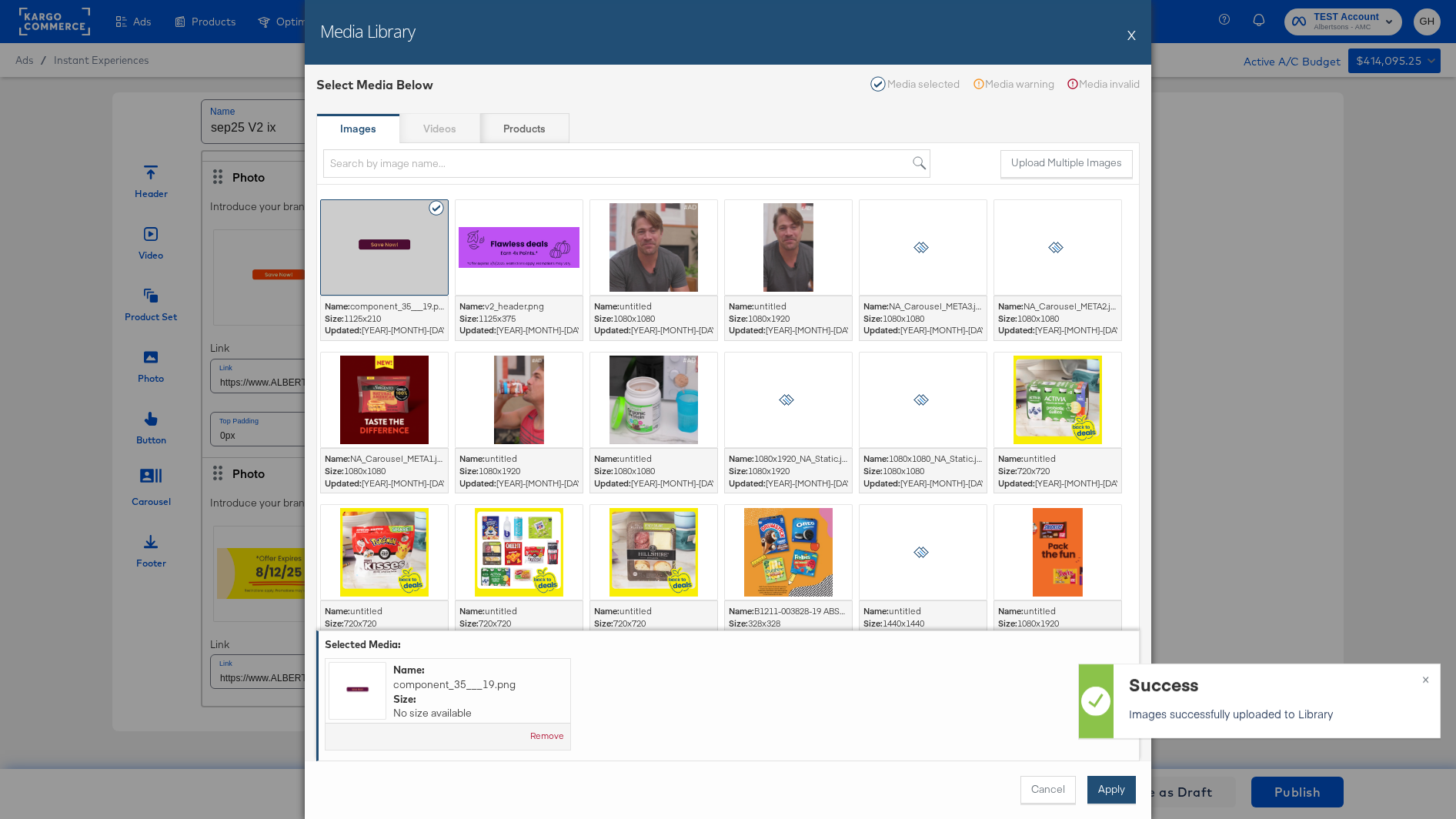 click on "Apply" at bounding box center (1111, 790) 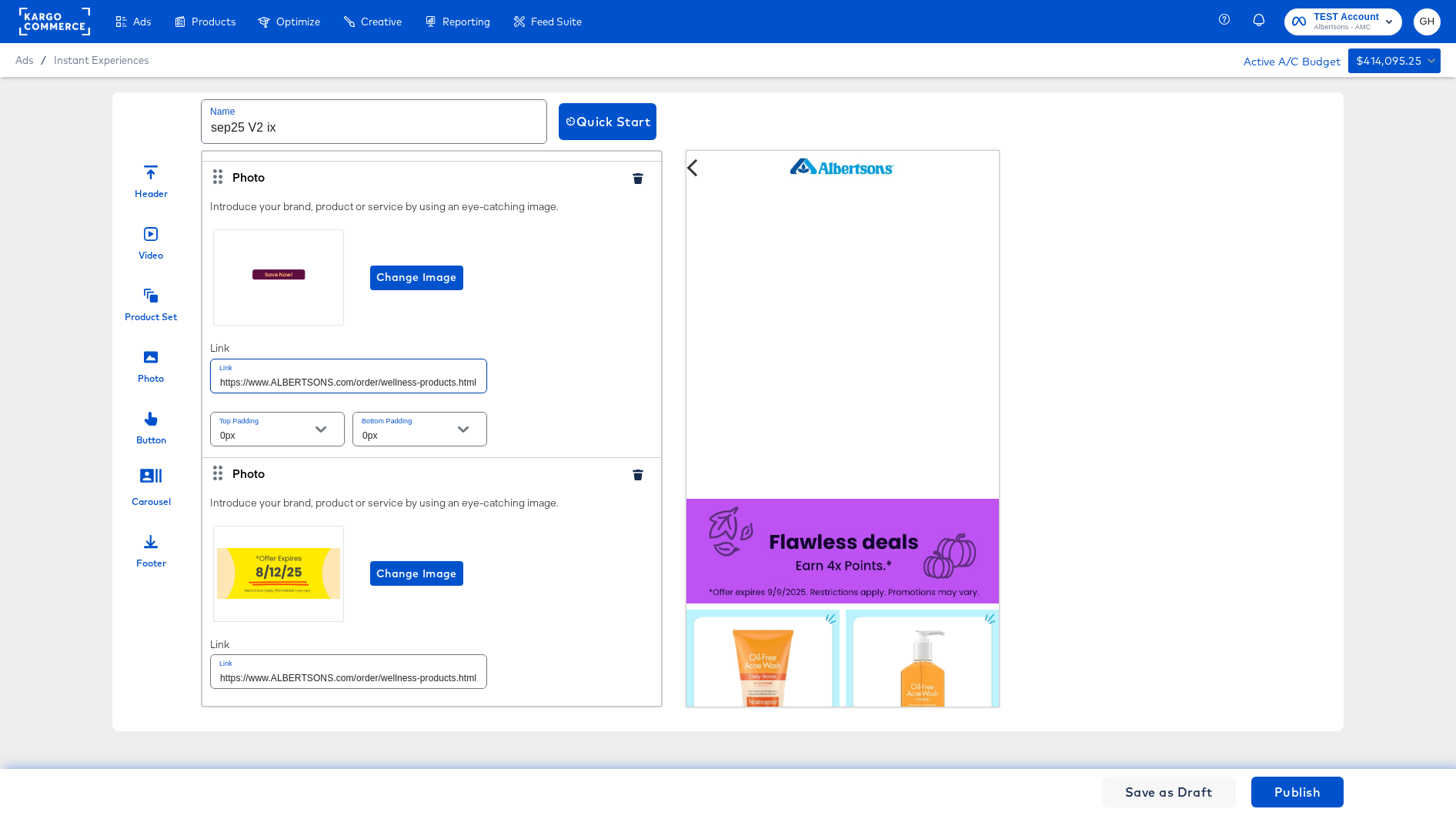 click on "https://www.ALBERTSONS.com/order/wellness-products.html" at bounding box center (349, 376) 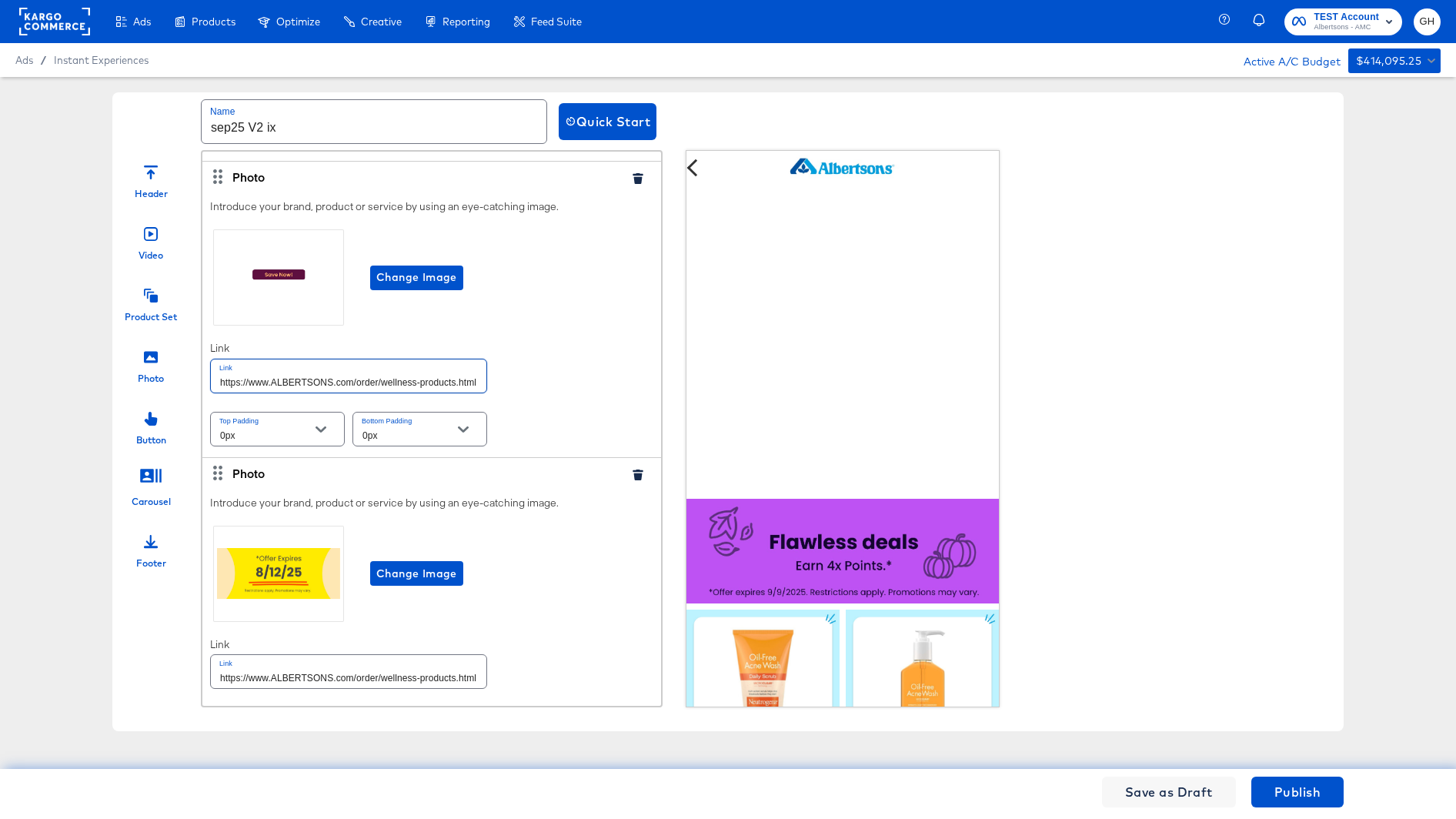click on "https://www.ALBERTSONS.com/order/wellness-products.html" at bounding box center (349, 376) 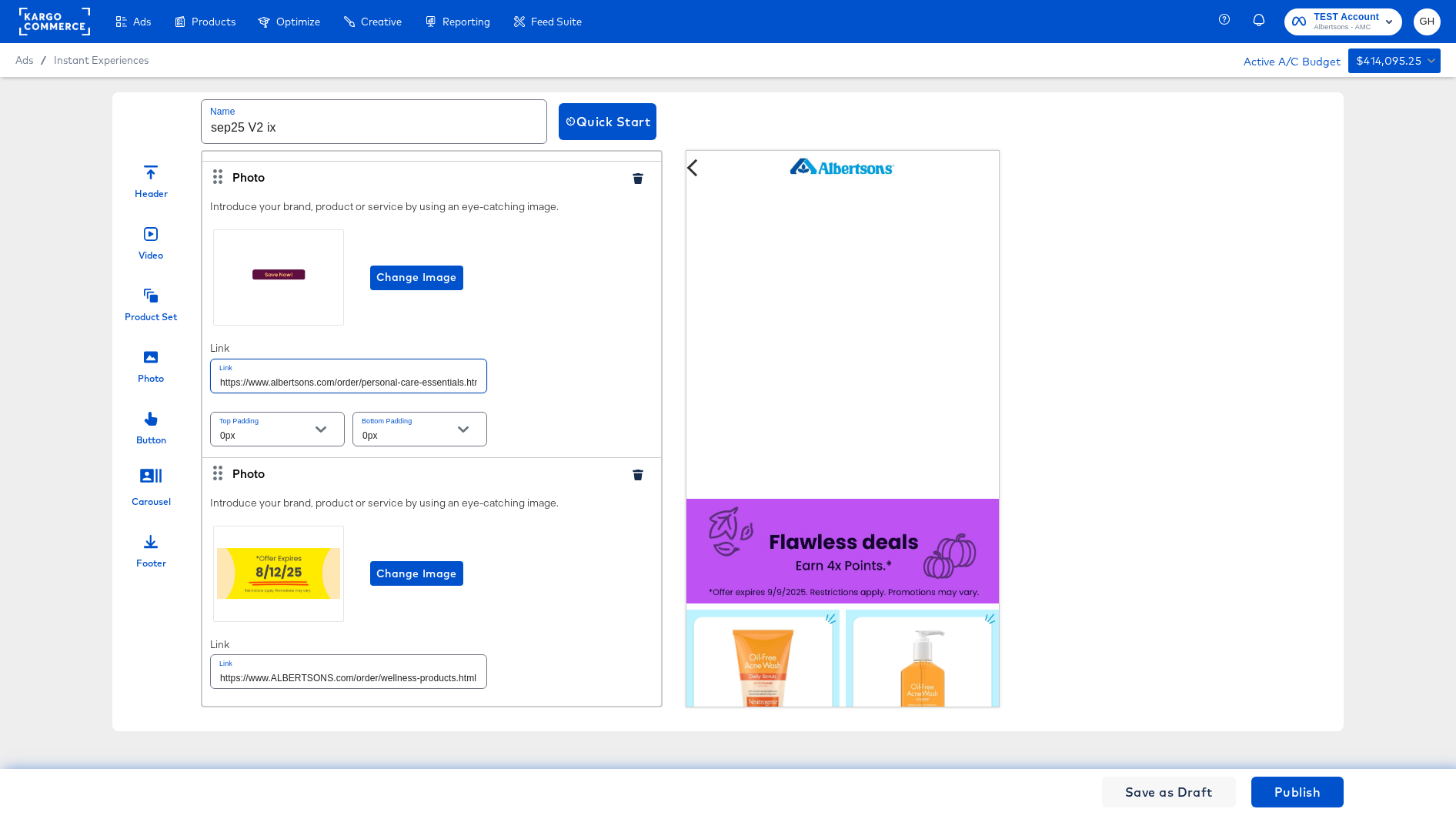scroll, scrollTop: 0, scrollLeft: 6, axis: horizontal 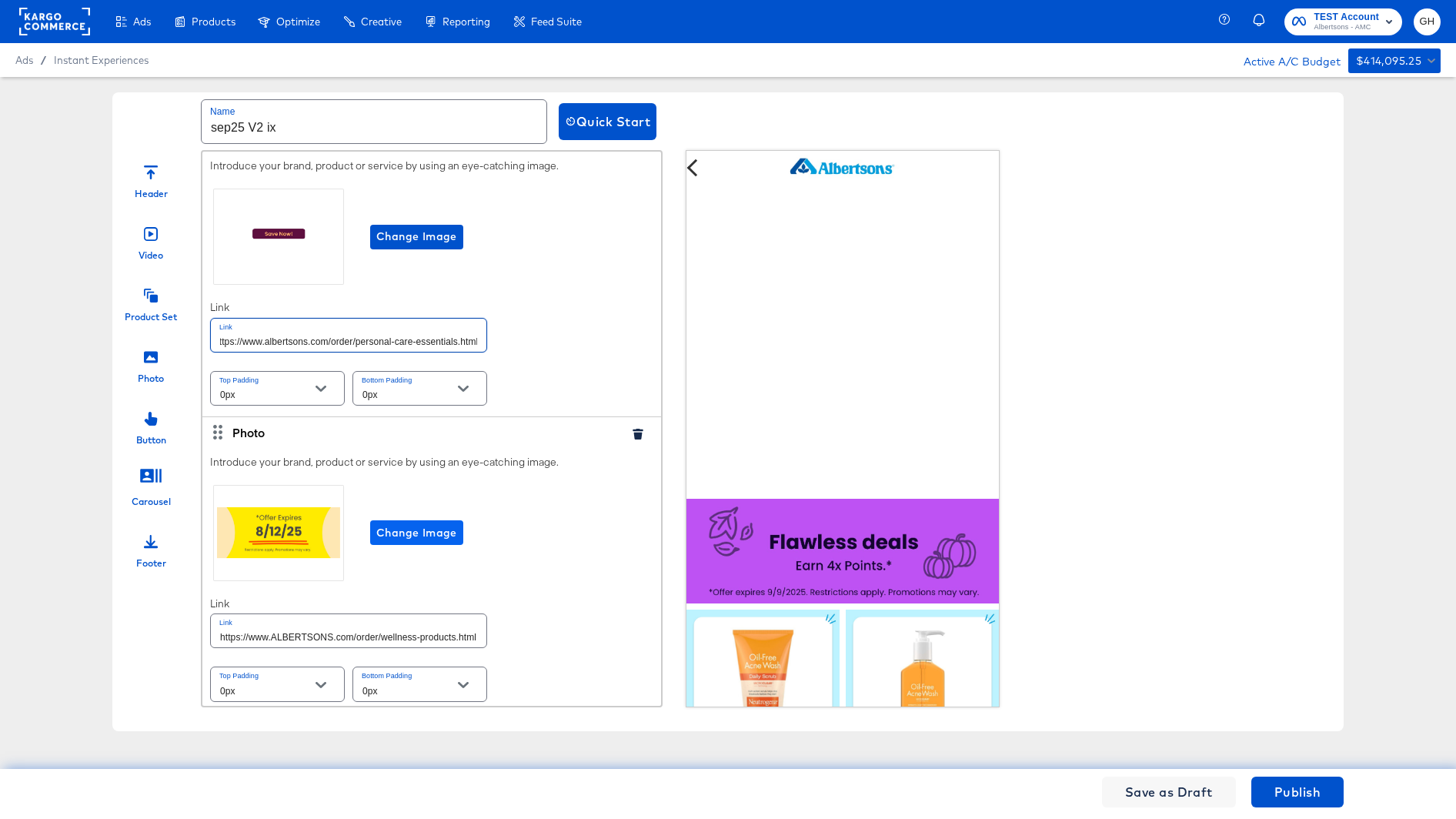 type on "https://www.albertsons.com/order/personal-care-essentials.html" 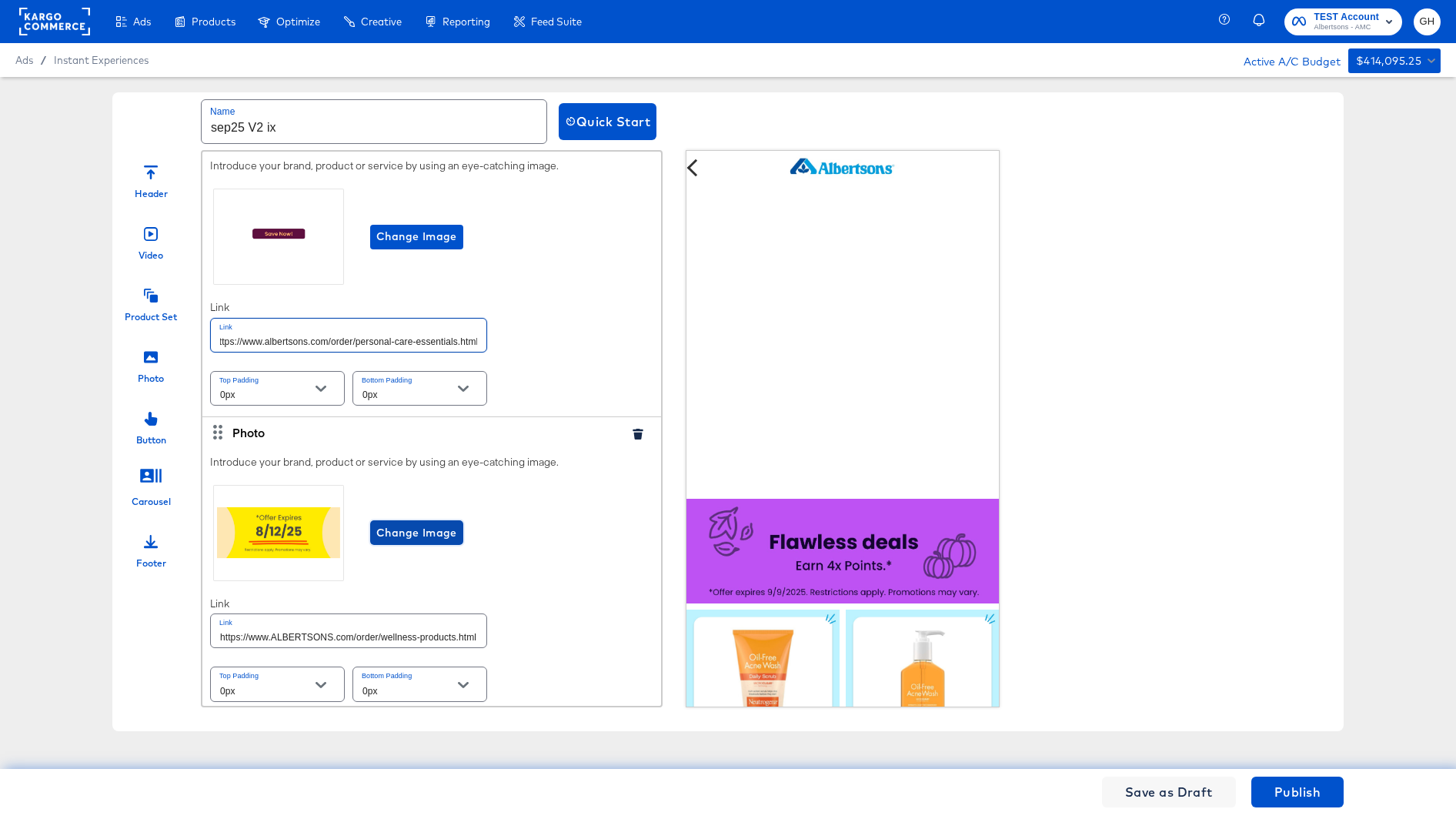 scroll, scrollTop: 0, scrollLeft: 0, axis: both 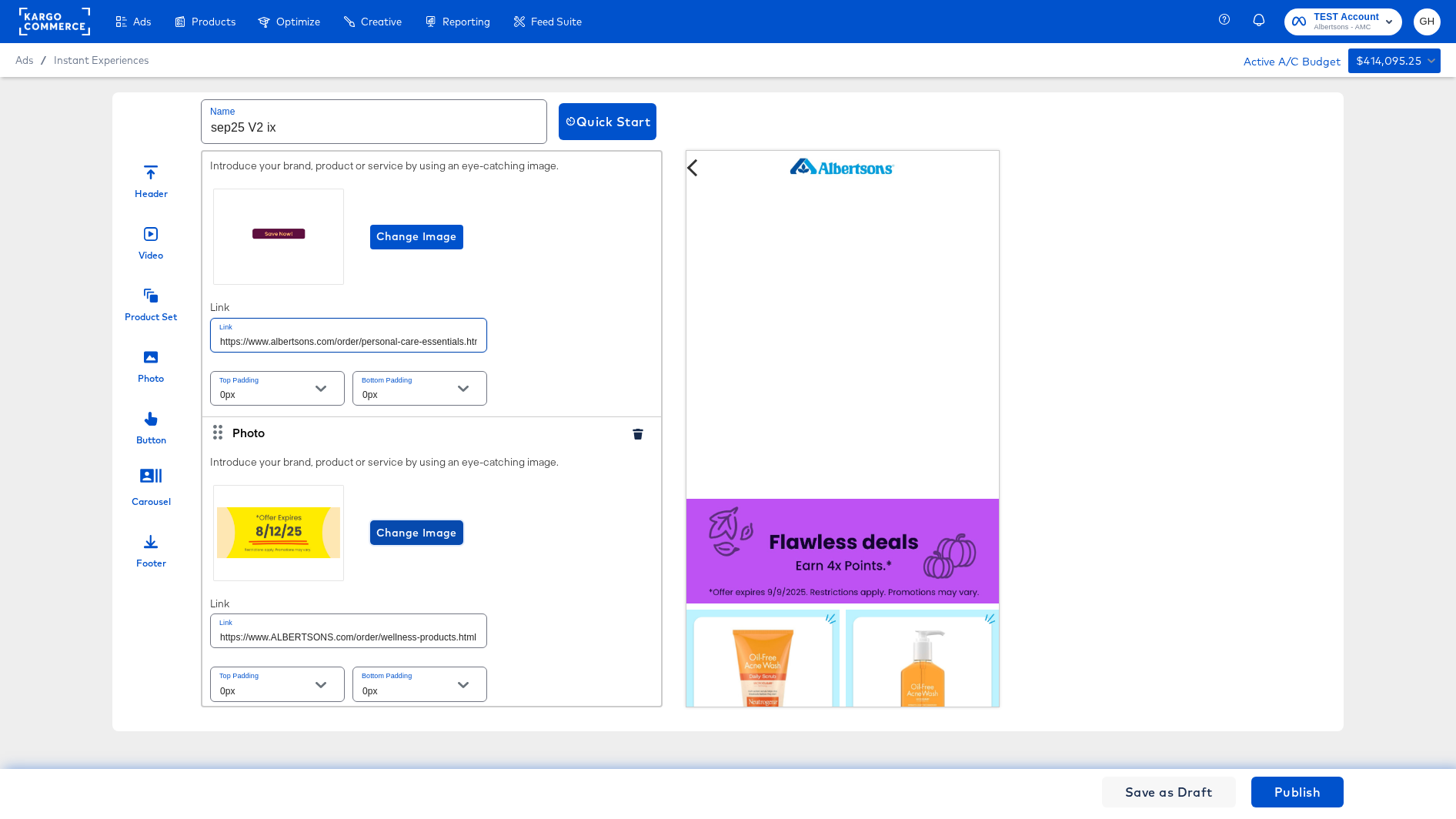 click on "Change Image" at bounding box center (416, 533) 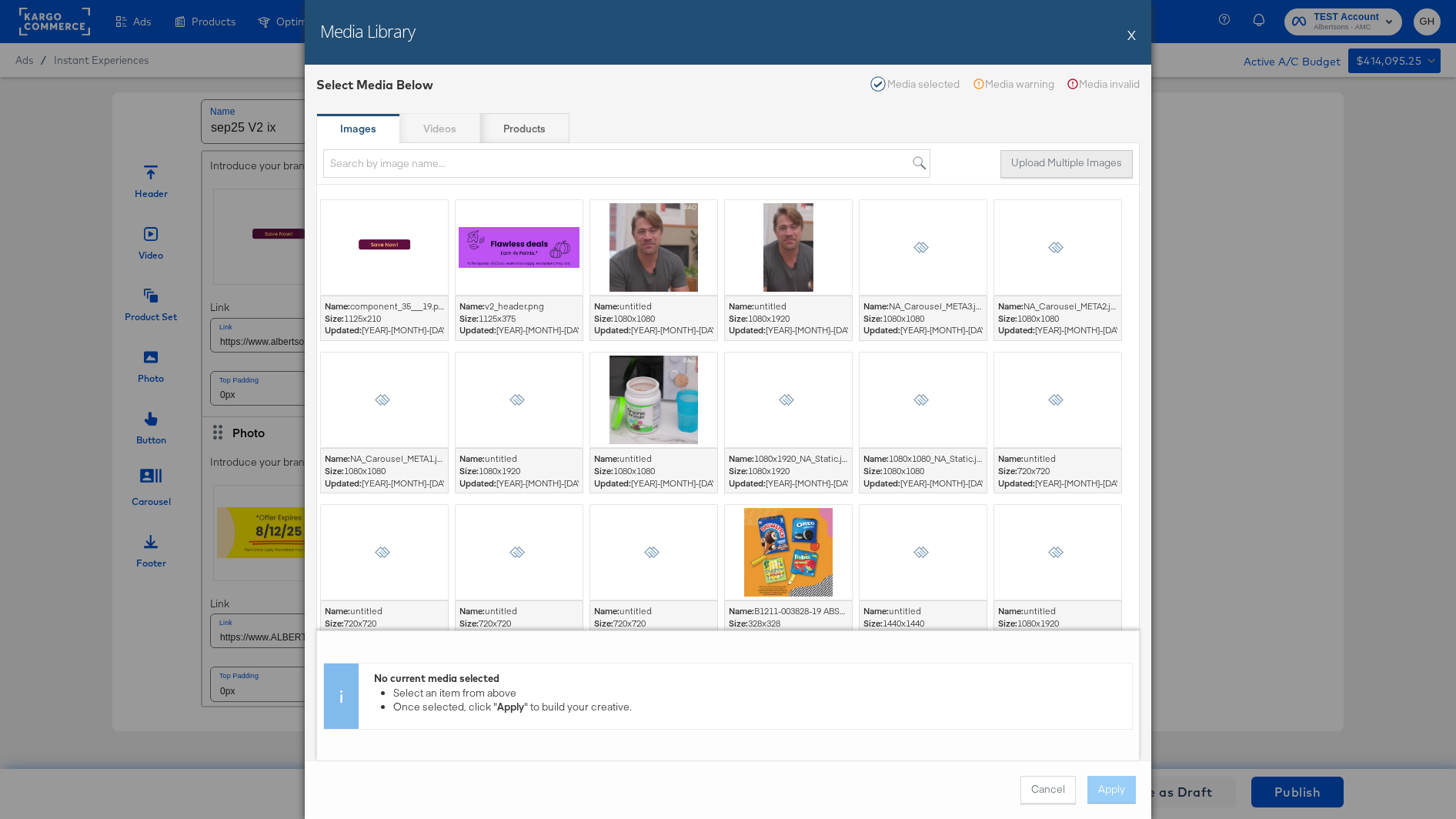 click on "Upload Multiple Images" at bounding box center [1067, 164] 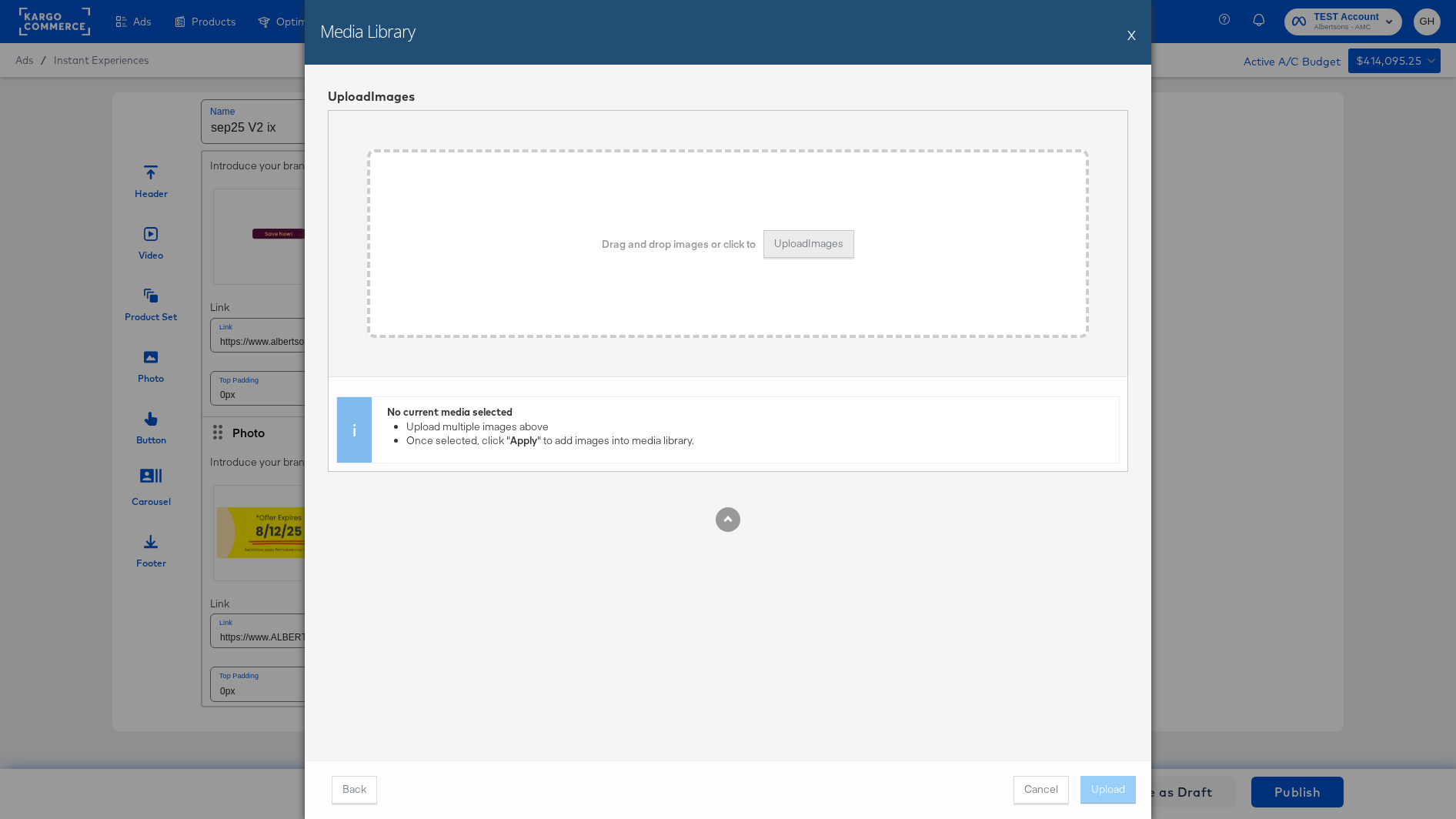 click on "Upload  Images" at bounding box center [809, 244] 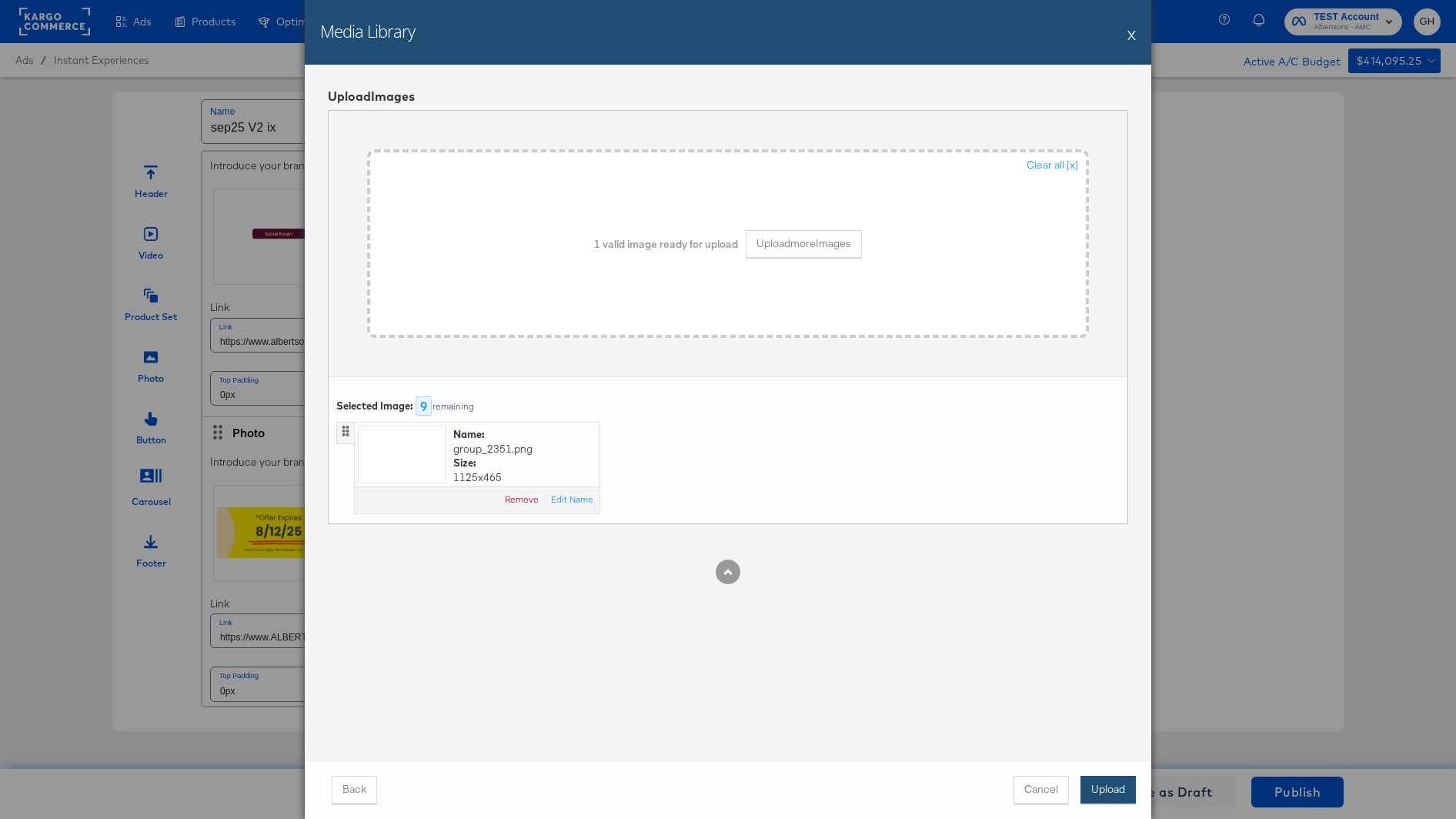 click on "Upload" at bounding box center (1108, 790) 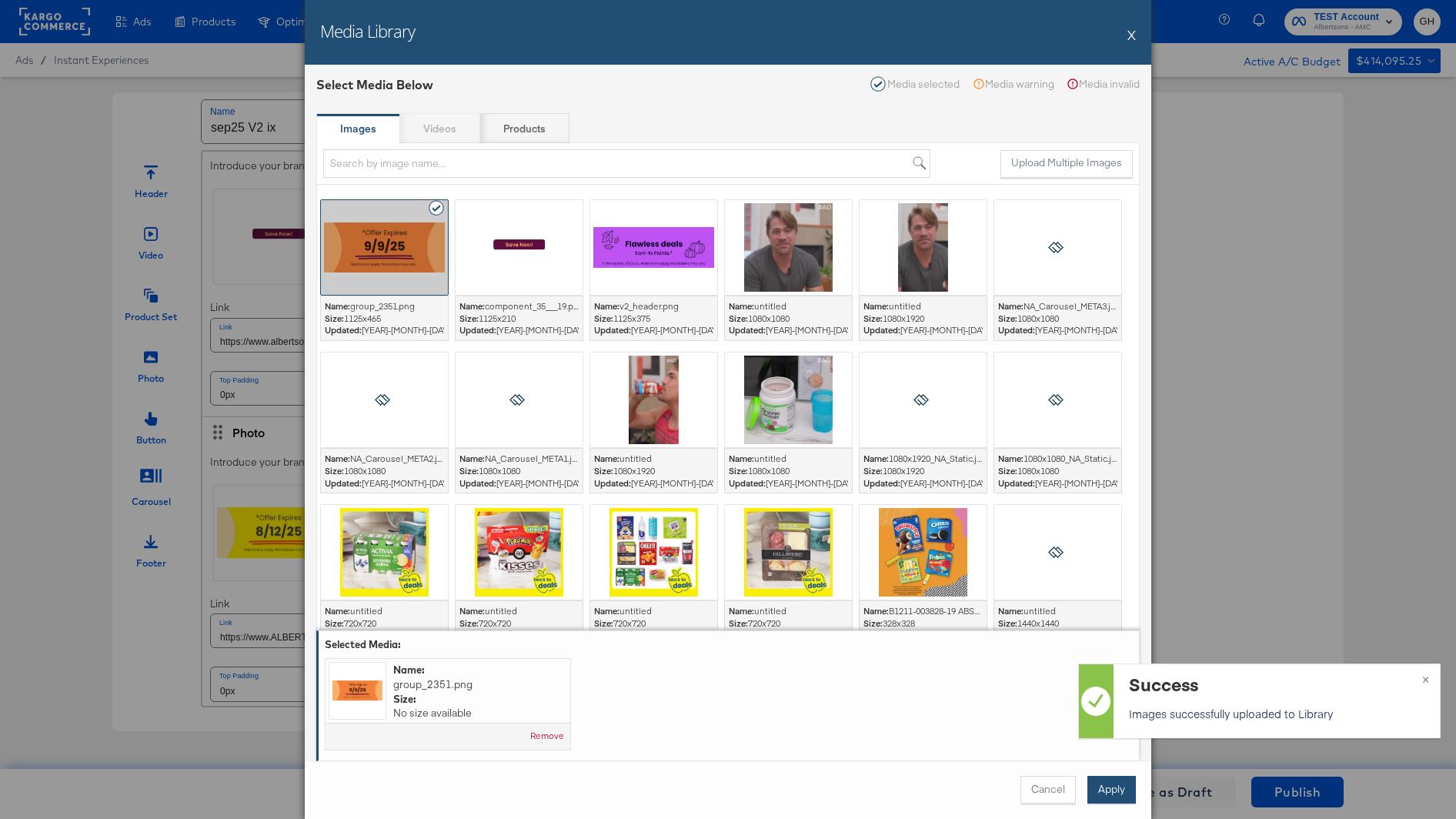 click on "Apply" at bounding box center (1111, 790) 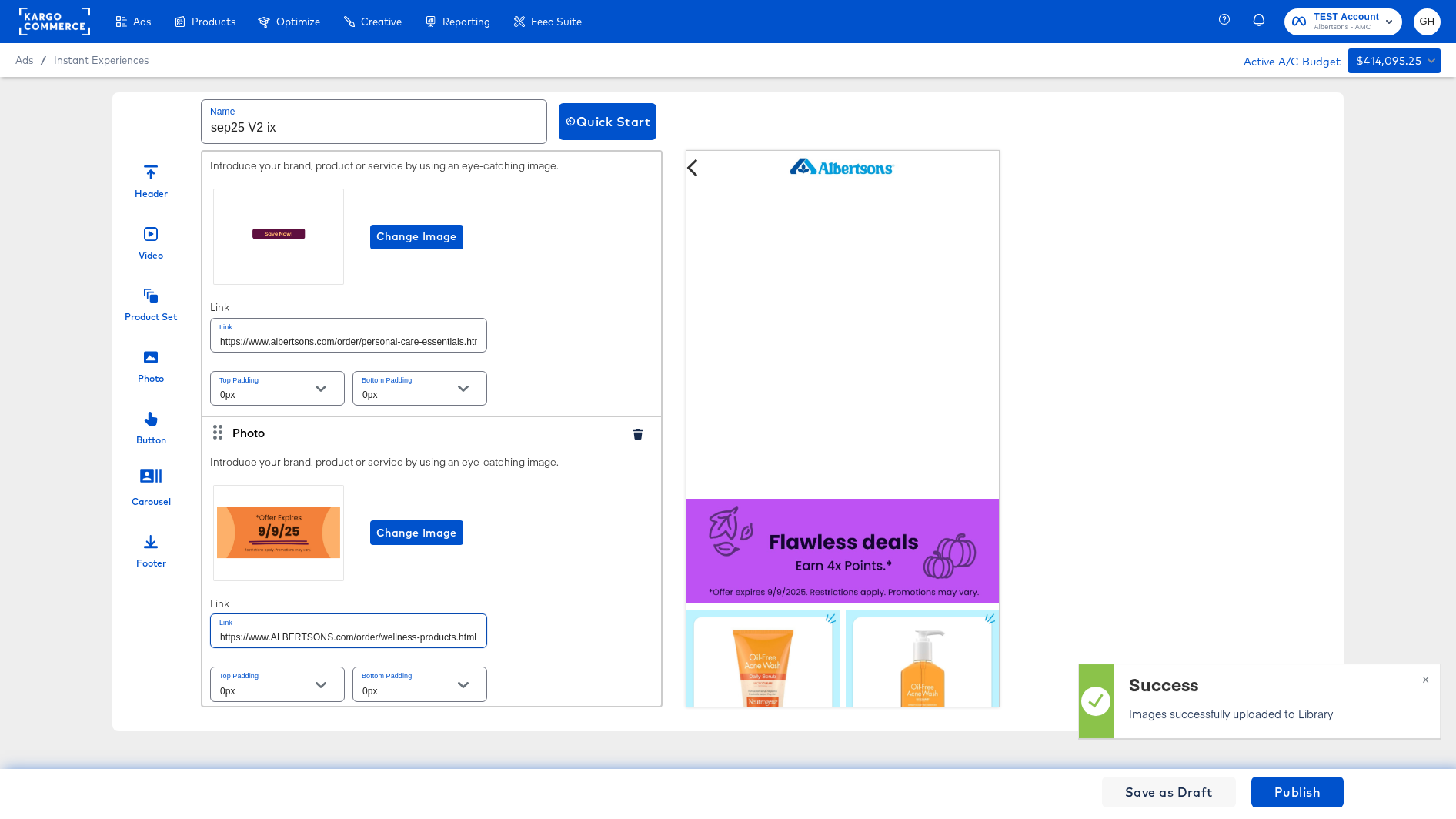 click on "https://www.ALBERTSONS.com/order/wellness-products.html" at bounding box center [349, 630] 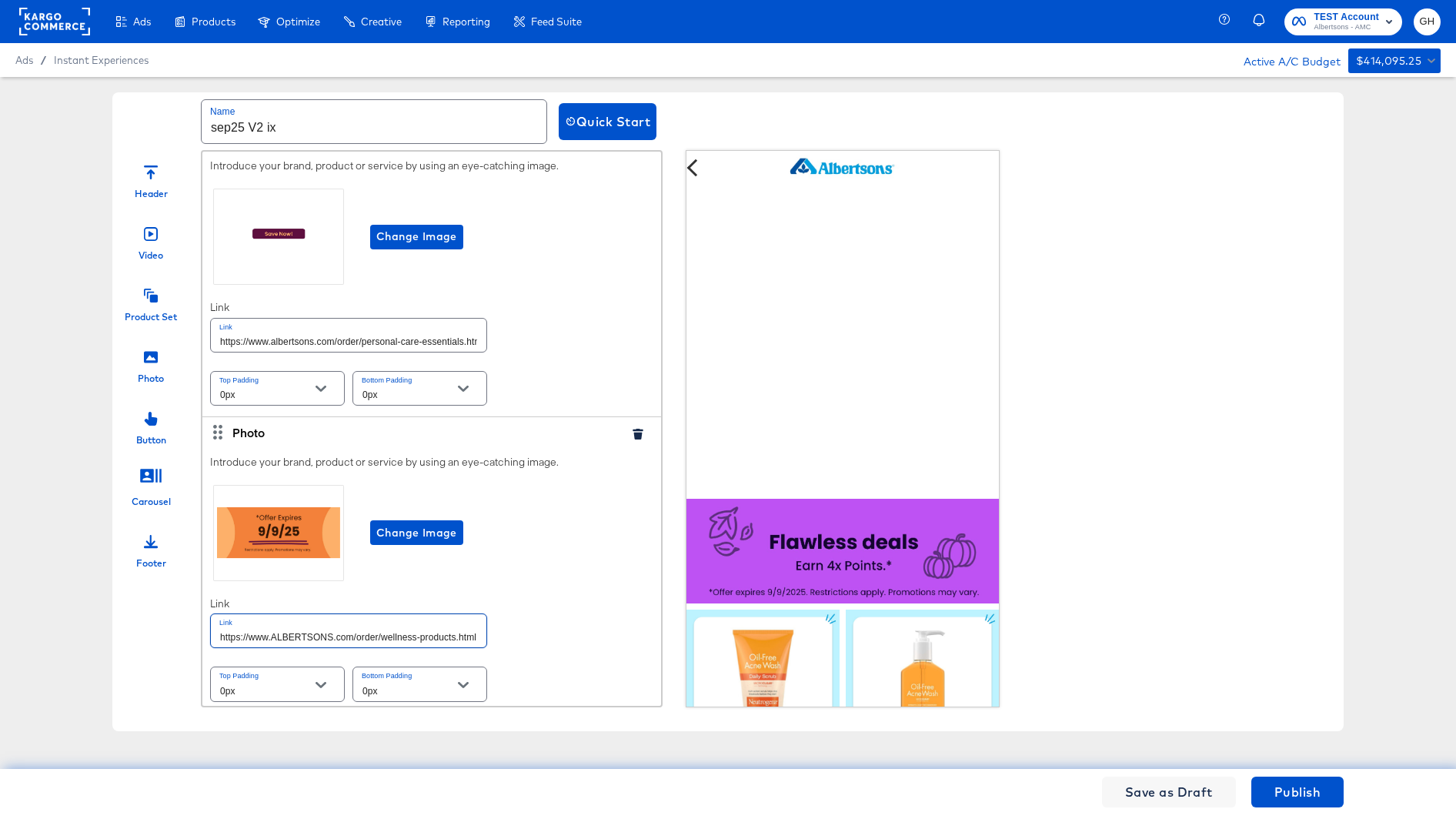 click on "https://www.ALBERTSONS.com/order/wellness-products.html" at bounding box center (349, 630) 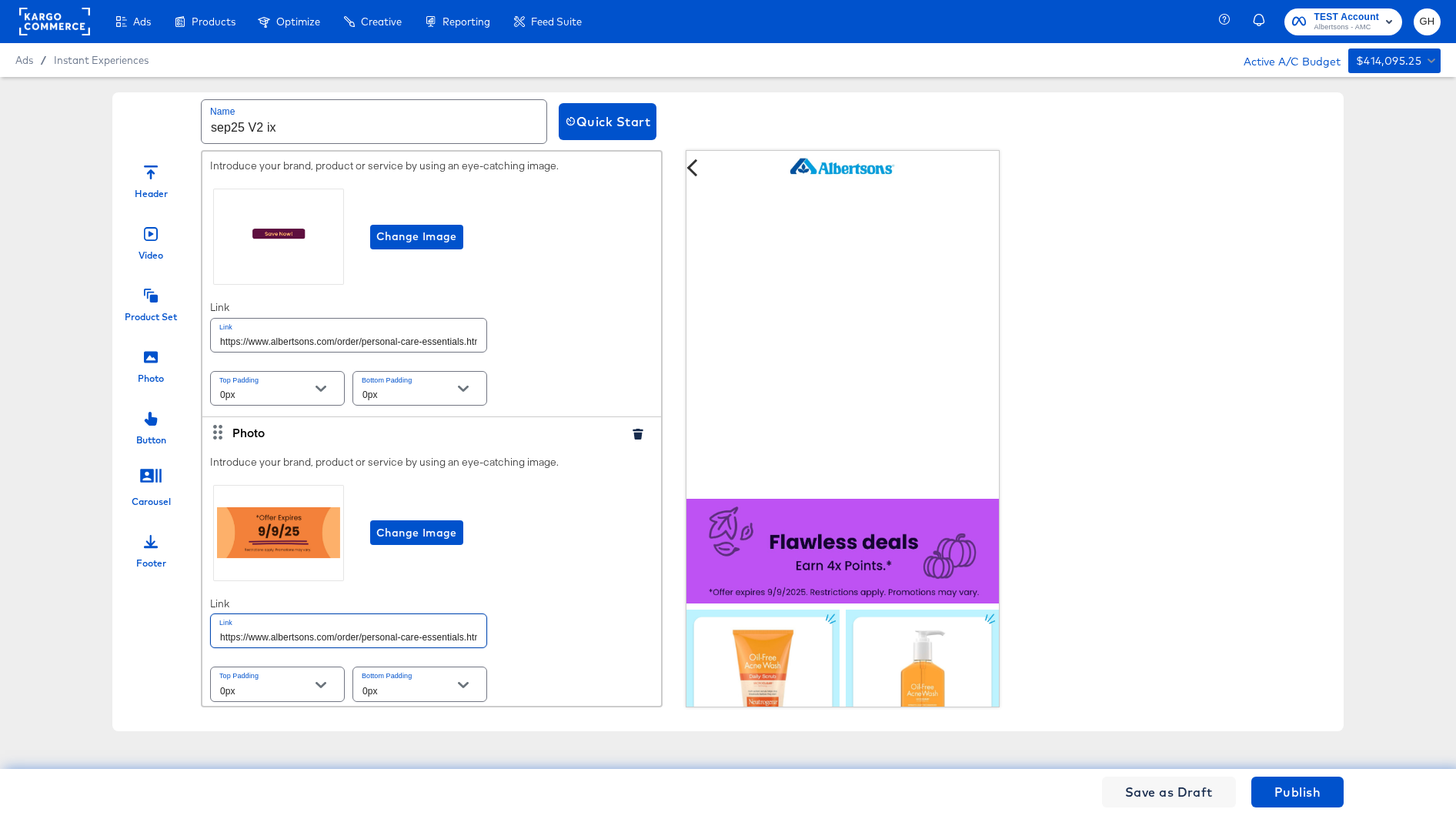 scroll, scrollTop: 0, scrollLeft: 6, axis: horizontal 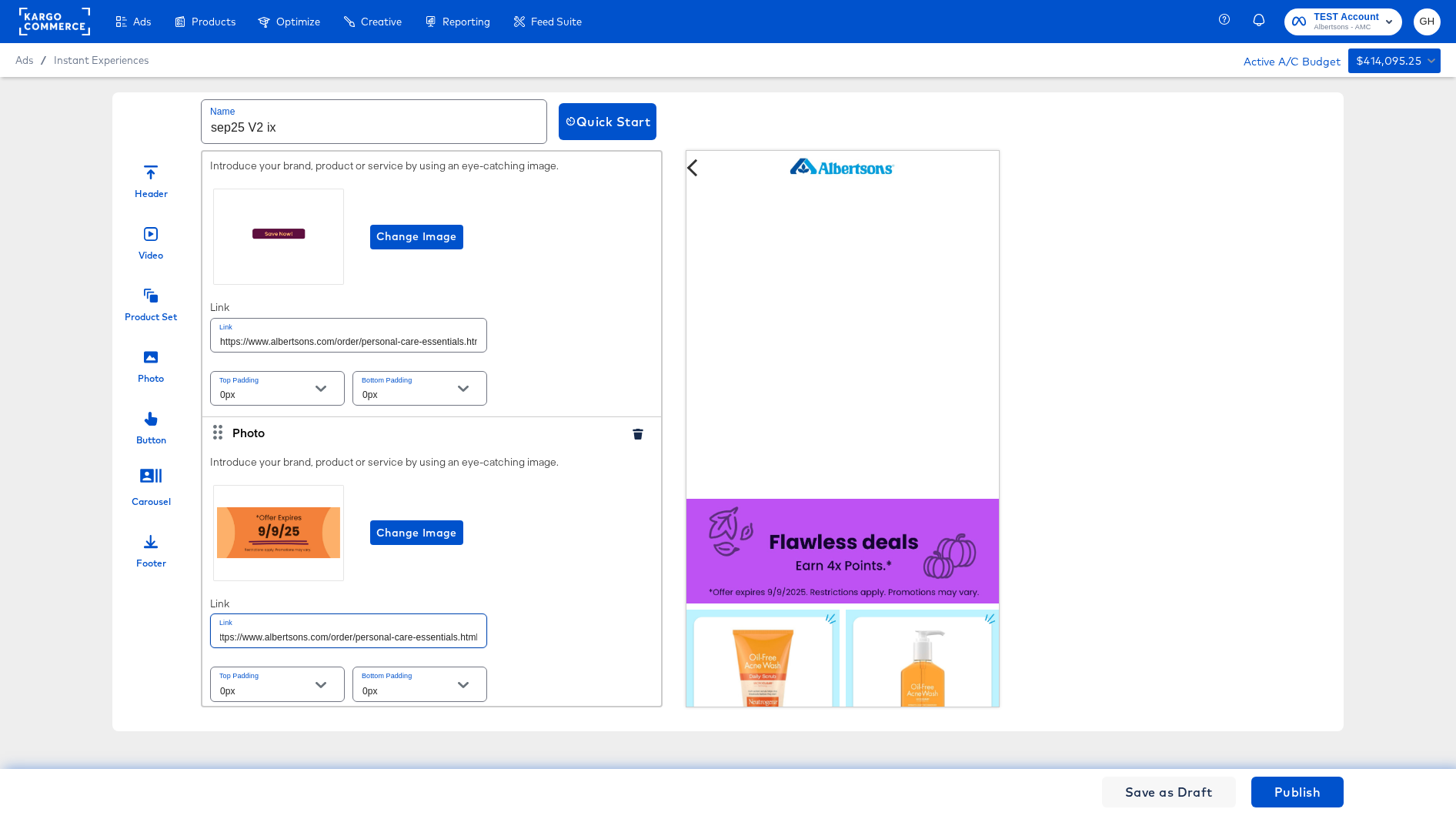 type on "https://www.albertsons.com/order/personal-care-essentials.html" 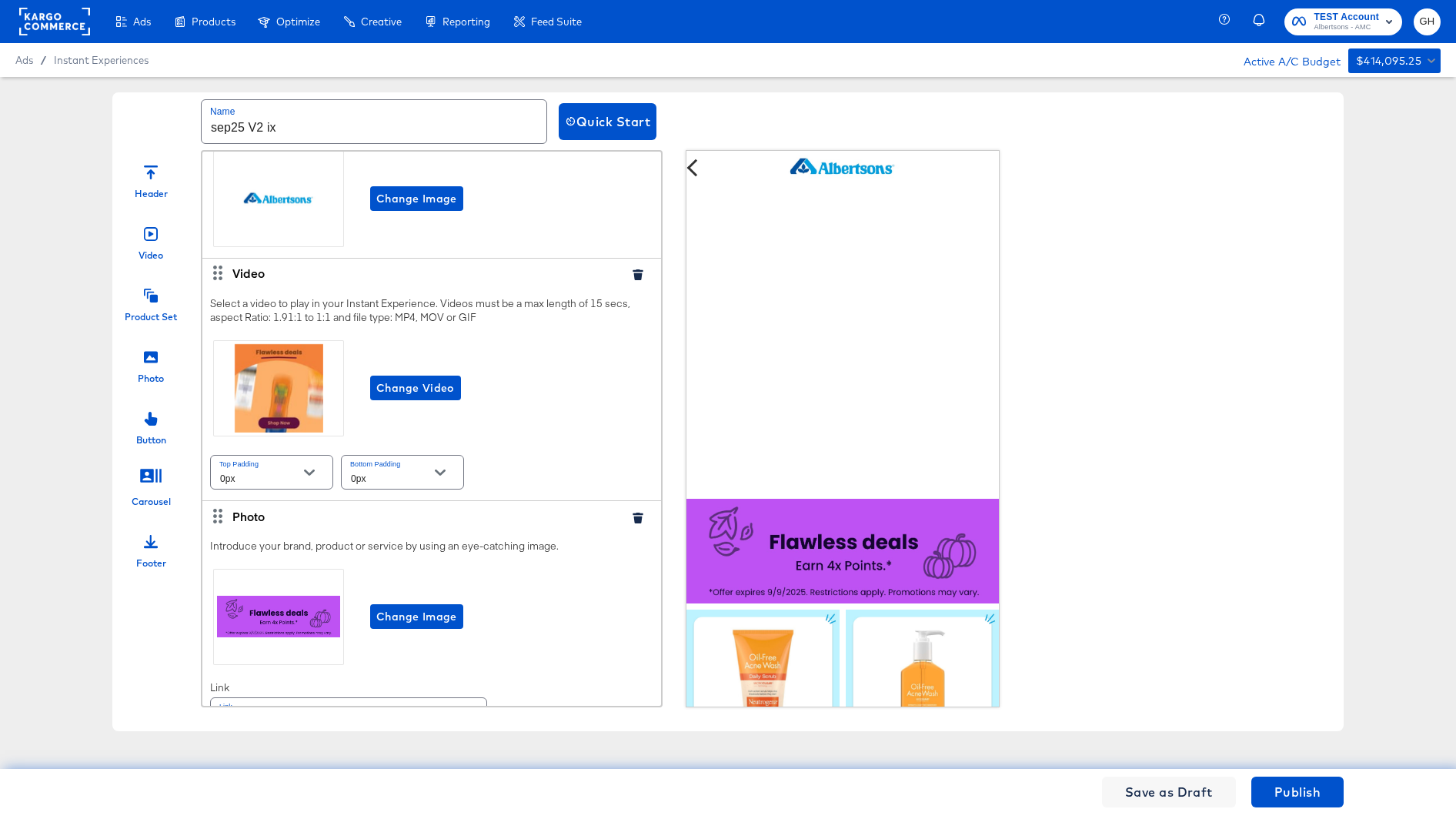 scroll, scrollTop: 0, scrollLeft: 0, axis: both 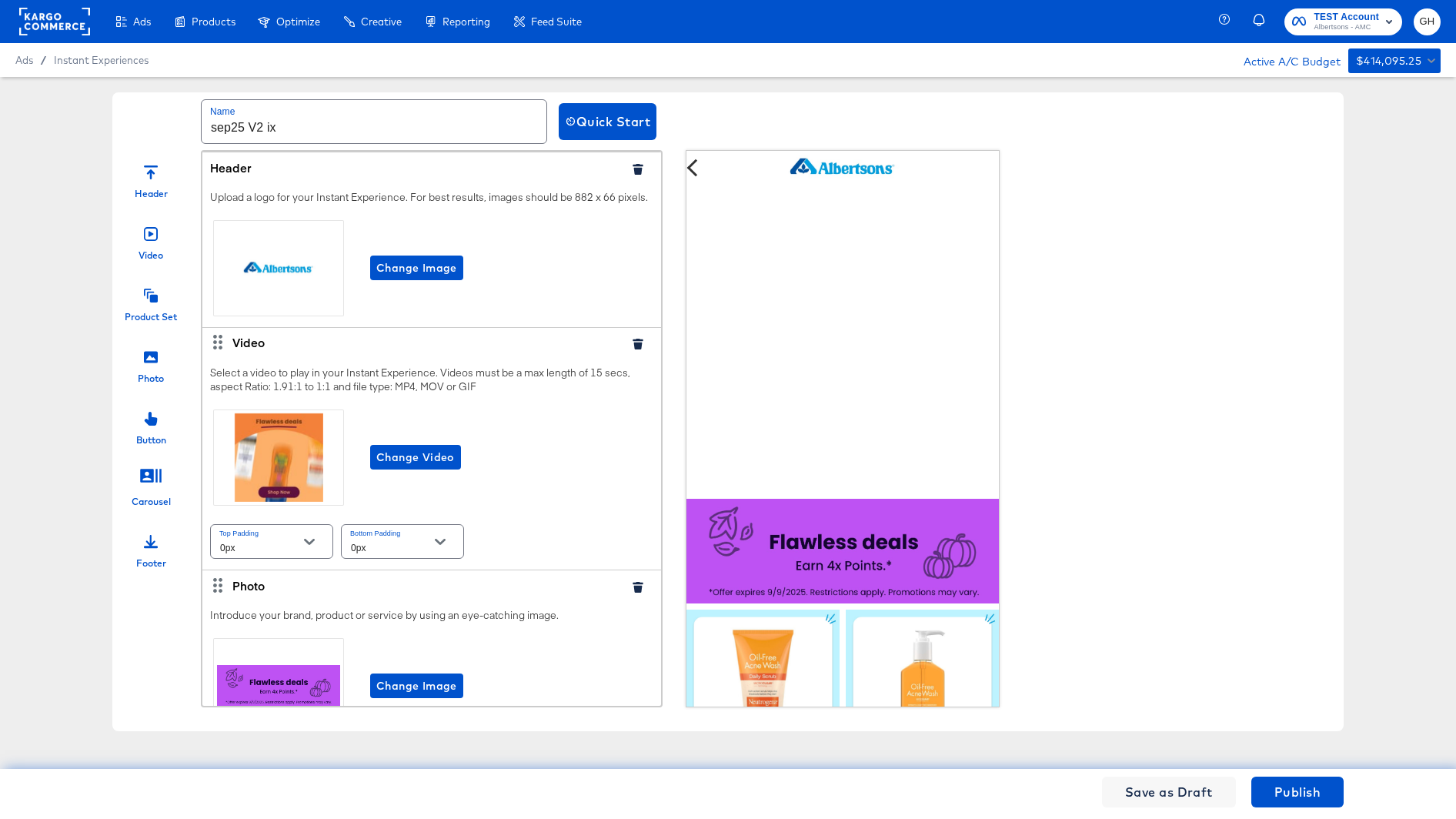 click on "sep25 V2 ix" at bounding box center (374, 122) 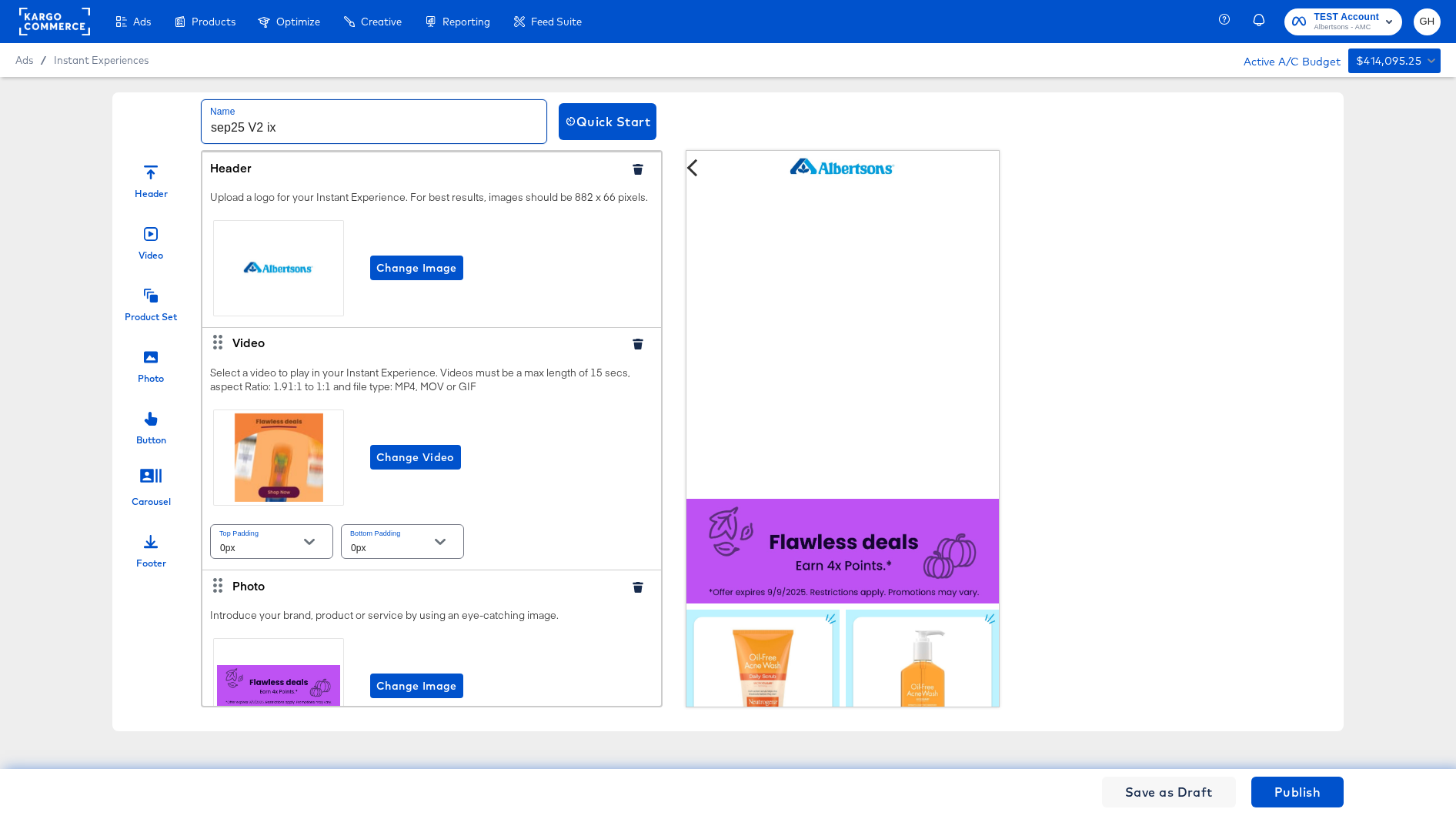 click on "sep25 V2 ix" at bounding box center [374, 122] 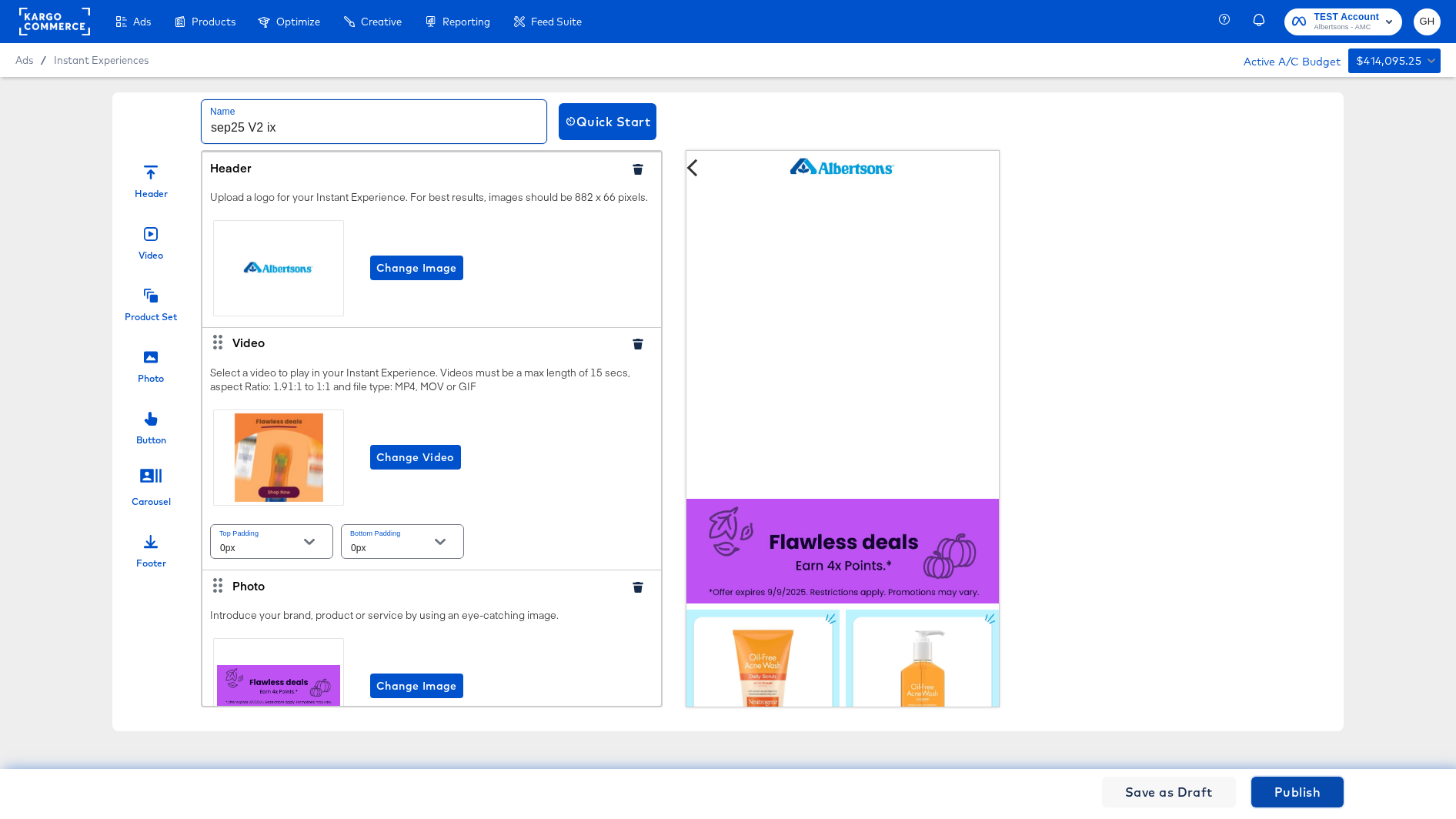 click on "Publish" at bounding box center [1297, 792] 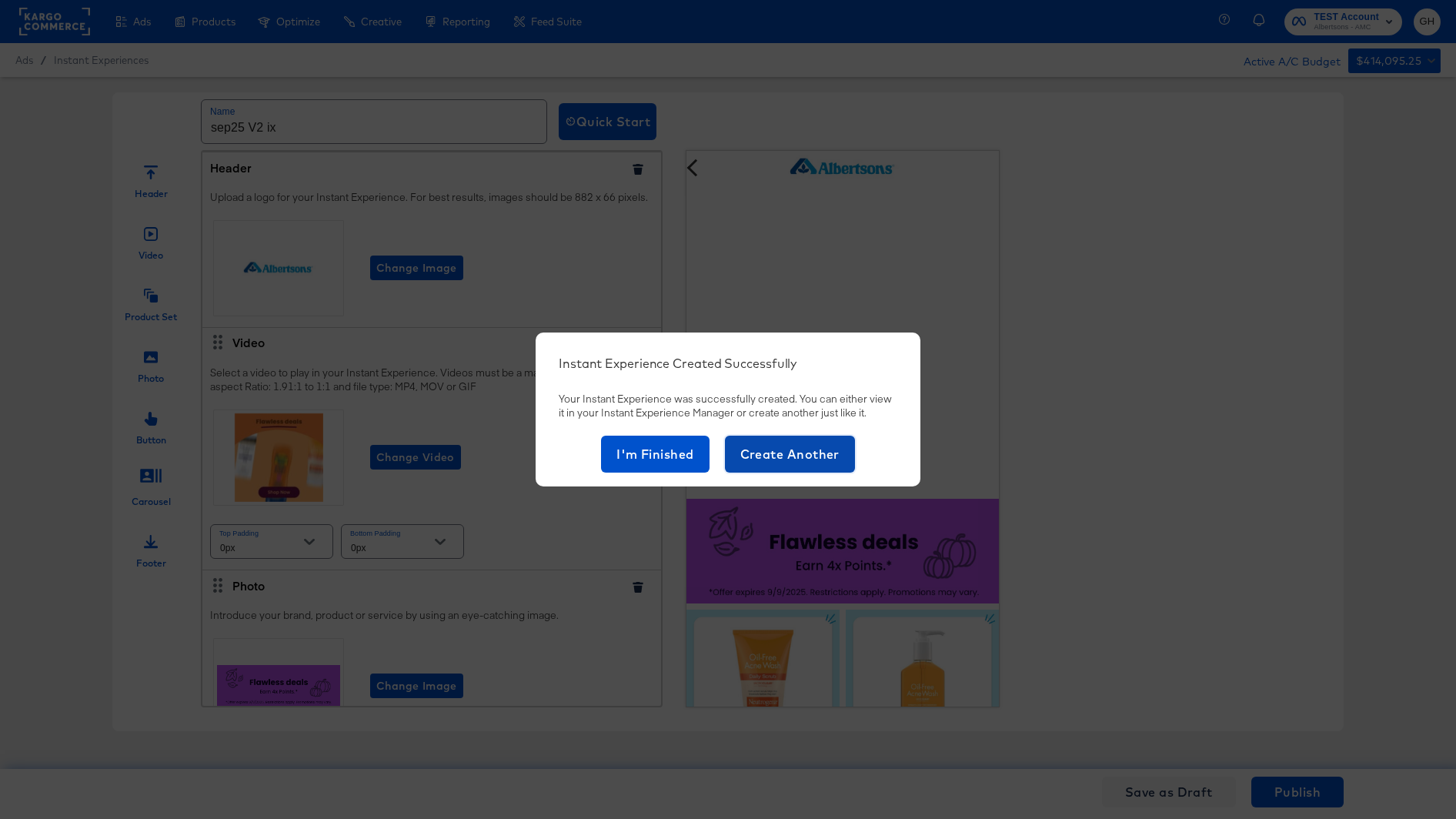 click on "Create Another" at bounding box center (790, 454) 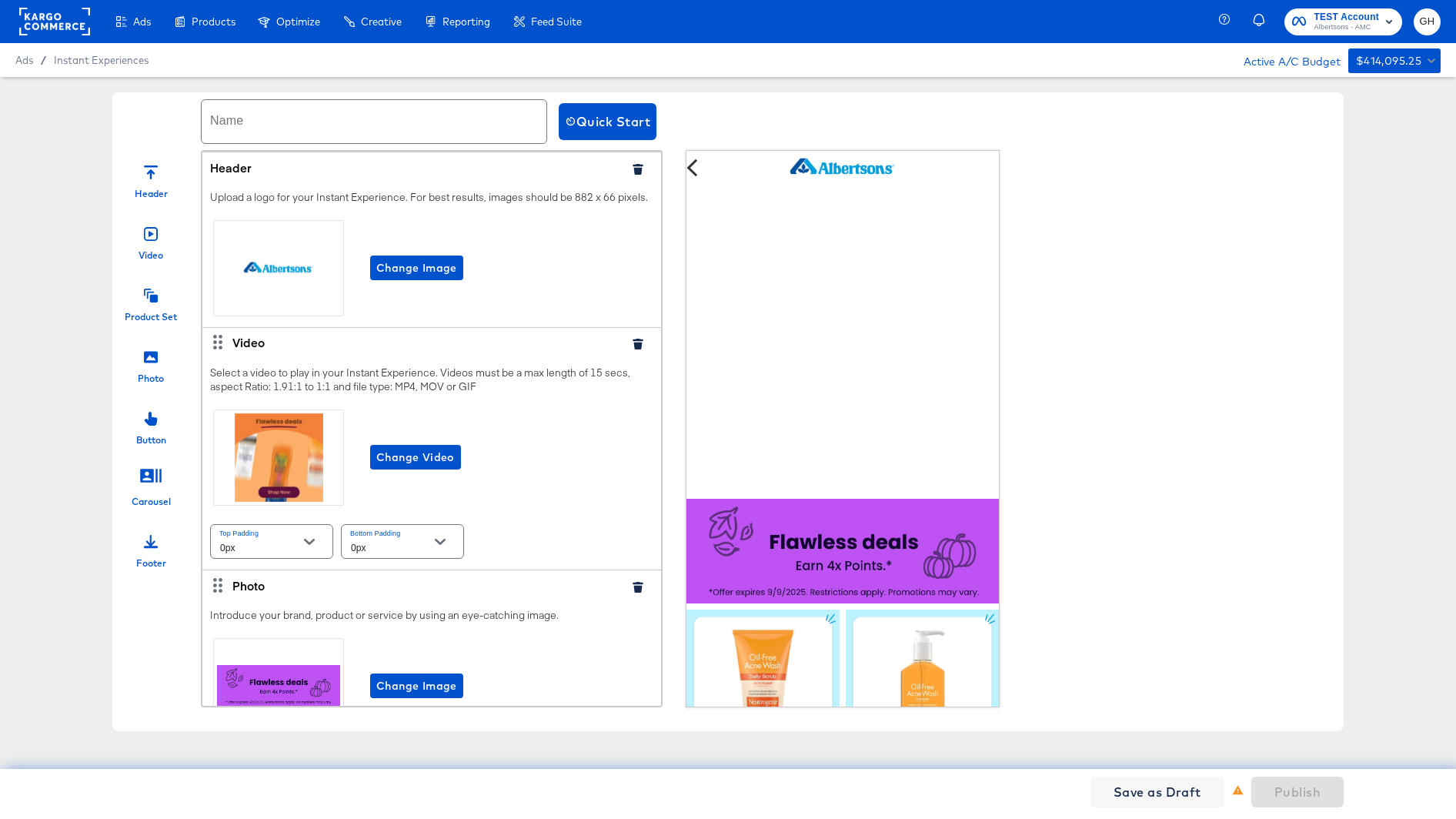click at bounding box center (374, 122) 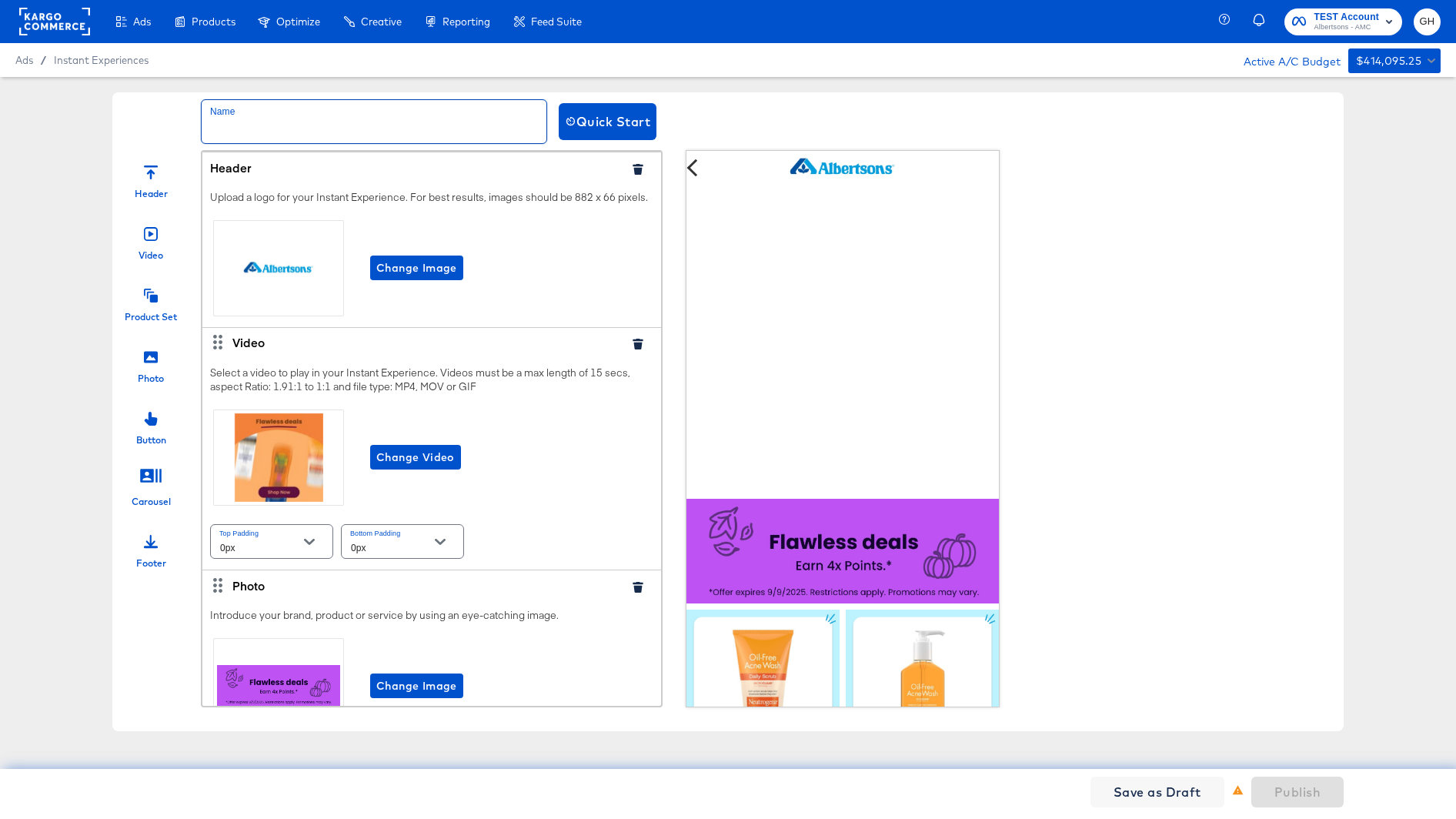 paste on "https://www.albertsons.com/order/wellness-products.html" 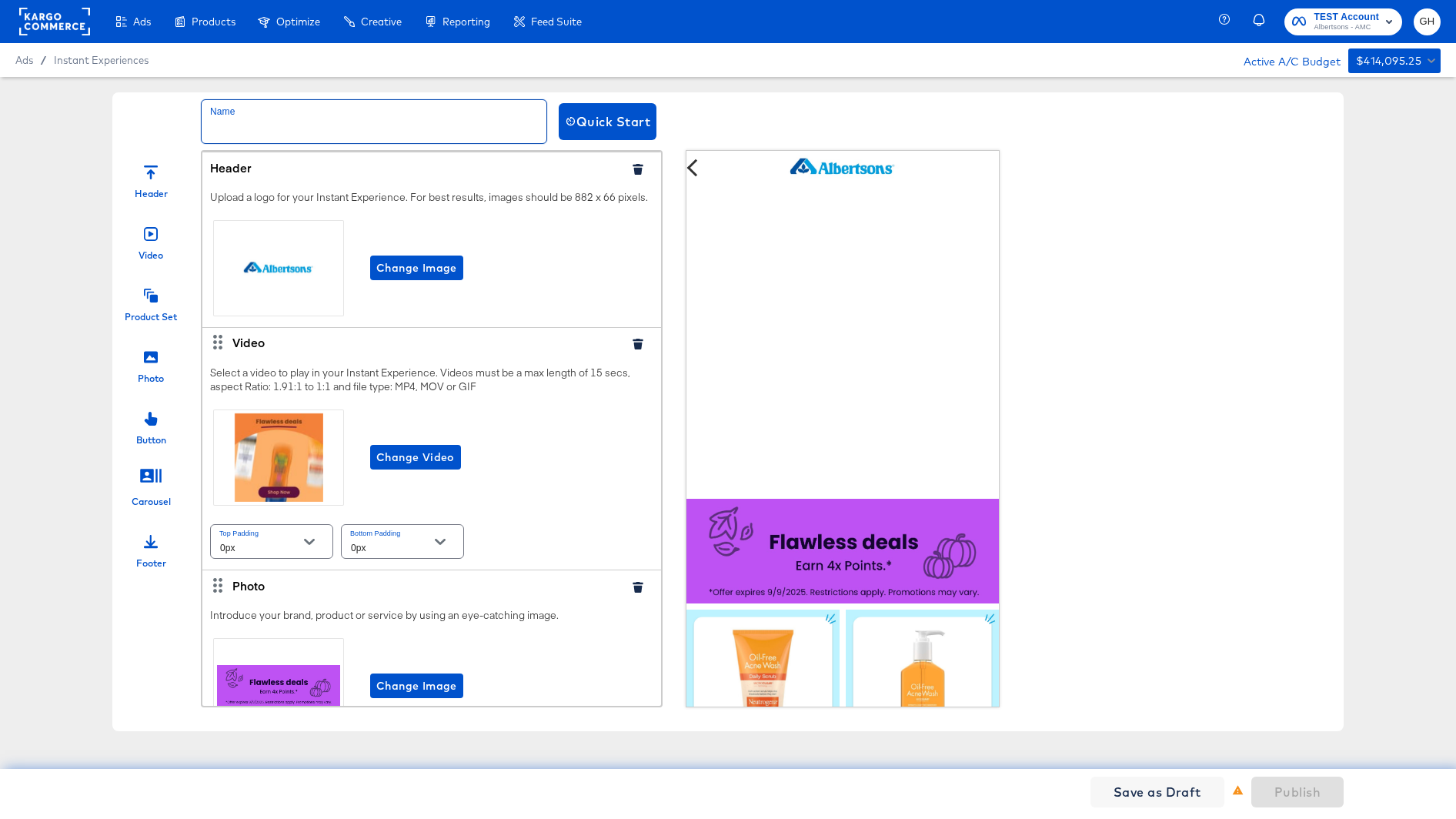 type on "https://www.albertsons.com/order/wellness-products.html" 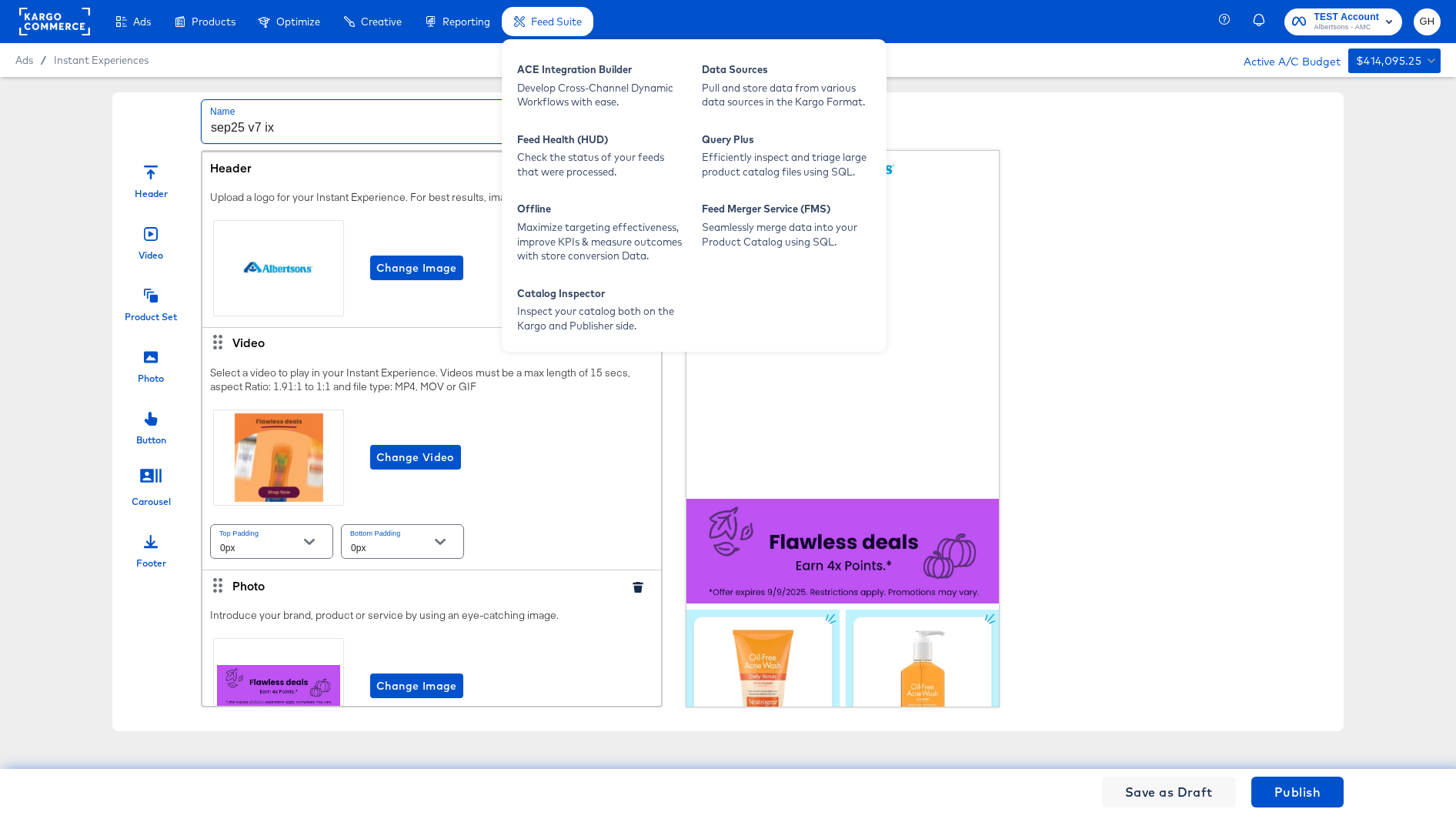 type on "sep25 v7 ix" 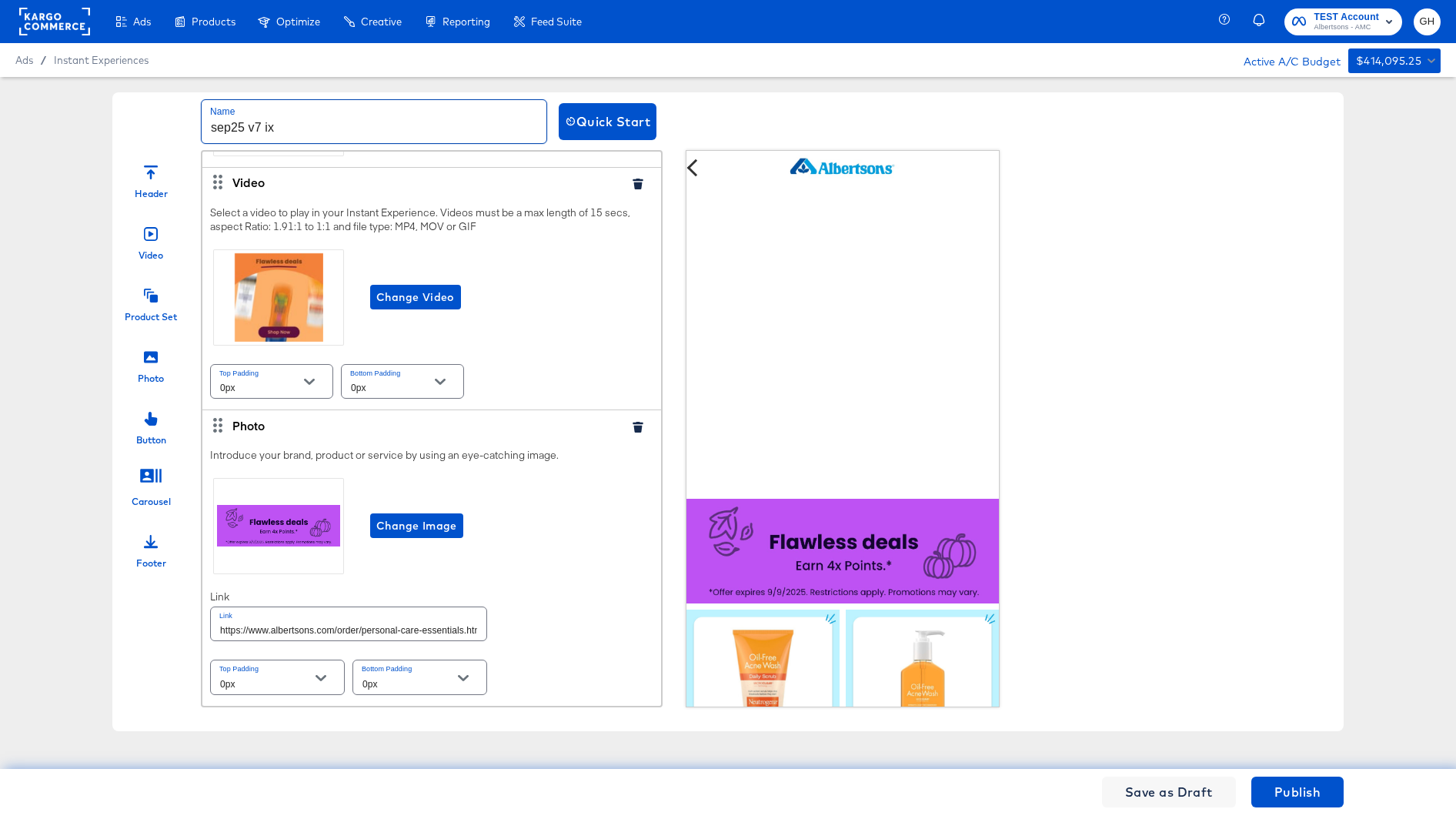 scroll, scrollTop: 188, scrollLeft: 0, axis: vertical 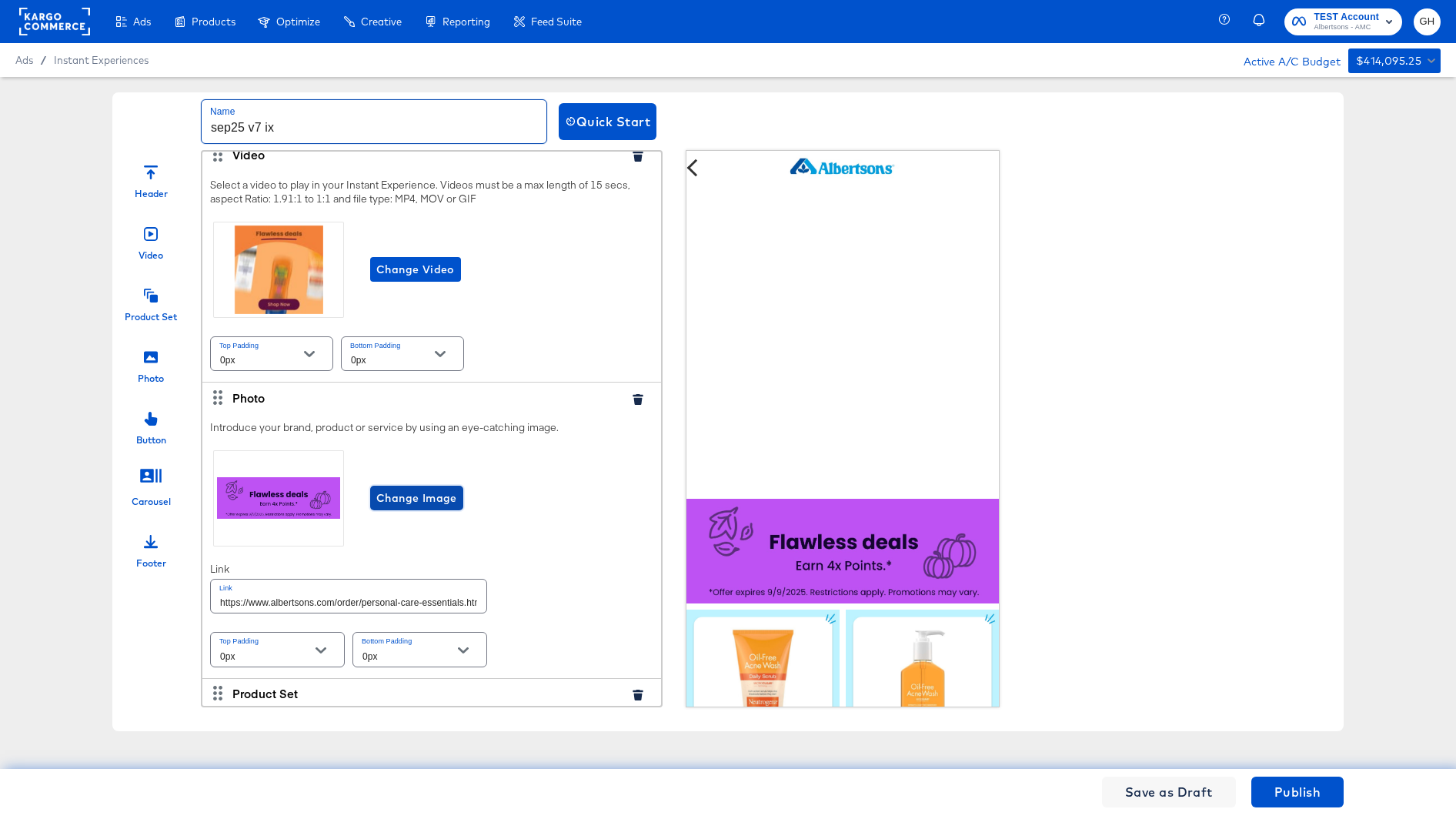 click on "Change Image" at bounding box center (416, 498) 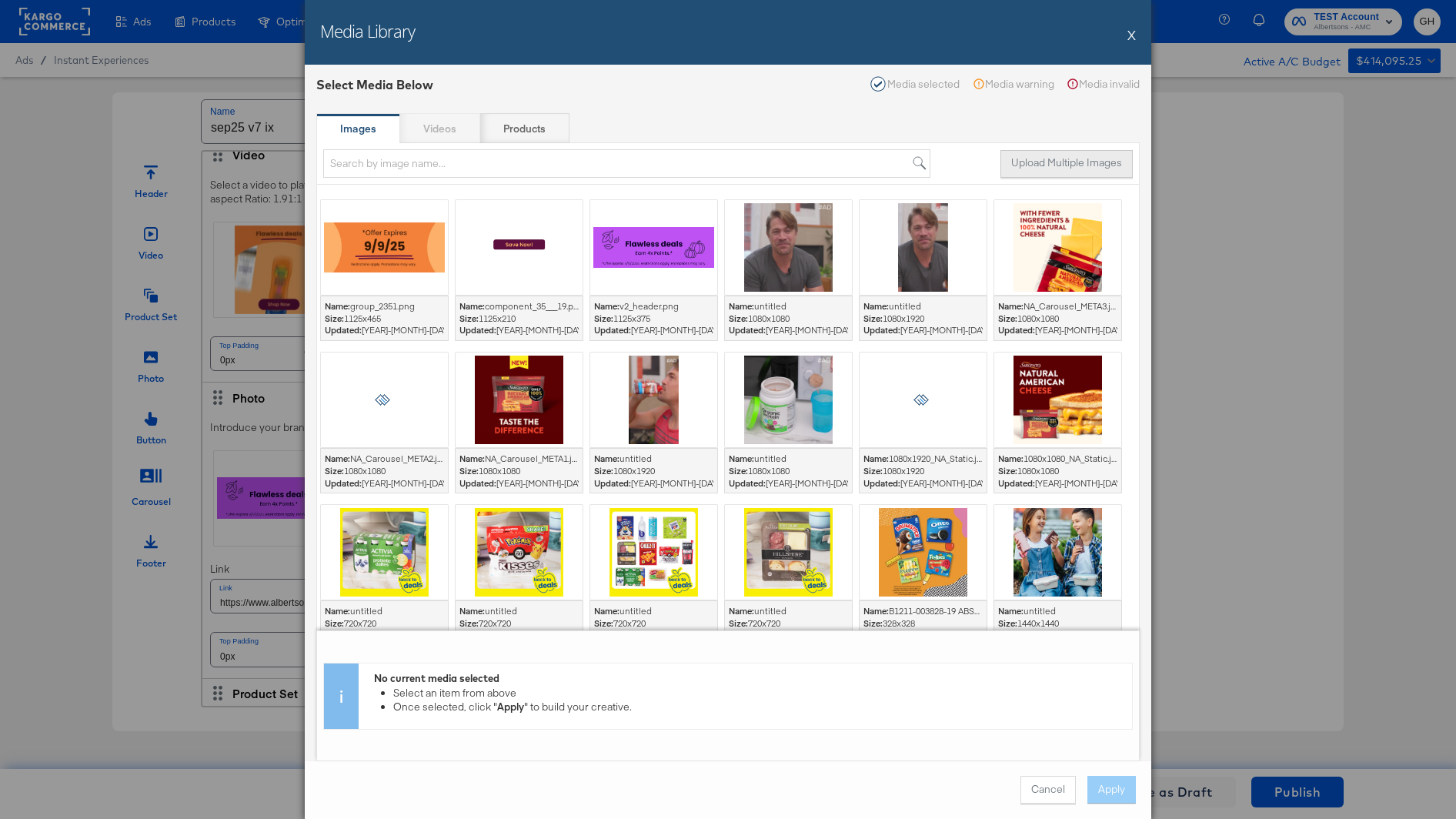 click on "Upload Multiple Images" at bounding box center (1067, 164) 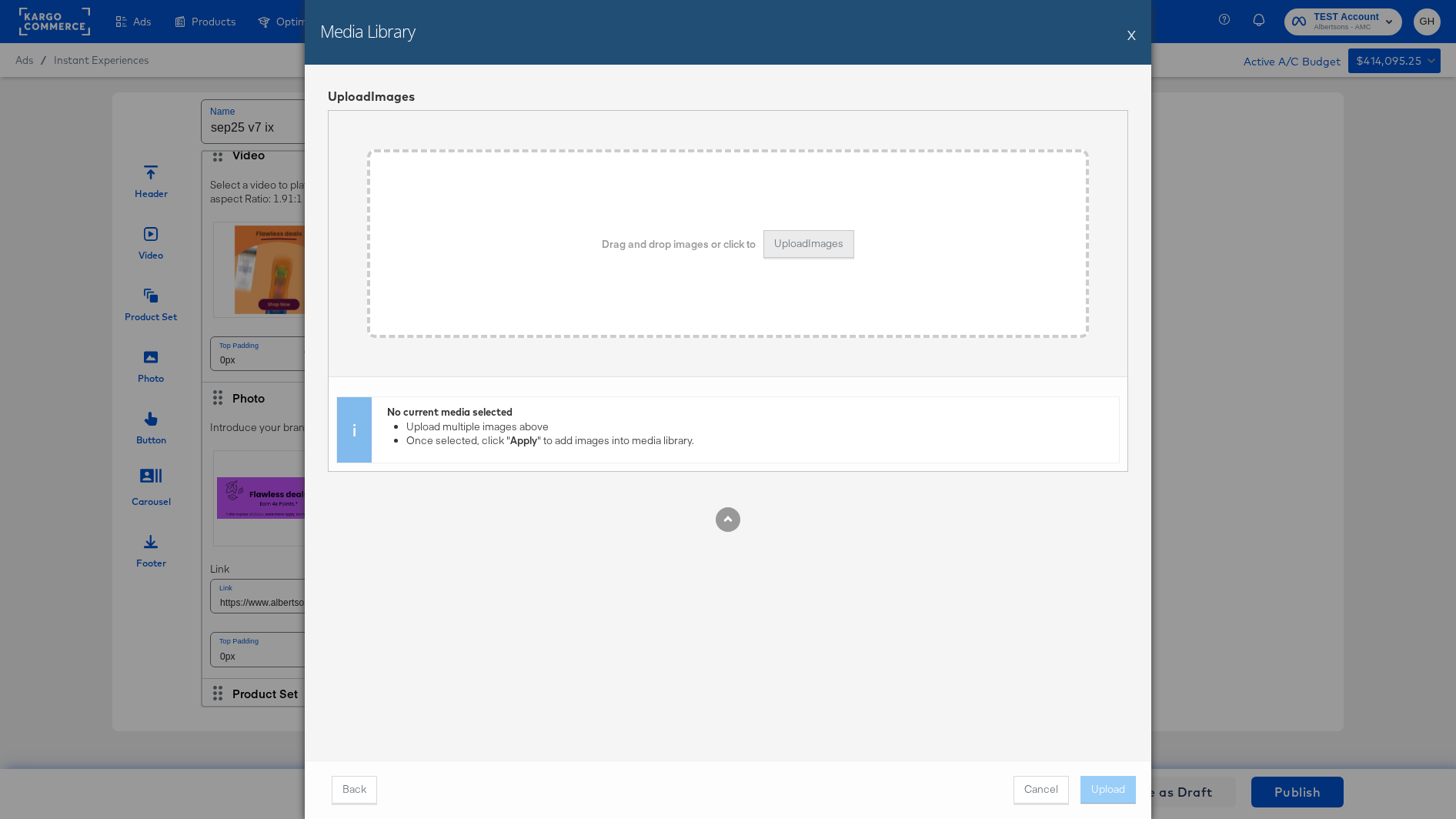 click on "Upload  Images" at bounding box center [809, 244] 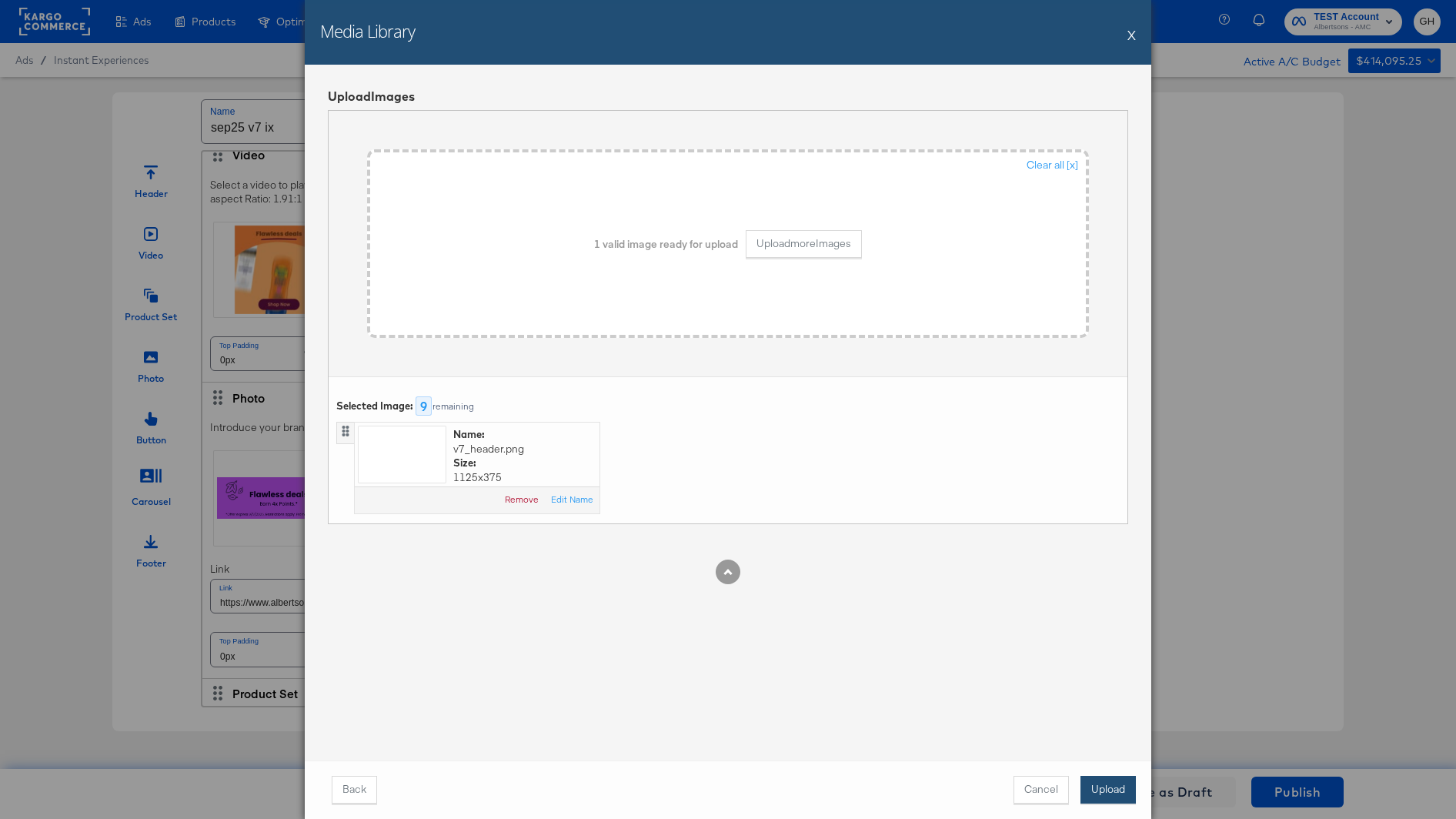 click on "Upload" at bounding box center (1108, 790) 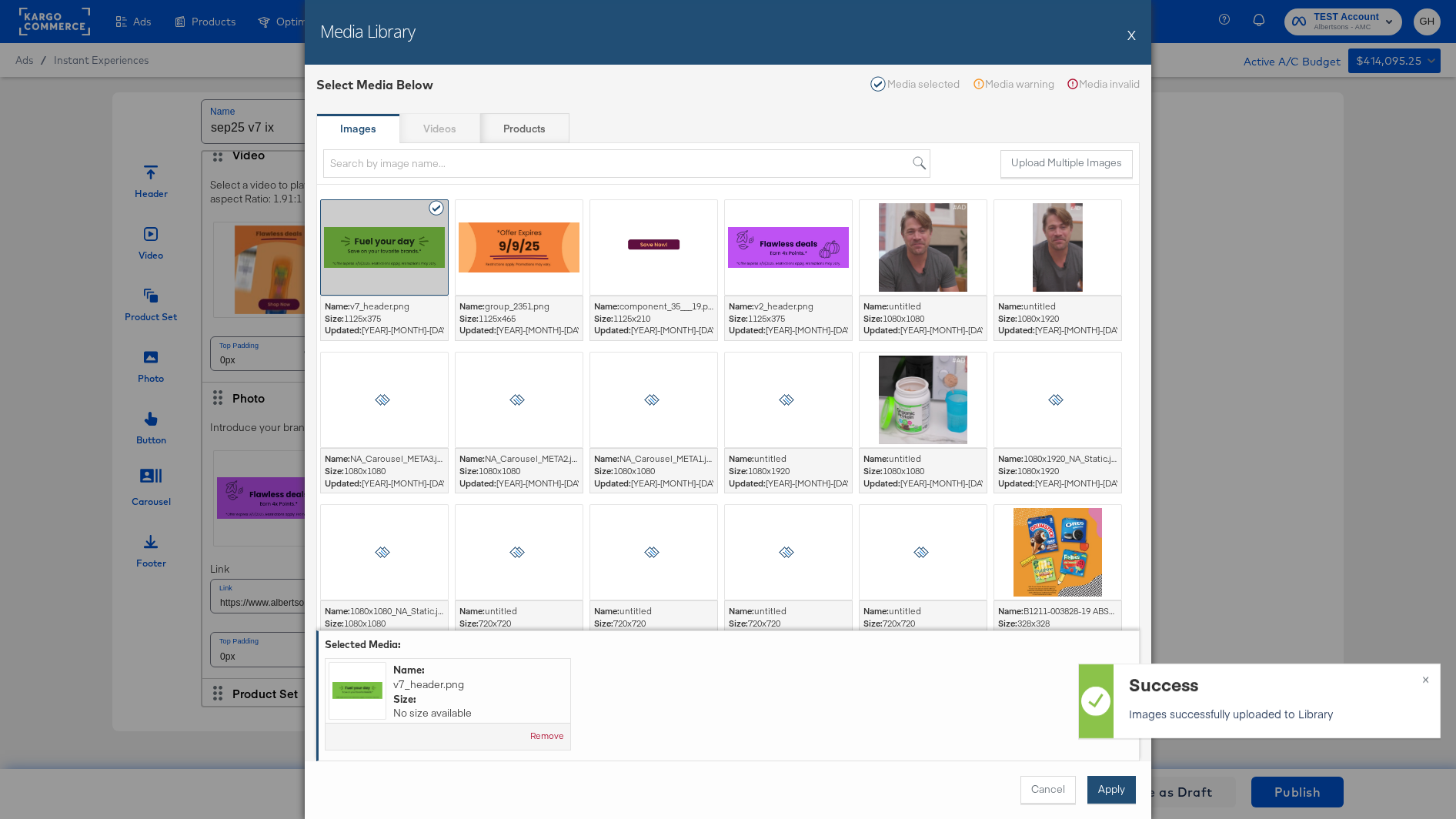 click on "Apply" at bounding box center (1111, 790) 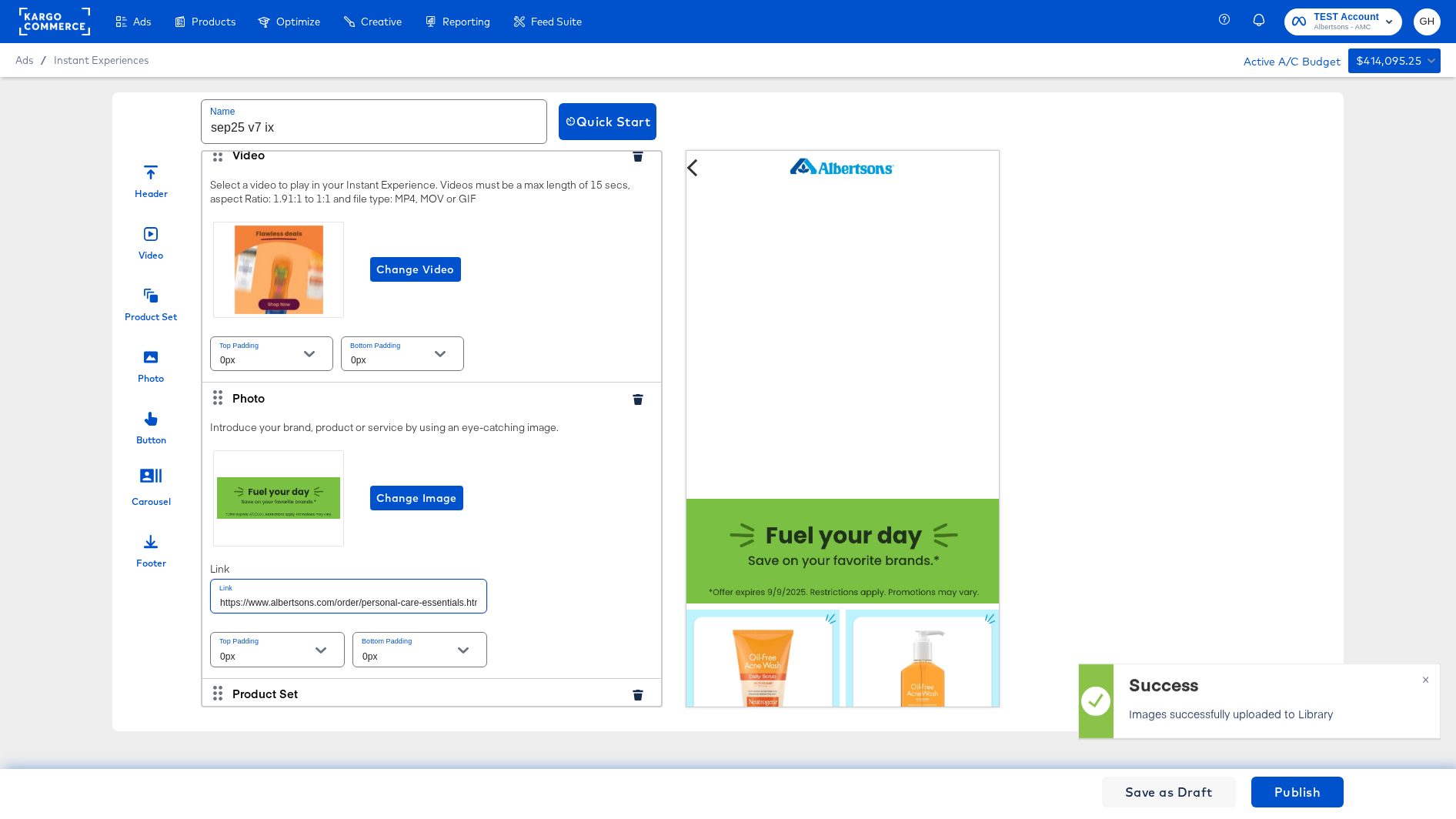 click on "https://www.albertsons.com/order/personal-care-essentials.html" at bounding box center (349, 596) 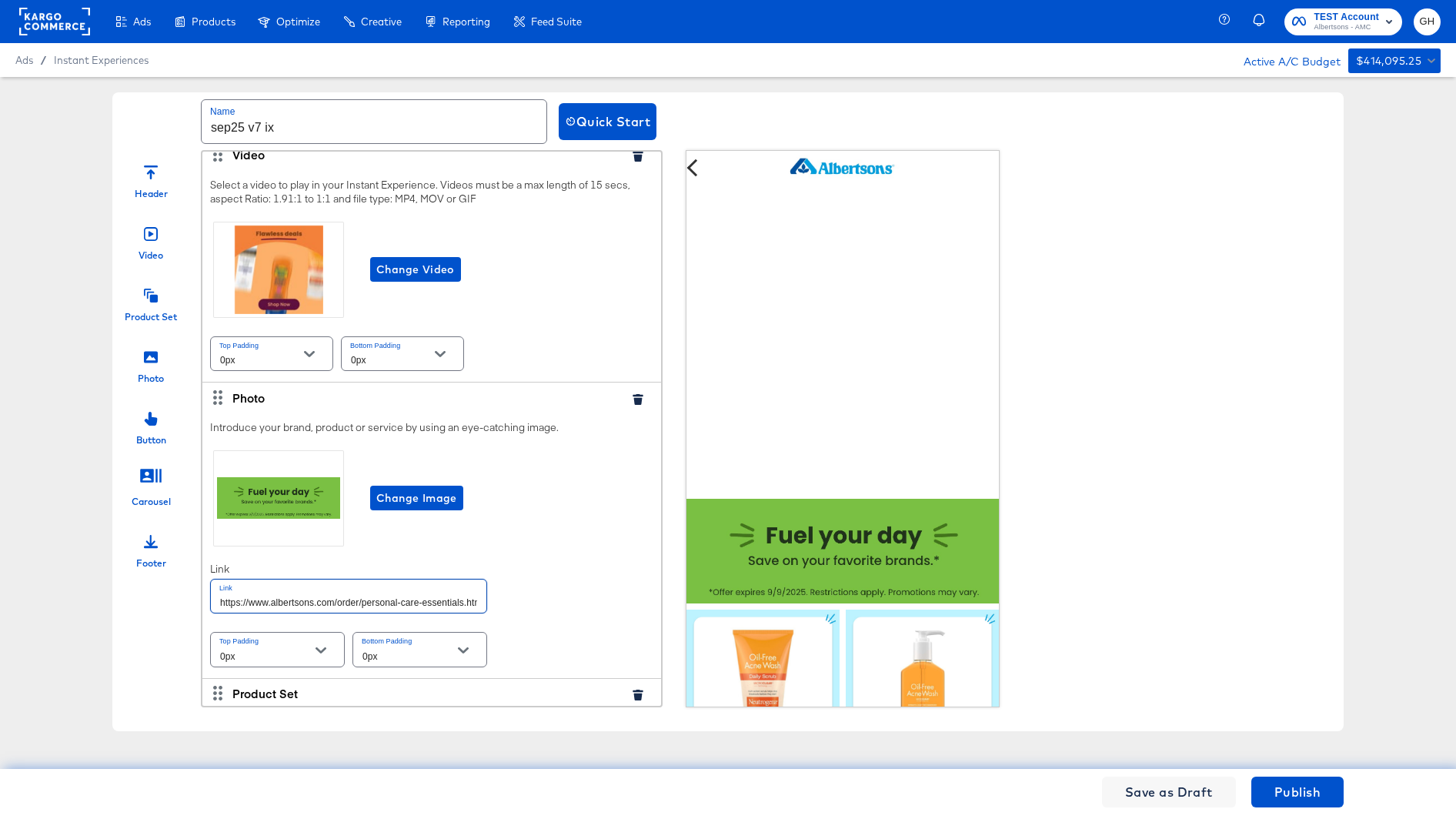 click on "https://www.albertsons.com/order/personal-care-essentials.html" at bounding box center (349, 596) 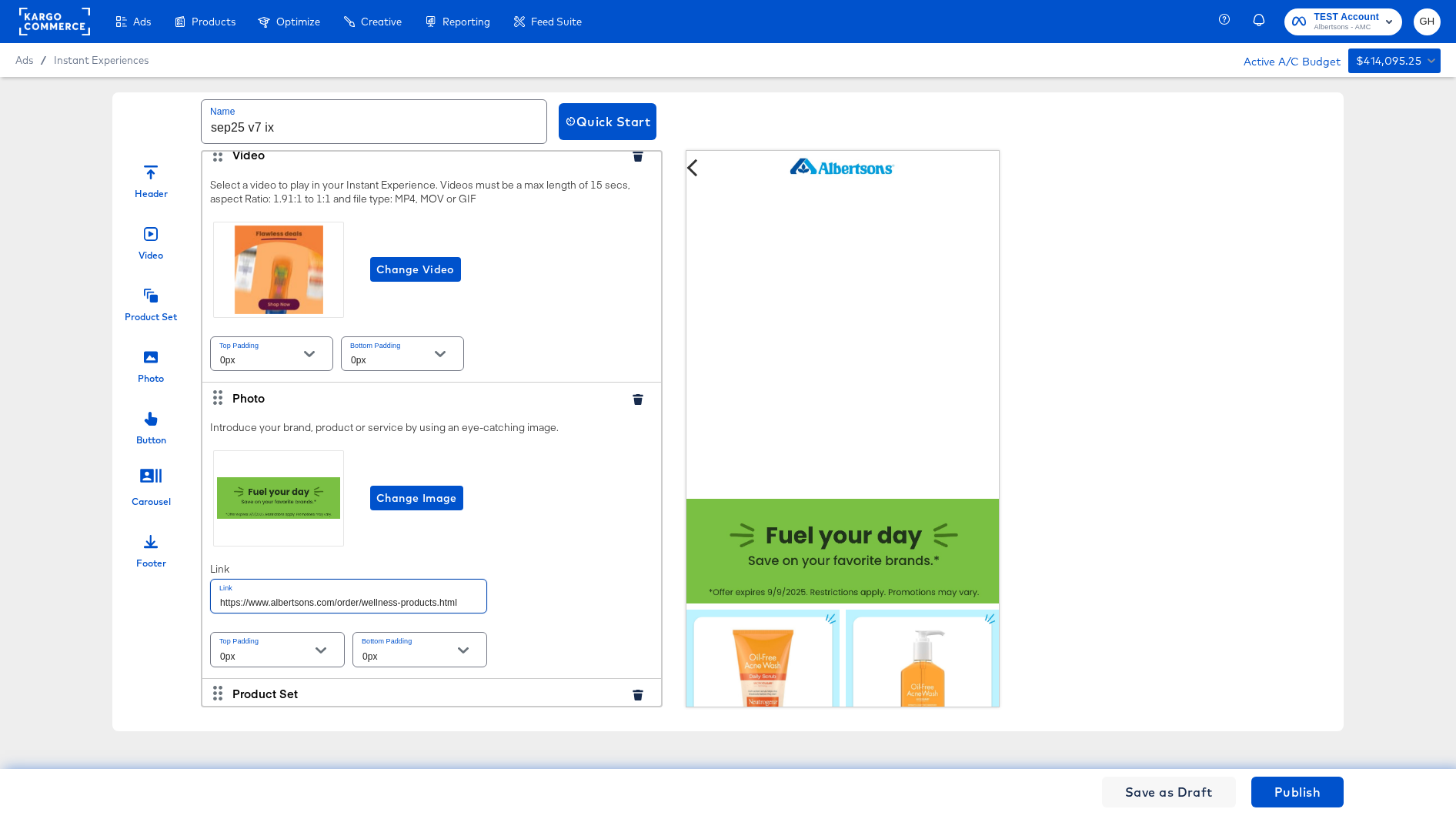 type on "https://www.albertsons.com/order/wellness-products.html" 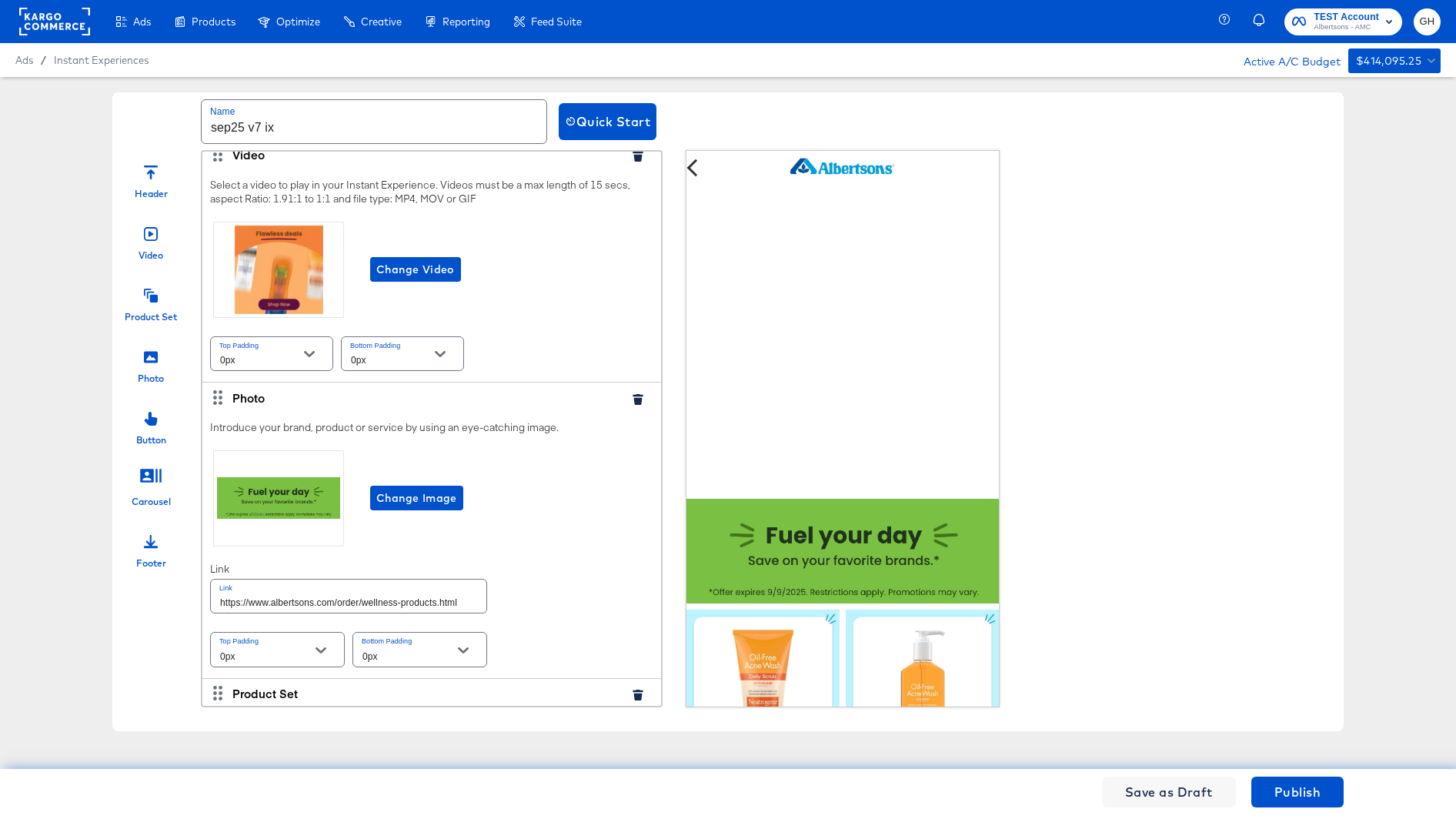 click on "Introduce your brand, product or service by using an eye-catching image. Change Image Link Link https://www.albertsons.com/order/wellness-products.html Top Padding 0px Bottom Padding 0px" at bounding box center (432, 545) 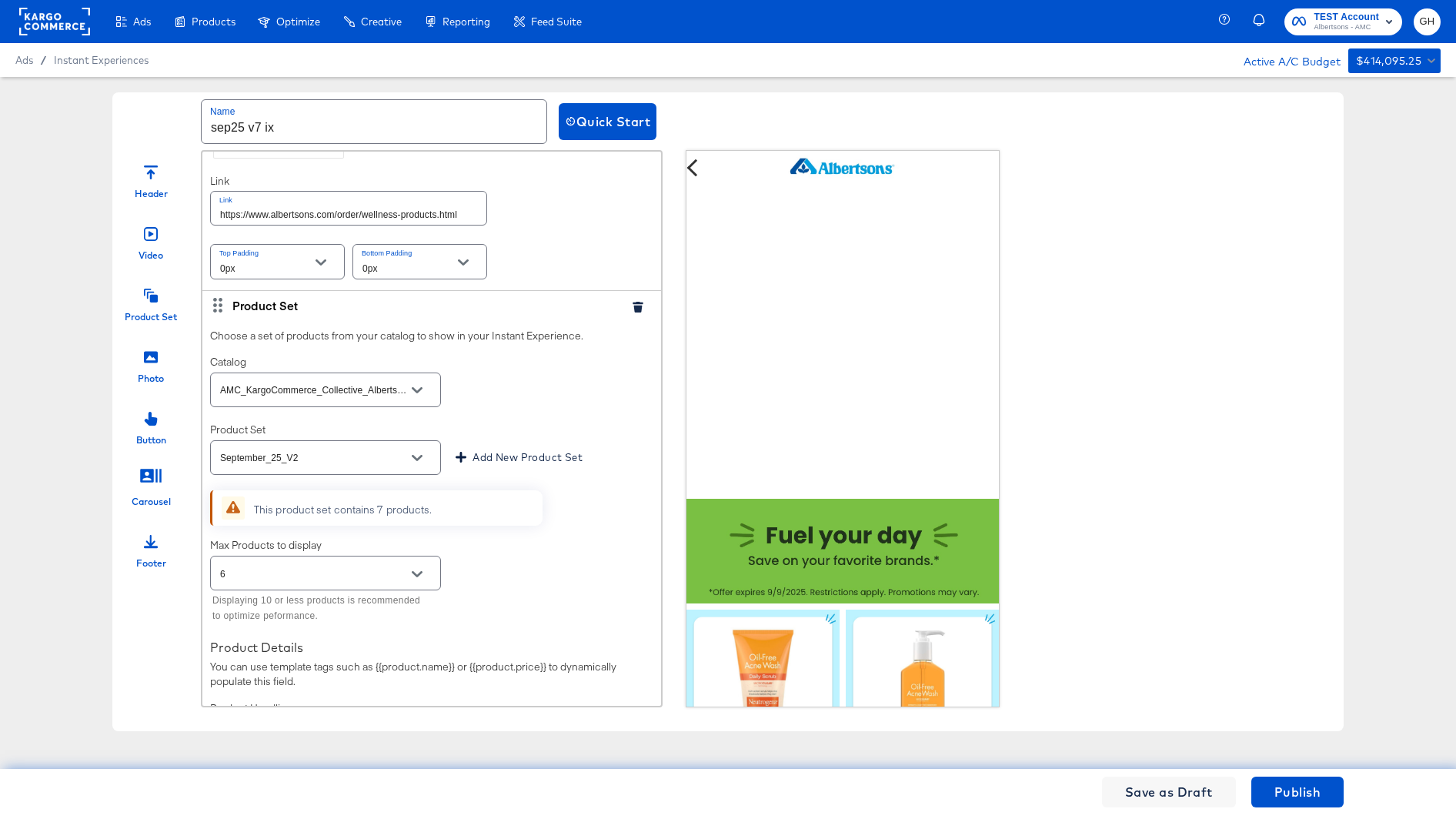 scroll, scrollTop: 577, scrollLeft: 0, axis: vertical 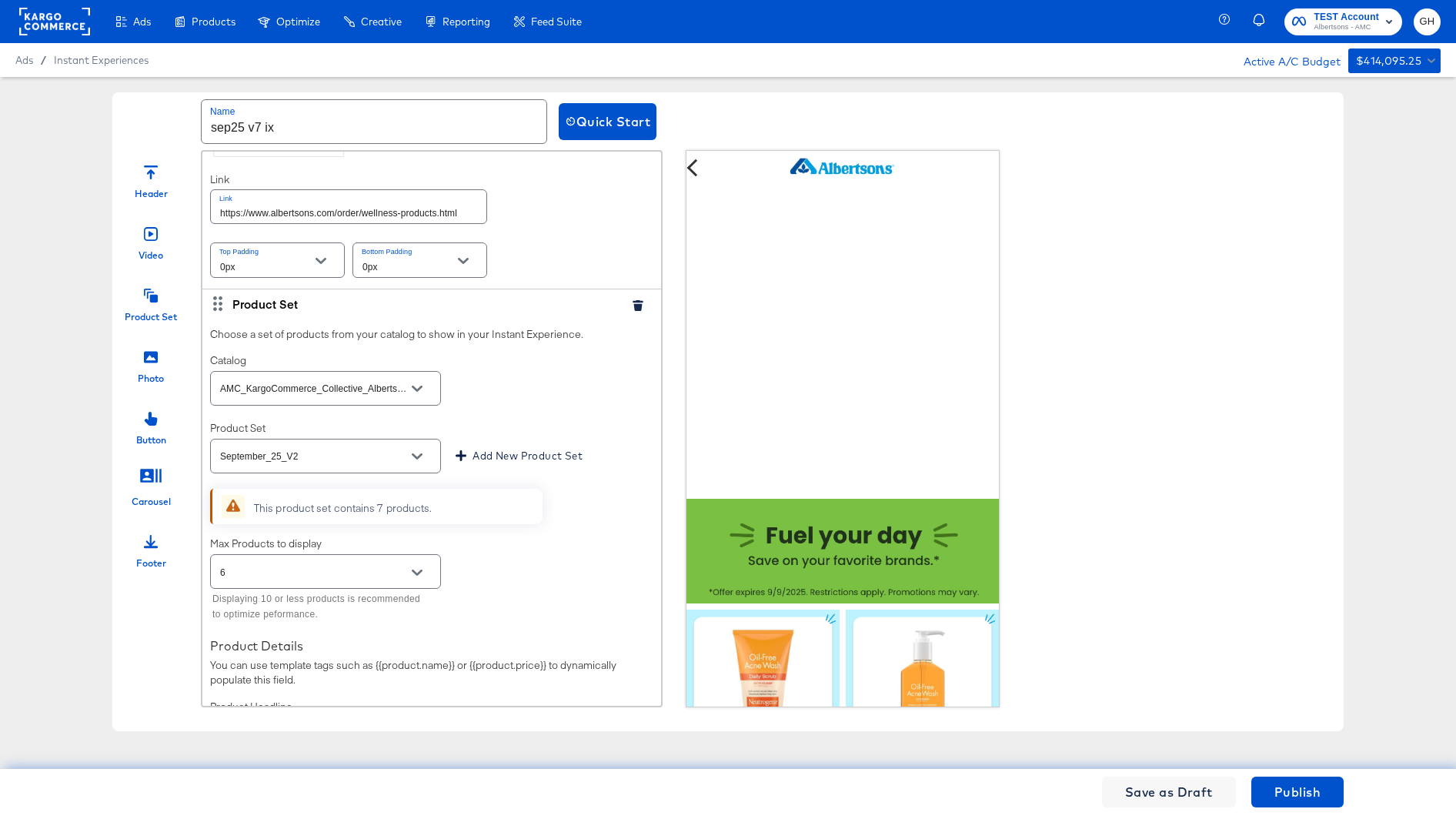 click on "September_25_V2" at bounding box center (313, 456) 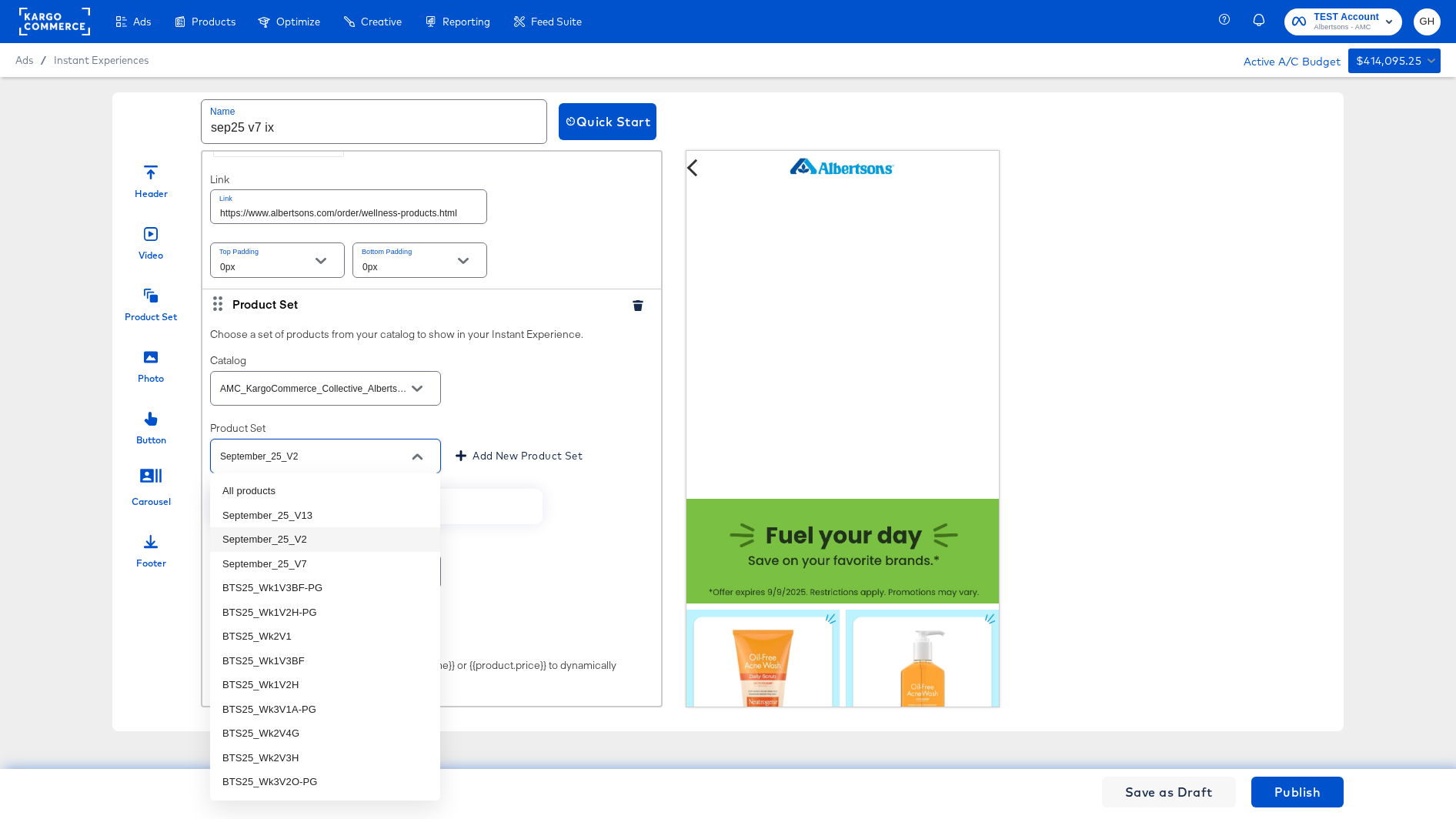 click on "September_25_V7" at bounding box center [325, 564] 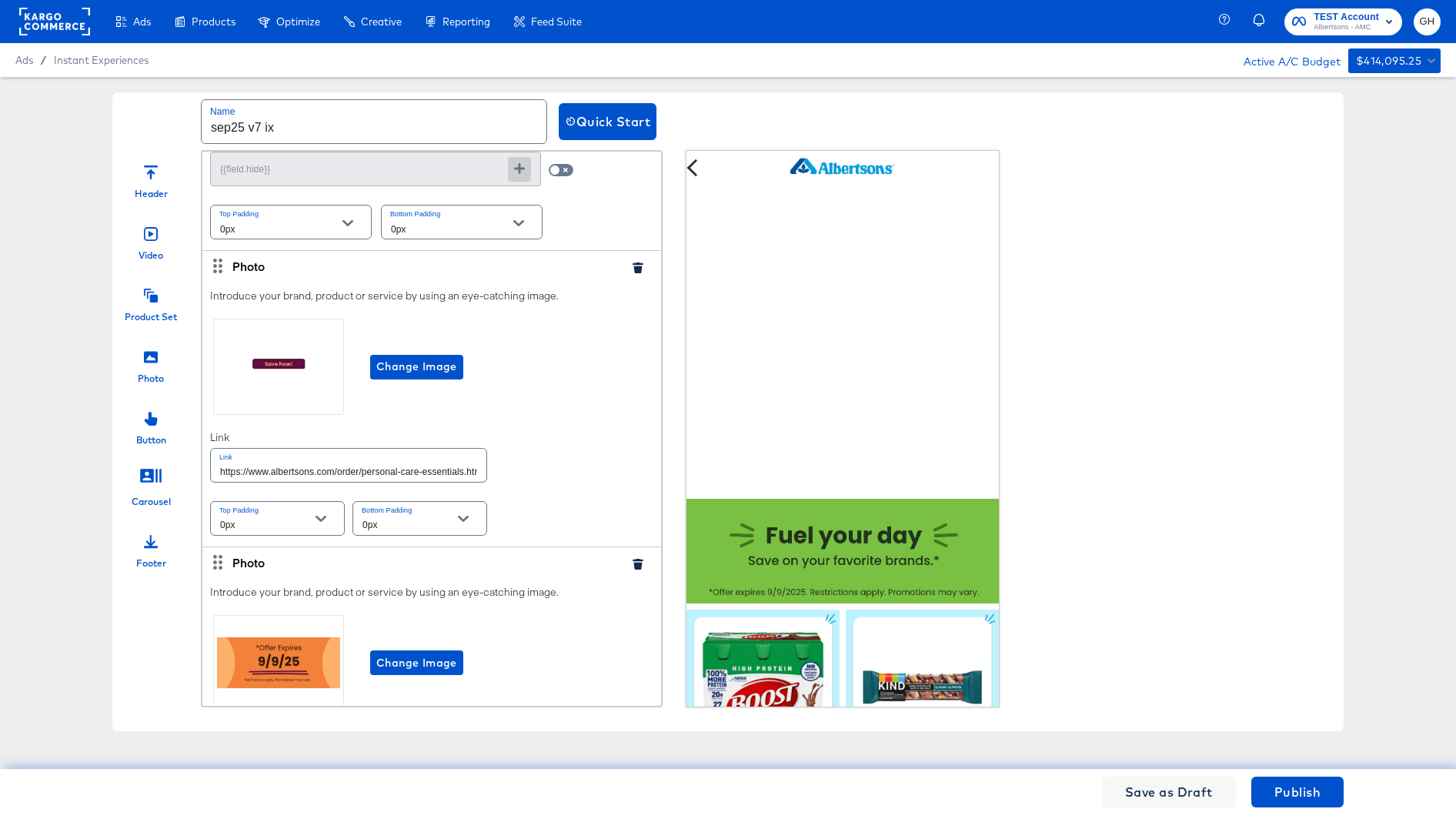 scroll, scrollTop: 1229, scrollLeft: 0, axis: vertical 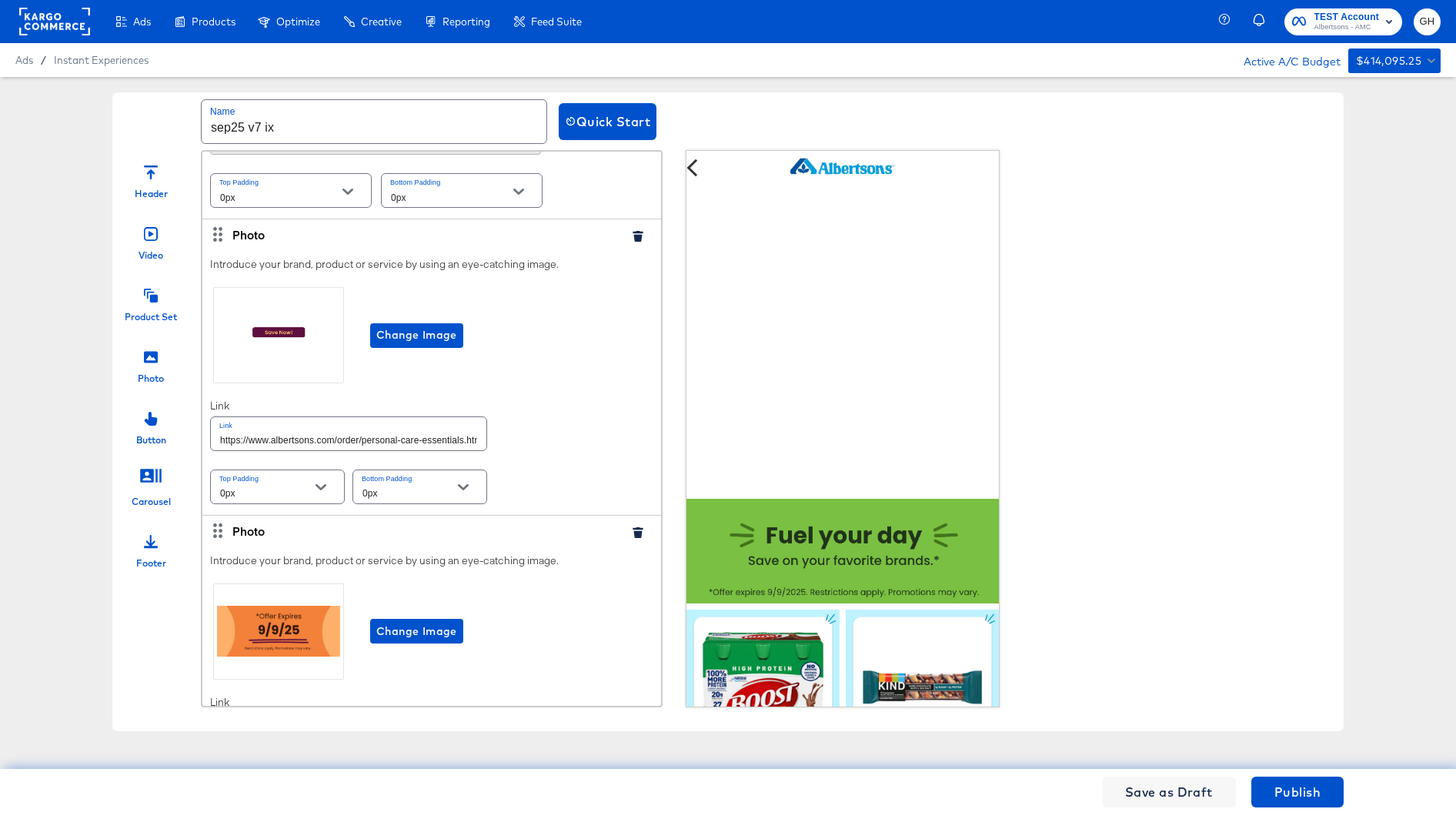 click on "https://www.albertsons.com/order/personal-care-essentials.html" at bounding box center [349, 433] 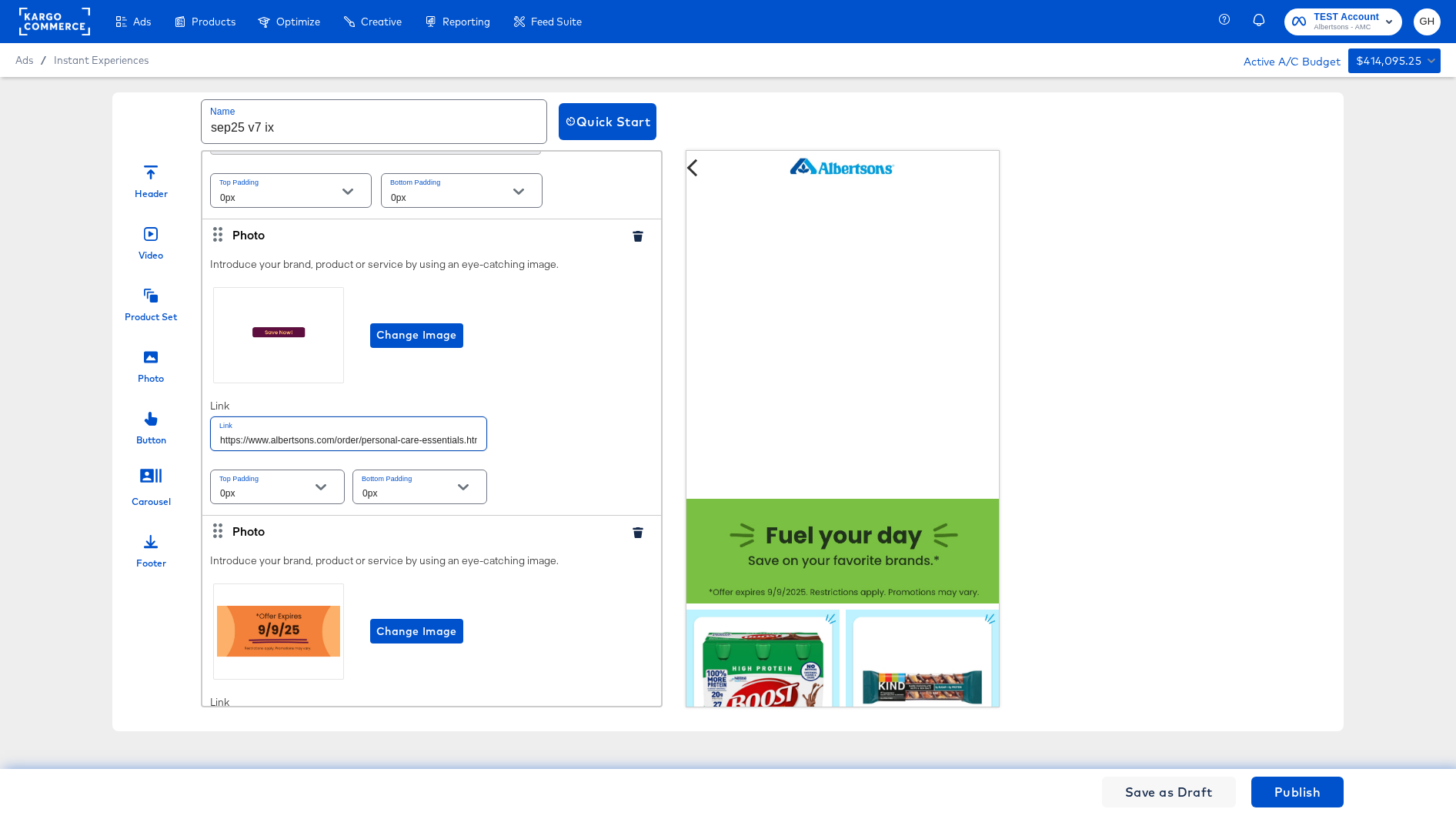 click on "https://www.albertsons.com/order/personal-care-essentials.html" at bounding box center [349, 433] 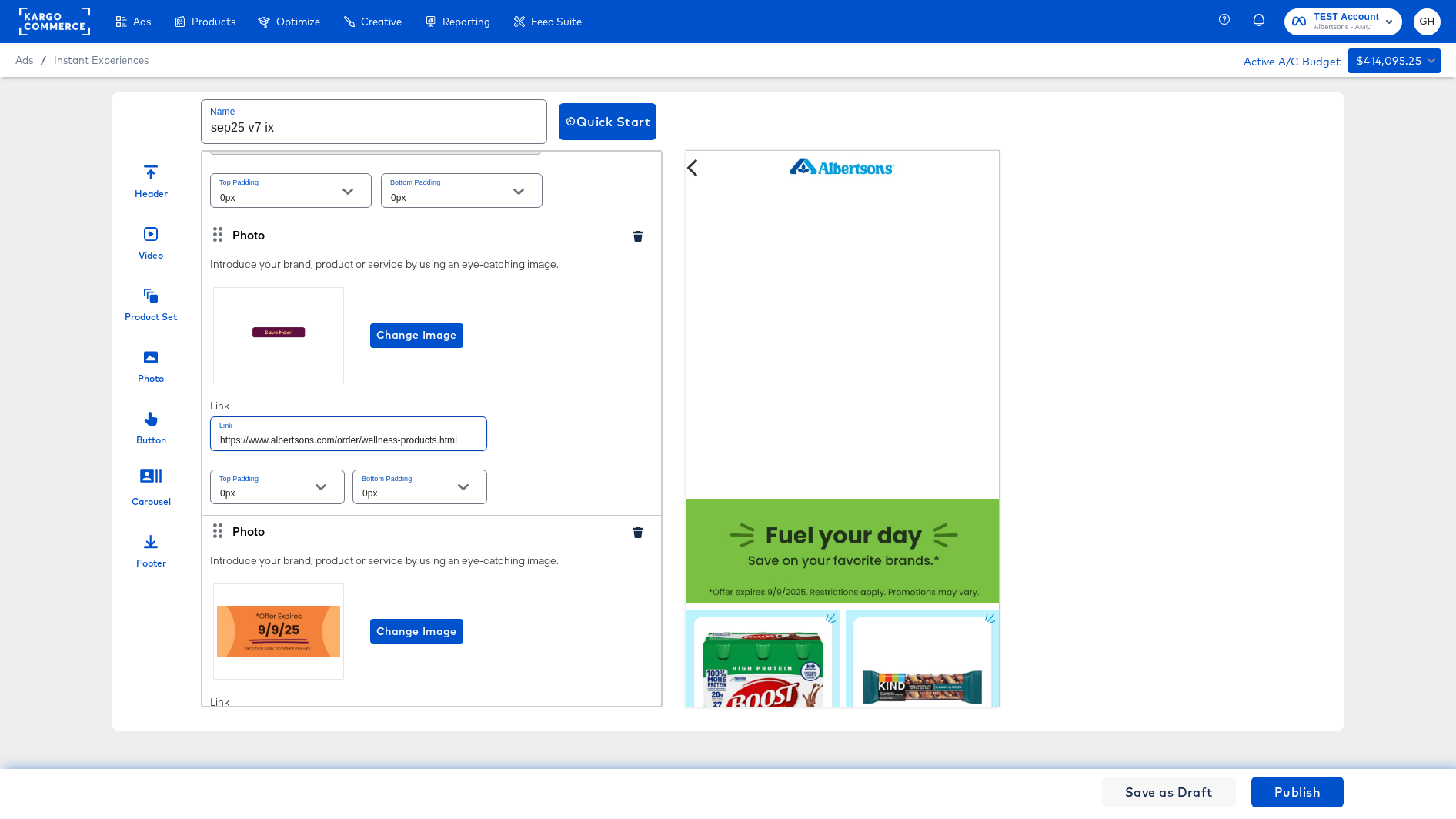 scroll, scrollTop: 1328, scrollLeft: 0, axis: vertical 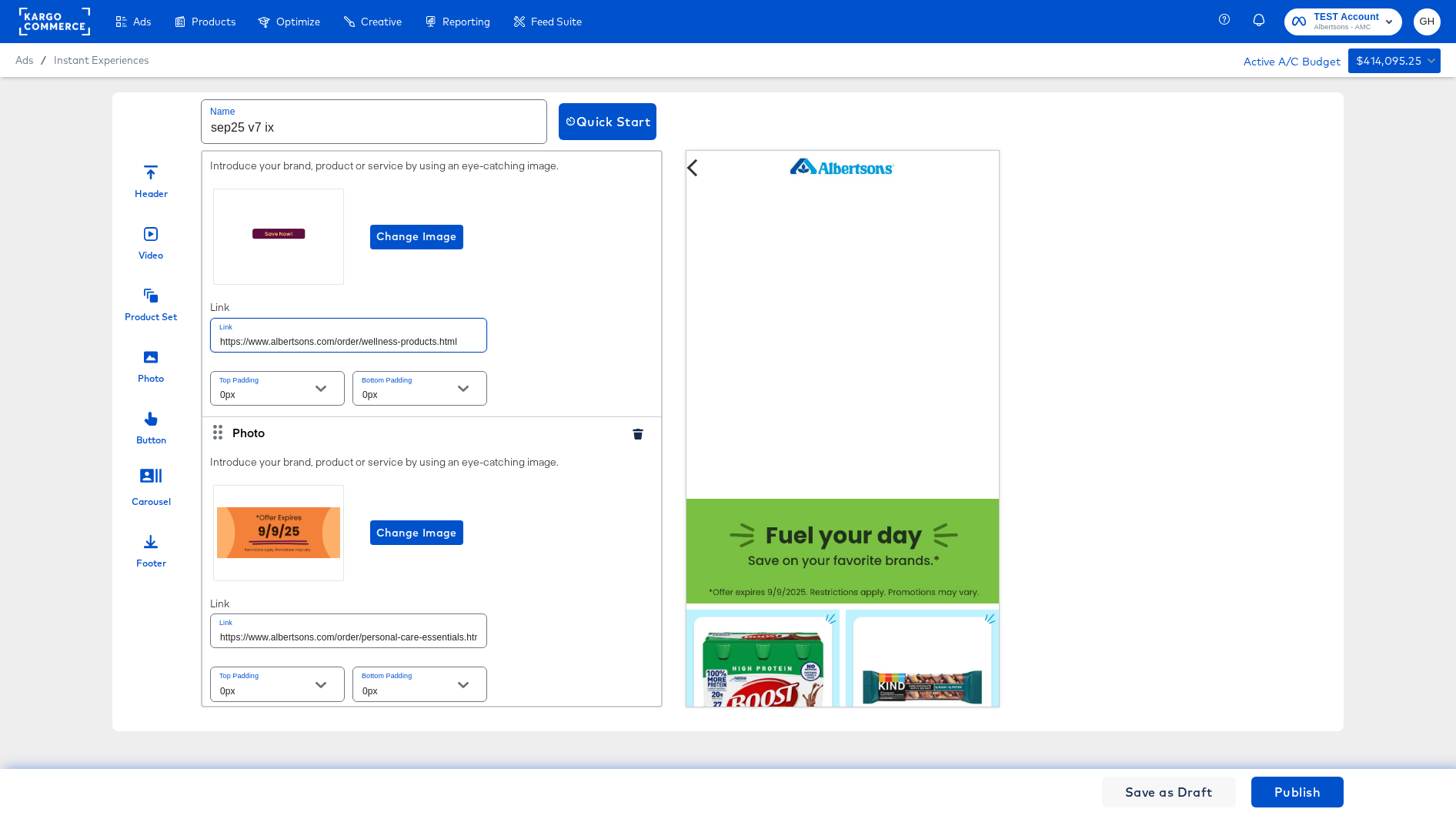 type on "https://www.albertsons.com/order/wellness-products.html" 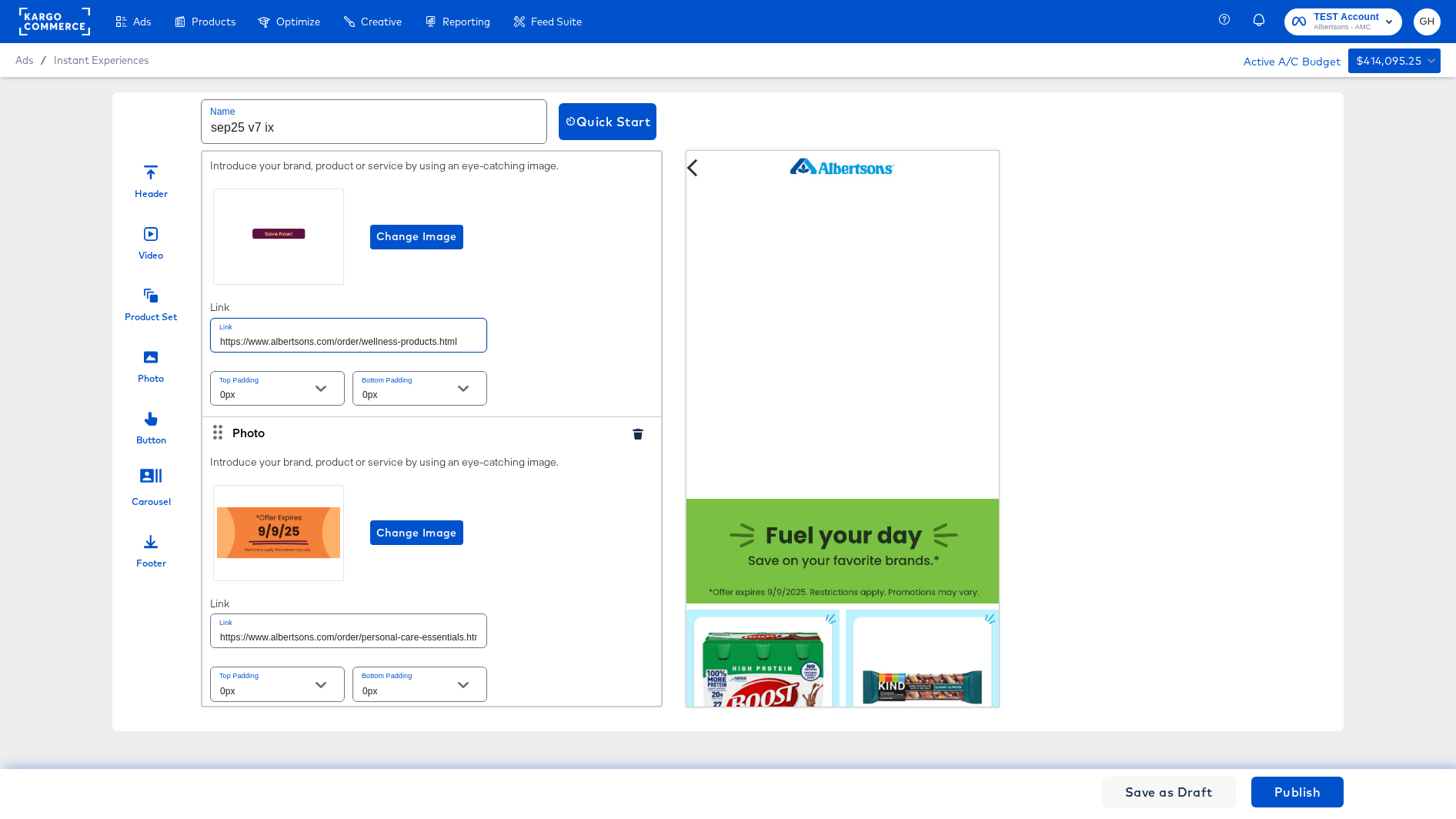 click on "https://www.albertsons.com/order/personal-care-essentials.html" at bounding box center (349, 630) 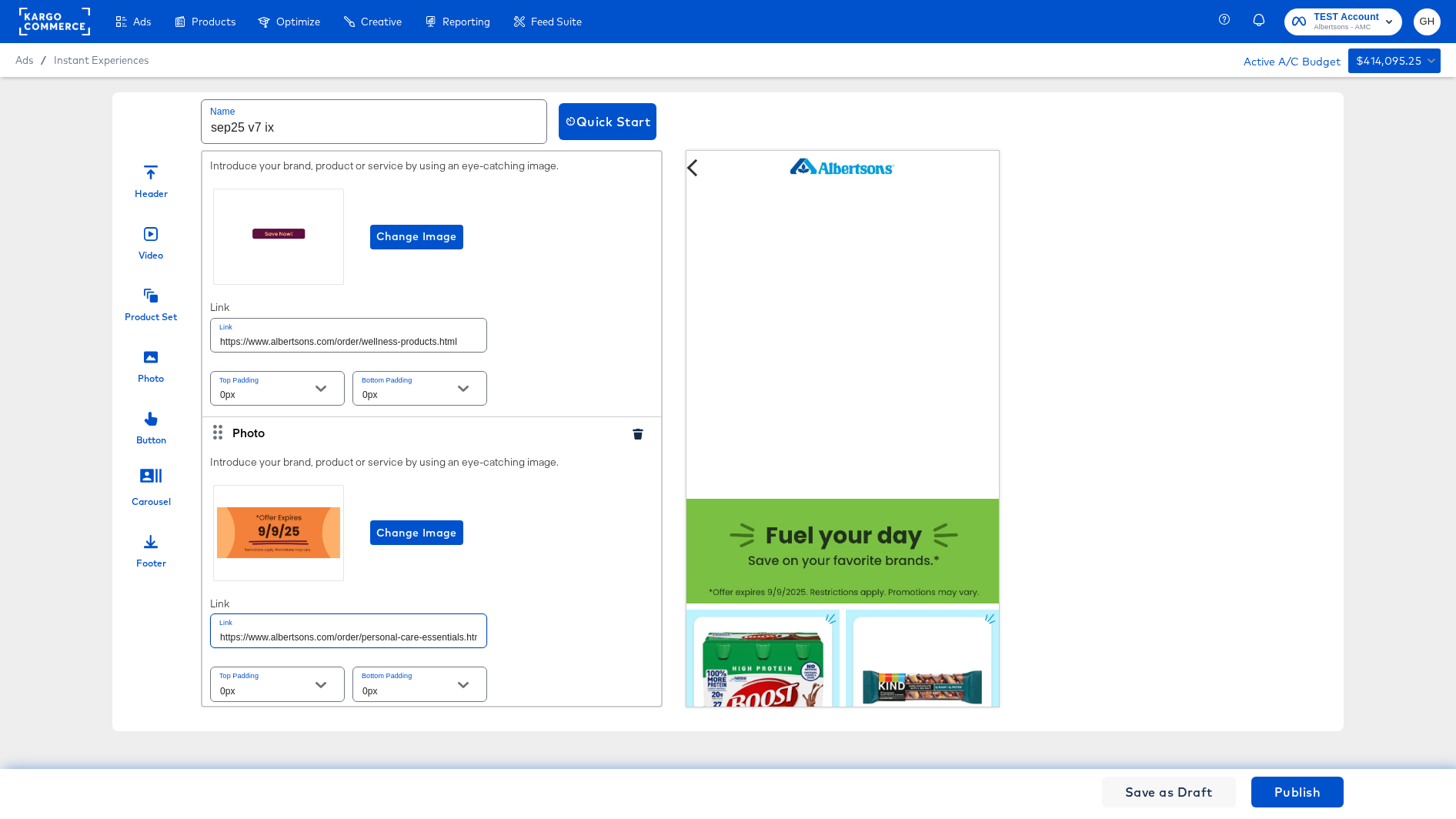 click on "https://www.albertsons.com/order/personal-care-essentials.html" at bounding box center [349, 630] 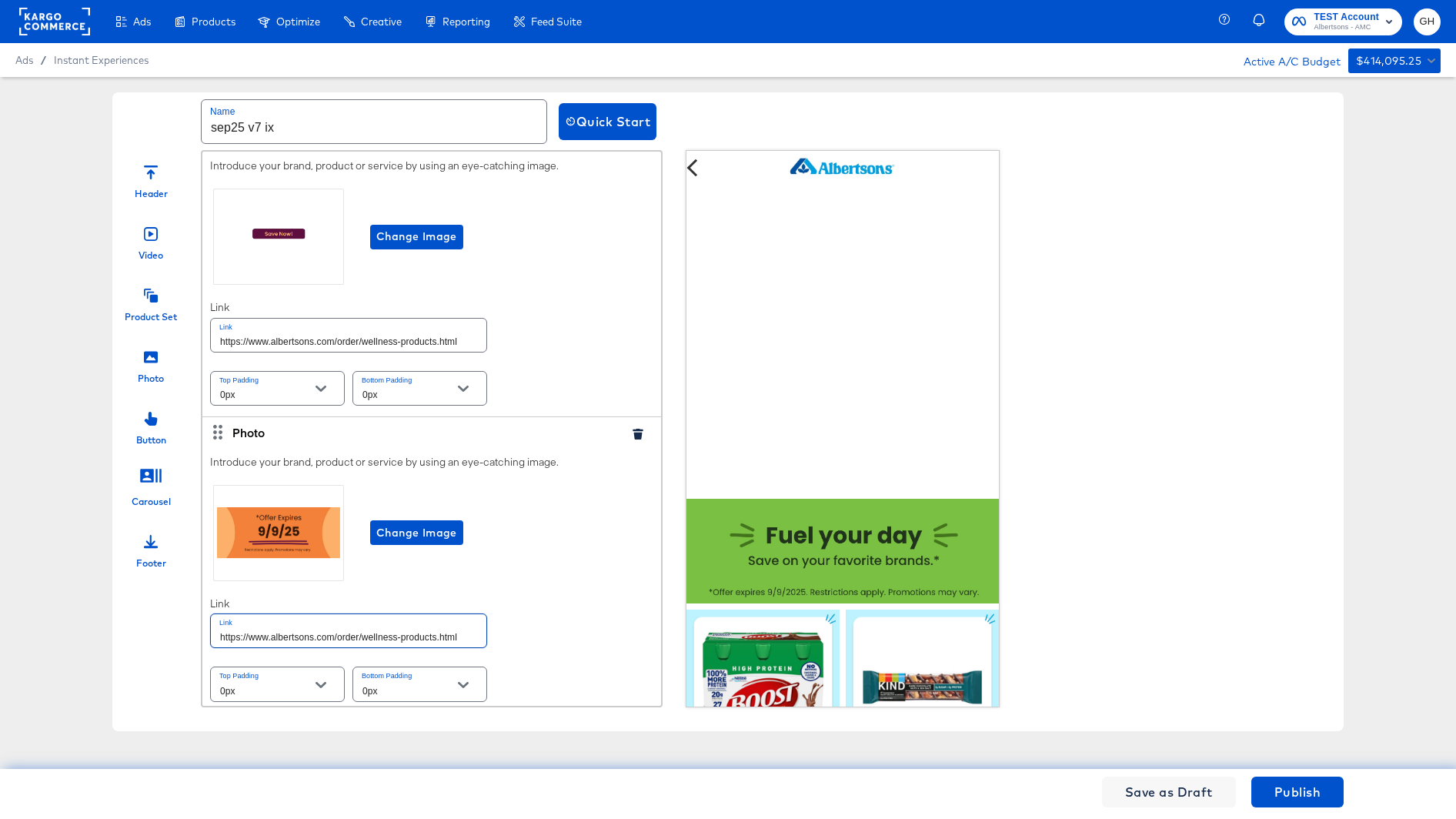type on "https://www.albertsons.com/order/wellness-products.html" 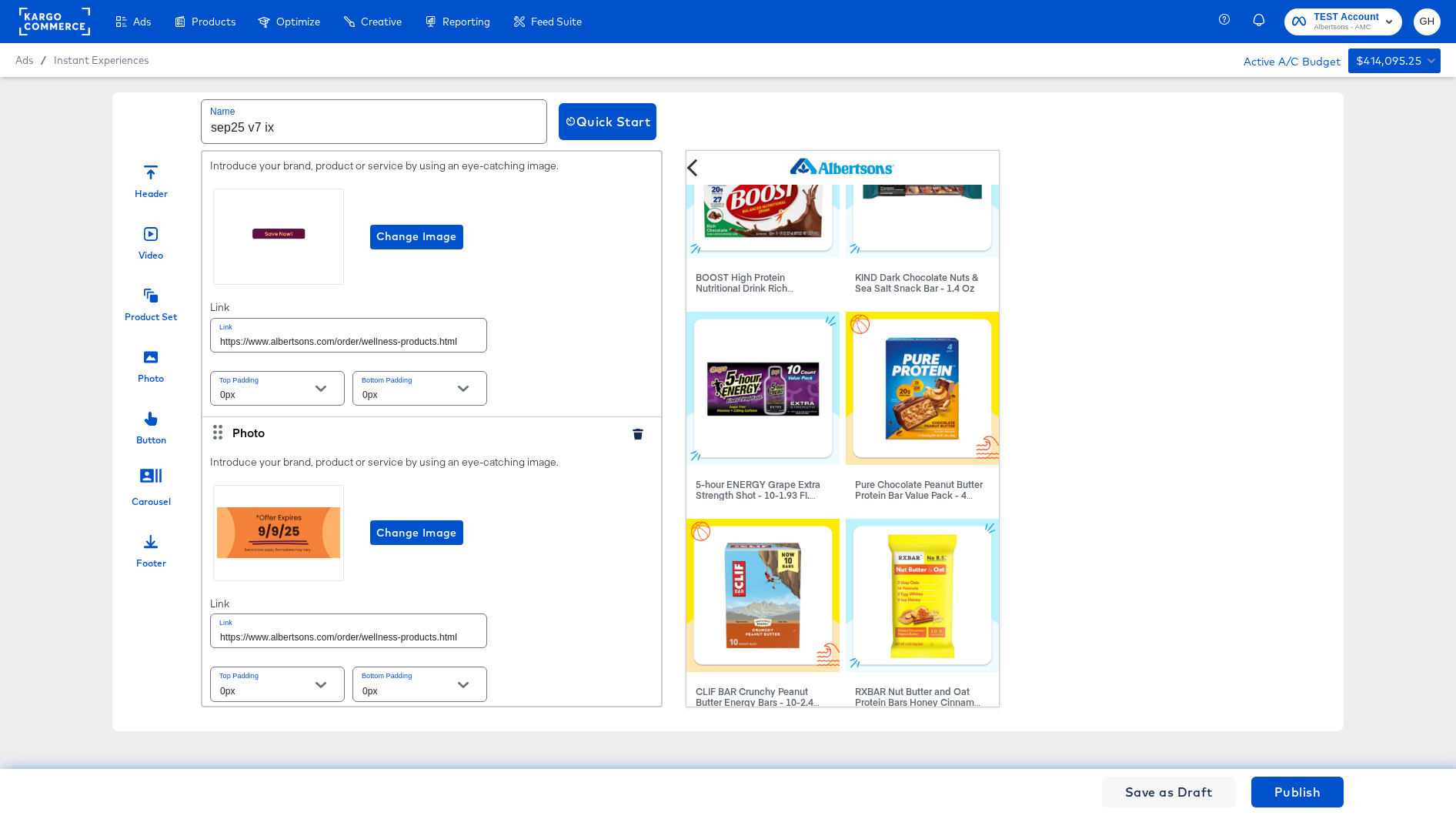scroll, scrollTop: 706, scrollLeft: 0, axis: vertical 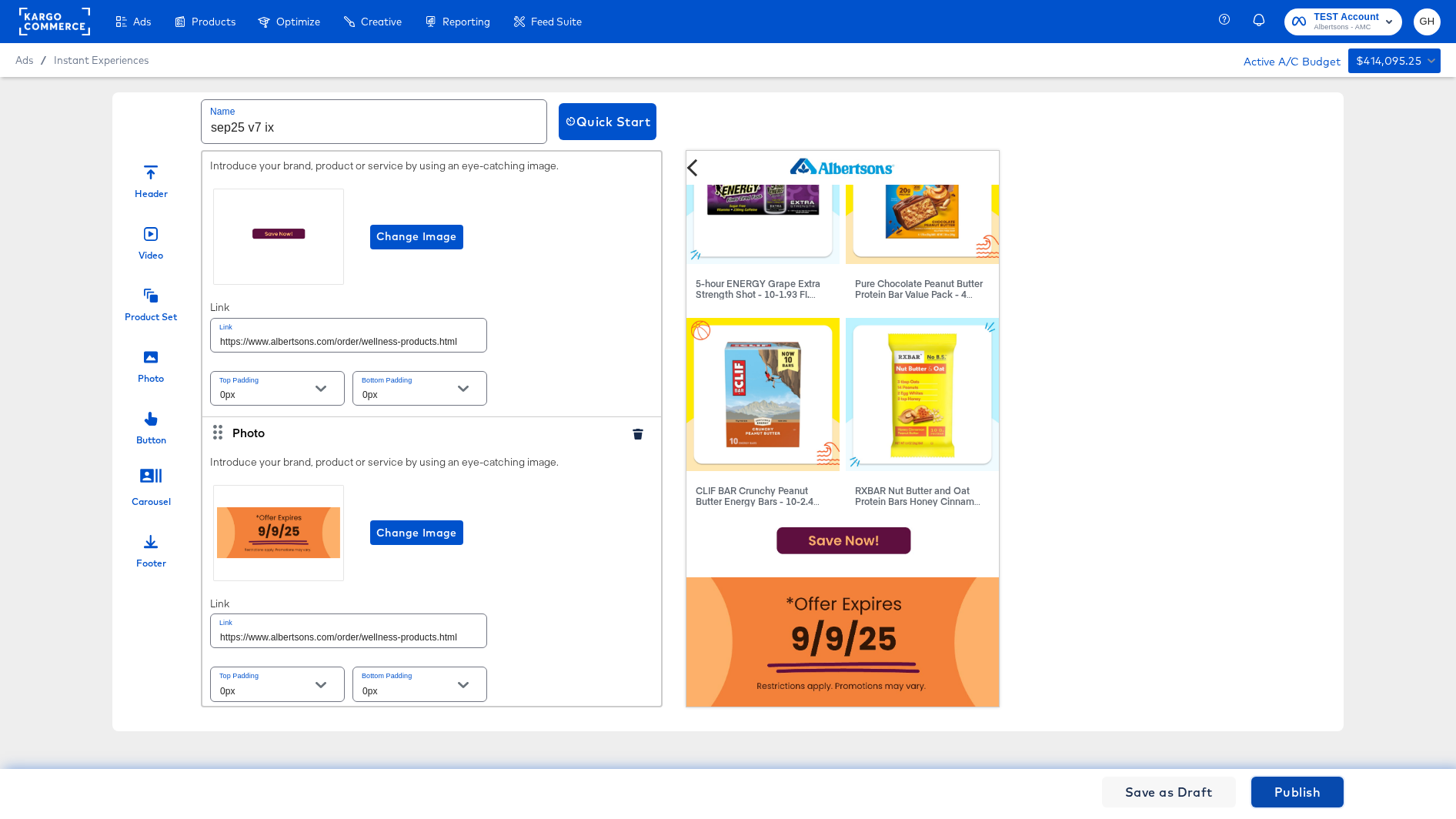 click on "Publish" at bounding box center (1297, 792) 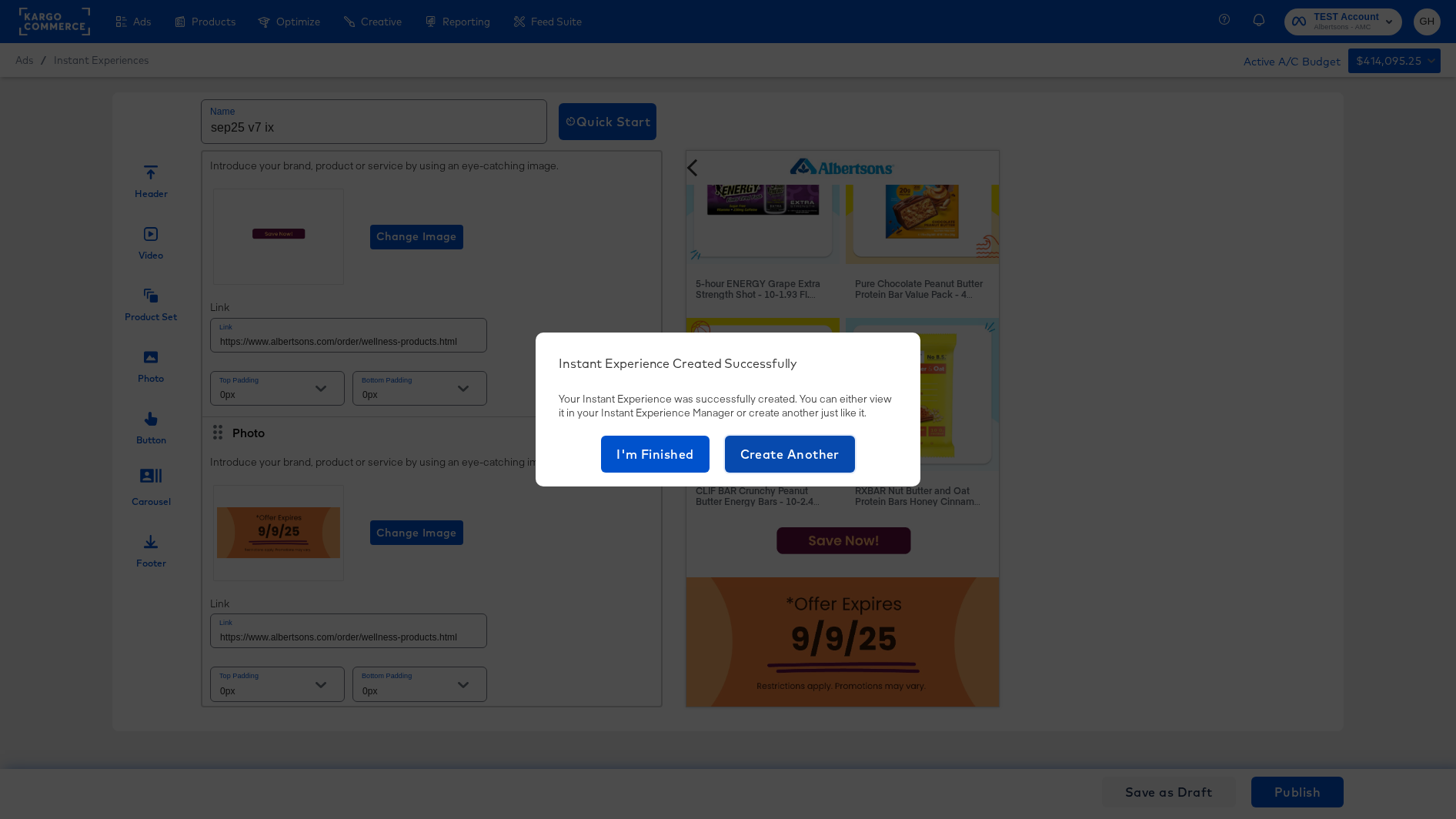click on "Create Another" at bounding box center [790, 454] 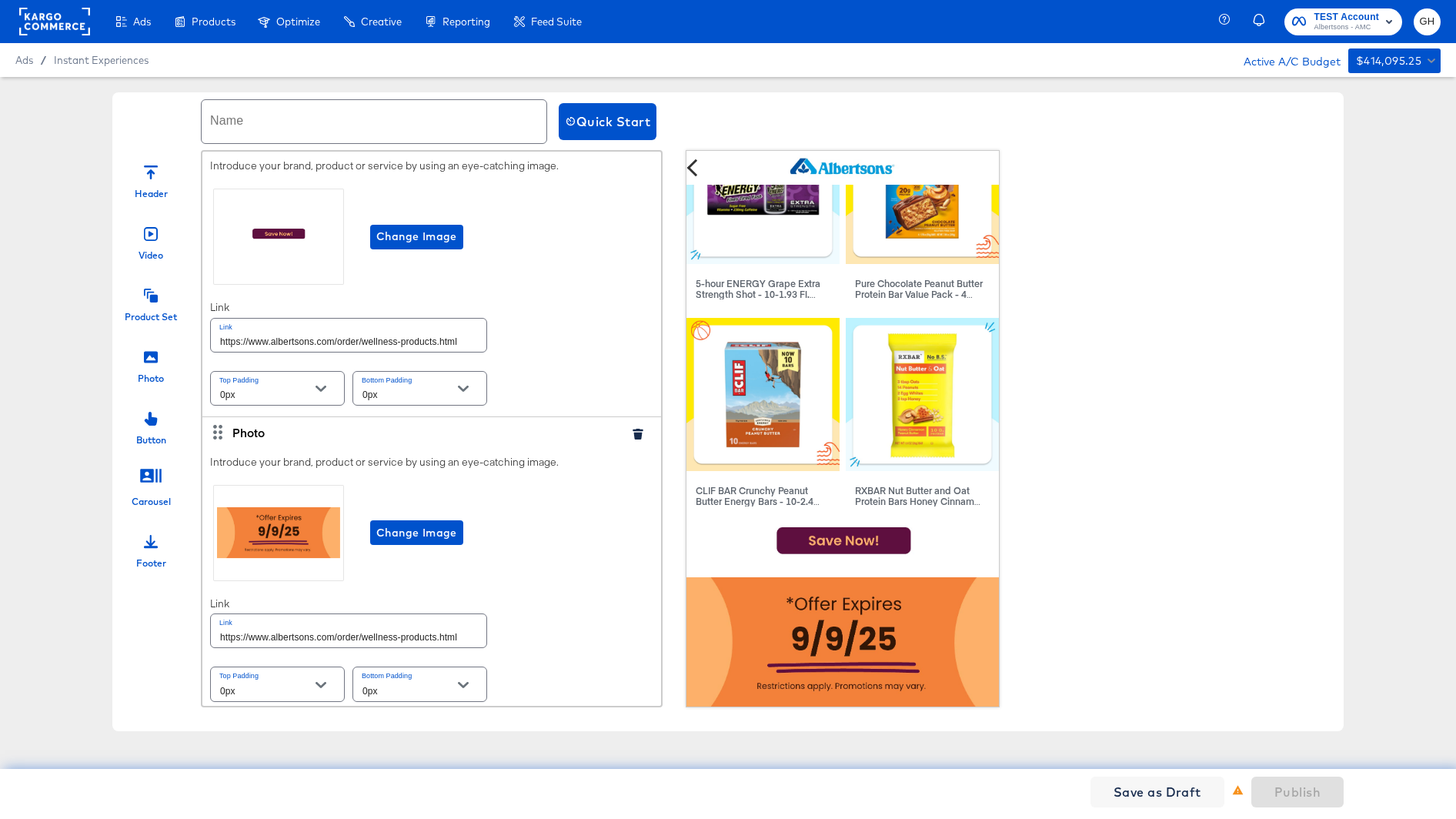 click at bounding box center [374, 122] 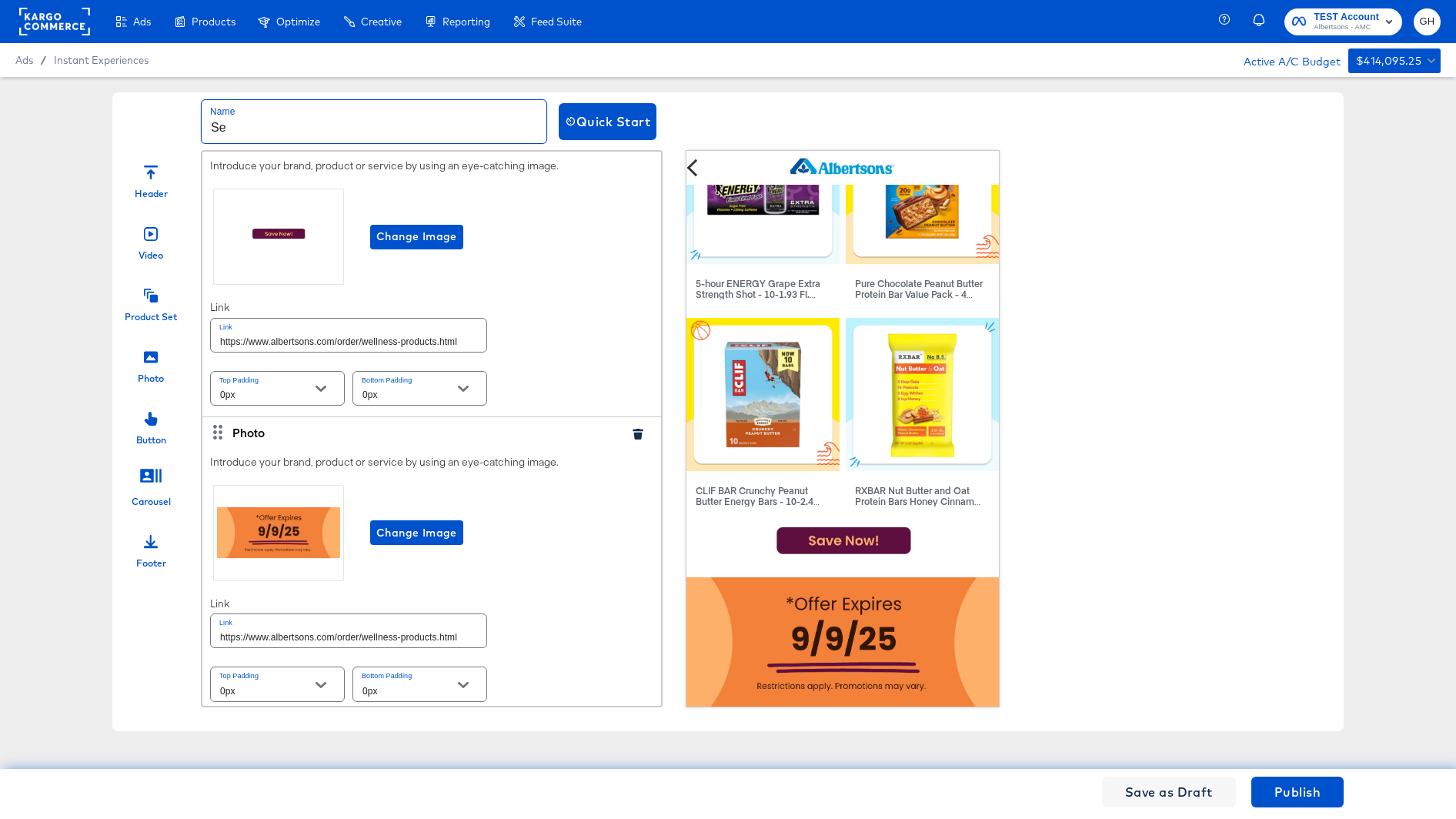 type on "S" 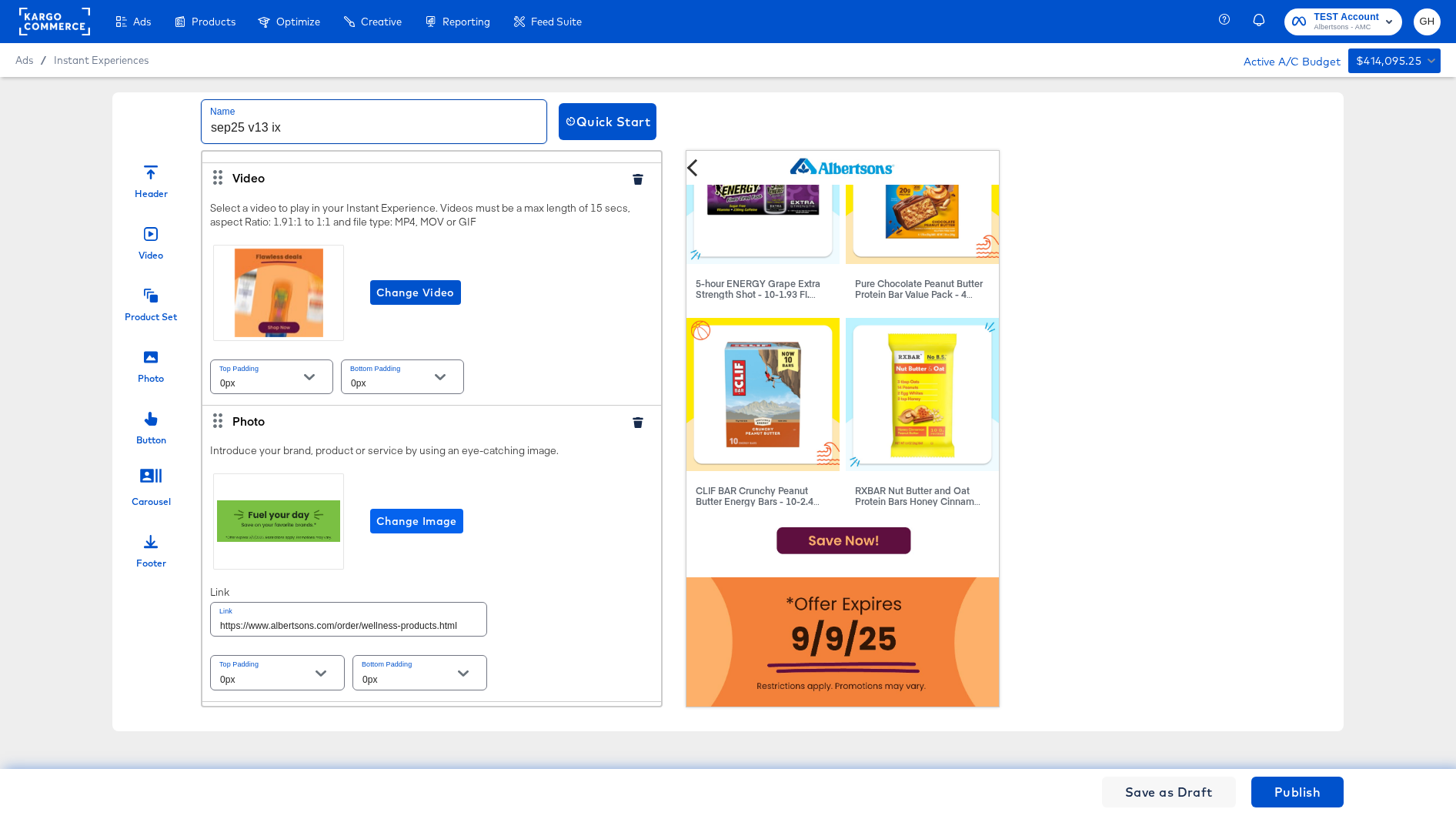 scroll, scrollTop: 166, scrollLeft: 0, axis: vertical 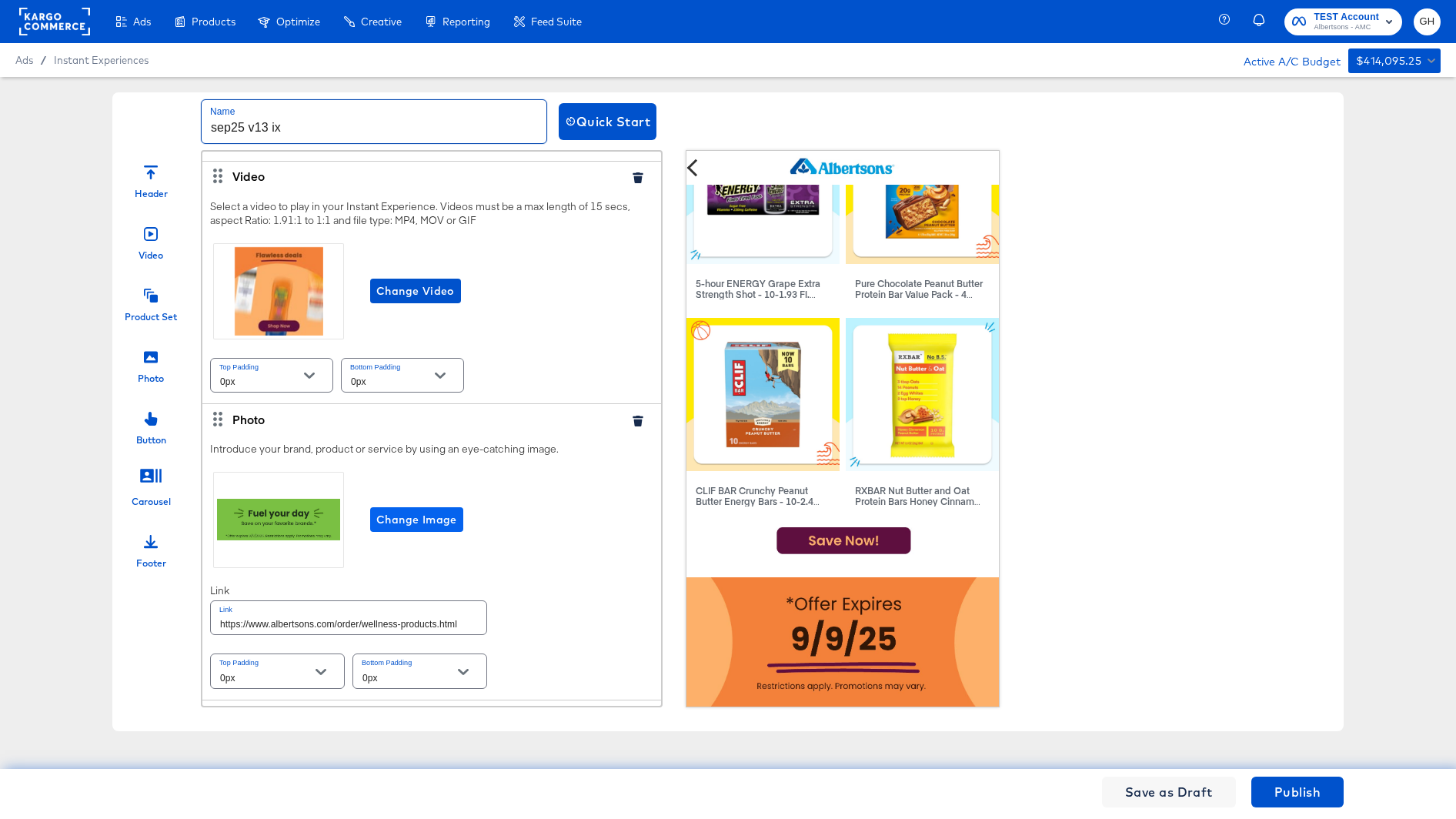 type on "sep25 v13 ix" 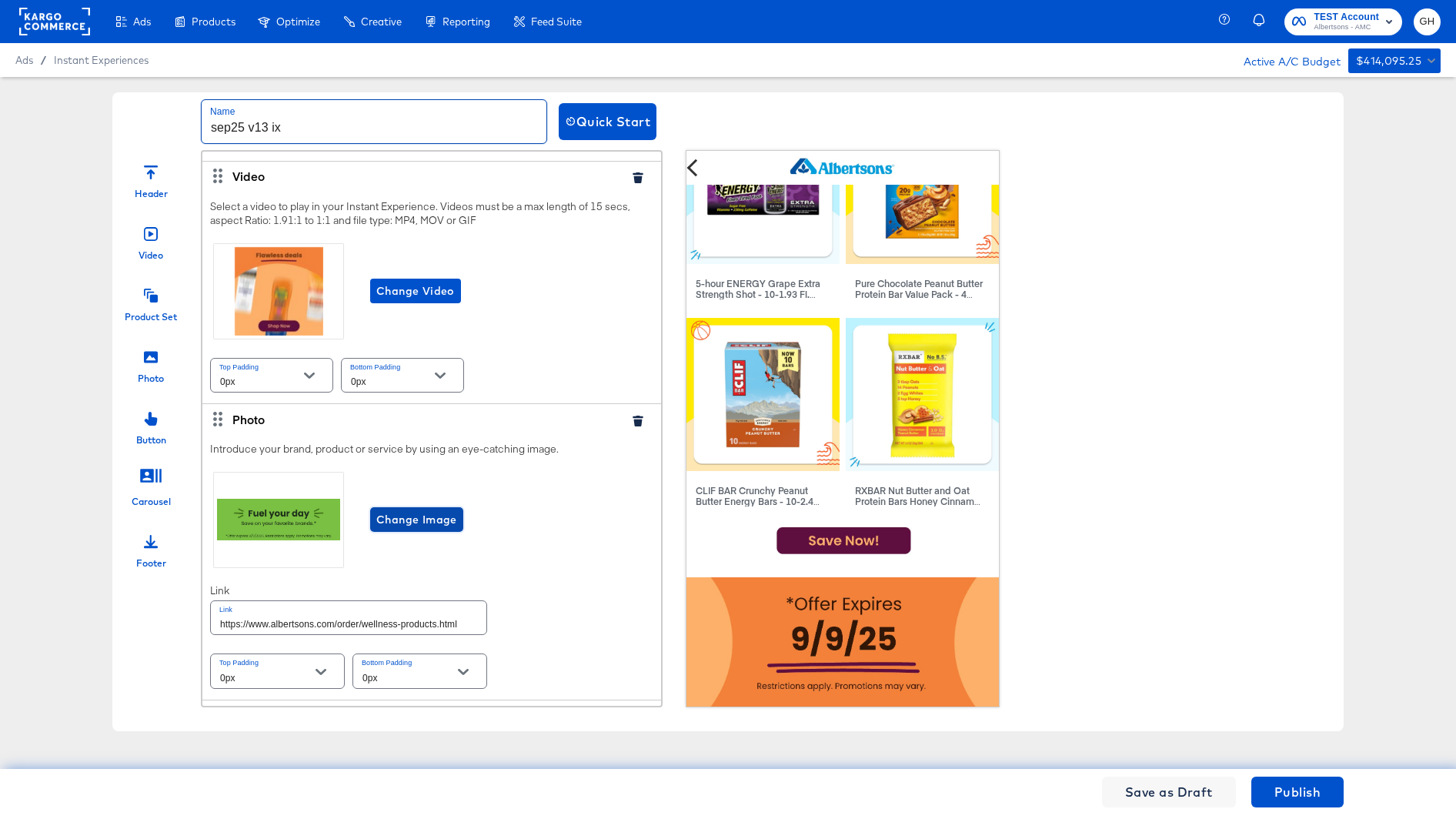 click on "Change Image" at bounding box center [416, 520] 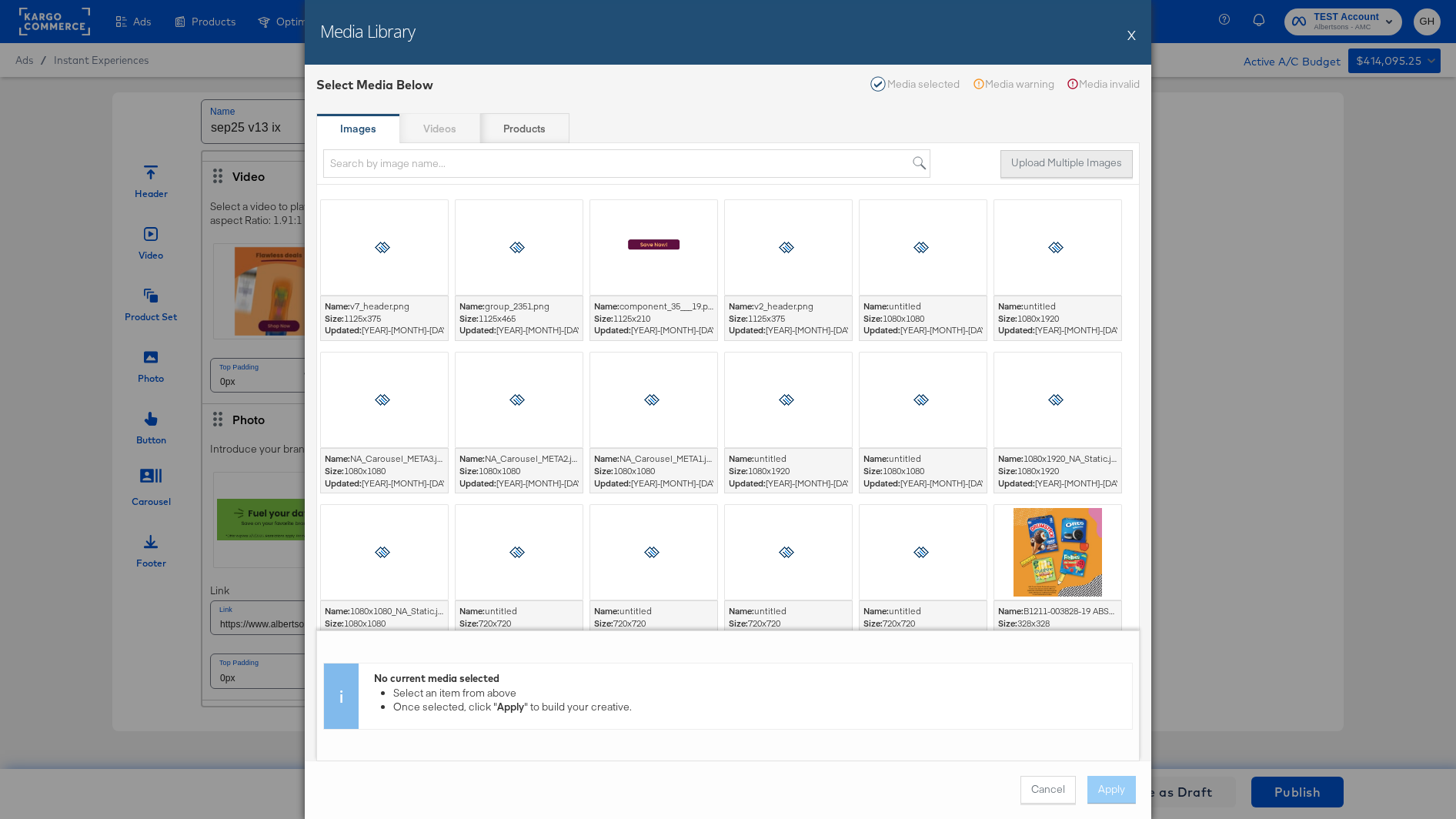 click on "Upload Multiple Images" at bounding box center (1067, 164) 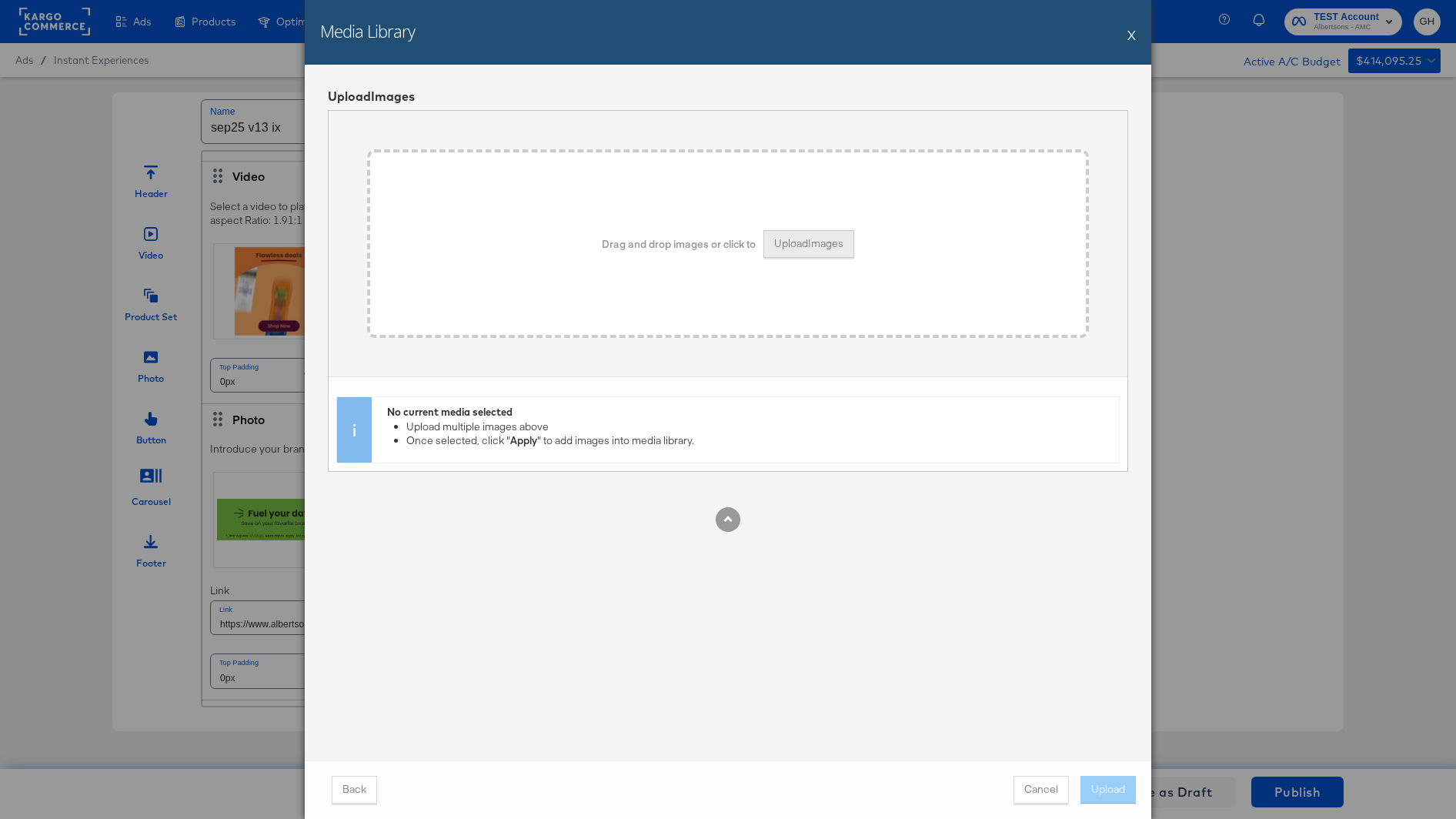 click on "Upload  Images" at bounding box center (809, 244) 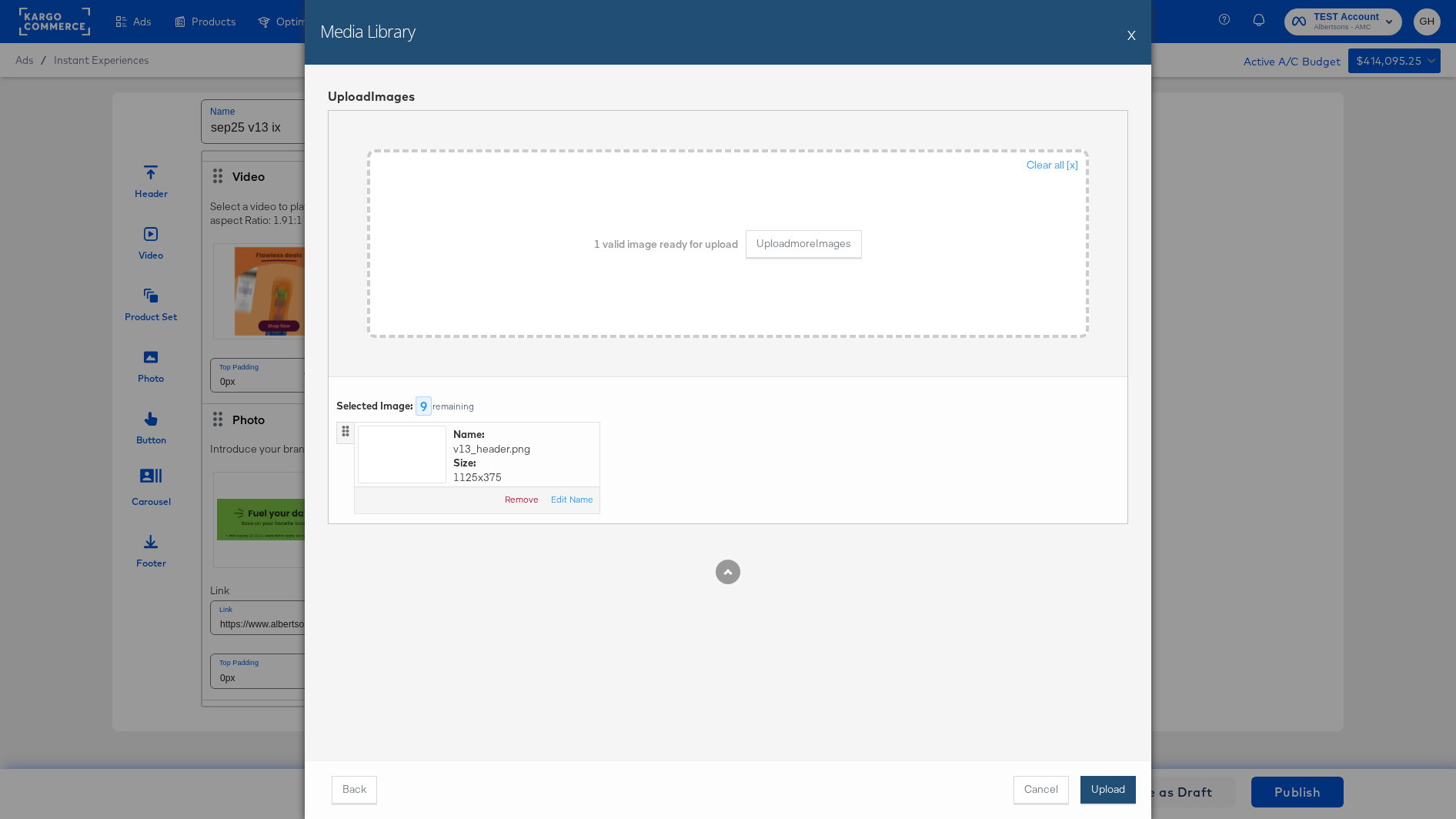 click on "Upload" at bounding box center [1108, 790] 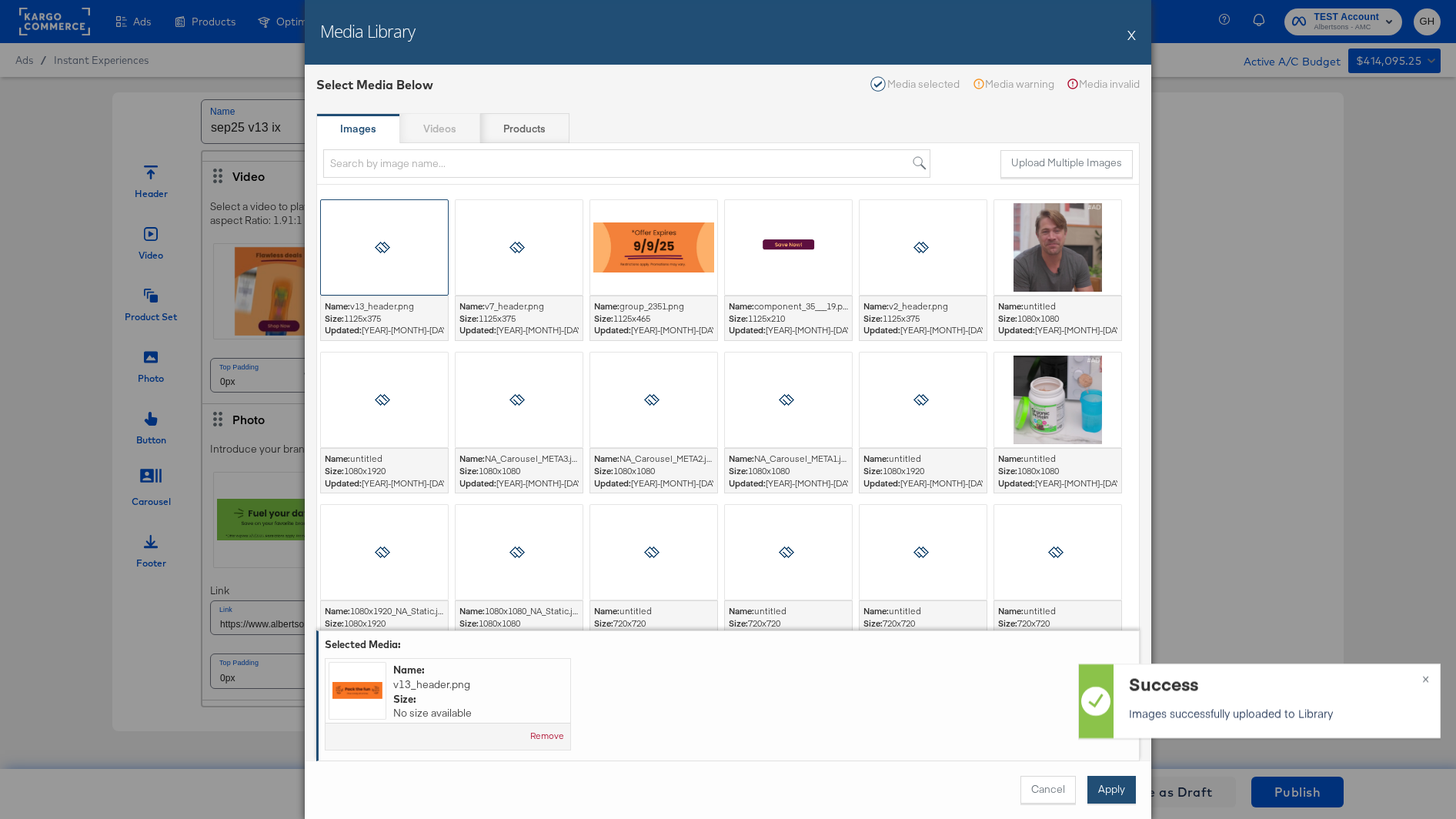 click on "Apply" at bounding box center [1111, 790] 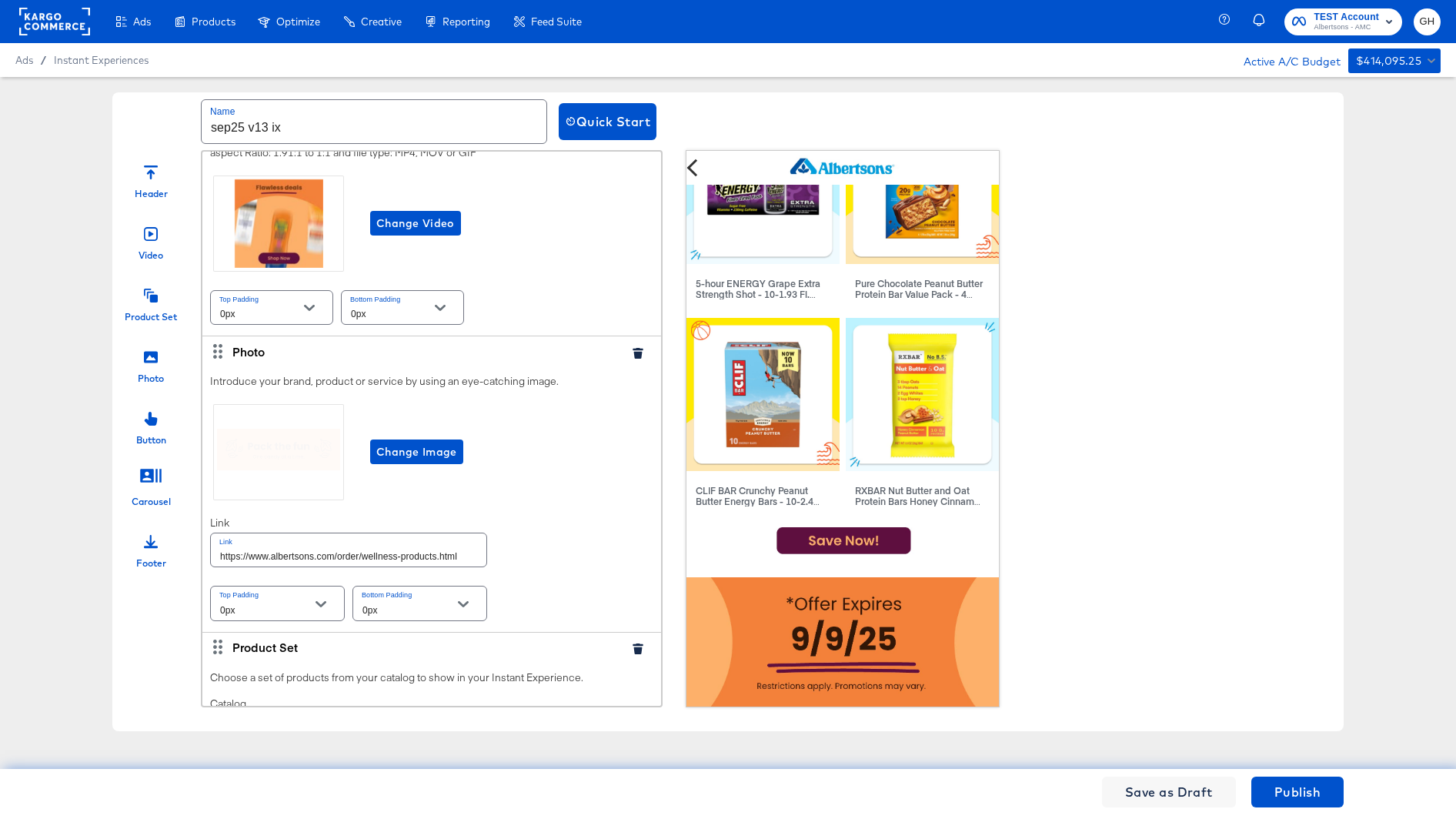 scroll, scrollTop: 237, scrollLeft: 0, axis: vertical 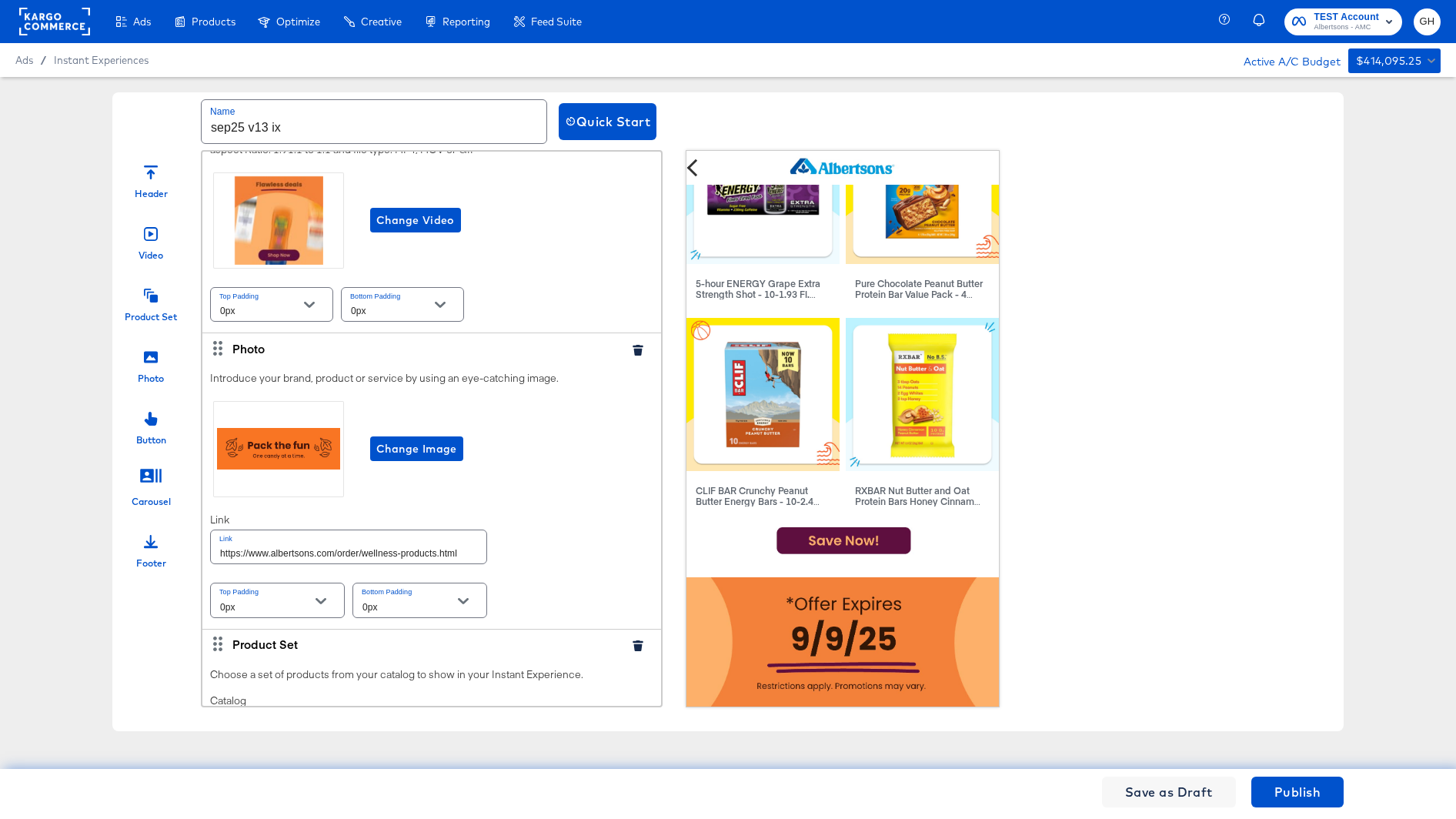 click on "https://www.albertsons.com/order/wellness-products.html" at bounding box center (349, 547) 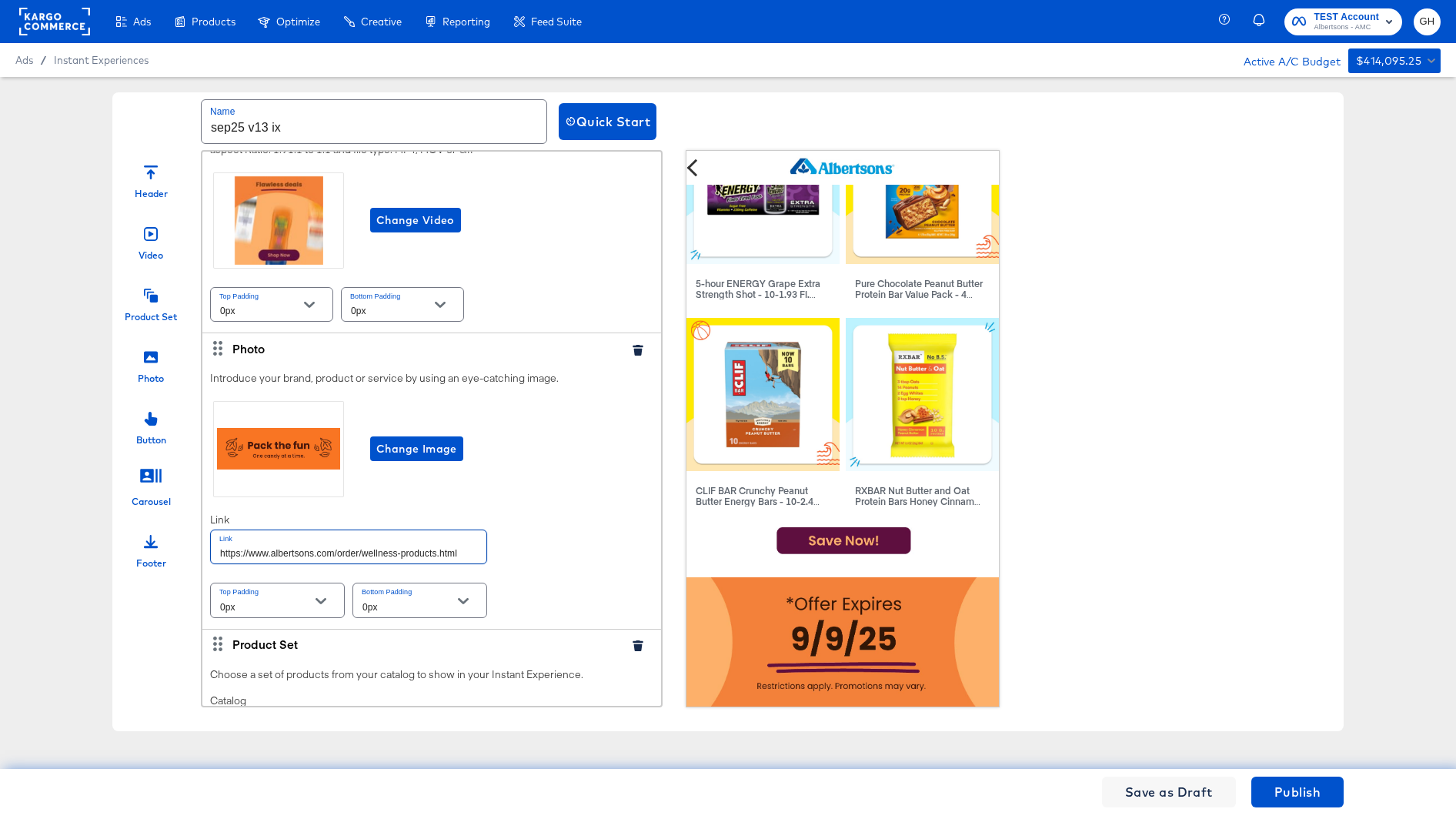 click on "https://www.albertsons.com/order/wellness-products.html" at bounding box center [349, 547] 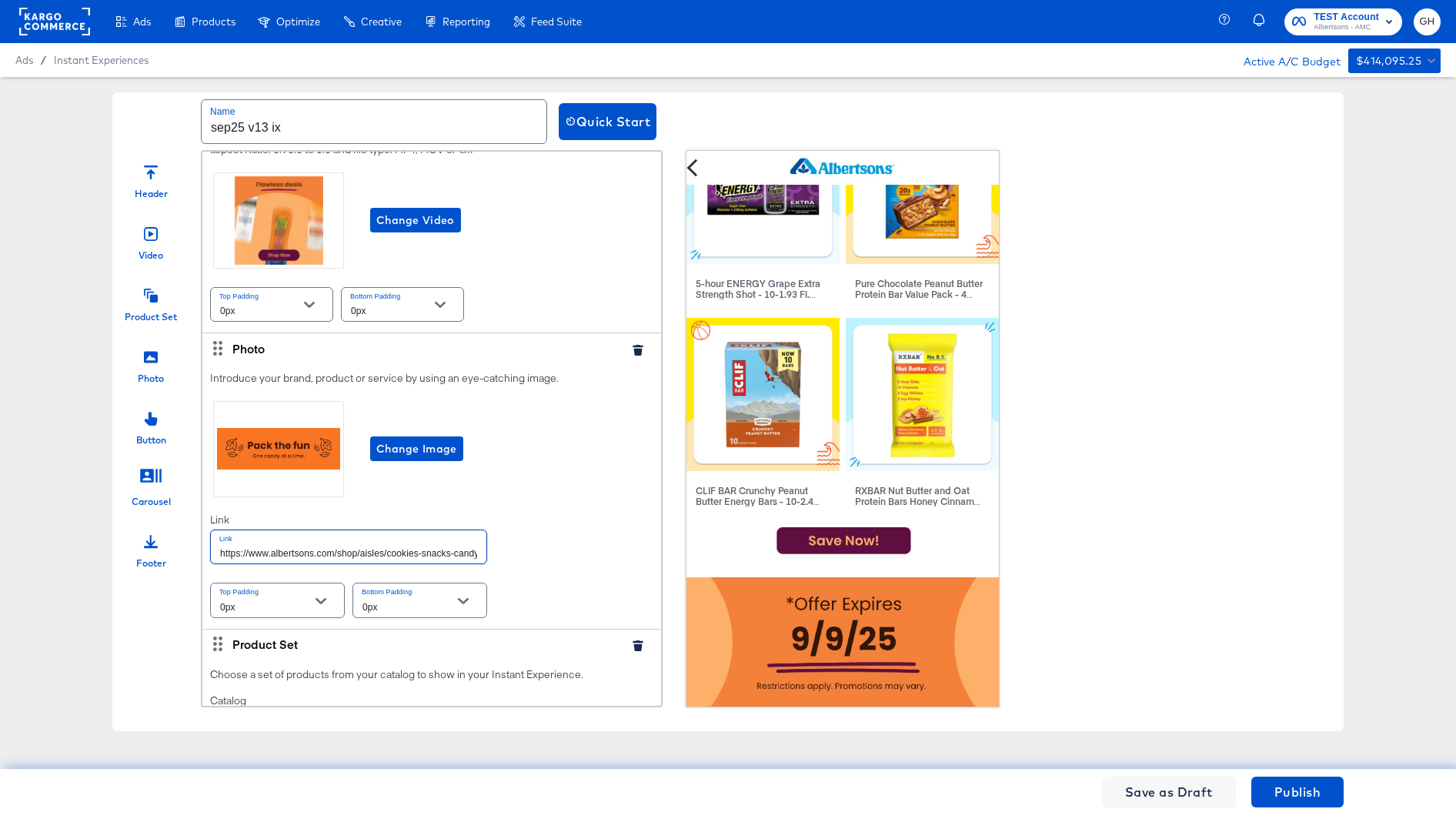 scroll, scrollTop: 0, scrollLeft: 21, axis: horizontal 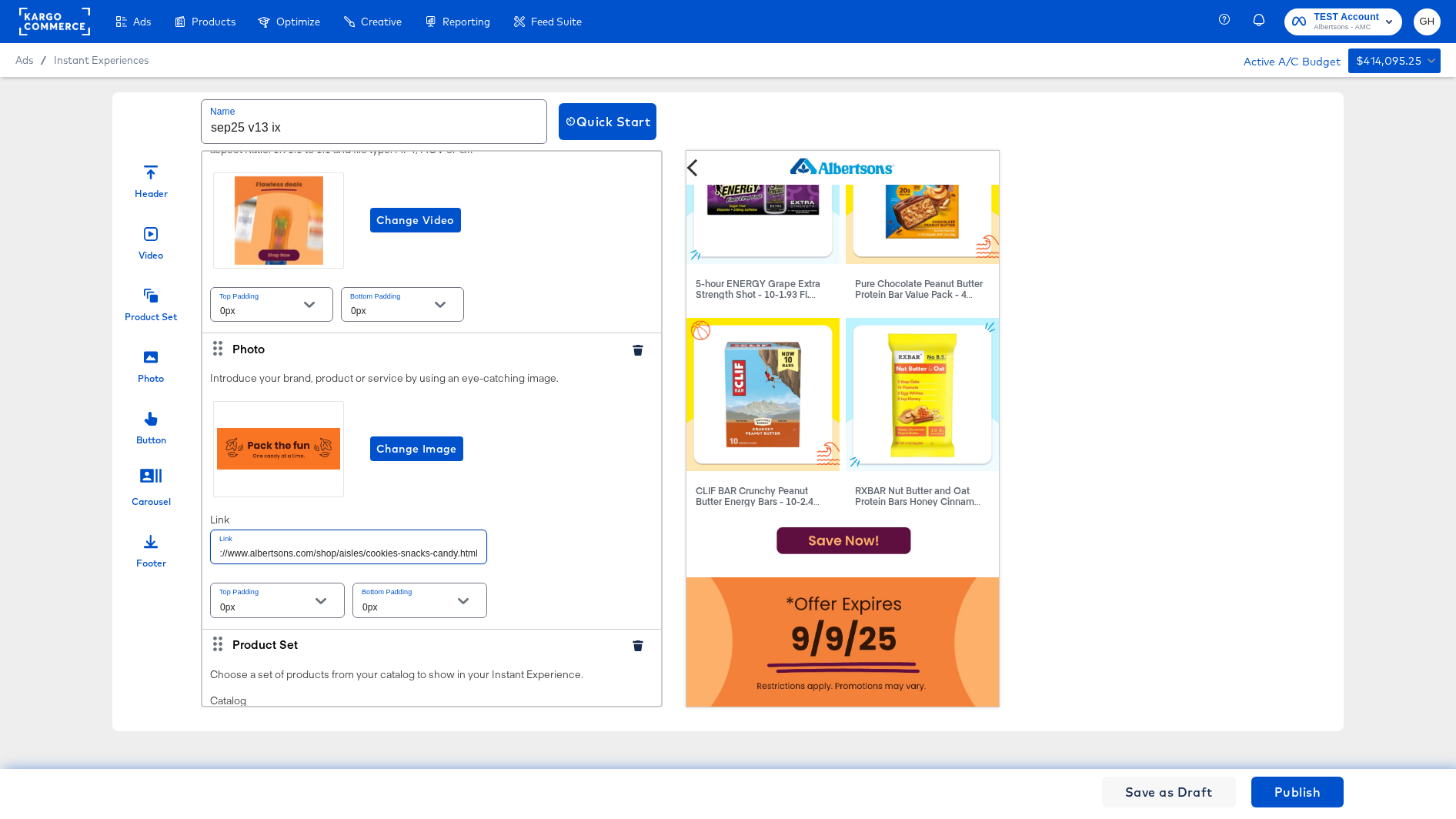 type on "https://www.albertsons.com/shop/aisles/cookies-snacks-candy.html" 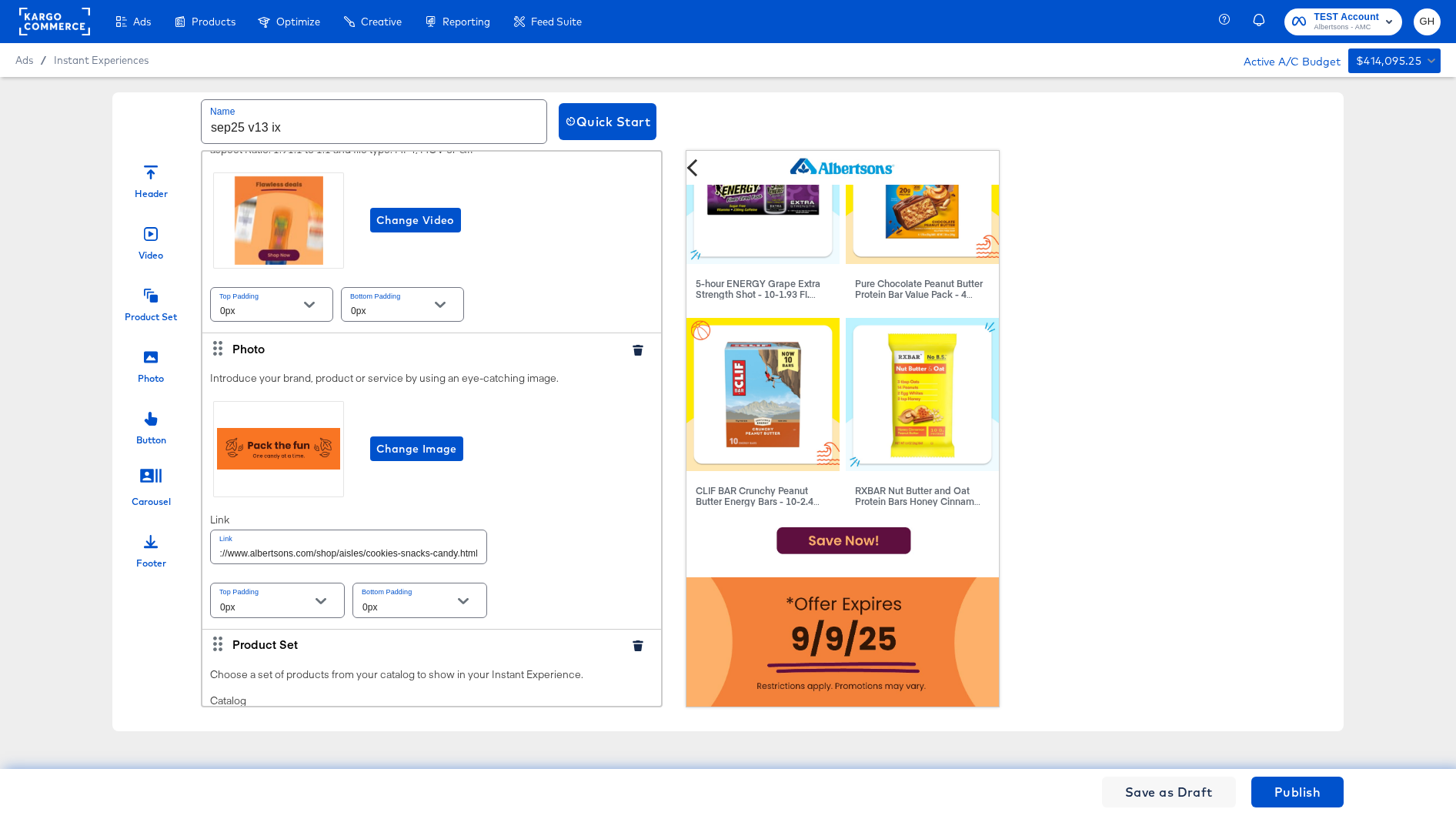 click on "Introduce your brand, product or service by using an eye-catching image. Change Image Link Link https://www.albertsons.com/shop/aisles/cookies-snacks-candy.html Top Padding 0px Bottom Padding 0px" at bounding box center (432, 496) 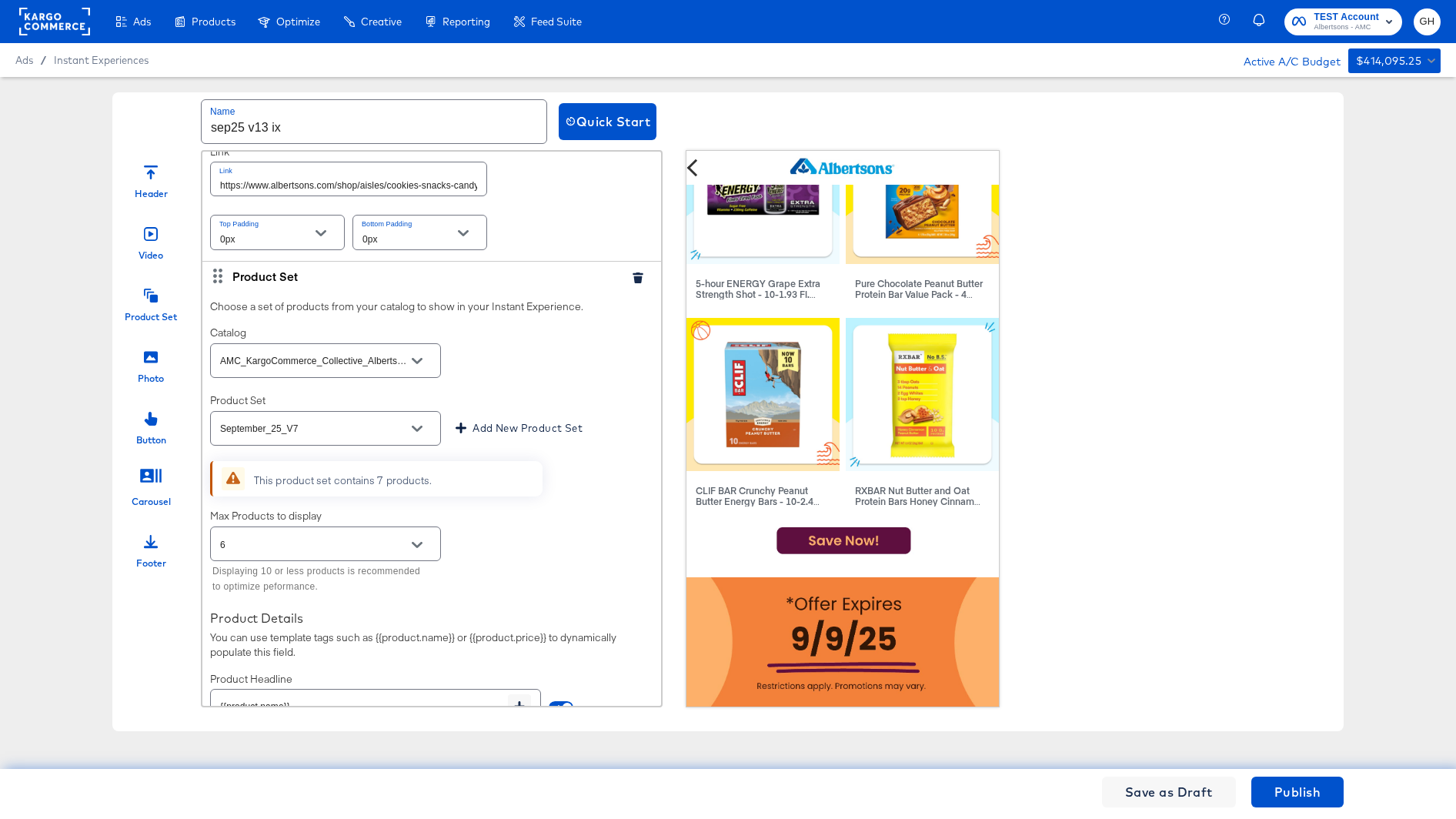 scroll, scrollTop: 610, scrollLeft: 0, axis: vertical 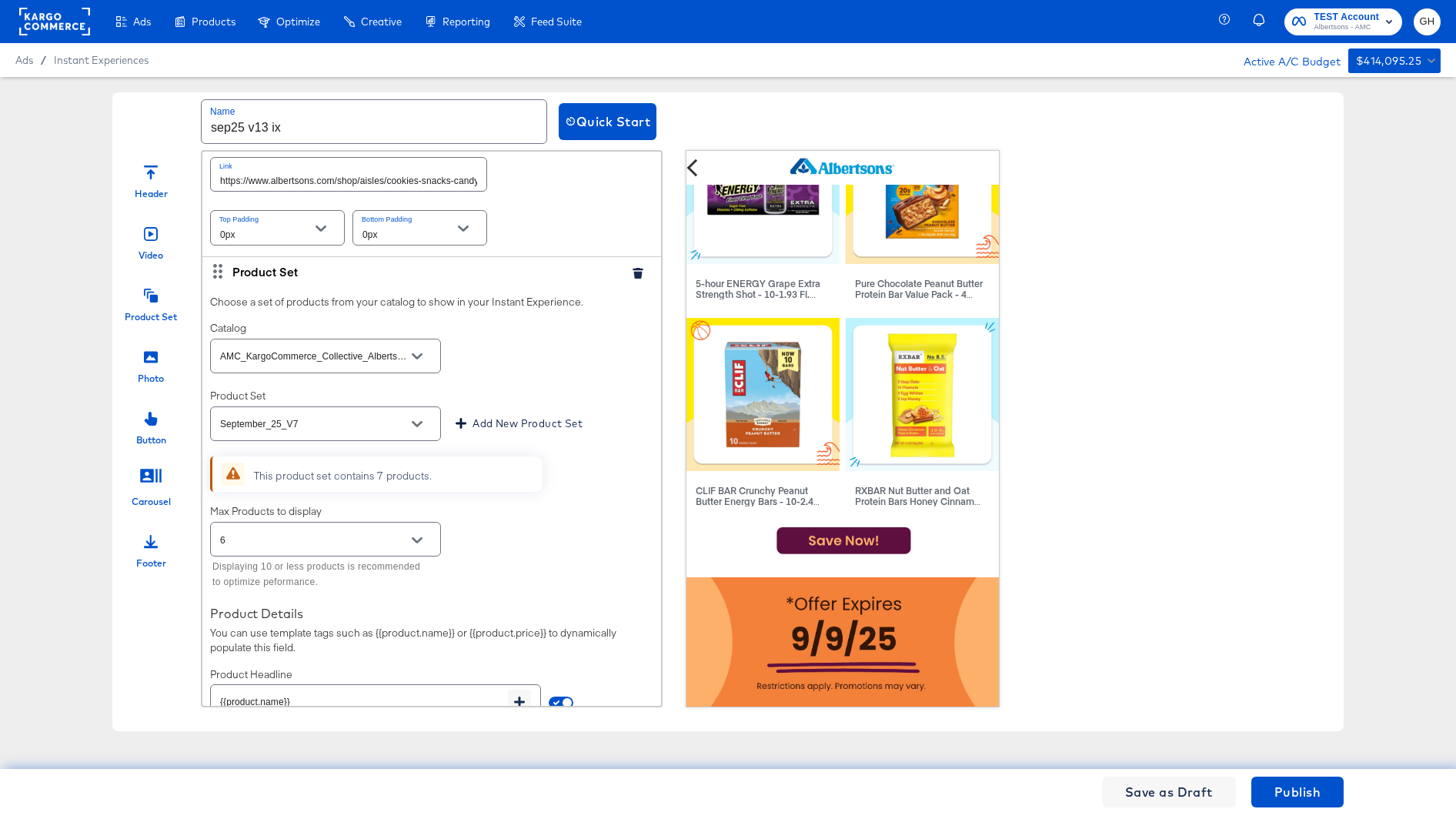 click on "September_25_V7" at bounding box center [326, 423] 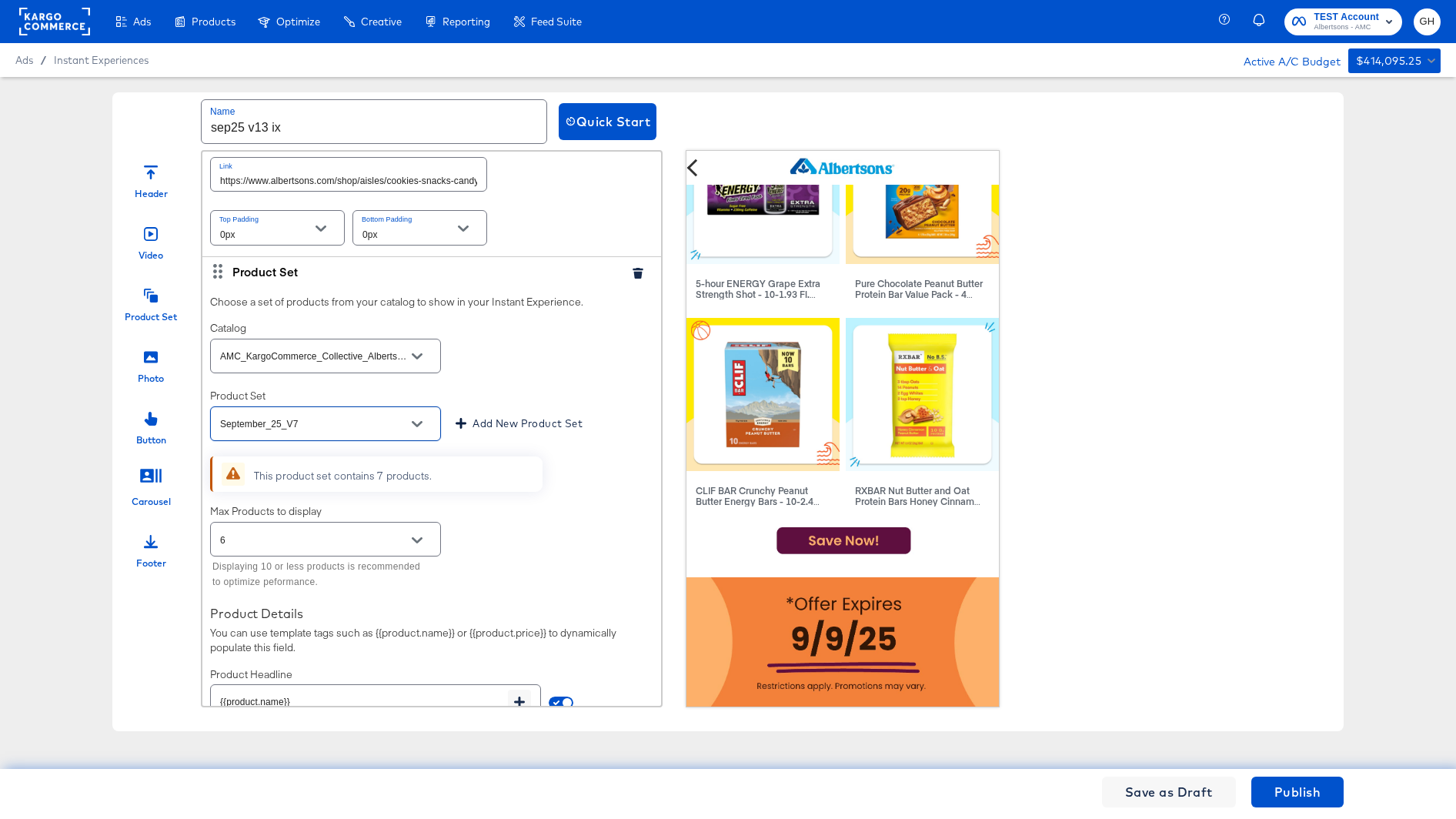 click on "September_25_V7" at bounding box center (313, 424) 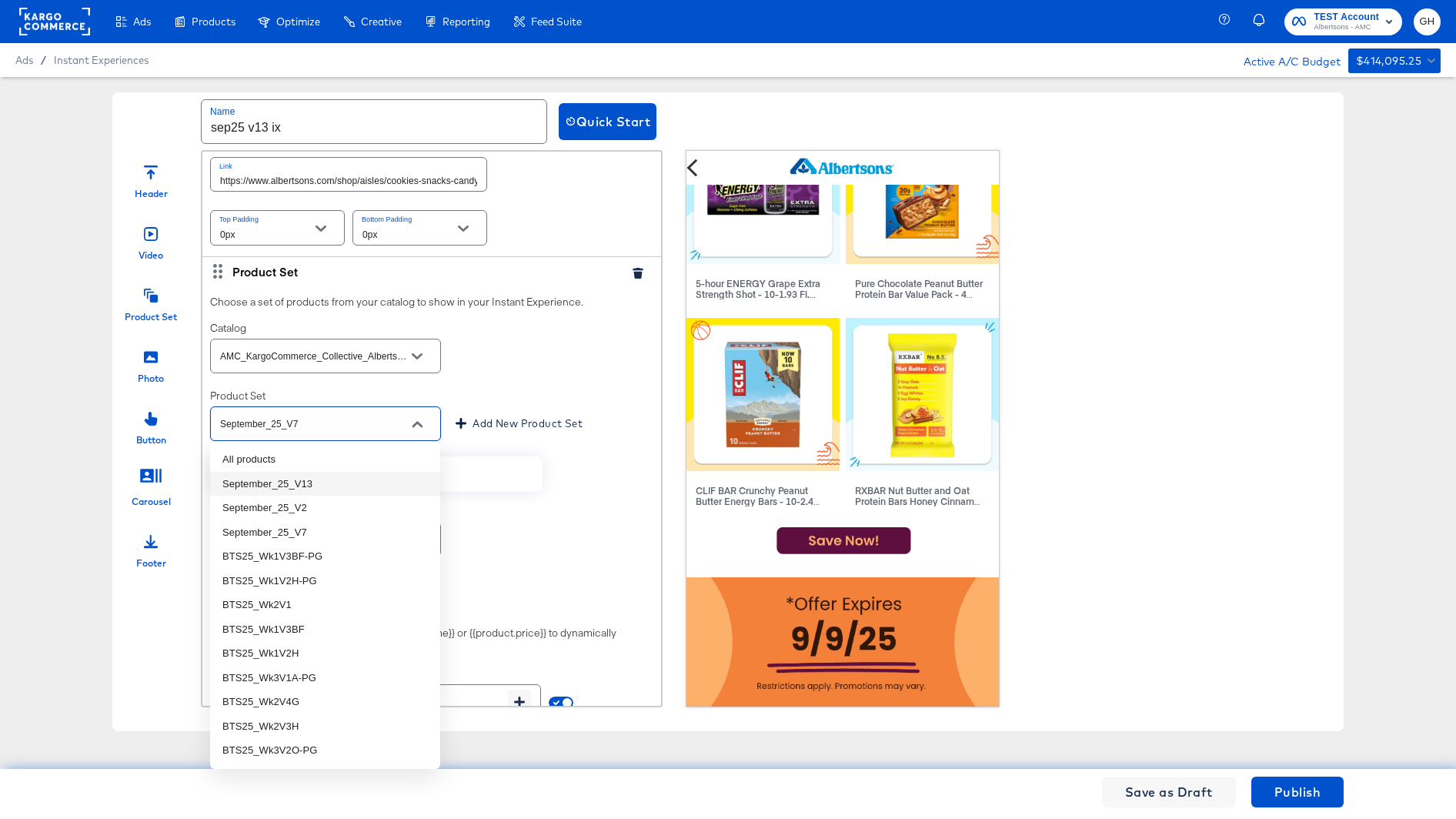 click on "September_25_V13" at bounding box center (325, 484) 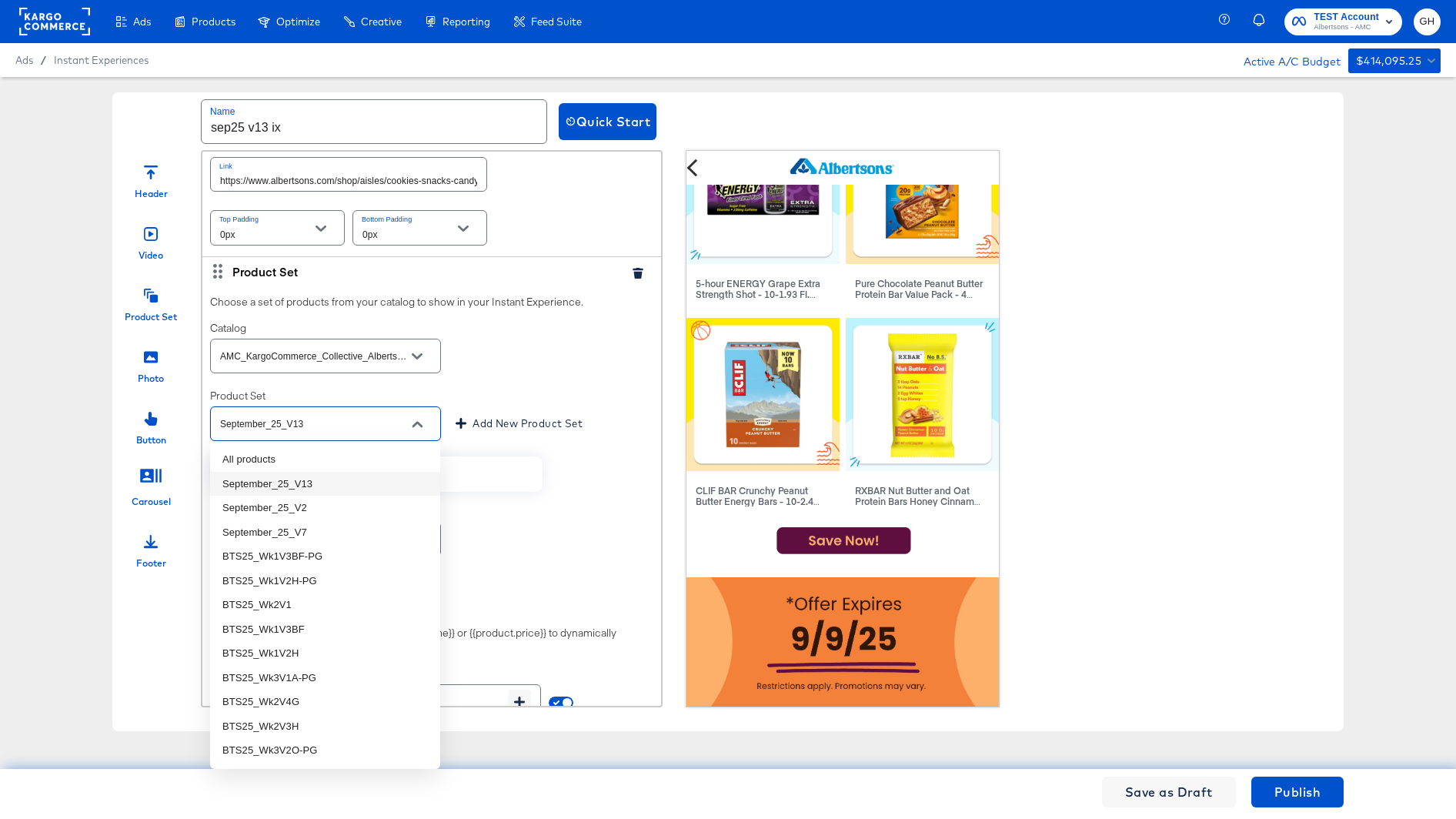 scroll, scrollTop: 85, scrollLeft: 0, axis: vertical 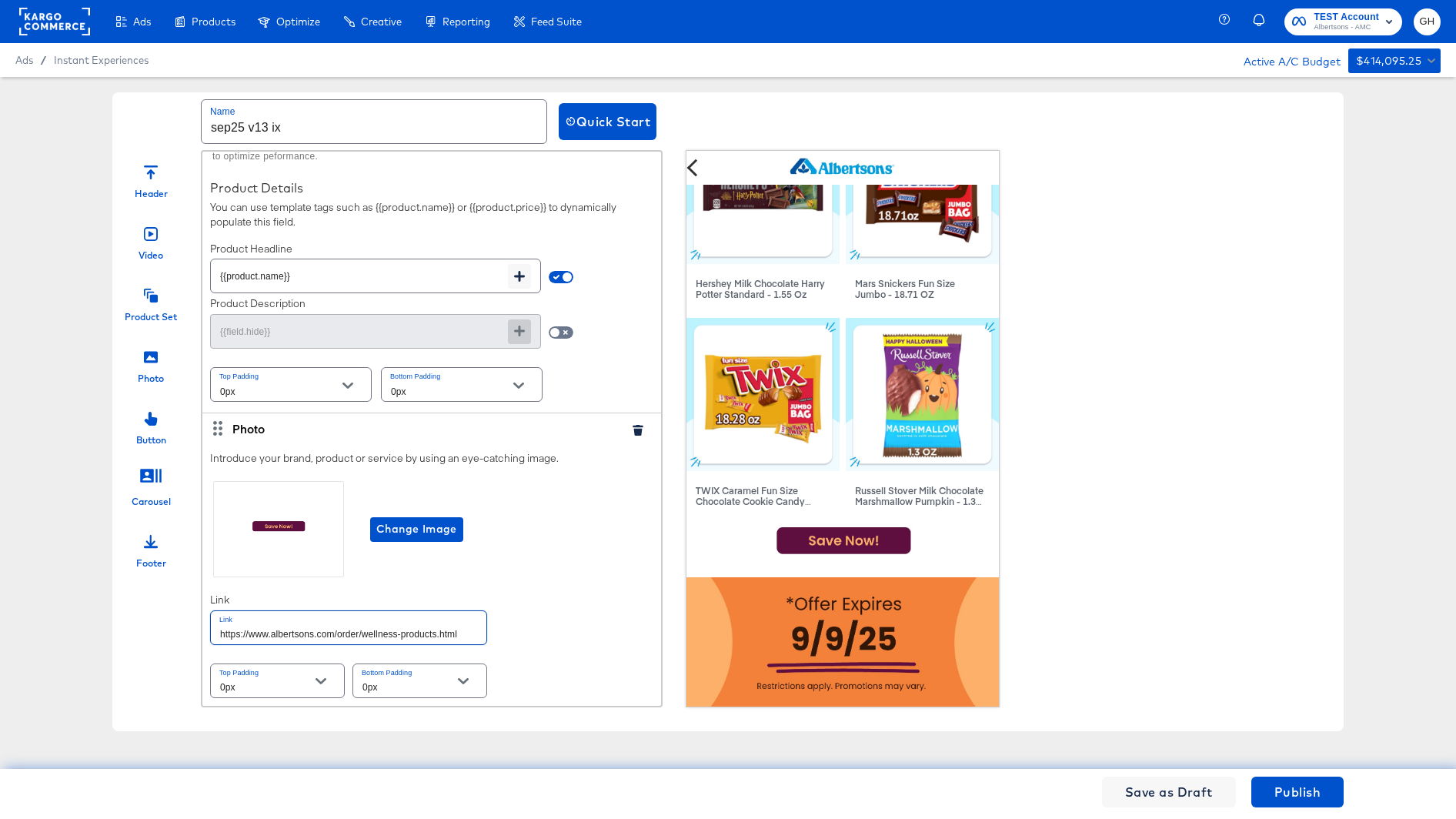 click on "https://www.albertsons.com/order/wellness-products.html" at bounding box center [349, 627] 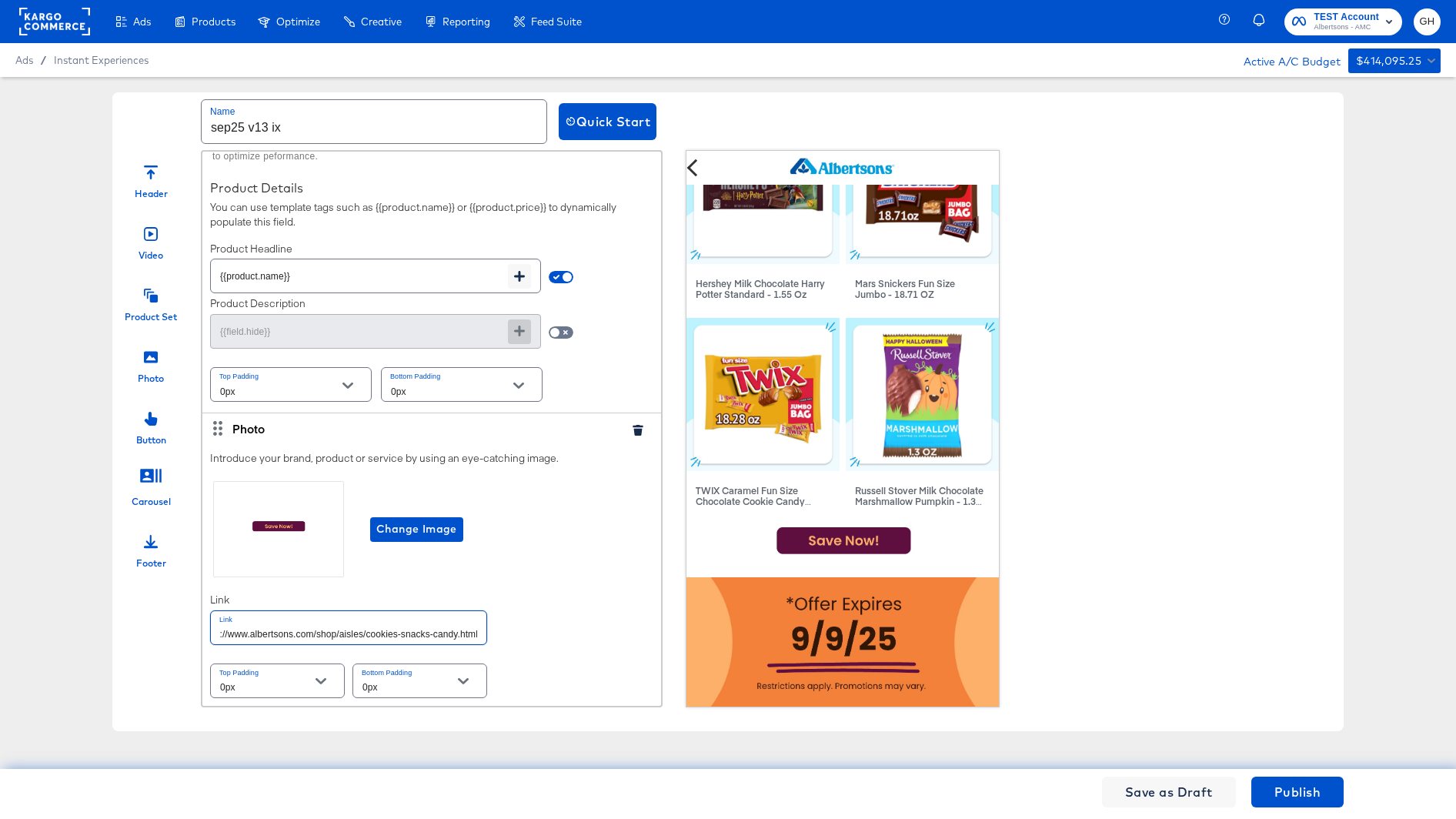 scroll, scrollTop: 0, scrollLeft: 20, axis: horizontal 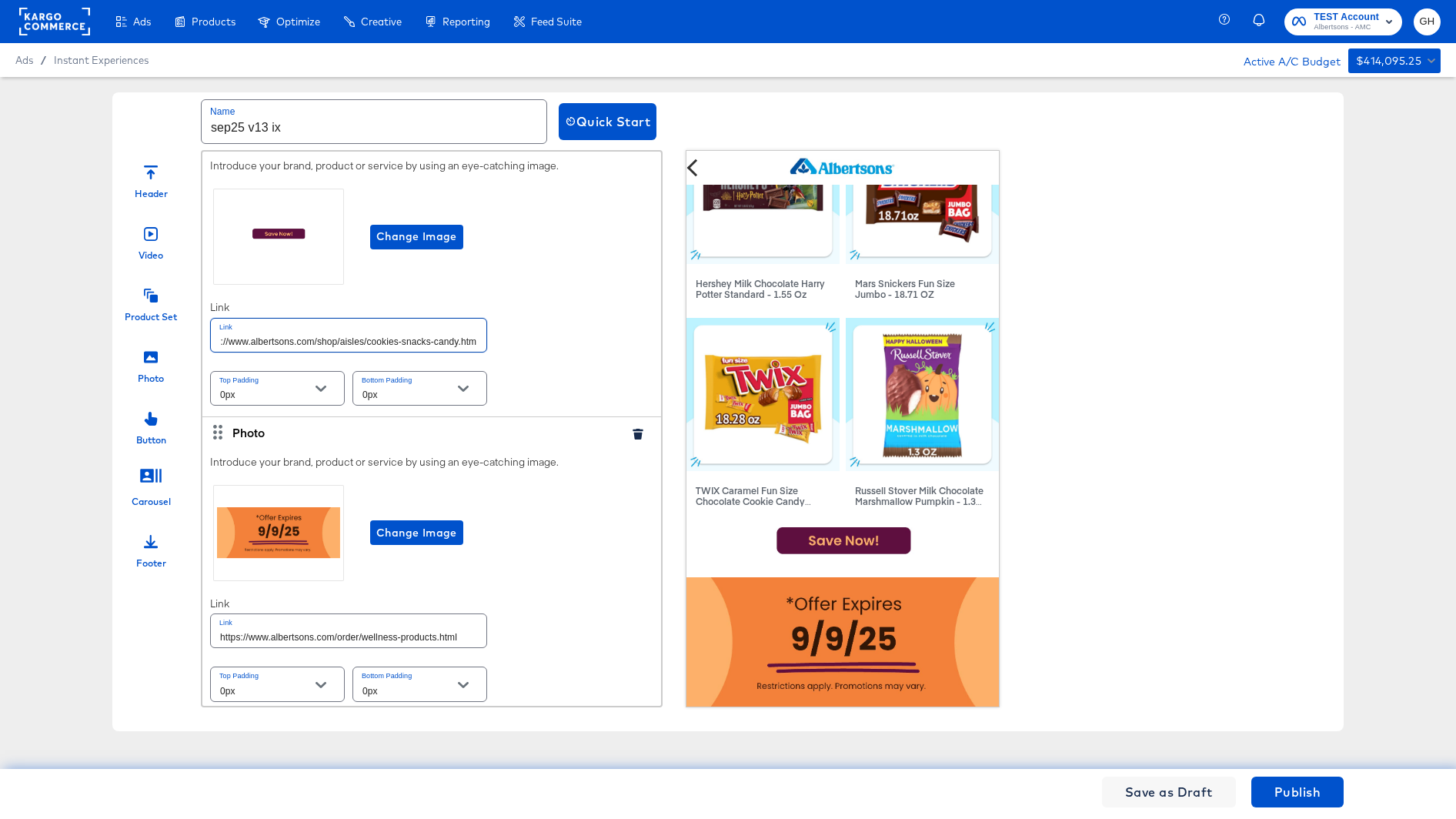 type on "https://www.albertsons.com/shop/aisles/cookies-snacks-candy.html" 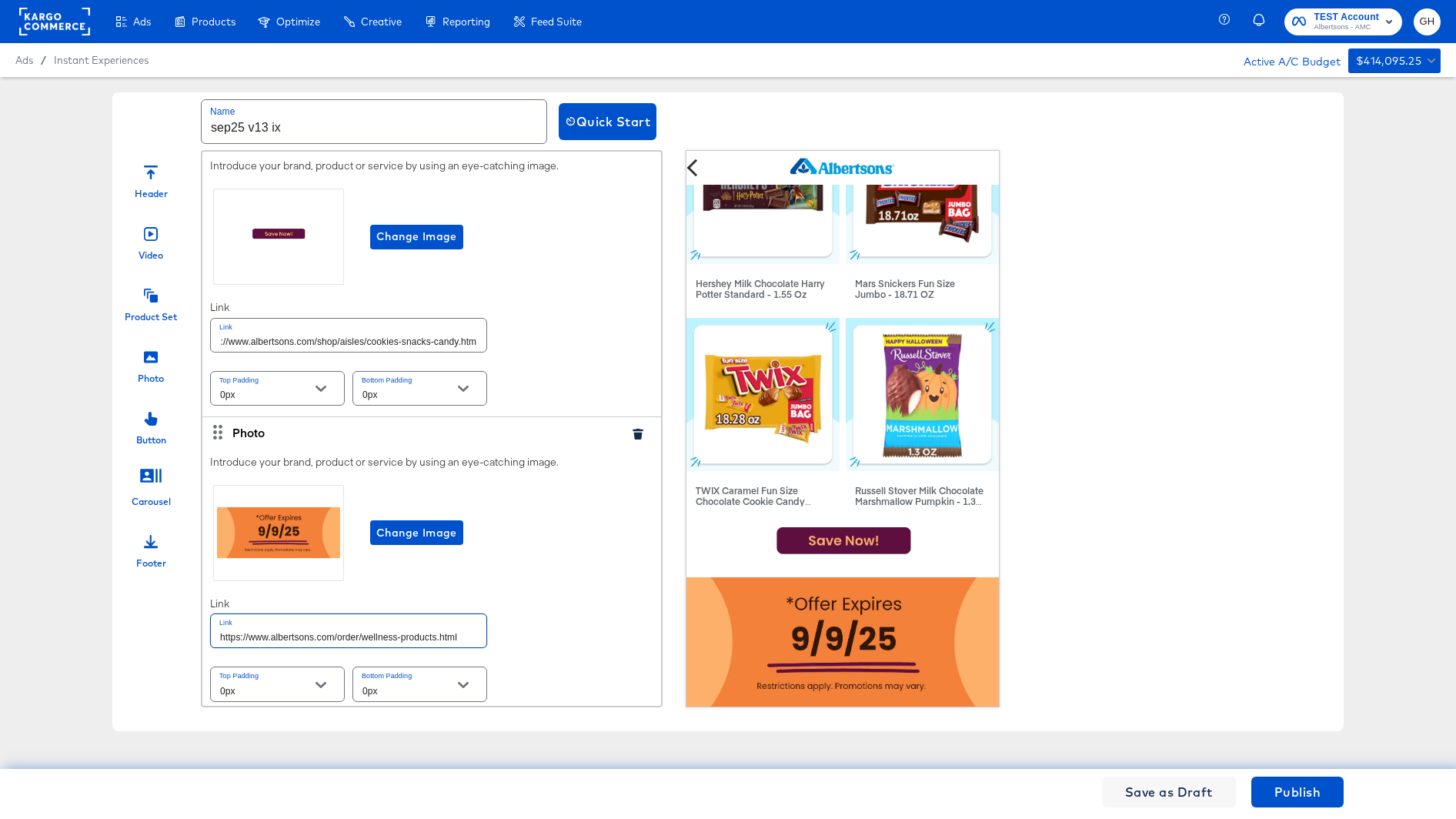 click on "https://www.albertsons.com/order/wellness-products.html" at bounding box center [349, 630] 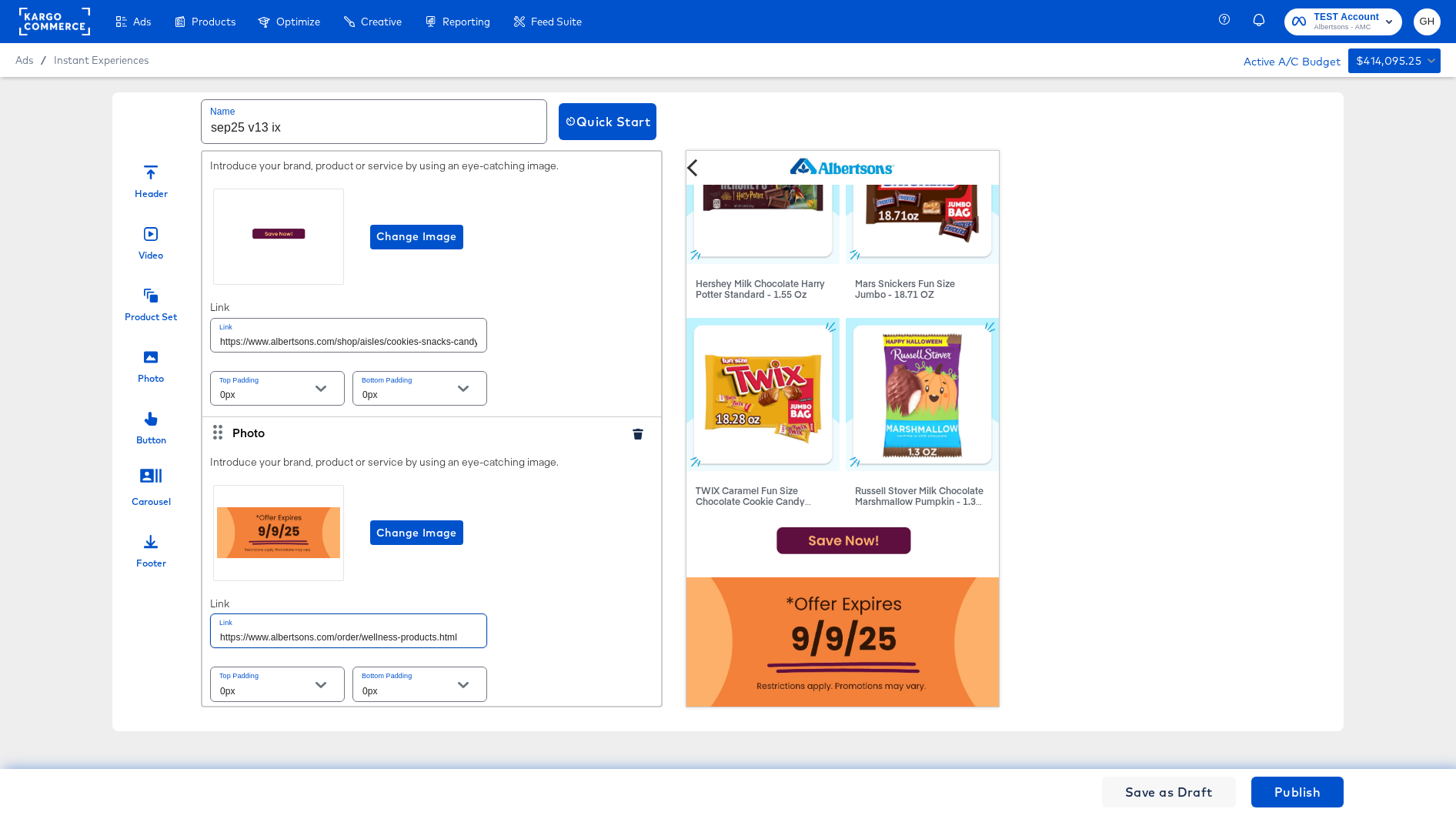 click on "https://www.albertsons.com/order/wellness-products.html" at bounding box center (349, 630) 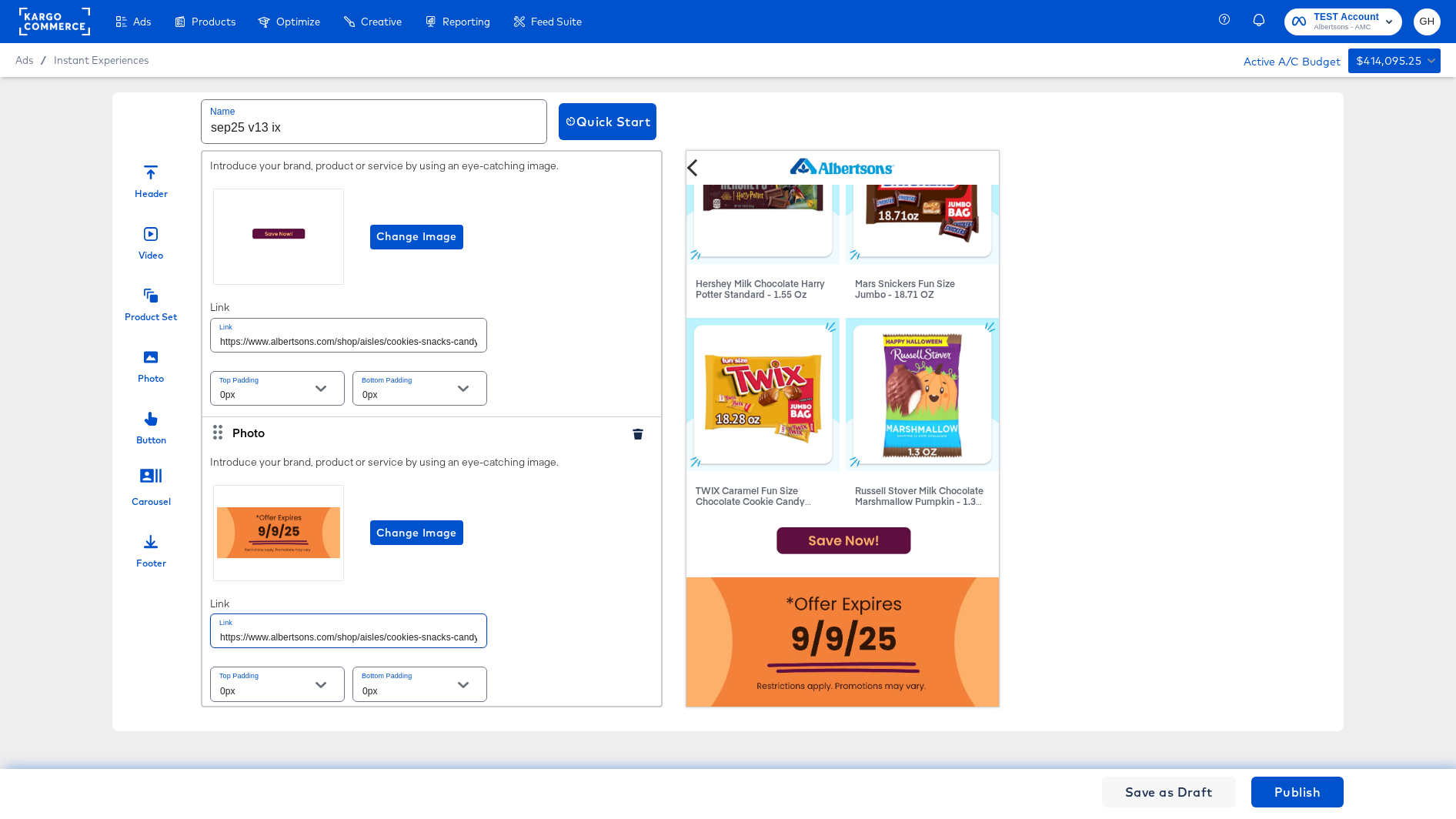 scroll, scrollTop: 0, scrollLeft: 21, axis: horizontal 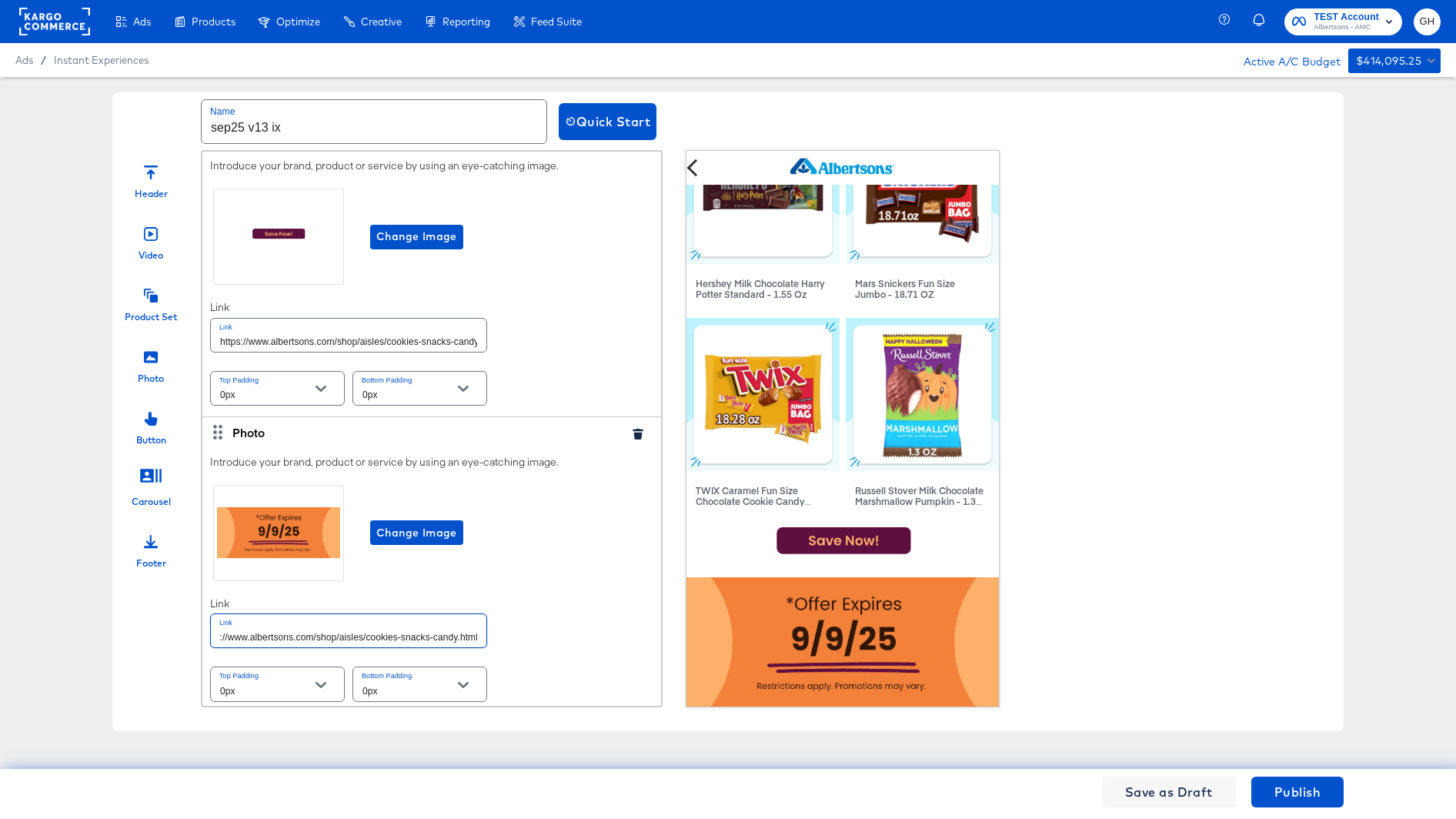 type on "https://www.albertsons.com/shop/aisles/cookies-snacks-candy.html" 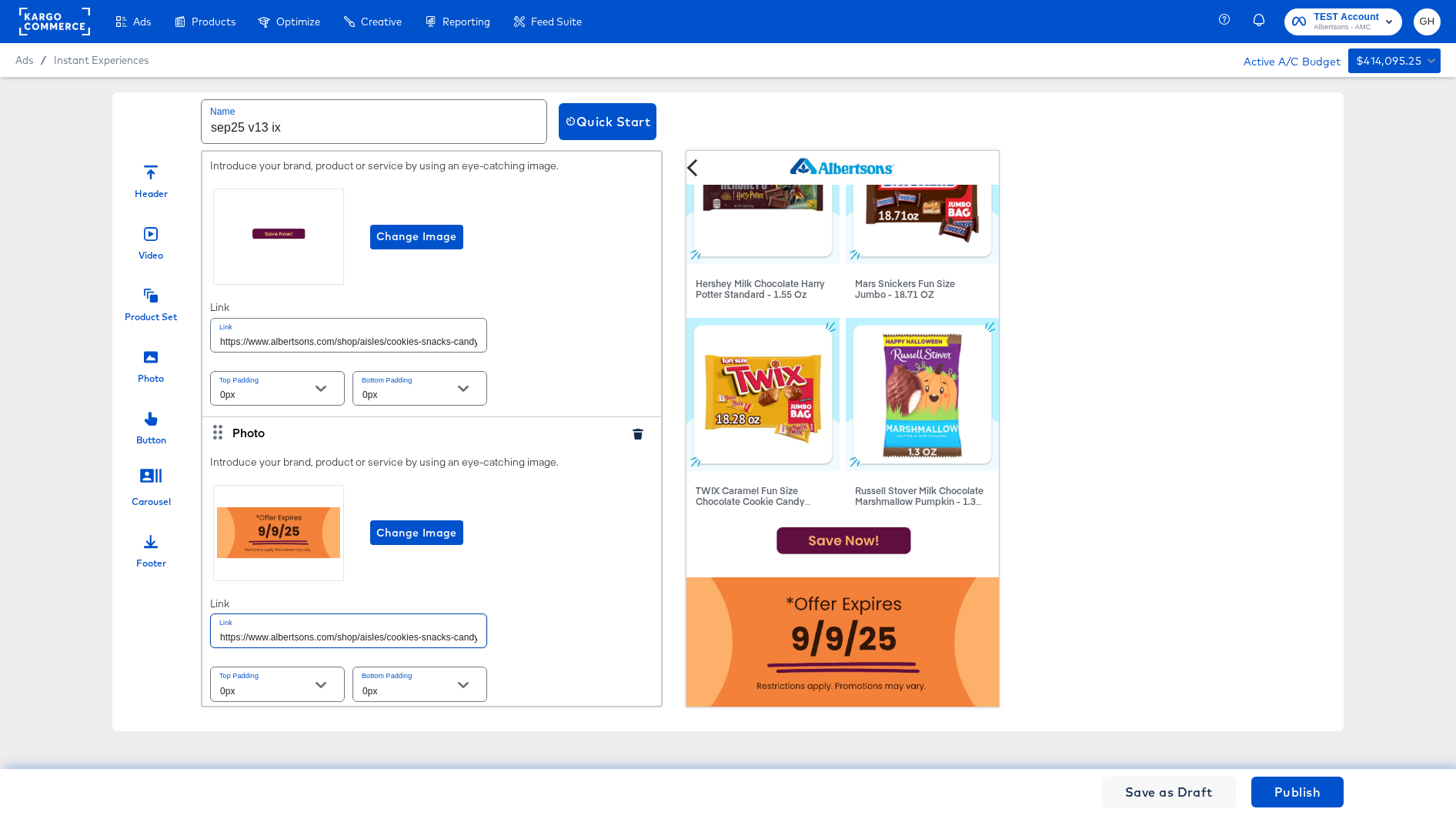 click on "Introduce your brand, product or service by using an eye-catching image. Change Image Link Link https://www.albertsons.com/shop/aisles/cookies-snacks-candy.html Top Padding 0px Bottom Padding 0px" at bounding box center (432, 580) 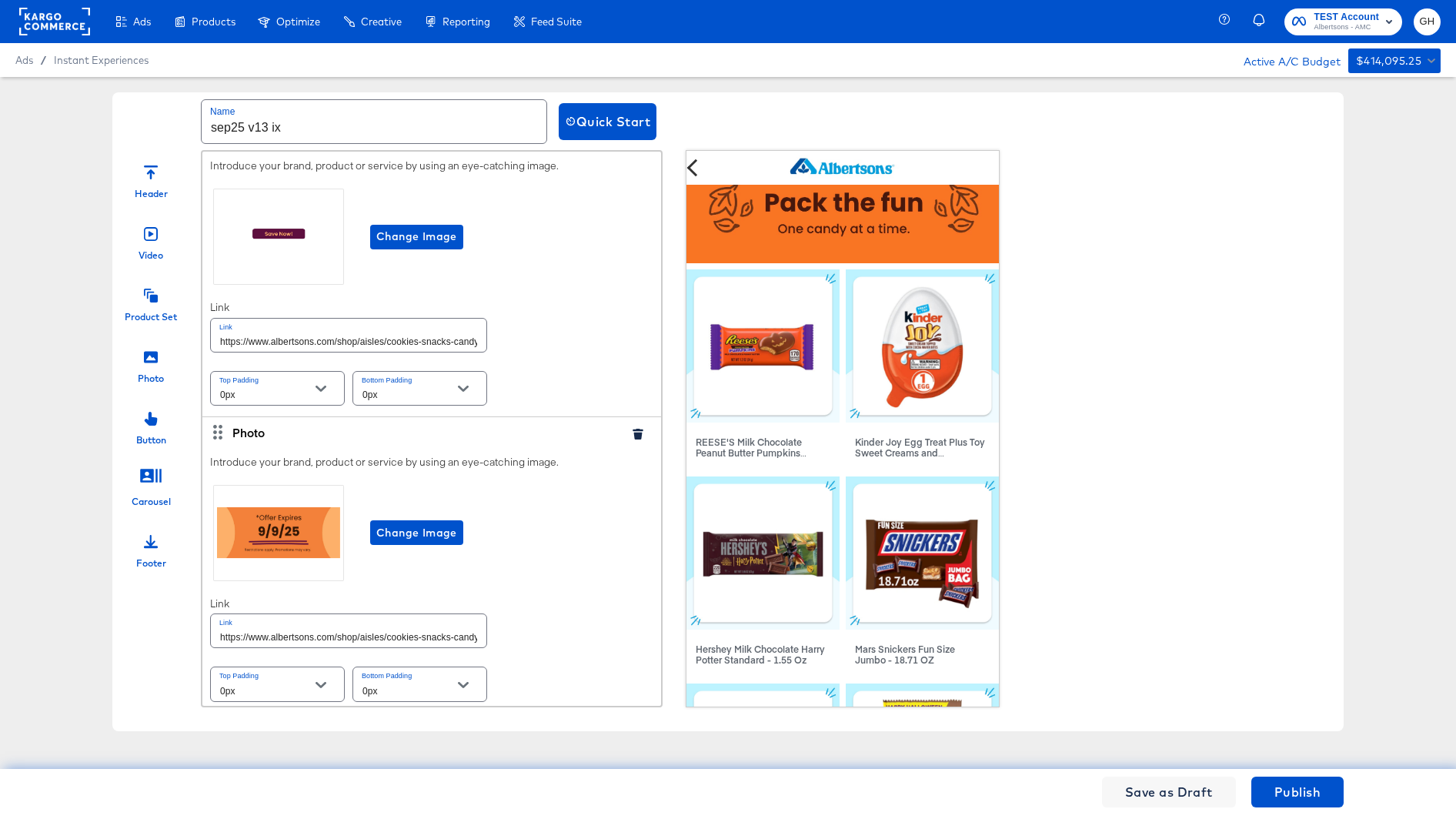 scroll, scrollTop: 0, scrollLeft: 0, axis: both 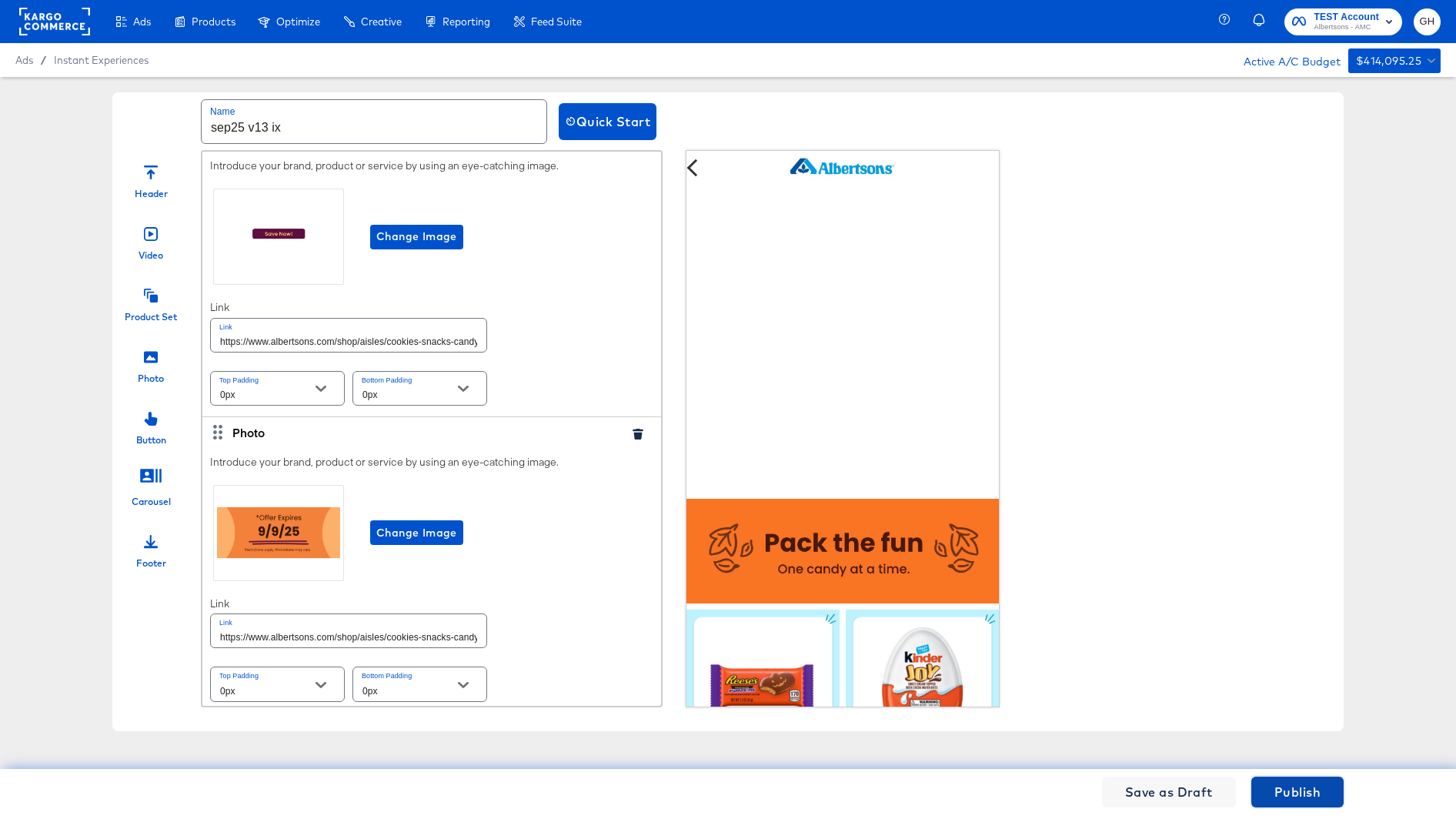 click on "Publish" at bounding box center [1297, 792] 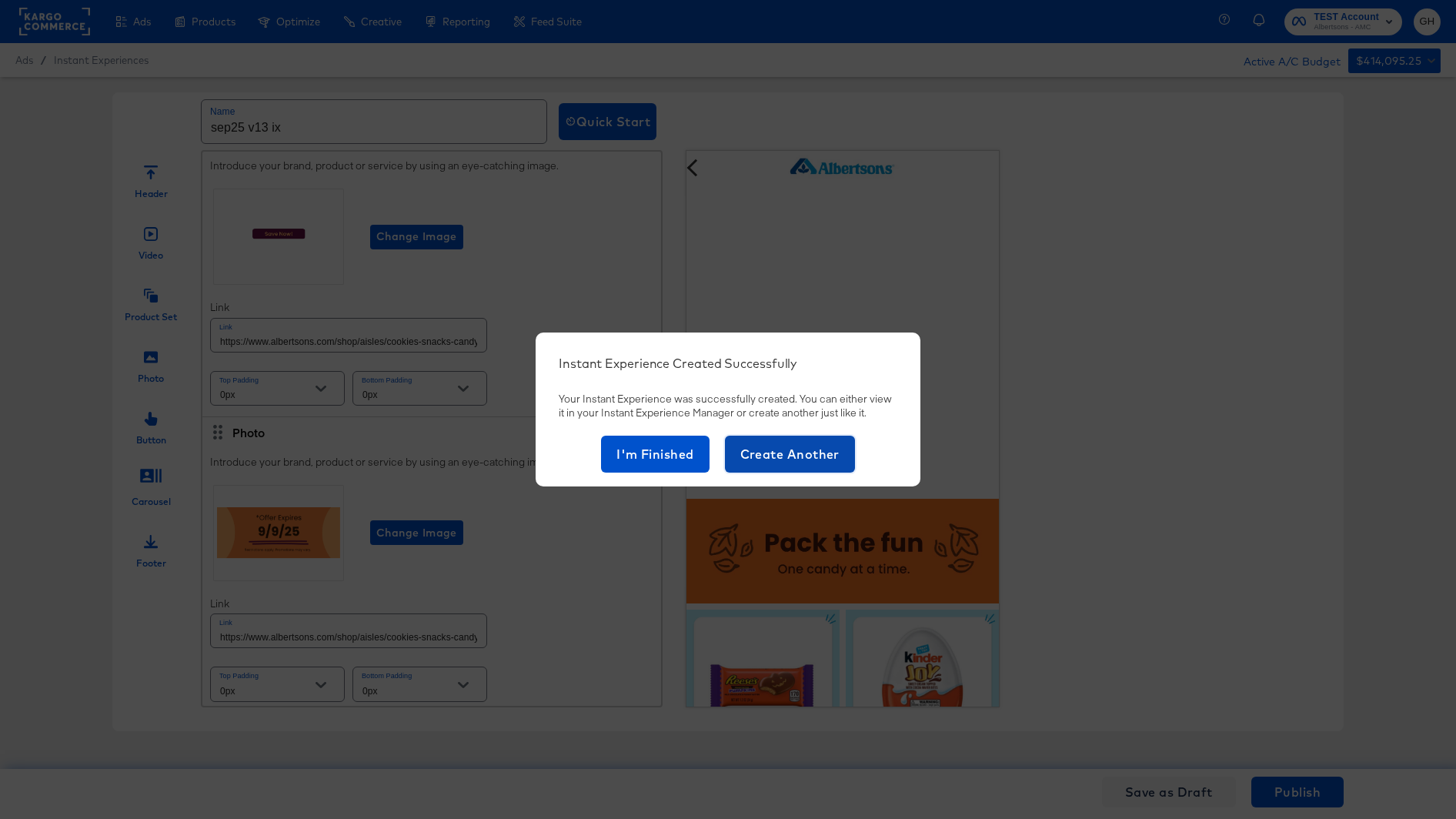 click on "Create Another" at bounding box center (790, 454) 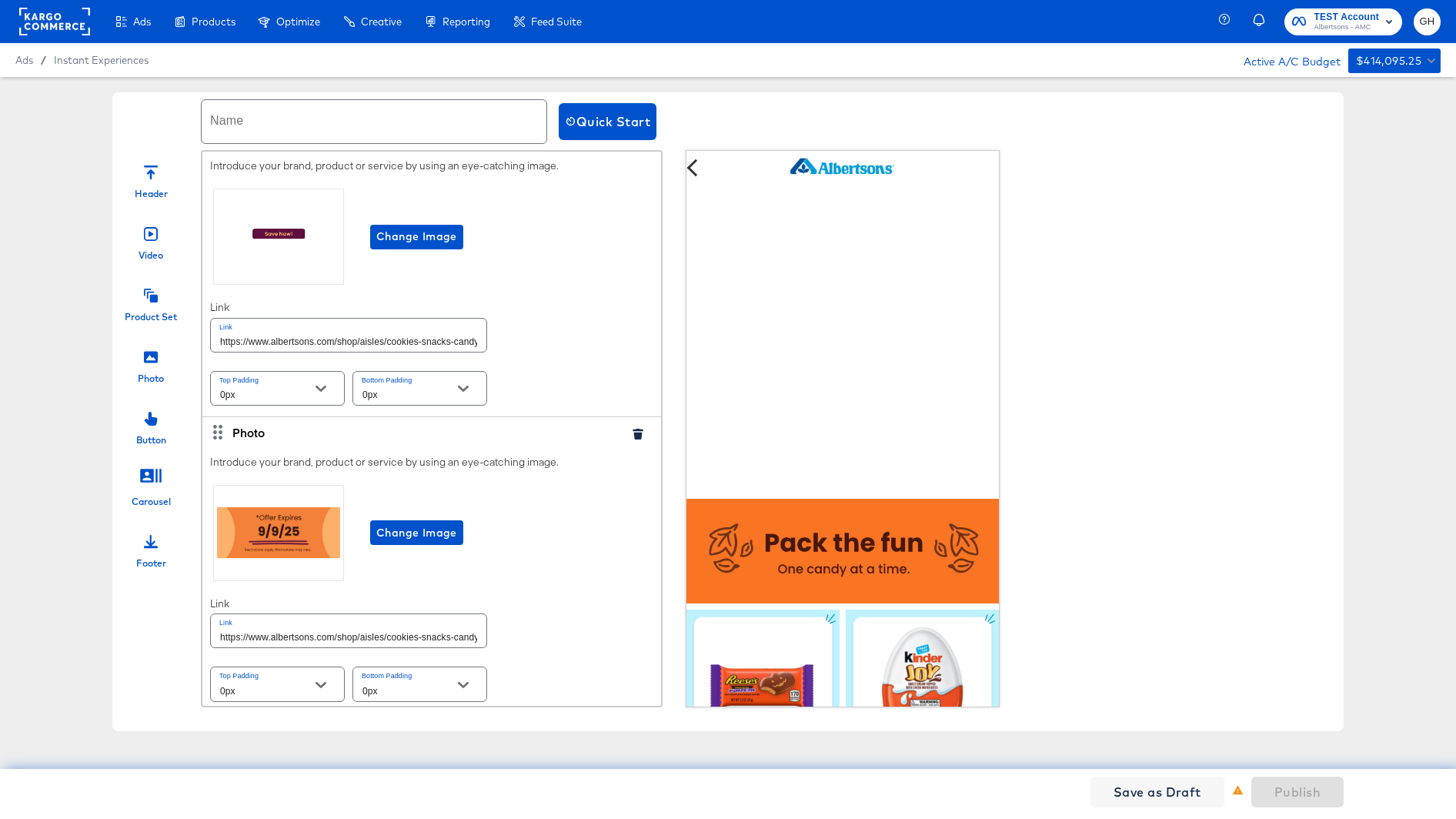 click at bounding box center [374, 122] 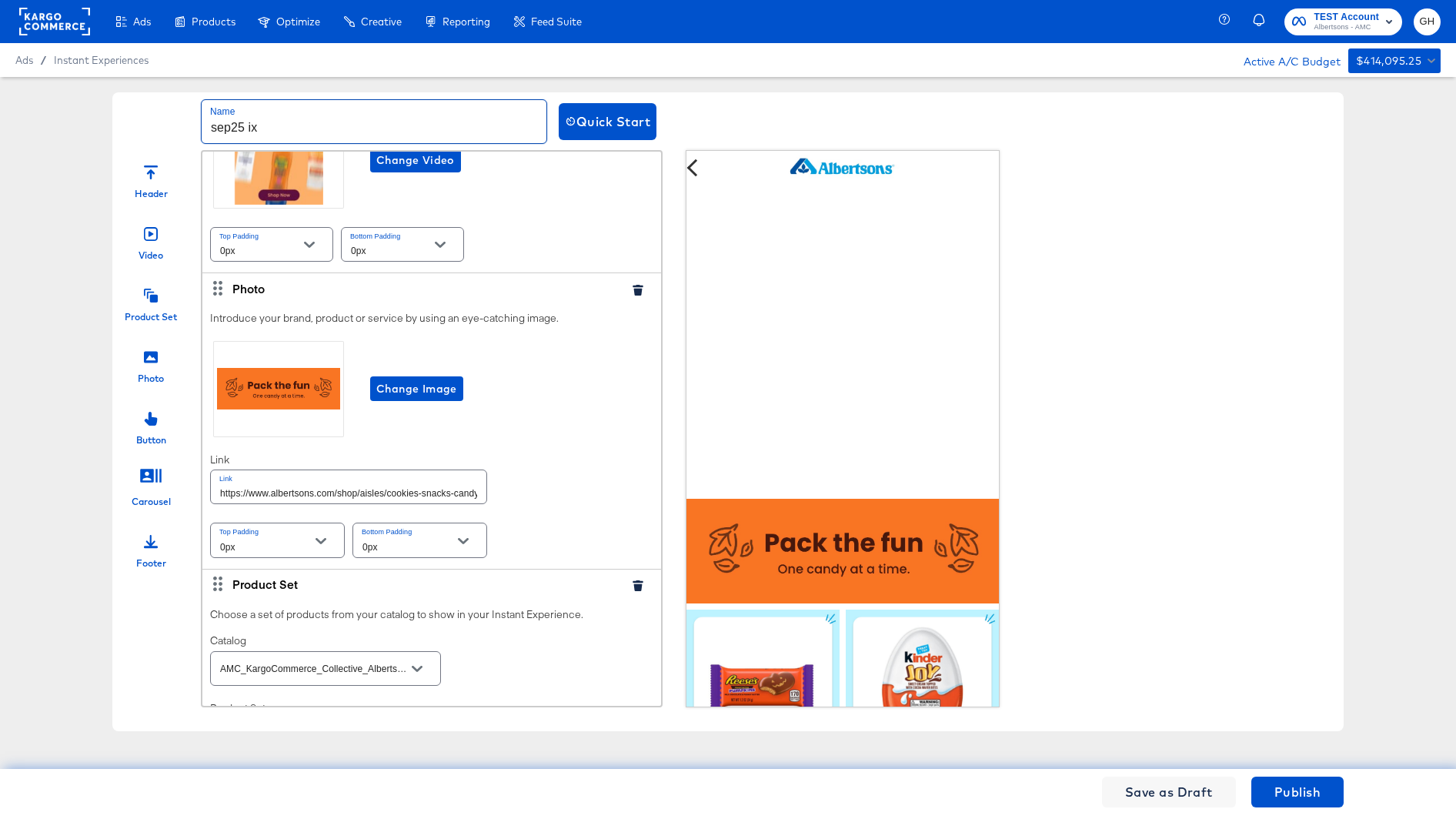 scroll, scrollTop: 368, scrollLeft: 0, axis: vertical 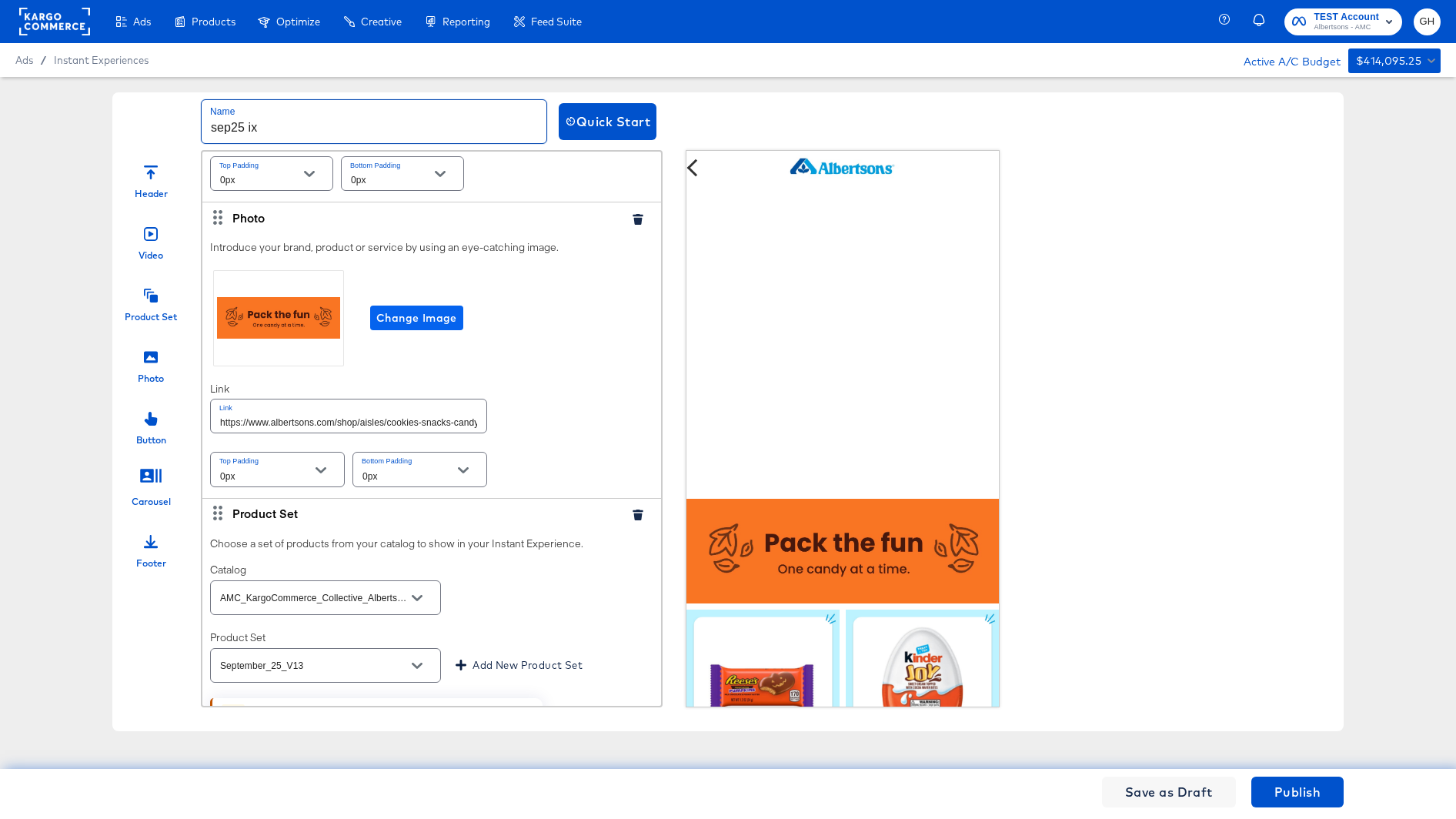type on "sep25 ix" 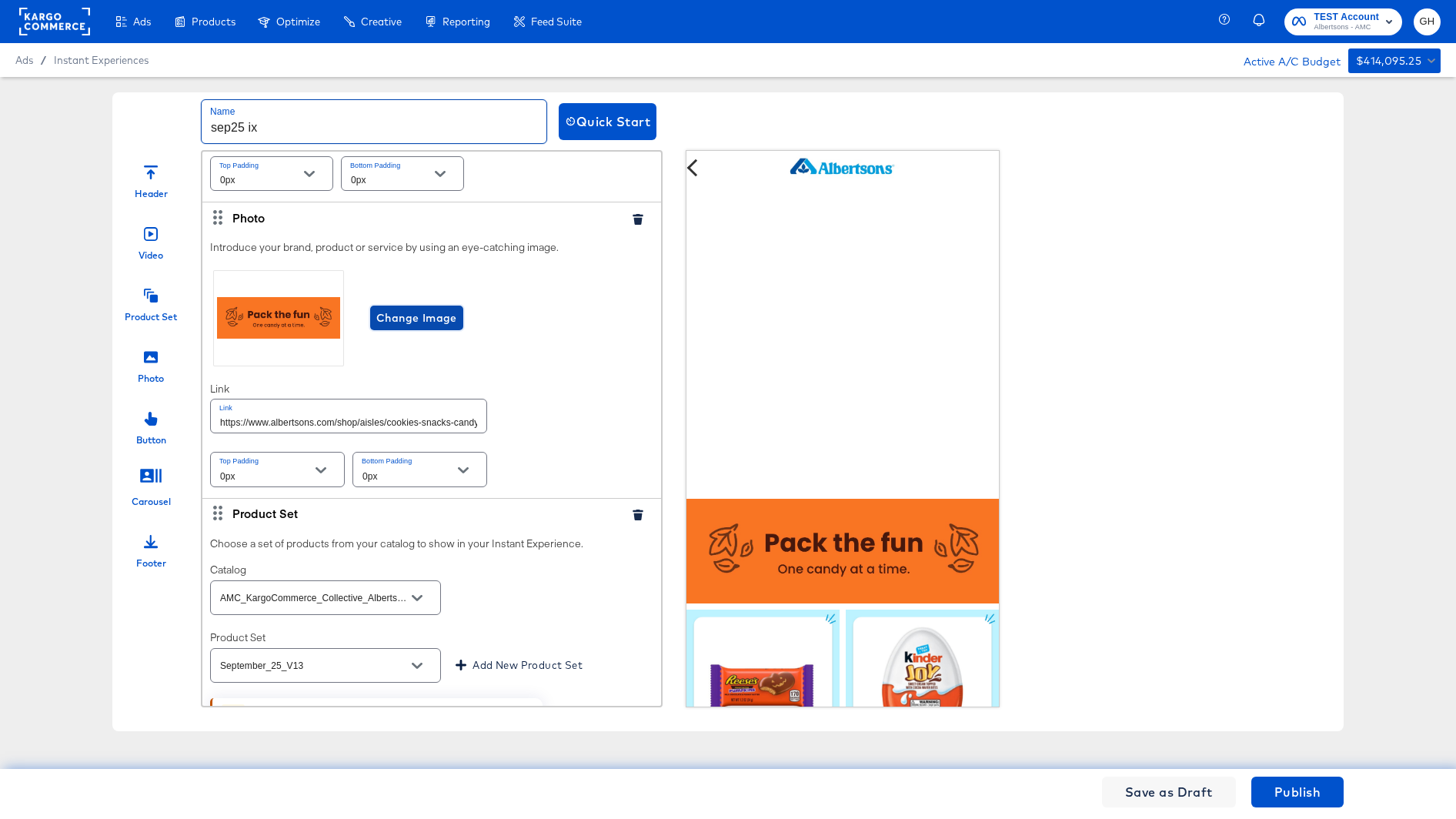 click on "Change Image" at bounding box center [416, 318] 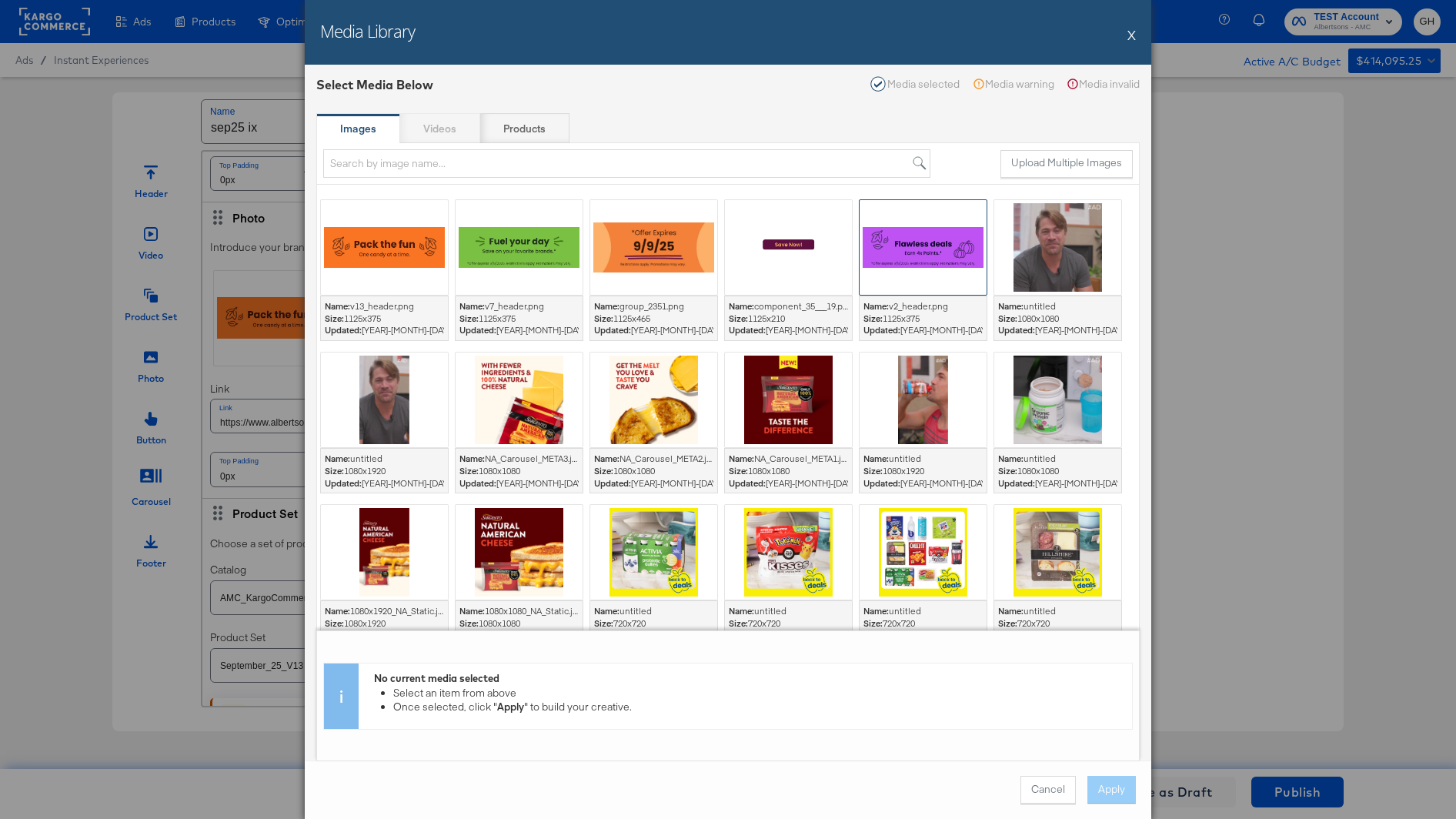 click at bounding box center [923, 247] 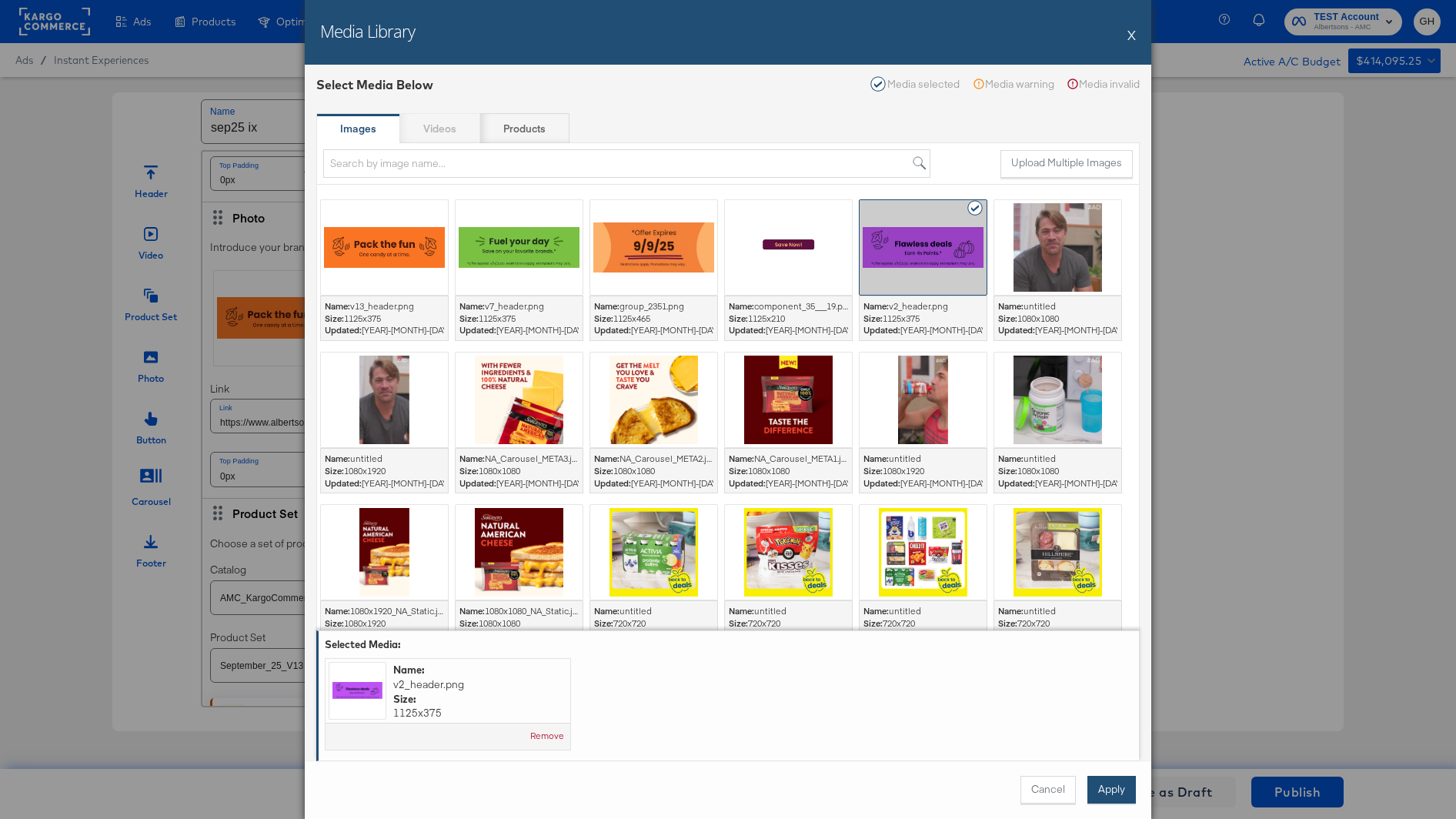click on "Apply" at bounding box center (1111, 790) 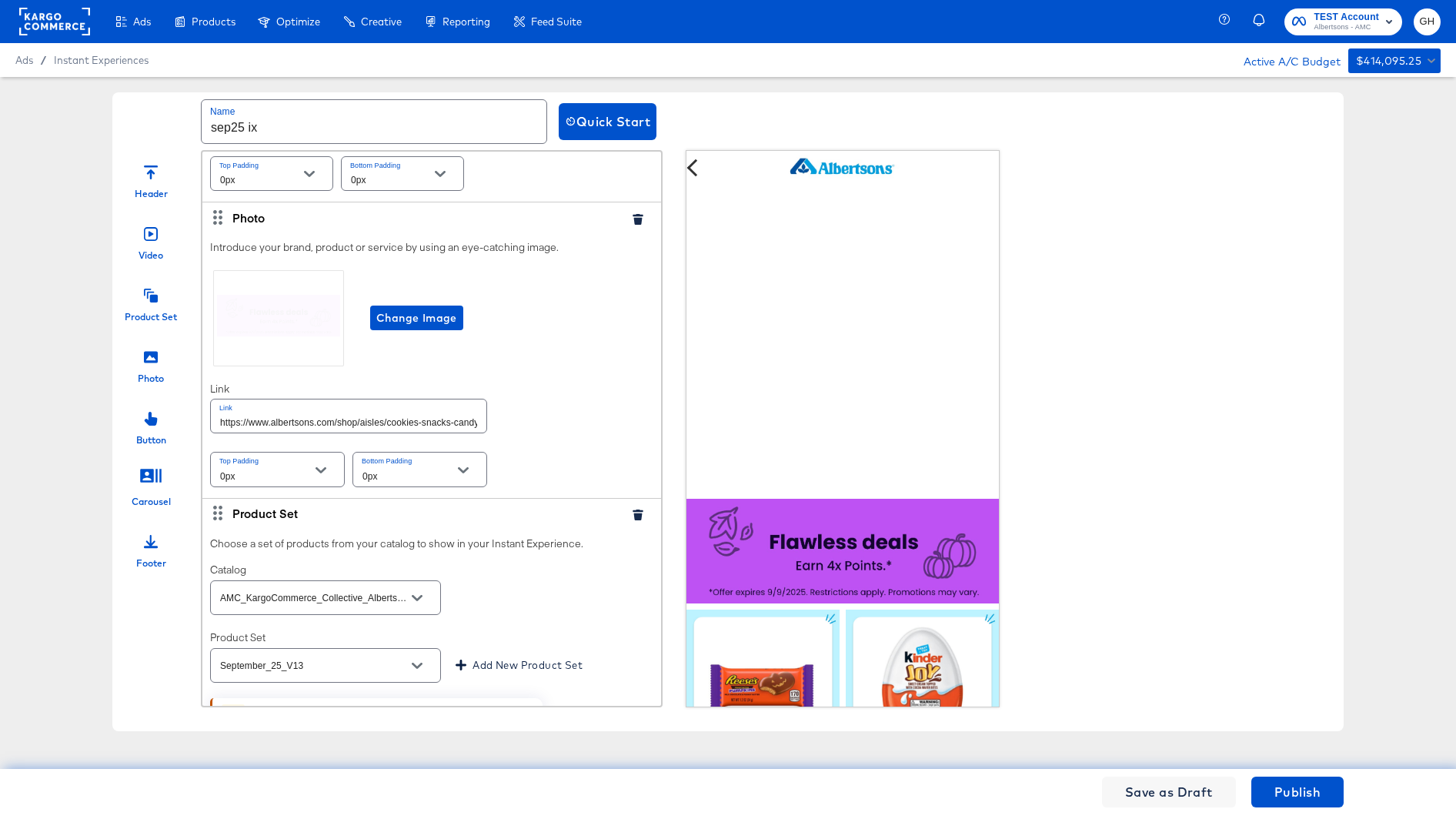 click on "https://www.albertsons.com/shop/aisles/cookies-snacks-candy.html" at bounding box center (349, 416) 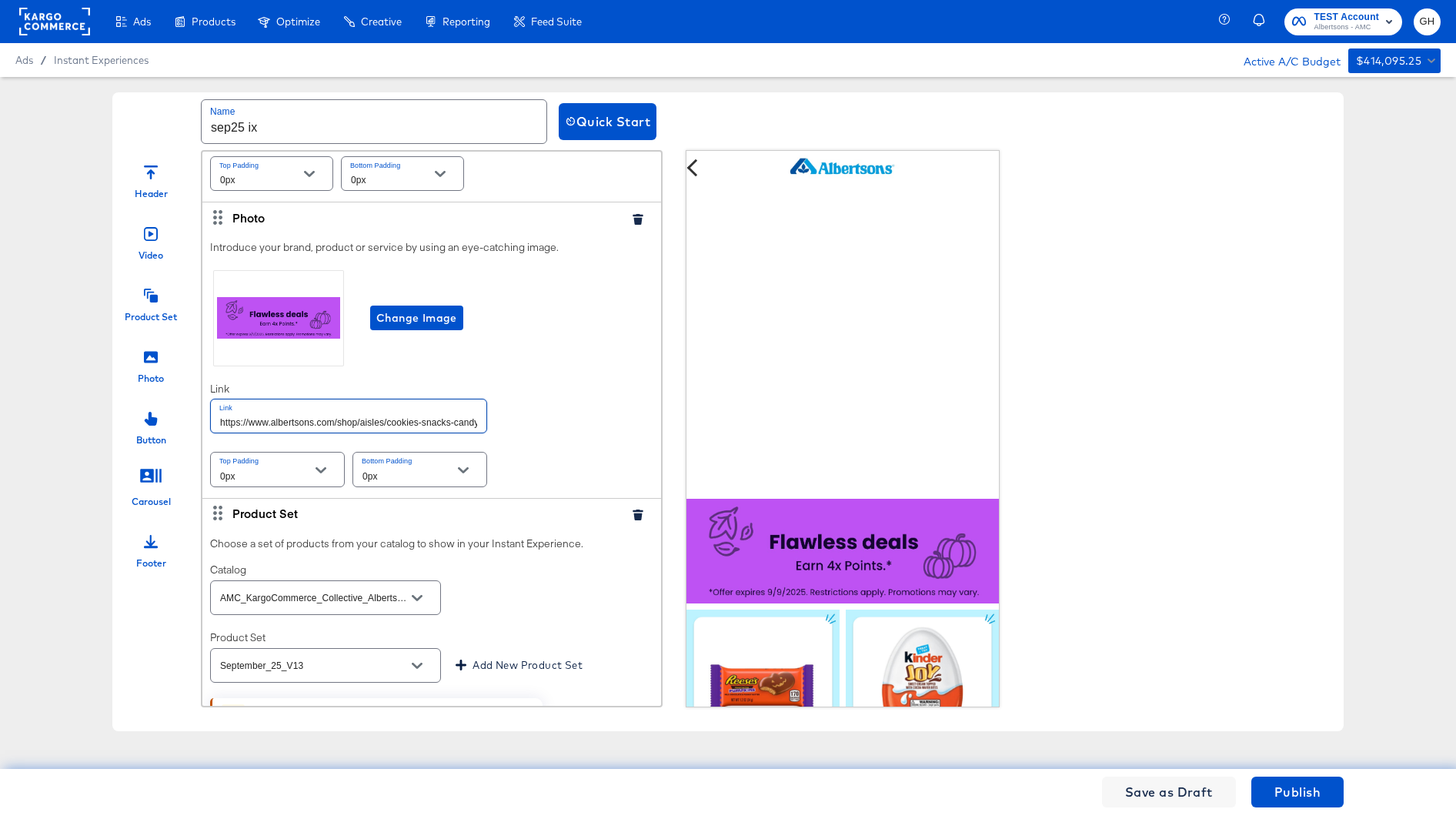 click on "https://www.albertsons.com/shop/aisles/cookies-snacks-candy.html" at bounding box center (349, 416) 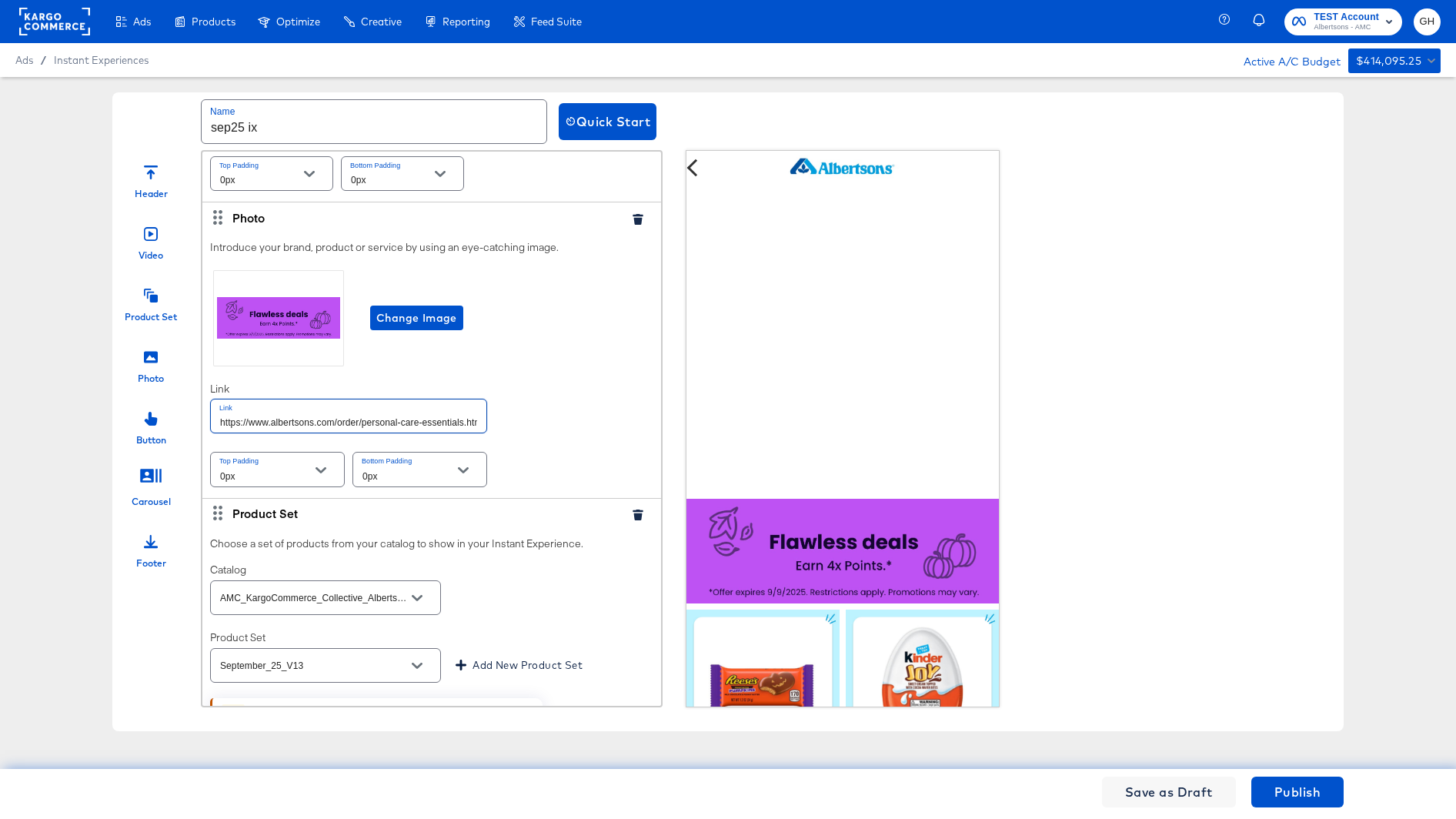 scroll, scrollTop: 0, scrollLeft: 6, axis: horizontal 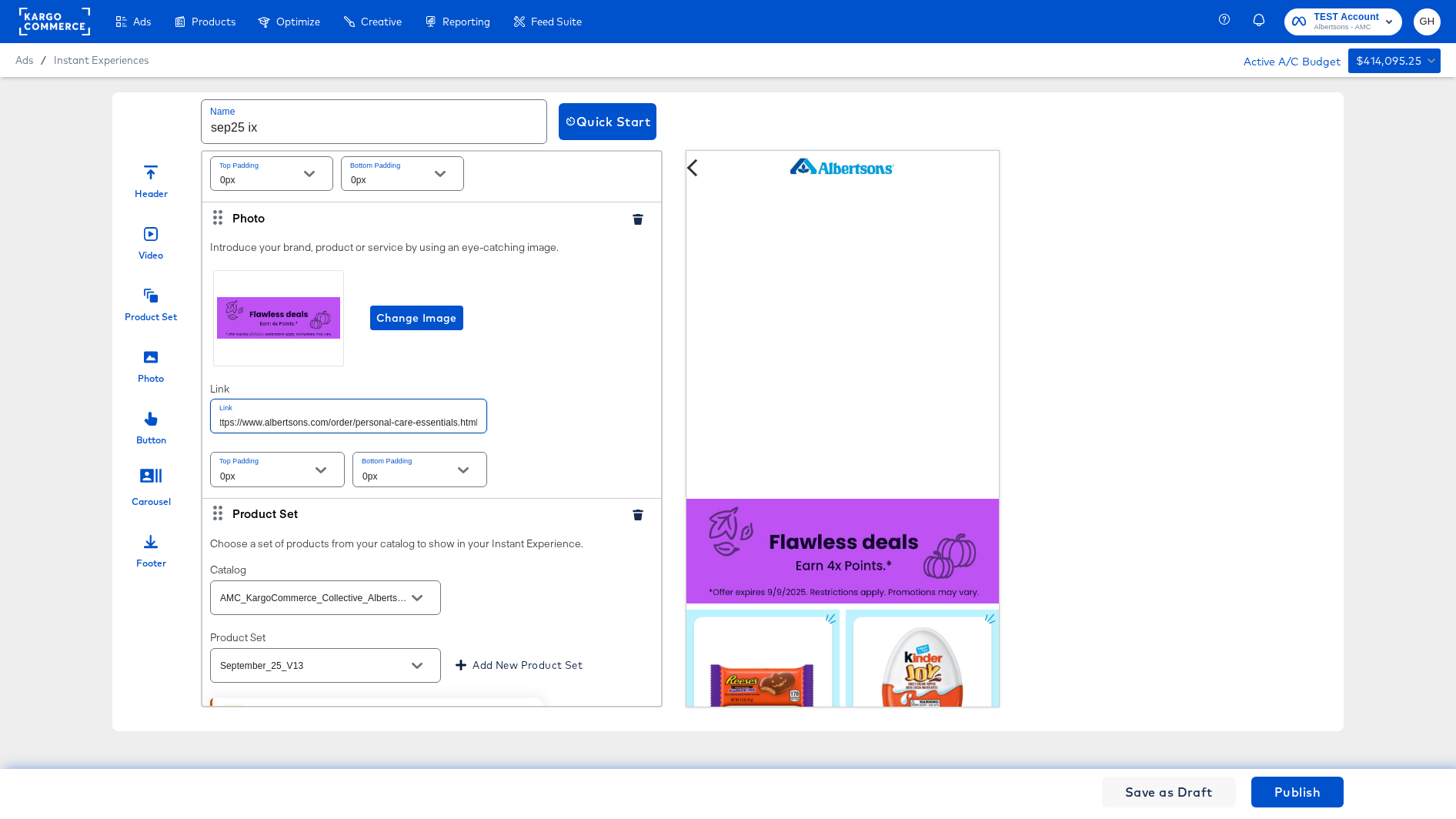 type on "https://www.albertsons.com/order/personal-care-essentials.html" 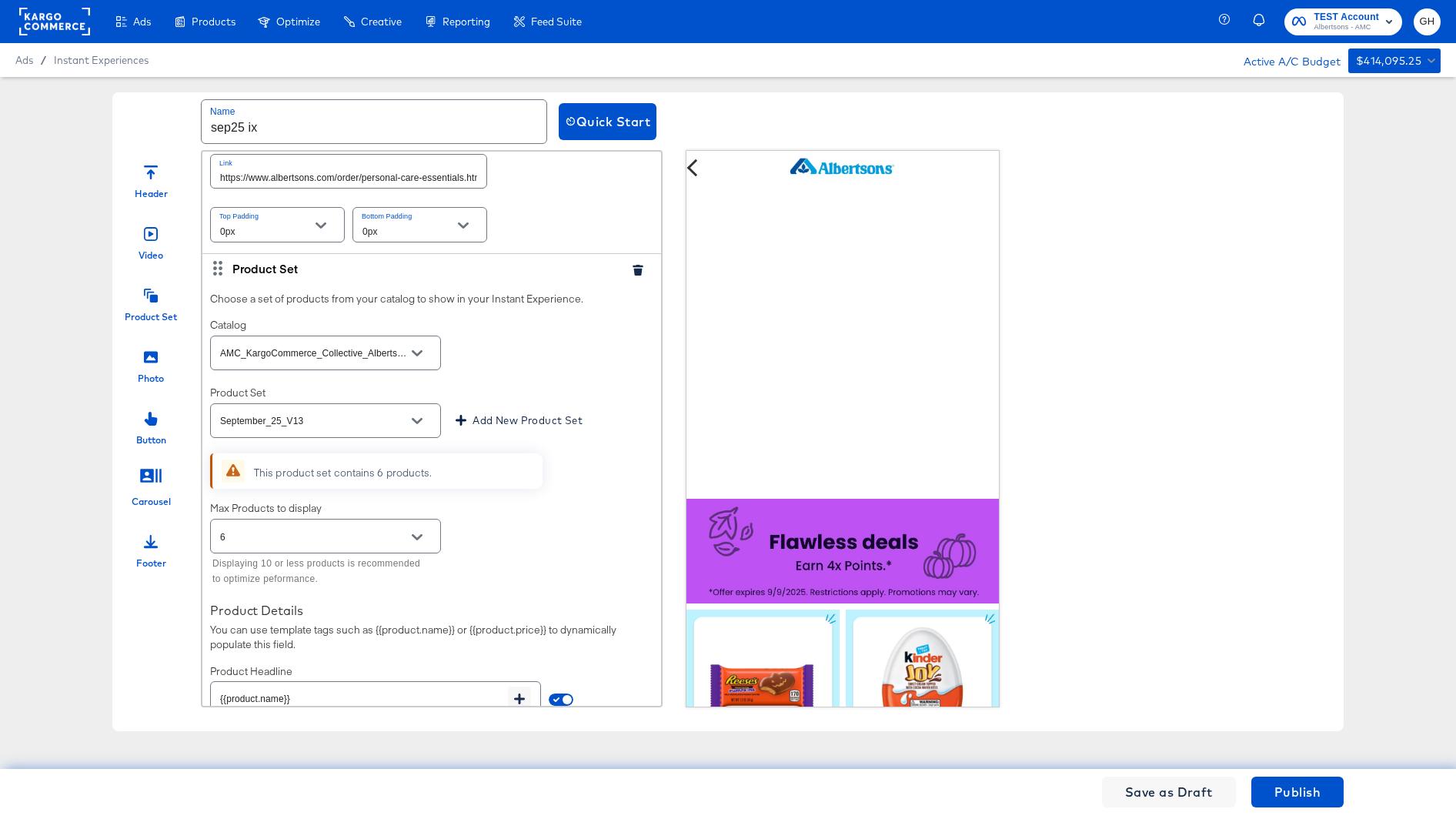scroll, scrollTop: 627, scrollLeft: 0, axis: vertical 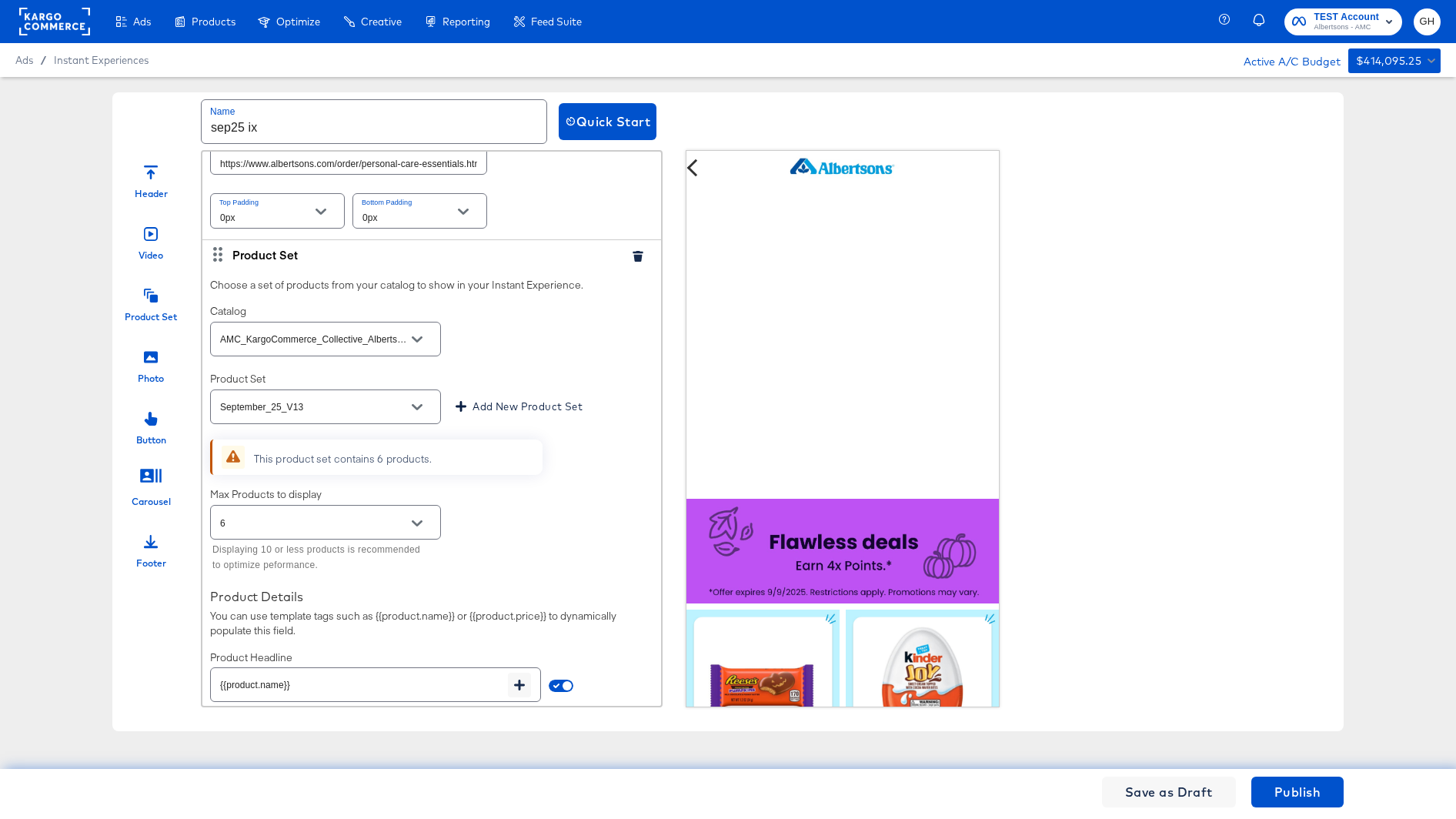 click on "September_25_V13" at bounding box center (313, 407) 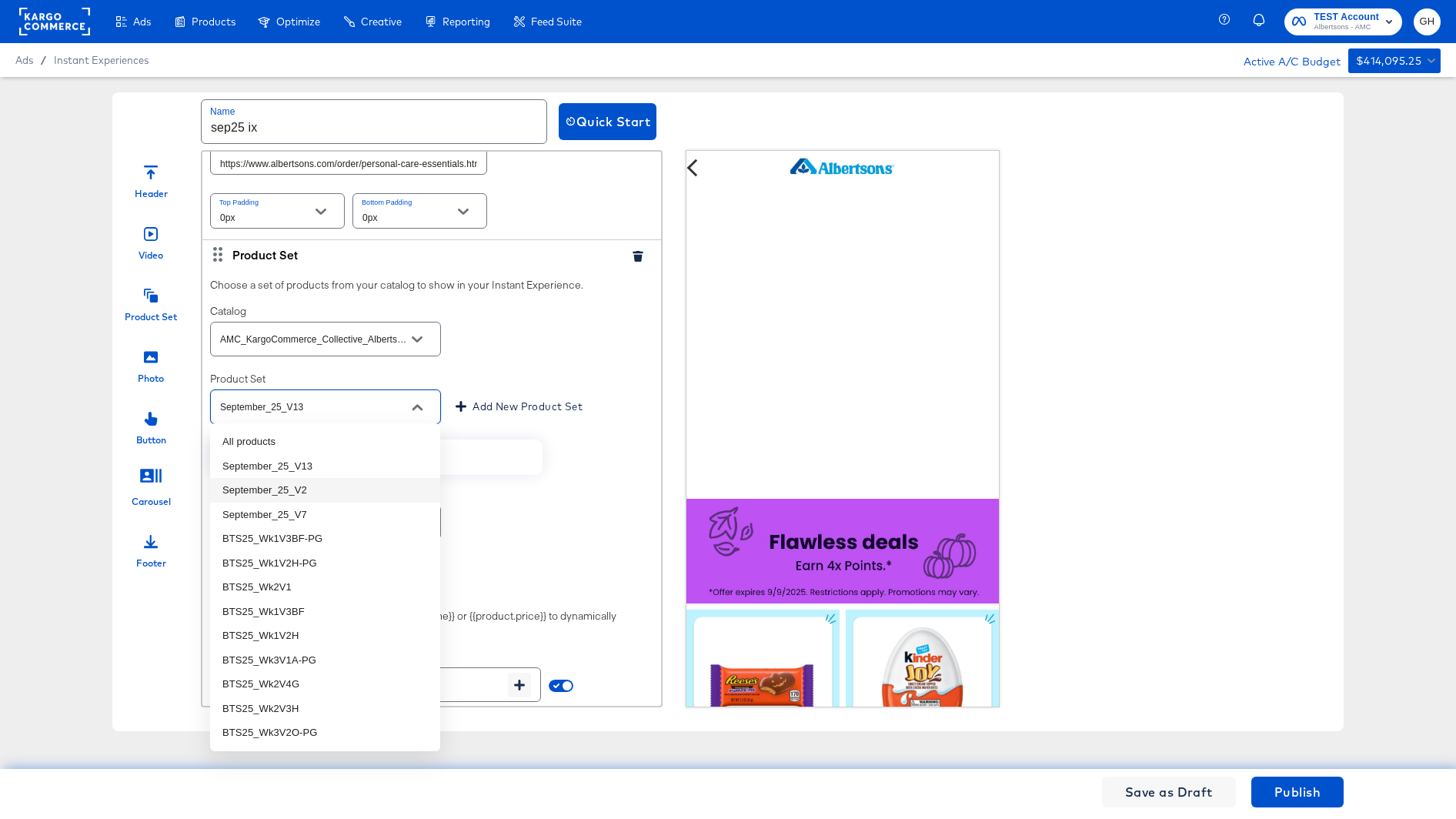click on "September_25_V2" at bounding box center [325, 490] 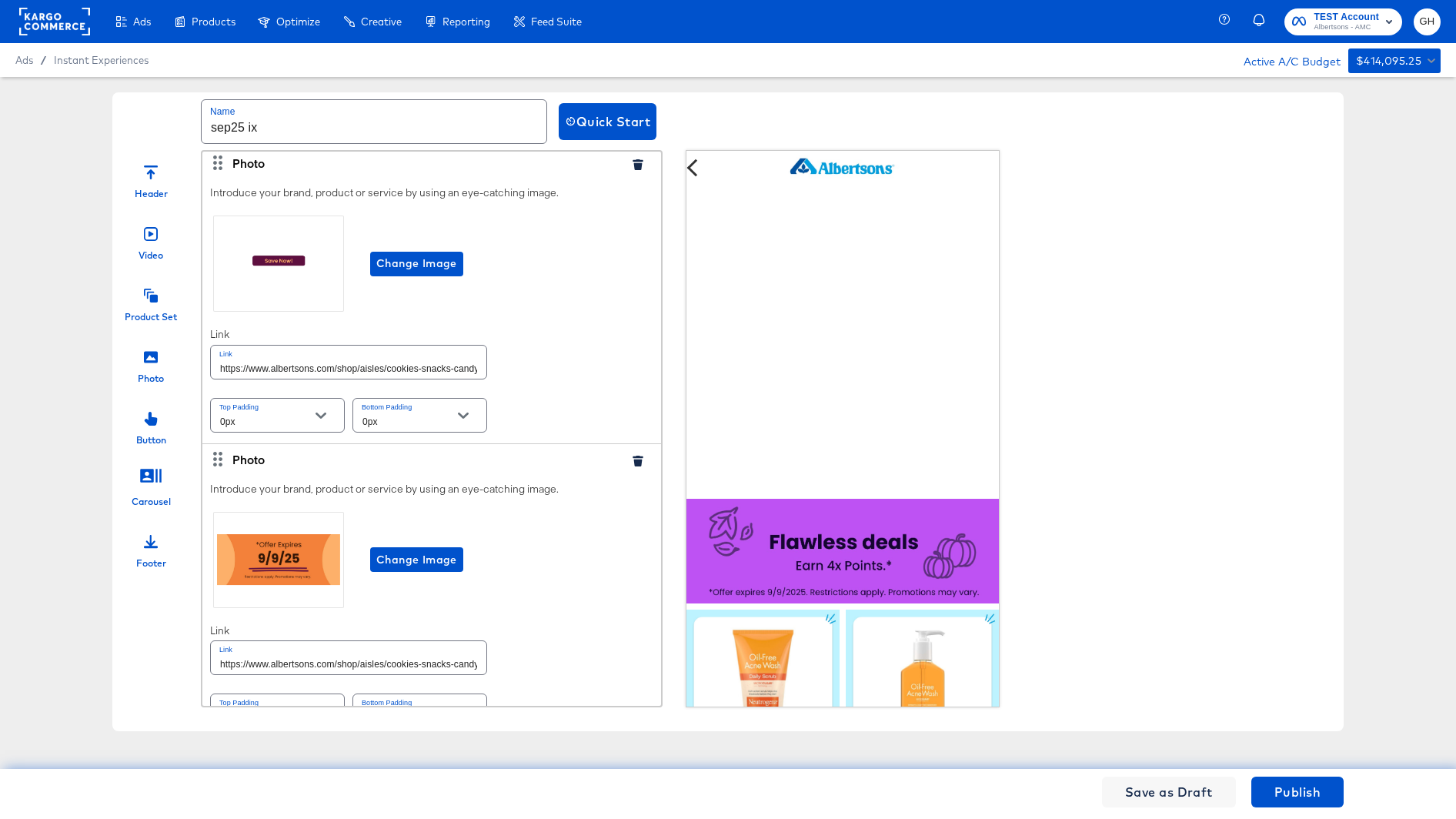 scroll, scrollTop: 1304, scrollLeft: 0, axis: vertical 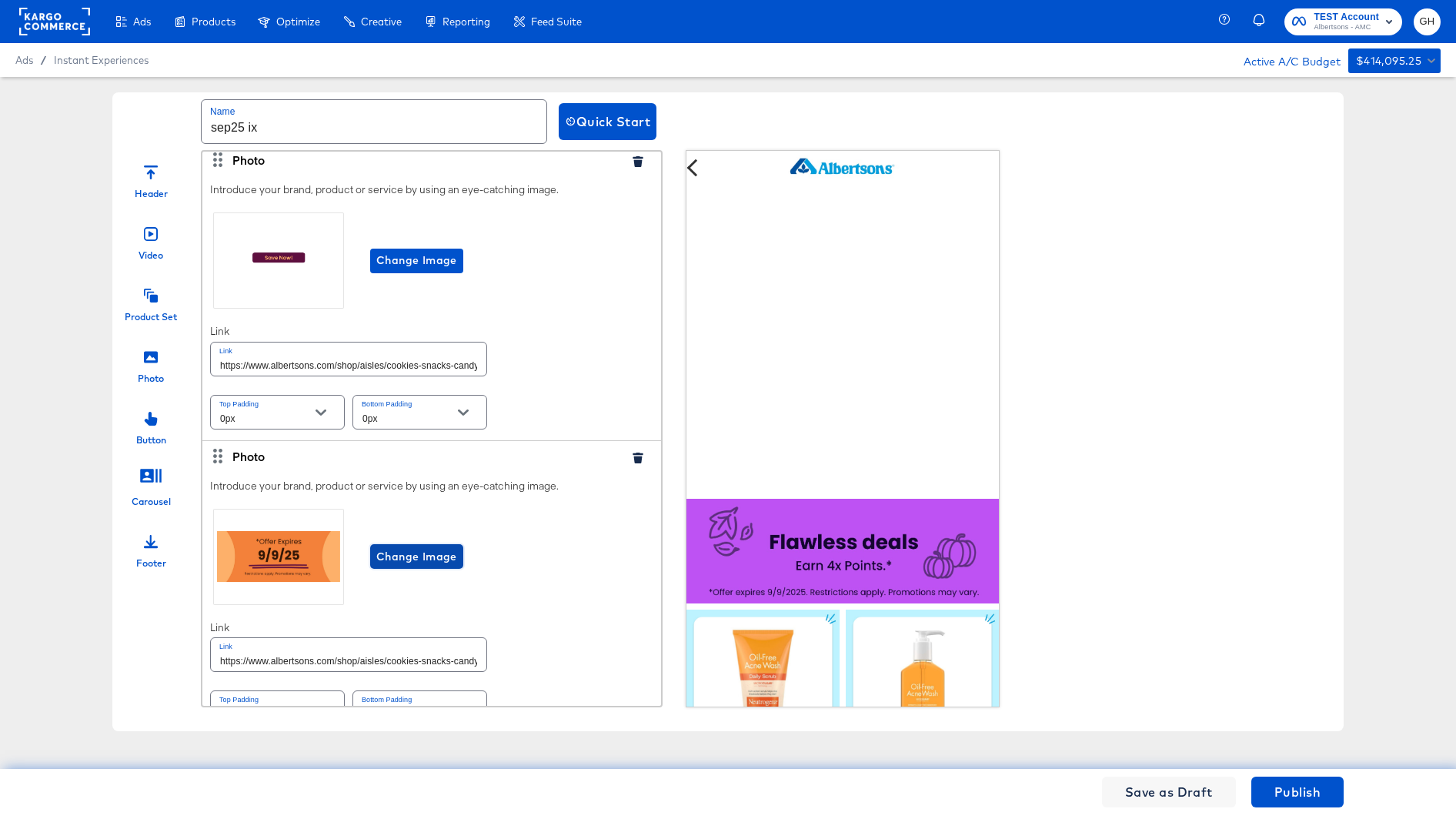 click on "Change Image" at bounding box center (416, 557) 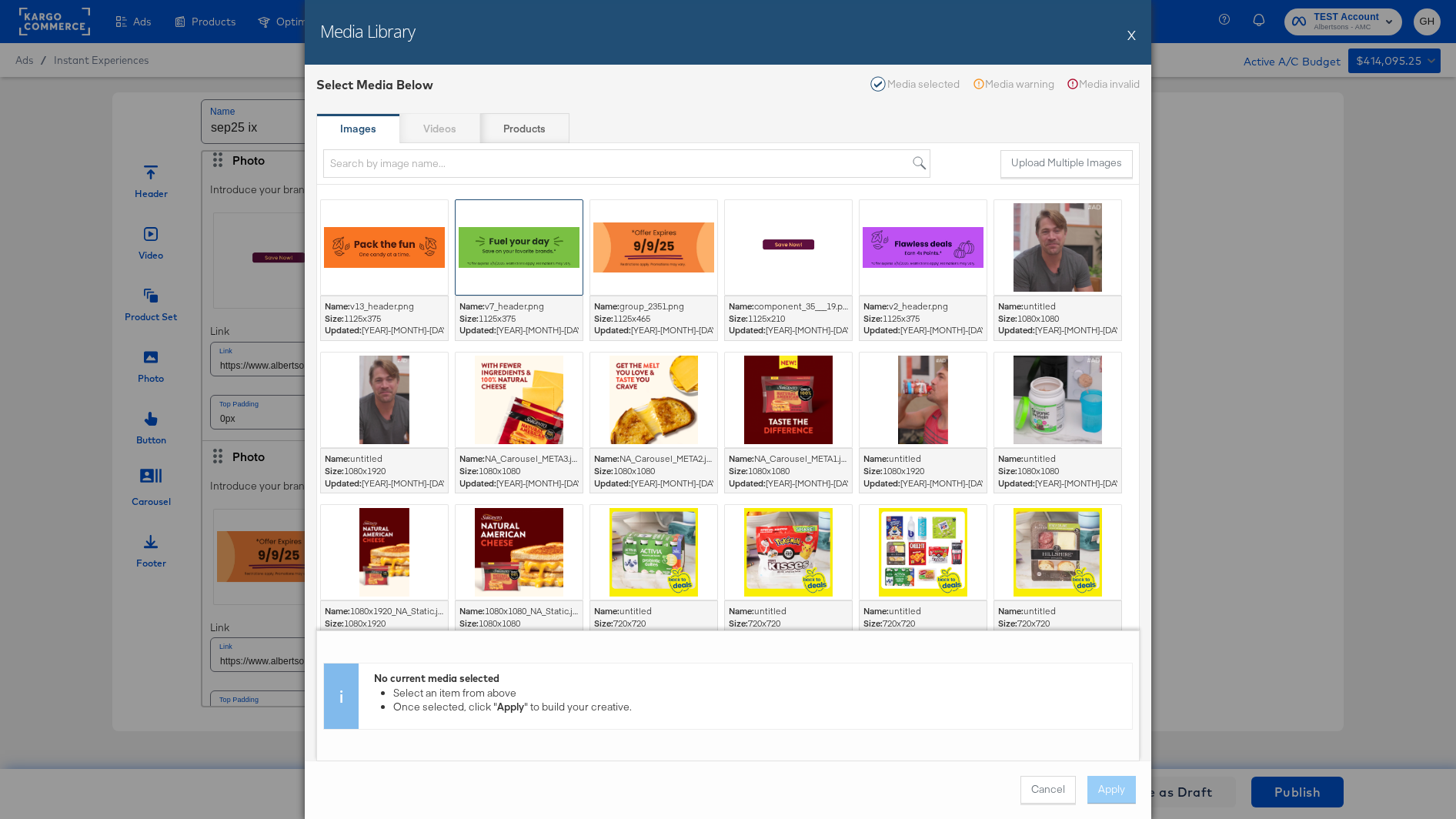 click at bounding box center (519, 247) 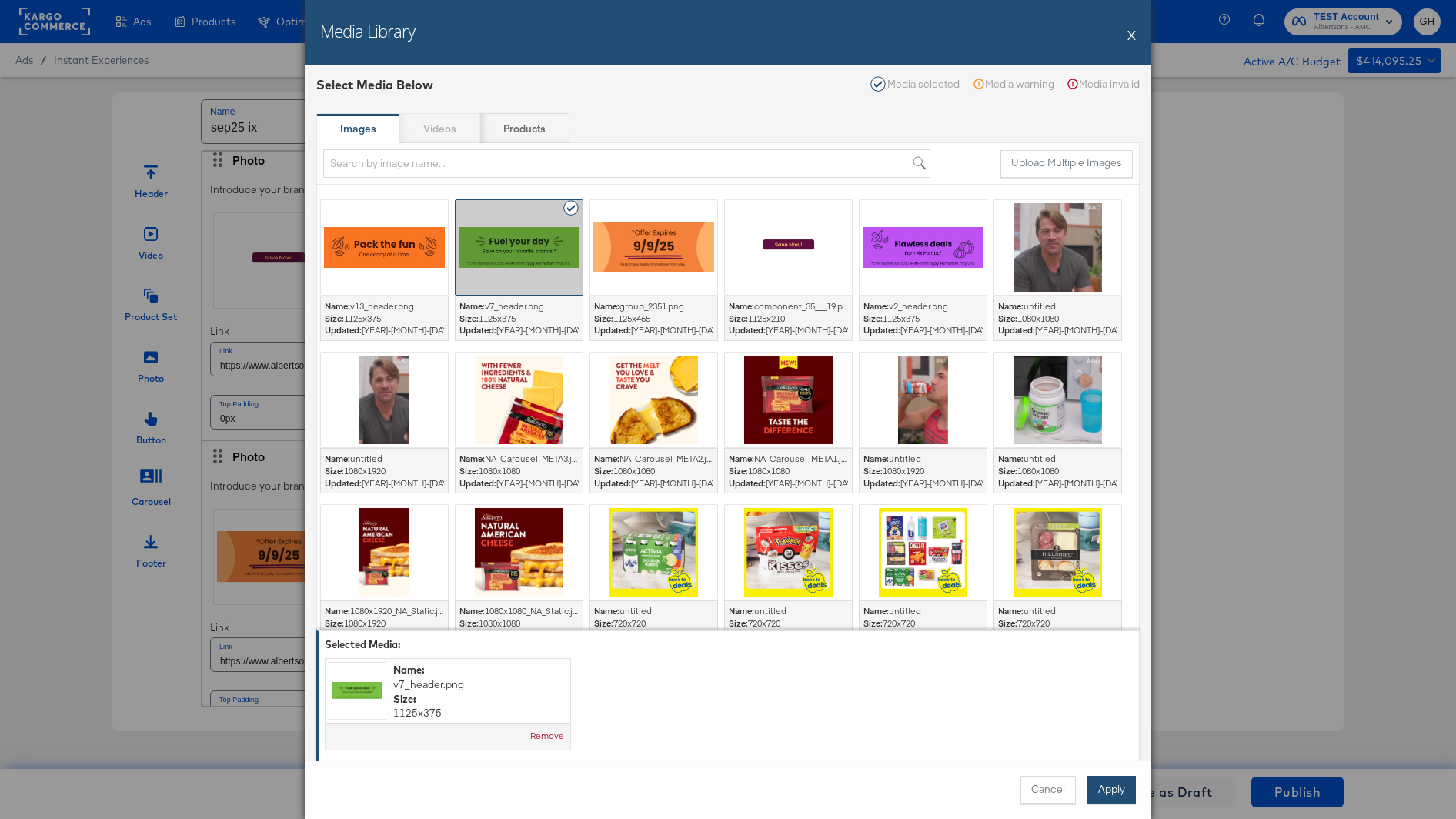 click on "Apply" at bounding box center (1111, 790) 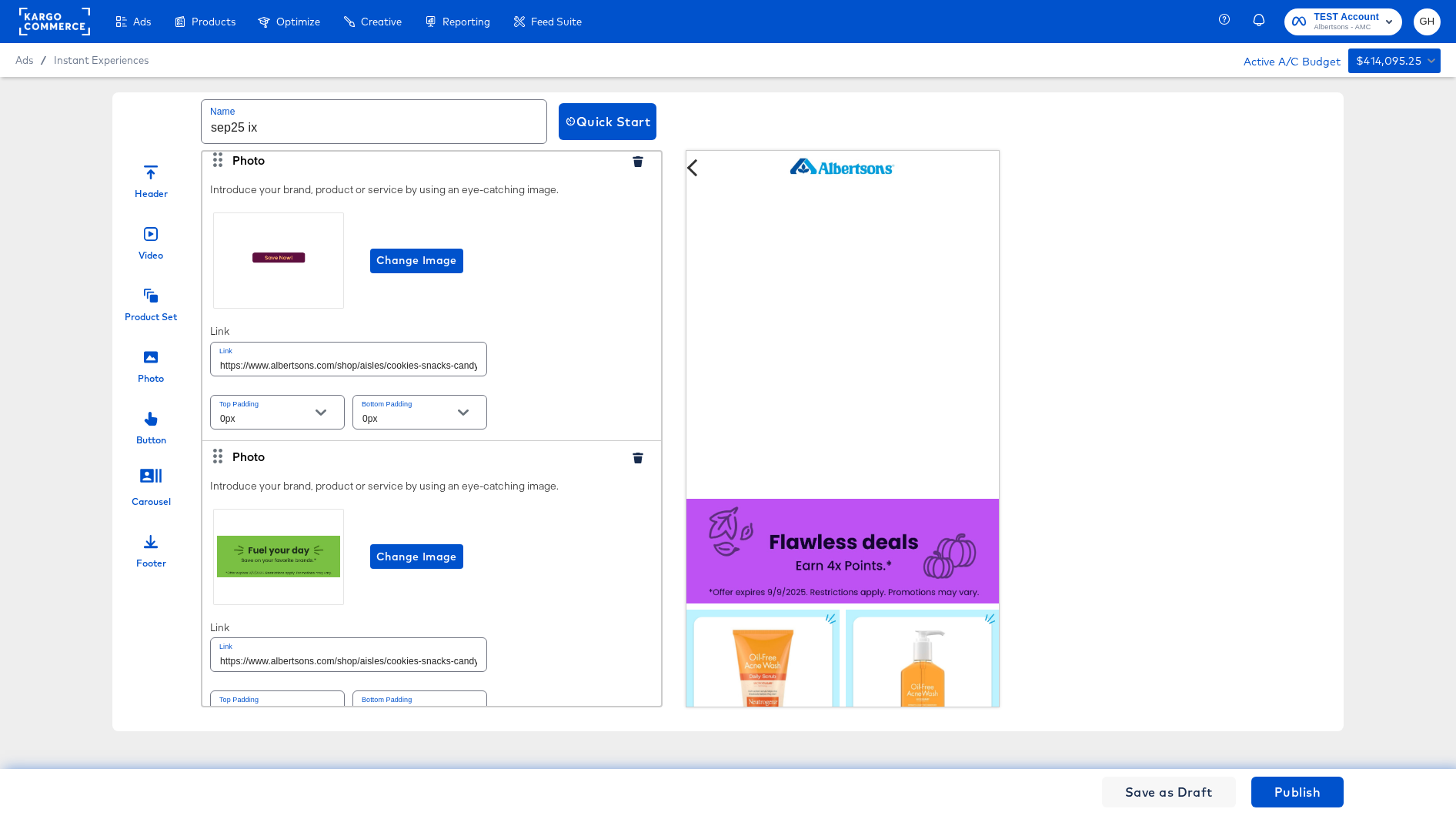 click 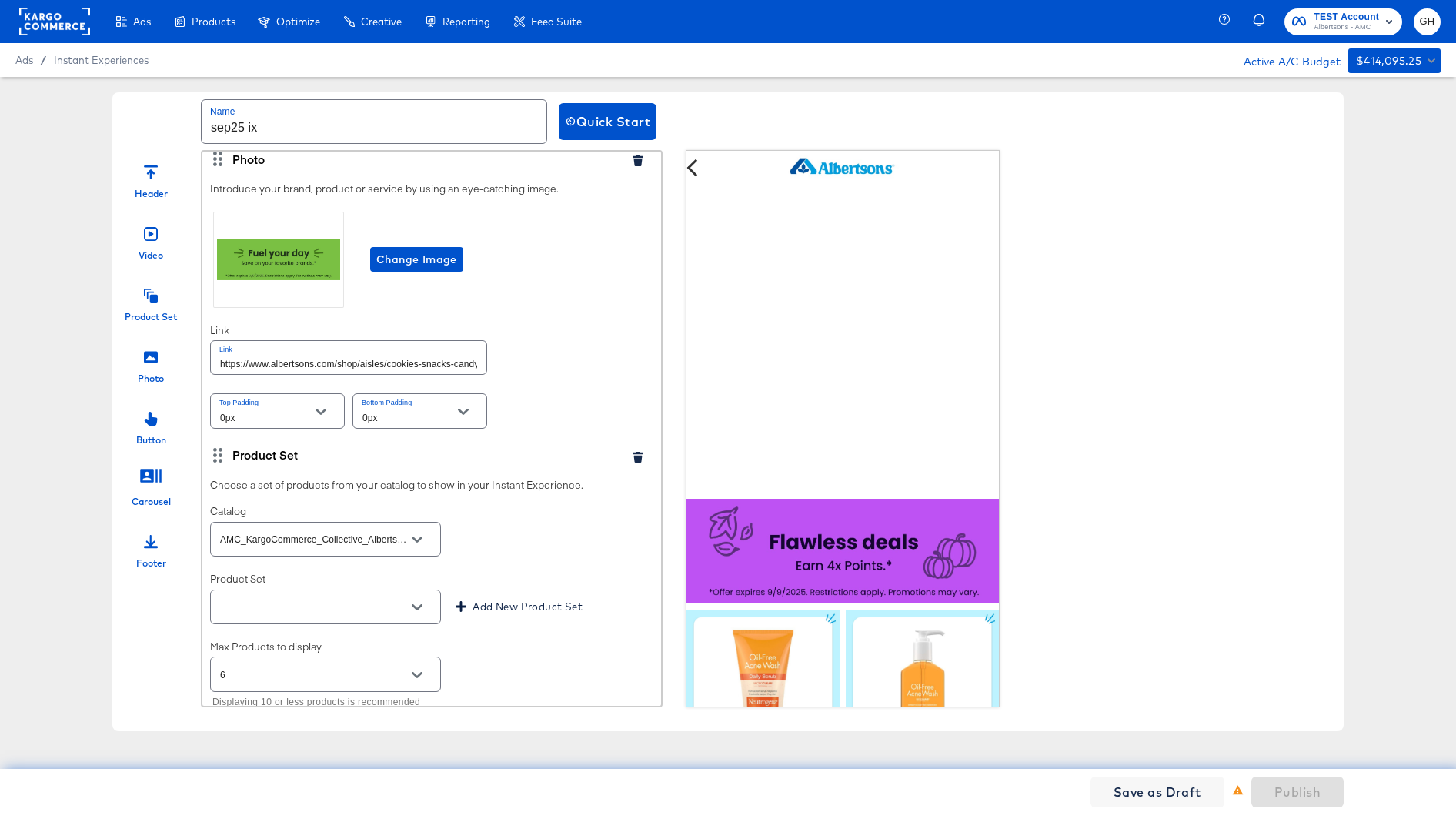 scroll, scrollTop: 1860, scrollLeft: 0, axis: vertical 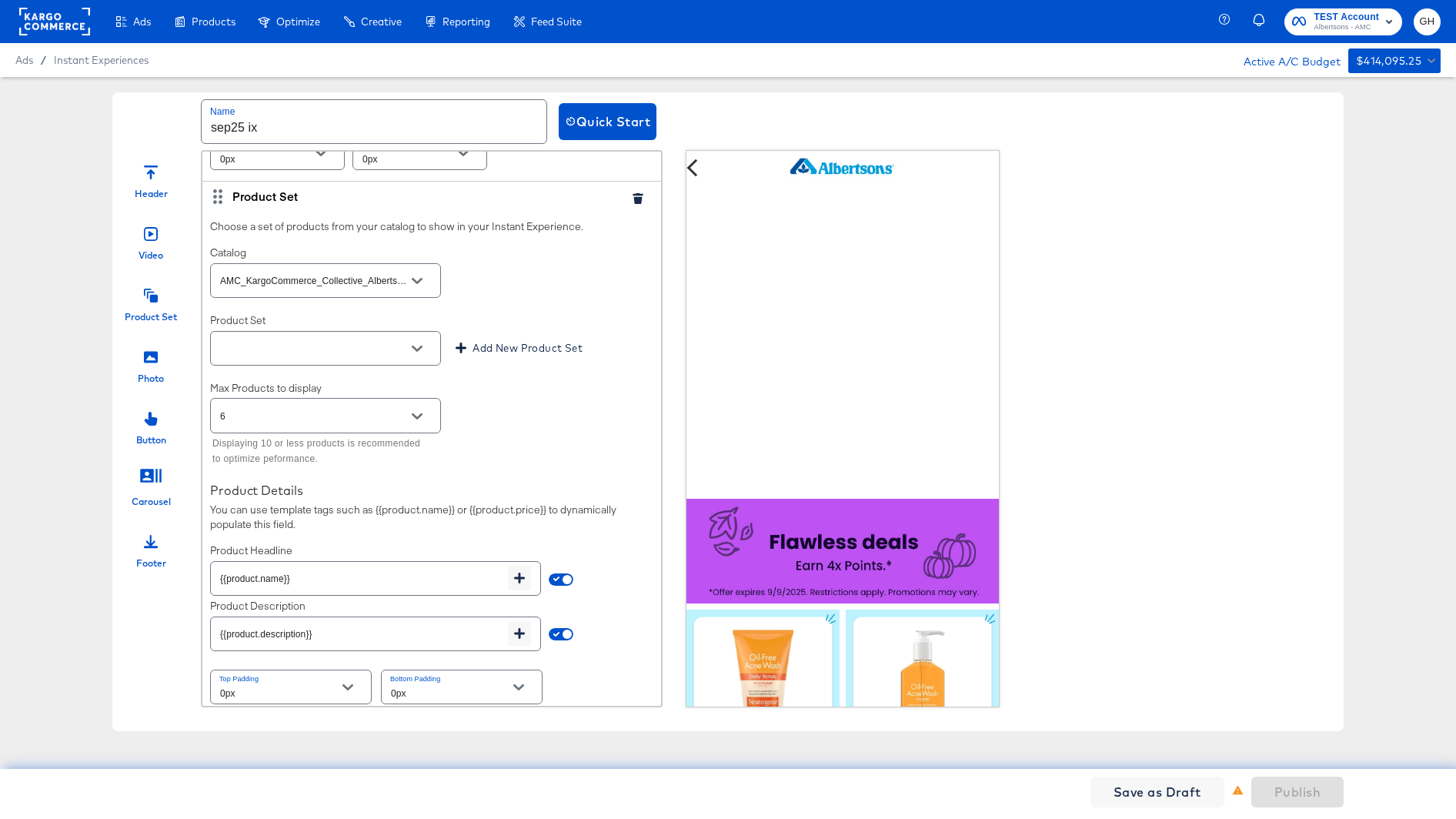 click at bounding box center [313, 349] 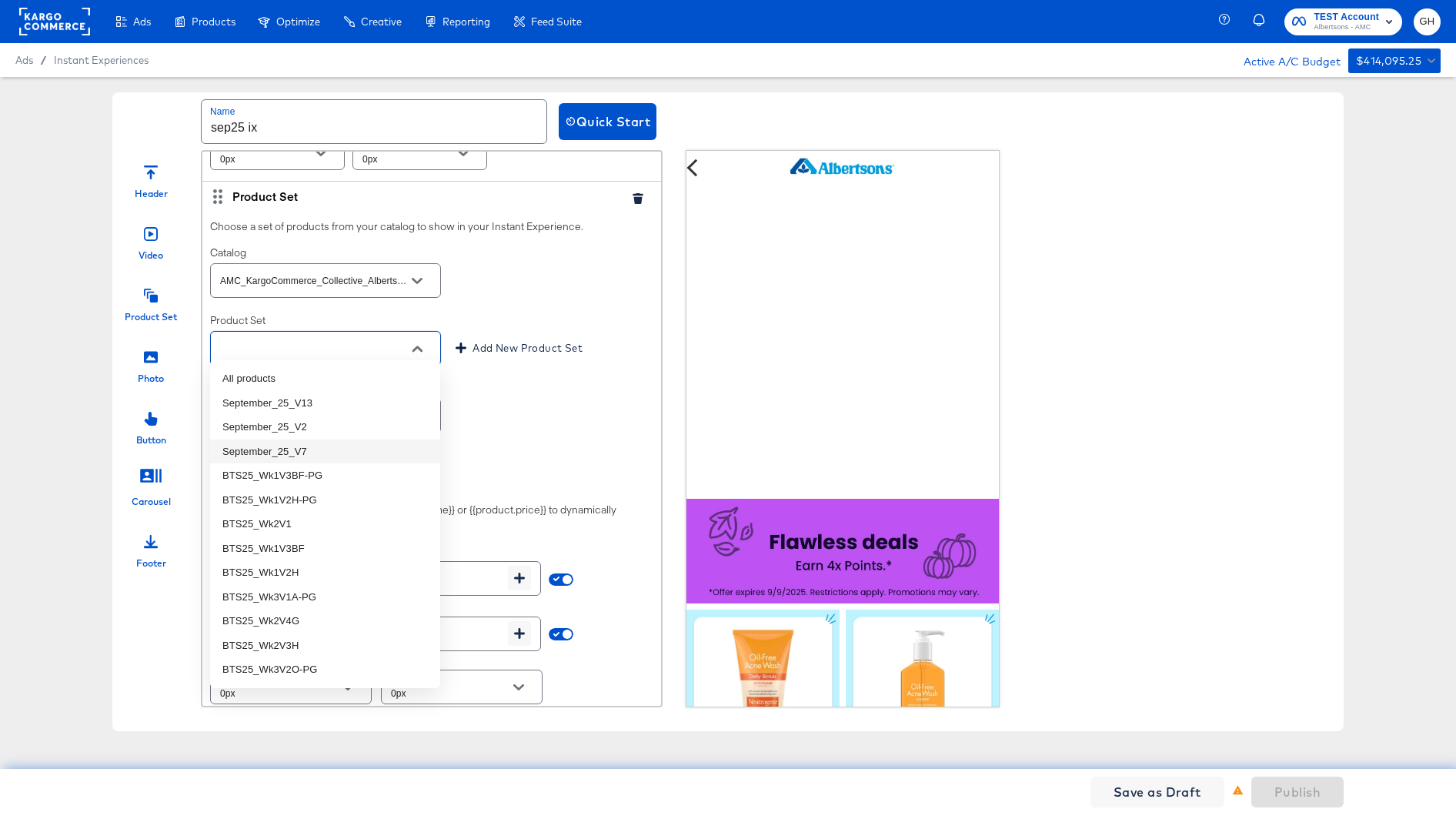 click on "September_25_V7" at bounding box center [325, 452] 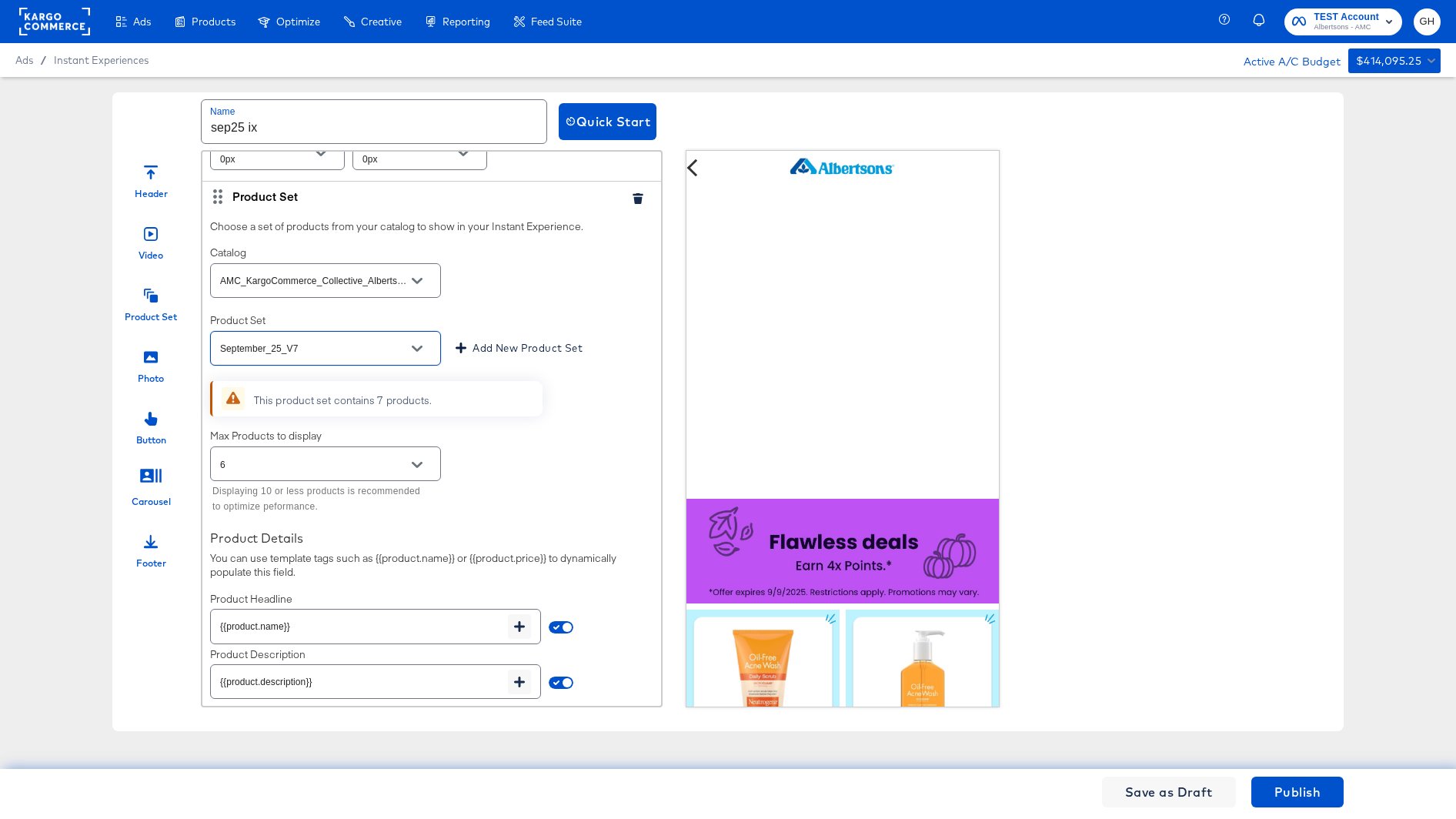 scroll, scrollTop: 1907, scrollLeft: 0, axis: vertical 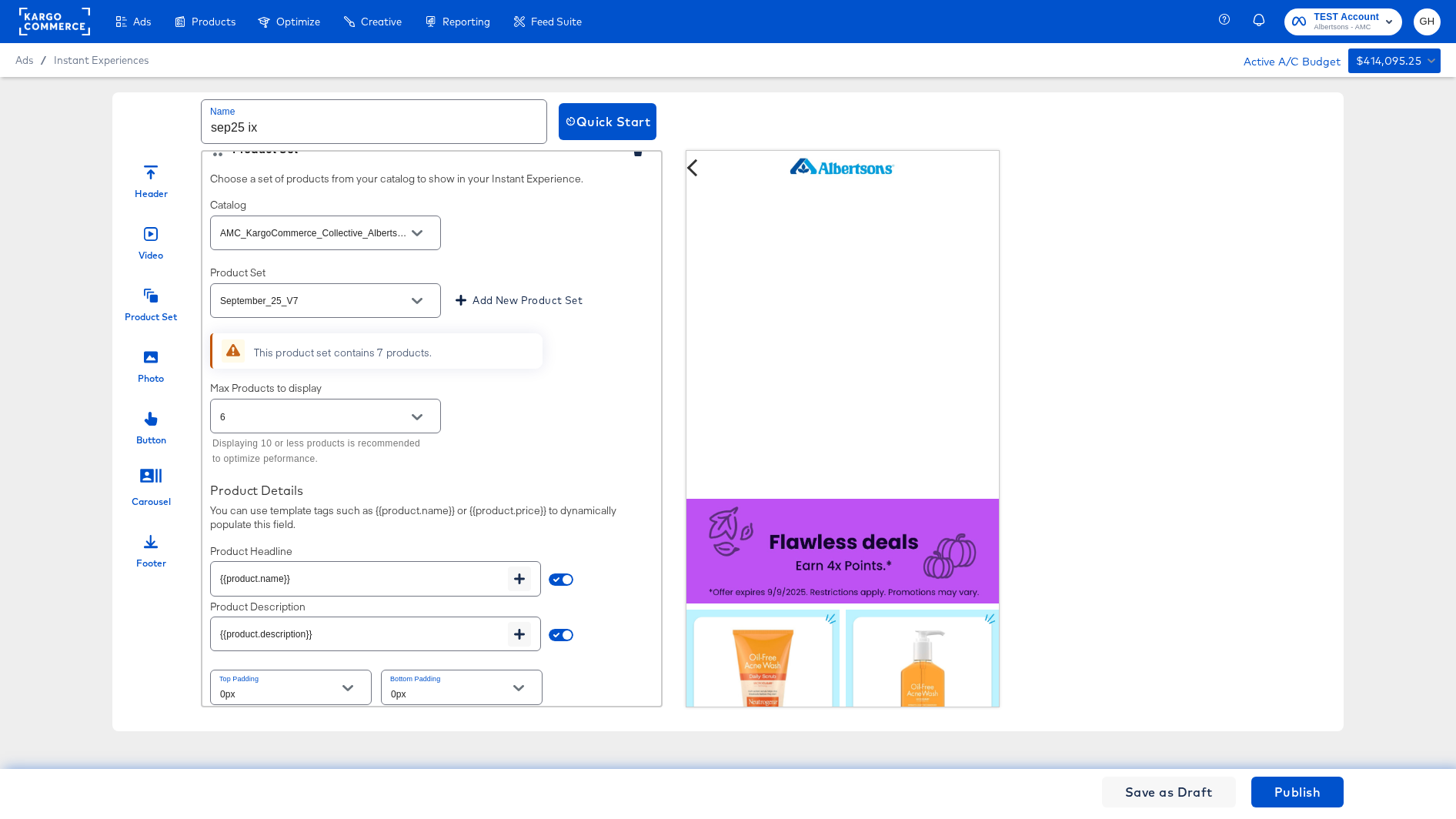 click at bounding box center [151, 355] 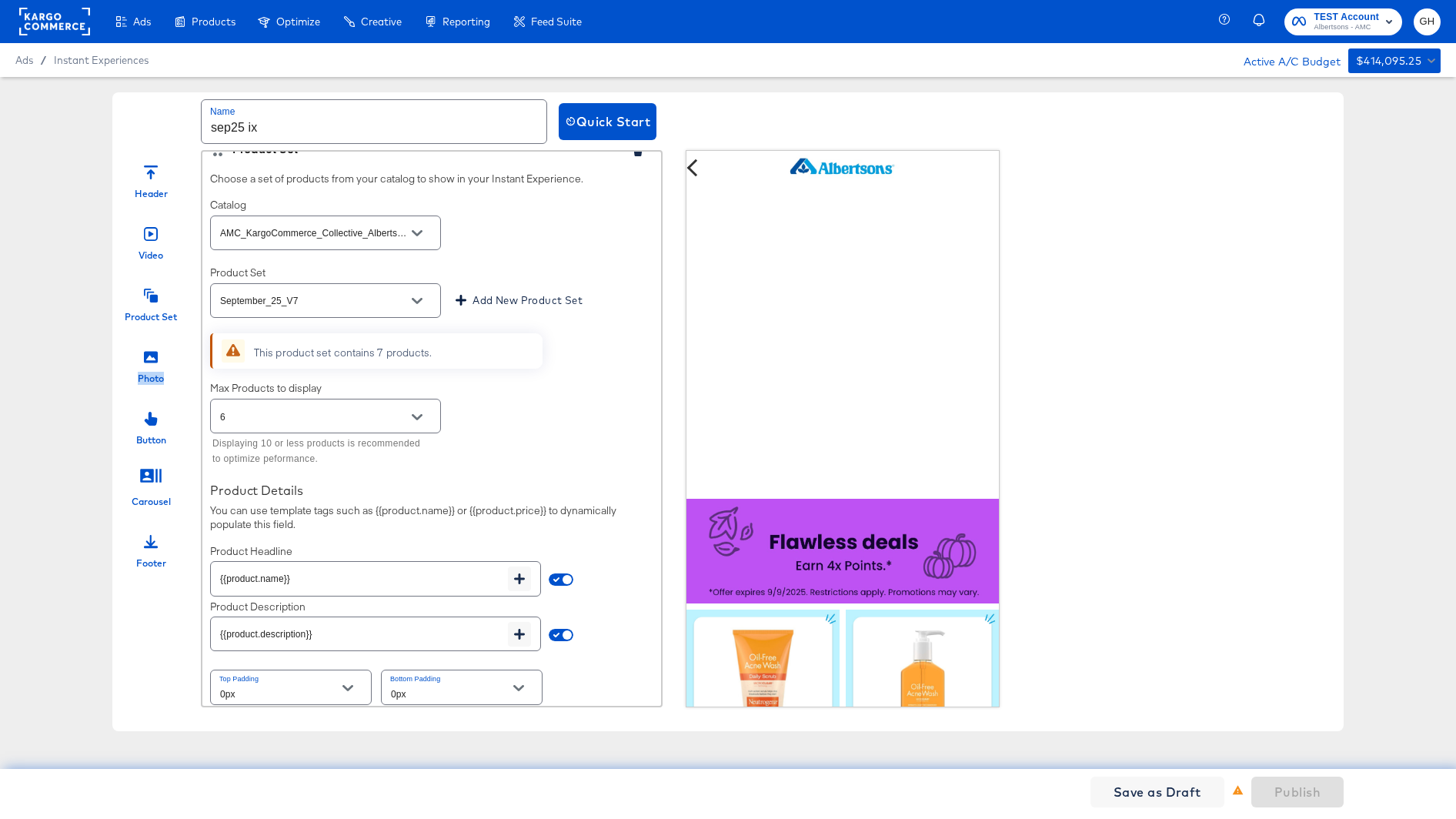 click at bounding box center [151, 355] 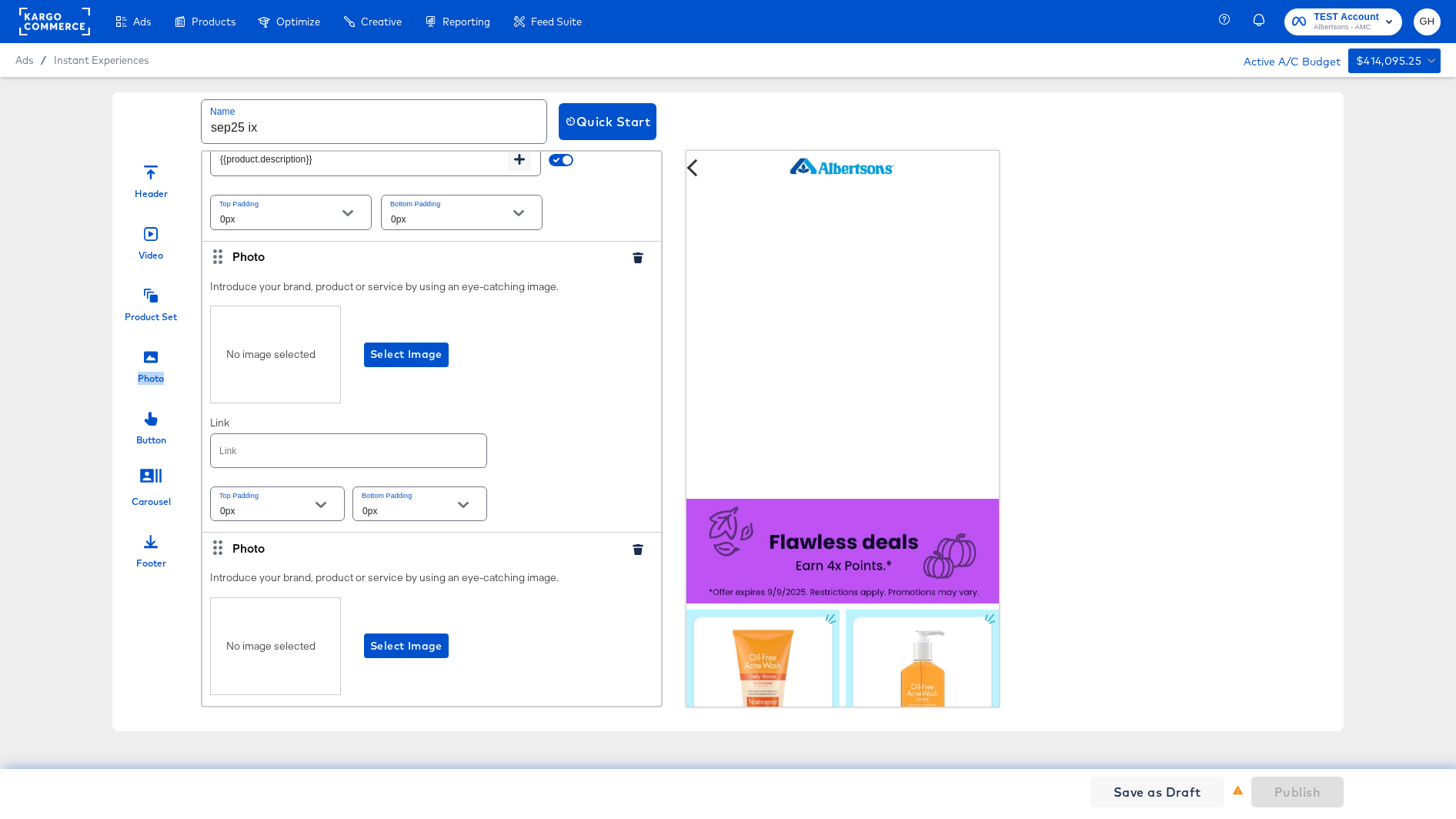 scroll, scrollTop: 2426, scrollLeft: 0, axis: vertical 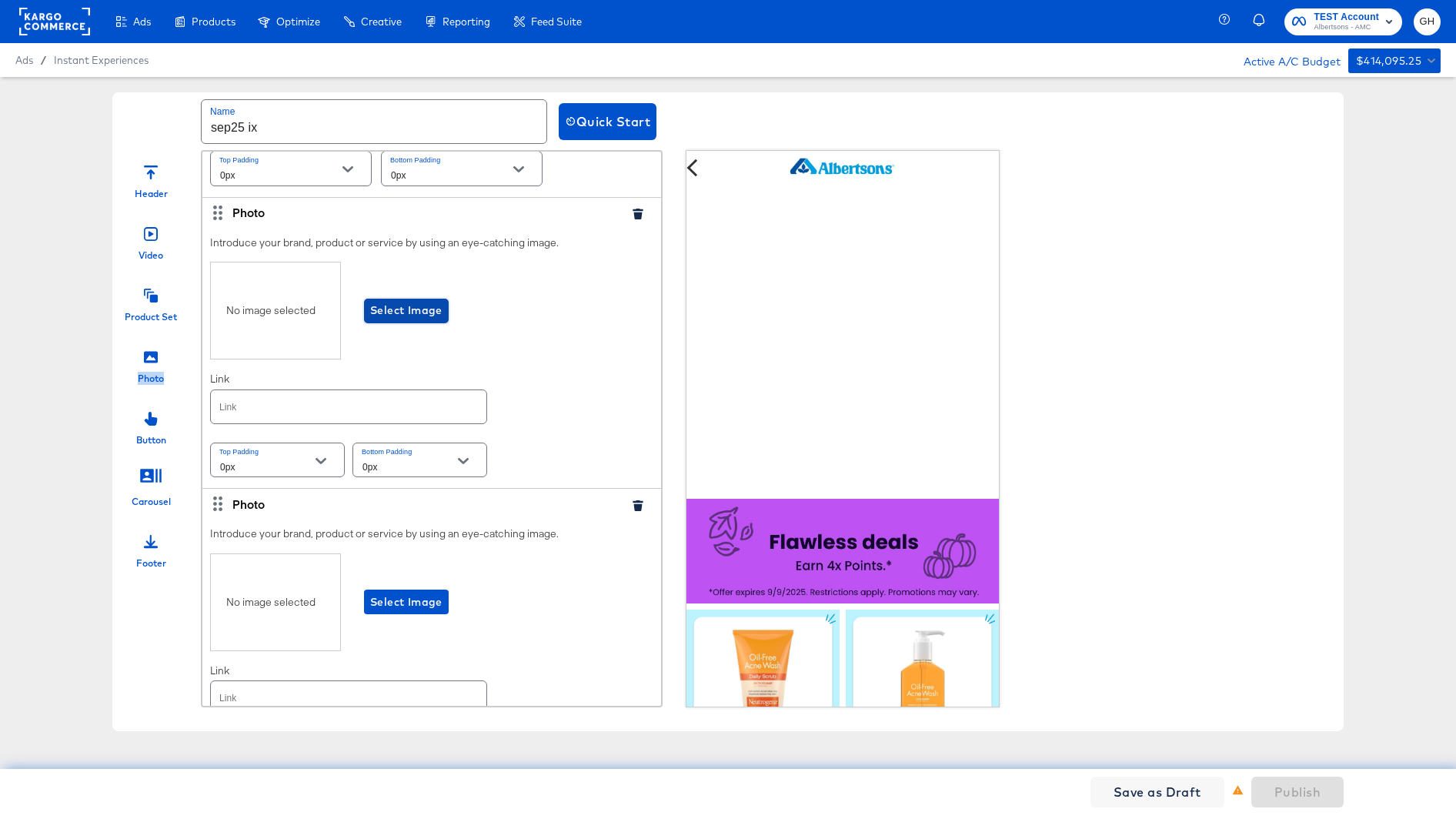 click on "Select Image" at bounding box center [406, 310] 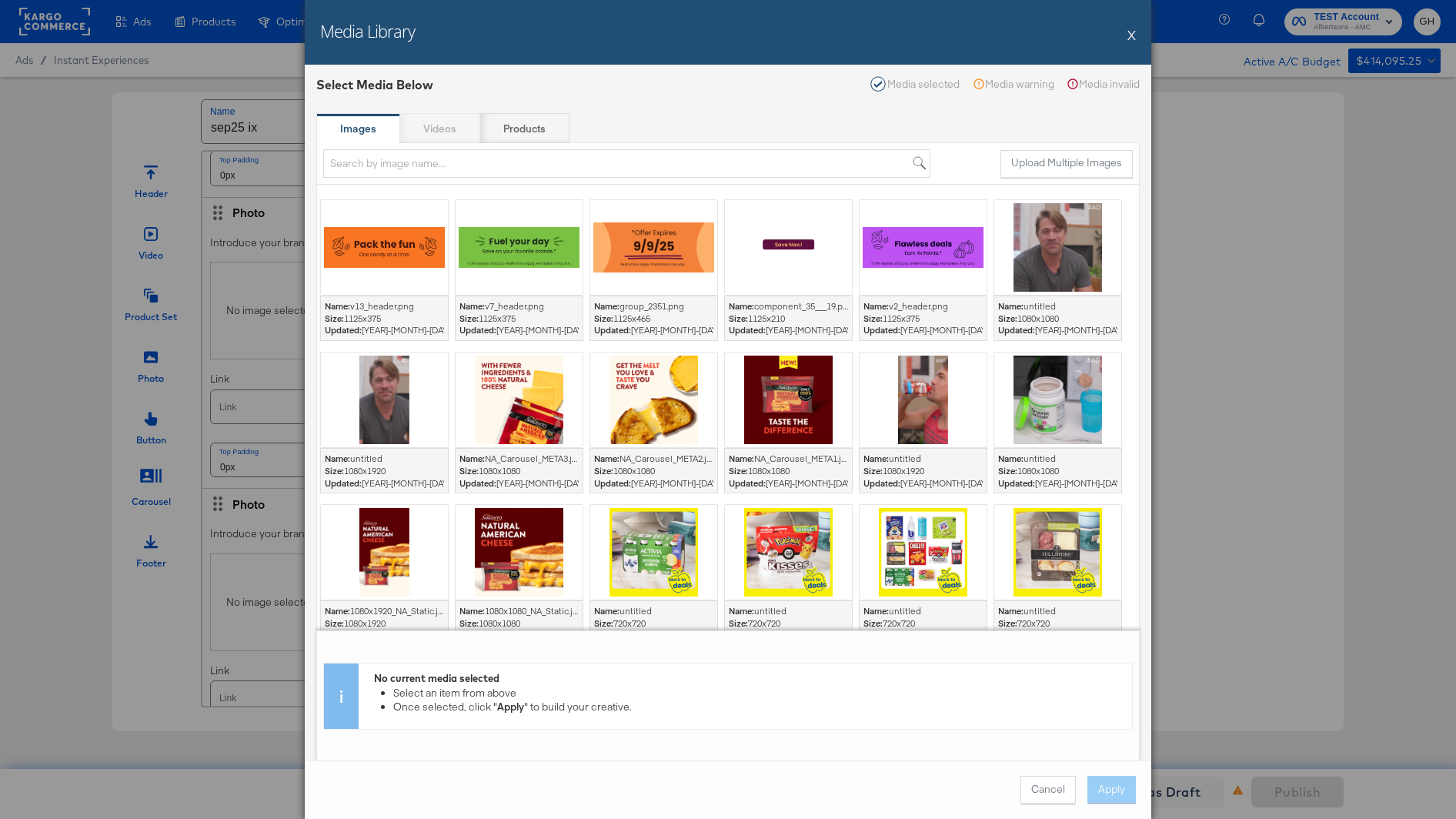 click on "Cancel Apply" at bounding box center [728, 790] 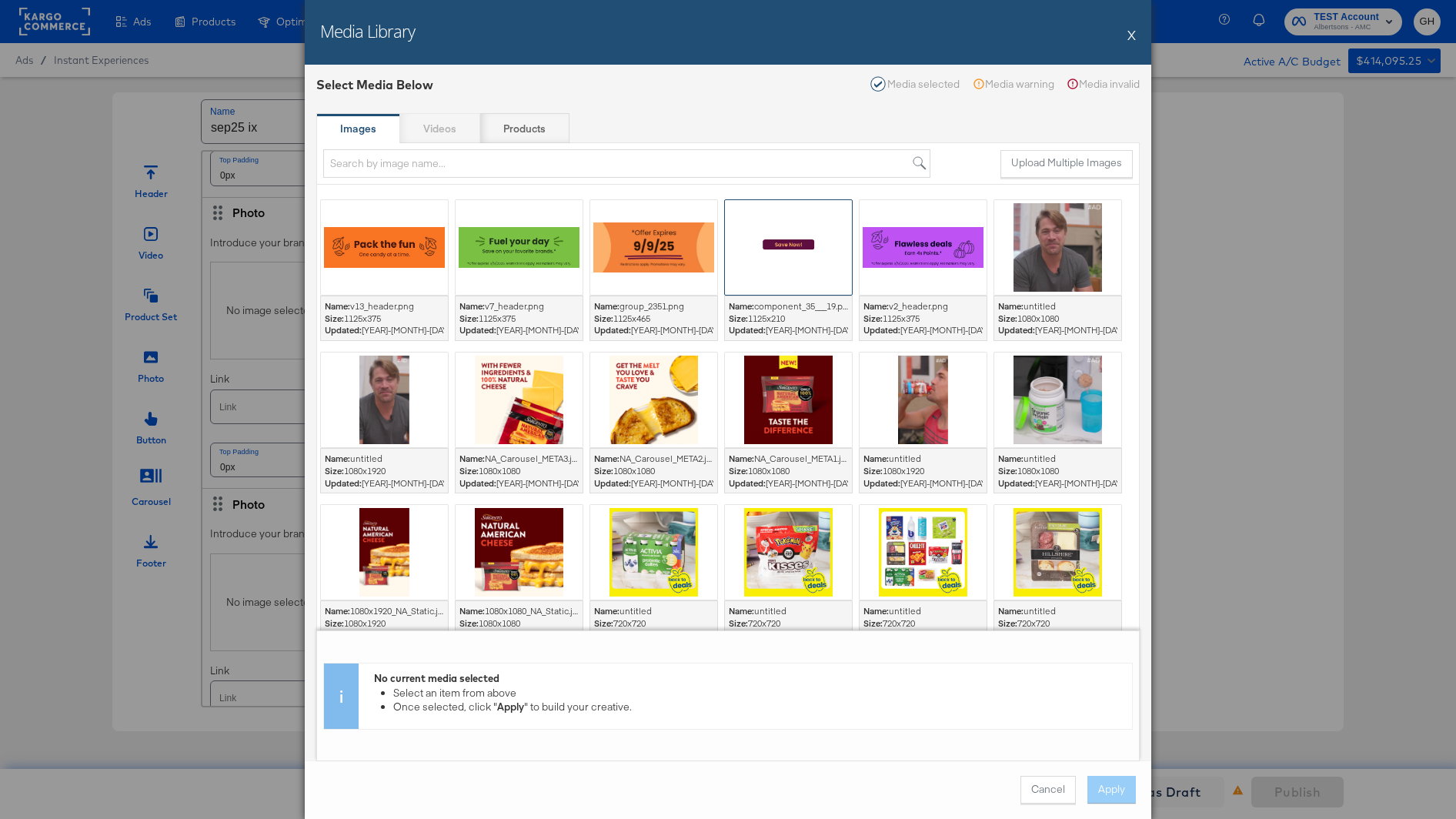 click at bounding box center (788, 247) 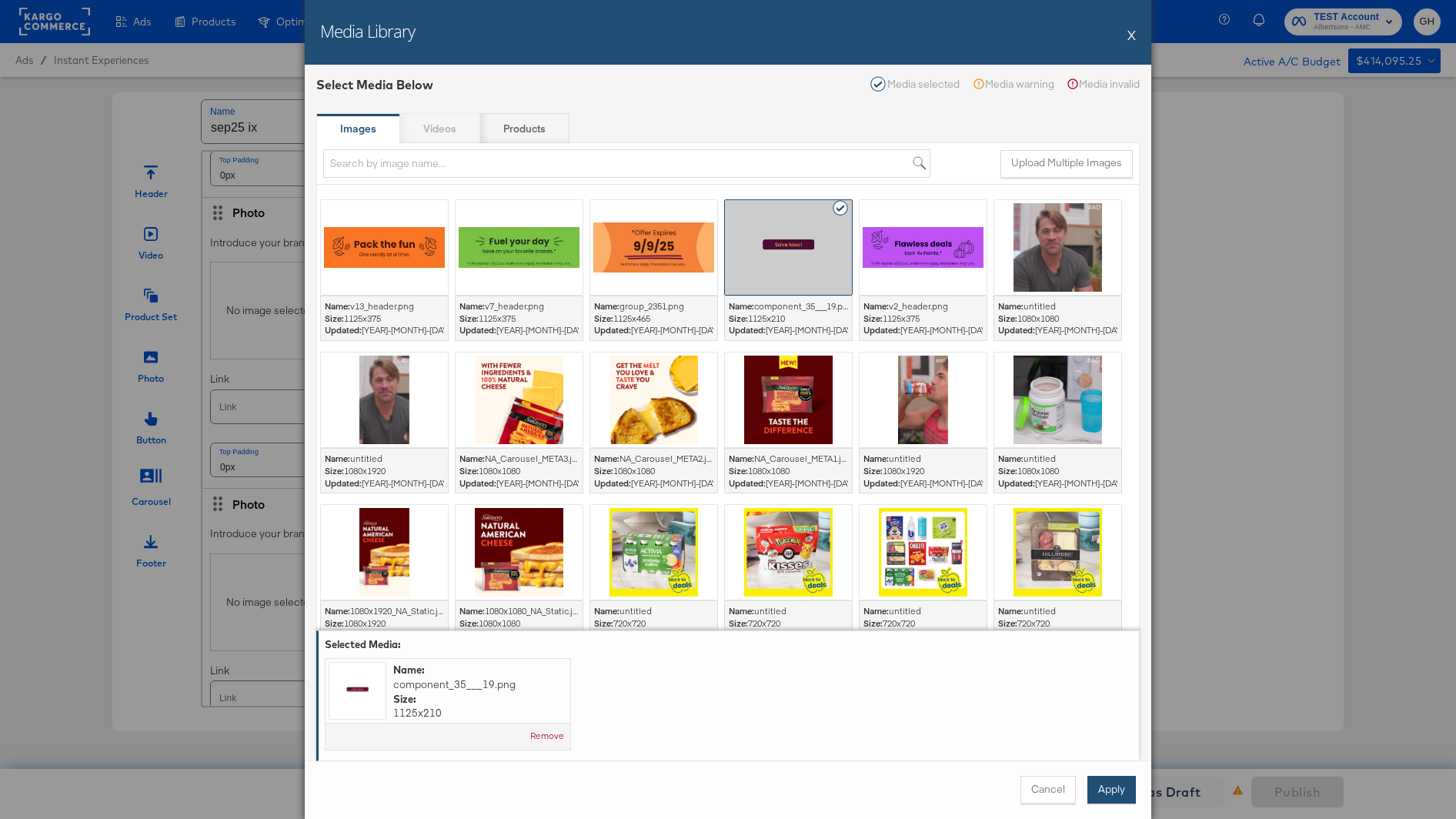 click on "Apply" at bounding box center (1111, 790) 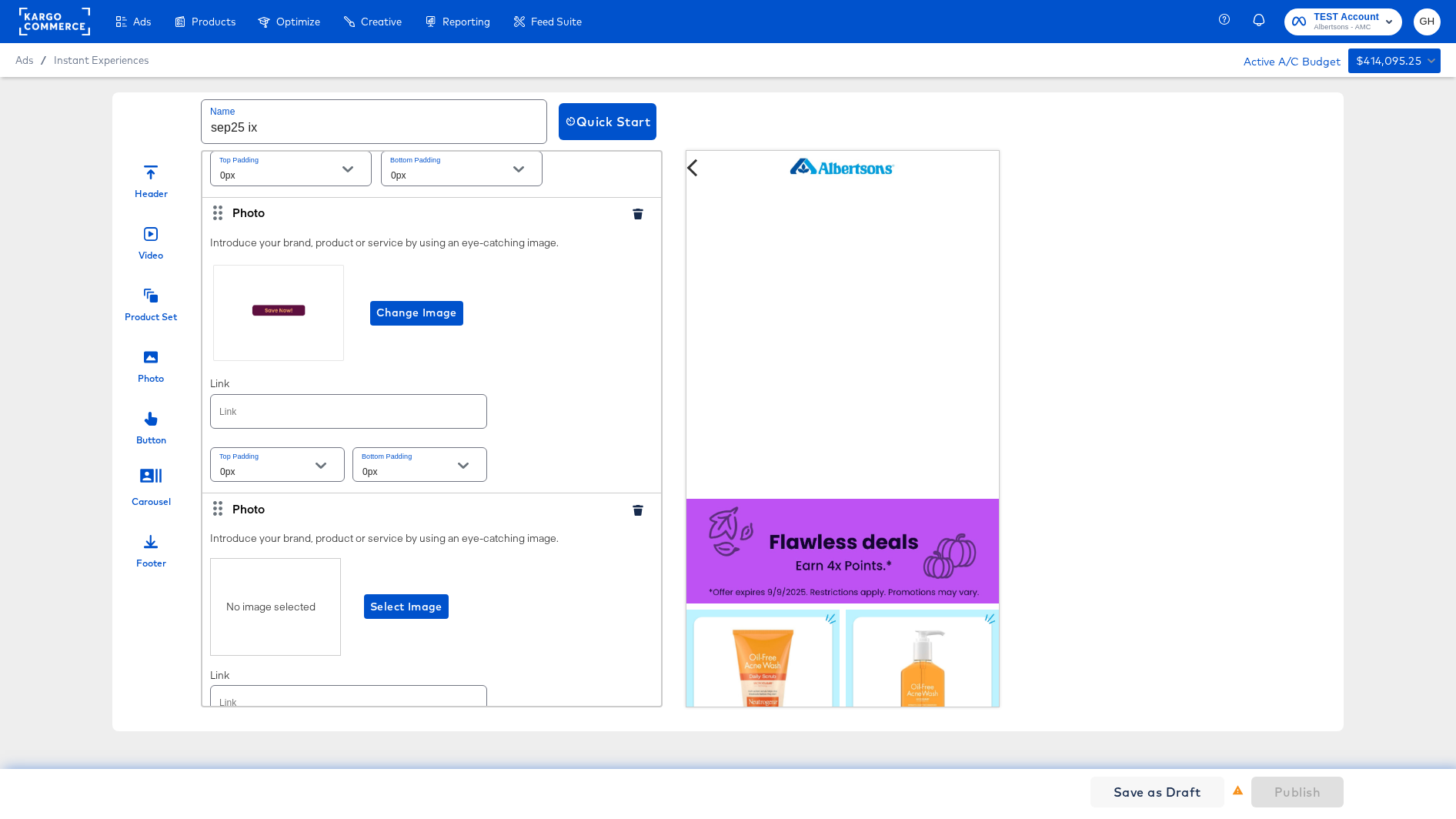 click at bounding box center (349, 411) 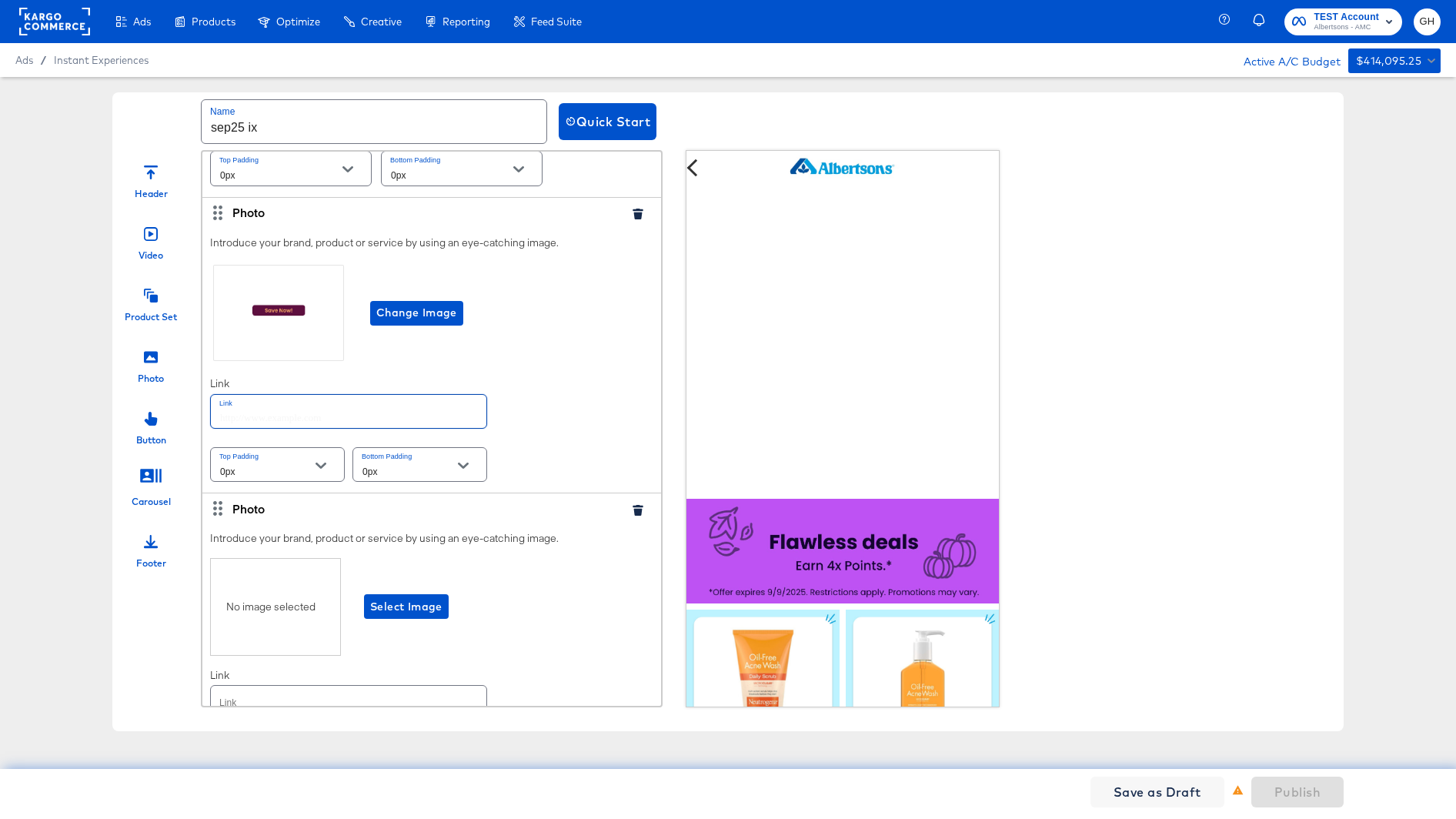 paste on "https://www.albertsons.com/order/personal-care-essentials.html" 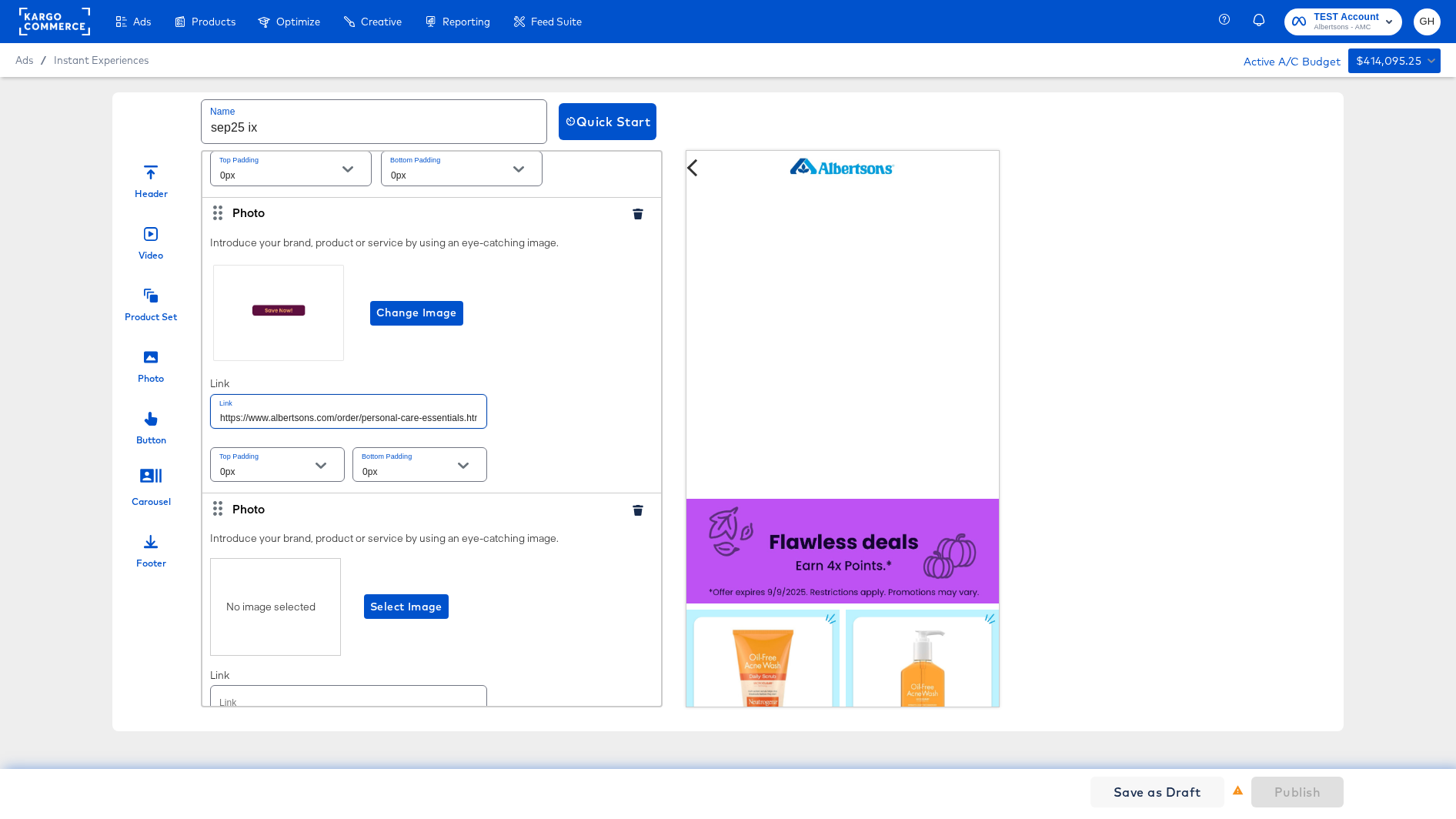scroll, scrollTop: 0, scrollLeft: 6, axis: horizontal 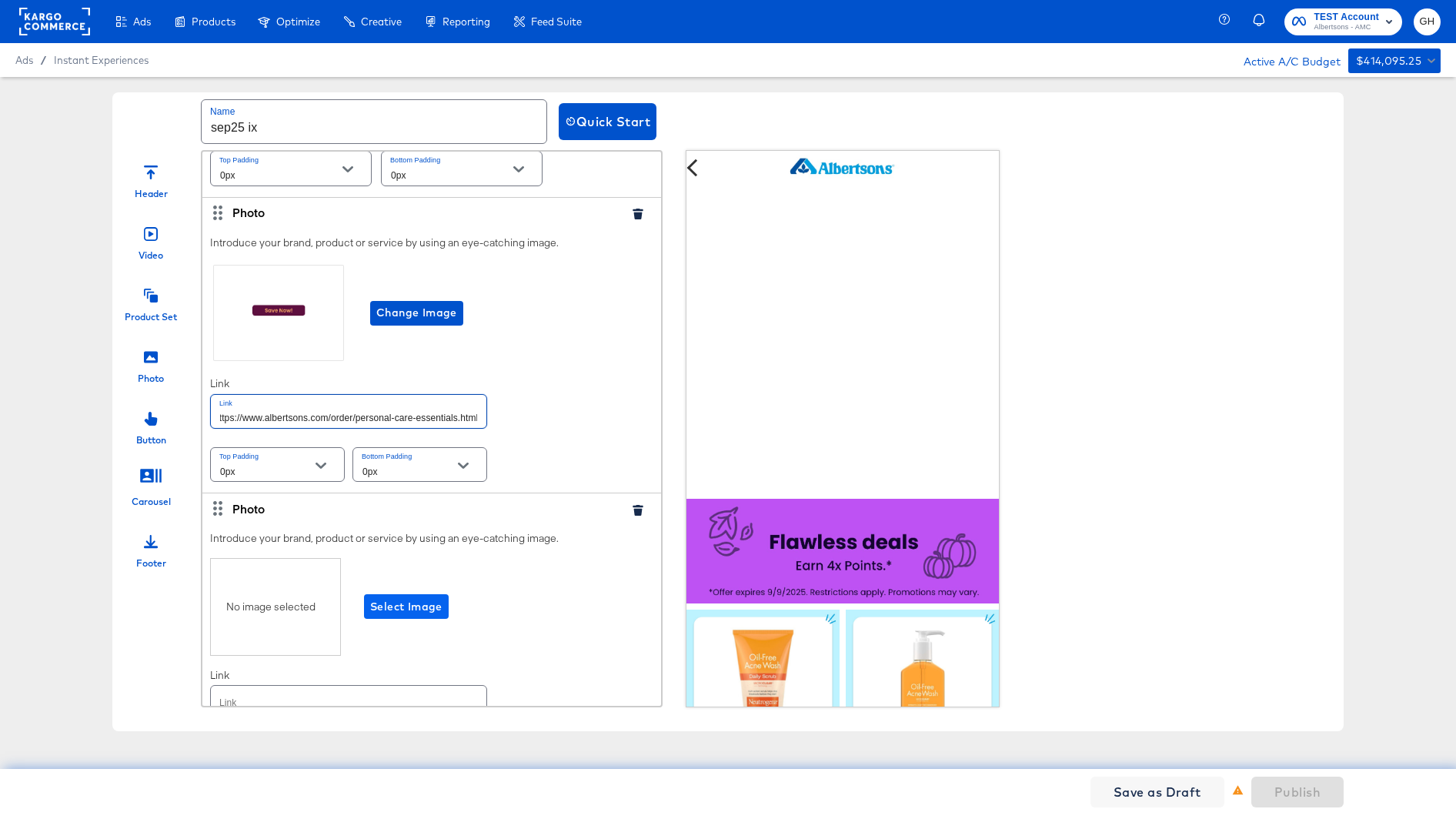 type on "https://www.albertsons.com/order/personal-care-essentials.html" 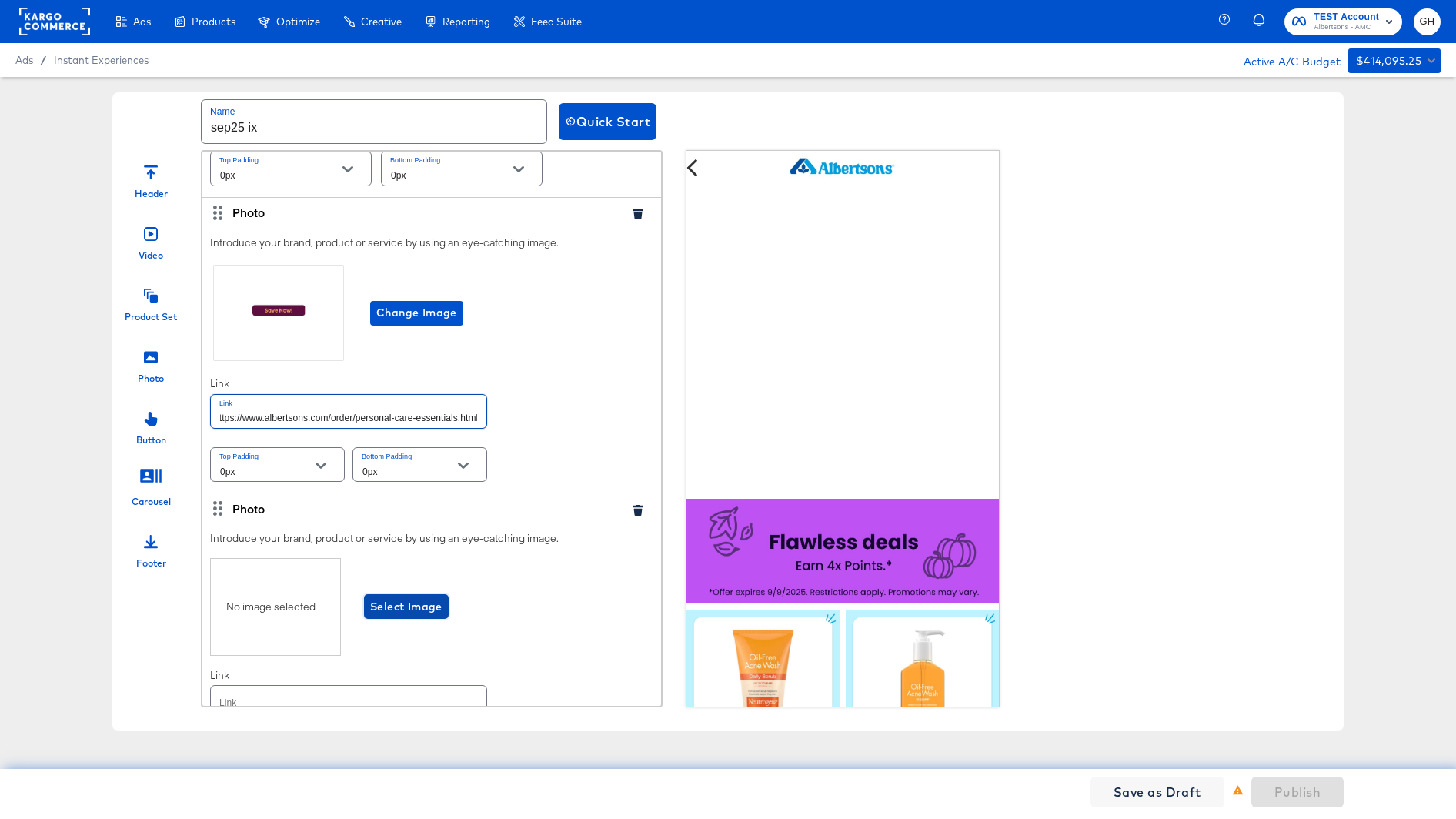 click on "Select Image" at bounding box center (406, 607) 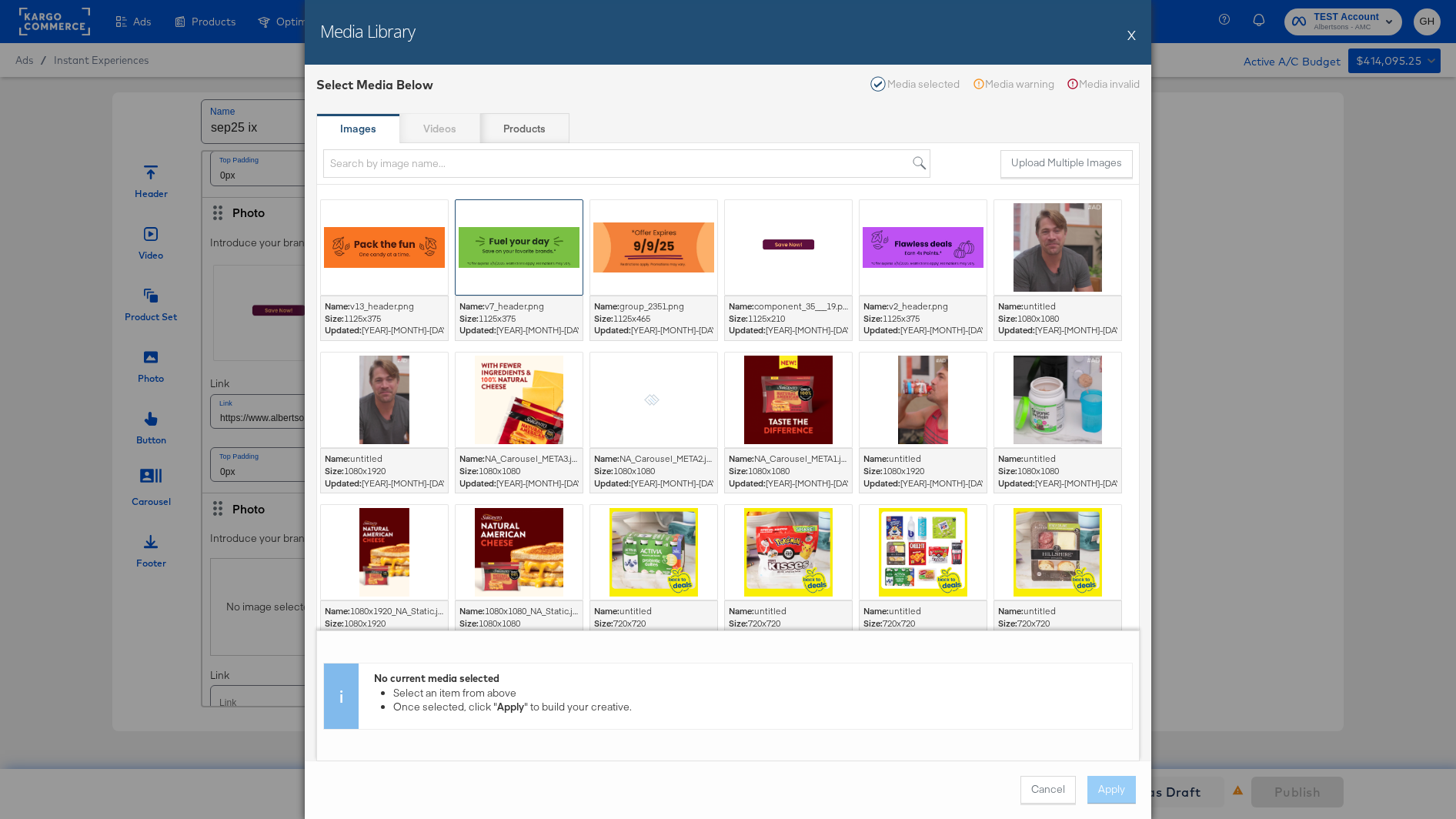 click at bounding box center (519, 247) 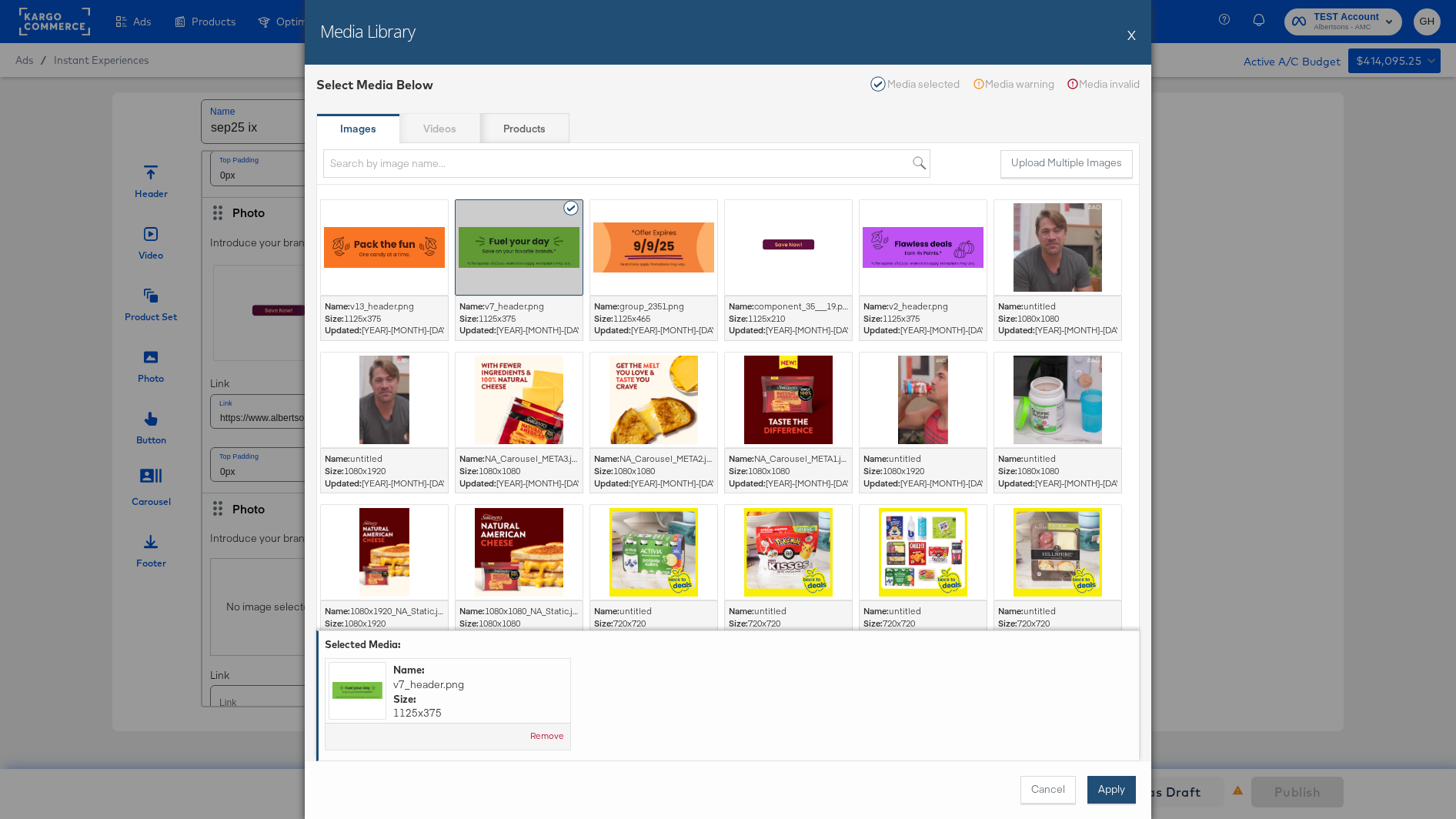 click on "Apply" at bounding box center (1111, 790) 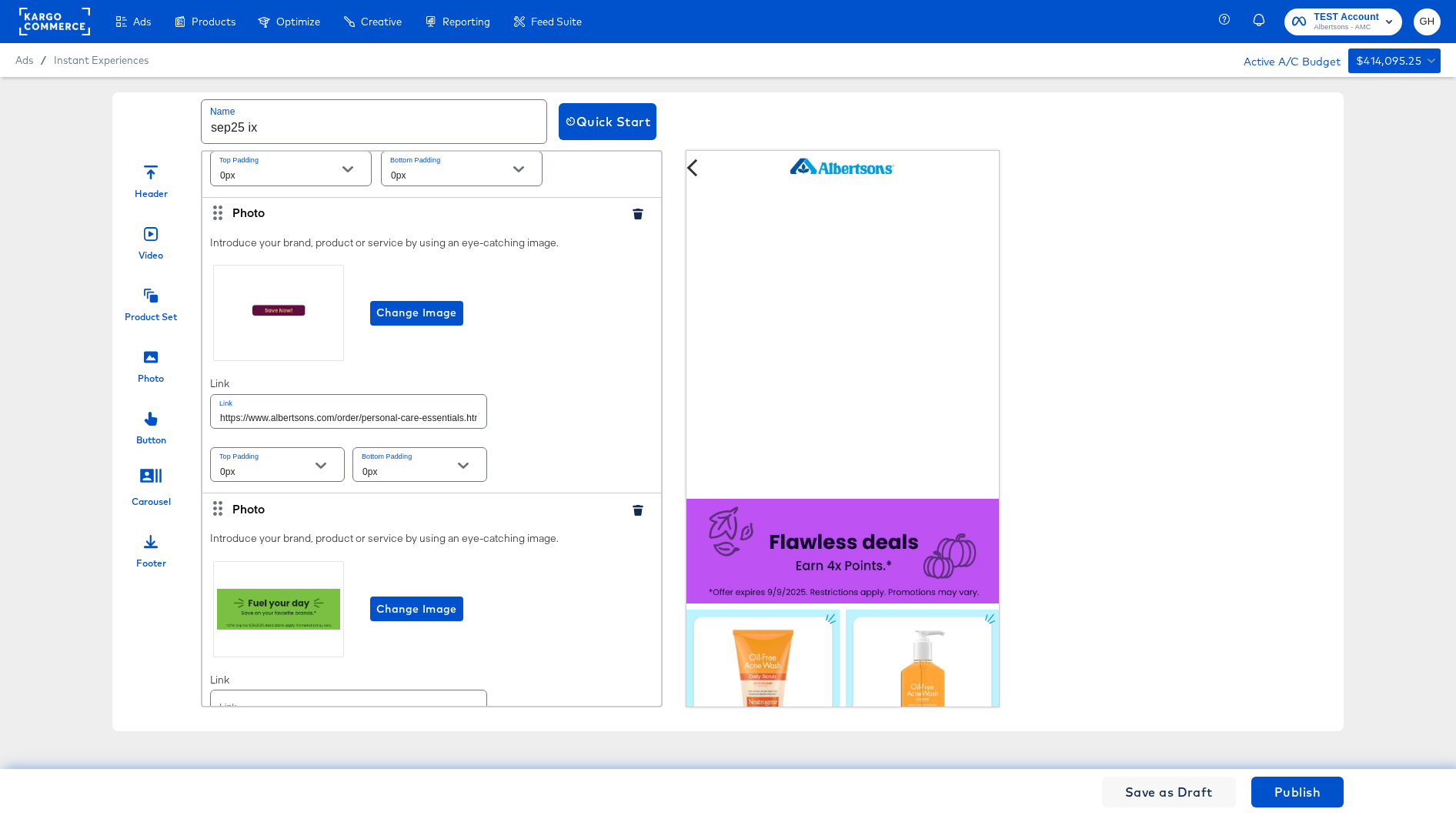 scroll, scrollTop: 2497, scrollLeft: 0, axis: vertical 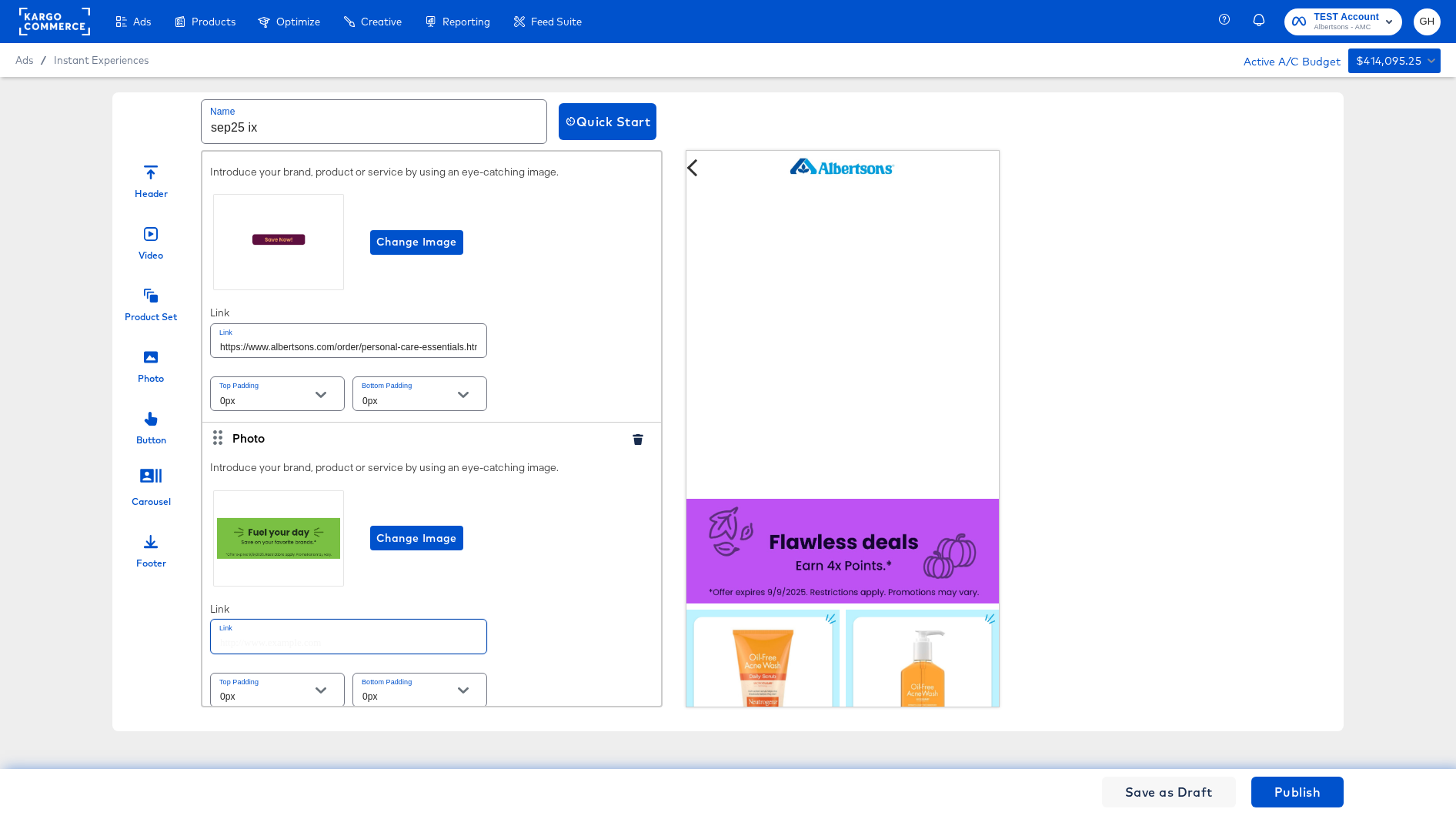 click at bounding box center (349, 636) 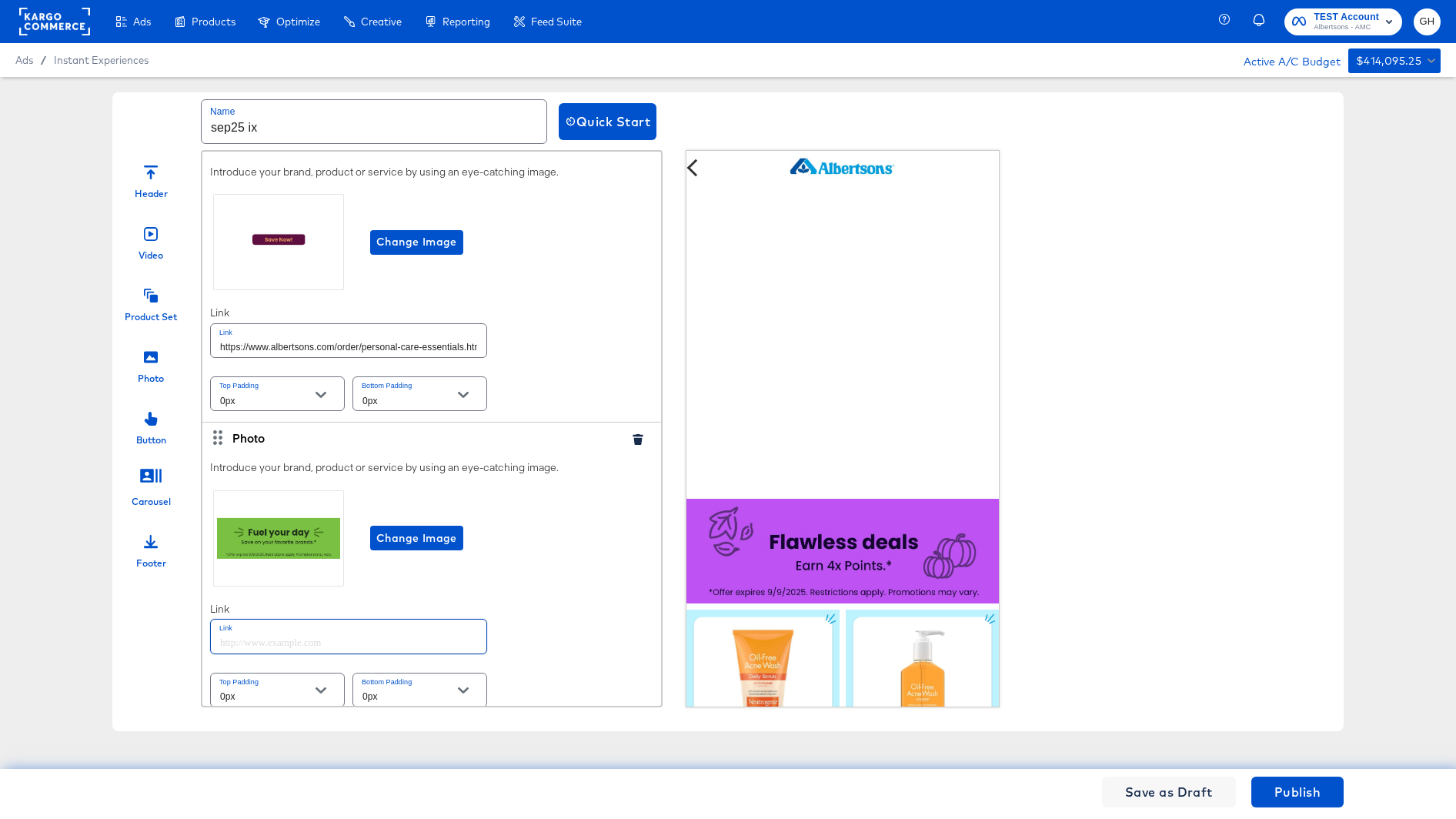 paste on "https://www.albertsons.com/order/personal-care-essentials.html" 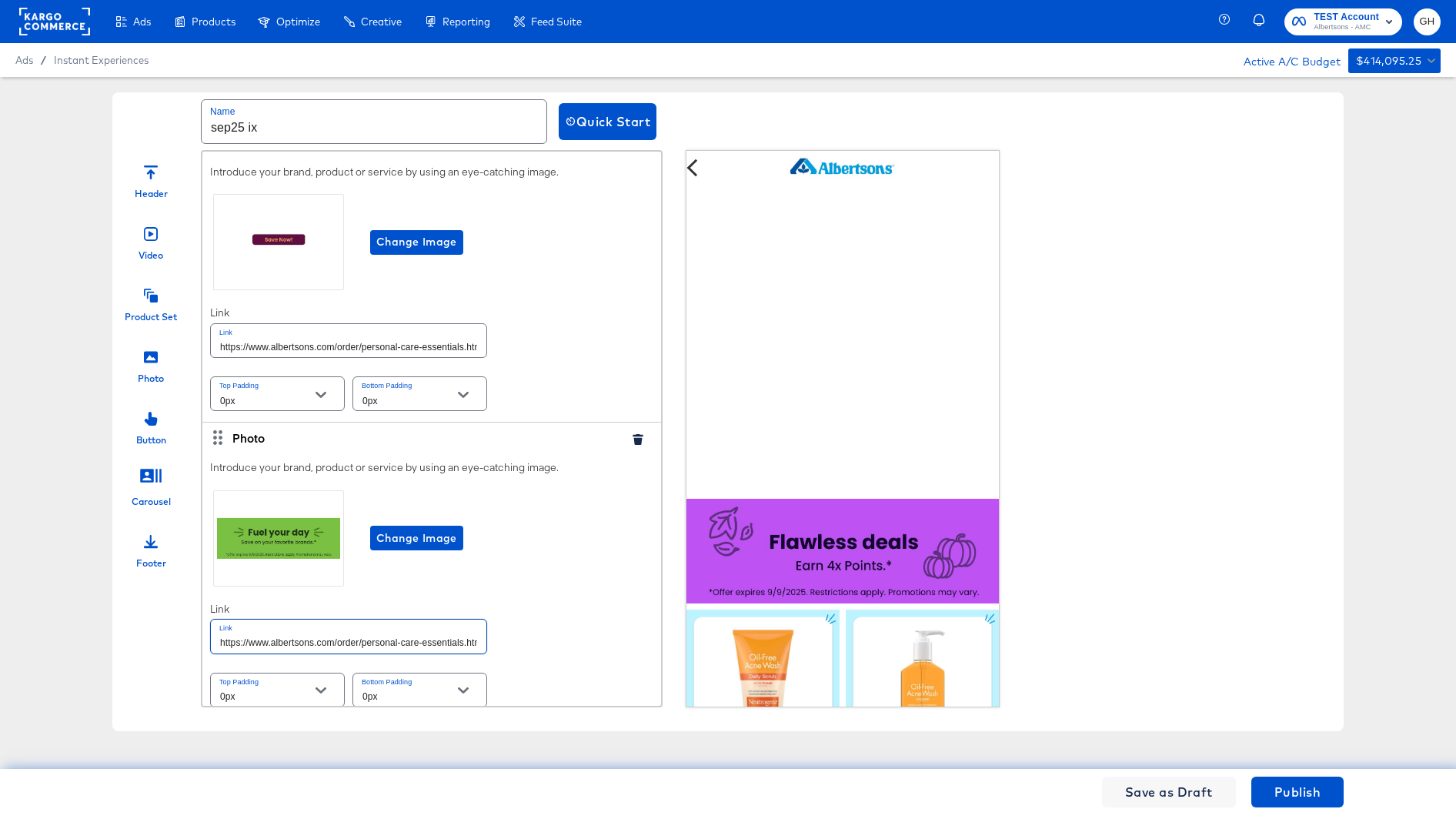scroll, scrollTop: 0, scrollLeft: 6, axis: horizontal 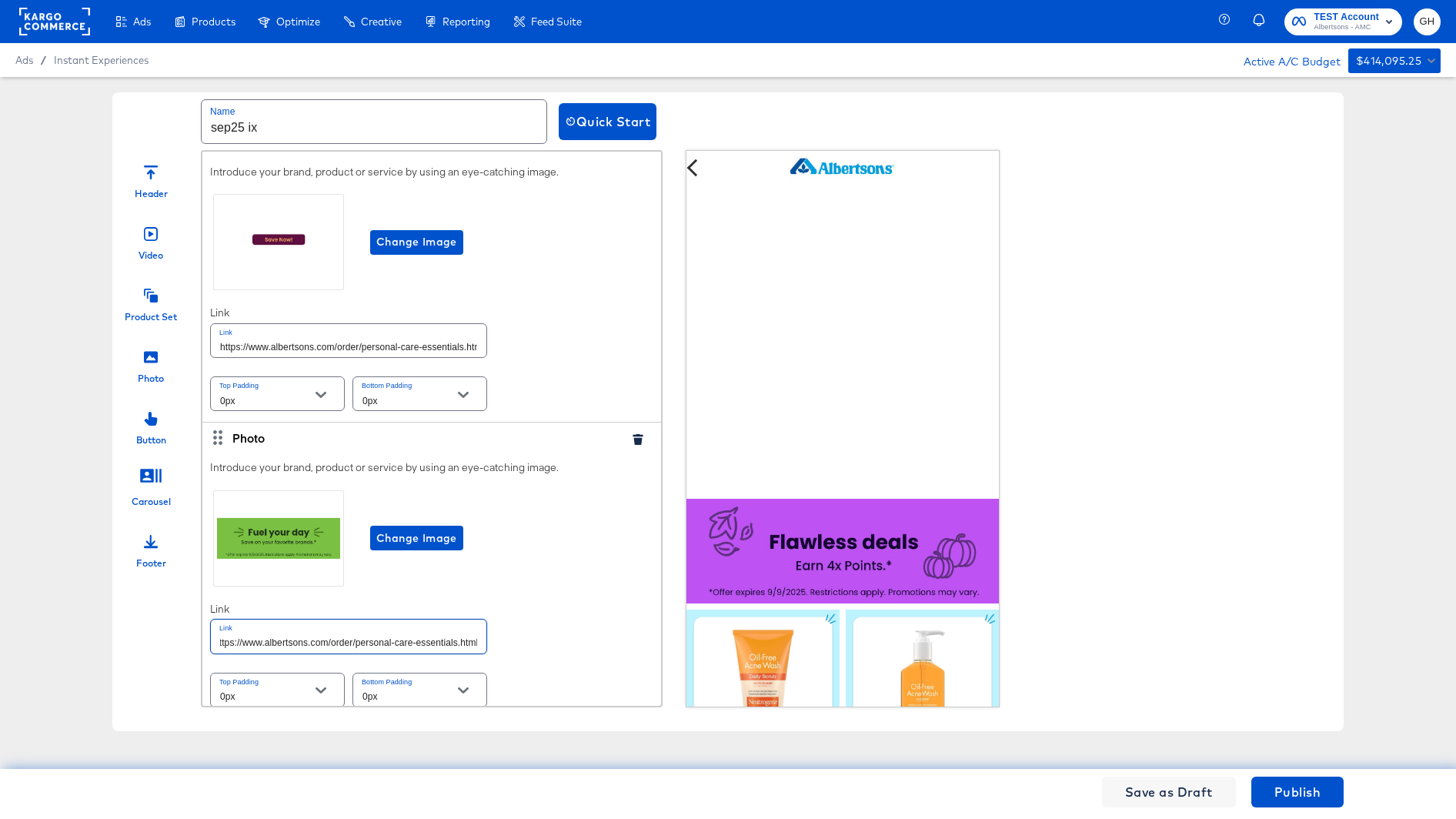 type on "https://www.albertsons.com/order/personal-care-essentials.html" 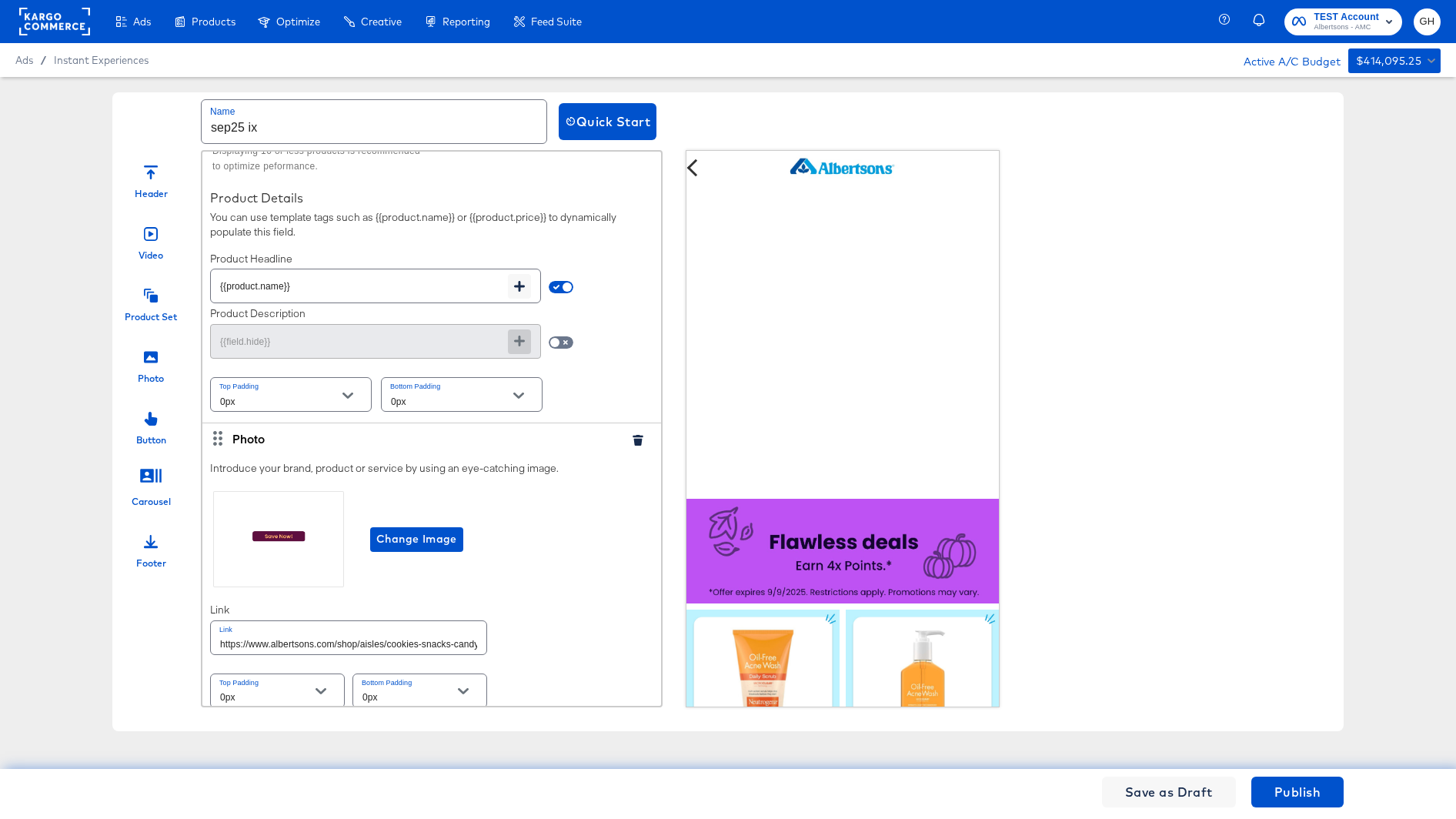 scroll, scrollTop: 1027, scrollLeft: 0, axis: vertical 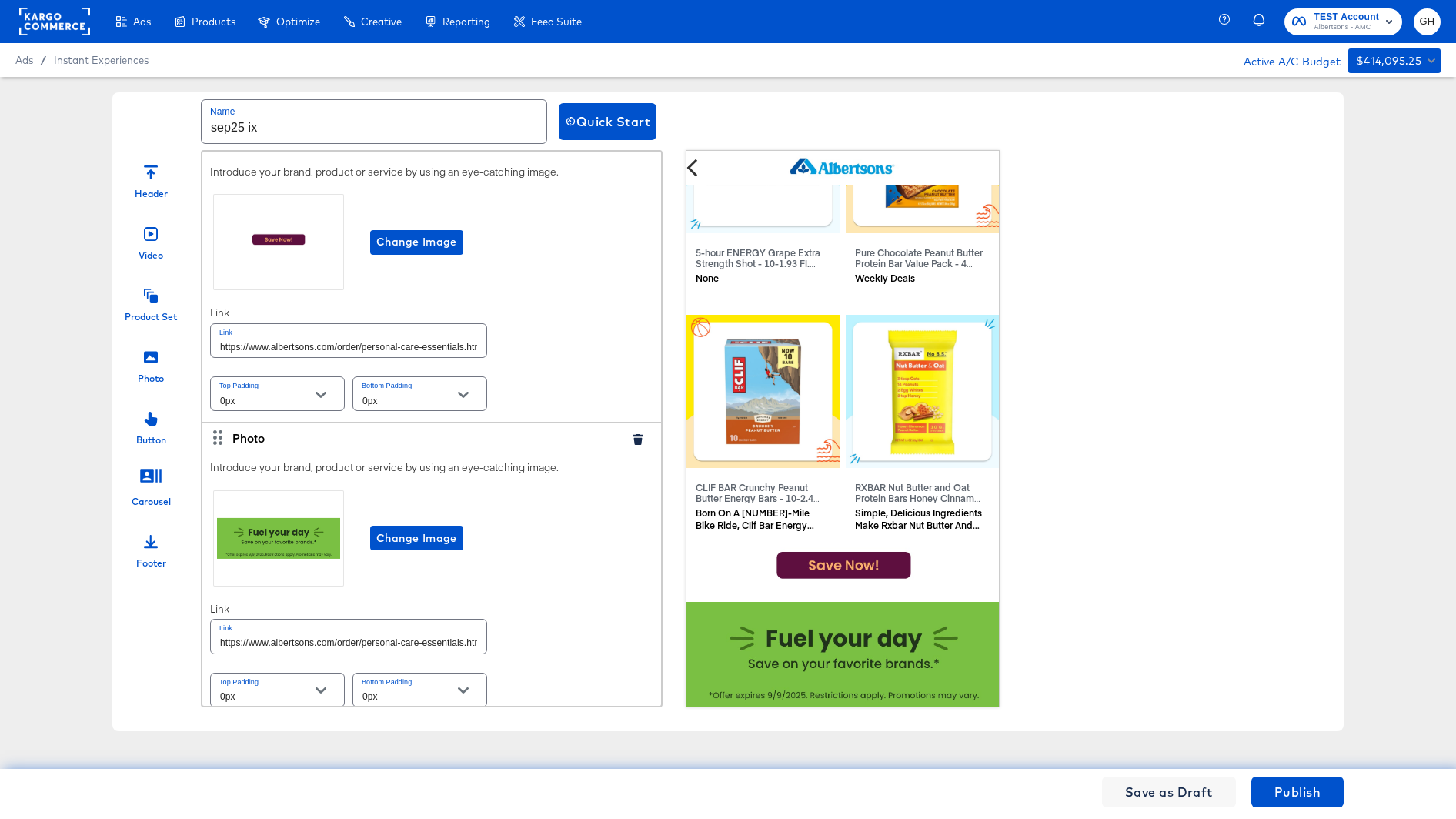 click on "Change Image" at bounding box center [432, 538] 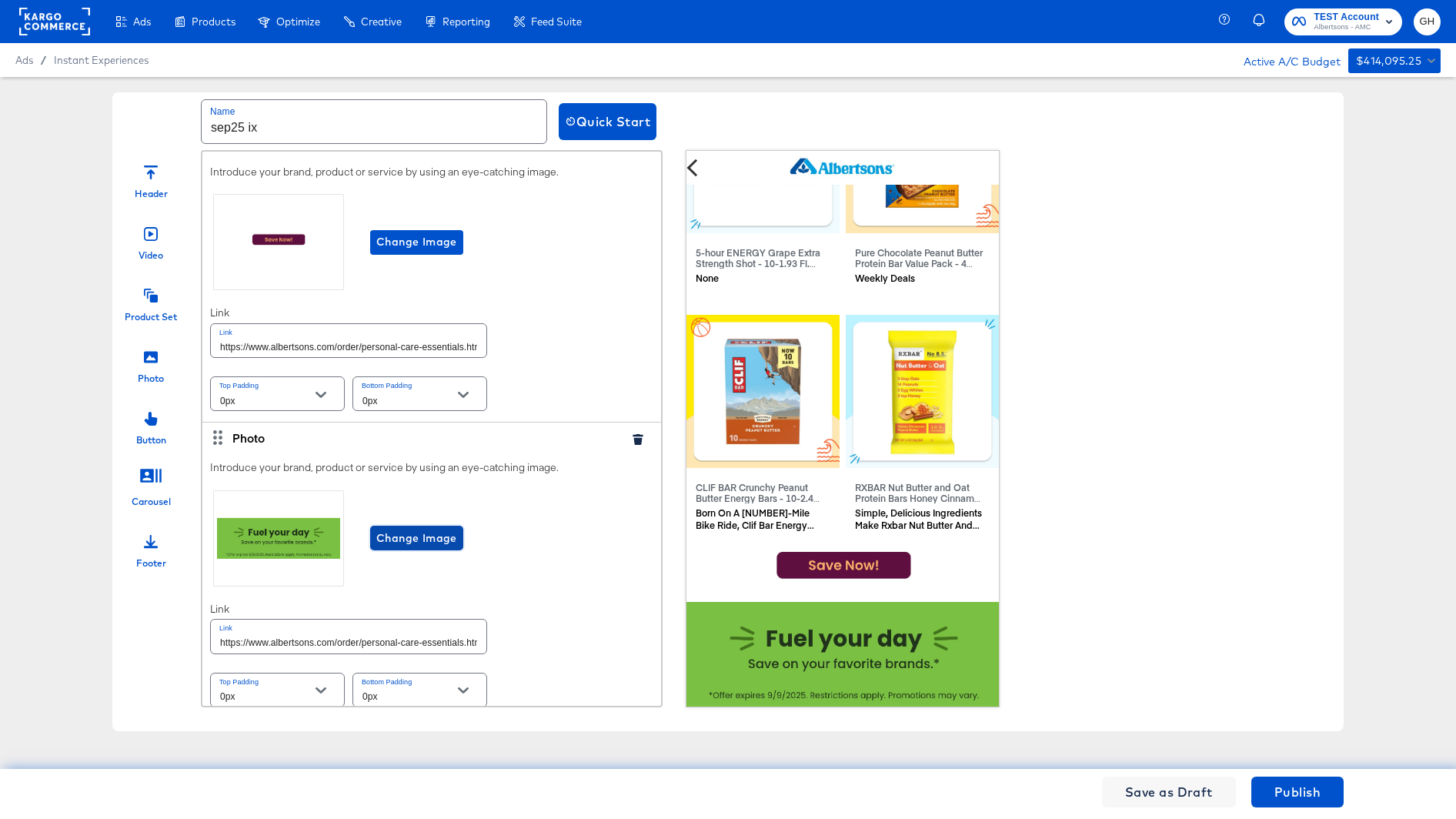 click on "Change Image" at bounding box center [416, 538] 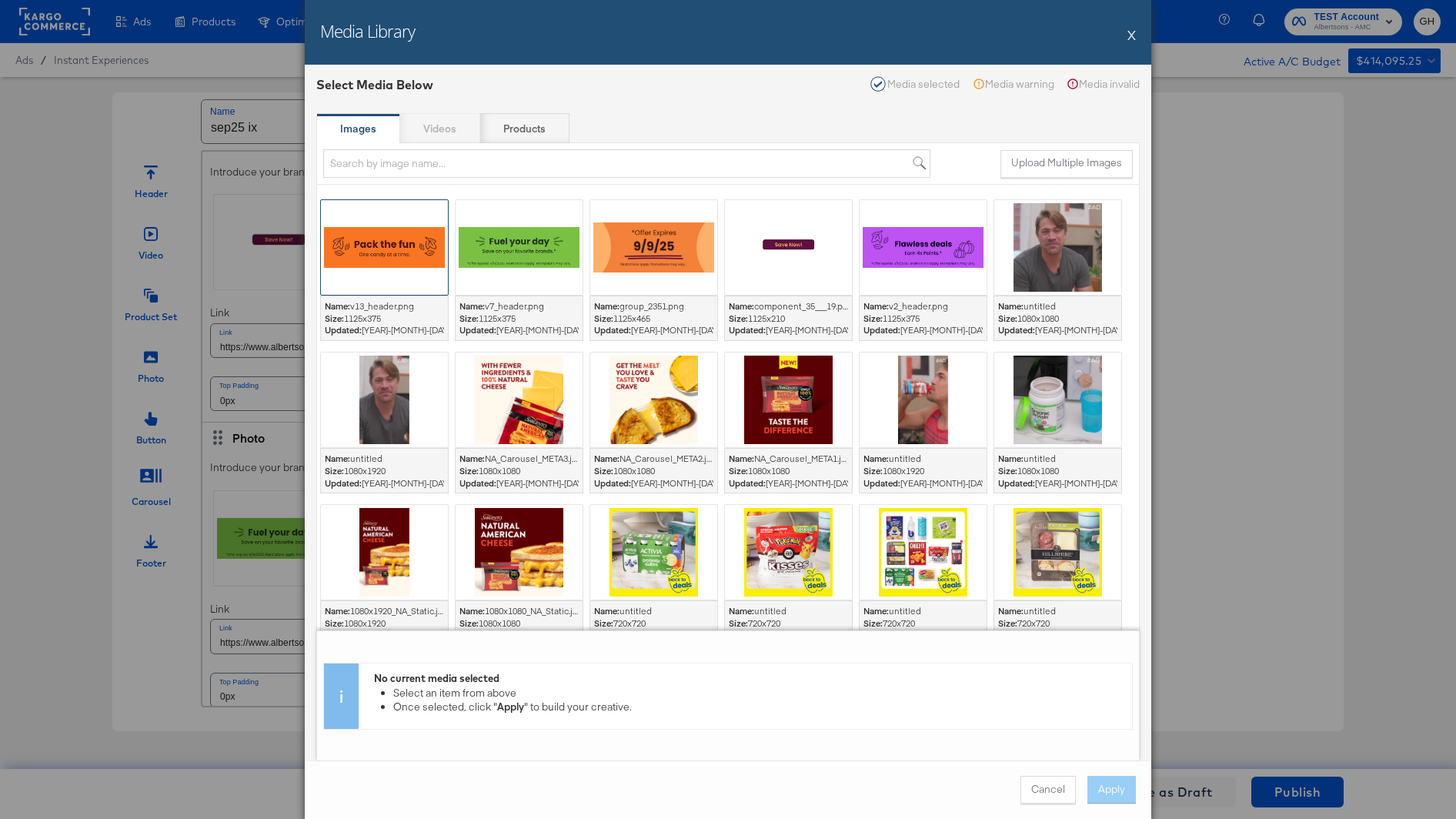 click at bounding box center [384, 247] 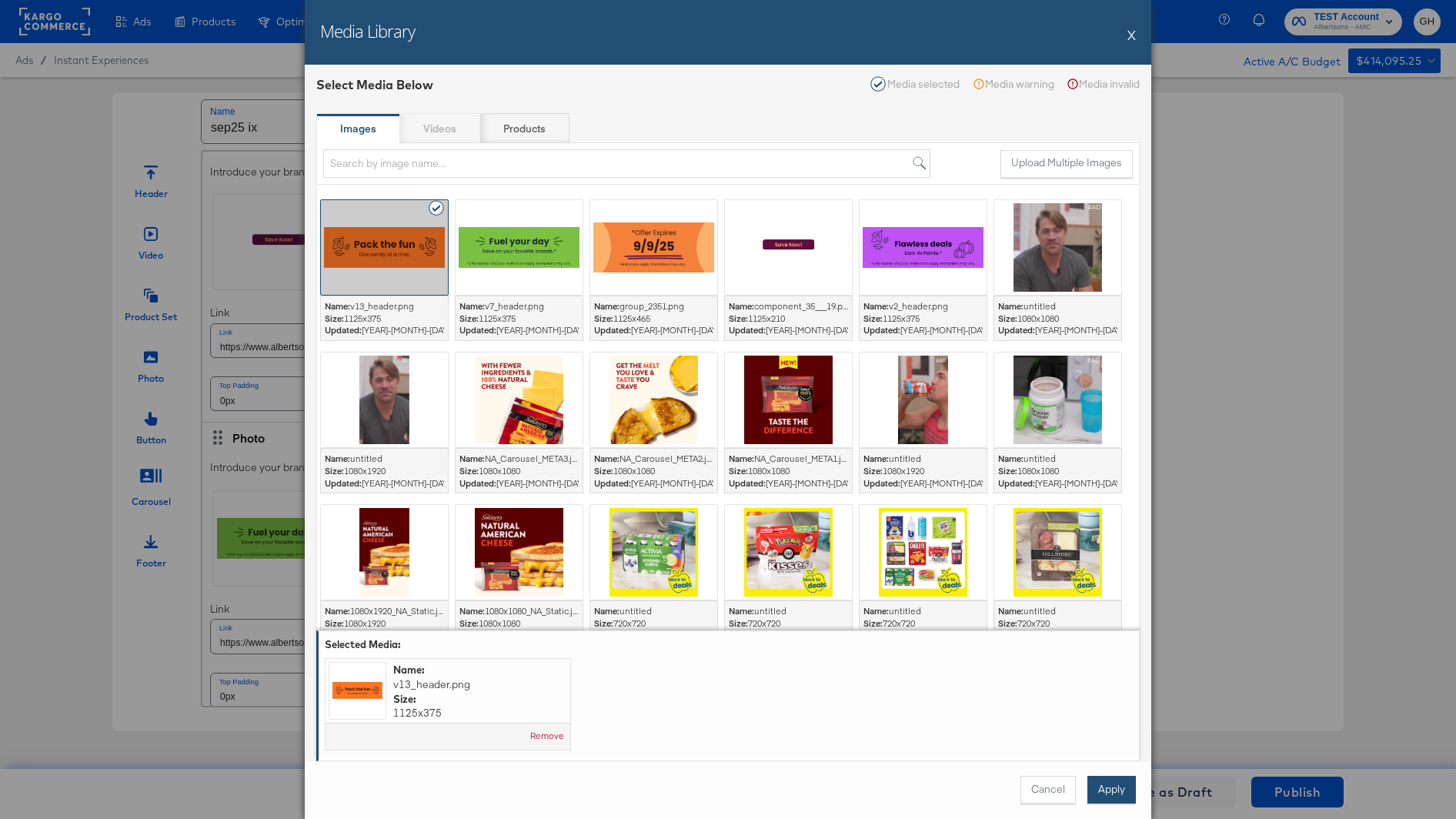 click on "Apply" at bounding box center [1111, 790] 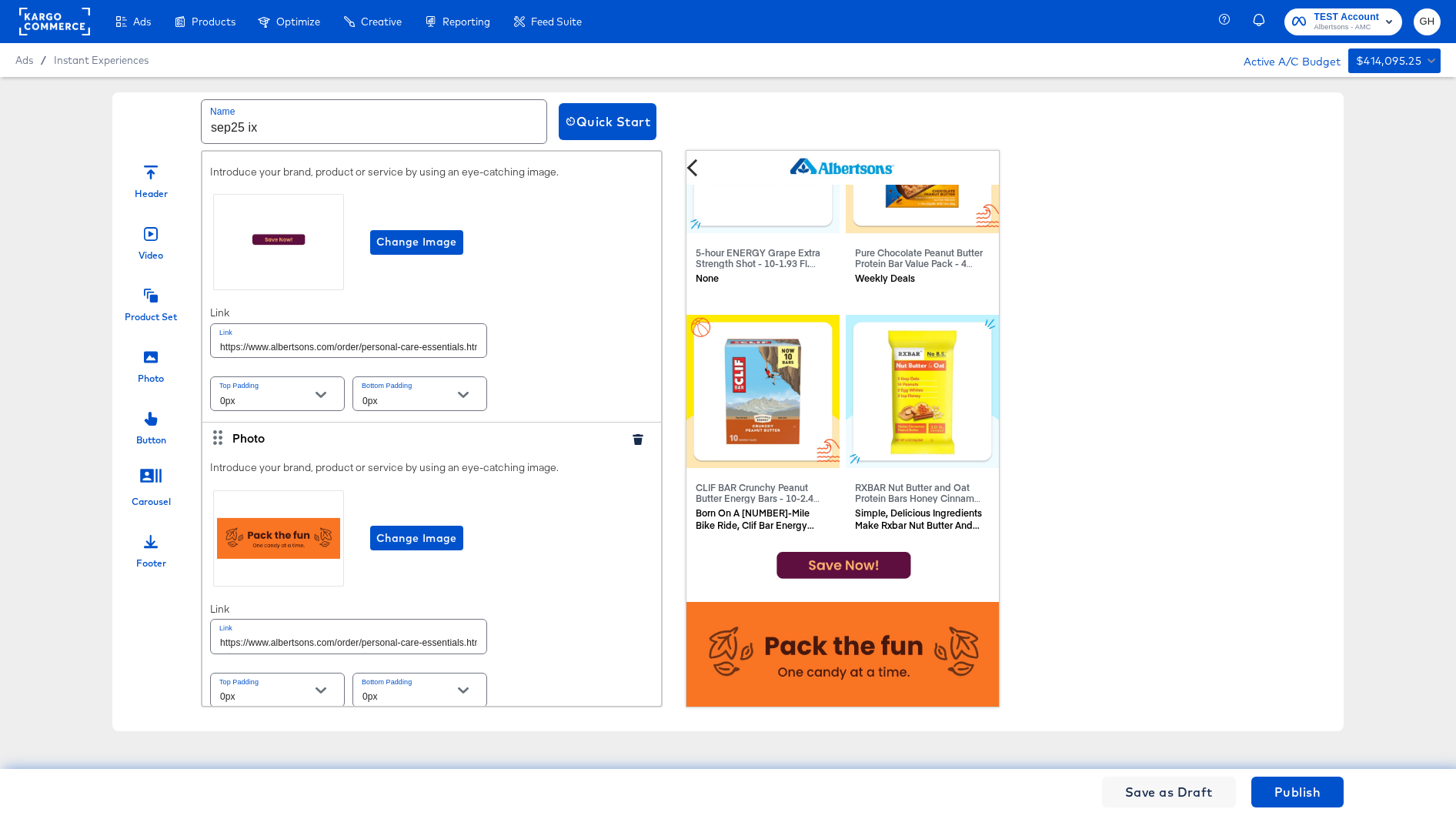 click 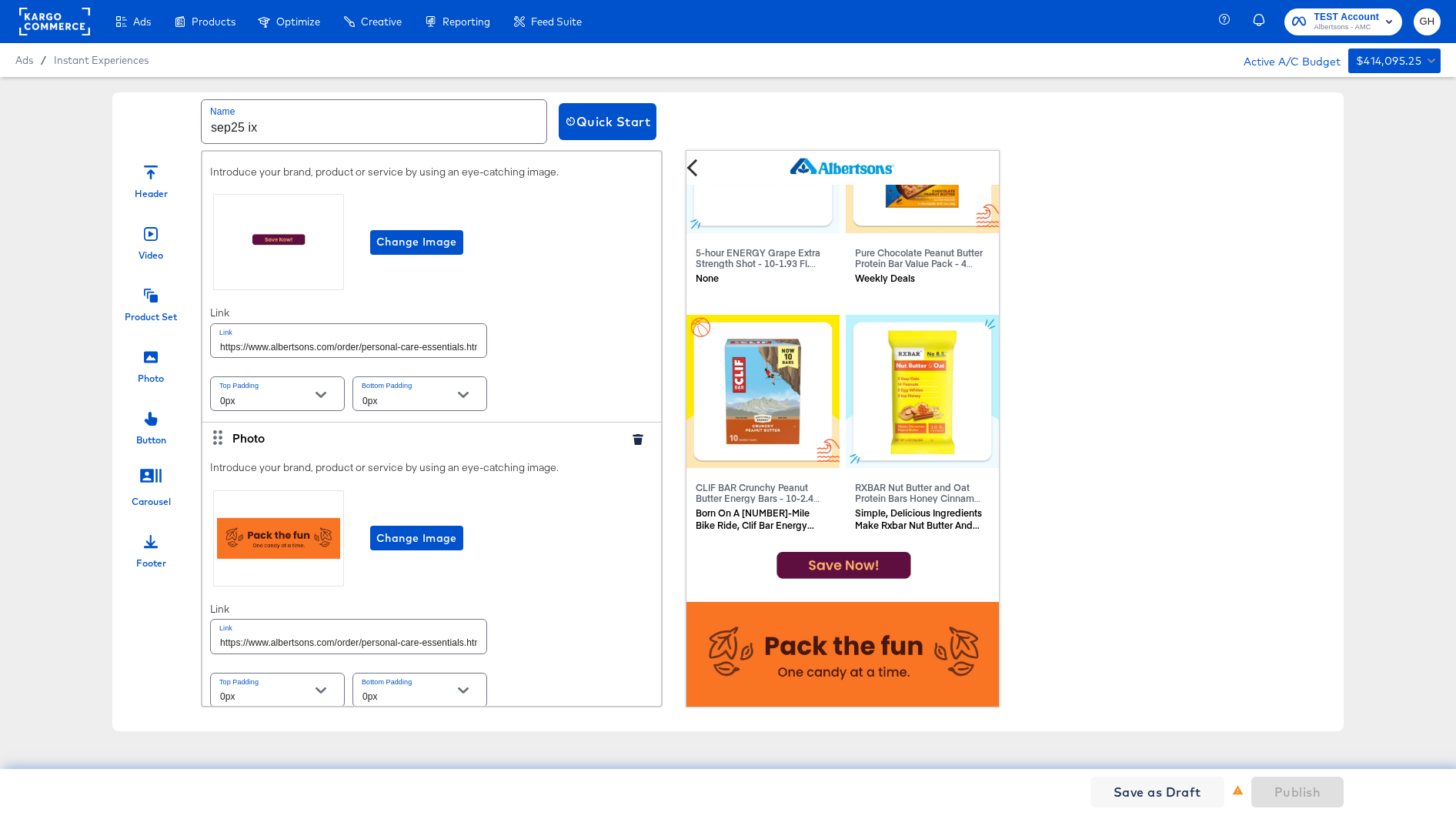 click at bounding box center (151, 355) 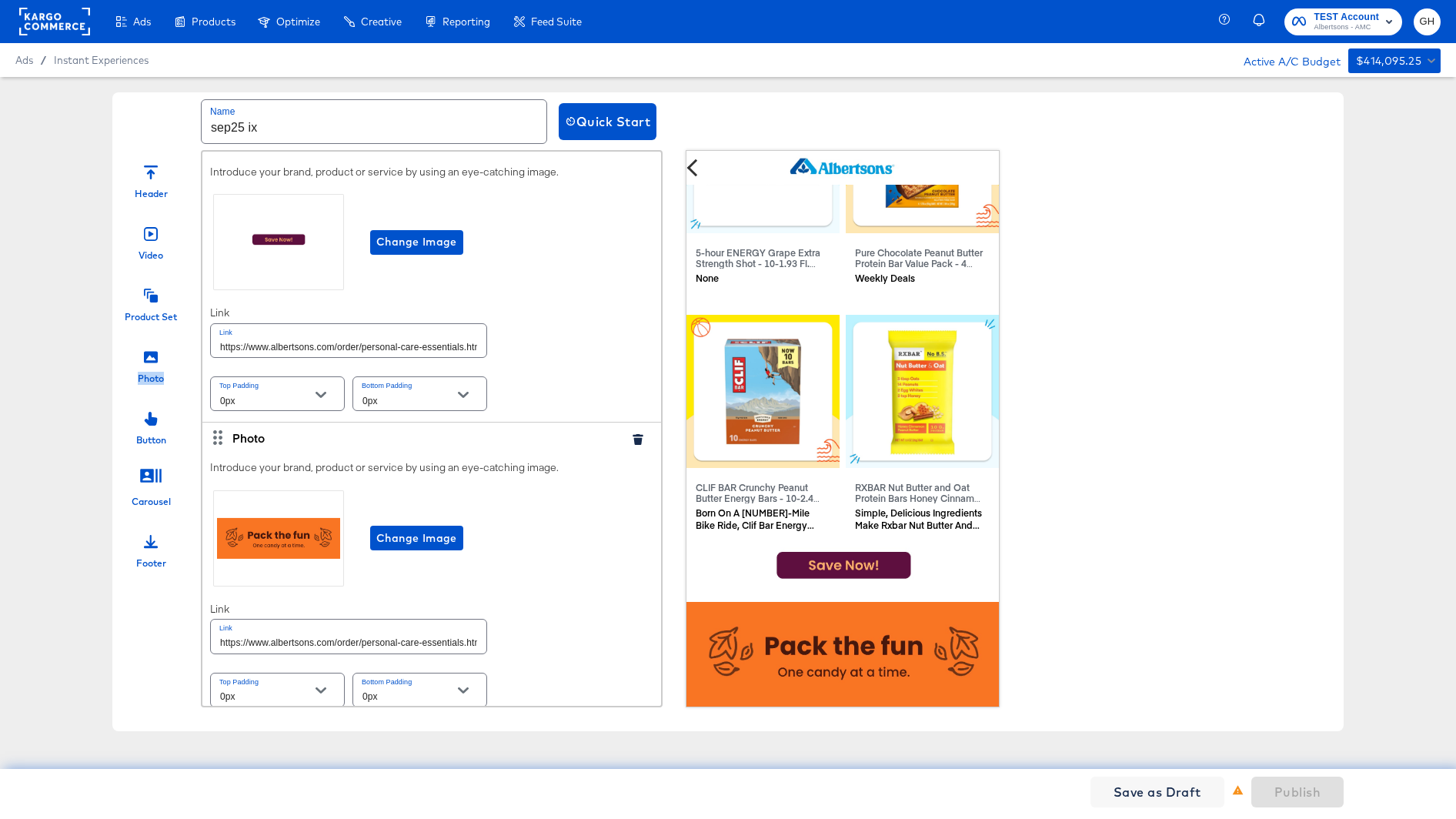 click at bounding box center [151, 355] 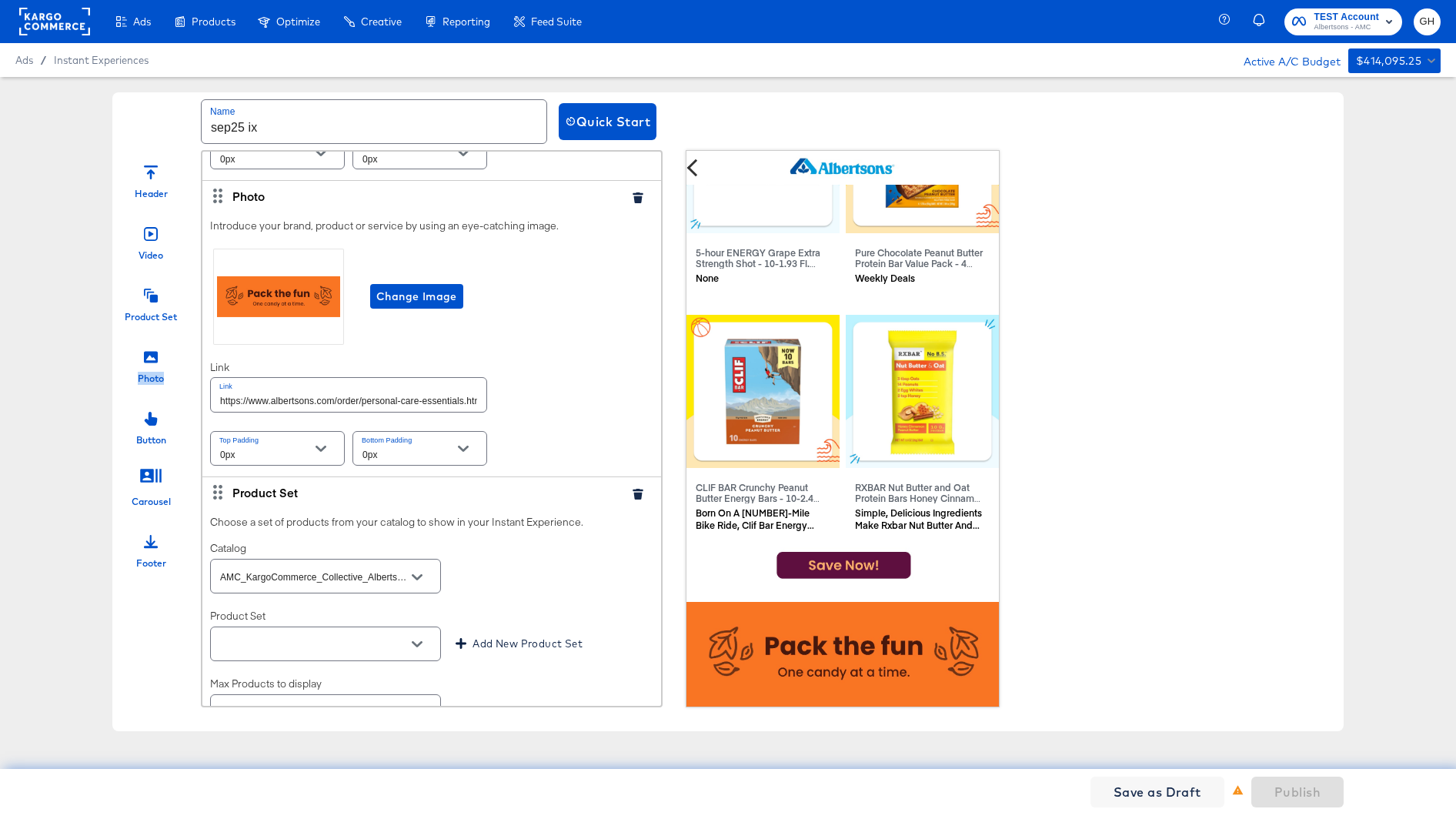 scroll, scrollTop: 2770, scrollLeft: 0, axis: vertical 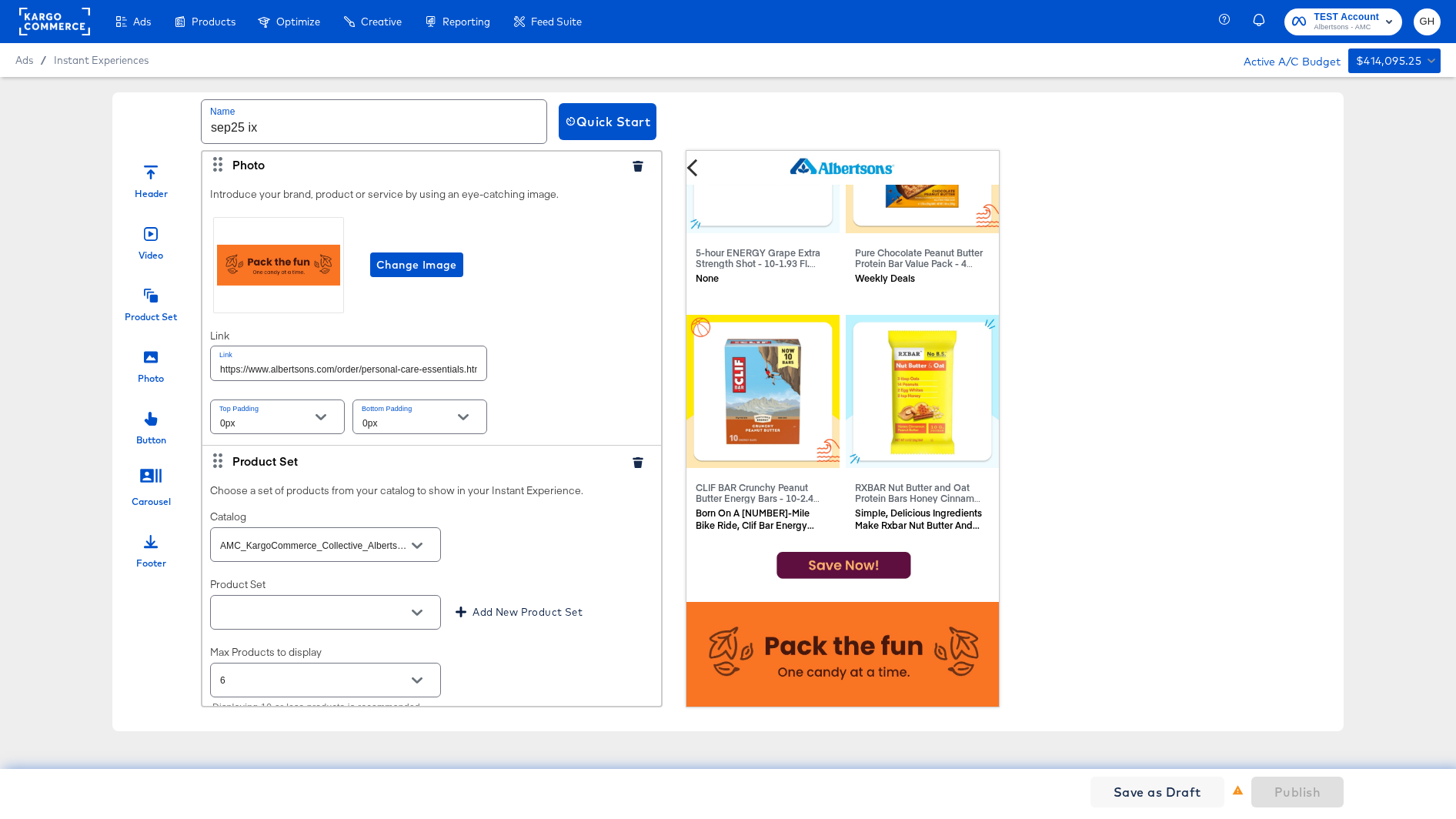 click at bounding box center [313, 613] 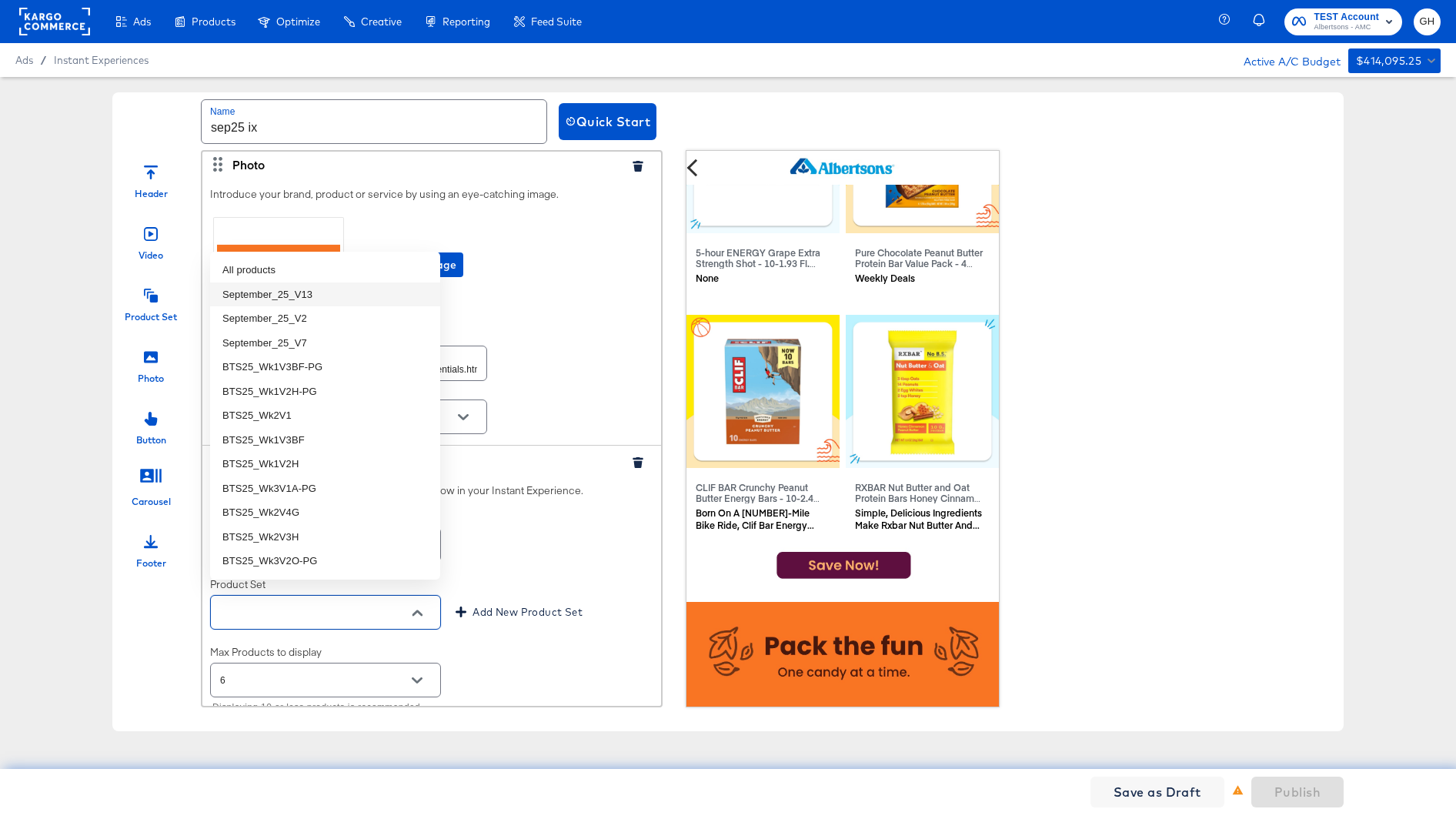 click on "September_25_V13" at bounding box center (325, 295) 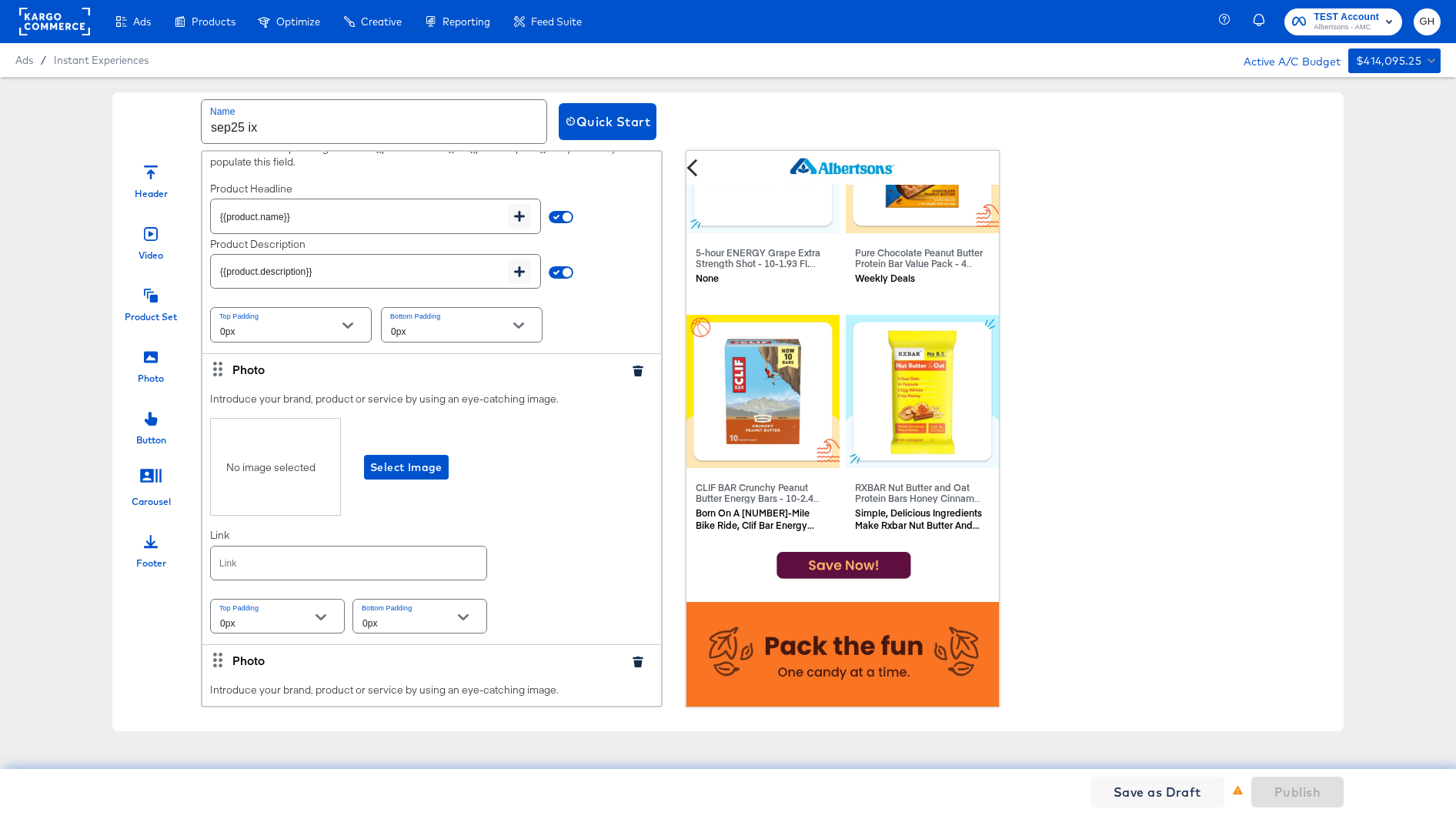 scroll, scrollTop: 3482, scrollLeft: 0, axis: vertical 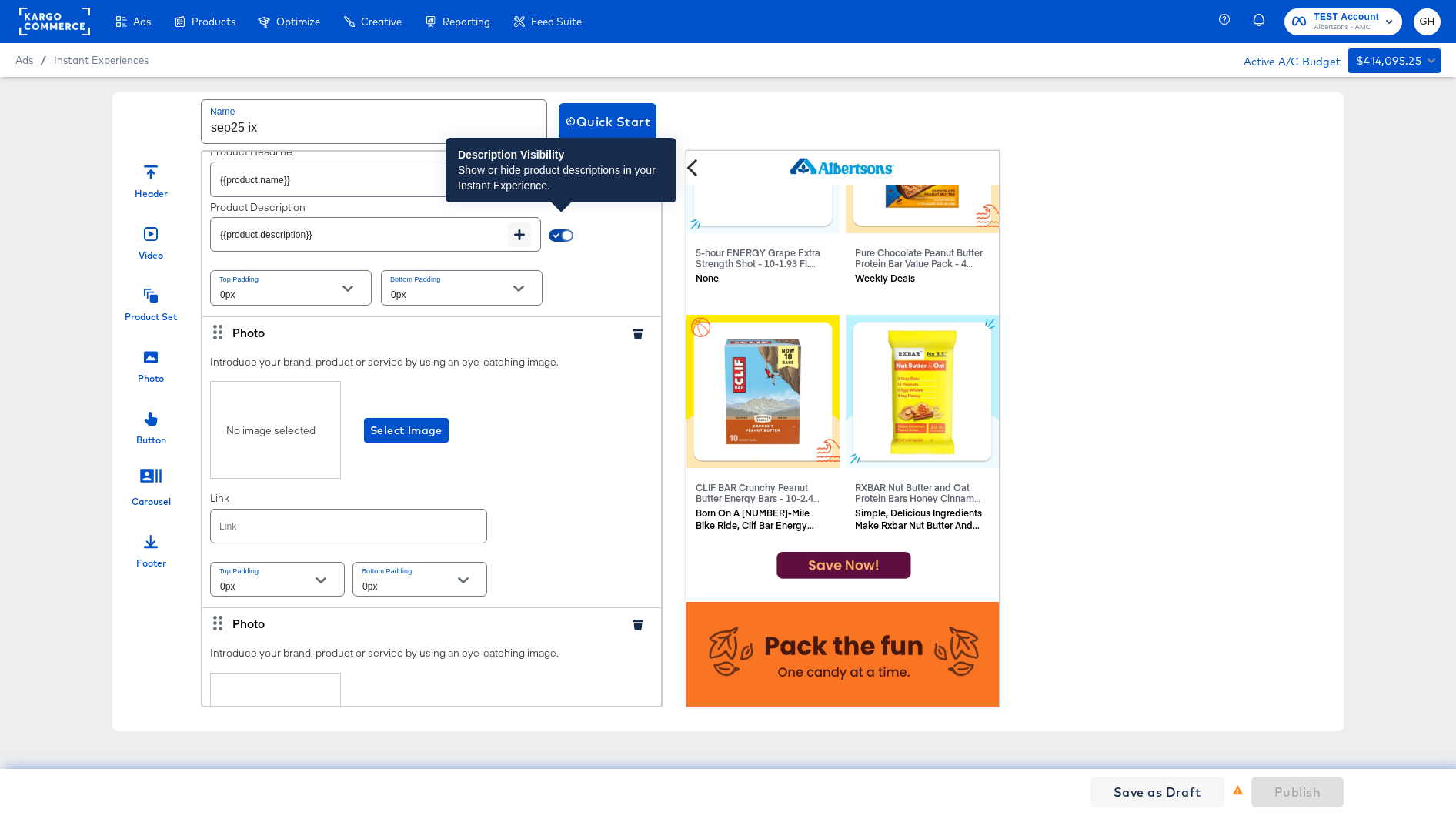 click at bounding box center (567, 236) 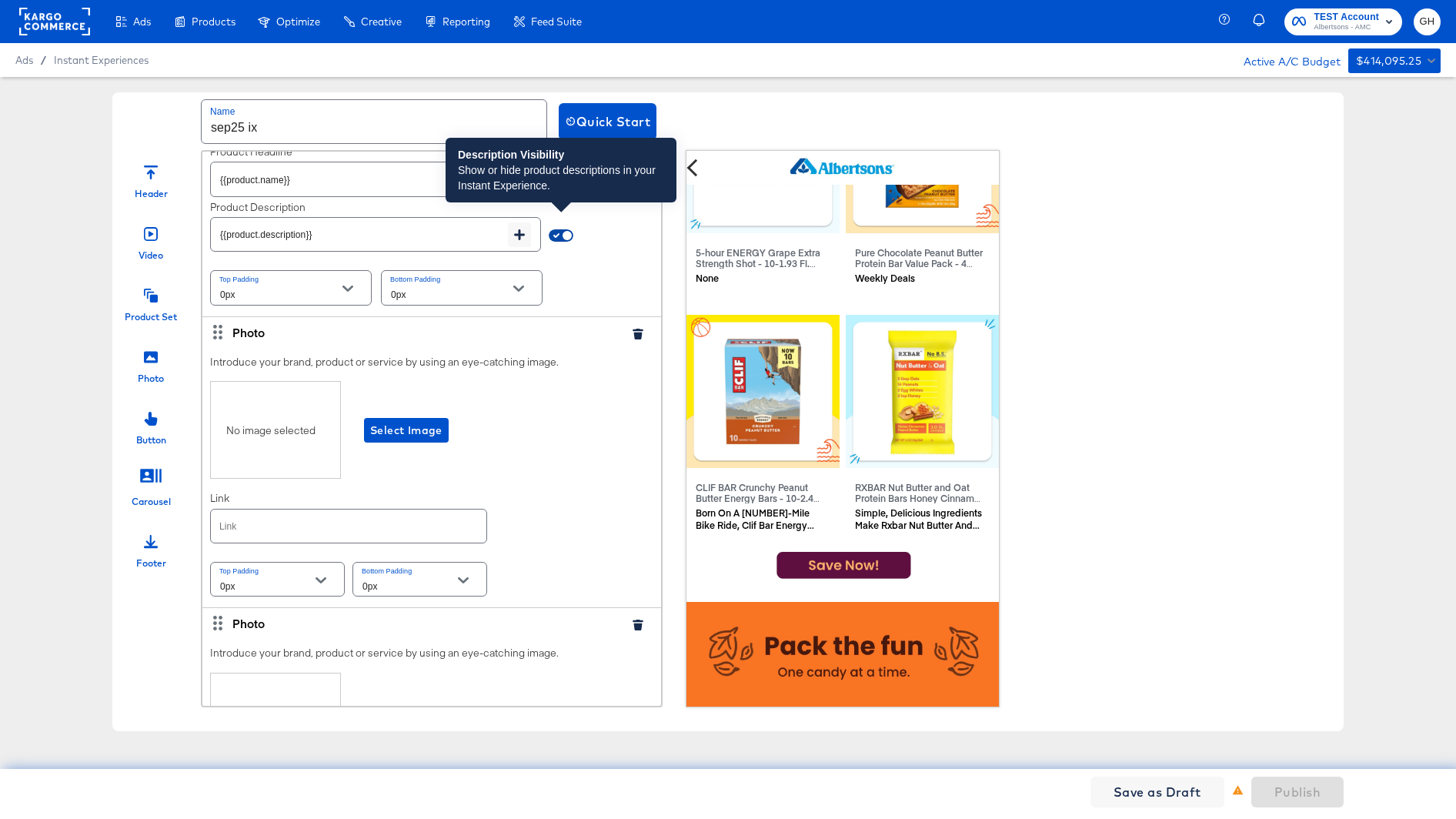 click at bounding box center (567, 239) 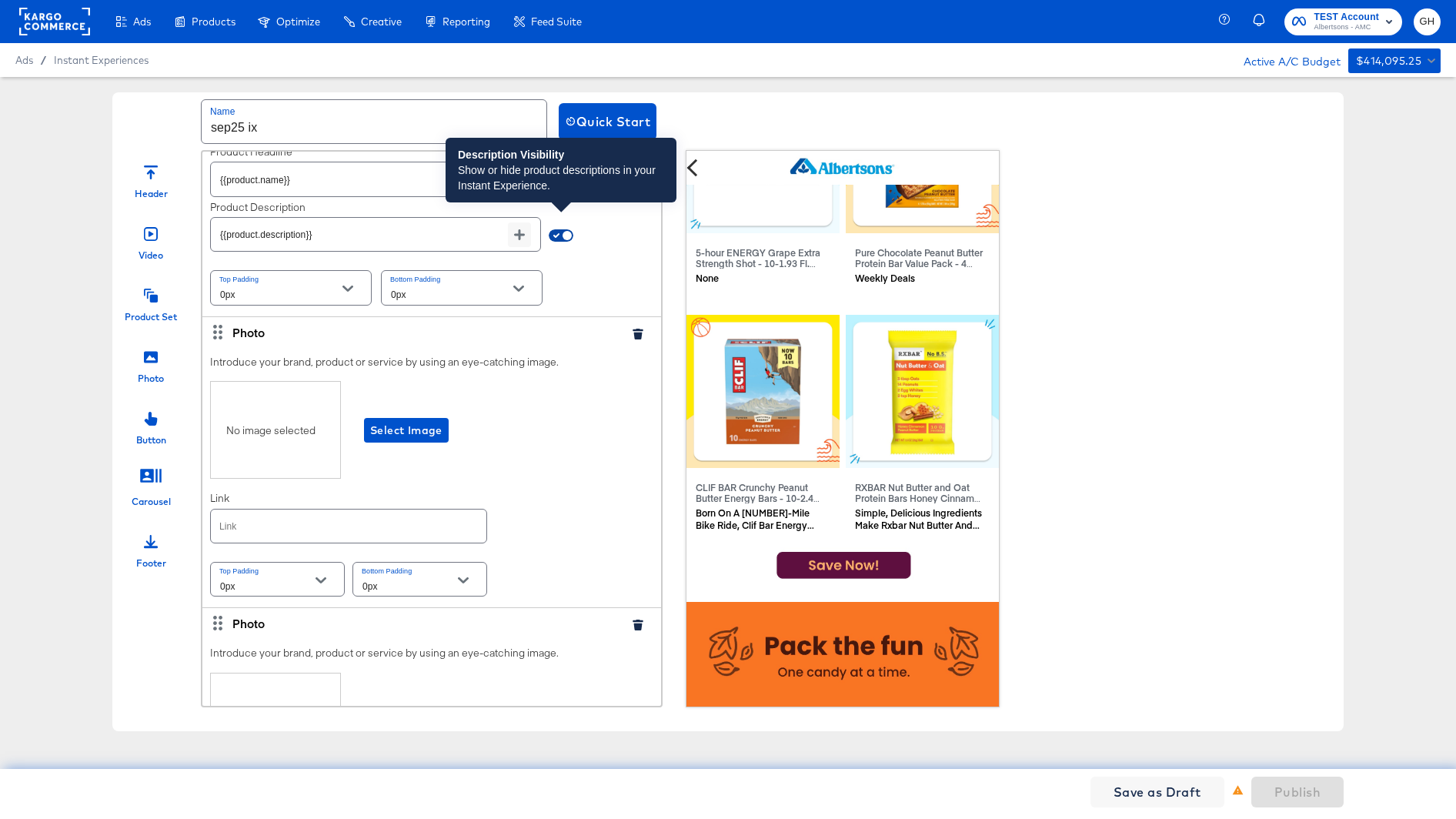 checkbox on "false" 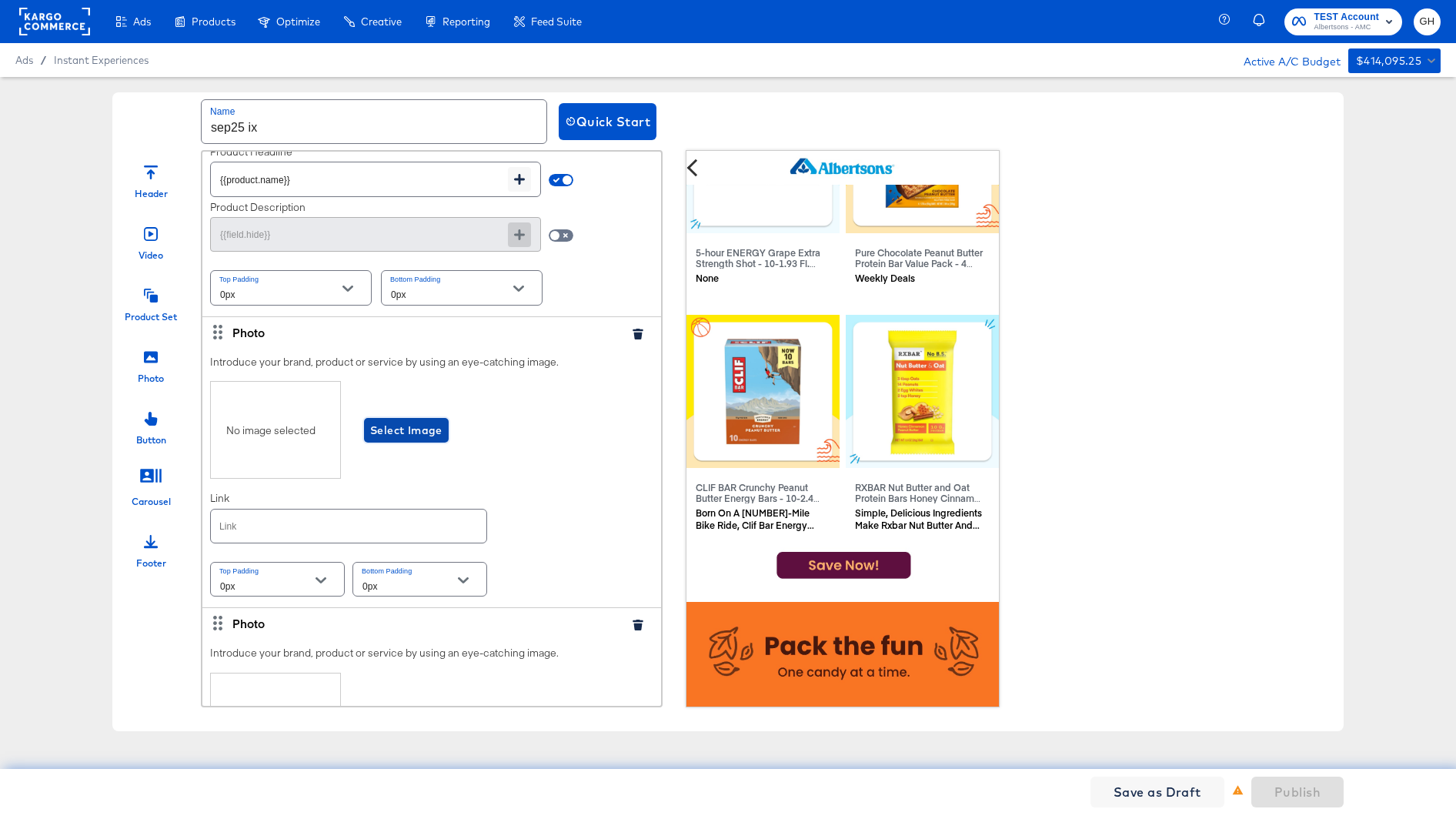 click on "Select Image" at bounding box center [406, 430] 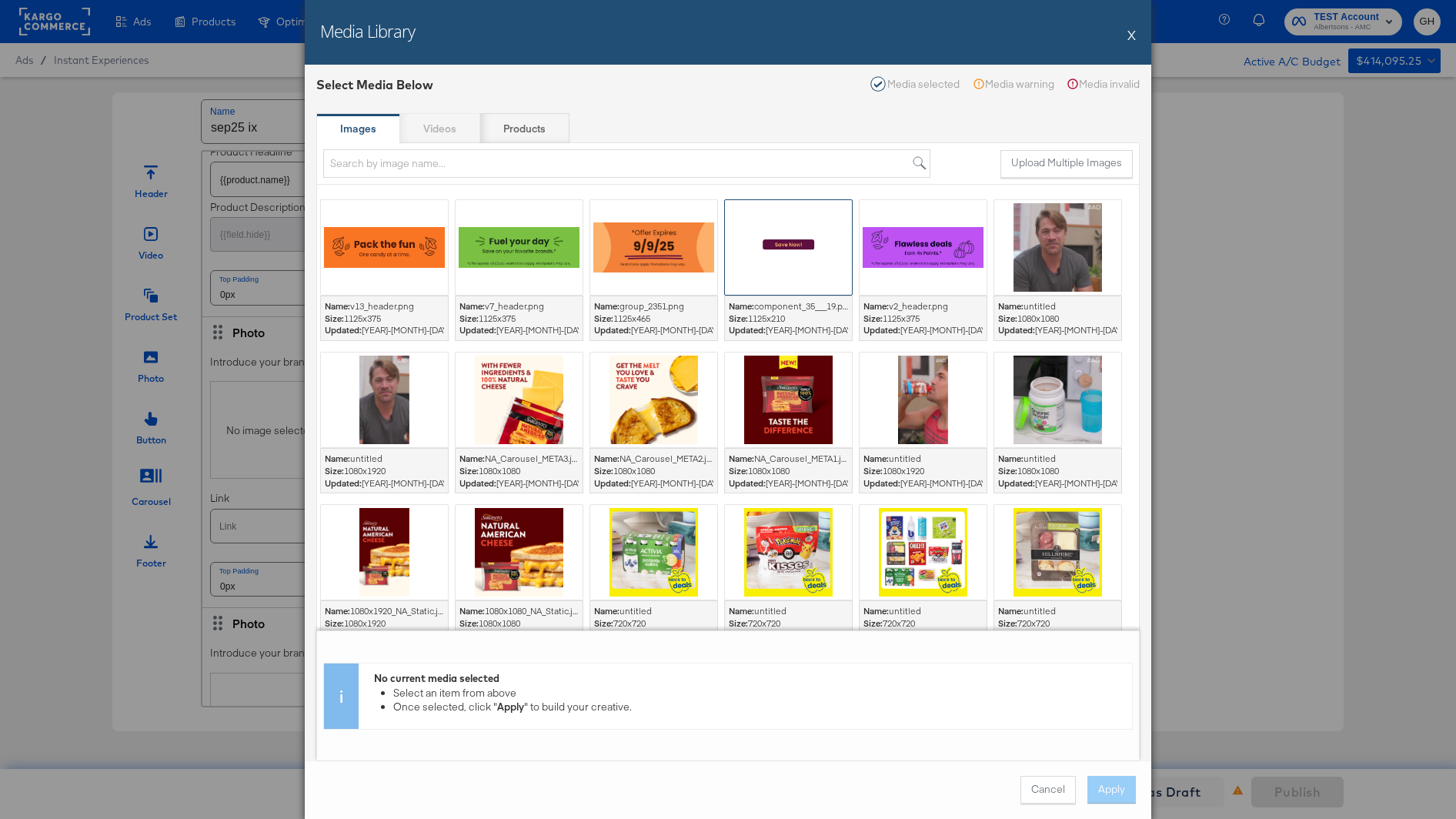 click at bounding box center [788, 247] 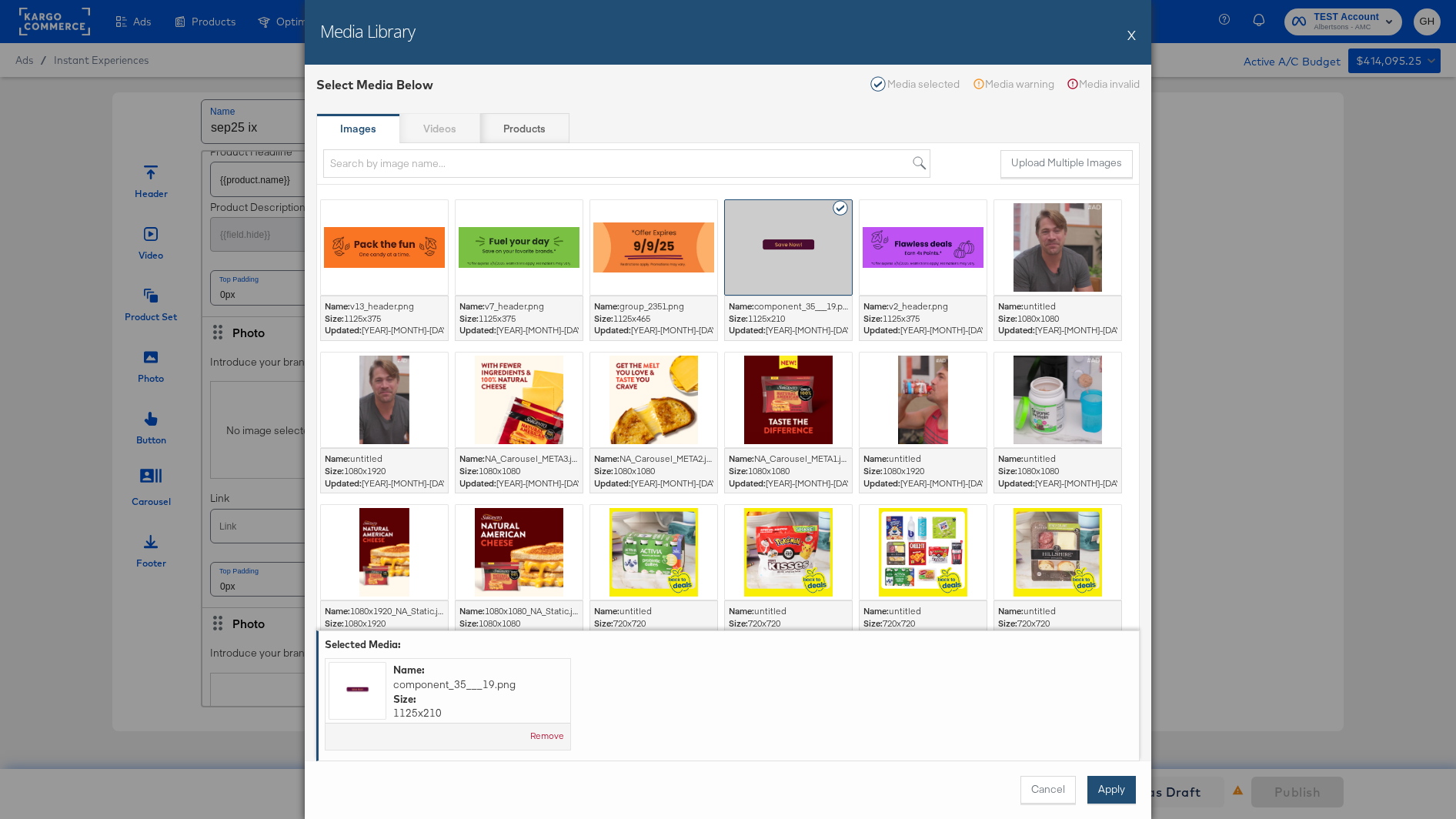 click on "Apply" at bounding box center [1111, 790] 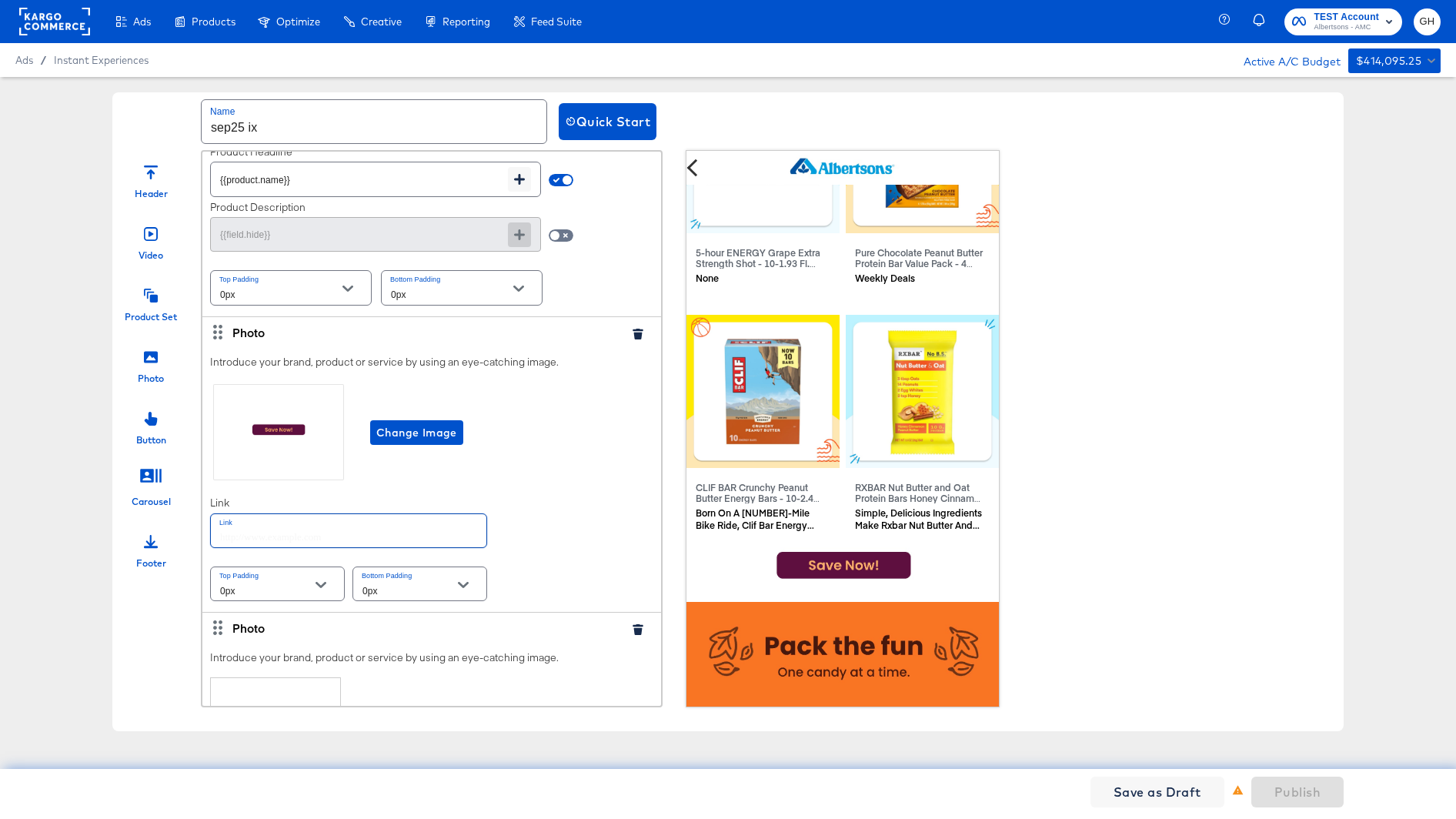 click at bounding box center [349, 530] 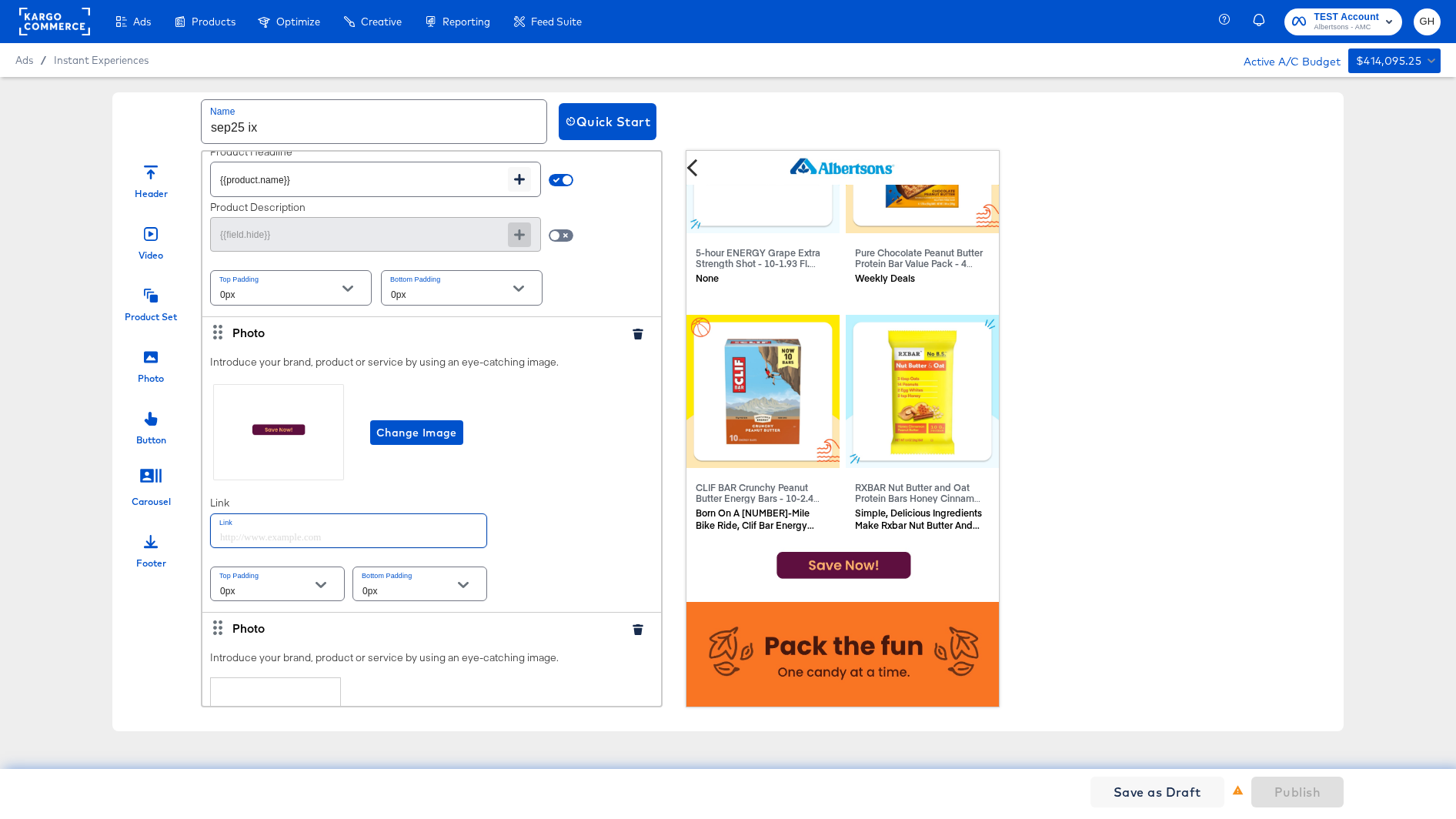 paste on "https://www.albertsons.com/order/personal-care-essentials.html" 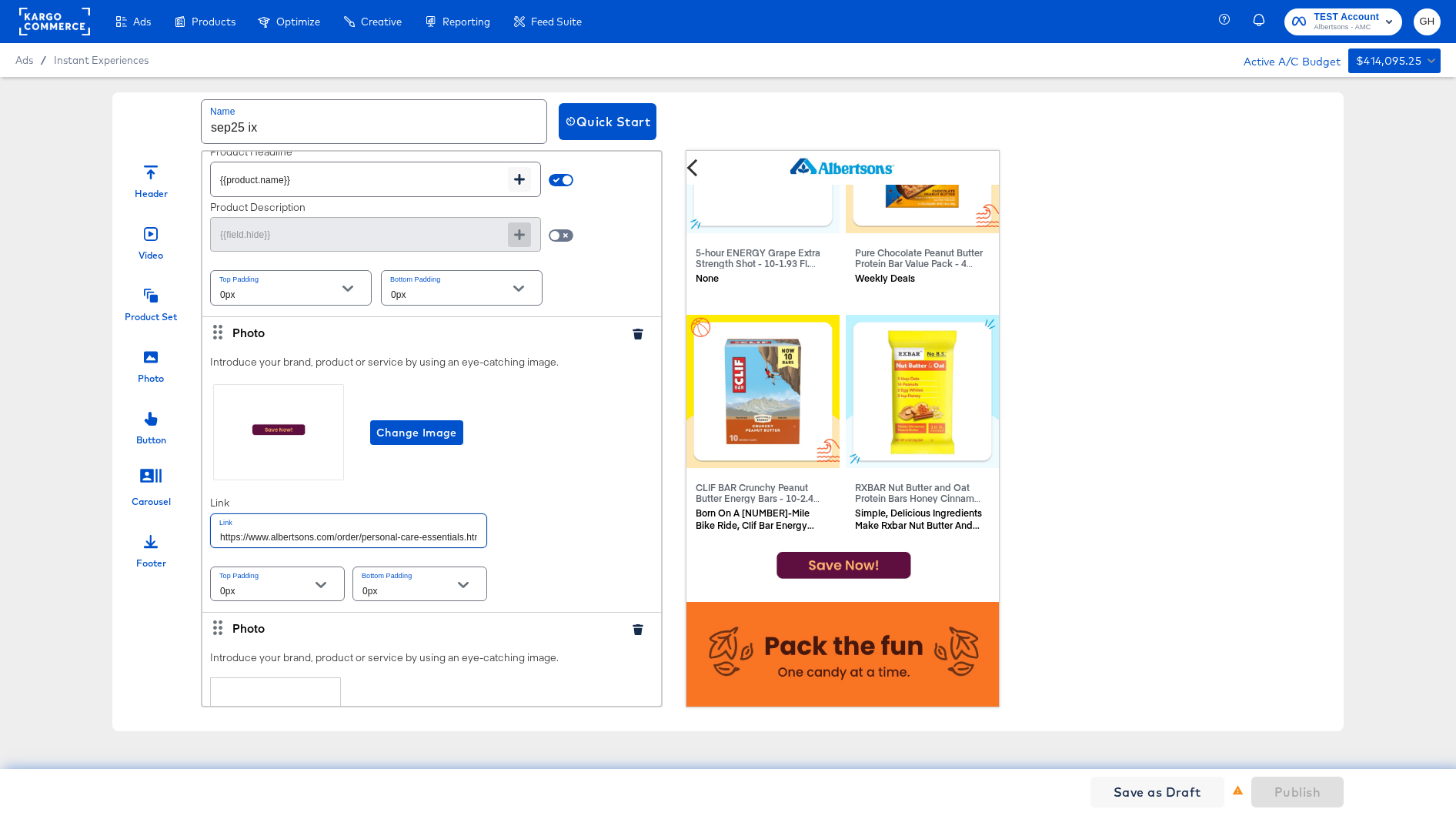 scroll, scrollTop: 0, scrollLeft: 6, axis: horizontal 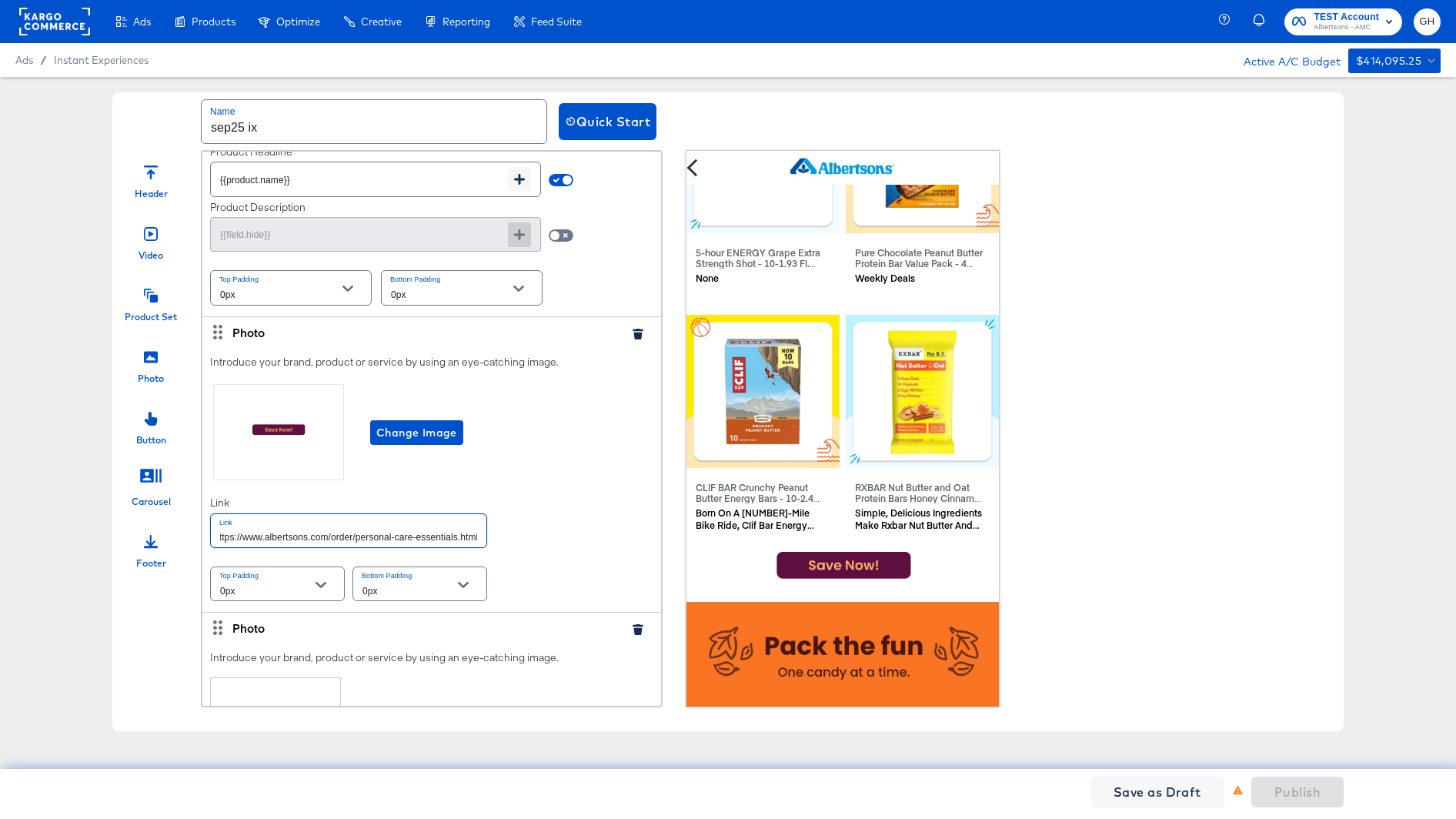 type on "https://www.albertsons.com/order/personal-care-essentials.html" 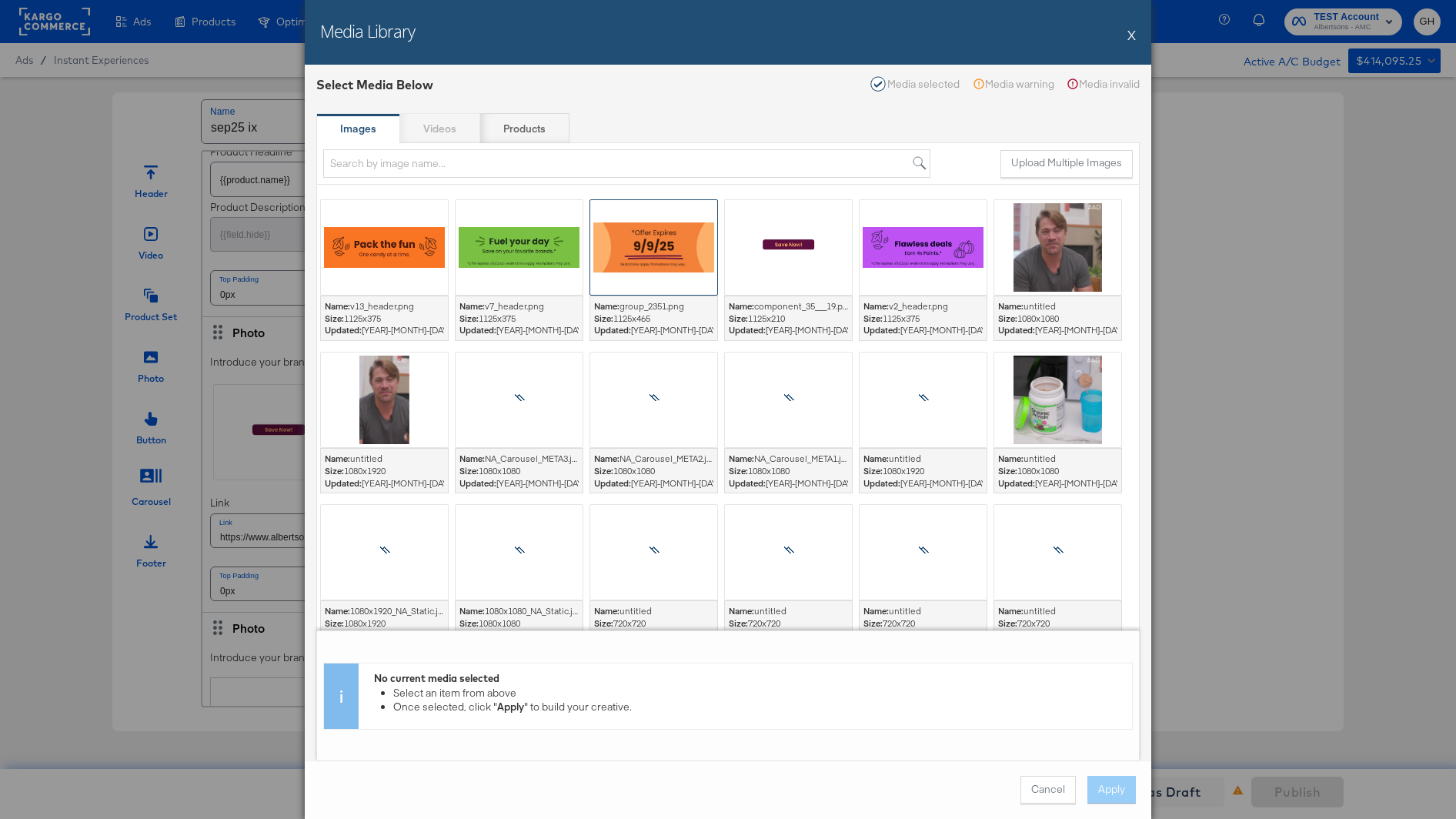 click at bounding box center [653, 247] 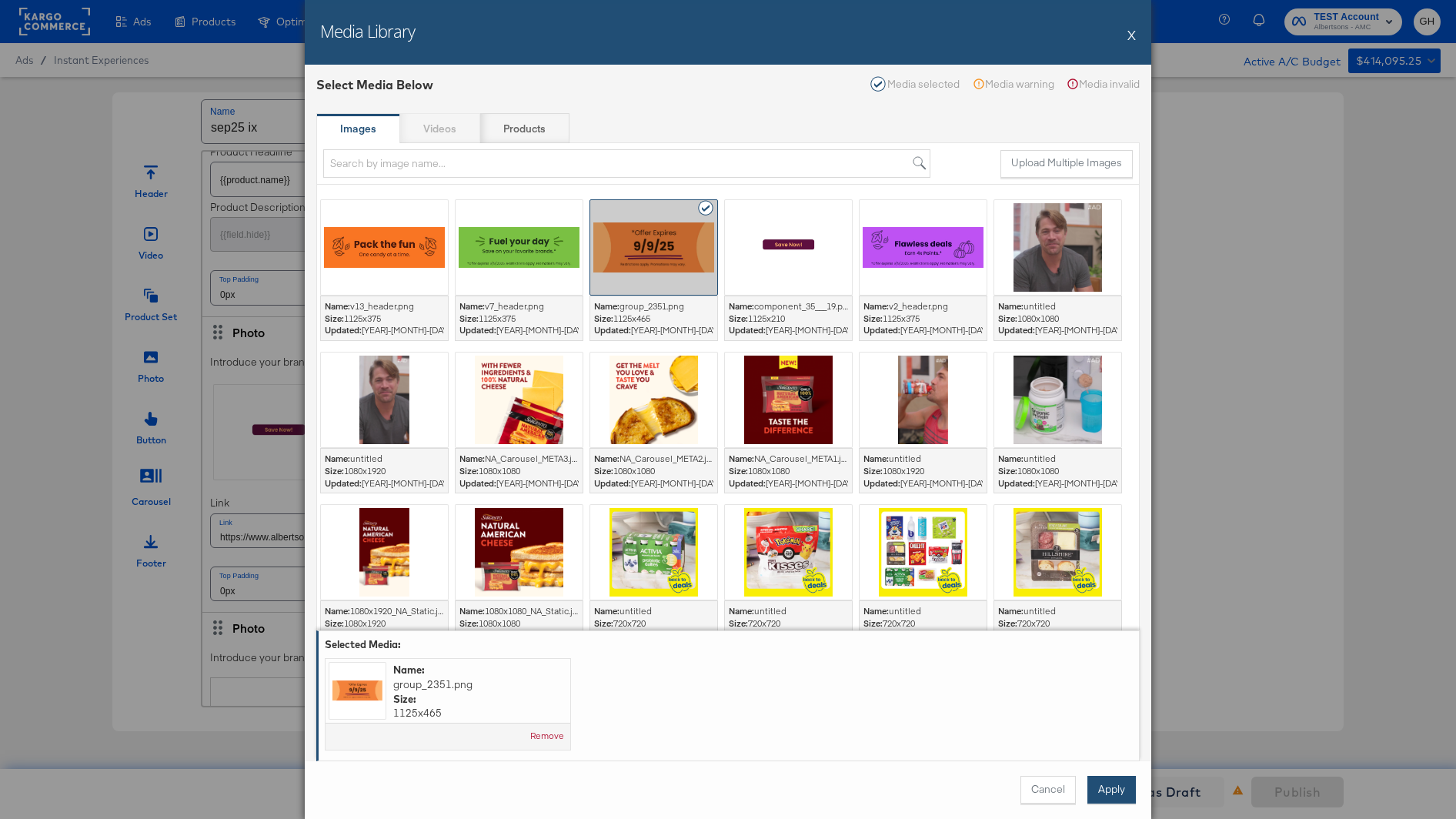 click on "Apply" at bounding box center (1111, 790) 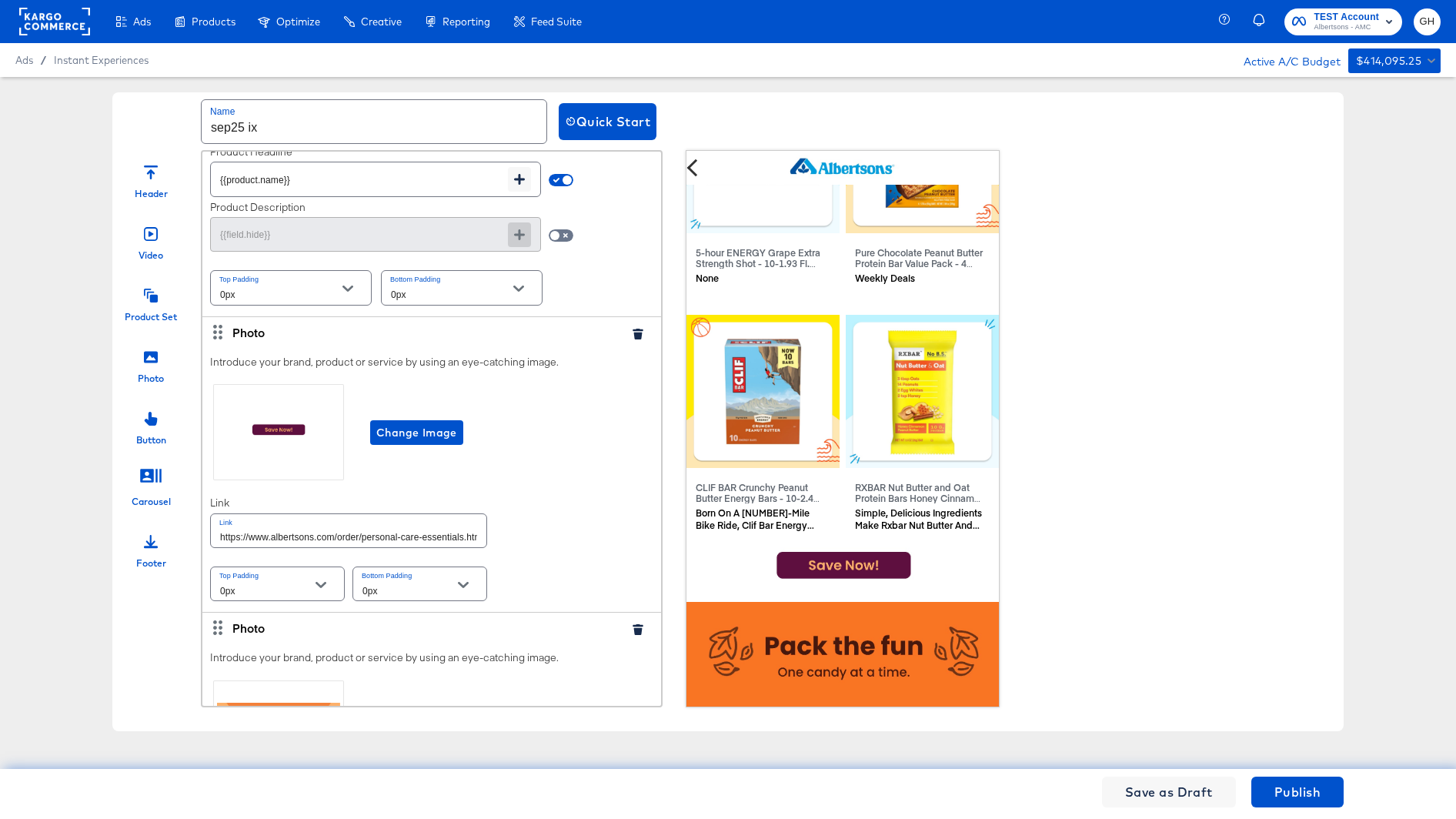 scroll, scrollTop: 3667, scrollLeft: 0, axis: vertical 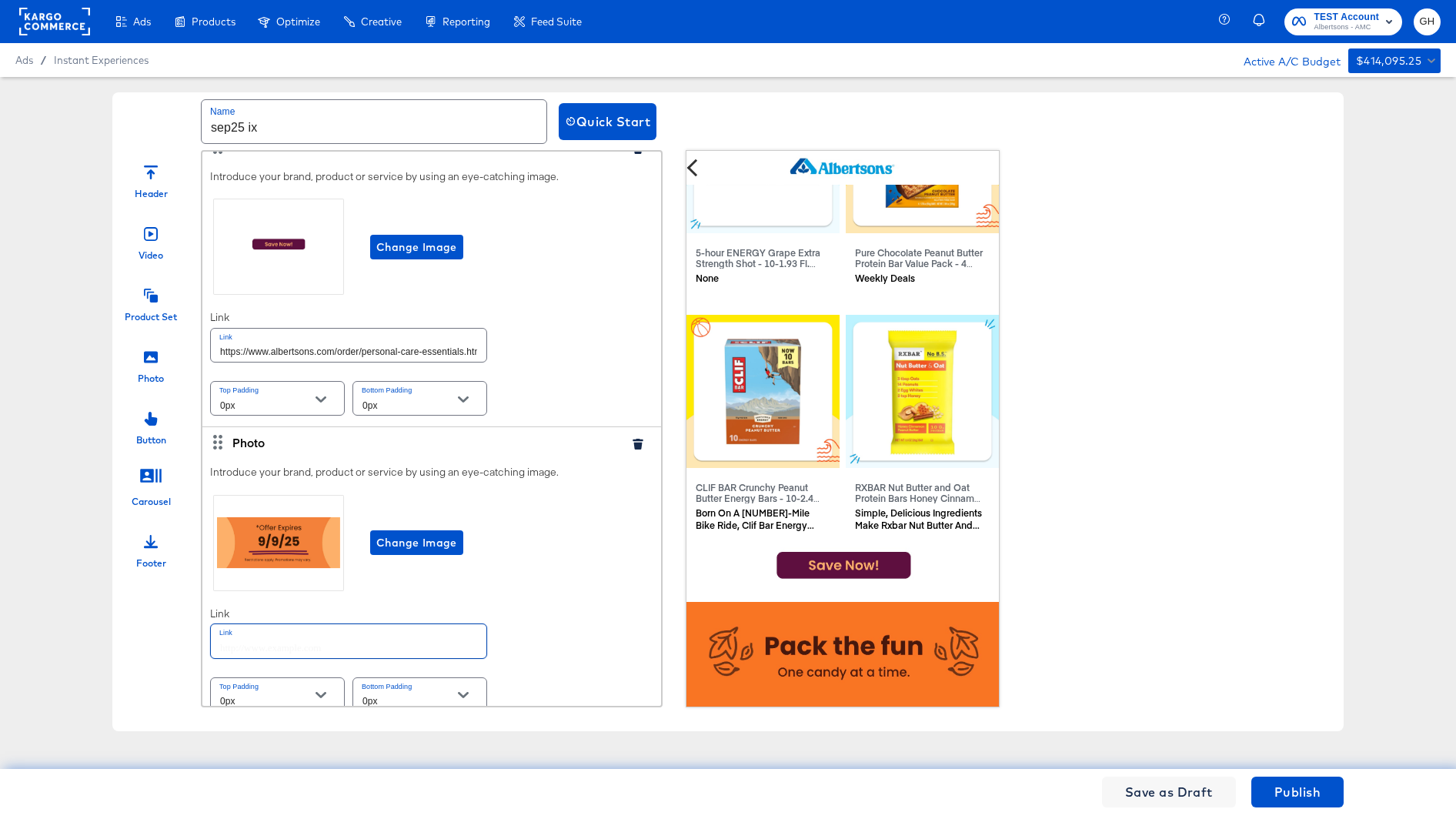 click at bounding box center [349, 640] 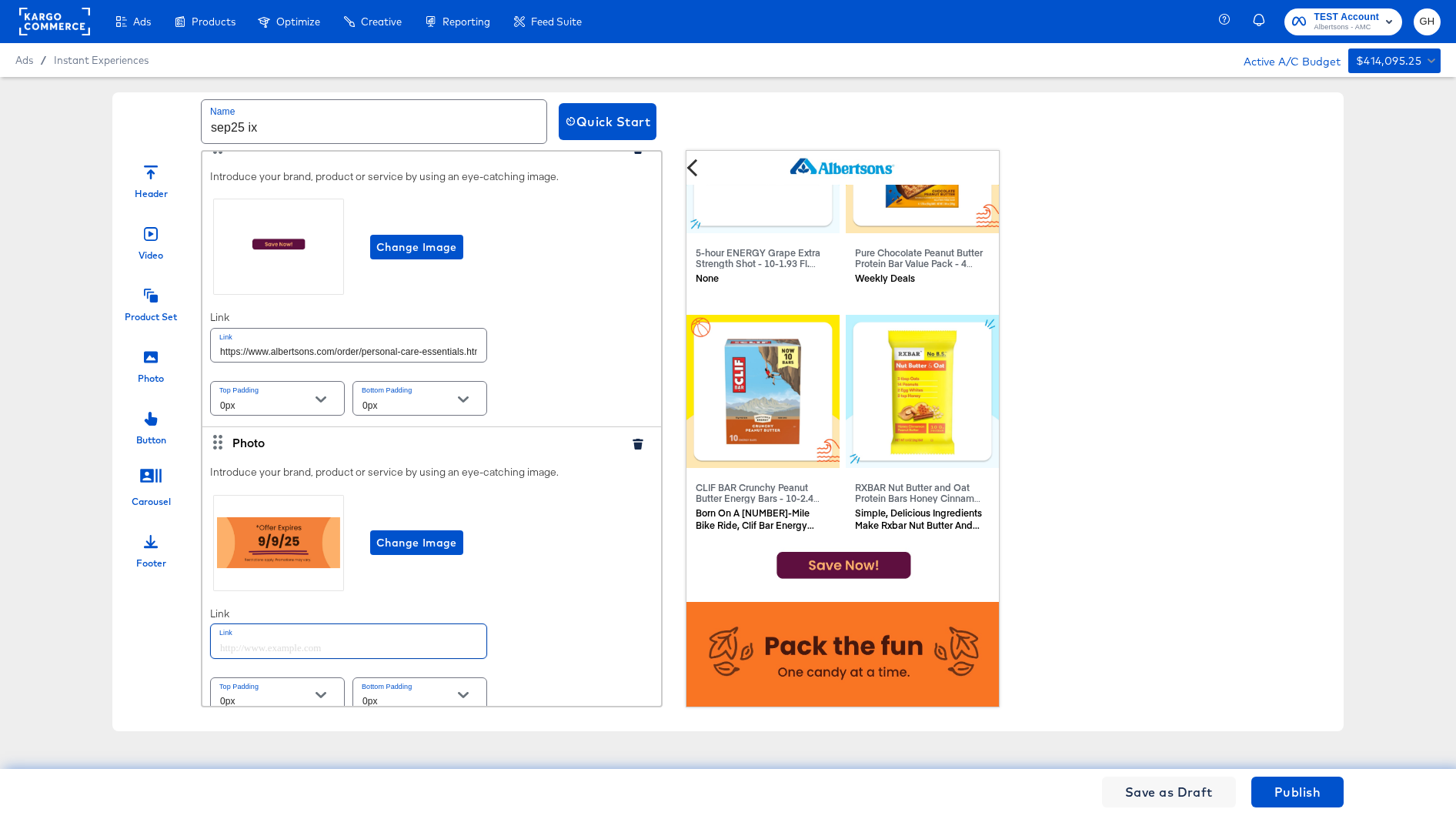 paste on "https://www.albertsons.com/order/personal-care-essentials.html" 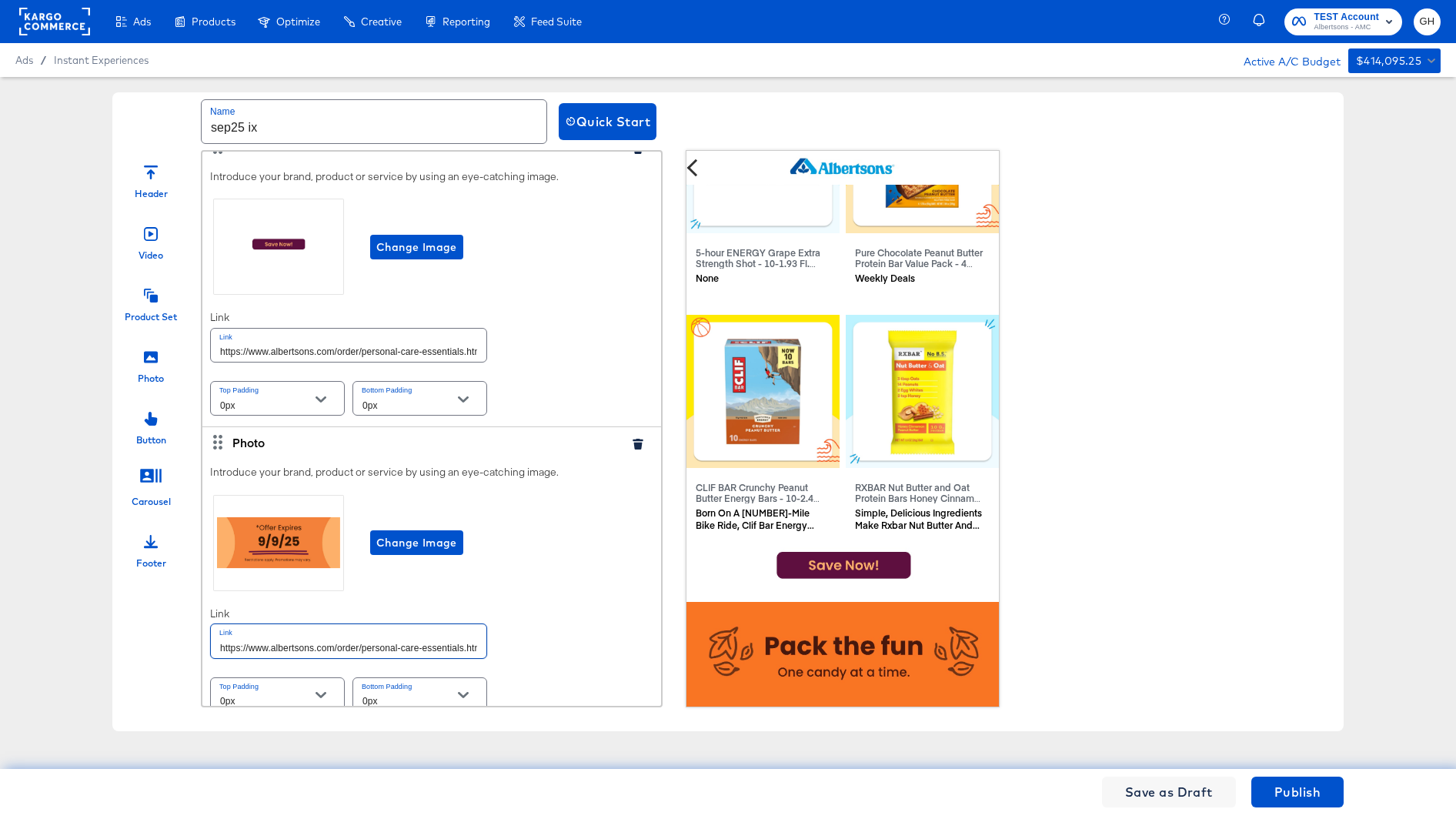 scroll, scrollTop: 0, scrollLeft: 6, axis: horizontal 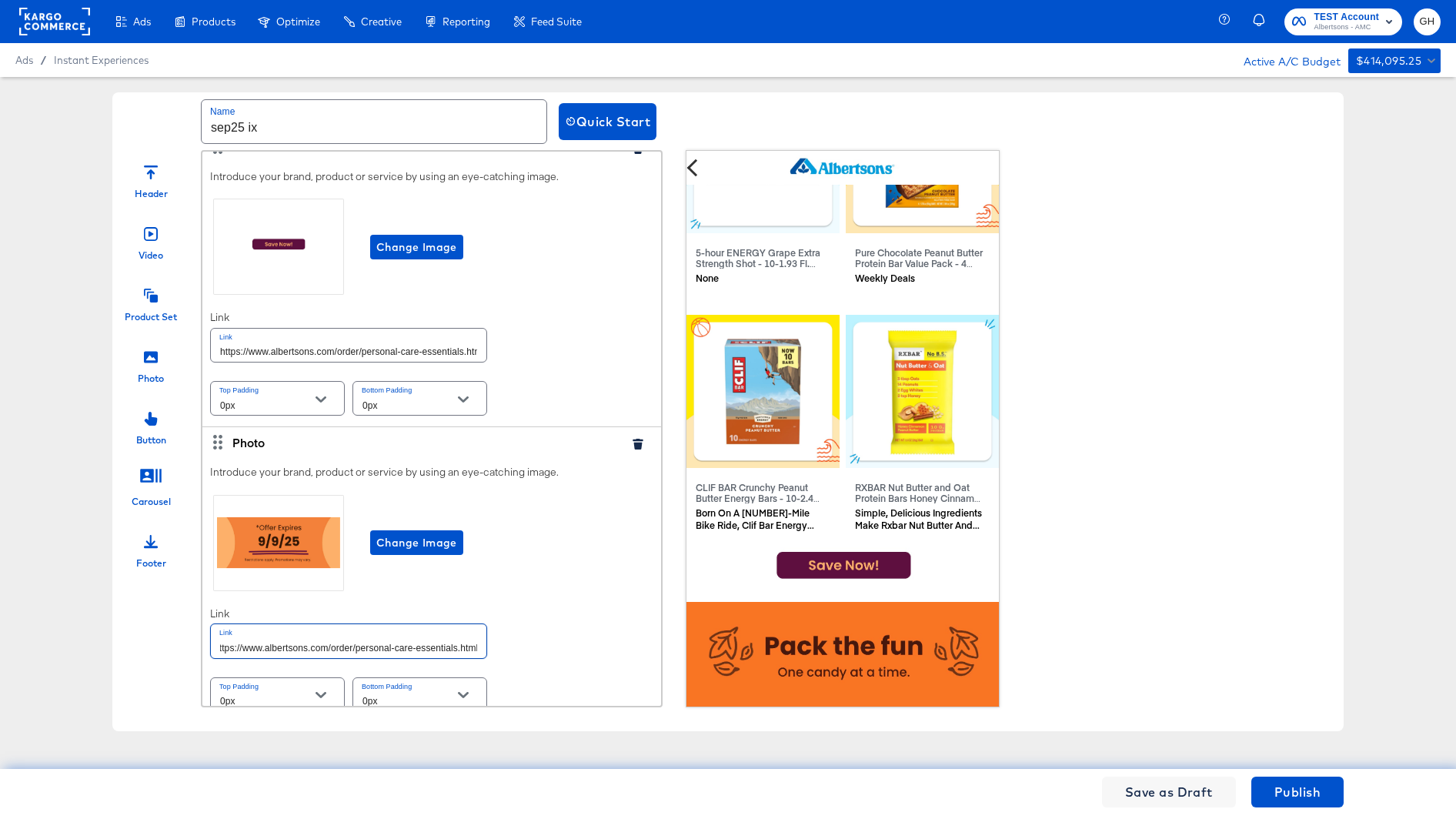 type on "https://www.albertsons.com/order/personal-care-essentials.html" 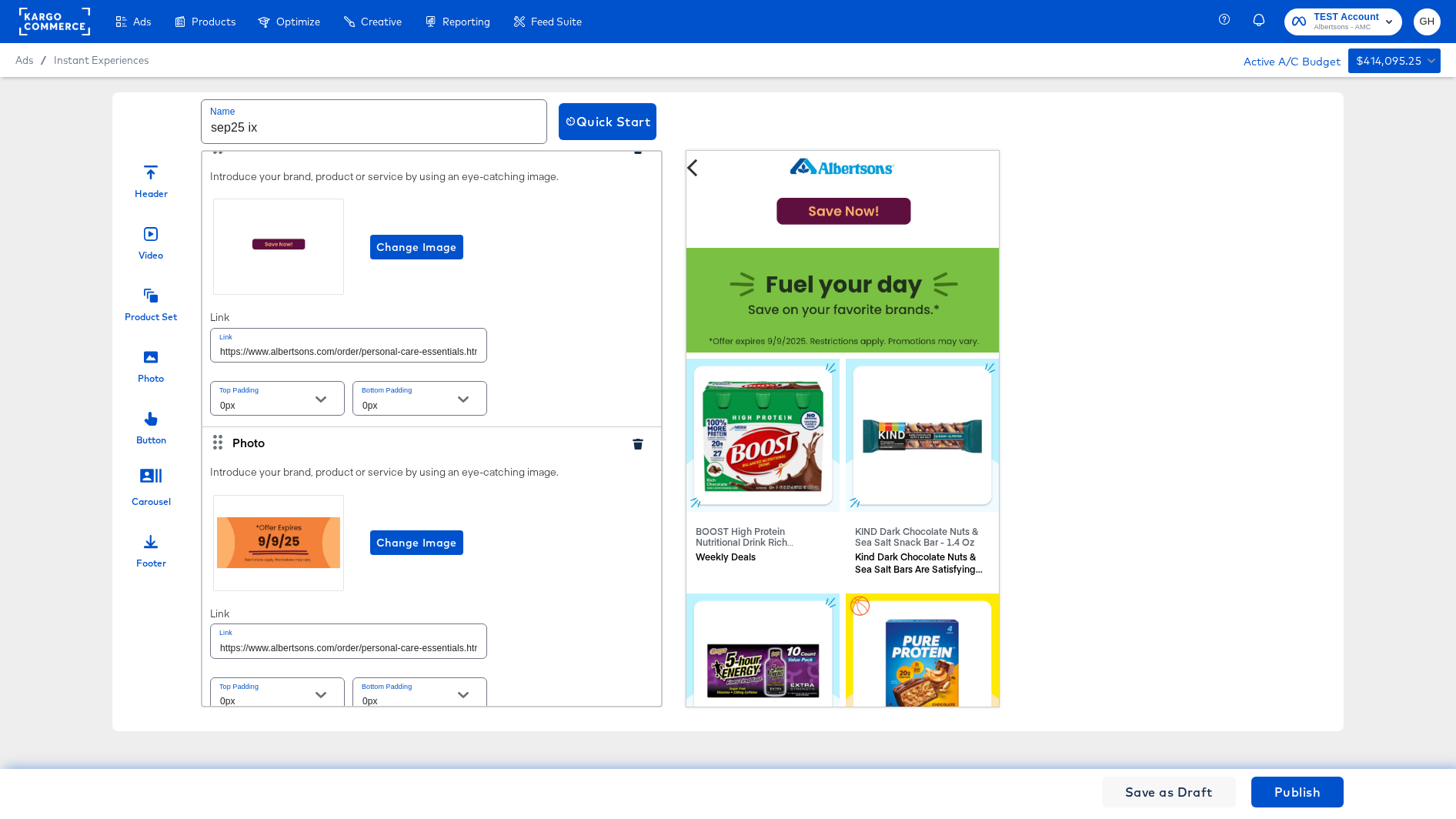 scroll, scrollTop: 968, scrollLeft: 0, axis: vertical 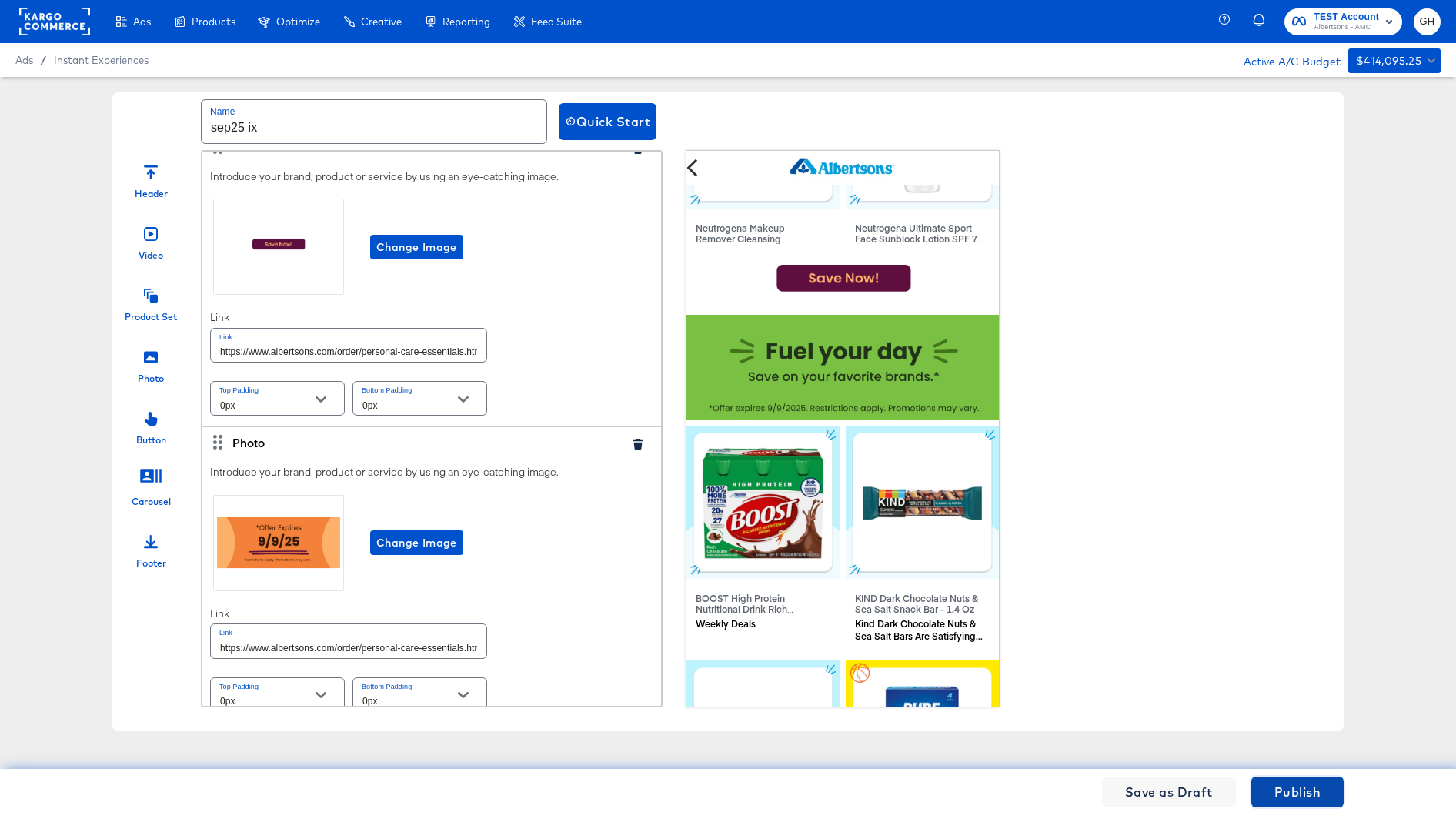 click on "Publish" at bounding box center (1297, 792) 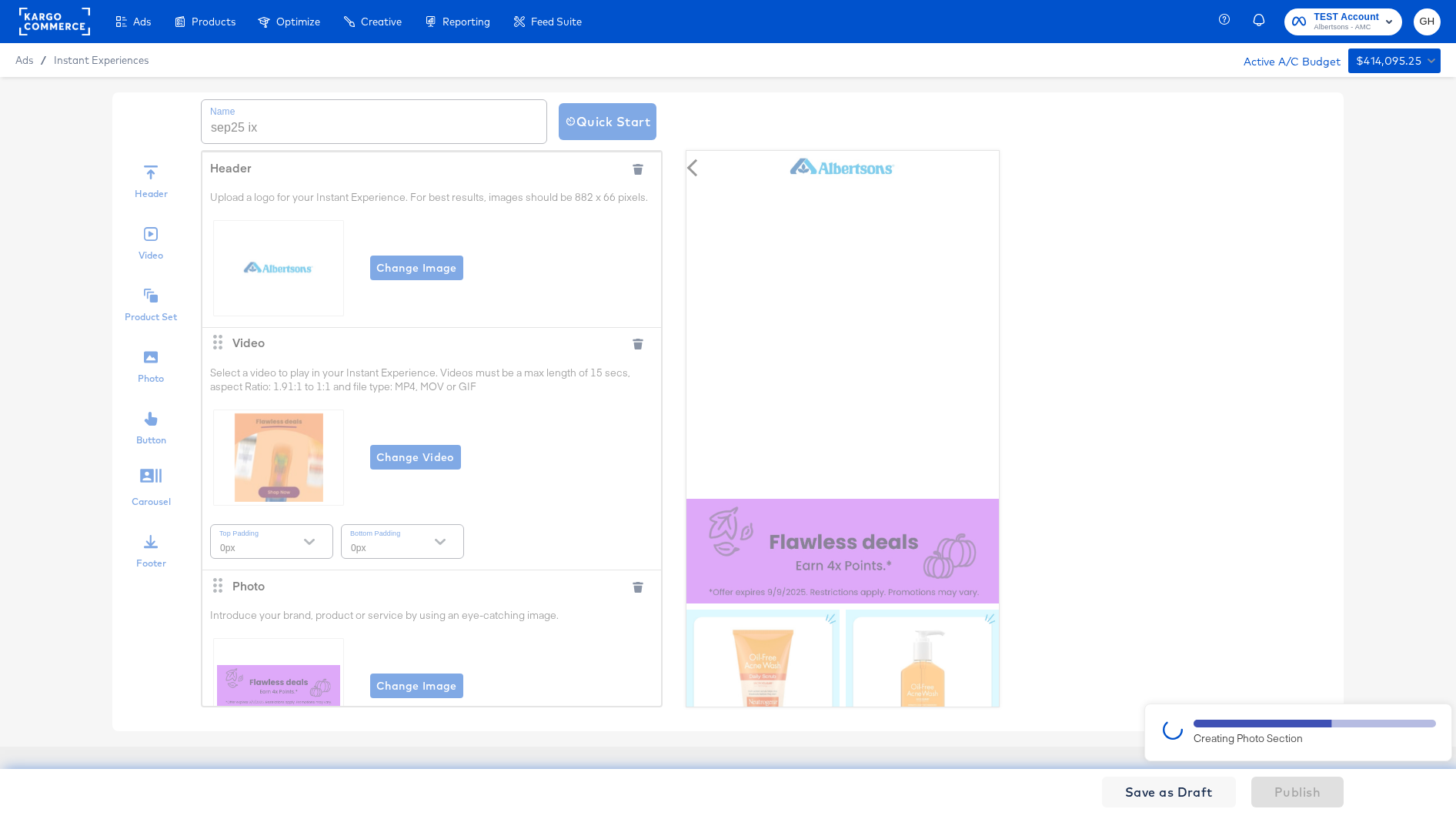 scroll, scrollTop: 0, scrollLeft: 0, axis: both 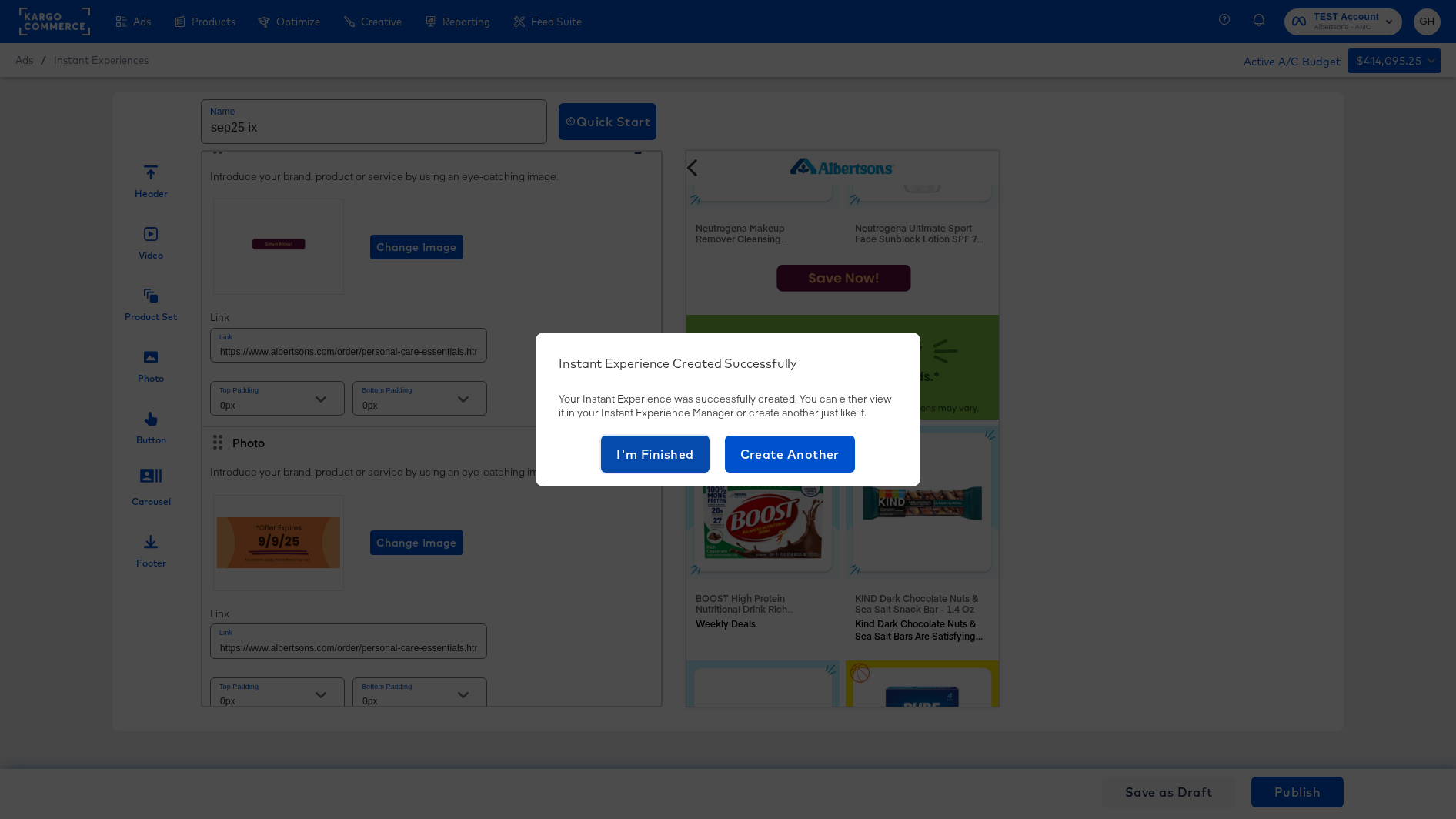 click on "I'm Finished" at bounding box center [655, 454] 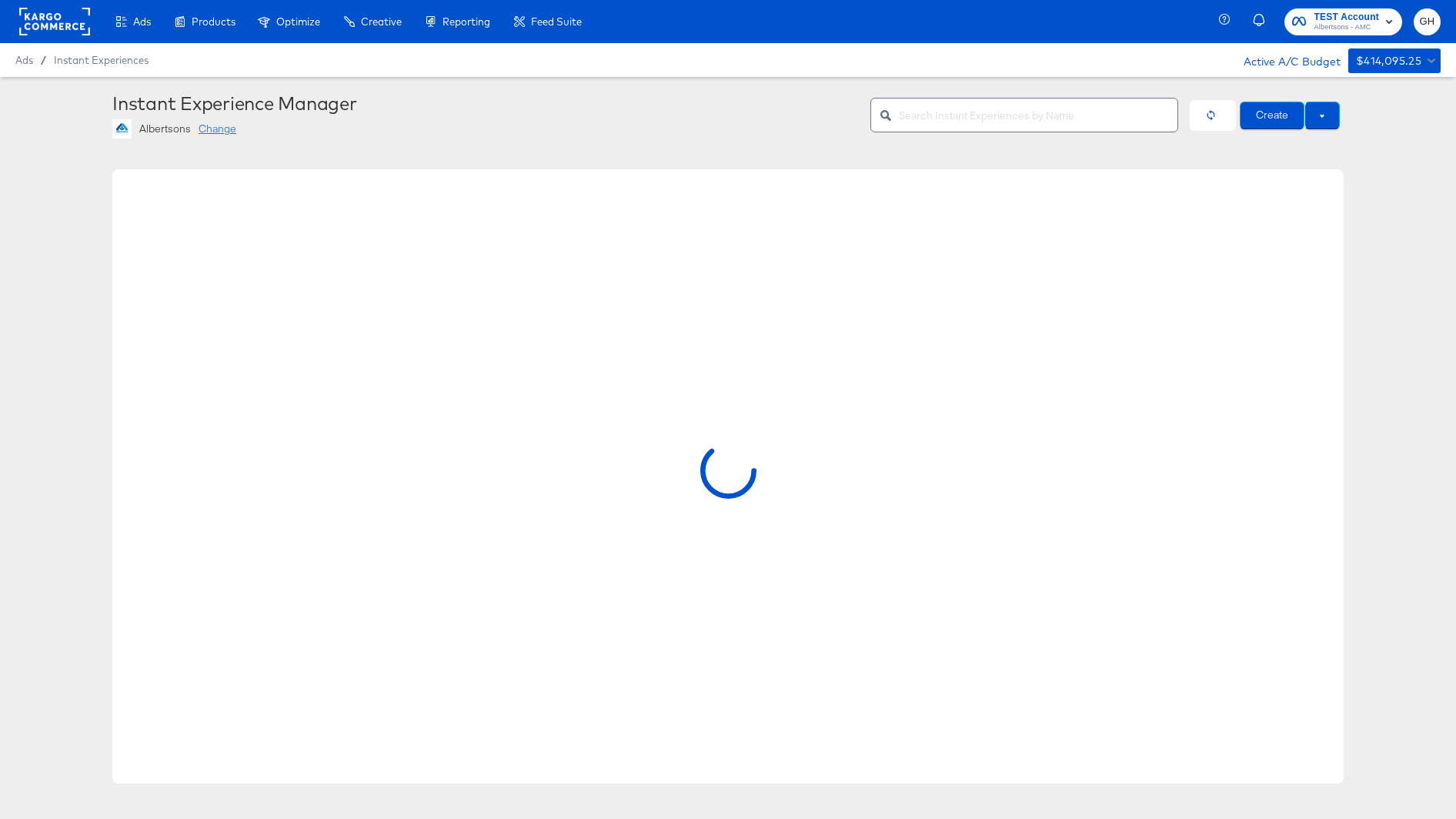 click on "Change" at bounding box center (217, 129) 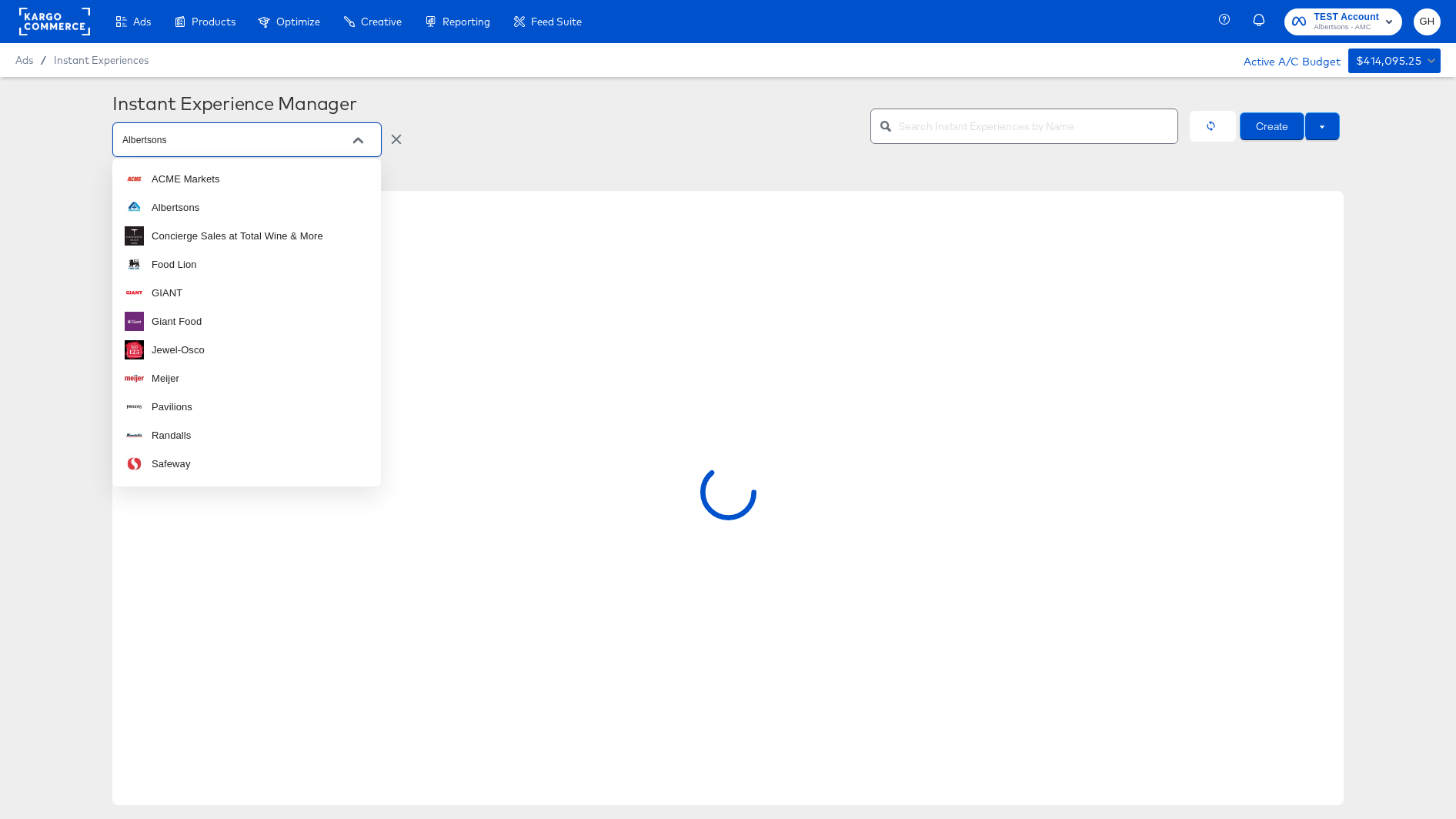 click on "Albertsons" at bounding box center (235, 140) 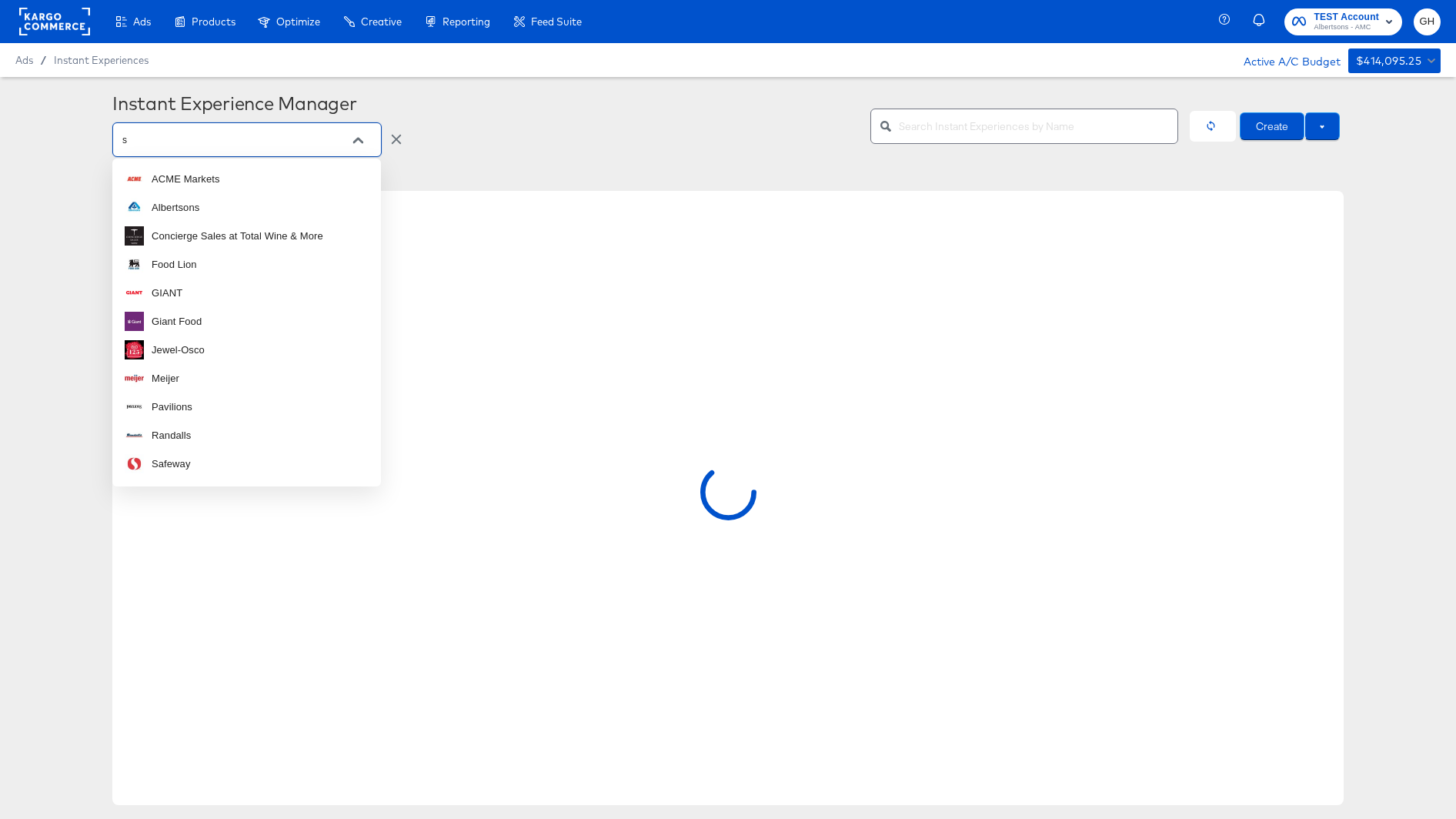 type on "sa" 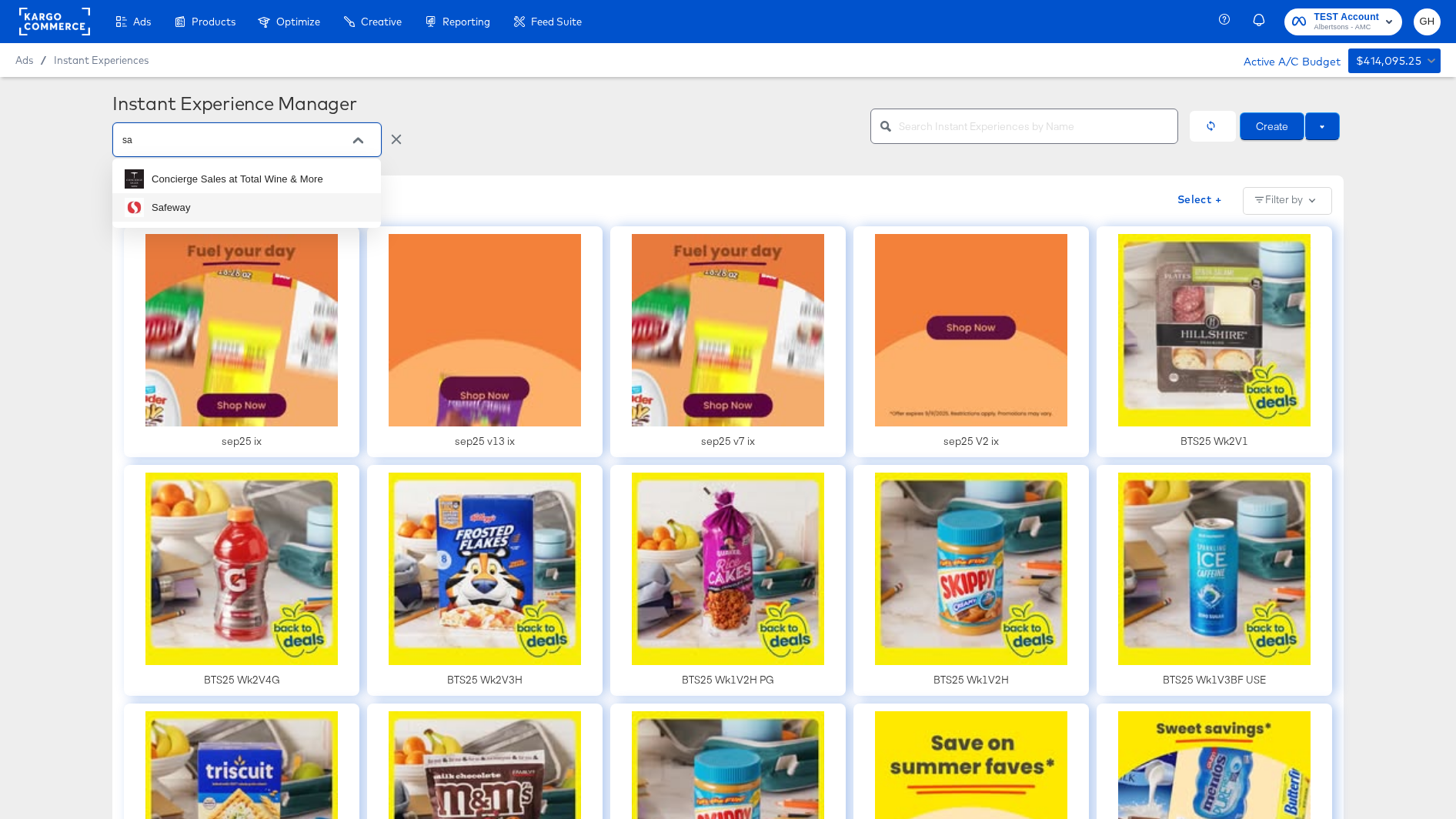 click on "Safeway" at bounding box center [246, 207] 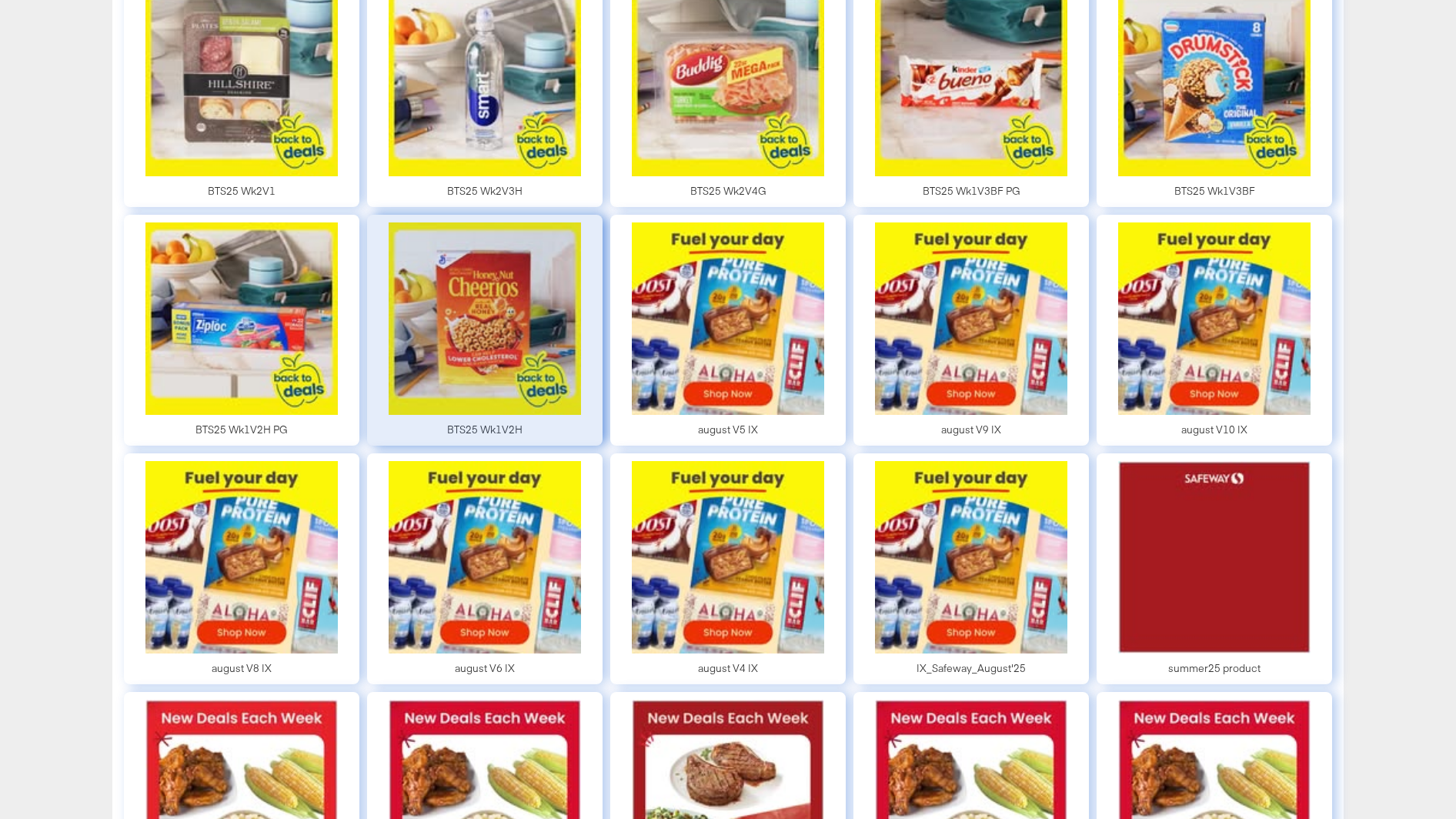 scroll, scrollTop: 249, scrollLeft: 0, axis: vertical 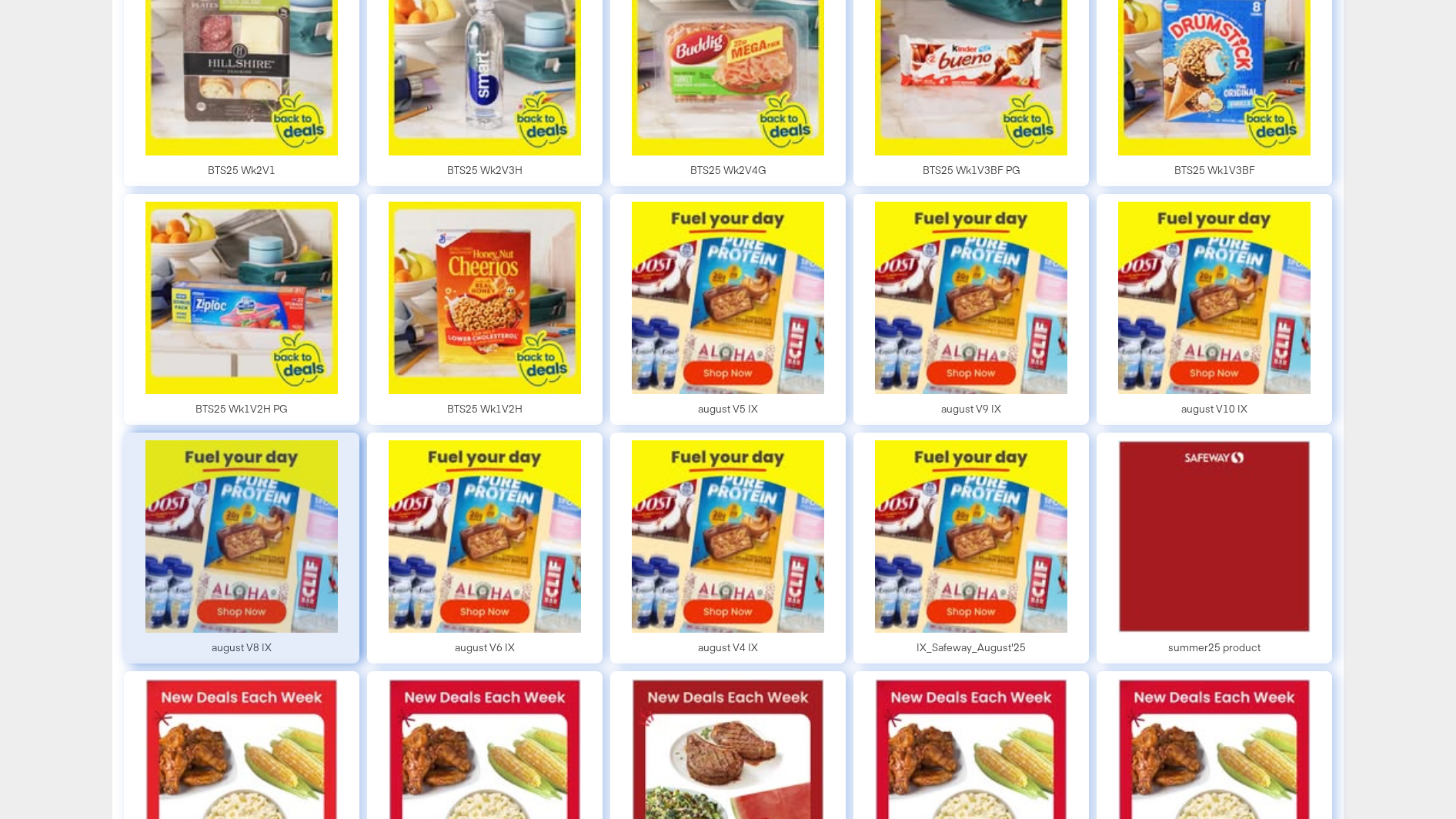 click at bounding box center (242, 548) 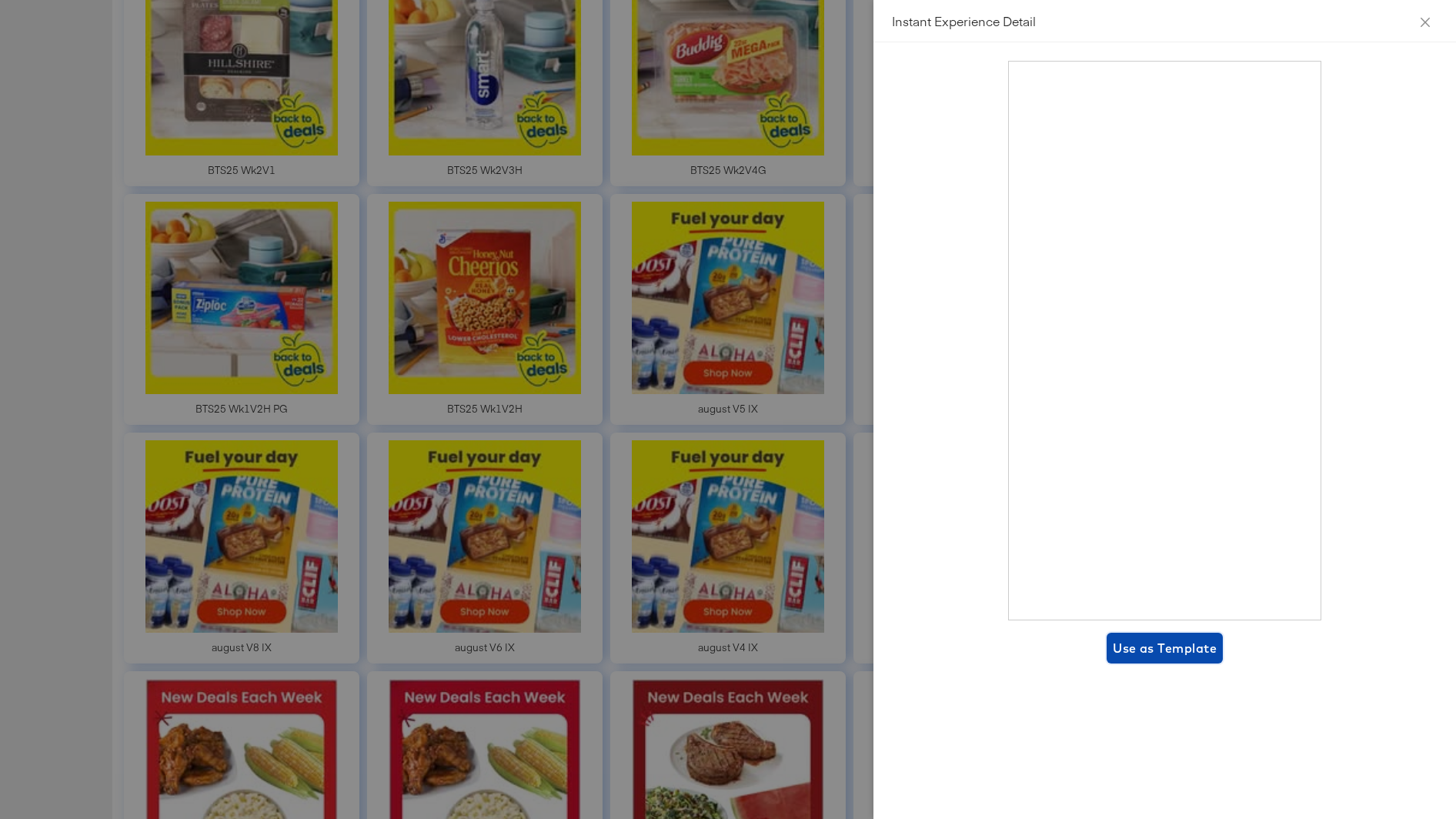 click on "Use as Template" at bounding box center [1164, 648] 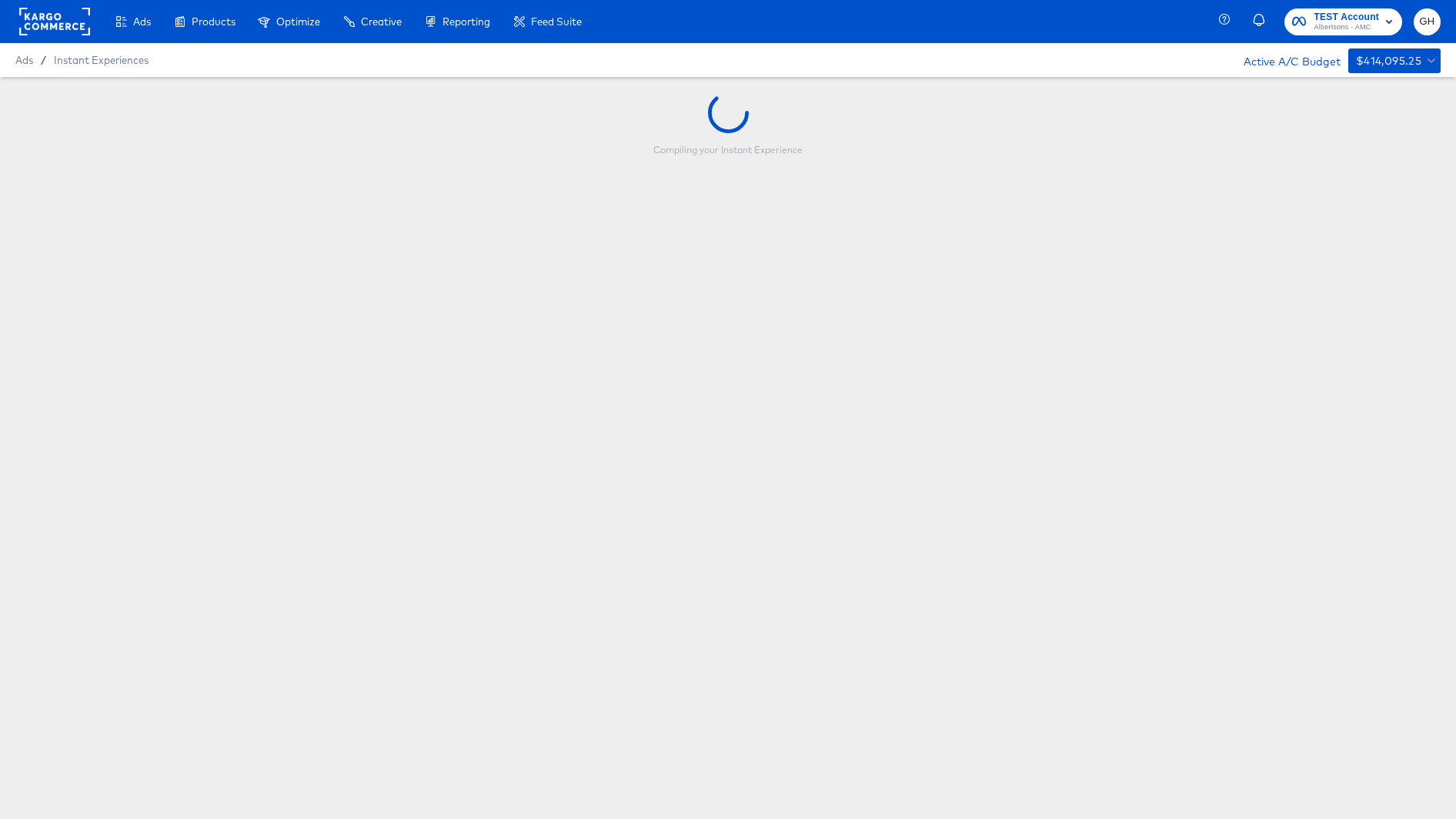 scroll, scrollTop: 0, scrollLeft: 0, axis: both 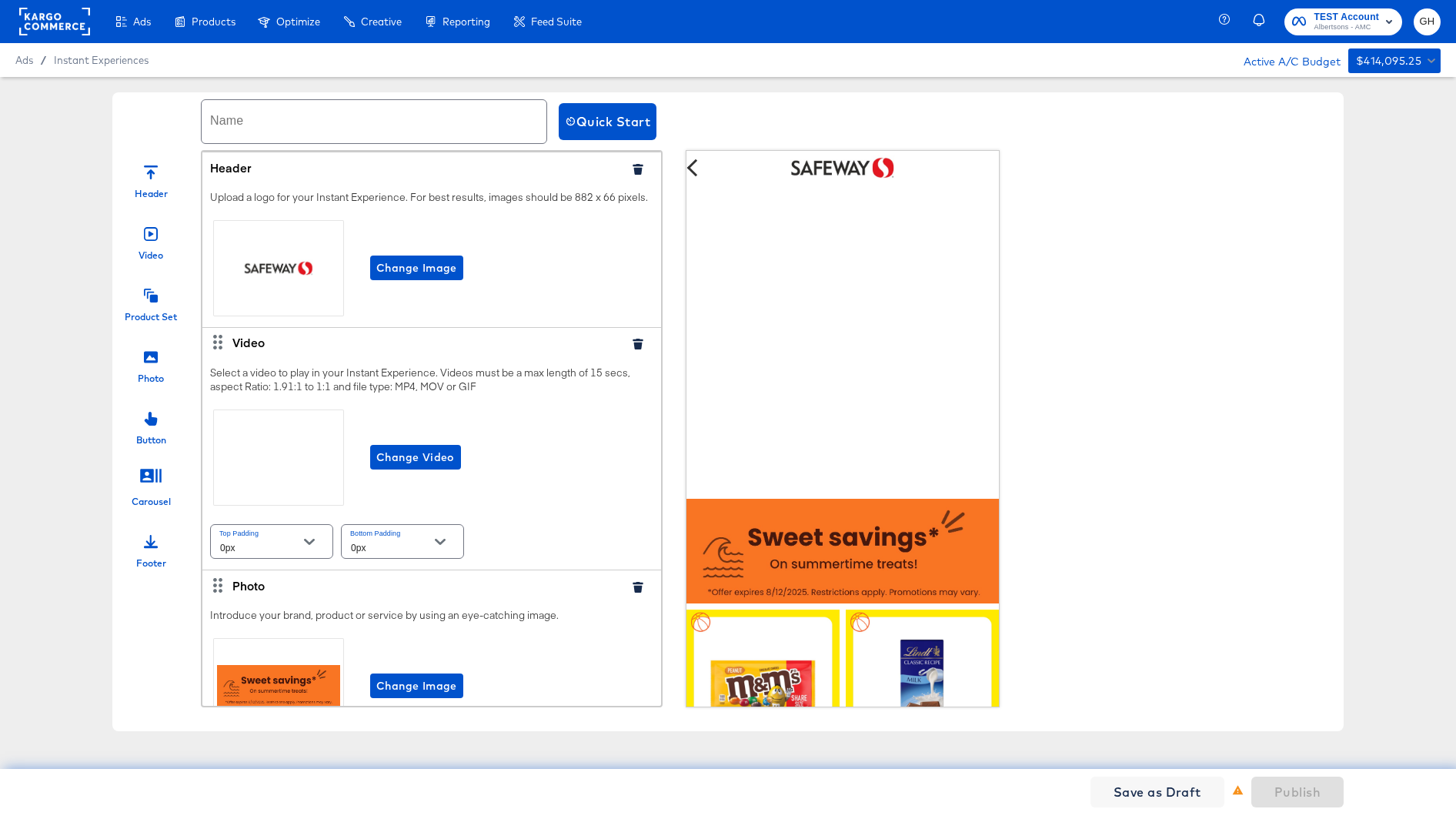 click at bounding box center (374, 122) 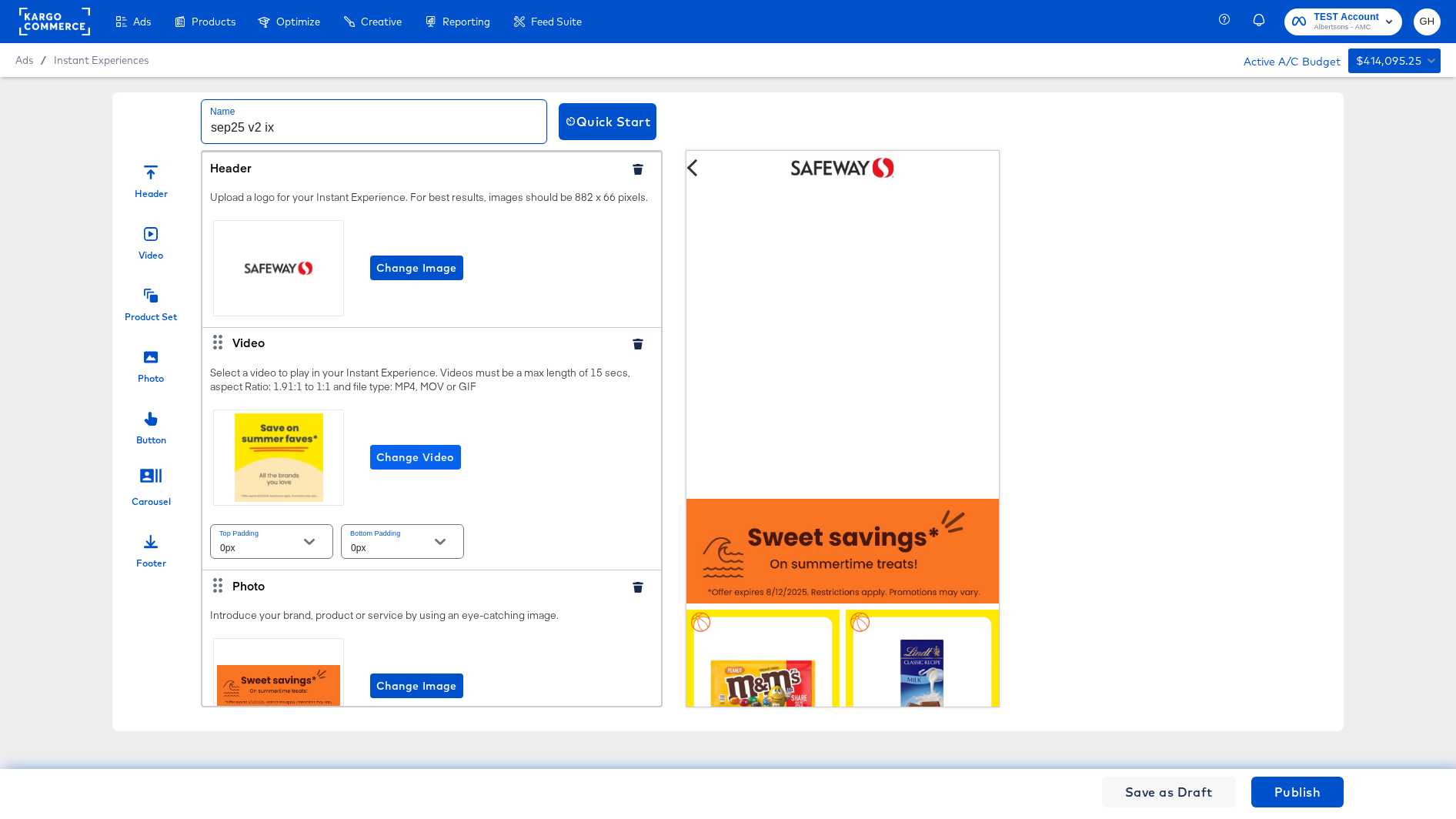 type on "sep25 v2 ix" 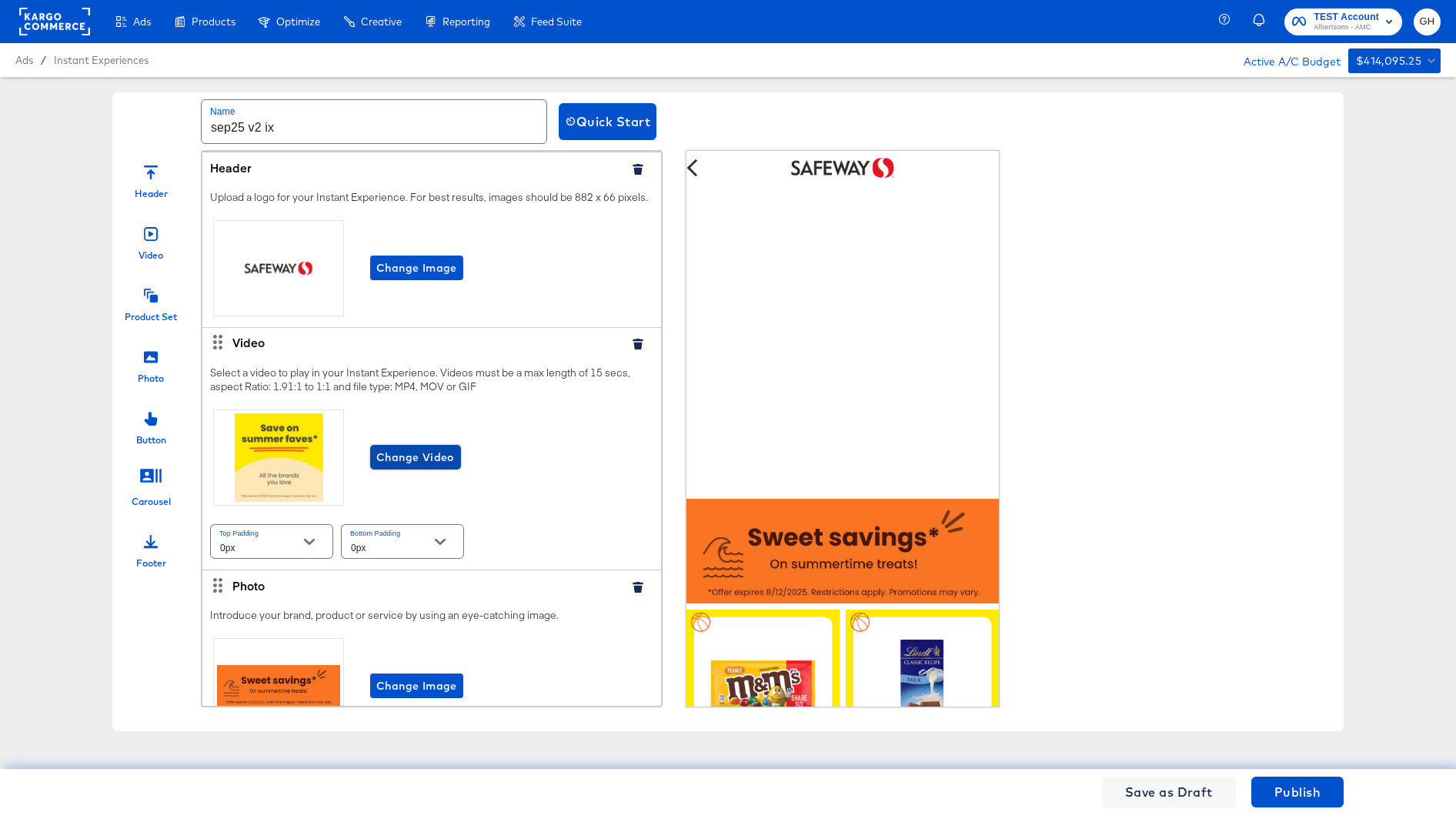 click on "Change Video" at bounding box center [416, 457] 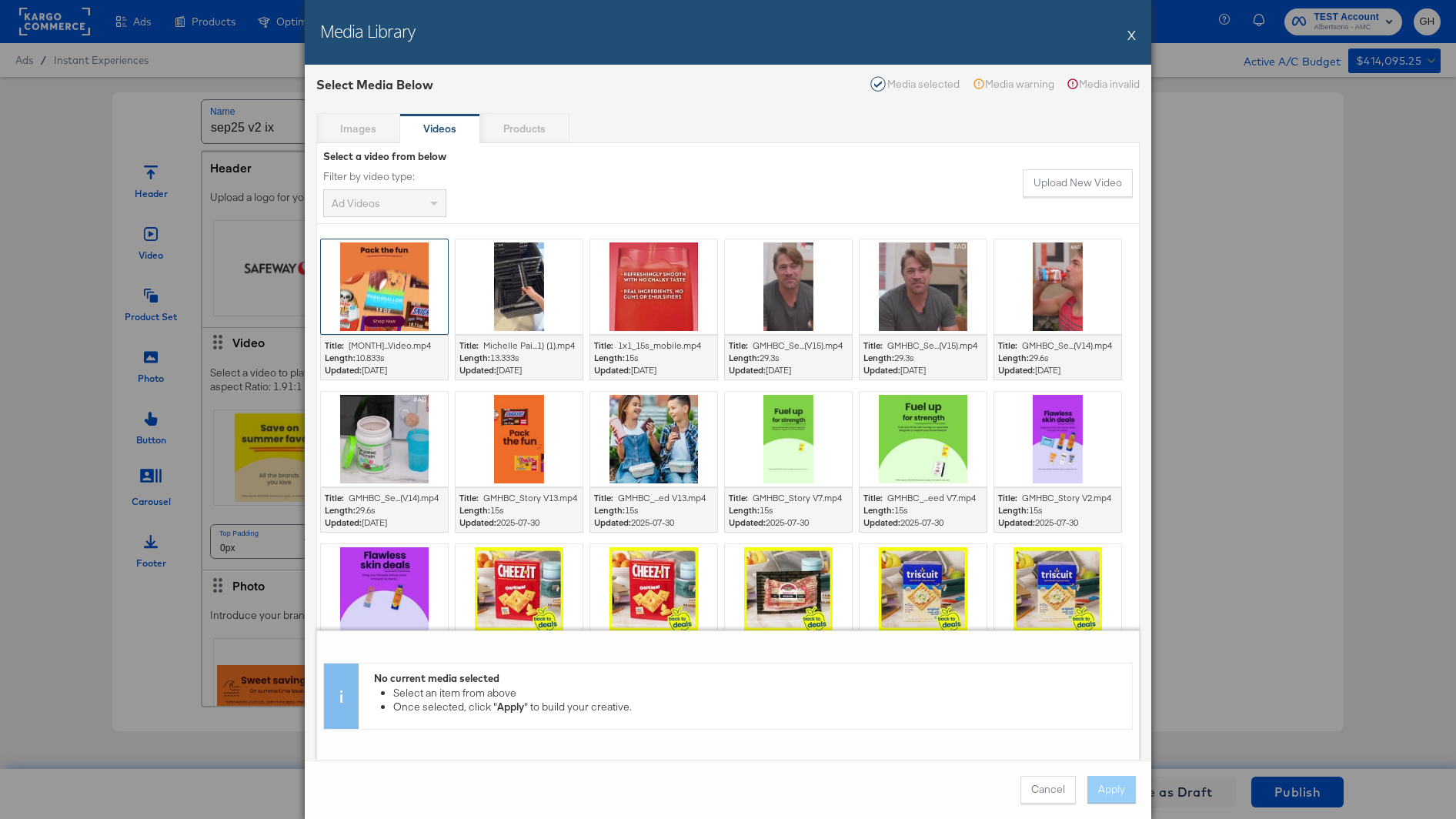 click at bounding box center [384, 286] 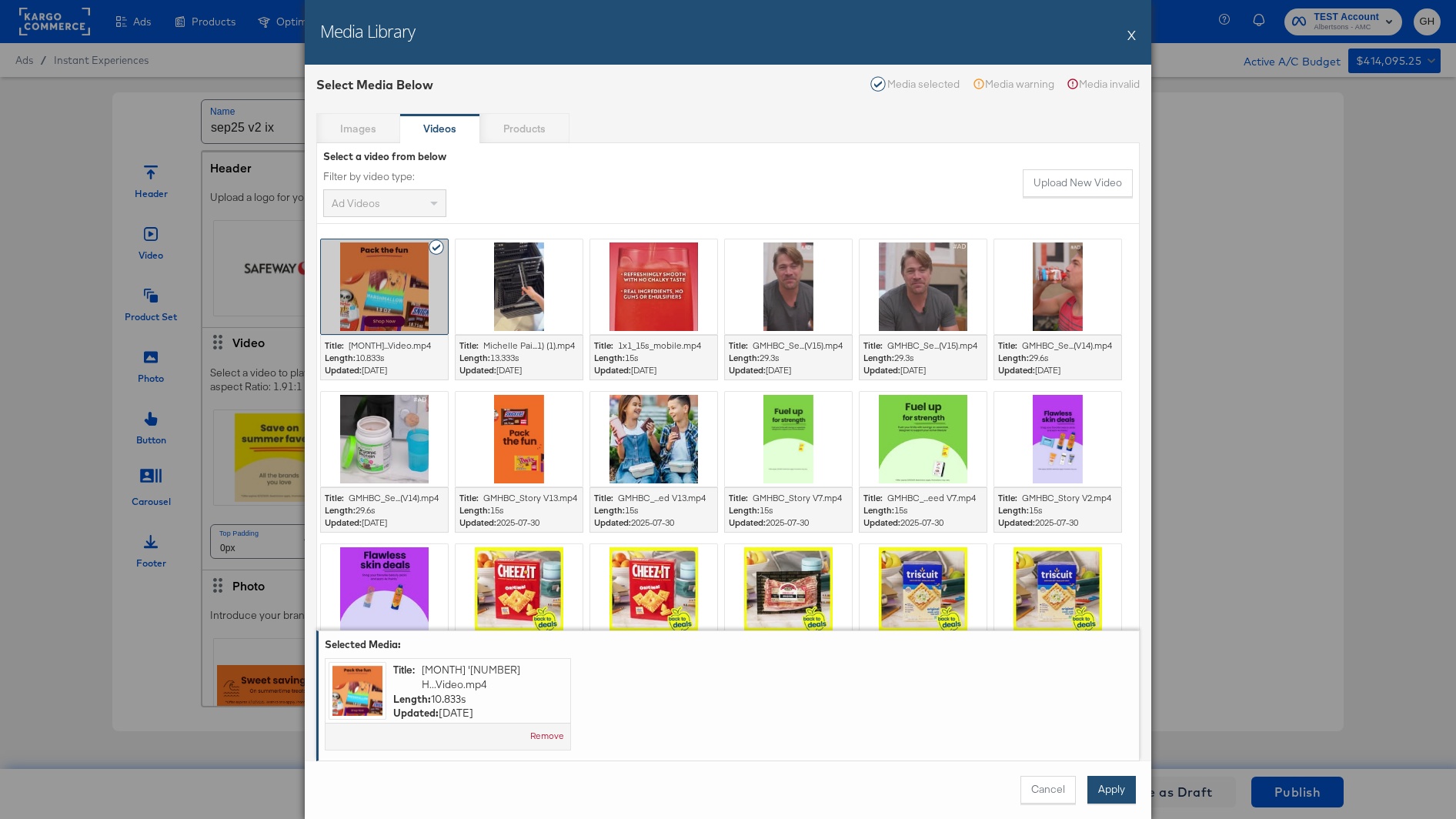 click on "Apply" at bounding box center [1111, 790] 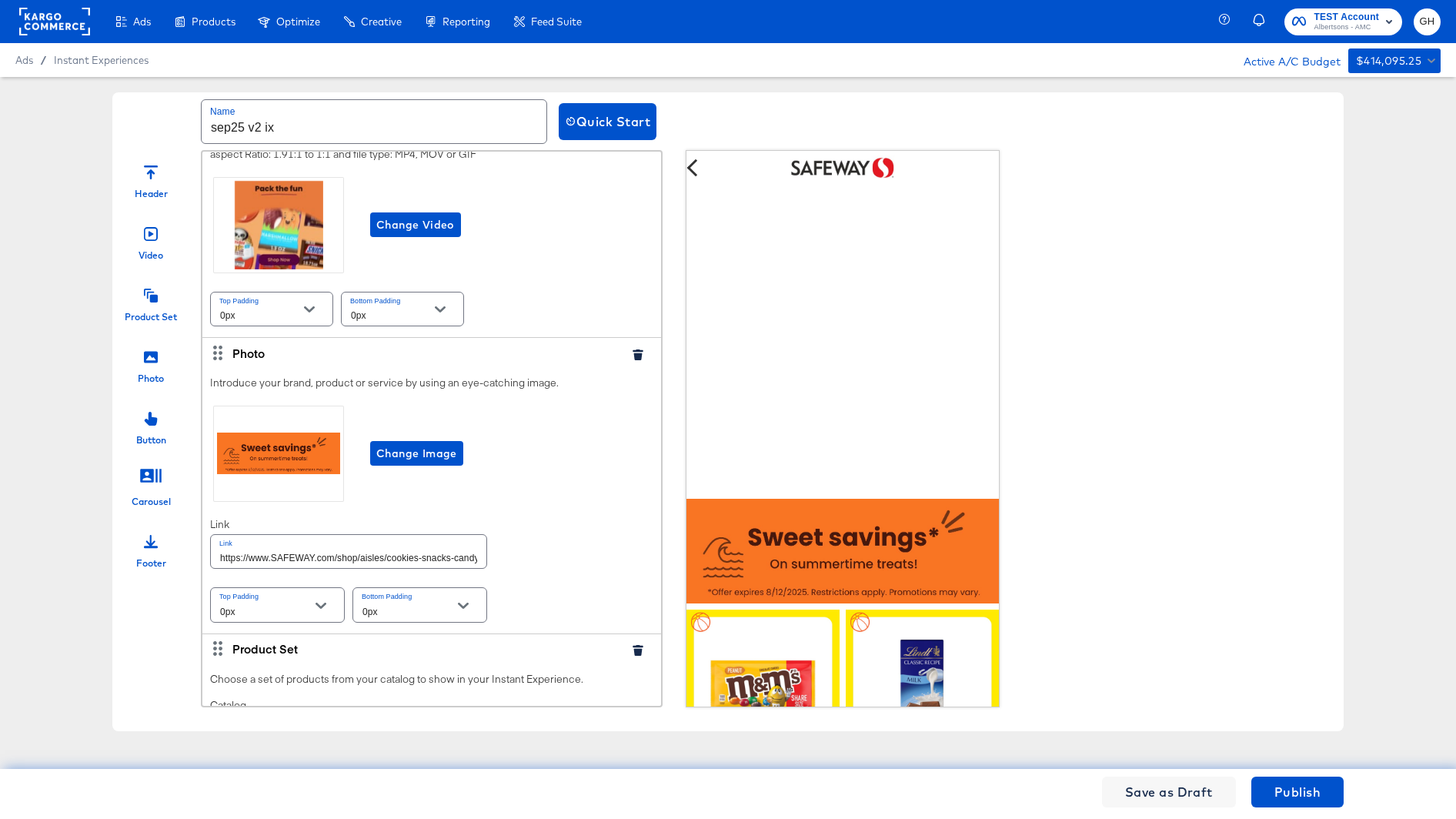 scroll, scrollTop: 250, scrollLeft: 0, axis: vertical 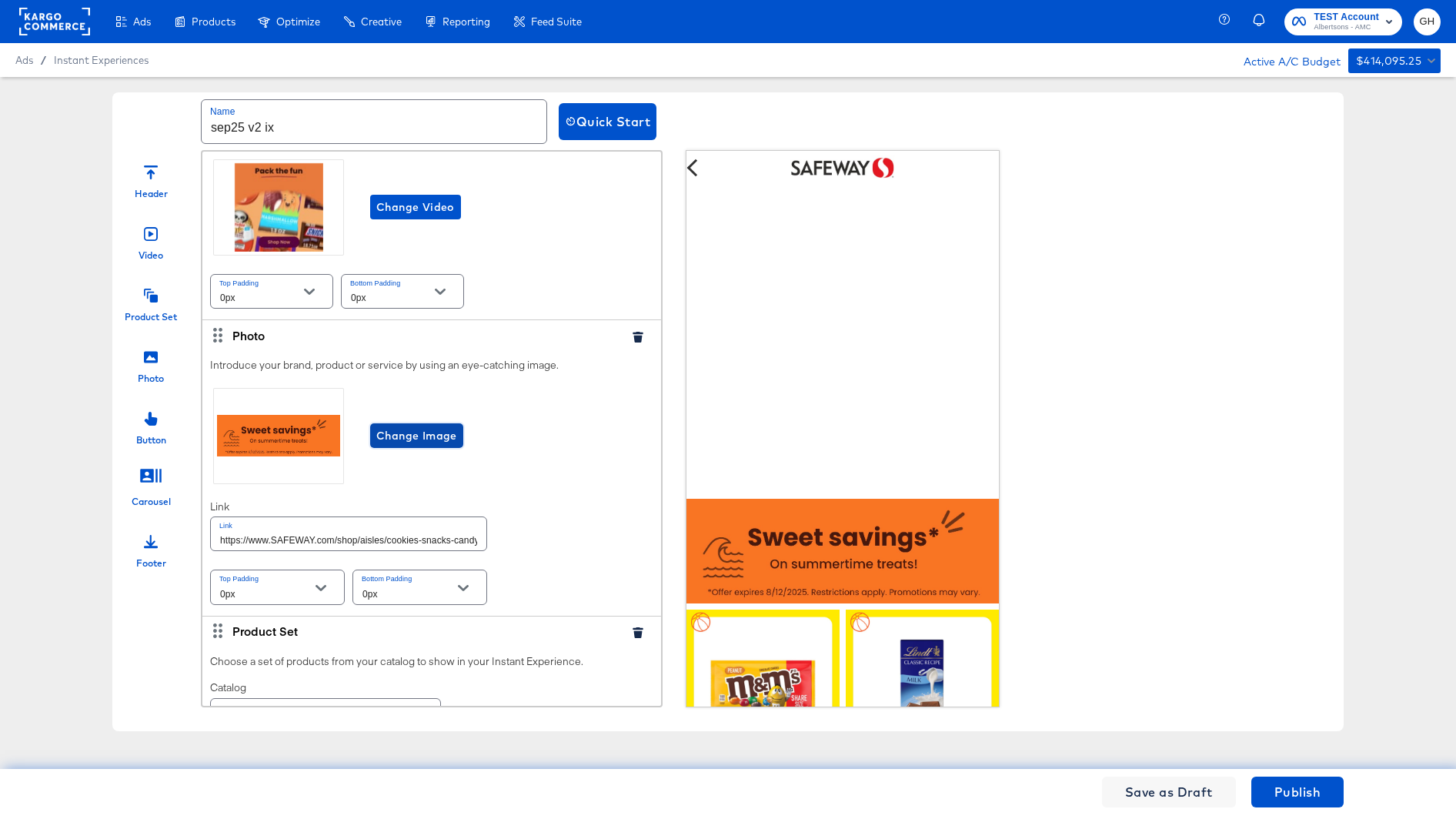 click on "Change Image" at bounding box center (416, 436) 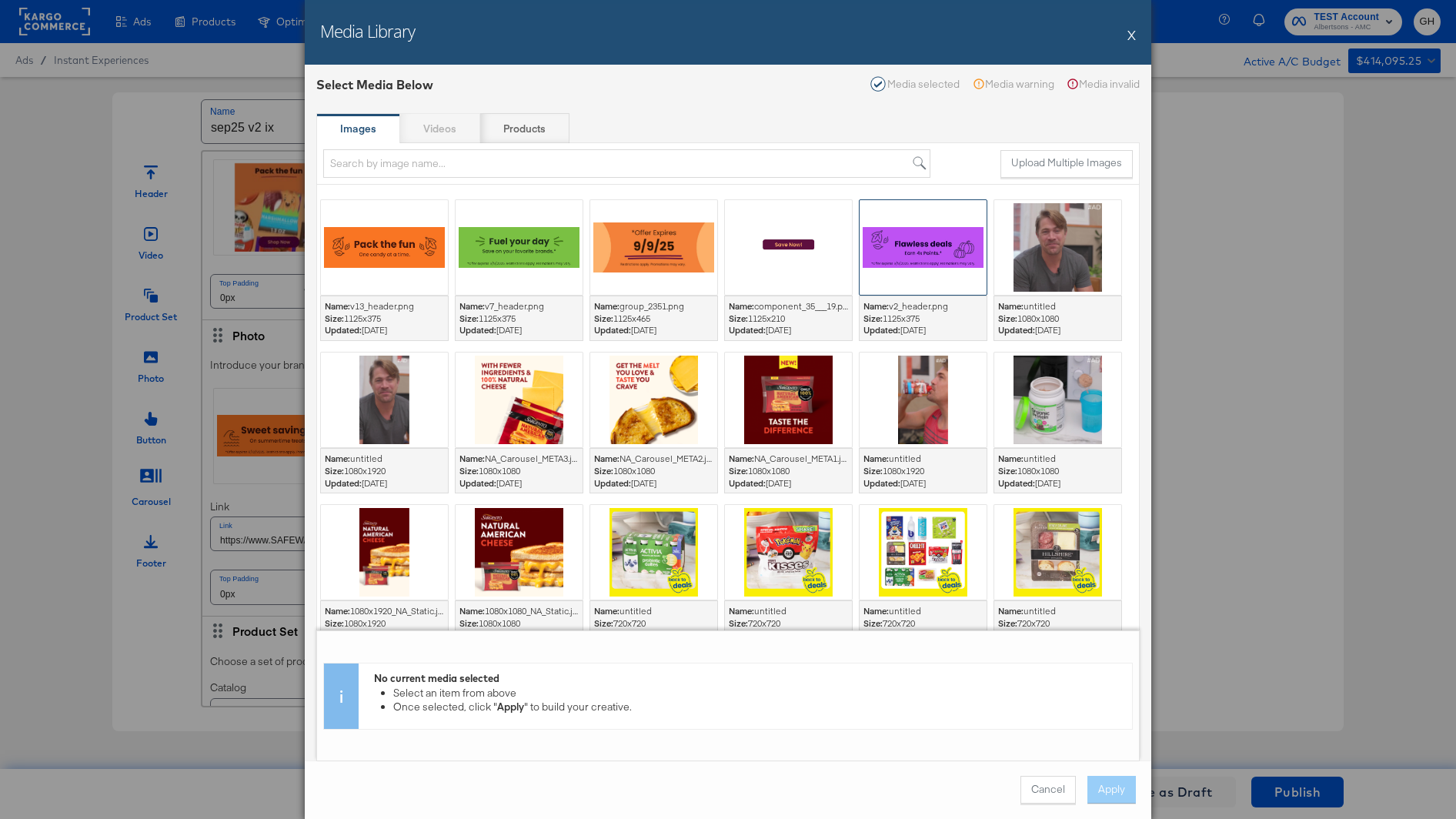 click at bounding box center (923, 247) 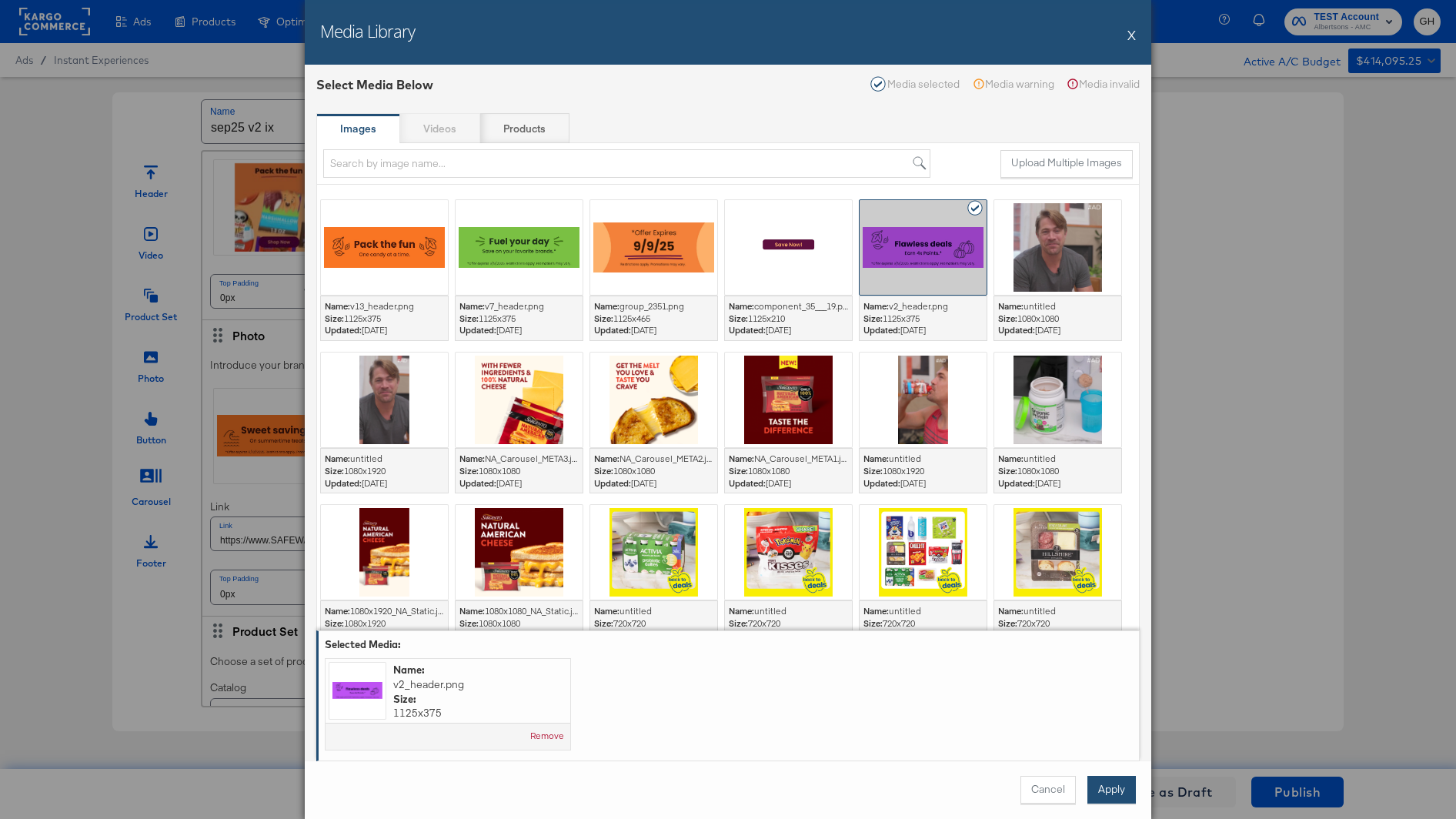 click on "Apply" at bounding box center (1111, 790) 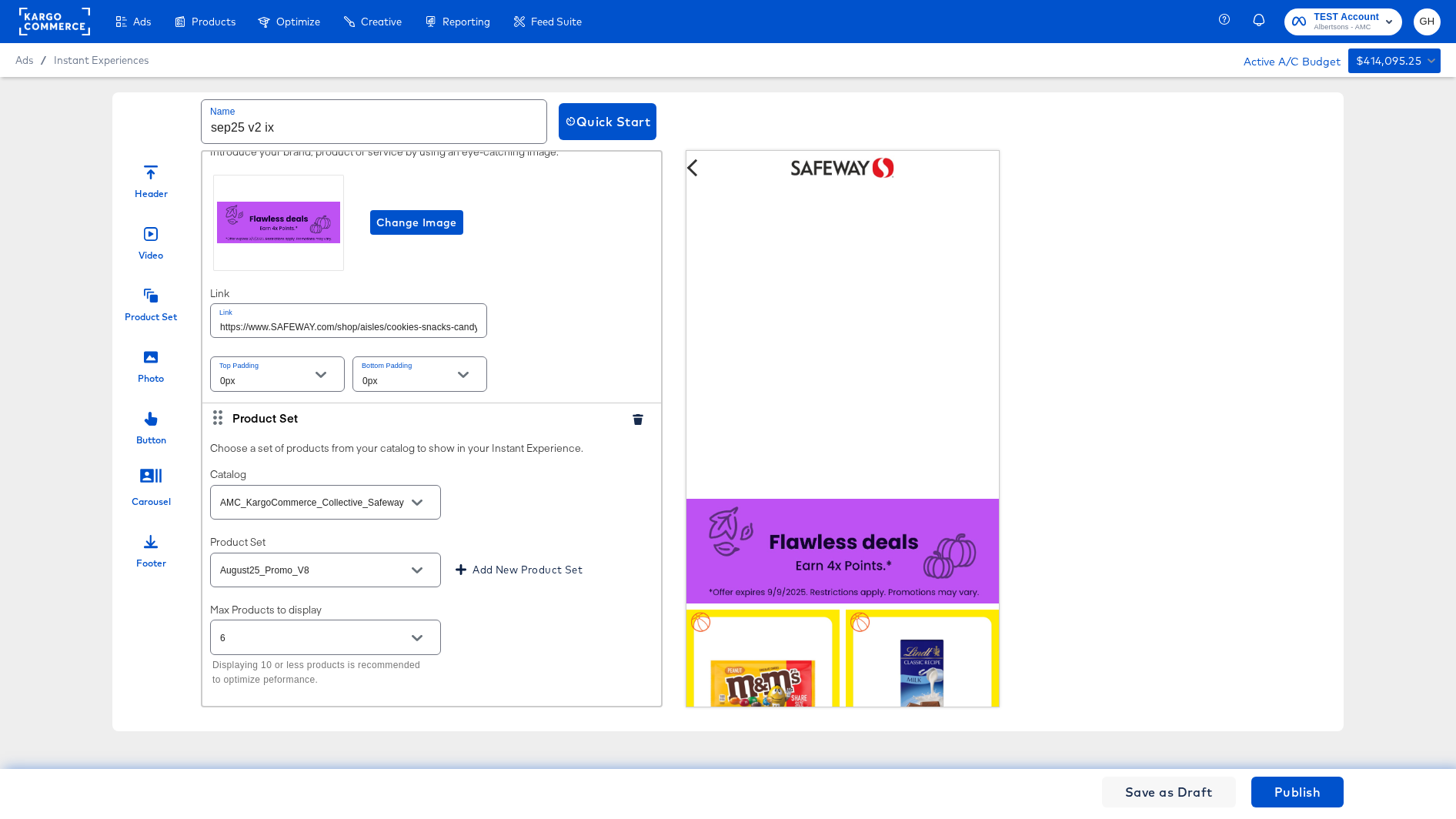 scroll, scrollTop: 466, scrollLeft: 0, axis: vertical 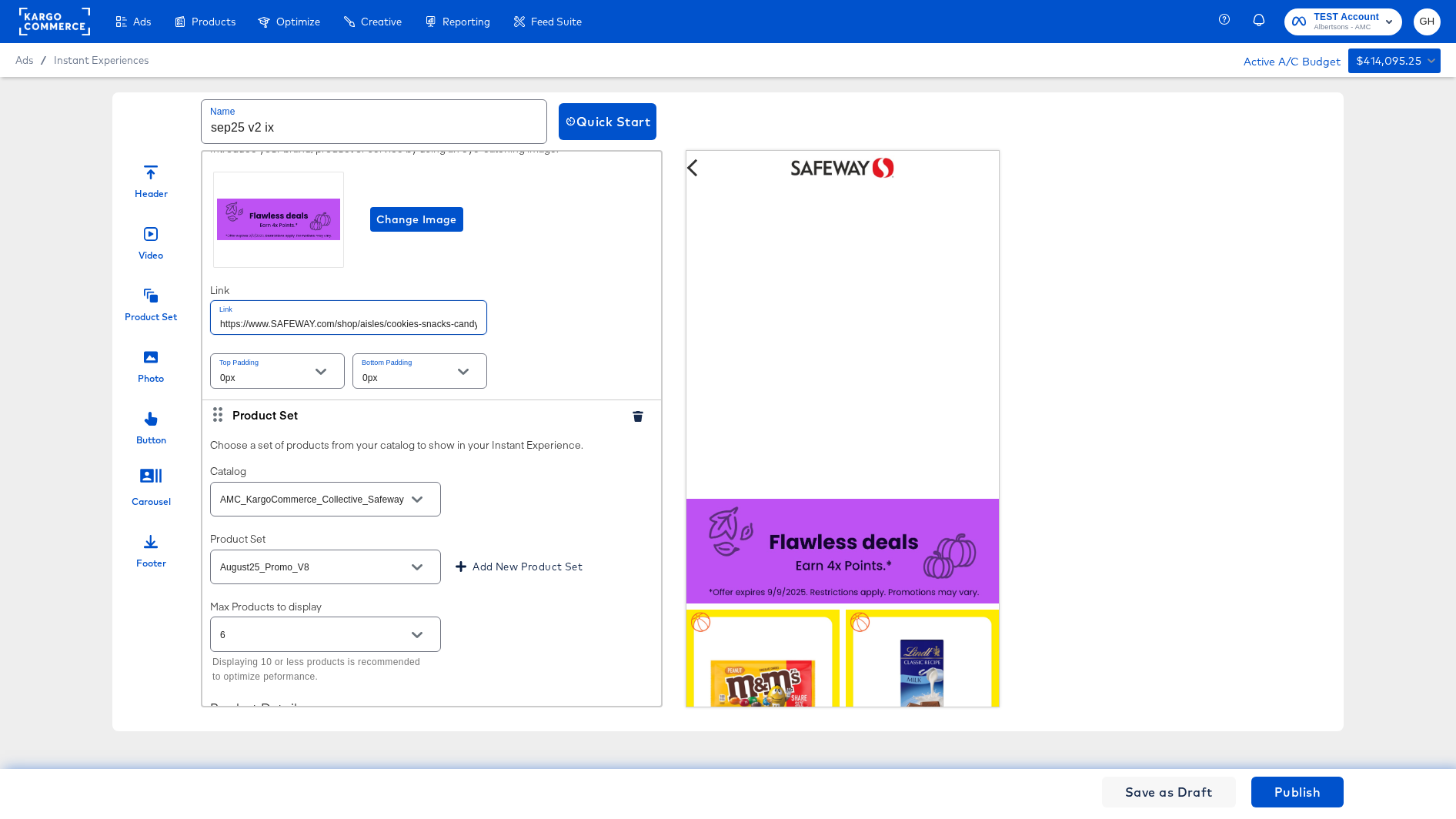 click on "https://www.SAFEWAY.com/shop/aisles/cookies-snacks-candy.html" at bounding box center (349, 317) 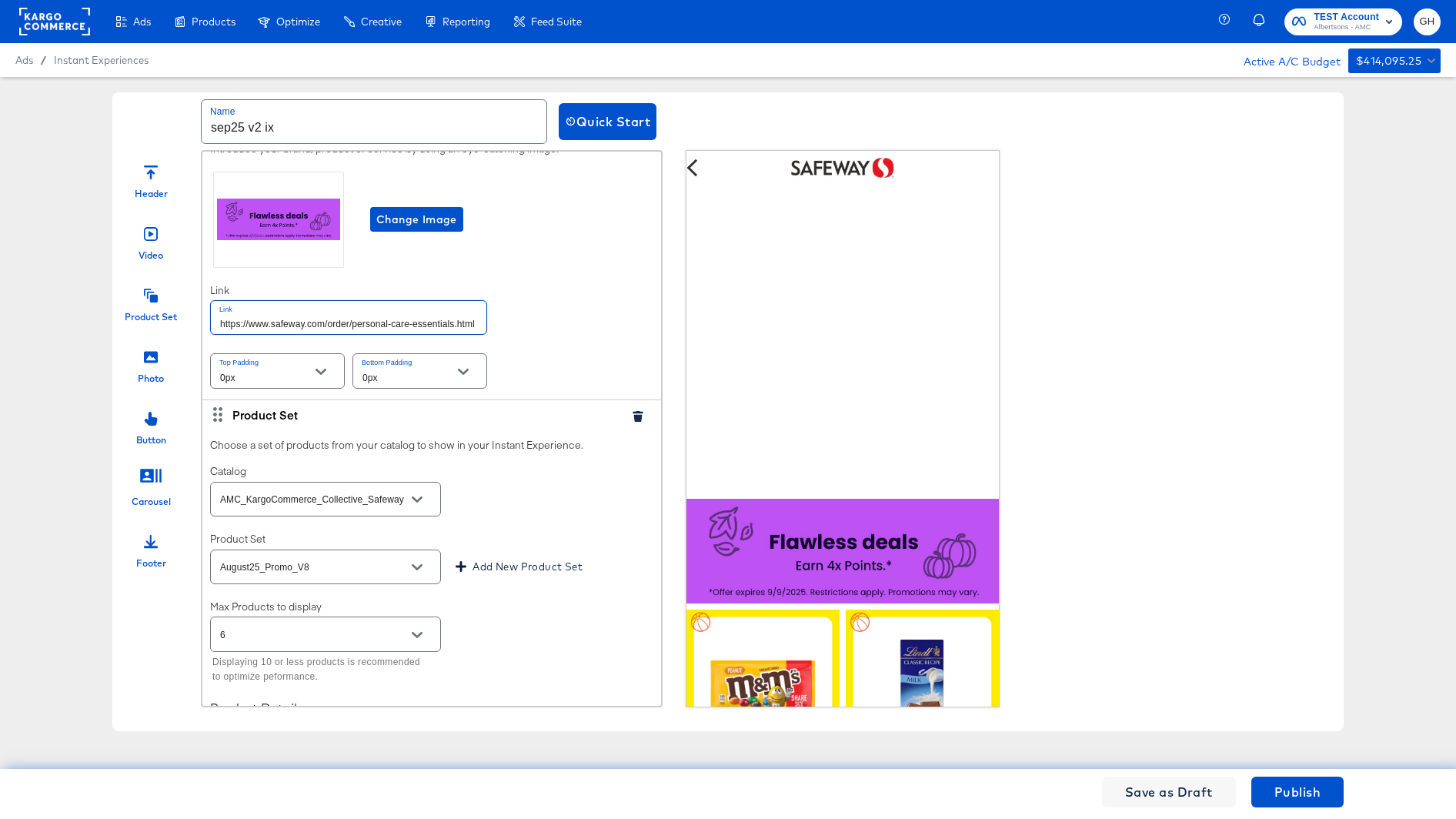 type on "https://www.safeway.com/order/personal-care-essentials.html" 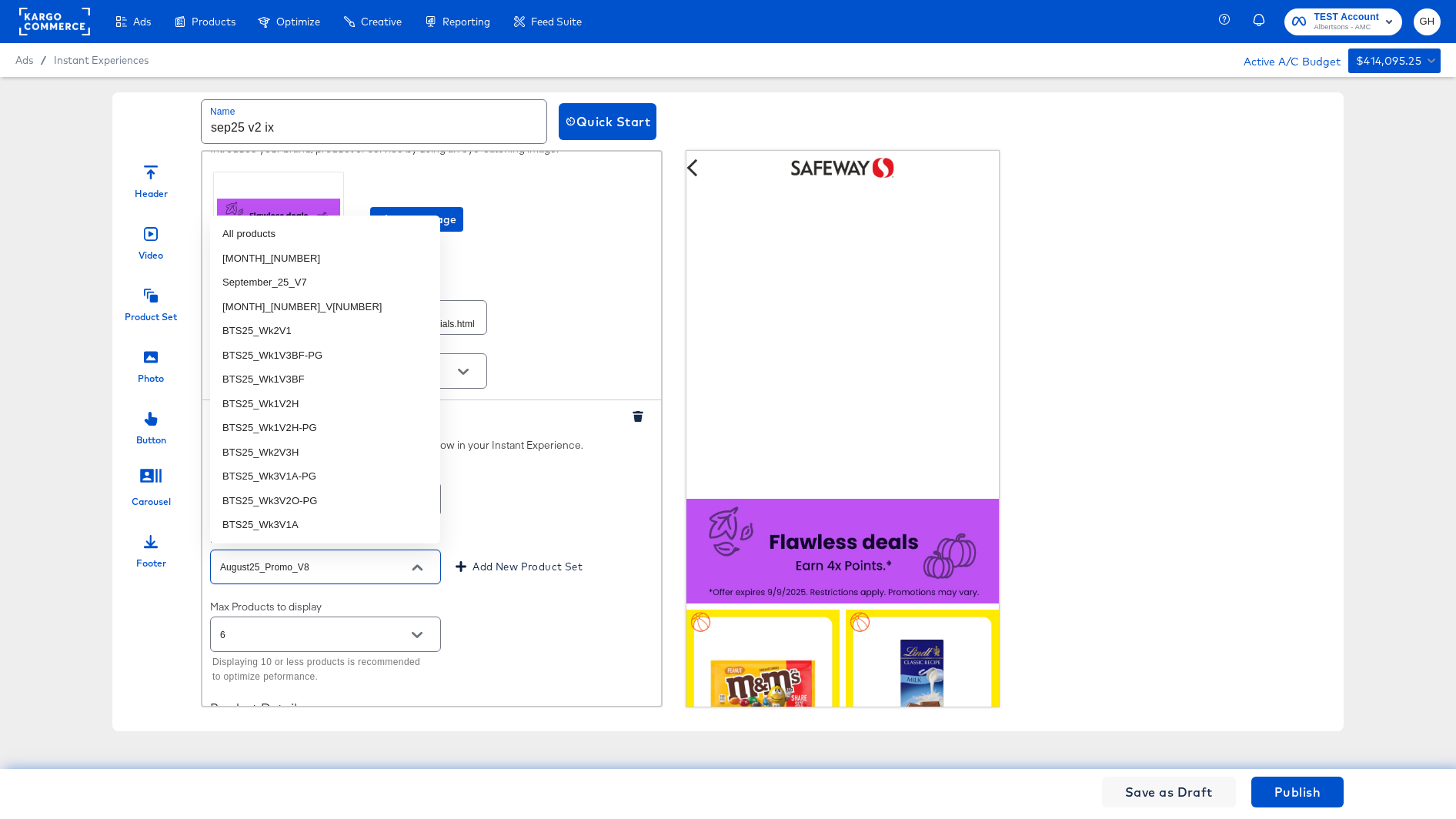 click on "August25_Promo_V8" at bounding box center (313, 567) 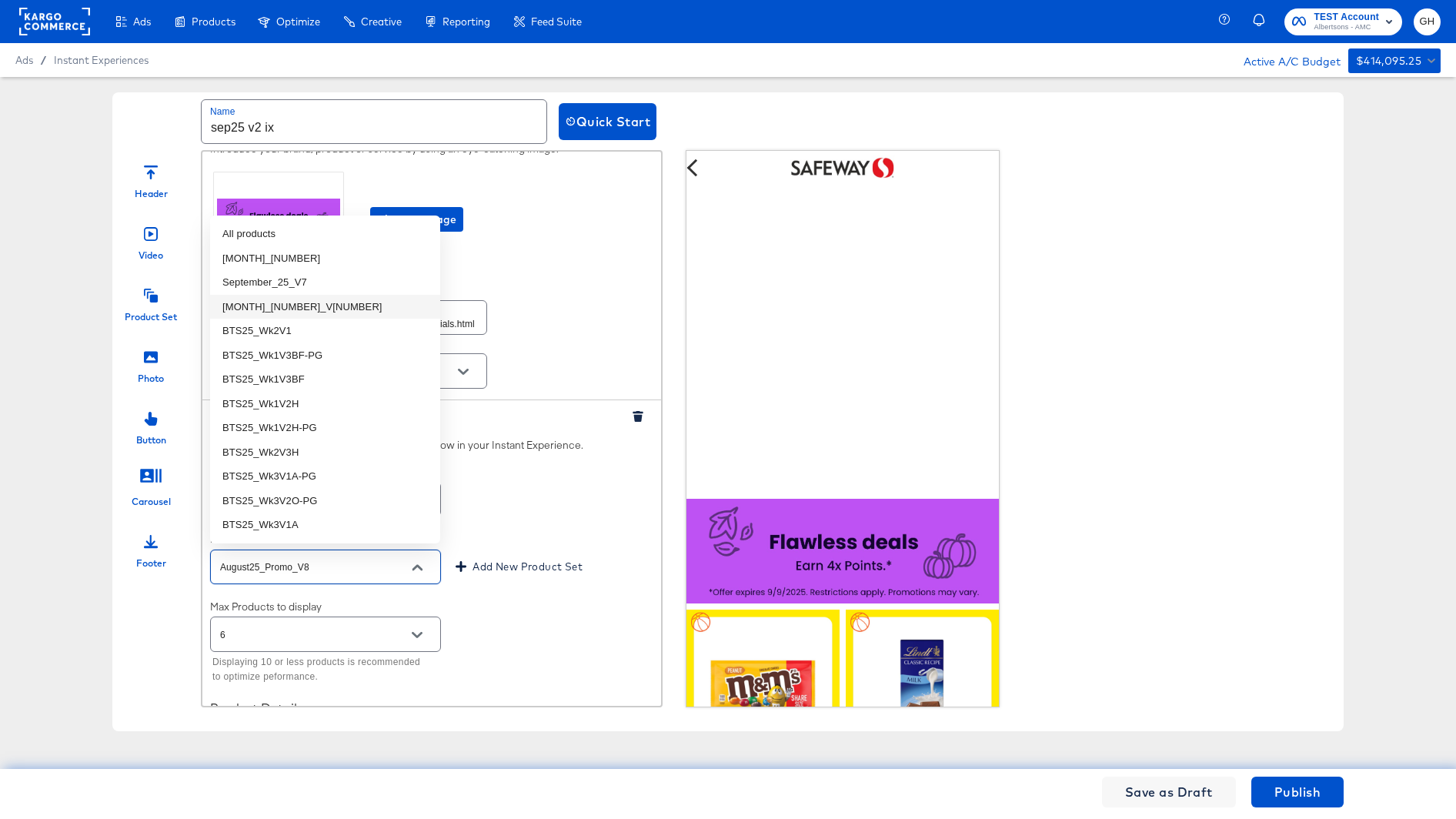 click on "September_25_V2" at bounding box center [325, 307] 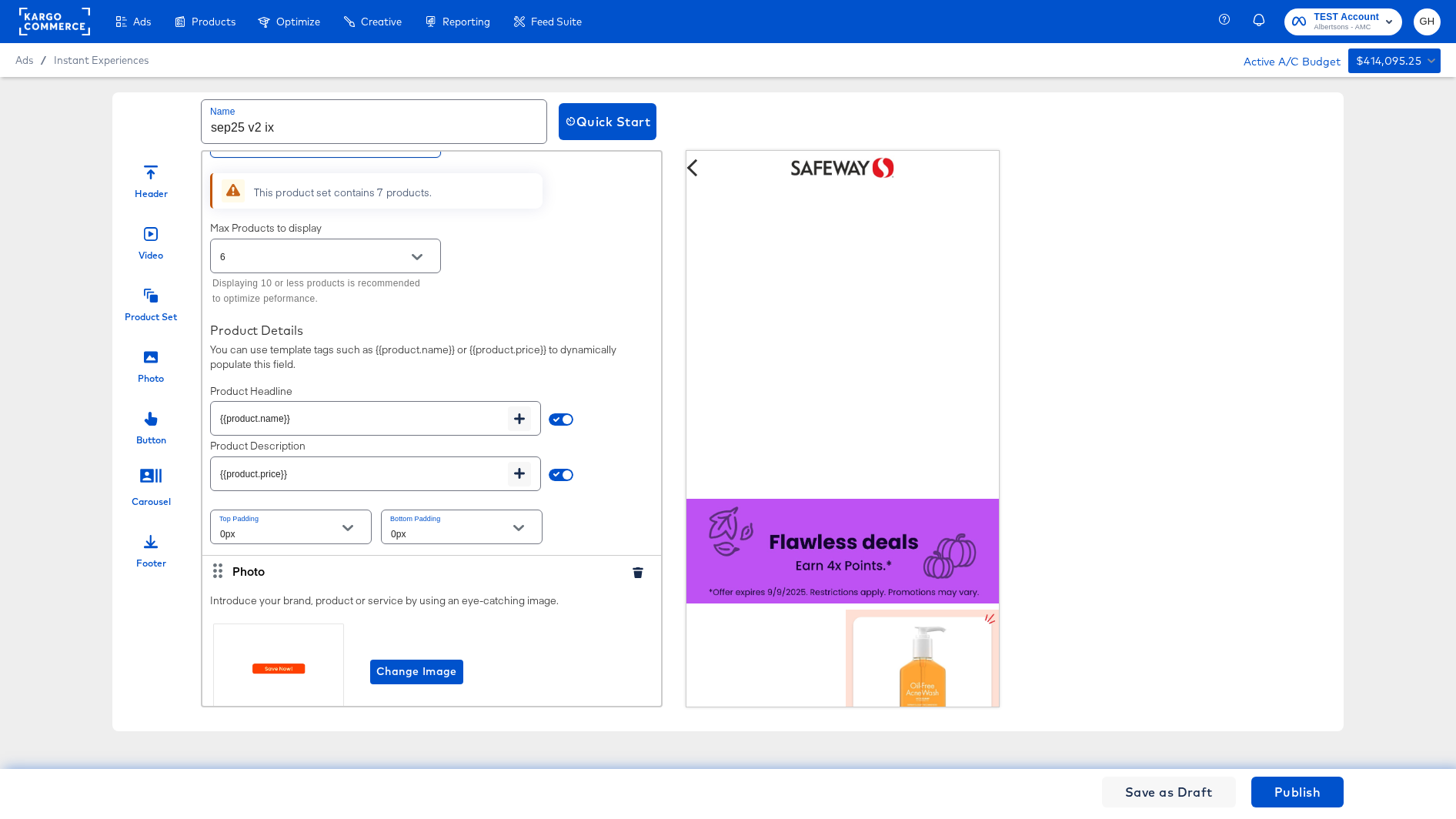 scroll, scrollTop: 973, scrollLeft: 0, axis: vertical 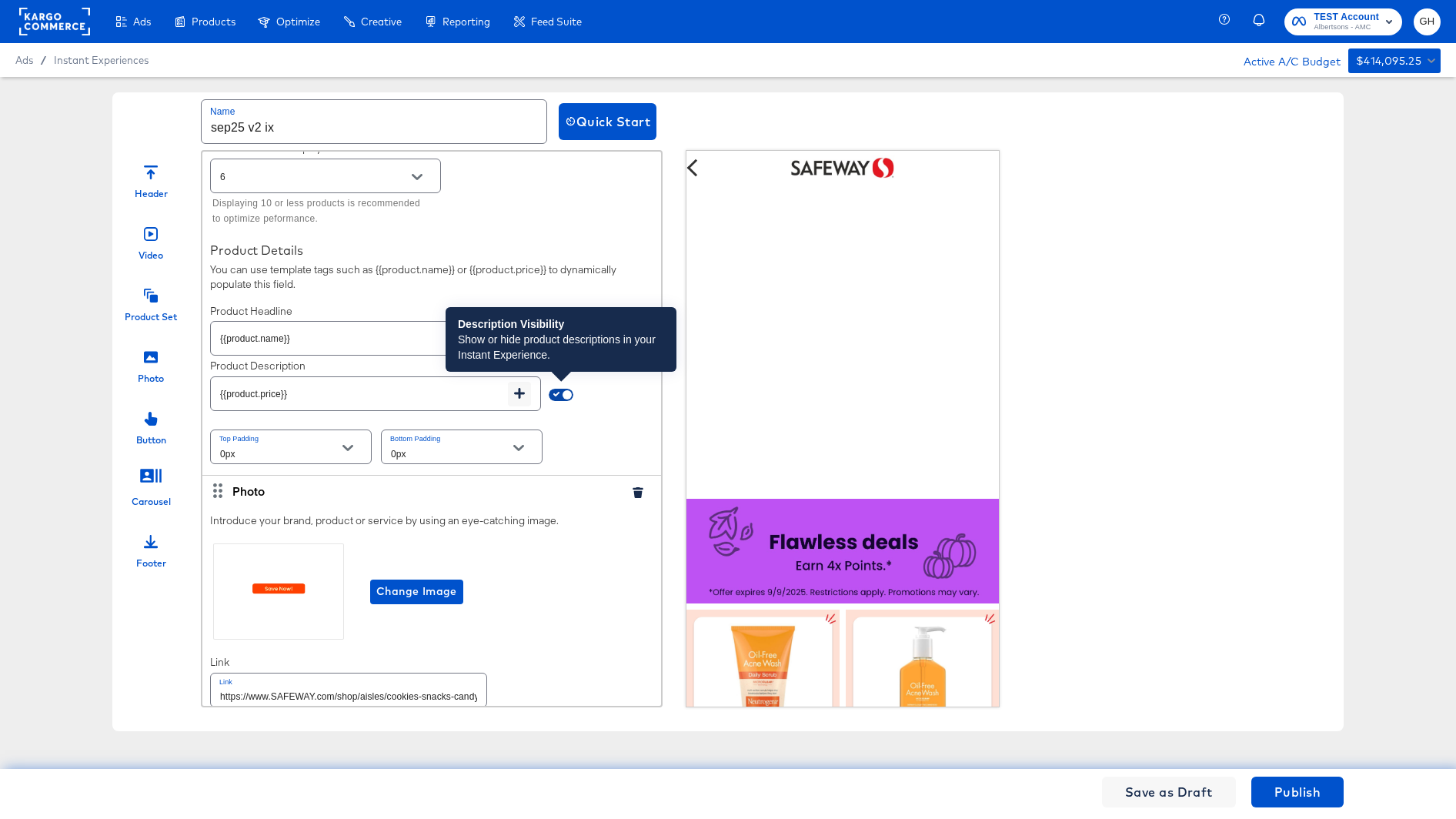 click at bounding box center [567, 398] 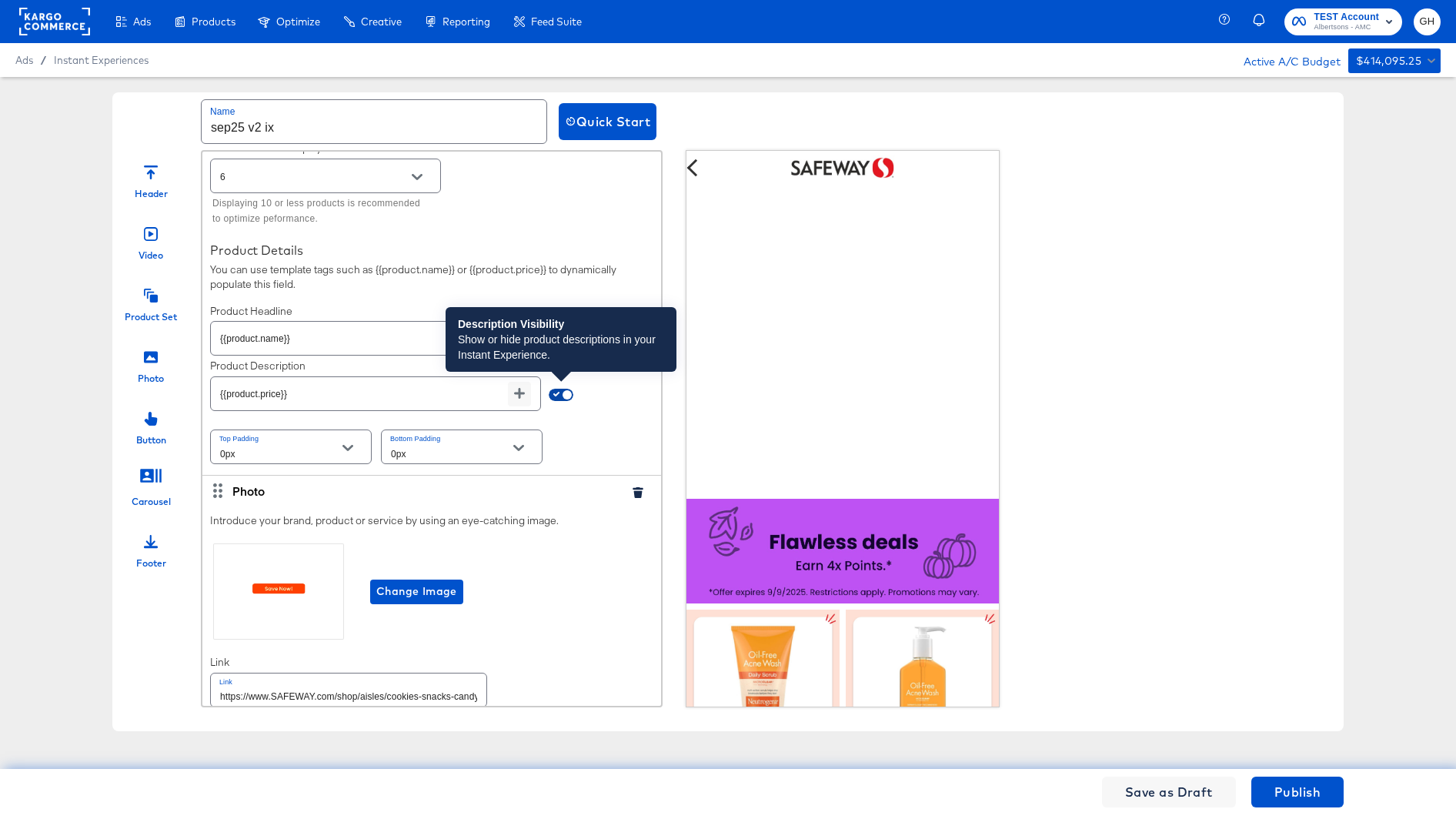 checkbox on "false" 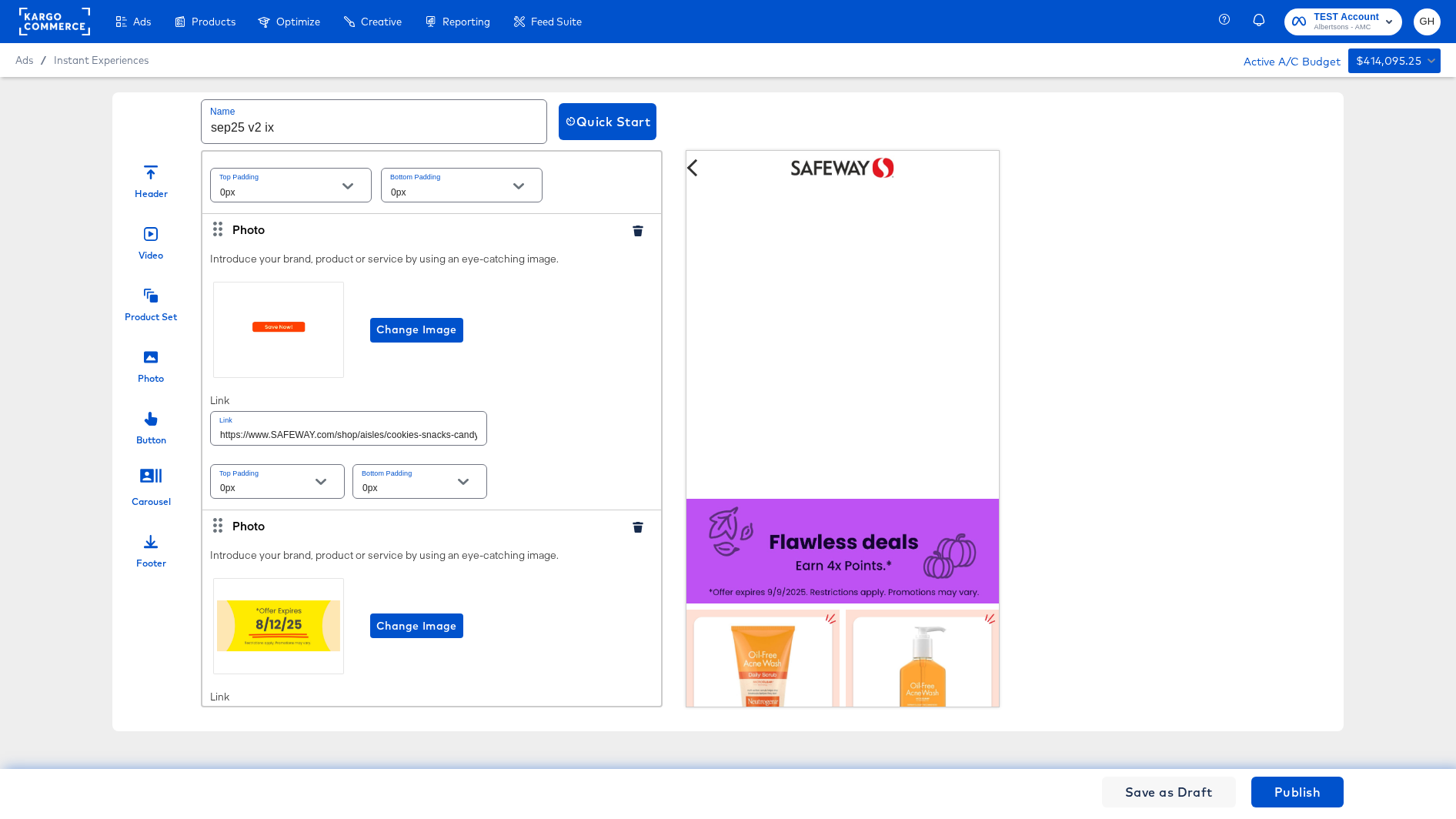 scroll, scrollTop: 1256, scrollLeft: 0, axis: vertical 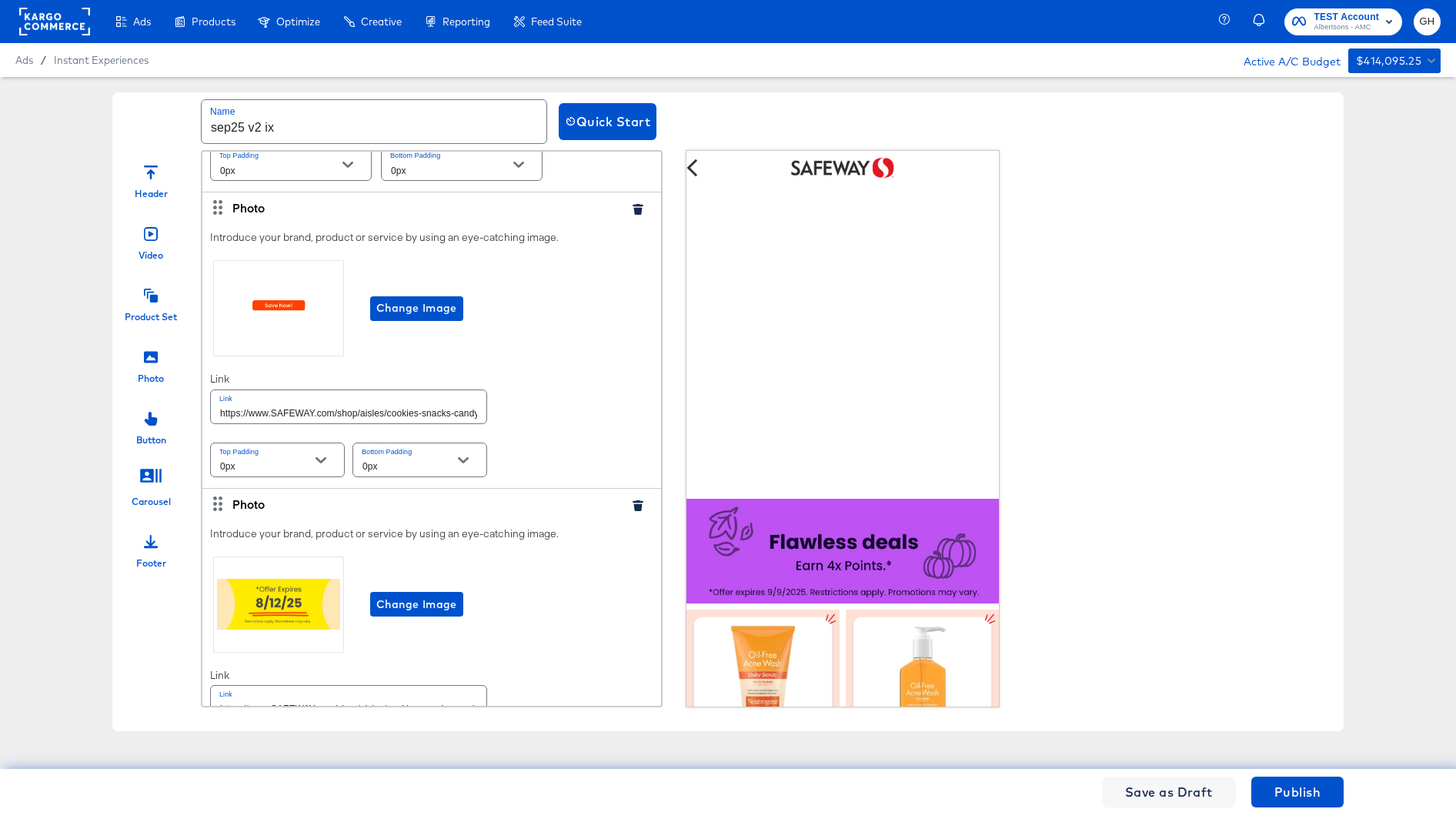click on "https://www.SAFEWAY.com/shop/aisles/cookies-snacks-candy.html" at bounding box center (349, 406) 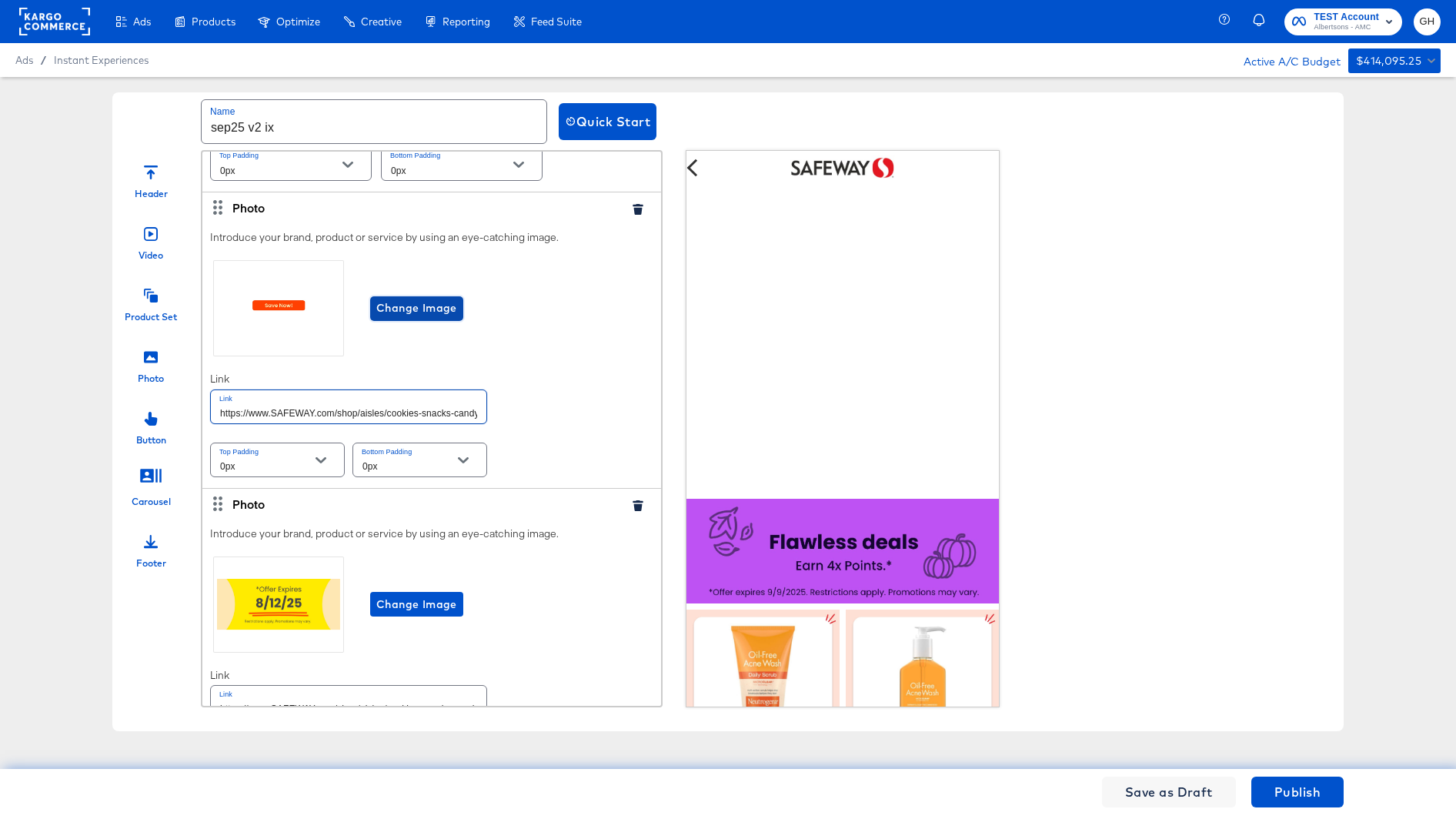 click on "Change Image" at bounding box center (416, 308) 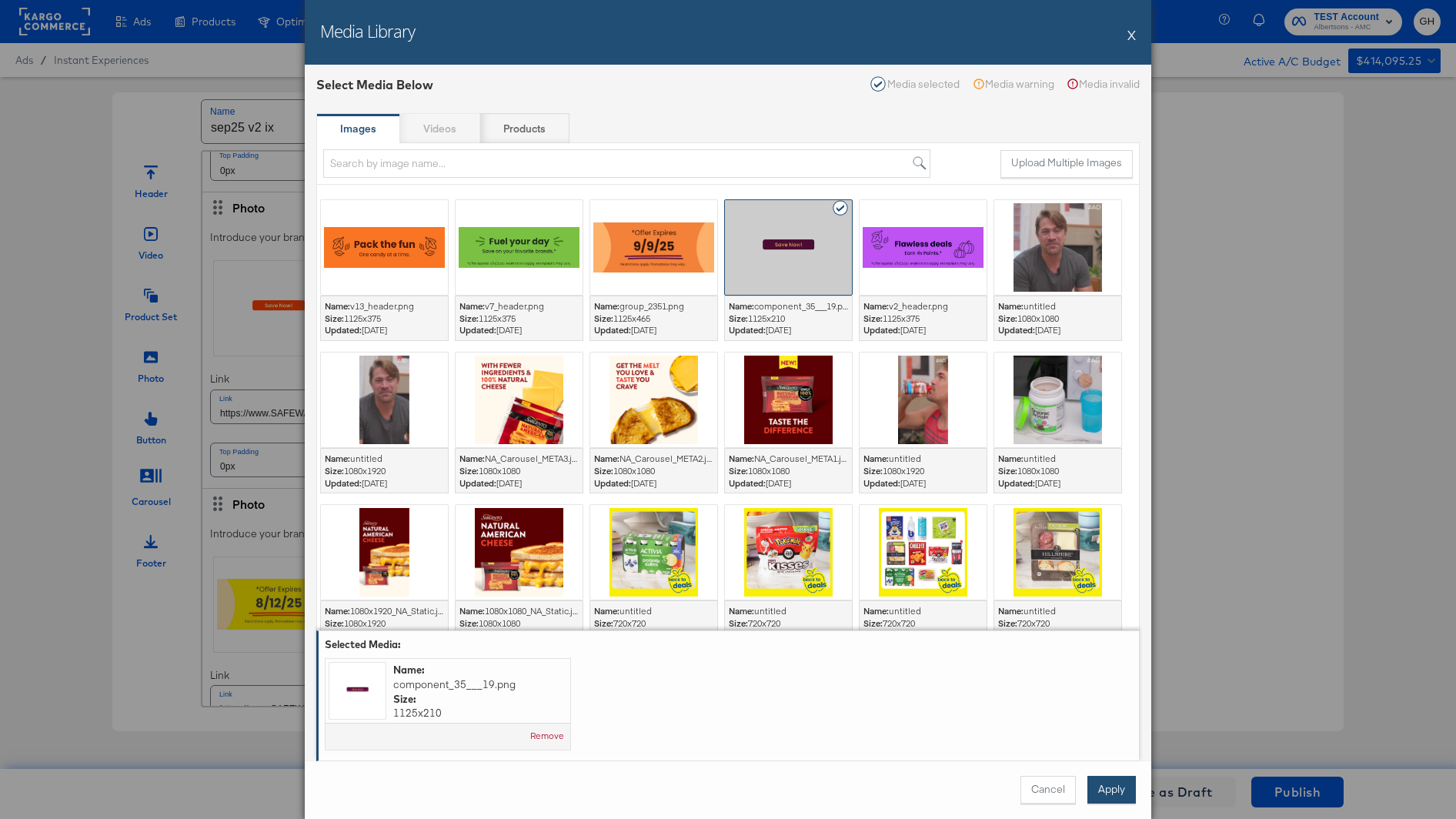 click on "Apply" at bounding box center (1111, 790) 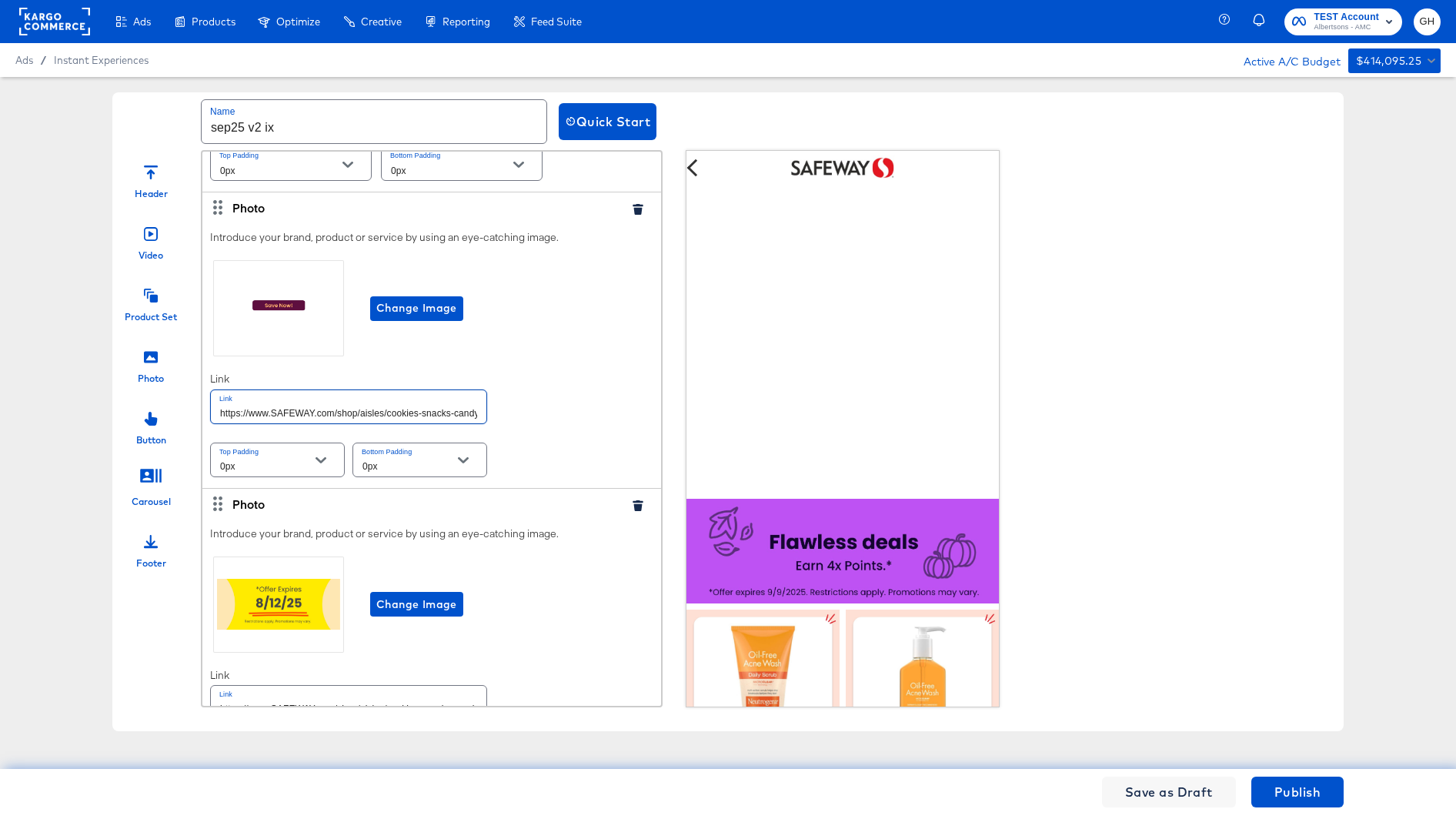 click on "https://www.SAFEWAY.com/shop/aisles/cookies-snacks-candy.html" at bounding box center (349, 406) 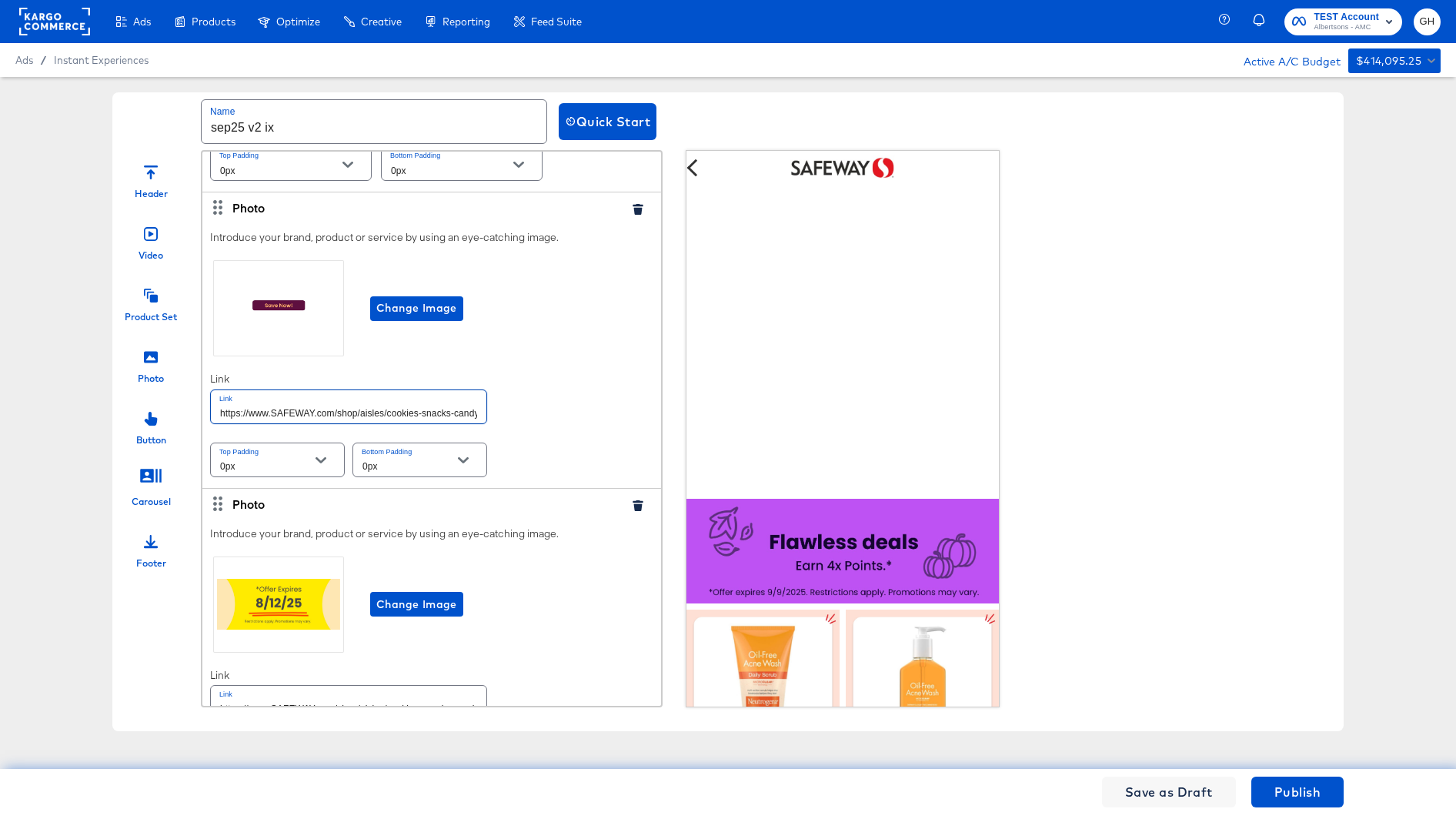 click on "https://www.SAFEWAY.com/shop/aisles/cookies-snacks-candy.html" at bounding box center (349, 406) 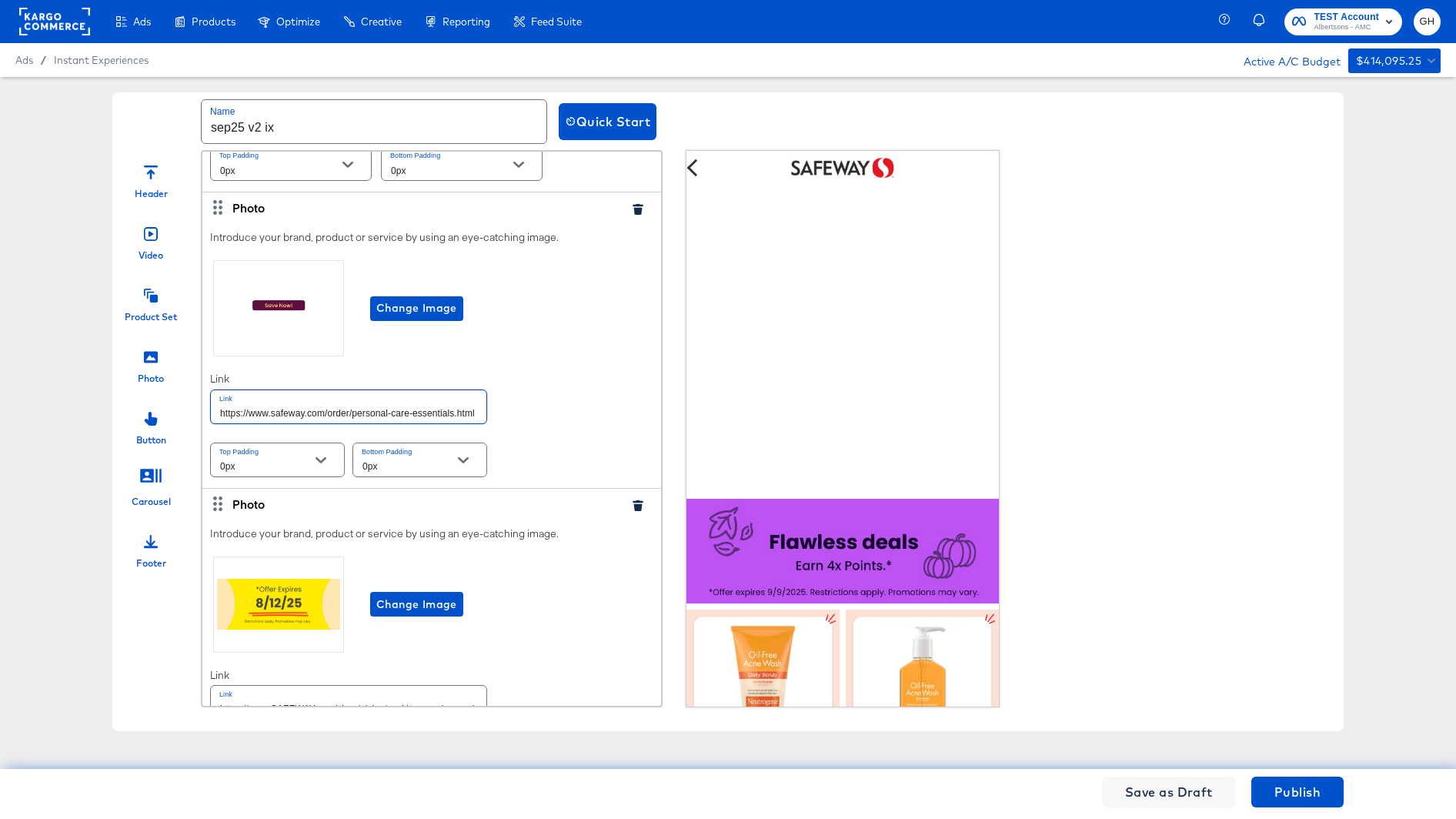 type on "https://www.safeway.com/order/personal-care-essentials.html" 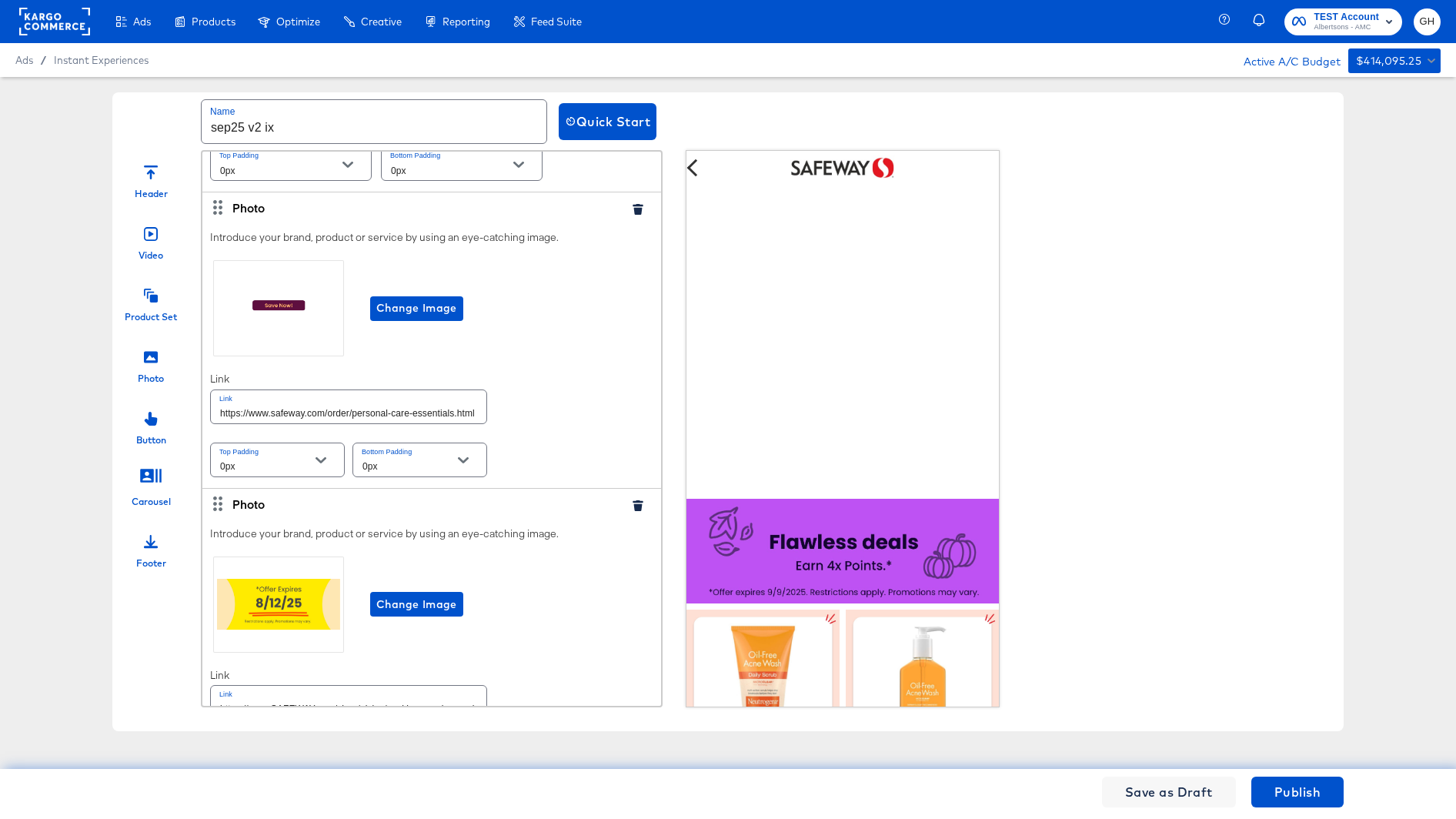 click on "Introduce your brand, product or service by using an eye-catching image. Change Image Link Link https://www.safeway.com/order/personal-care-essentials.html Top Padding 0px Bottom Padding 0px" at bounding box center [432, 355] 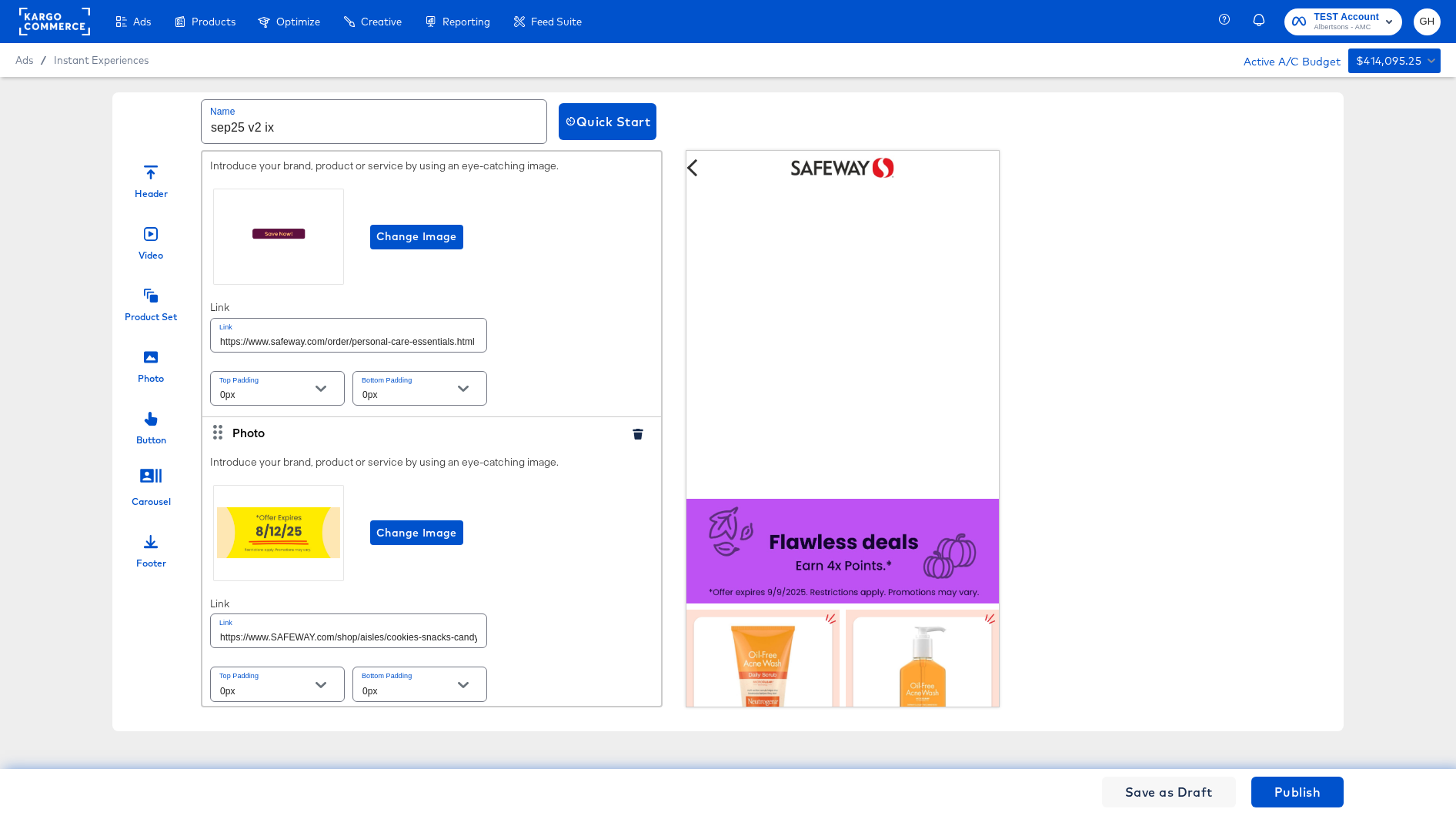 scroll, scrollTop: 1327, scrollLeft: 0, axis: vertical 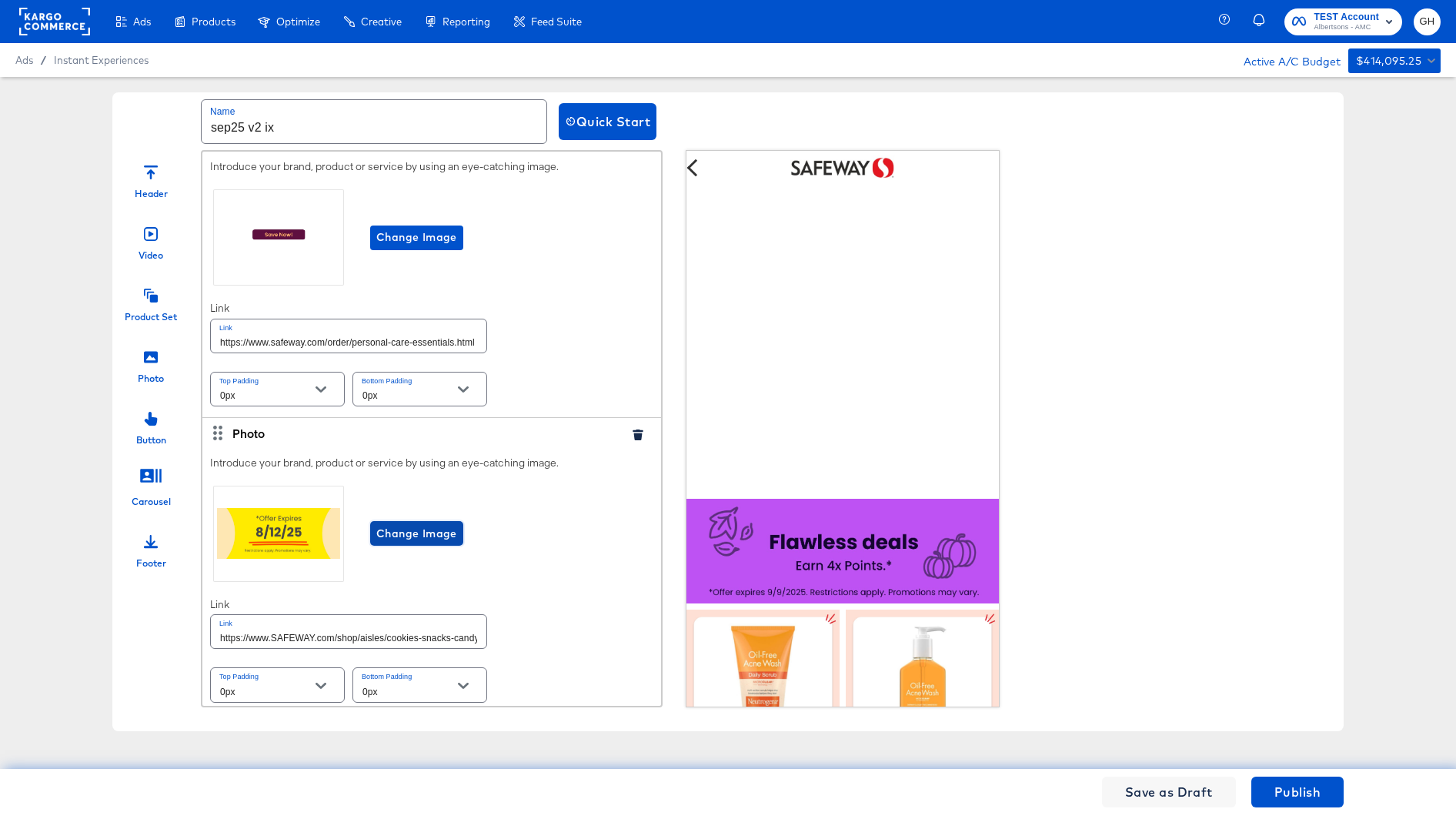 click on "Change Image" at bounding box center (416, 533) 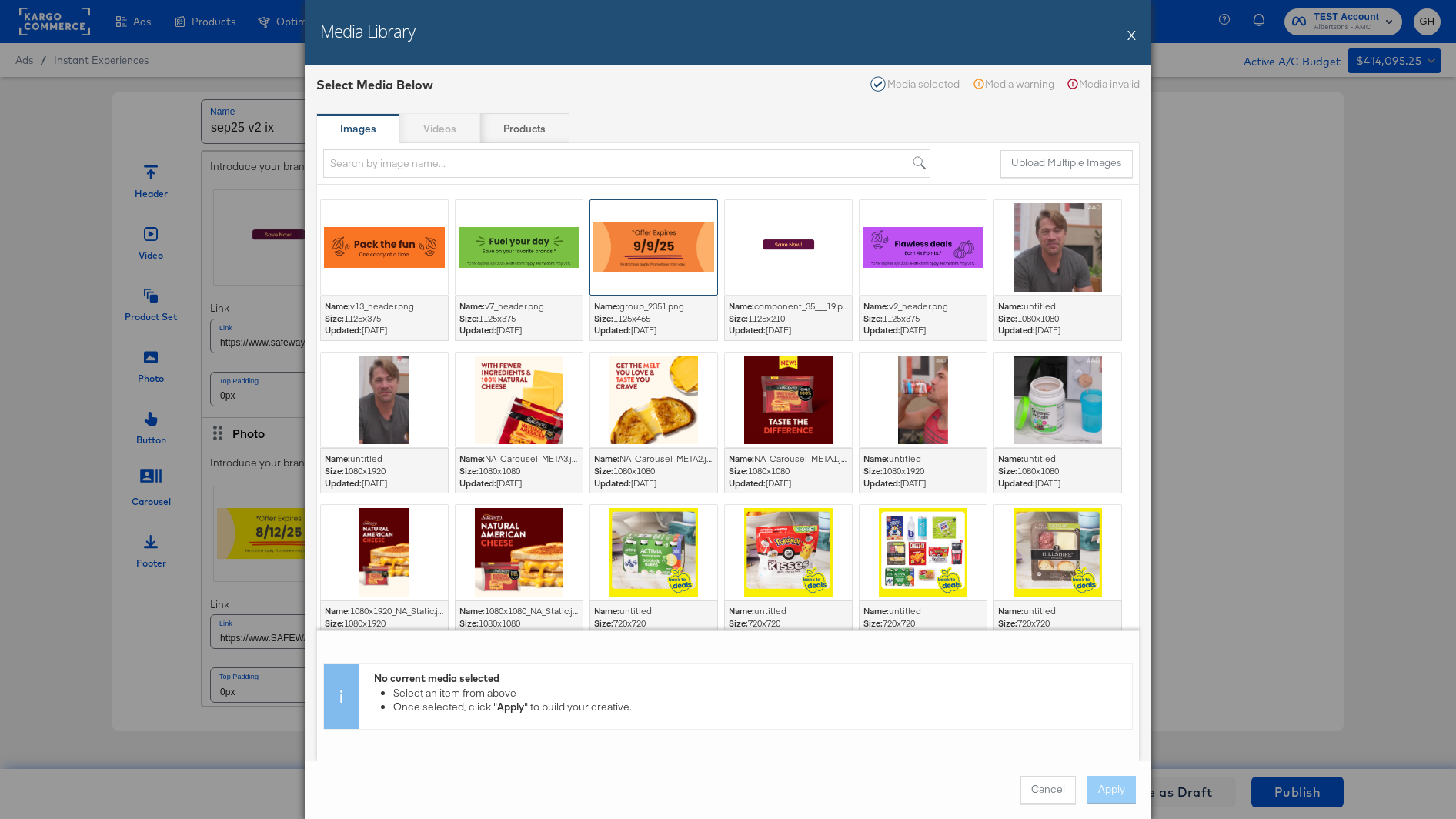 click at bounding box center [653, 247] 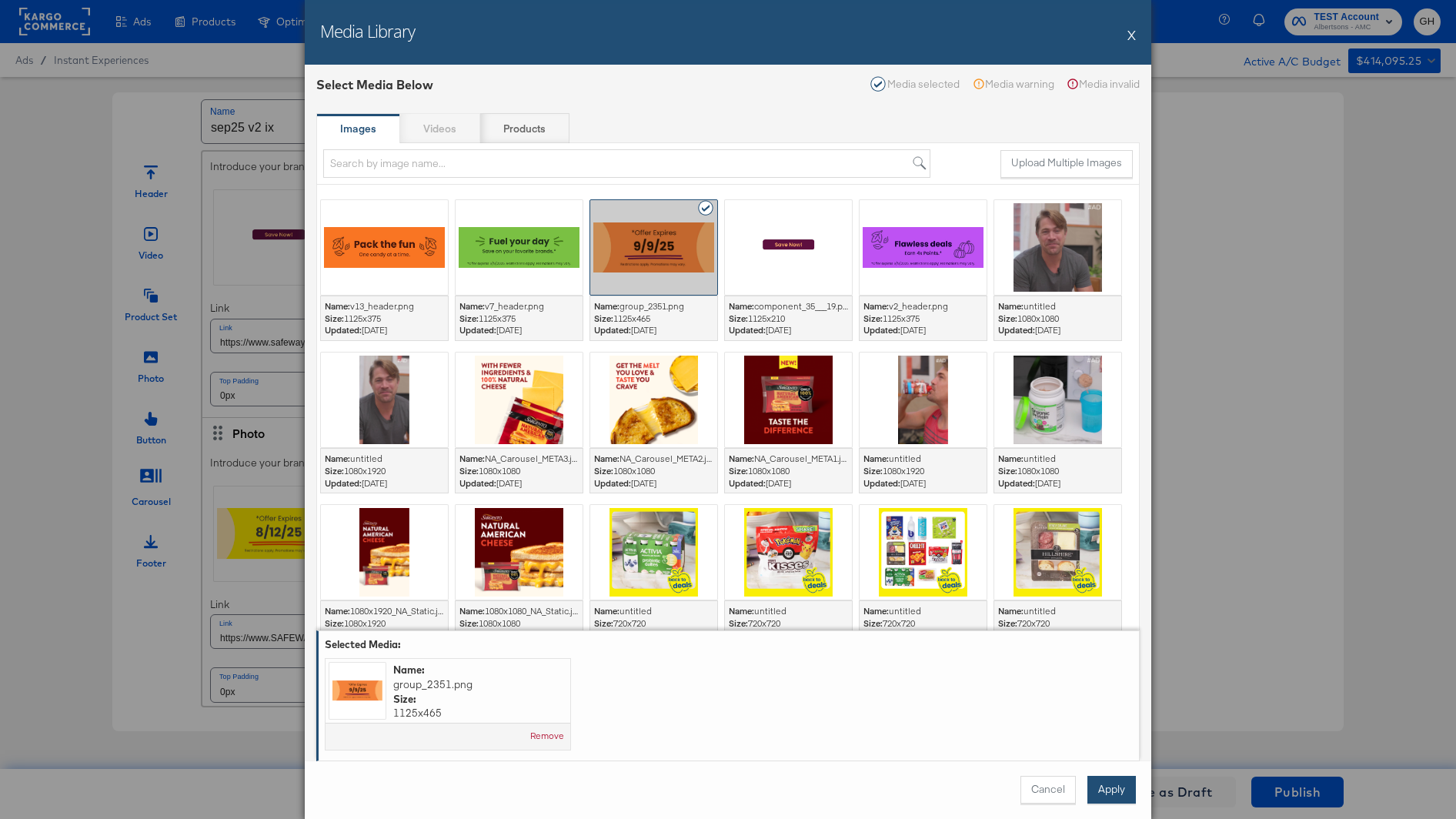 click on "Apply" at bounding box center (1111, 790) 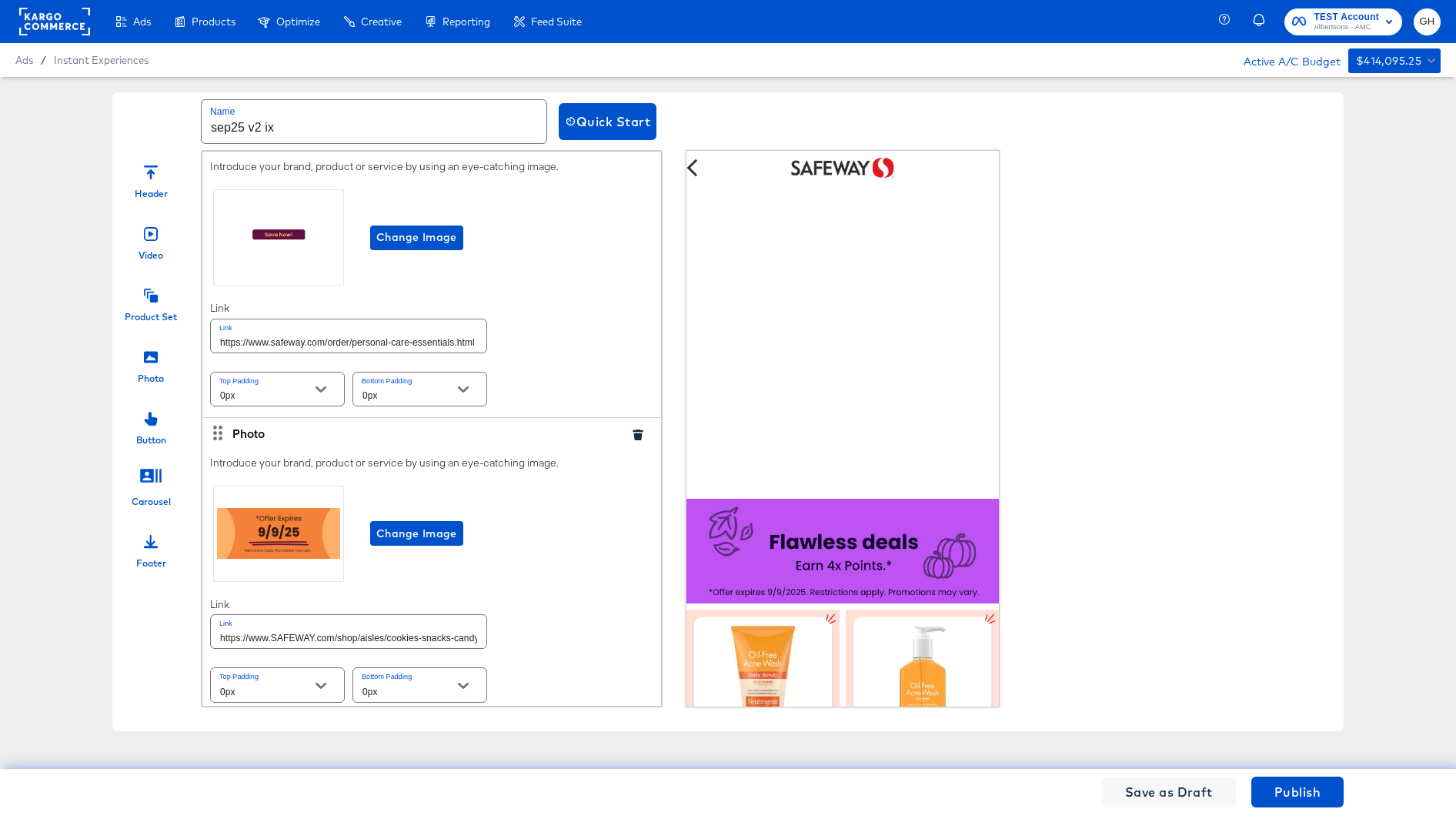 click on "https://www.SAFEWAY.com/shop/aisles/cookies-snacks-candy.html" at bounding box center (349, 631) 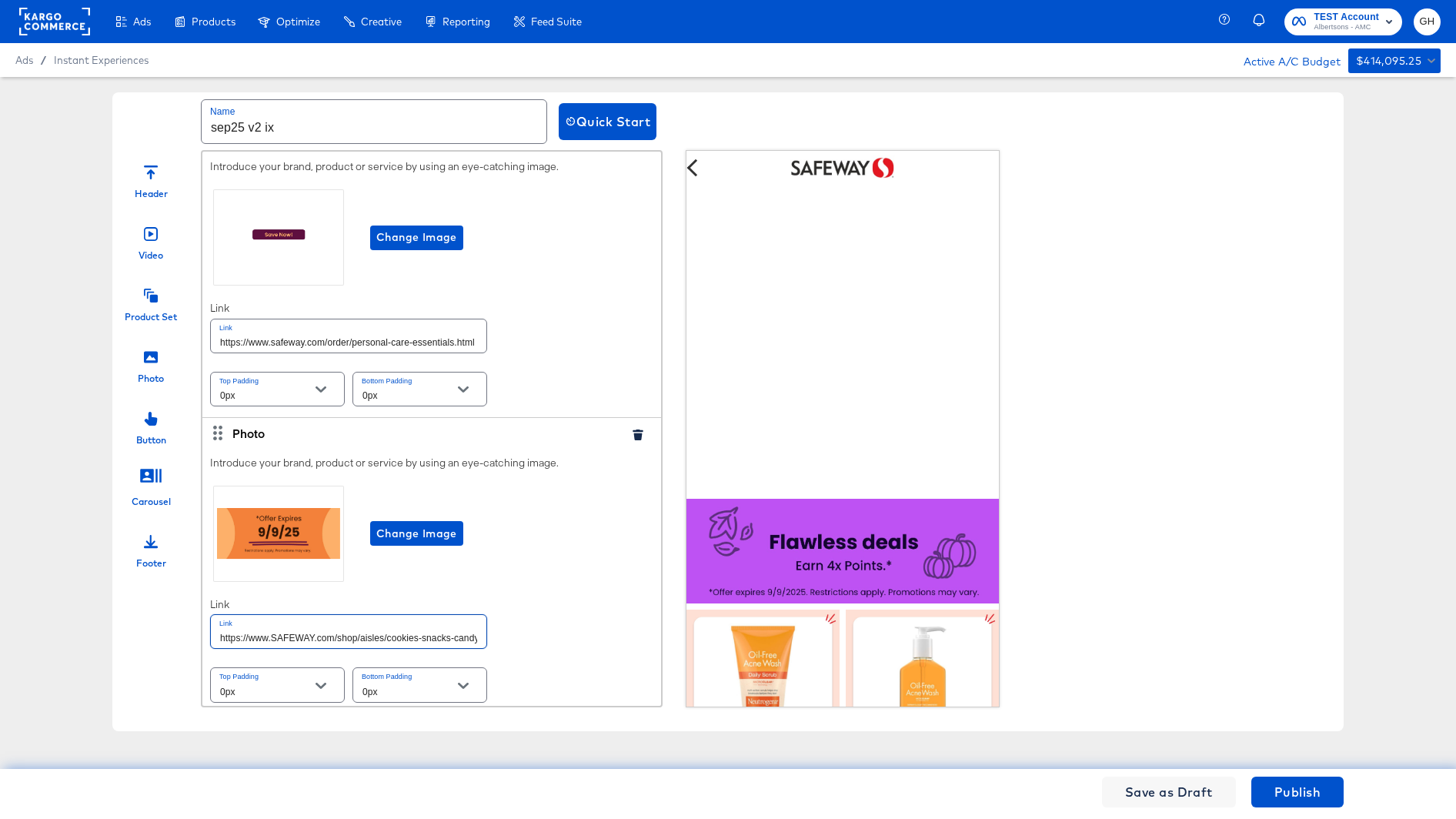 click on "https://www.SAFEWAY.com/shop/aisles/cookies-snacks-candy.html" at bounding box center [349, 631] 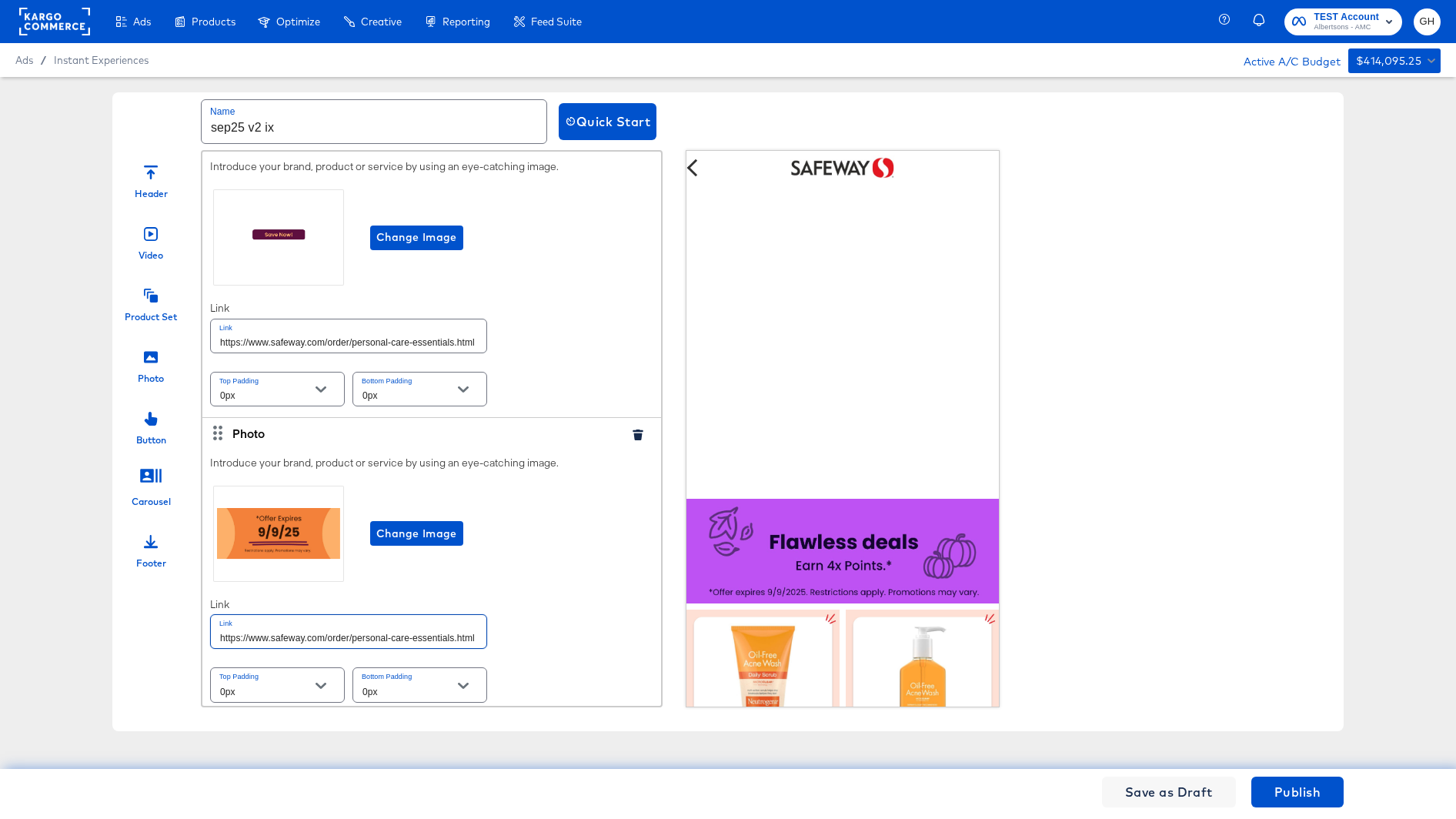 type on "https://www.safeway.com/order/personal-care-essentials.html" 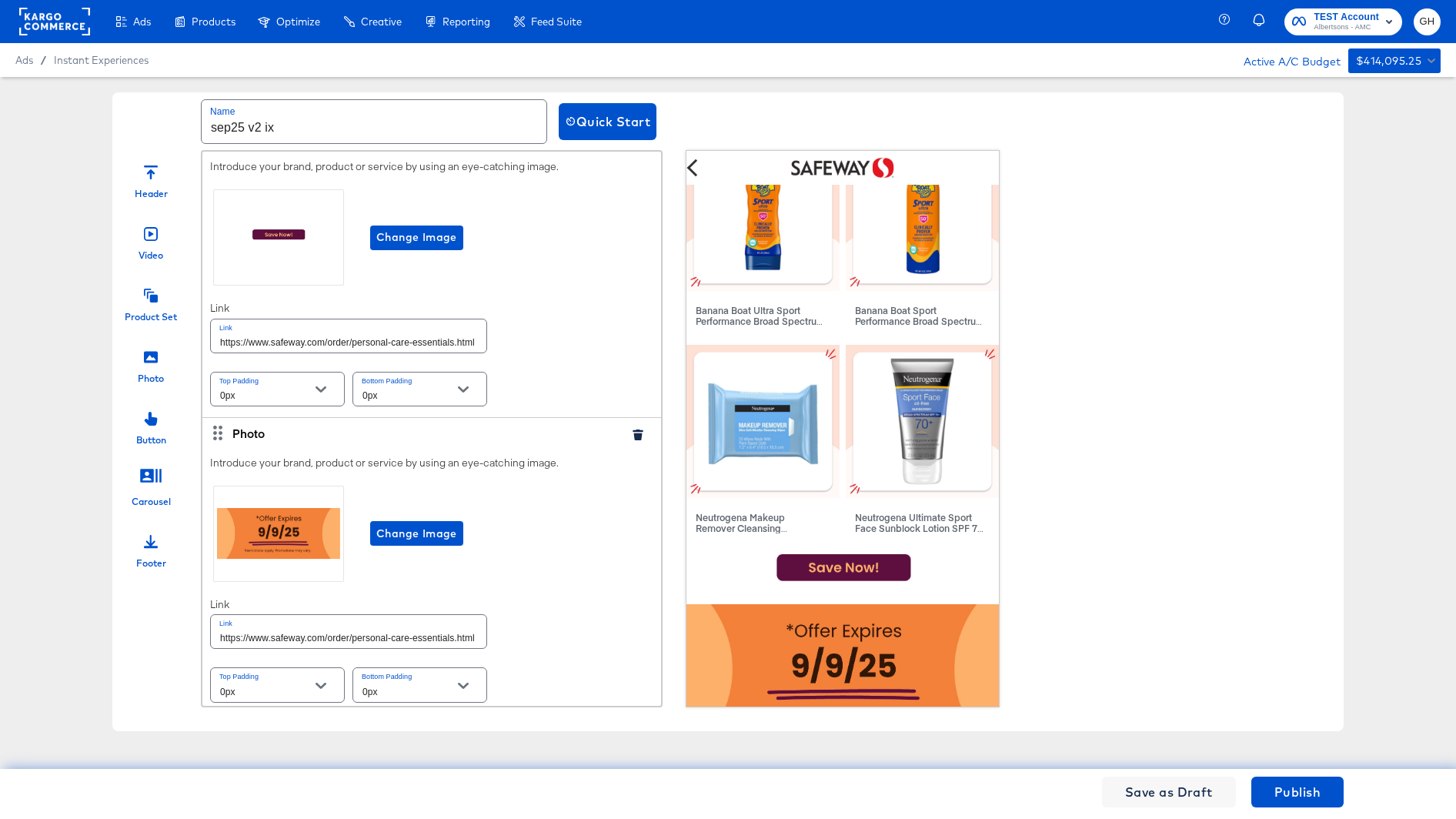 scroll, scrollTop: 706, scrollLeft: 0, axis: vertical 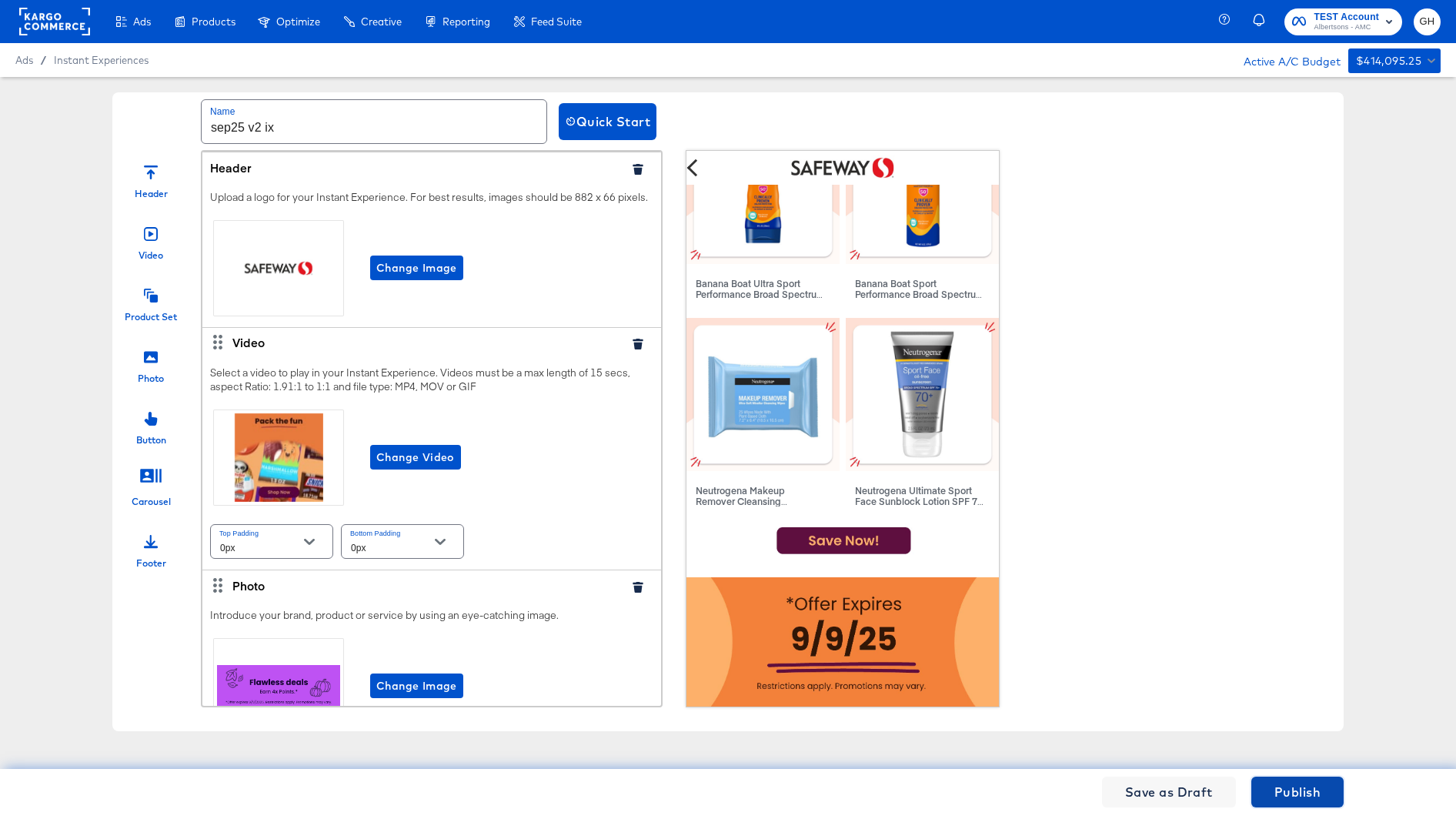 click on "Publish" at bounding box center (1297, 792) 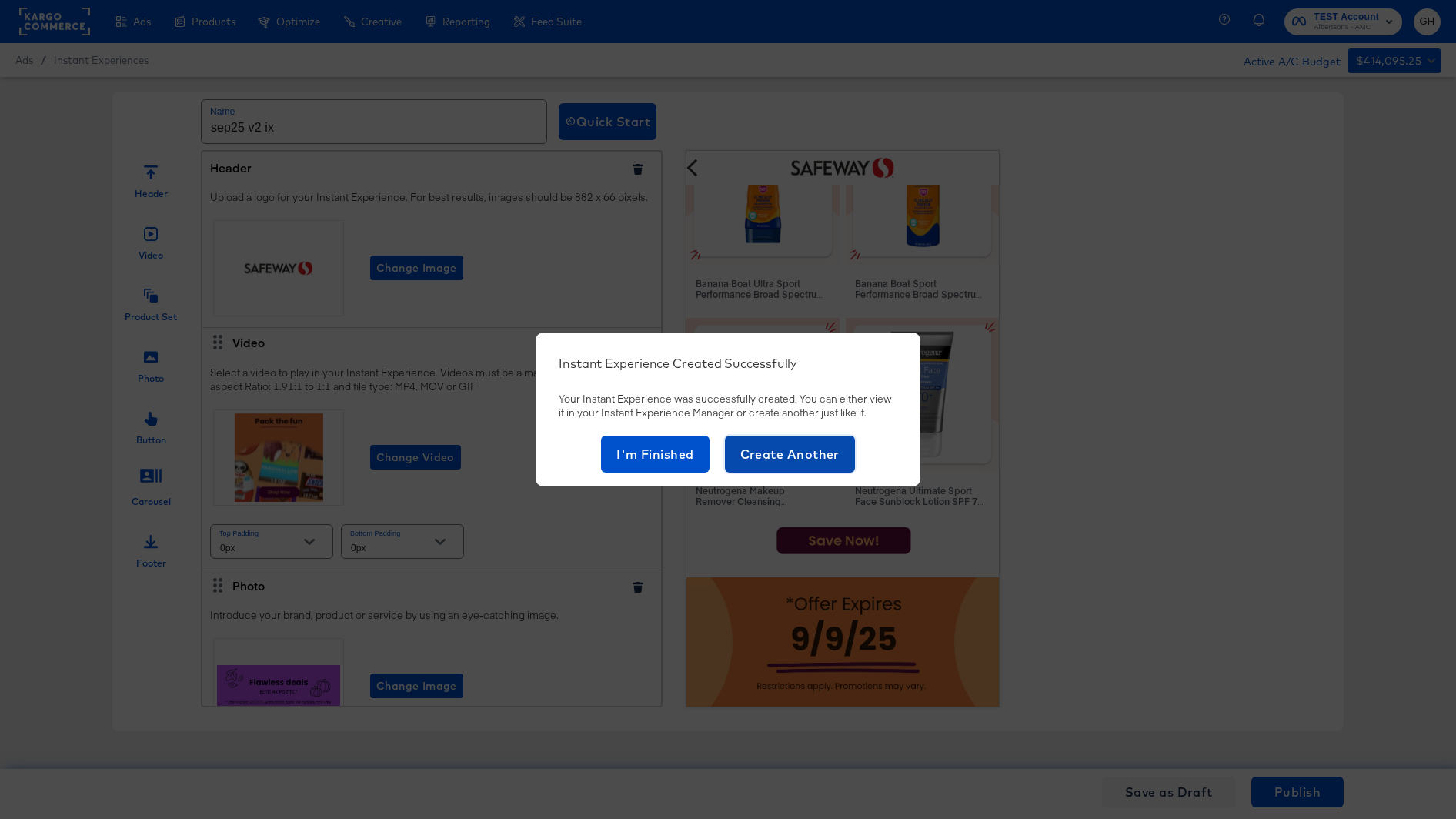 click on "Create Another" at bounding box center (790, 454) 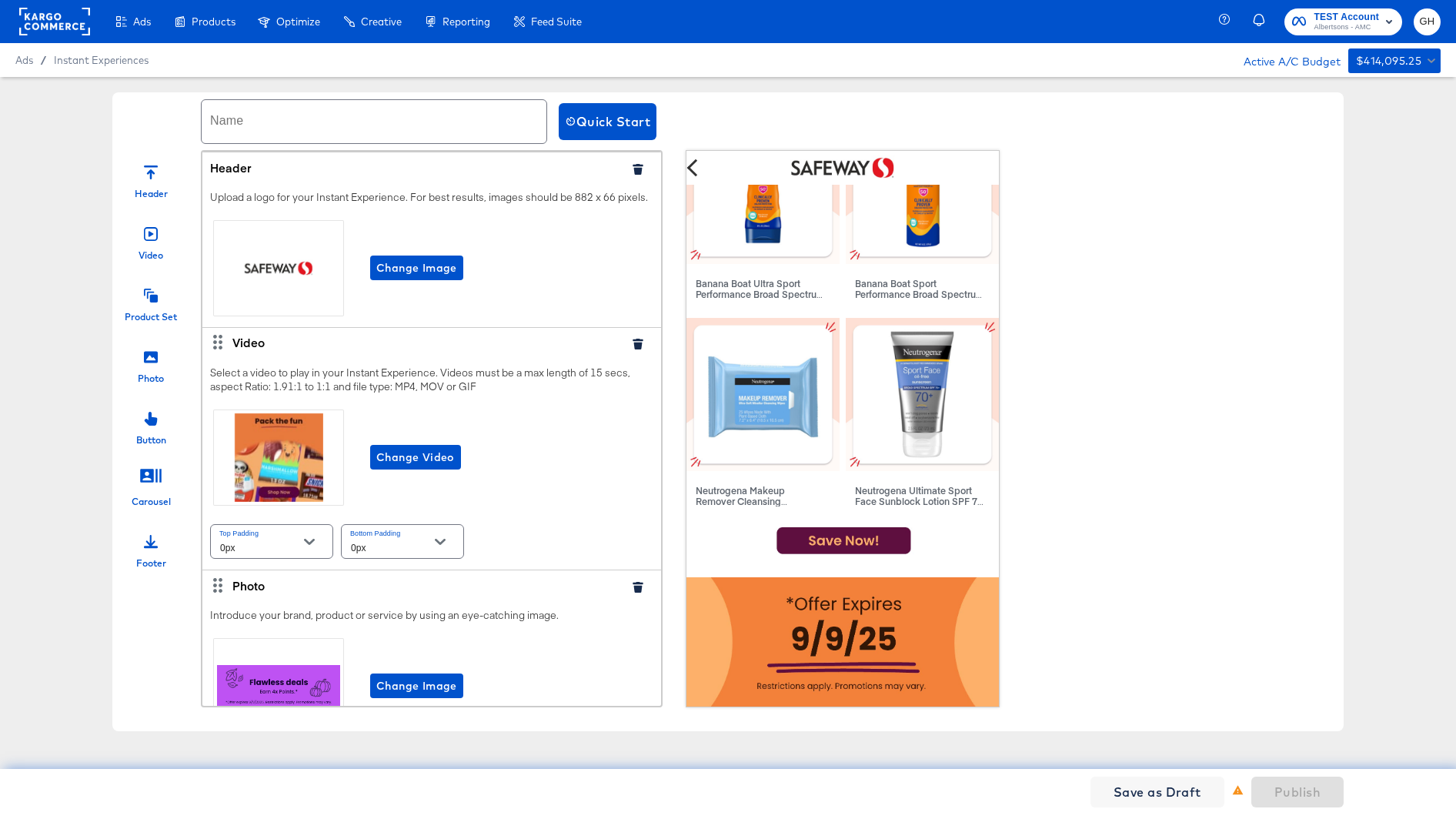 click at bounding box center [374, 122] 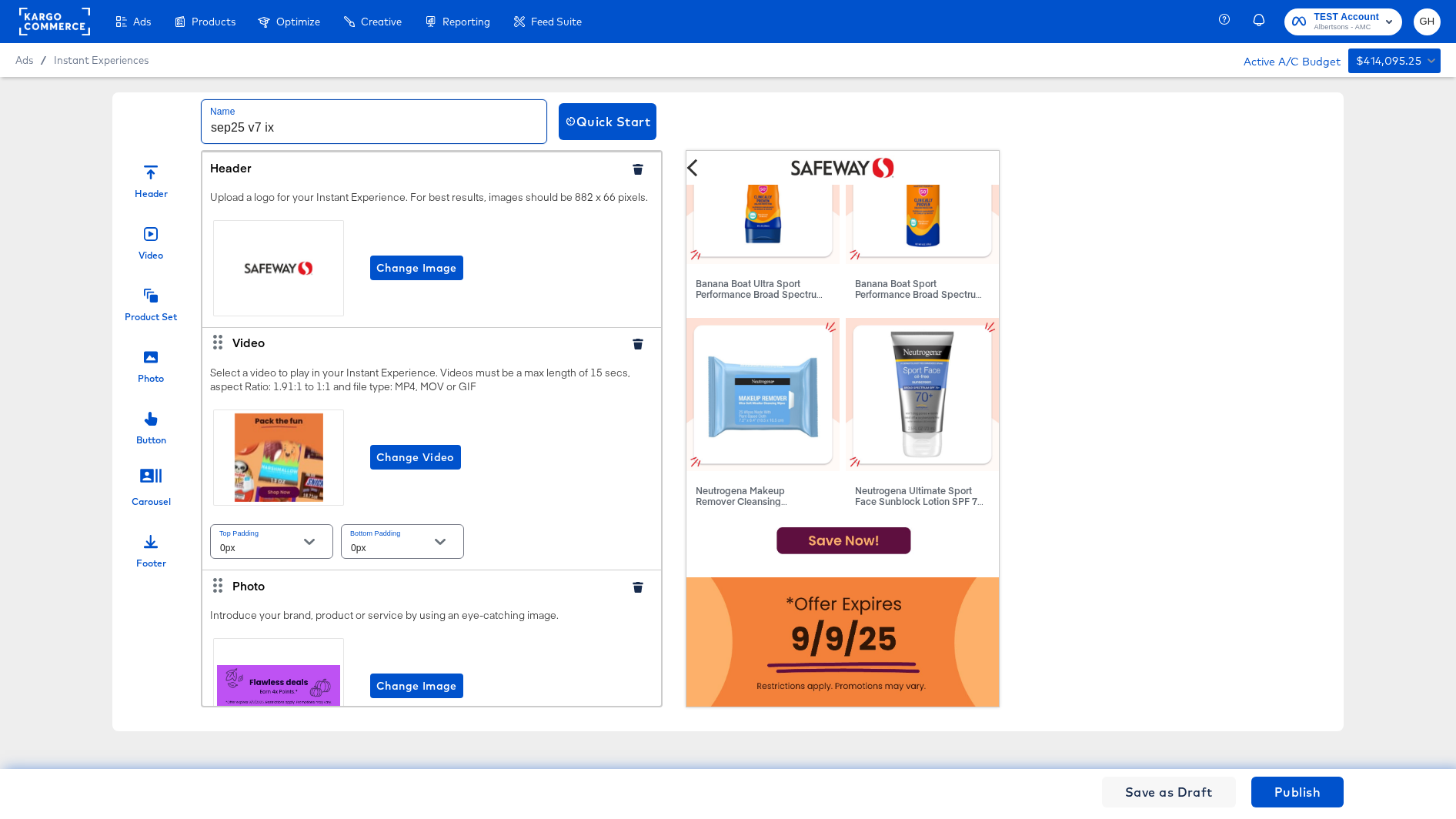 type on "sep25 v7 ix" 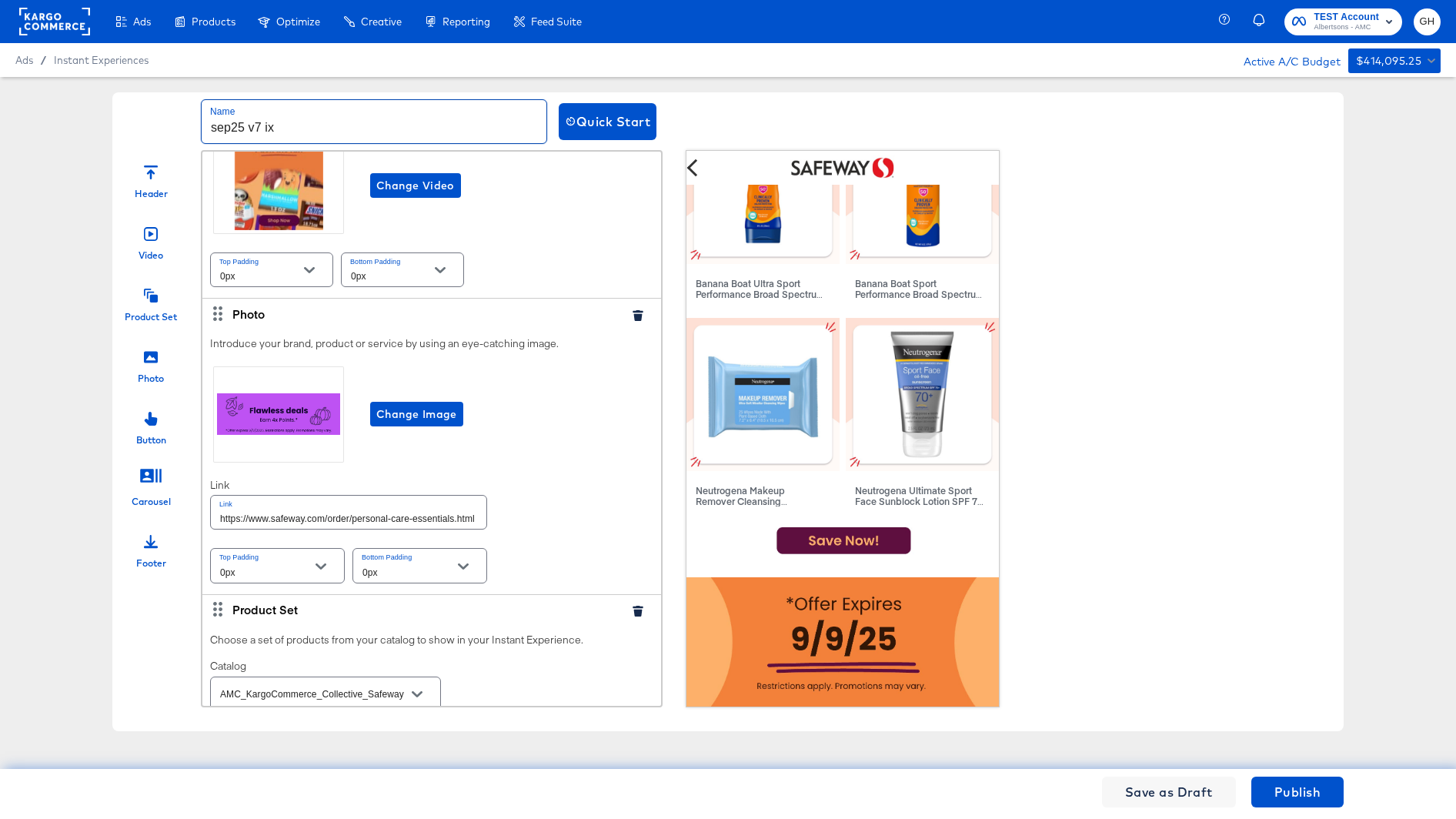 scroll, scrollTop: 313, scrollLeft: 0, axis: vertical 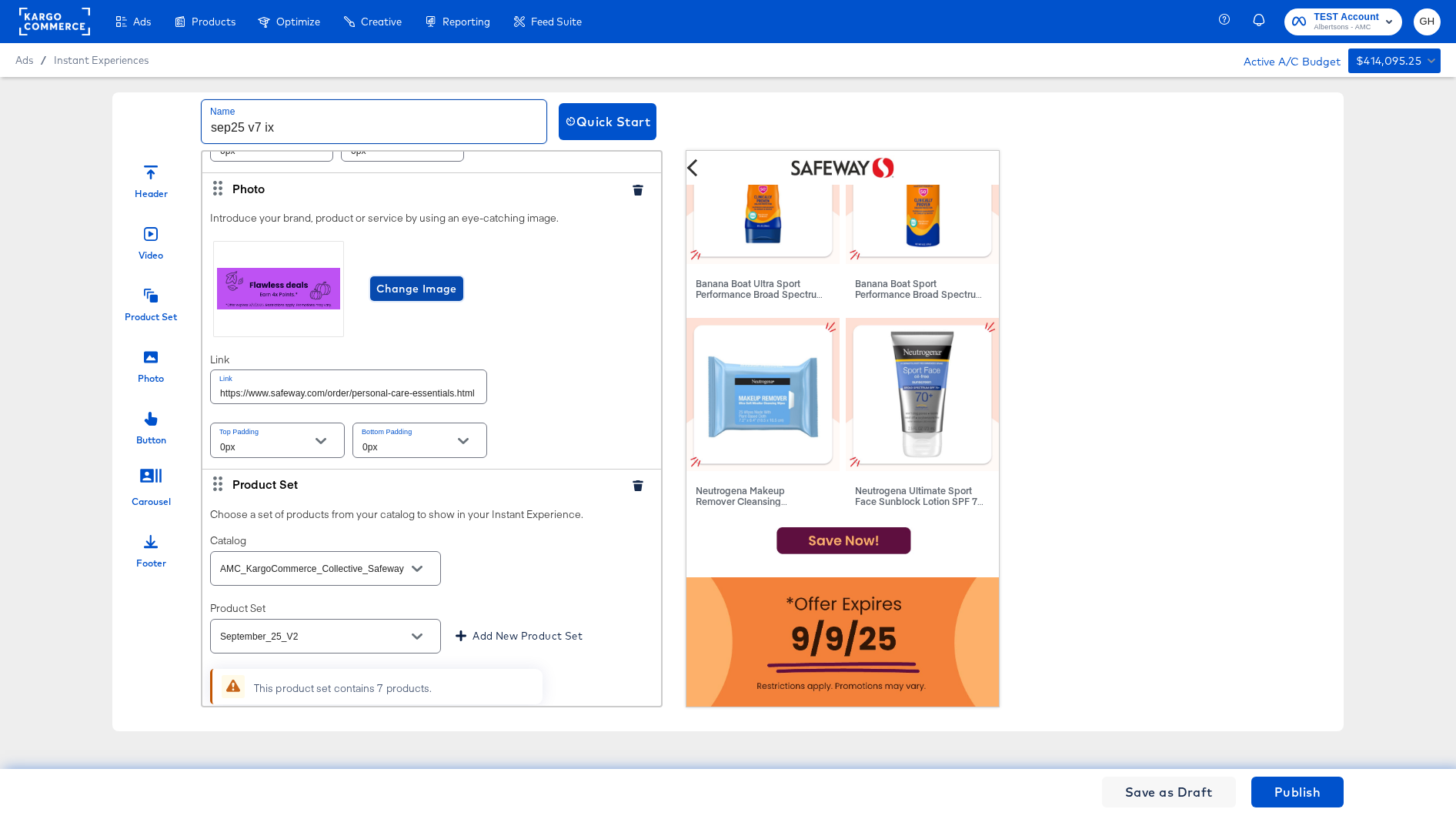 click on "Change Image" at bounding box center (416, 289) 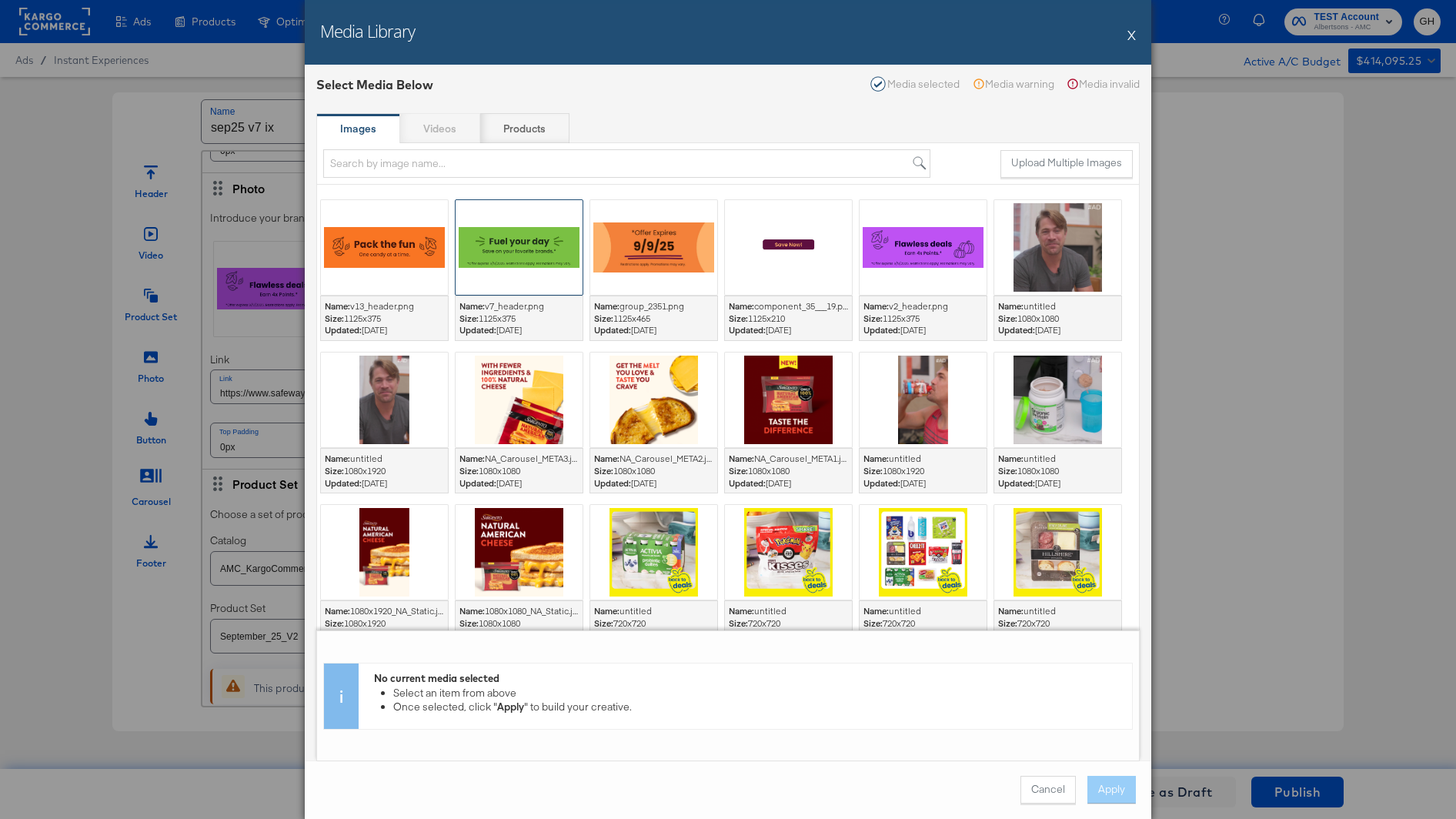 click at bounding box center (519, 247) 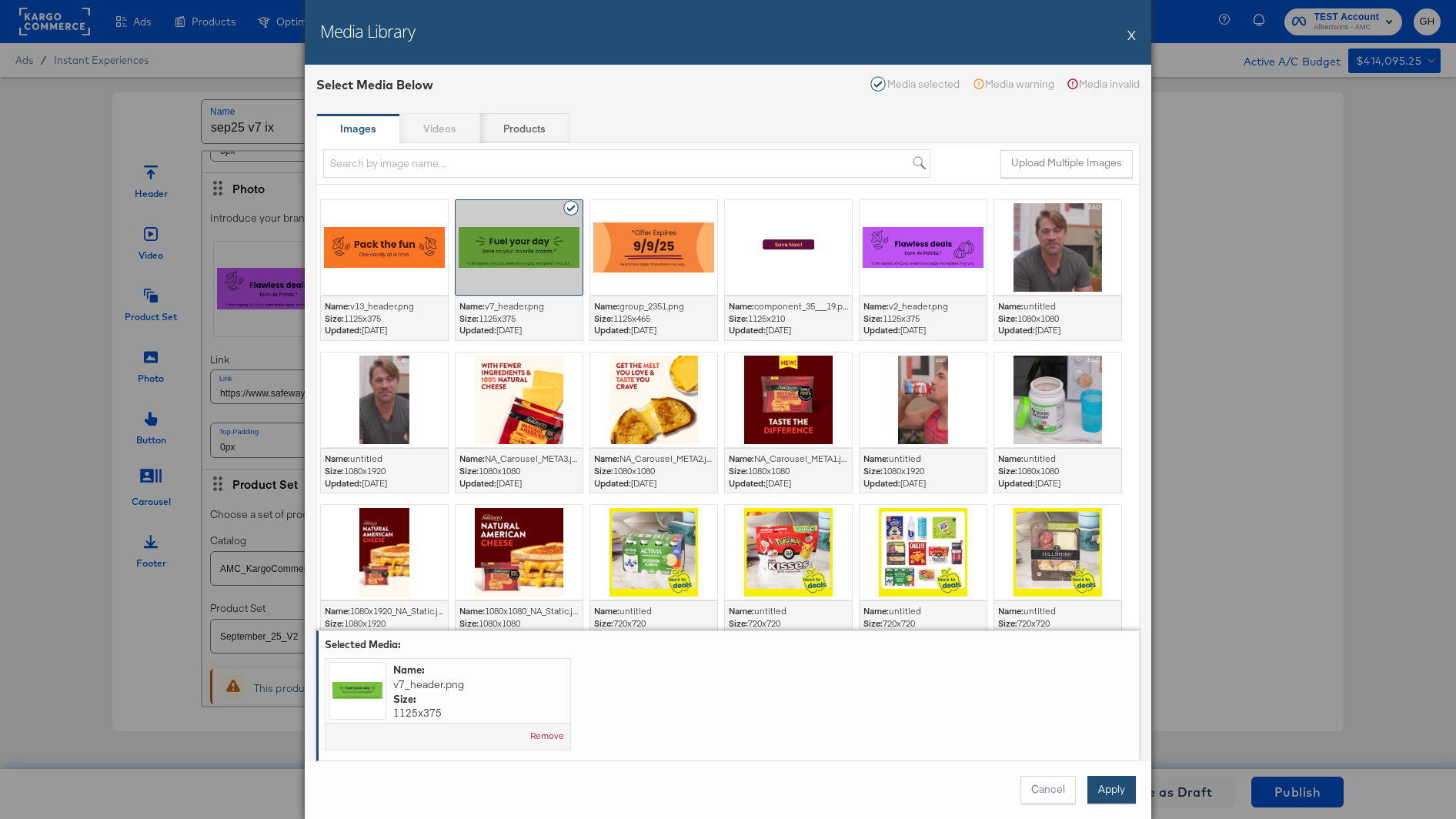 click on "Apply" at bounding box center (1111, 790) 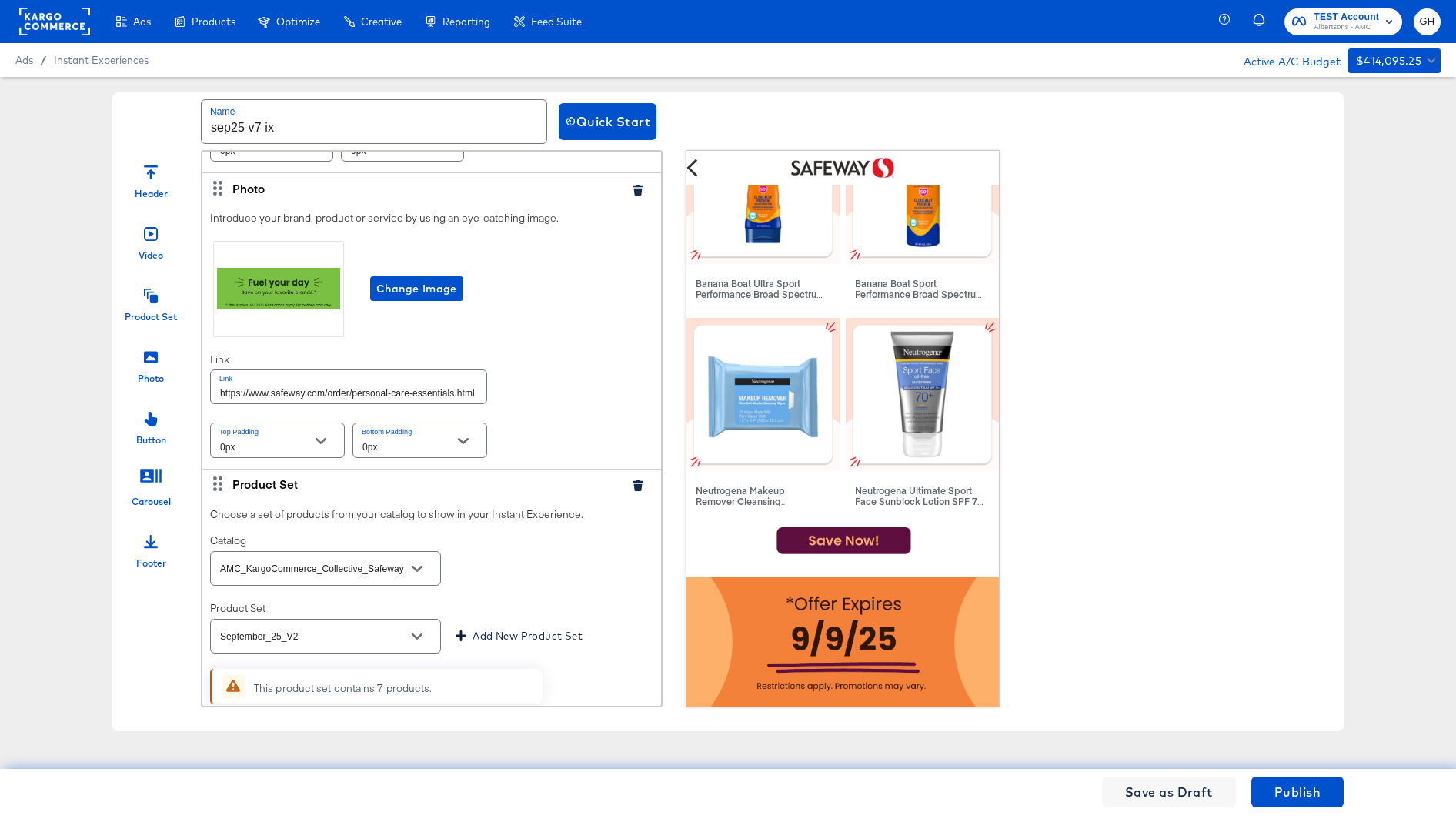 click on "https://www.safeway.com/order/personal-care-essentials.html" at bounding box center [349, 386] 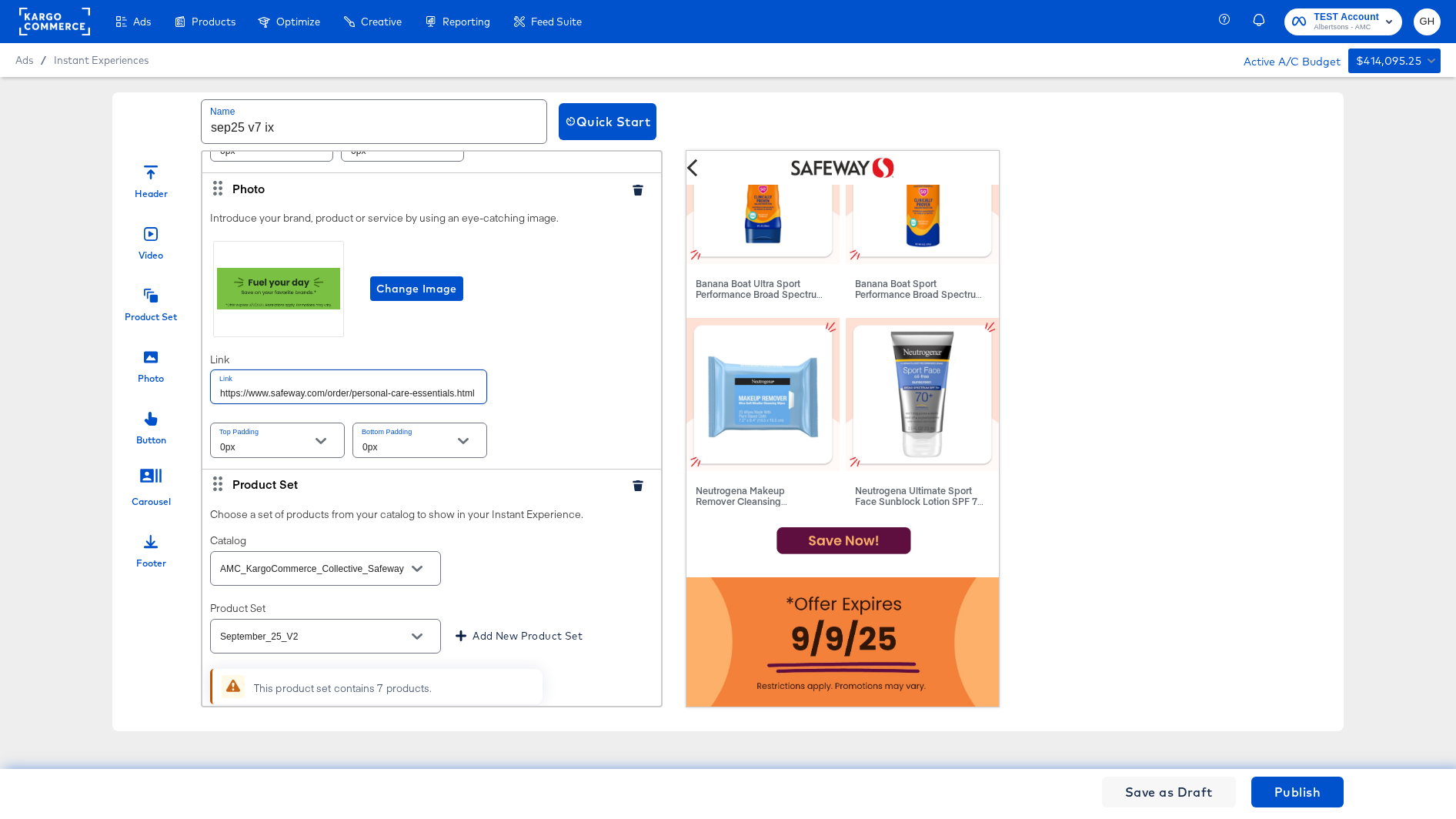 click on "https://www.safeway.com/order/personal-care-essentials.html" at bounding box center [349, 386] 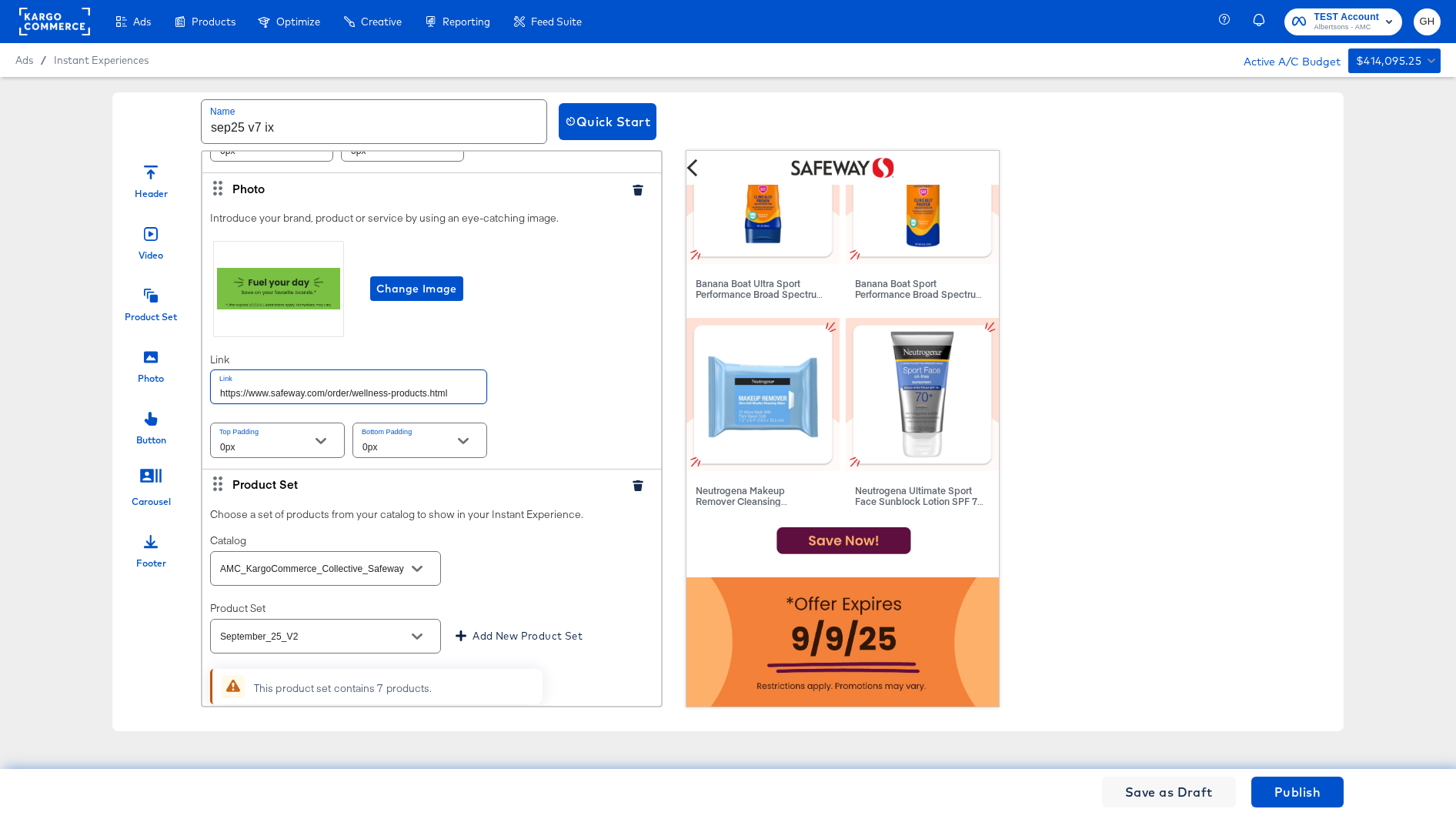 type on "https://www.safeway.com/order/wellness-products.html" 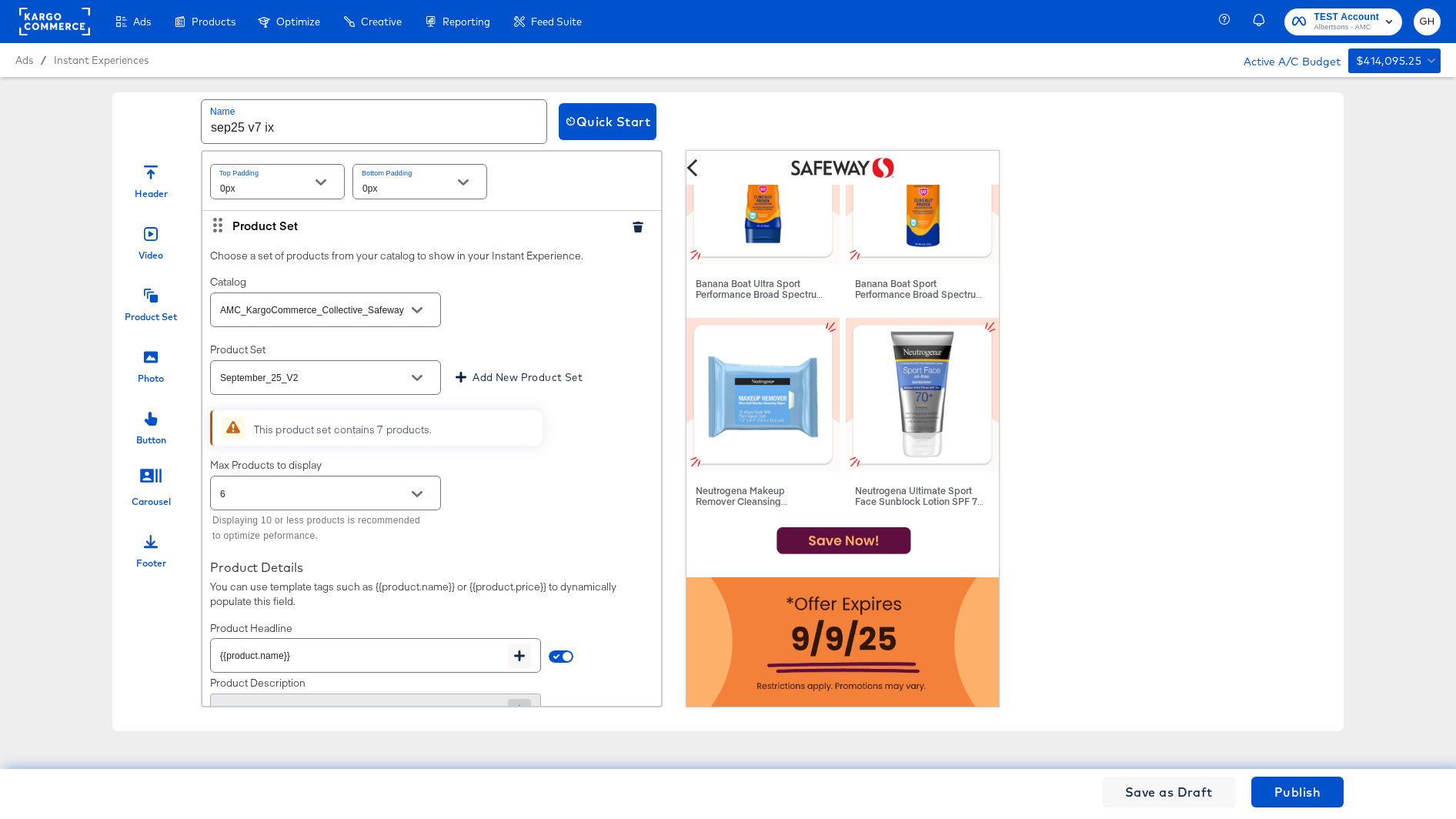 scroll, scrollTop: 659, scrollLeft: 0, axis: vertical 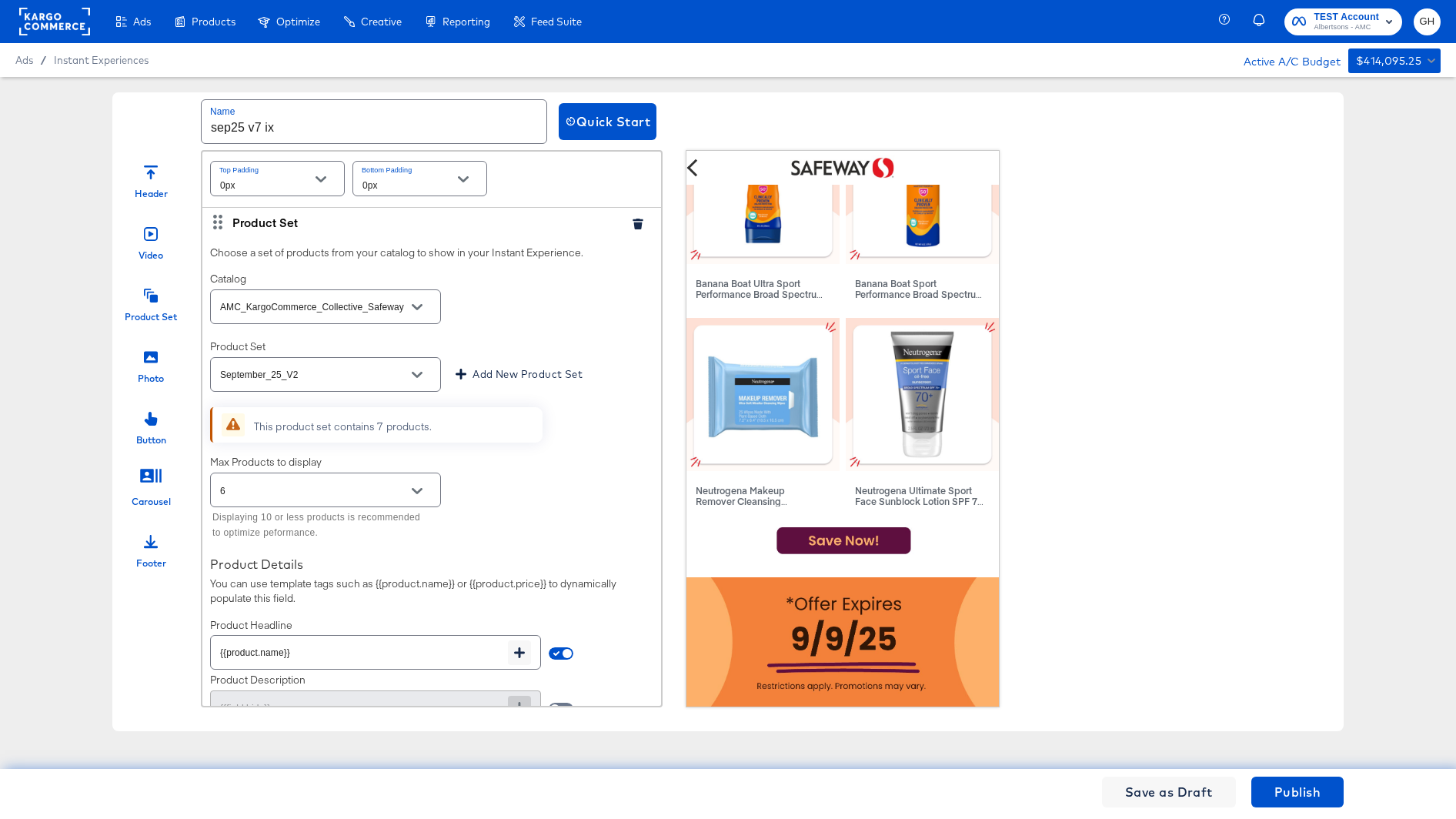 click on "September_25_V2" at bounding box center [313, 375] 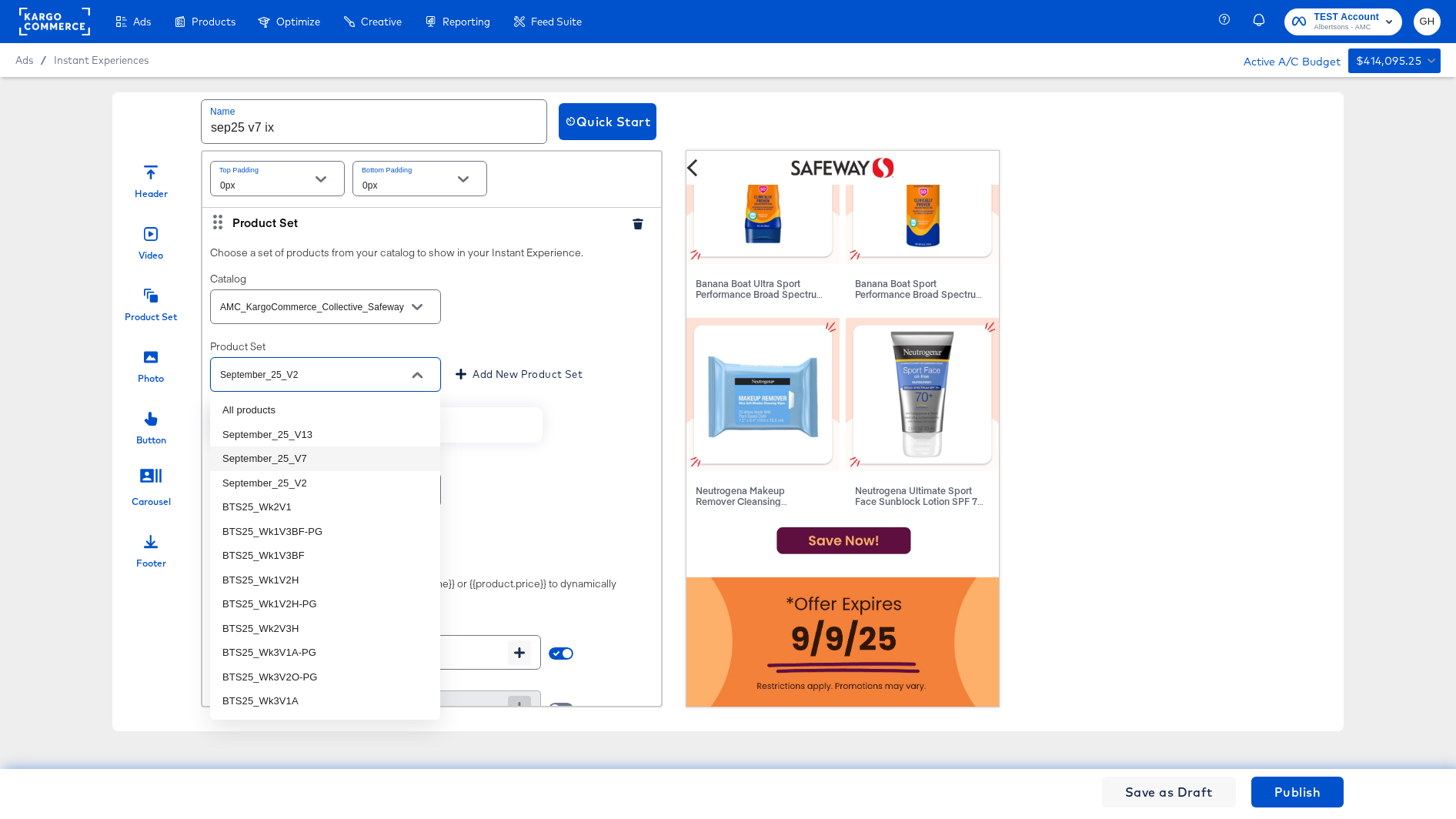 click on "September_25_V7" at bounding box center [325, 459] 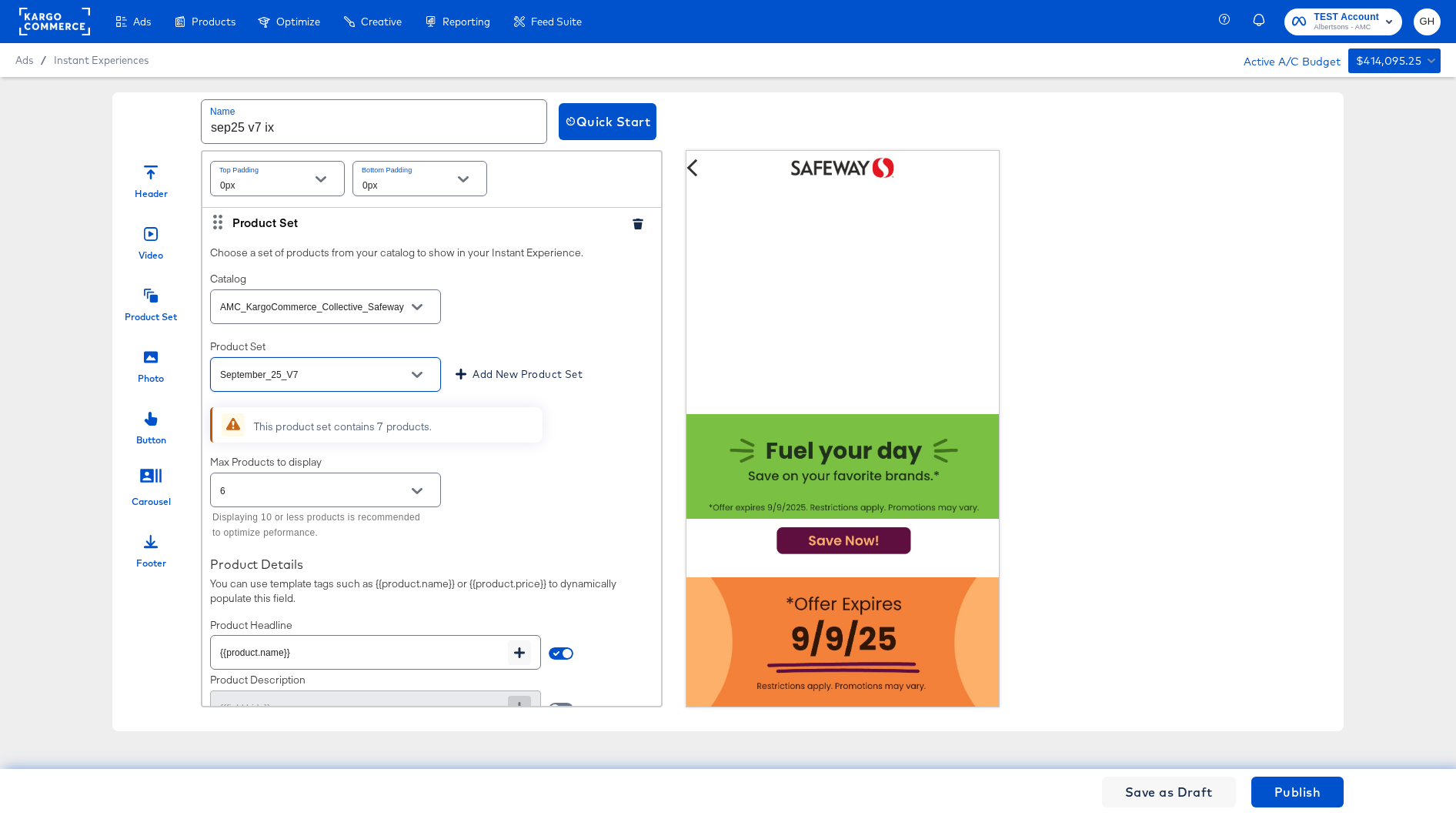 scroll, scrollTop: 706, scrollLeft: 0, axis: vertical 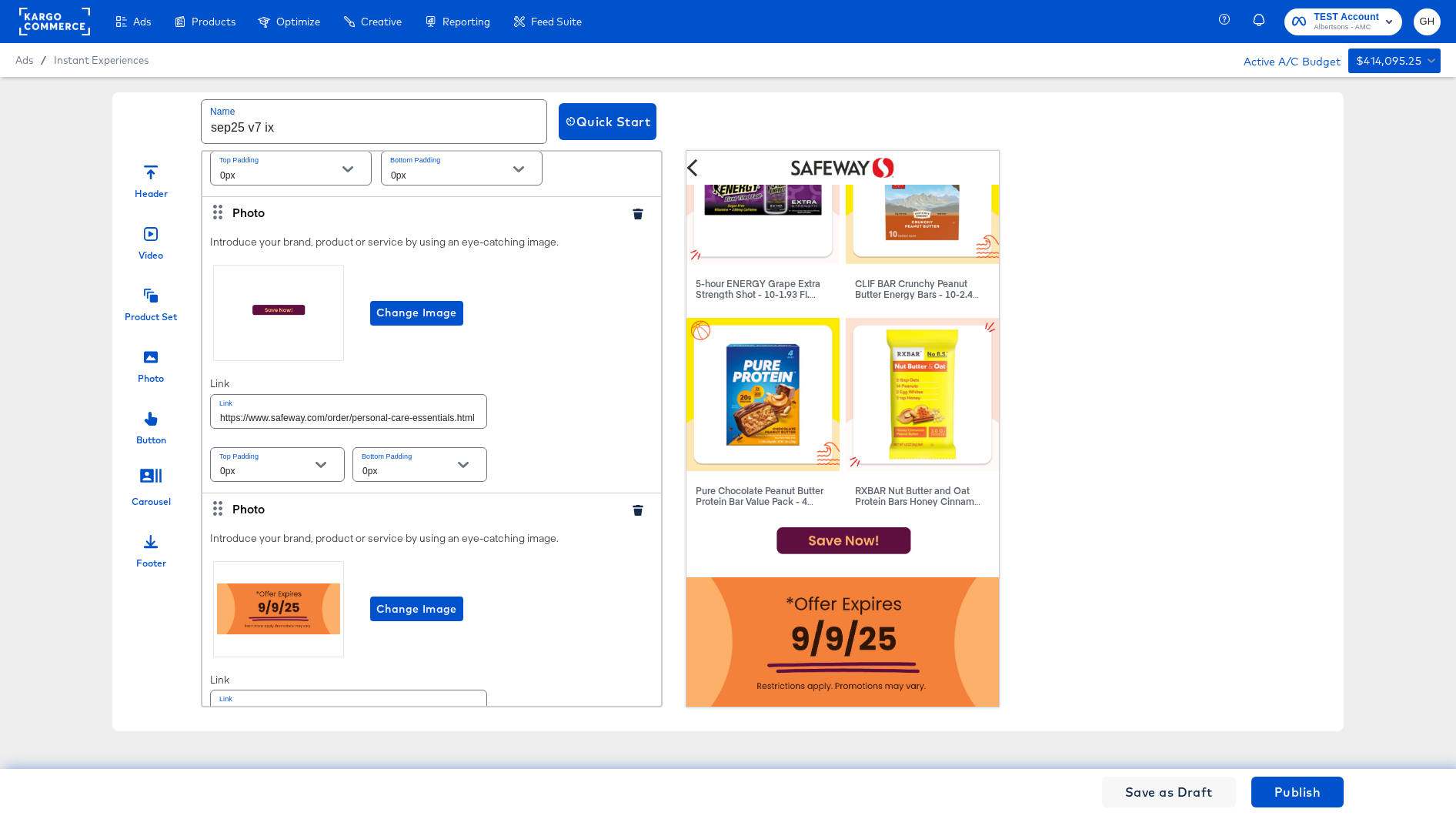 click on "https://www.safeway.com/order/personal-care-essentials.html" at bounding box center [349, 411] 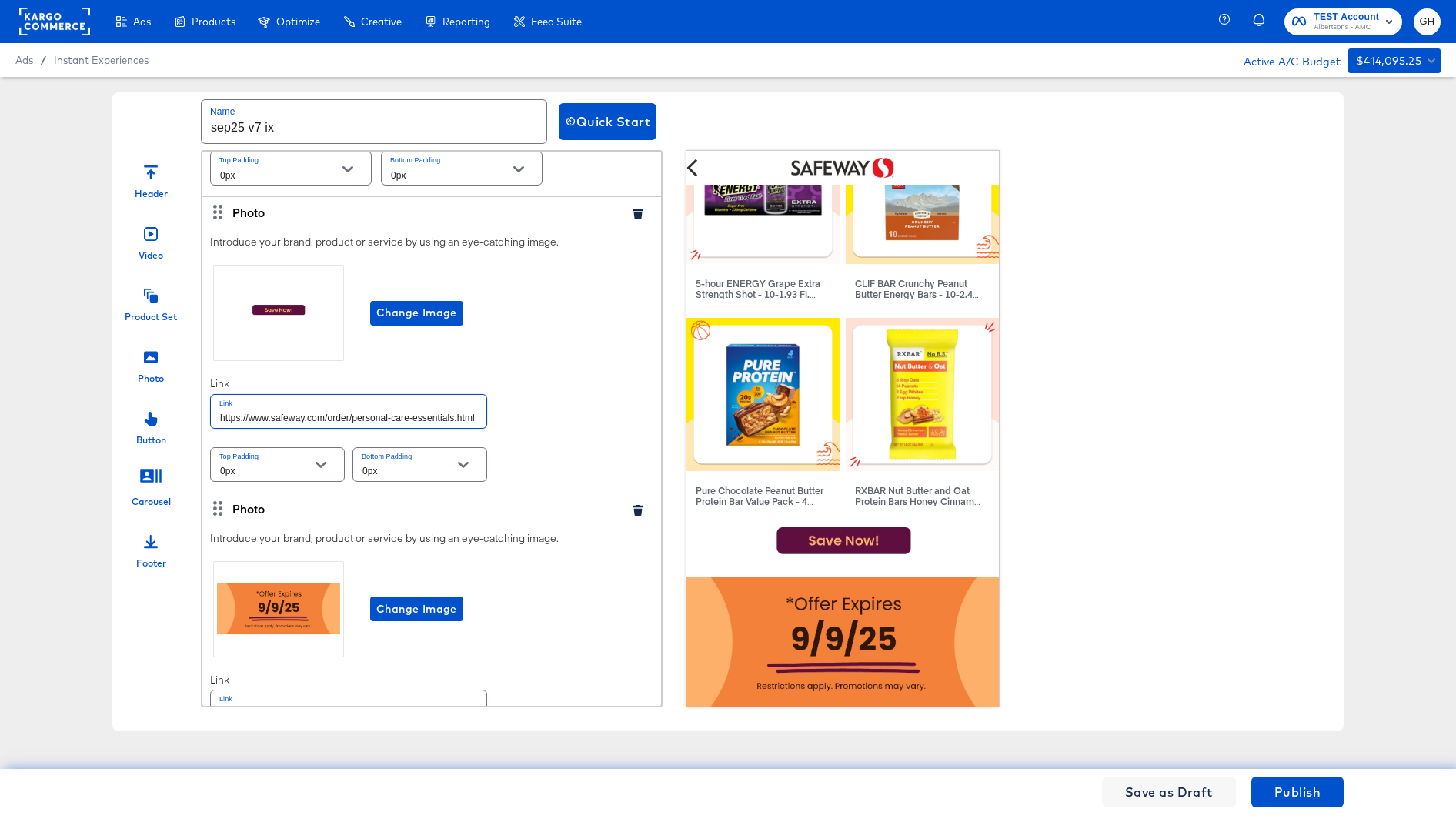 click on "https://www.safeway.com/order/personal-care-essentials.html" at bounding box center (349, 411) 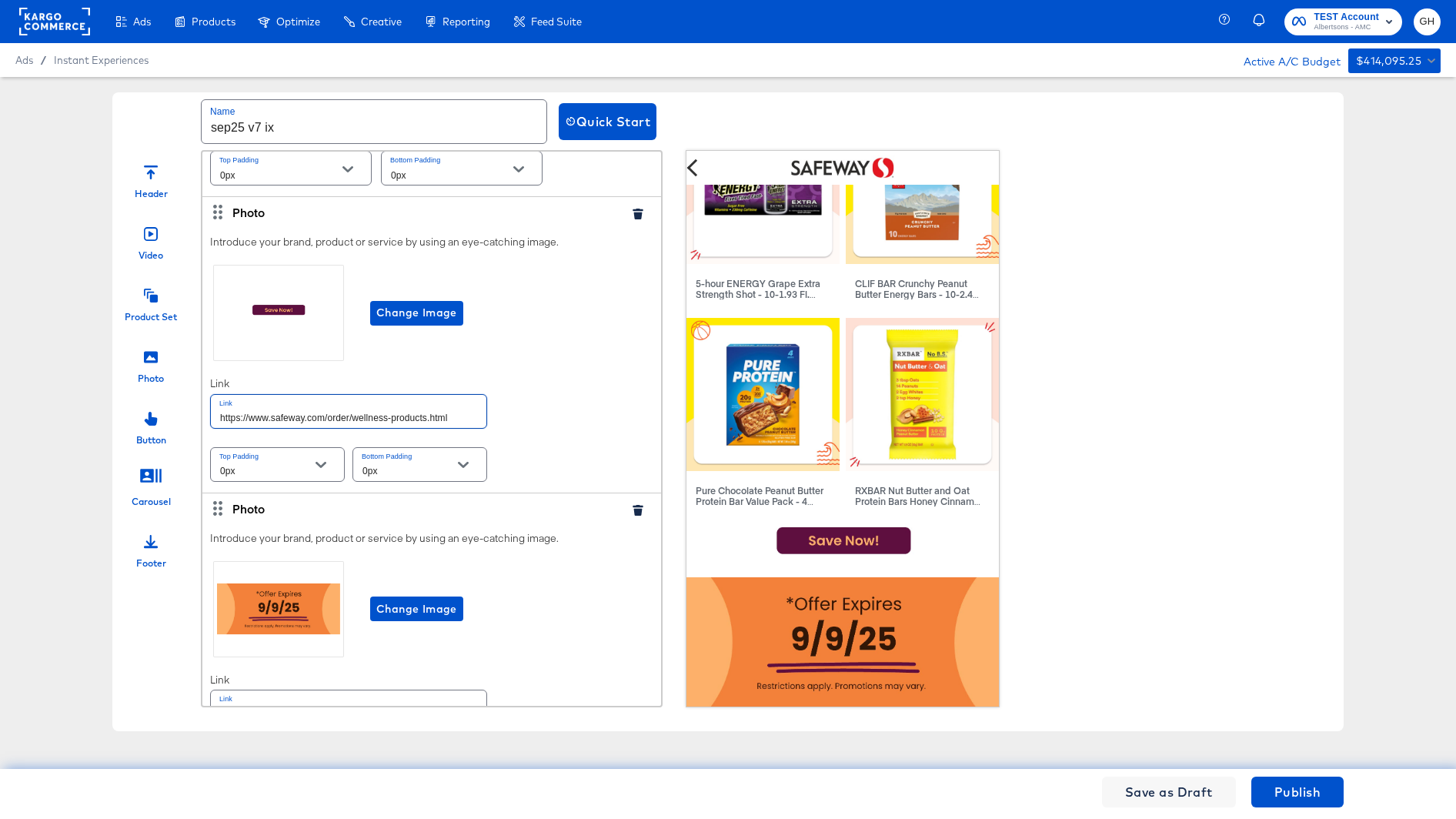 scroll, scrollTop: 1328, scrollLeft: 0, axis: vertical 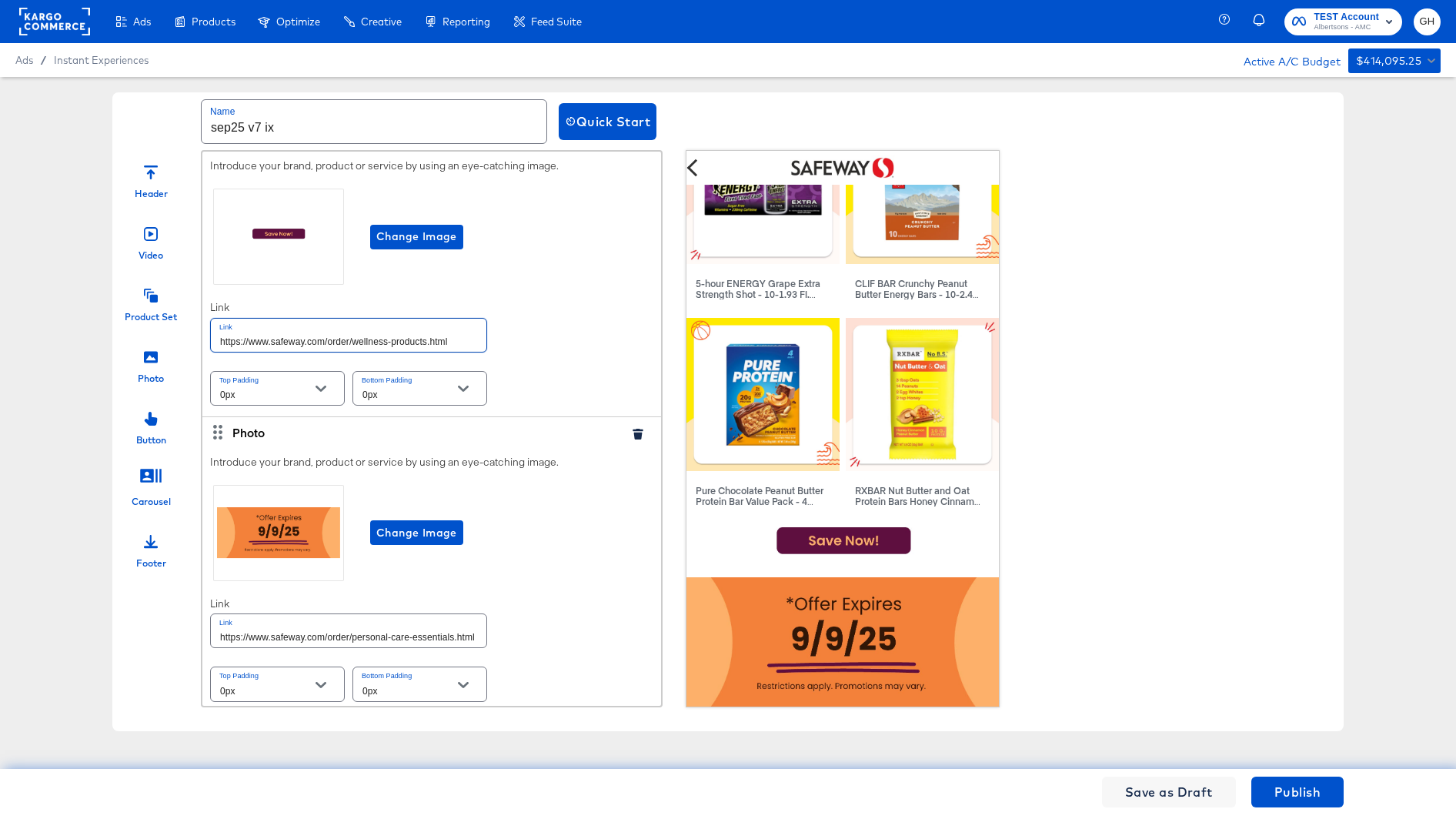 type on "https://www.safeway.com/order/wellness-products.html" 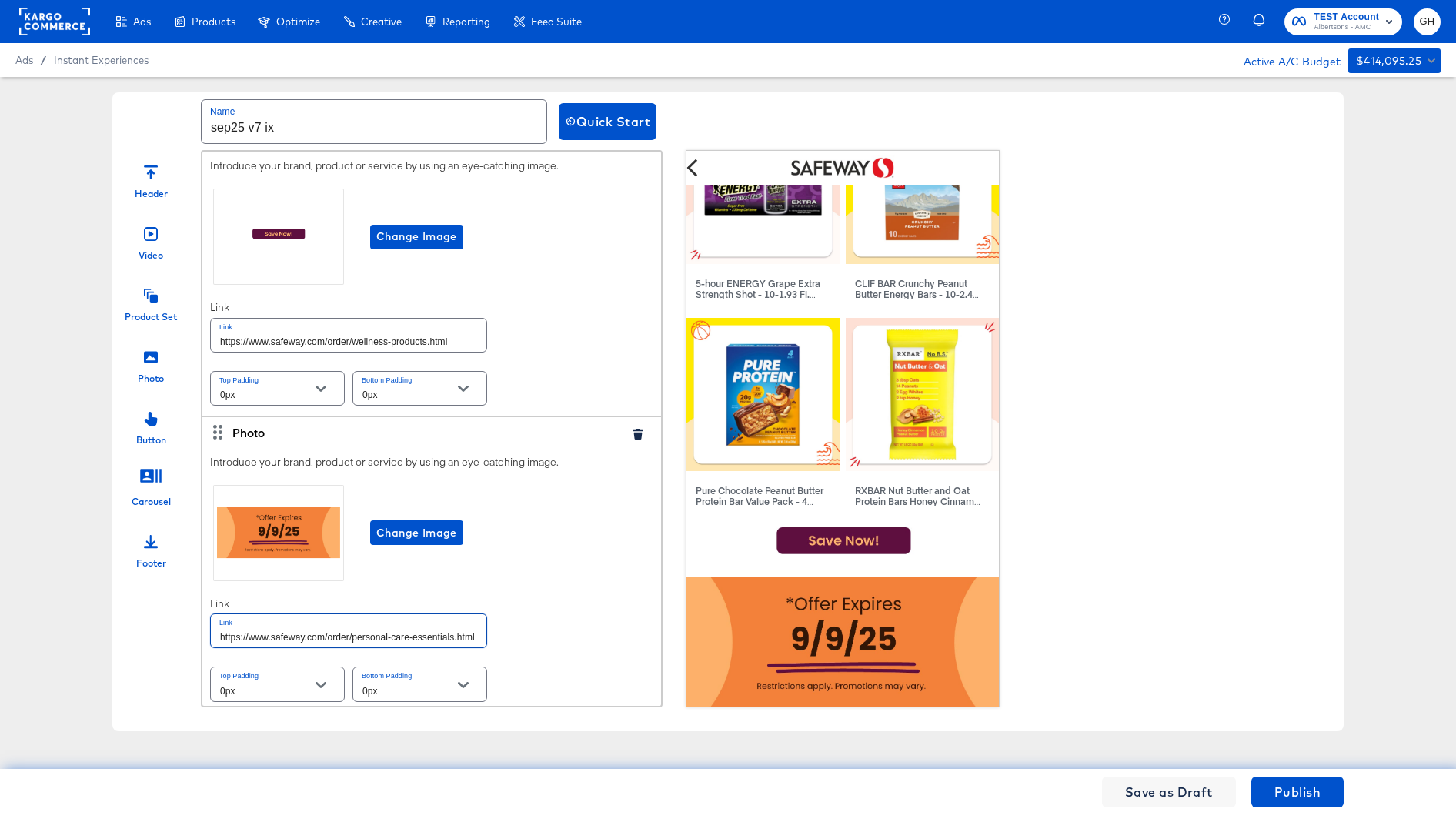 click on "https://www.safeway.com/order/personal-care-essentials.html" at bounding box center (349, 630) 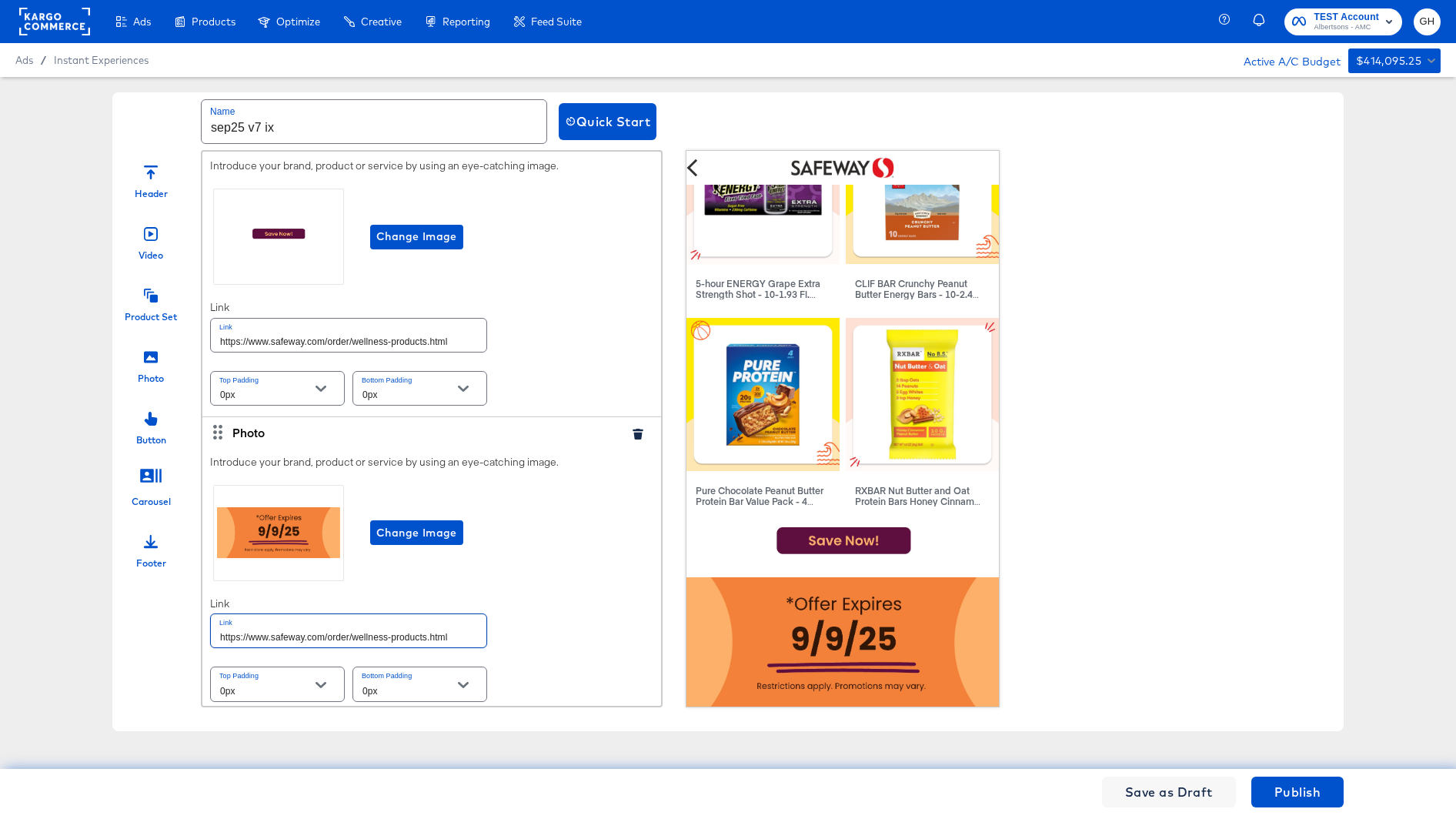 type on "https://www.safeway.com/order/wellness-products.html" 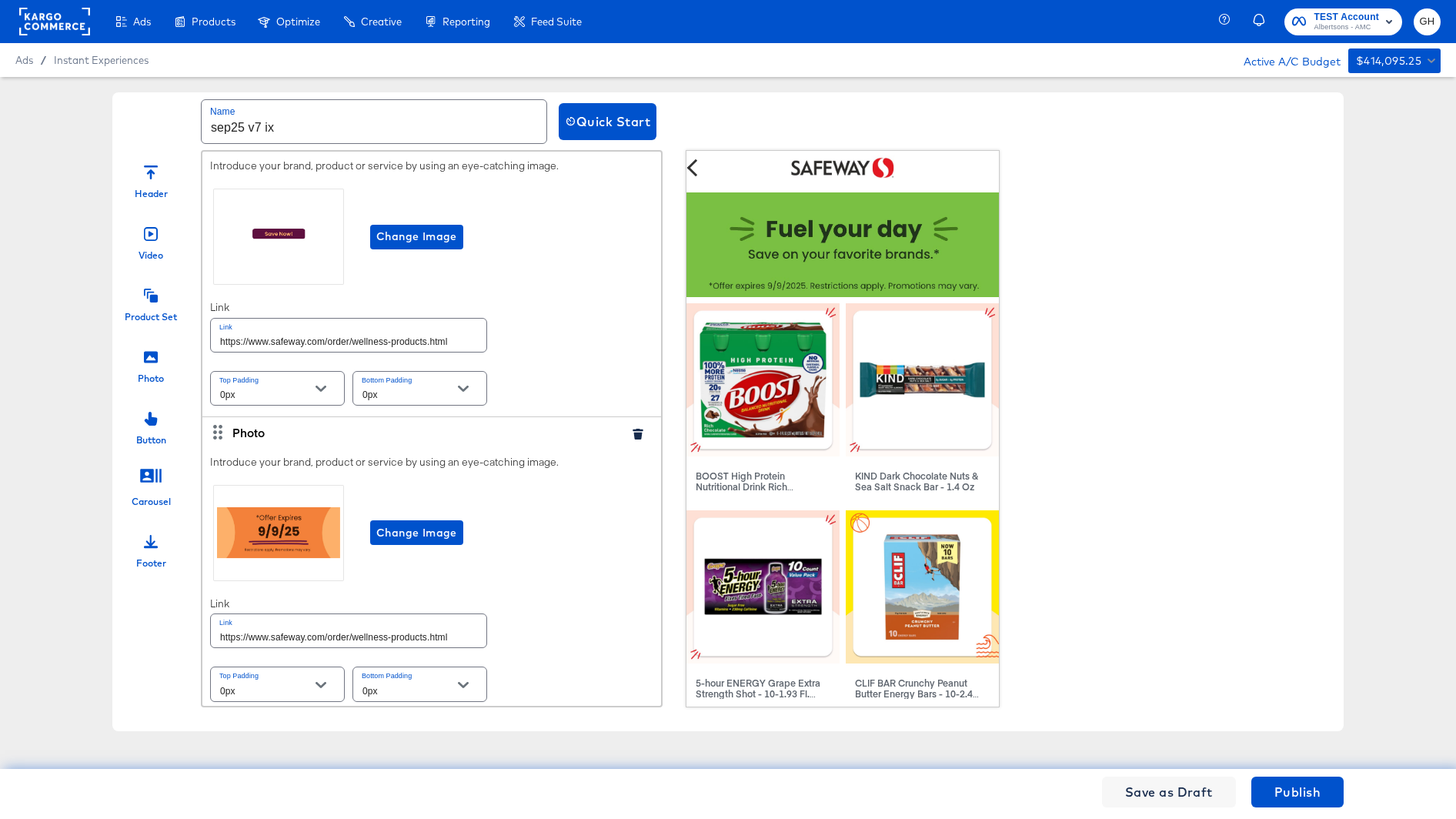 scroll, scrollTop: 251, scrollLeft: 0, axis: vertical 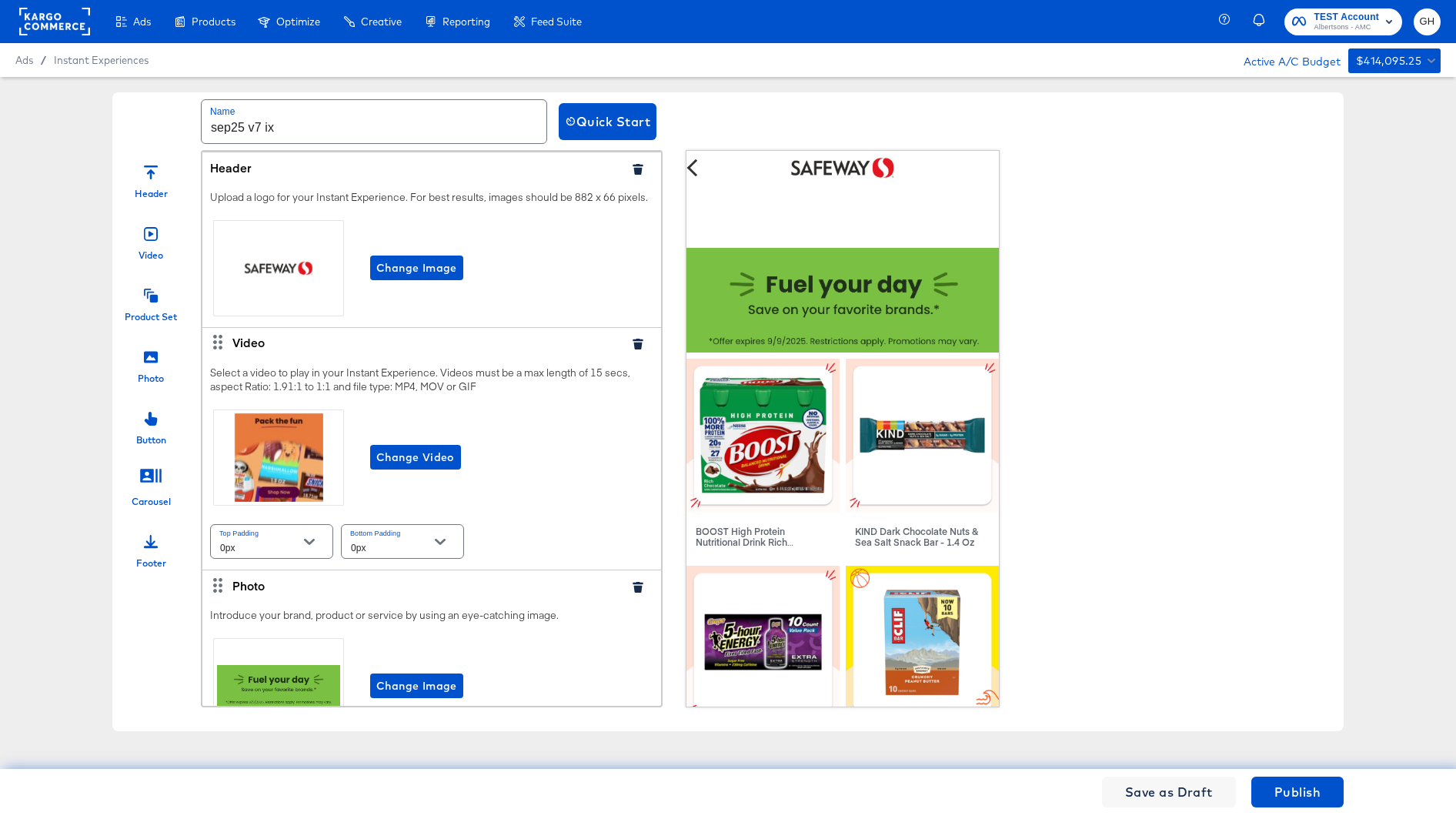 click on "Save as Draft Publish" at bounding box center [728, 792] 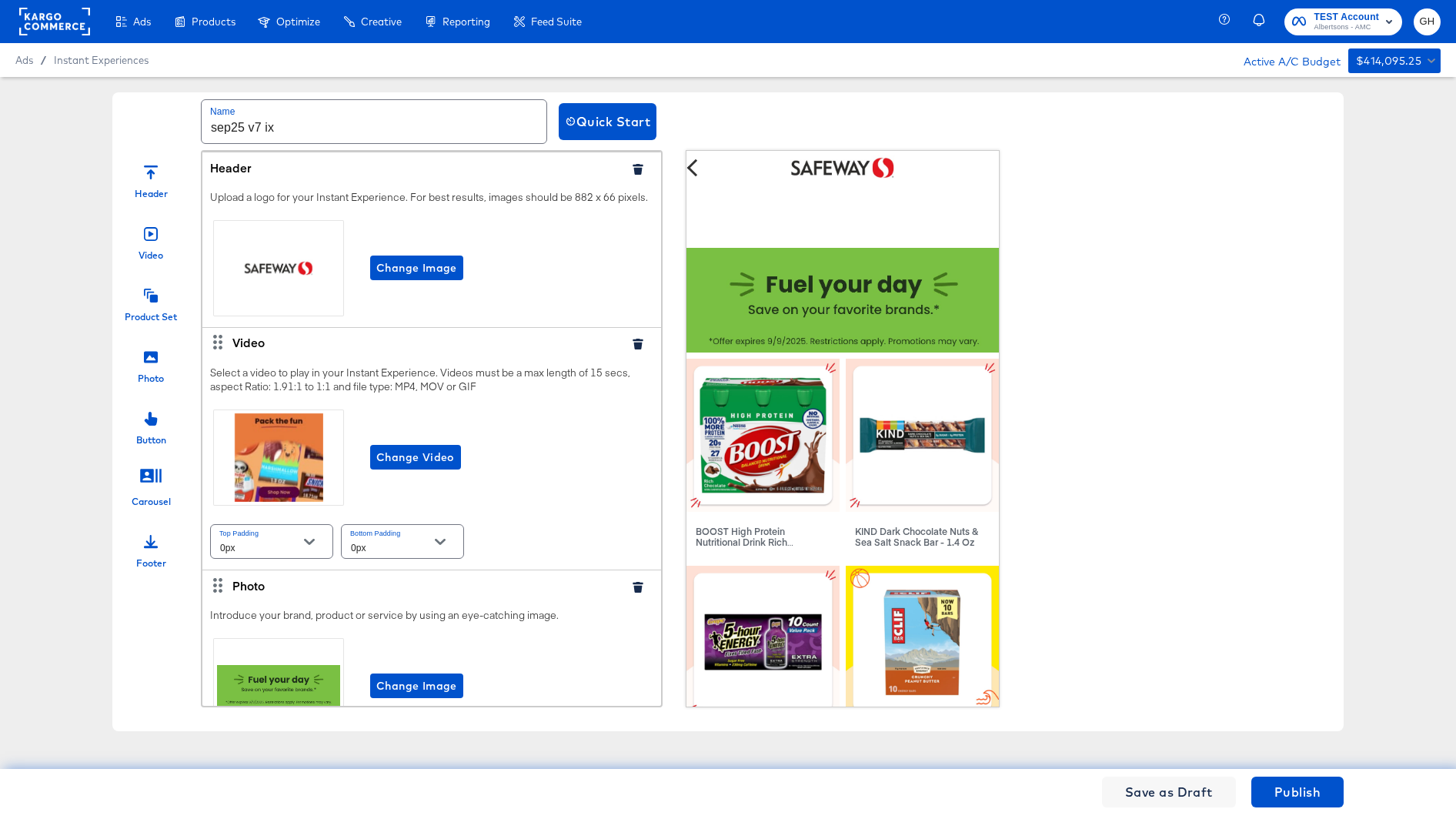 click on "Save as Draft Publish" at bounding box center [728, 792] 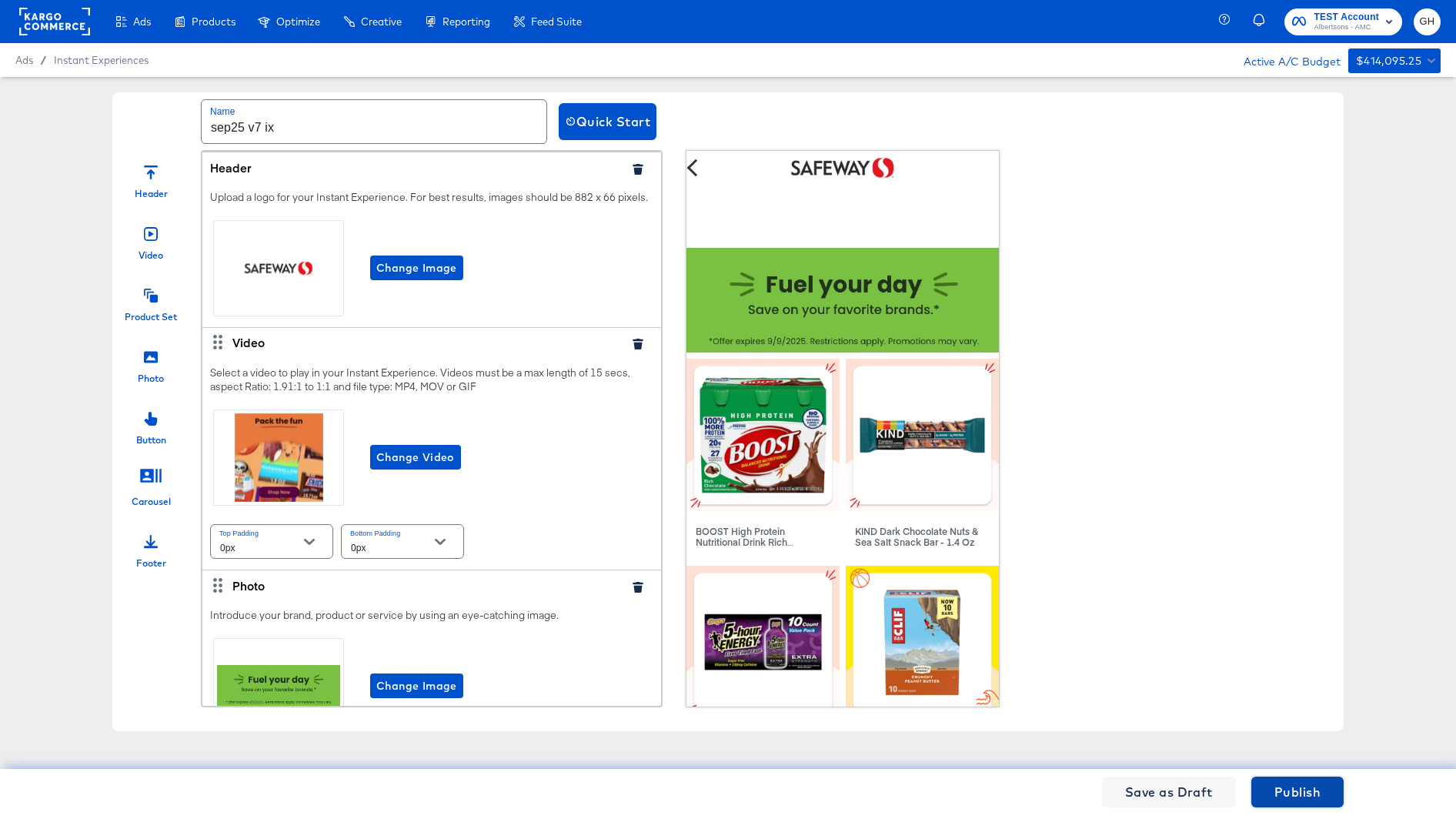 click on "Publish" at bounding box center [1297, 792] 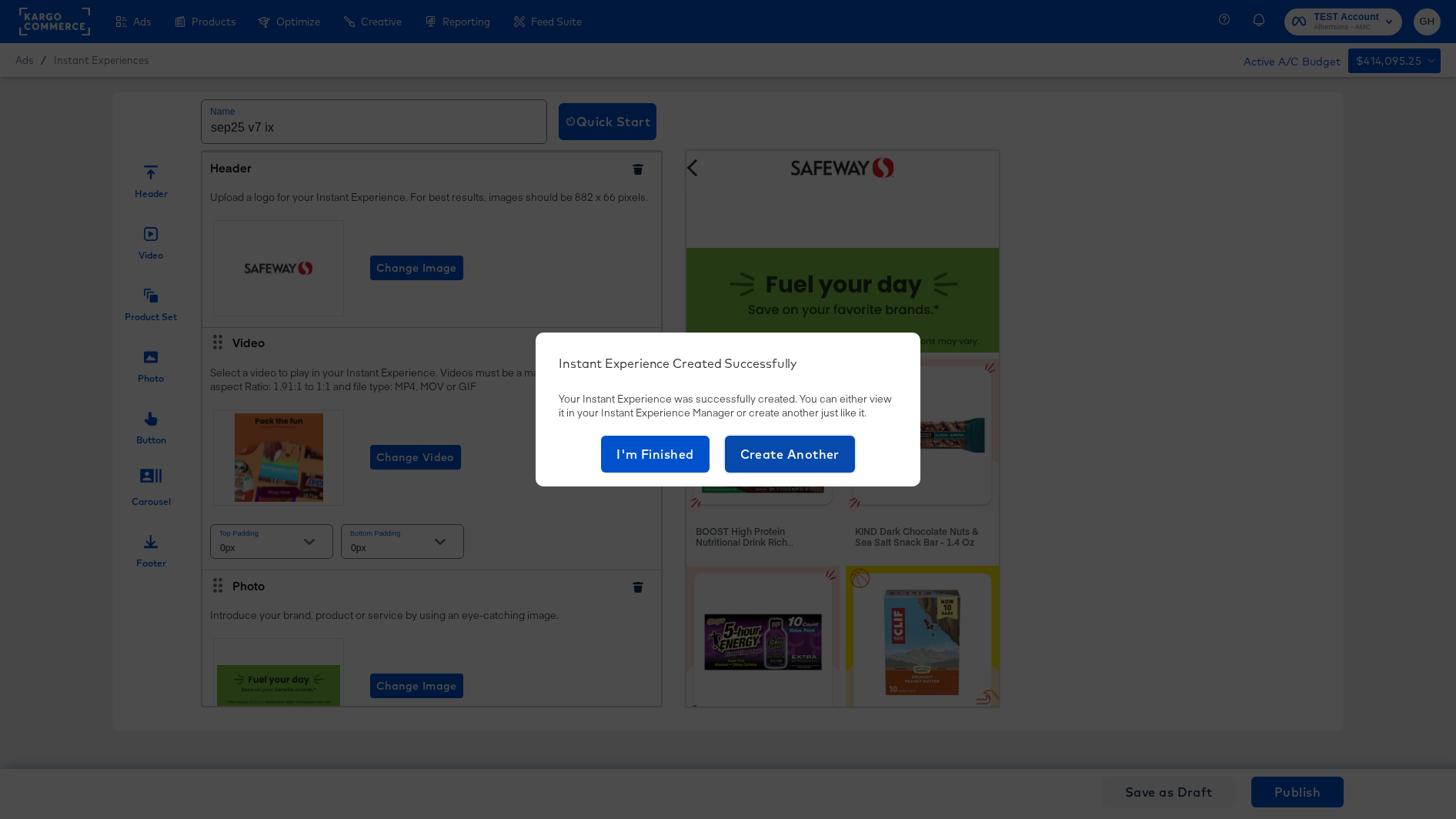 click on "Create Another" at bounding box center [790, 454] 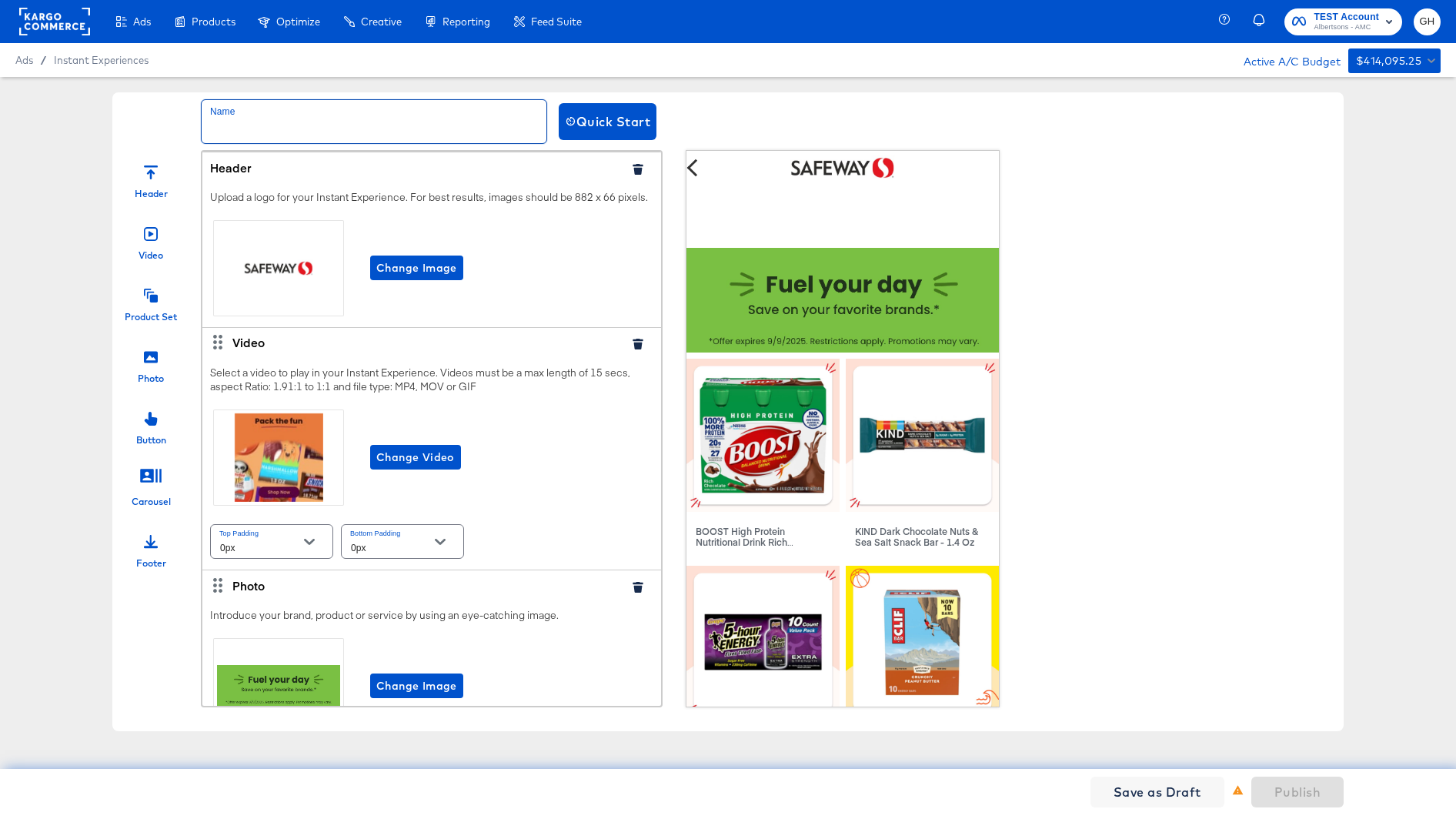 click at bounding box center (374, 122) 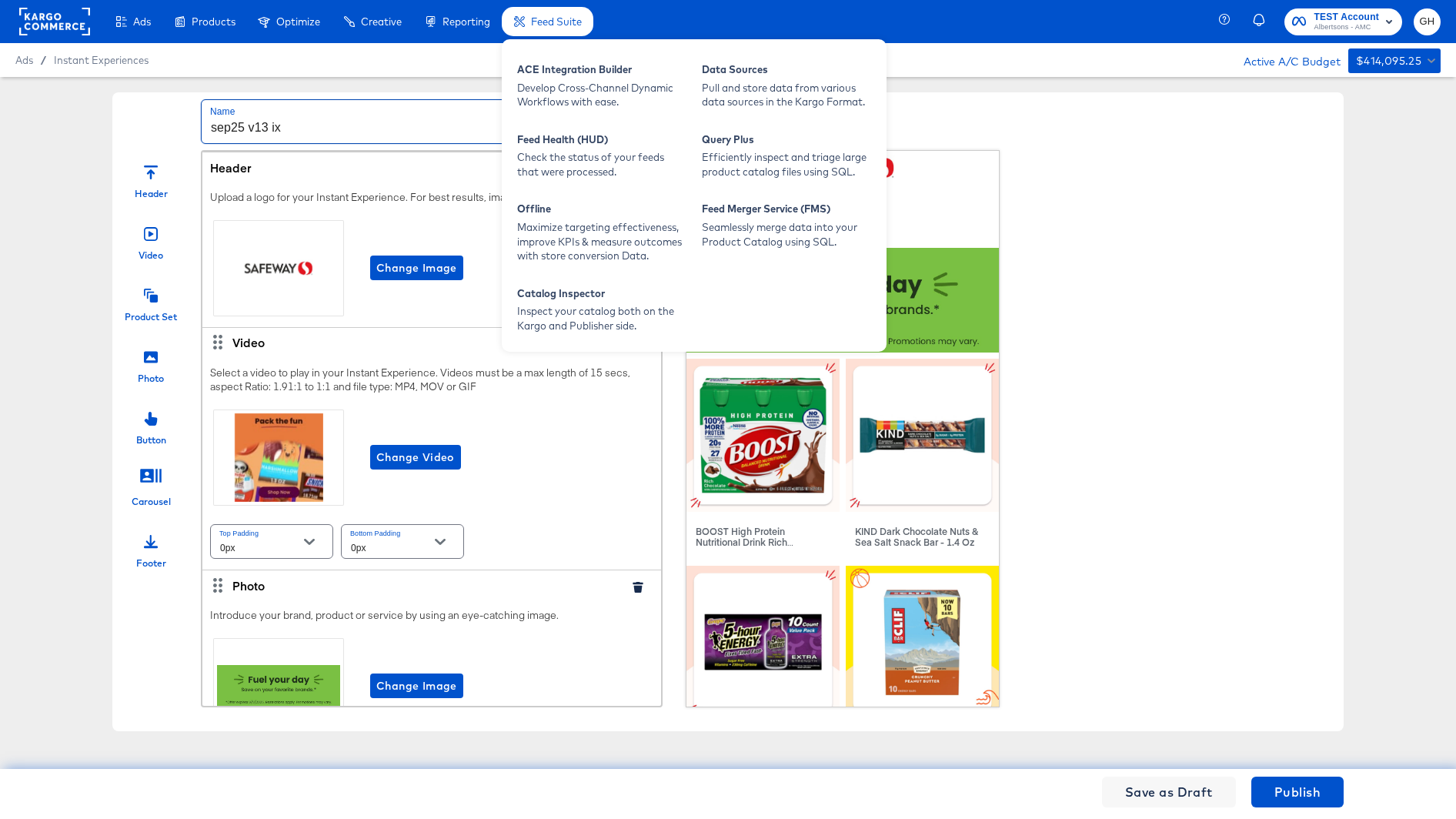 type on "sep25 v13 ix" 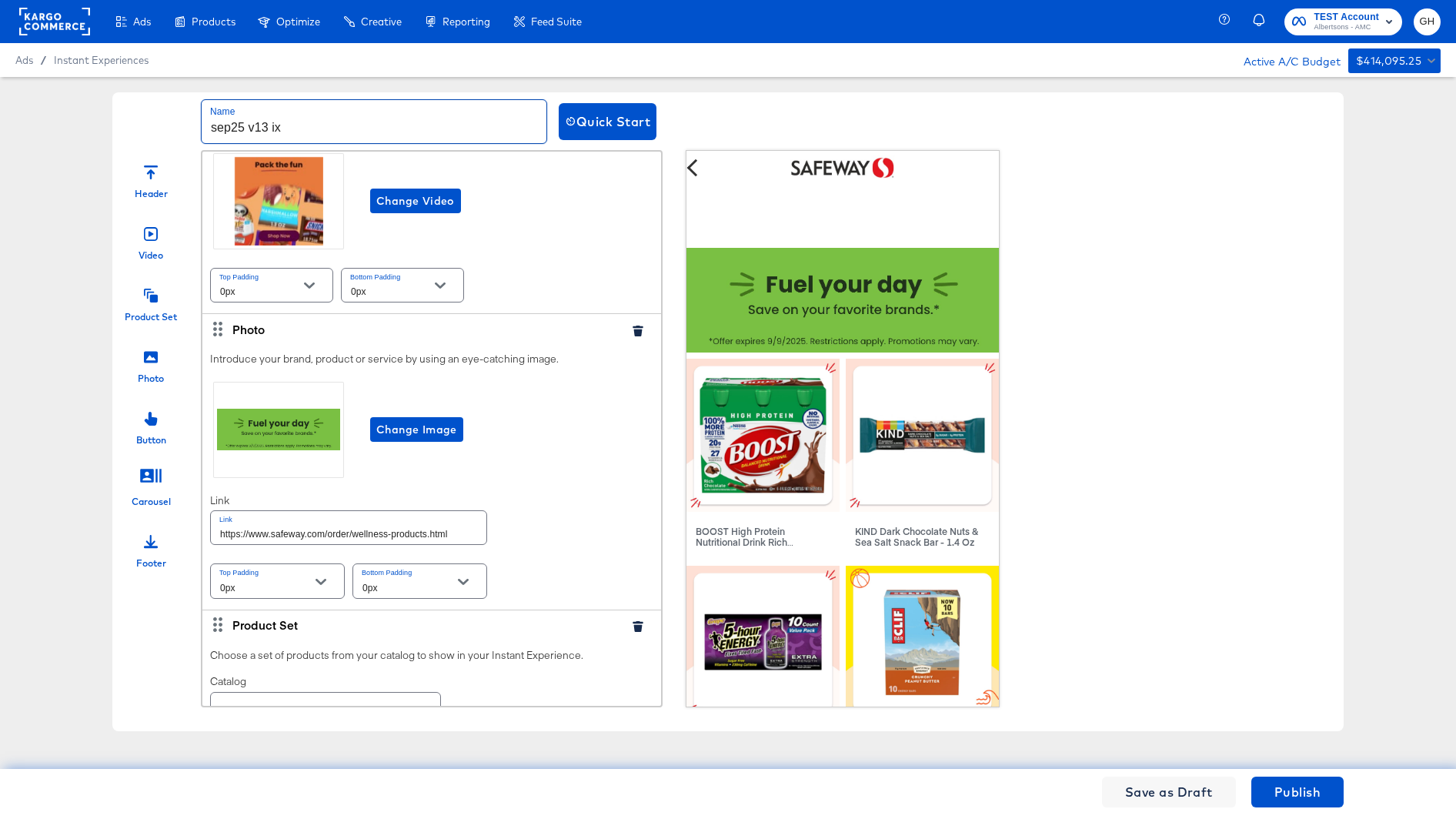scroll, scrollTop: 257, scrollLeft: 0, axis: vertical 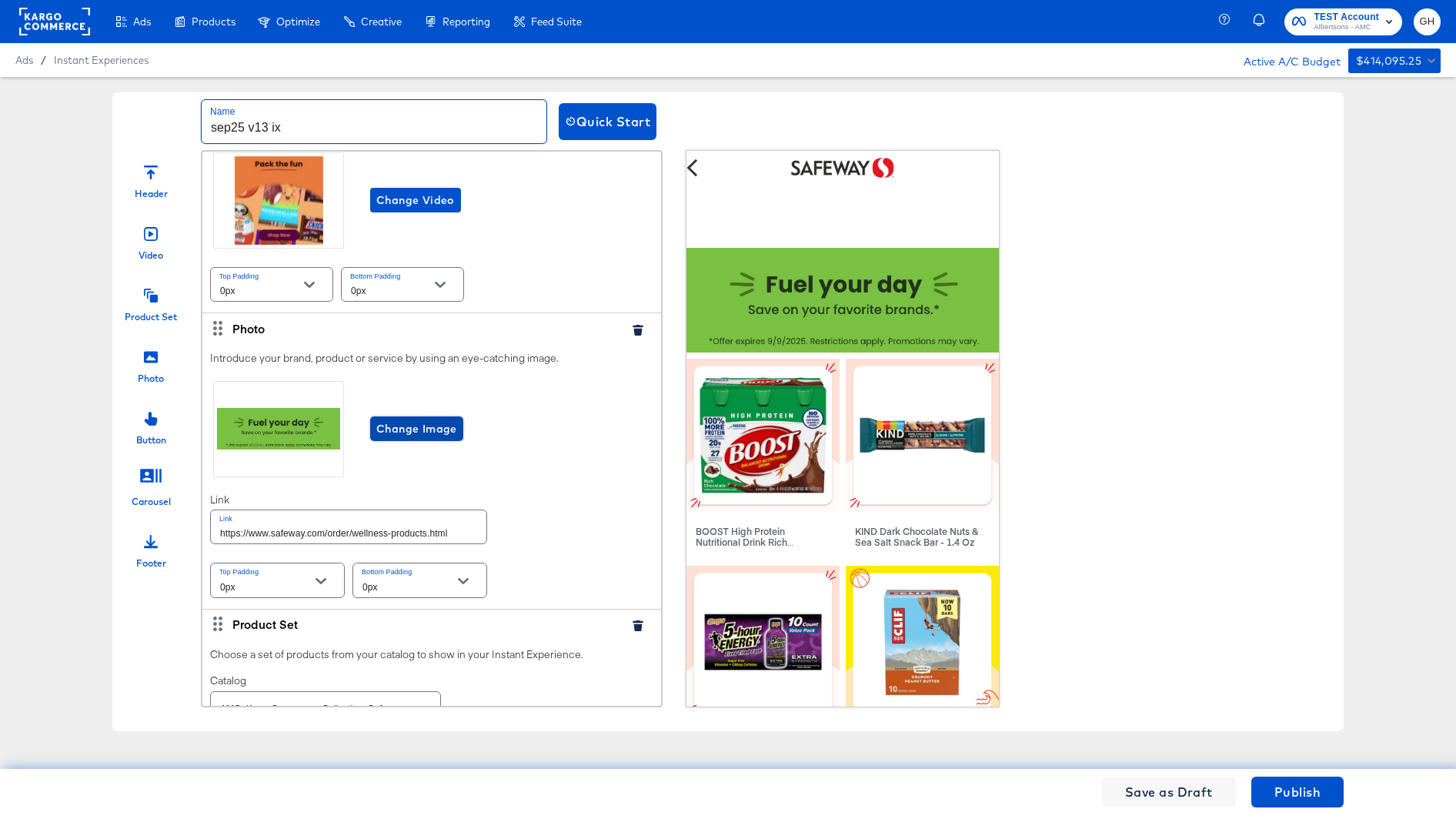 click on "Change Image" at bounding box center (416, 429) 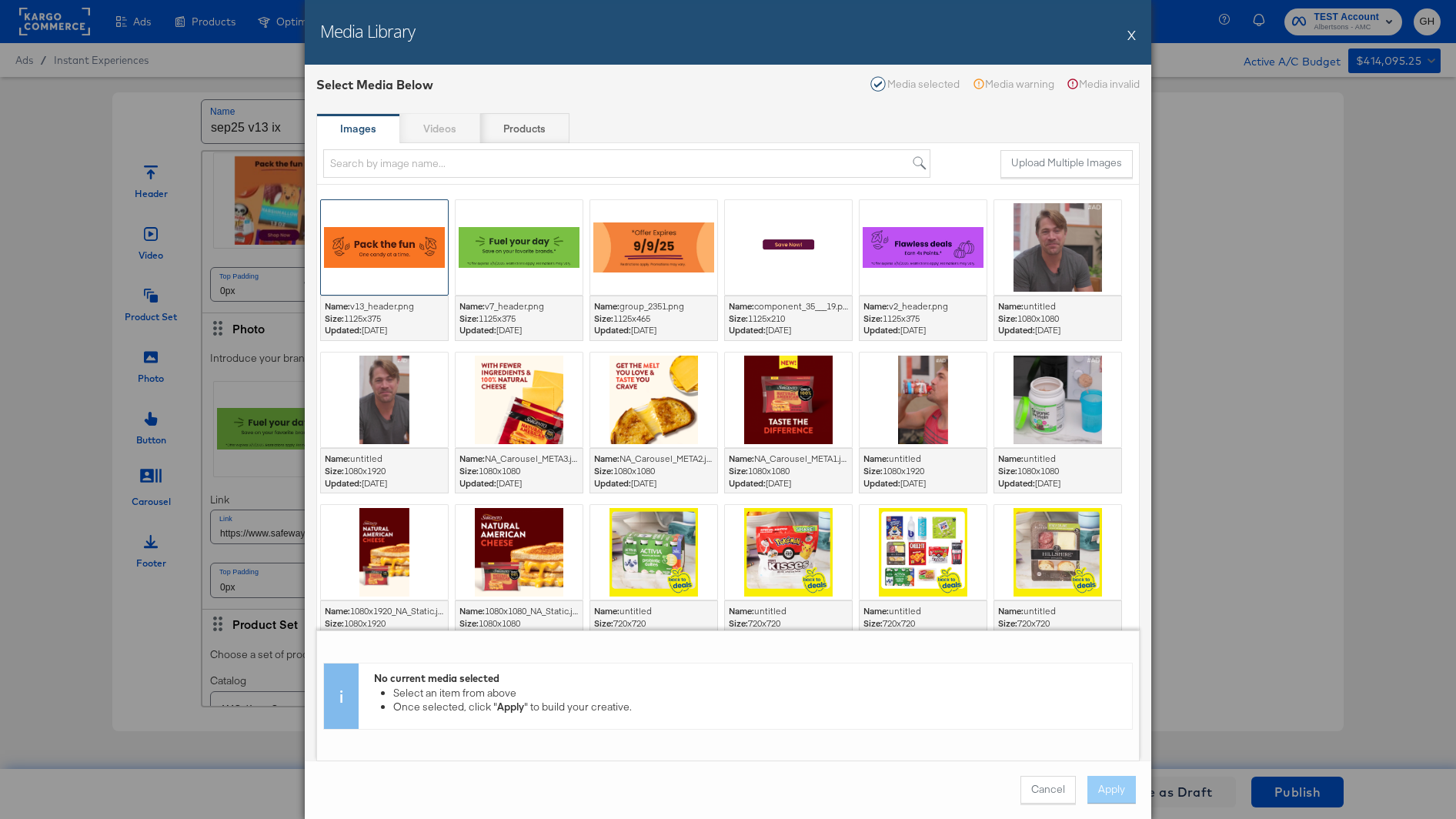 click at bounding box center (384, 247) 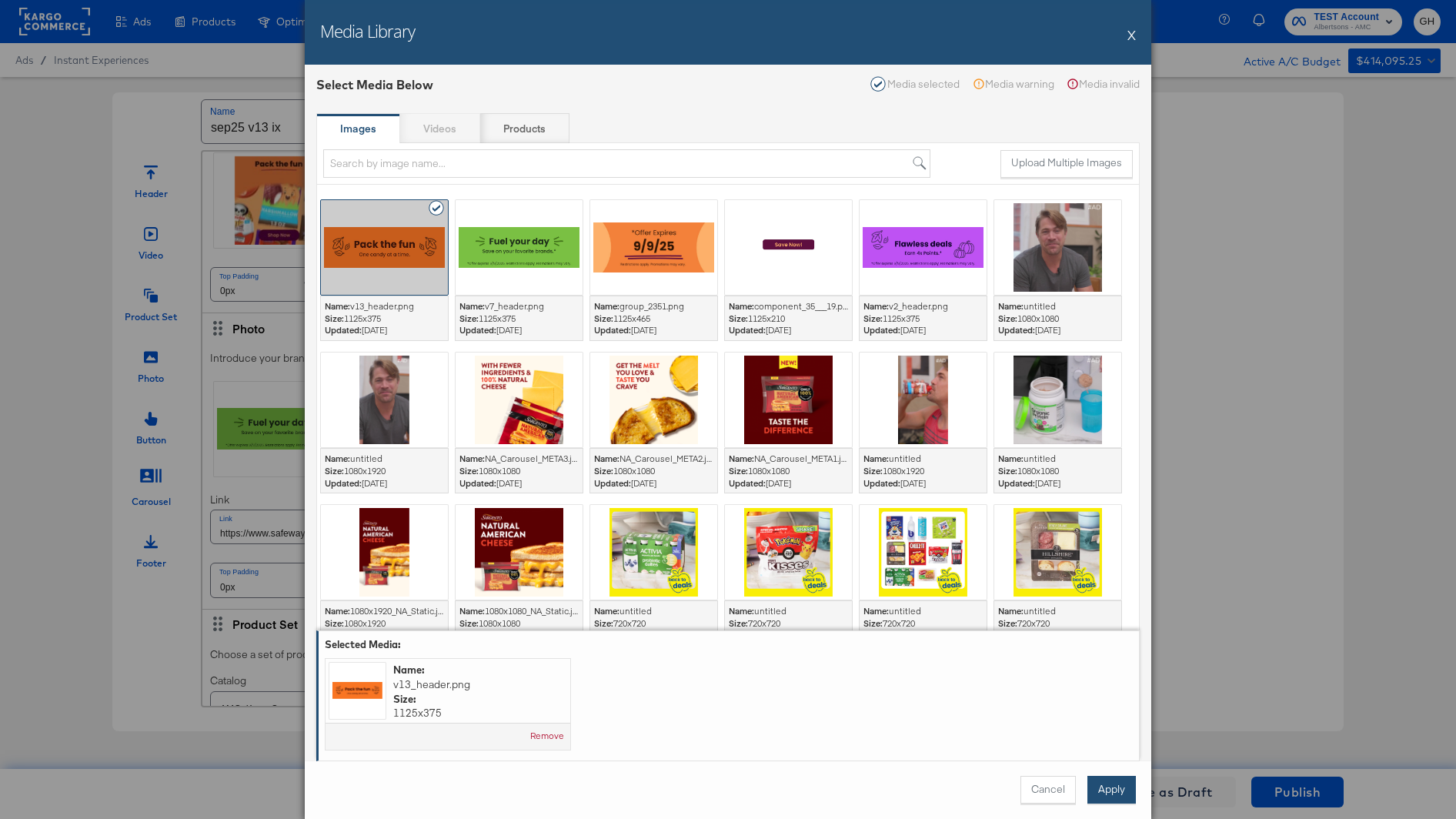 click on "Apply" at bounding box center (1111, 790) 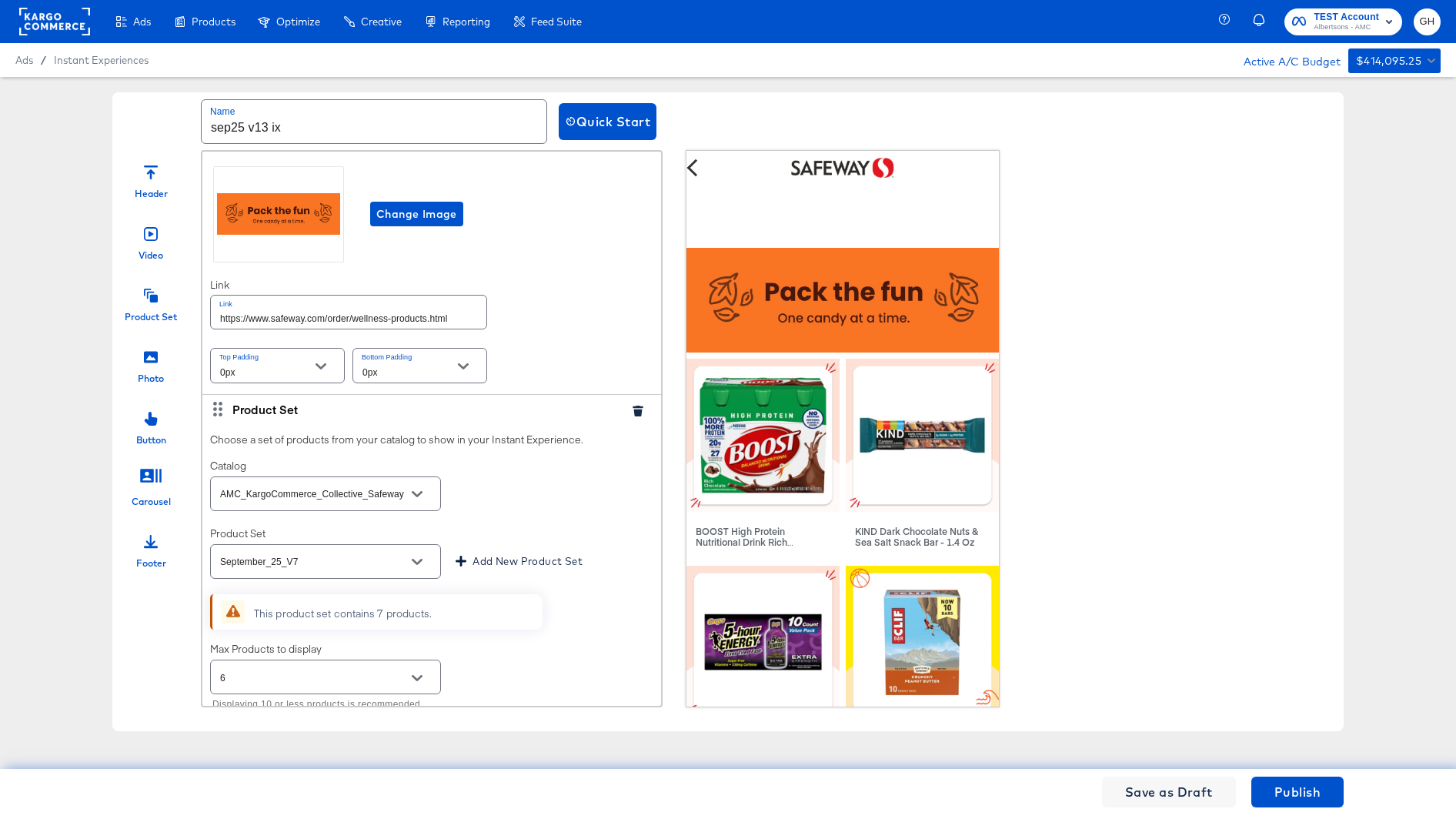 scroll, scrollTop: 496, scrollLeft: 0, axis: vertical 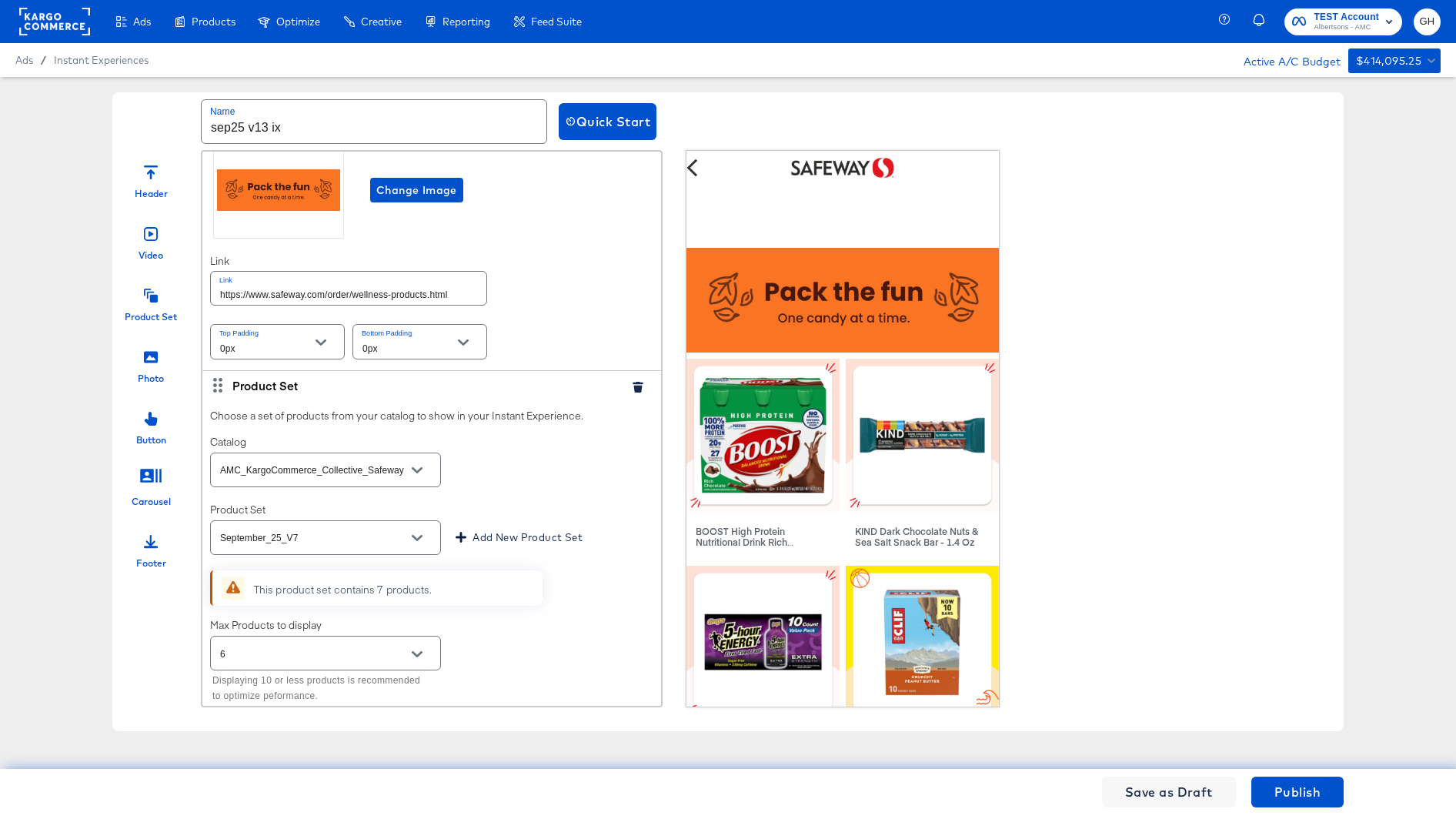 click on "https://www.safeway.com/order/wellness-products.html" at bounding box center [349, 288] 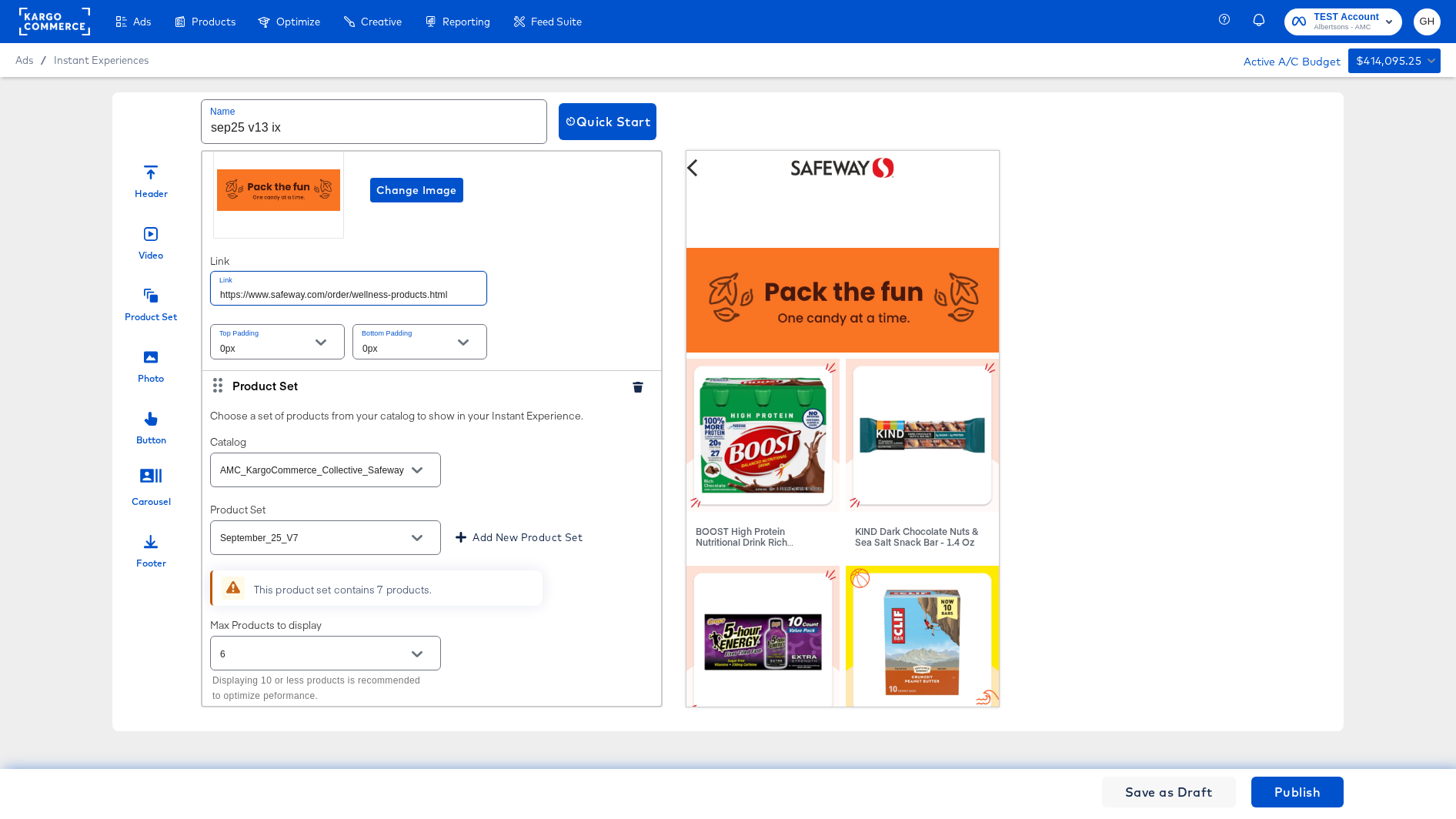 click on "https://www.safeway.com/order/wellness-products.html" at bounding box center (349, 288) 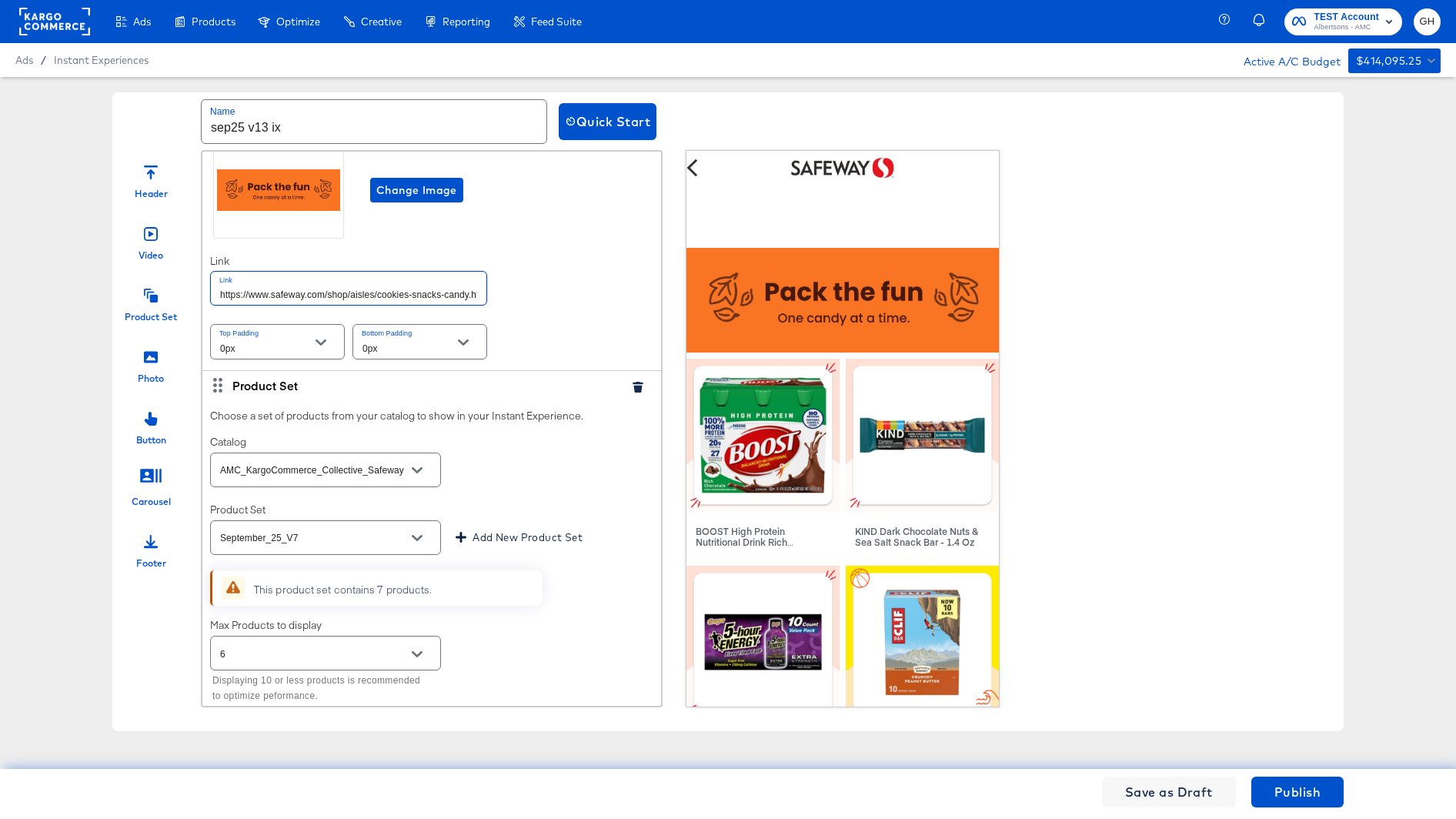 scroll, scrollTop: 0, scrollLeft: 11, axis: horizontal 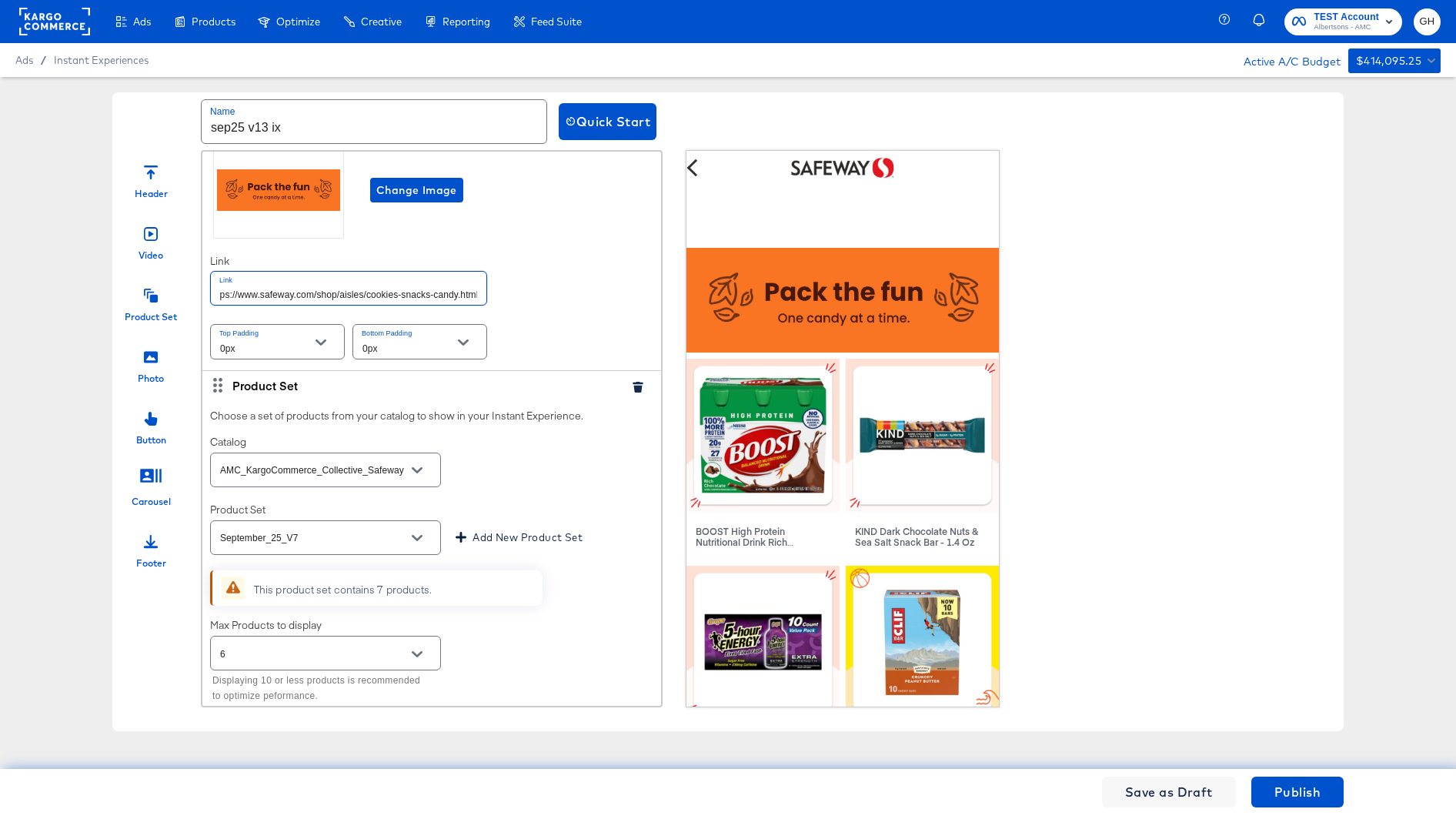 type on "https://www.safeway.com/shop/aisles/cookies-snacks-candy.html" 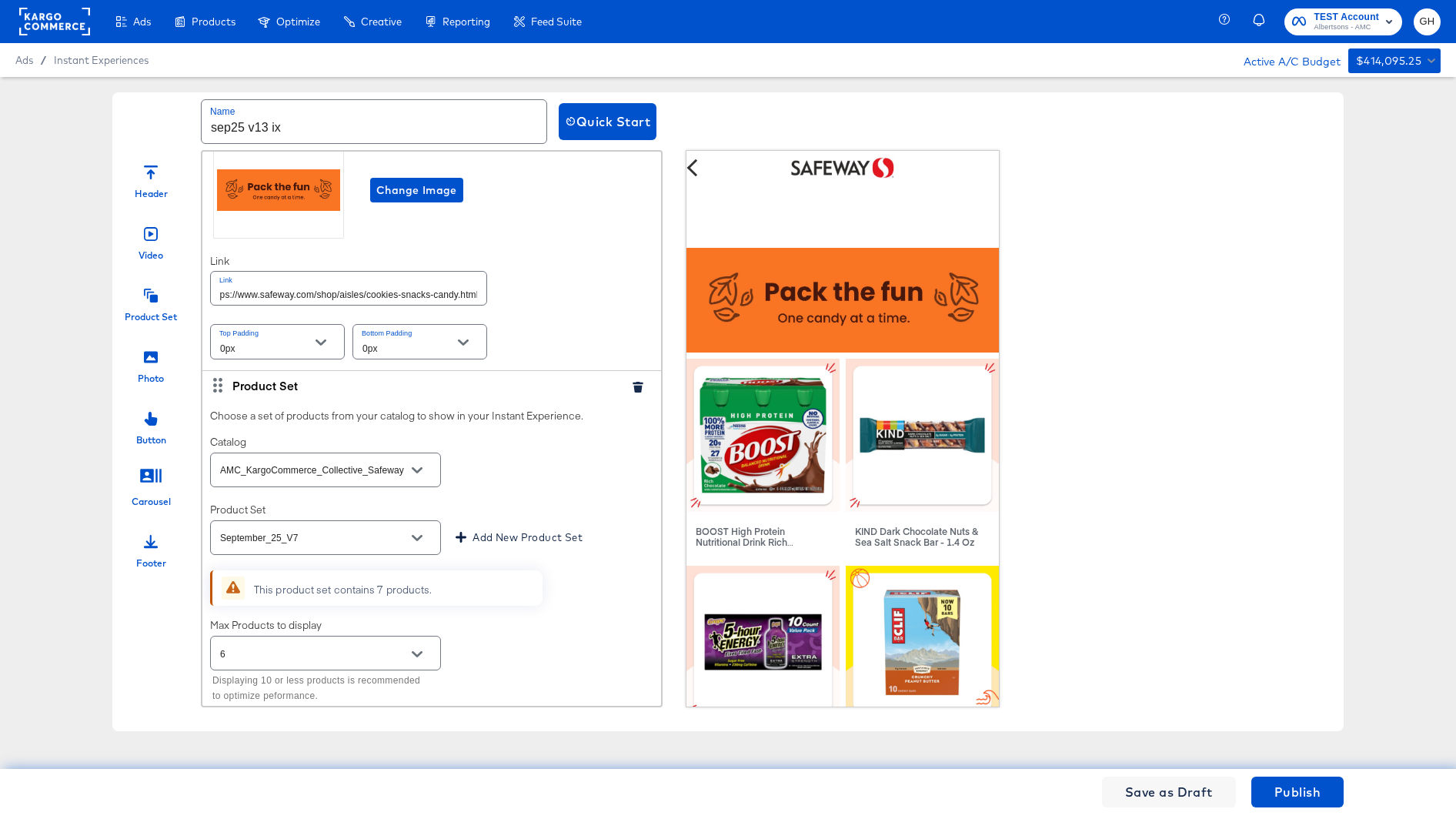 scroll, scrollTop: 0, scrollLeft: 0, axis: both 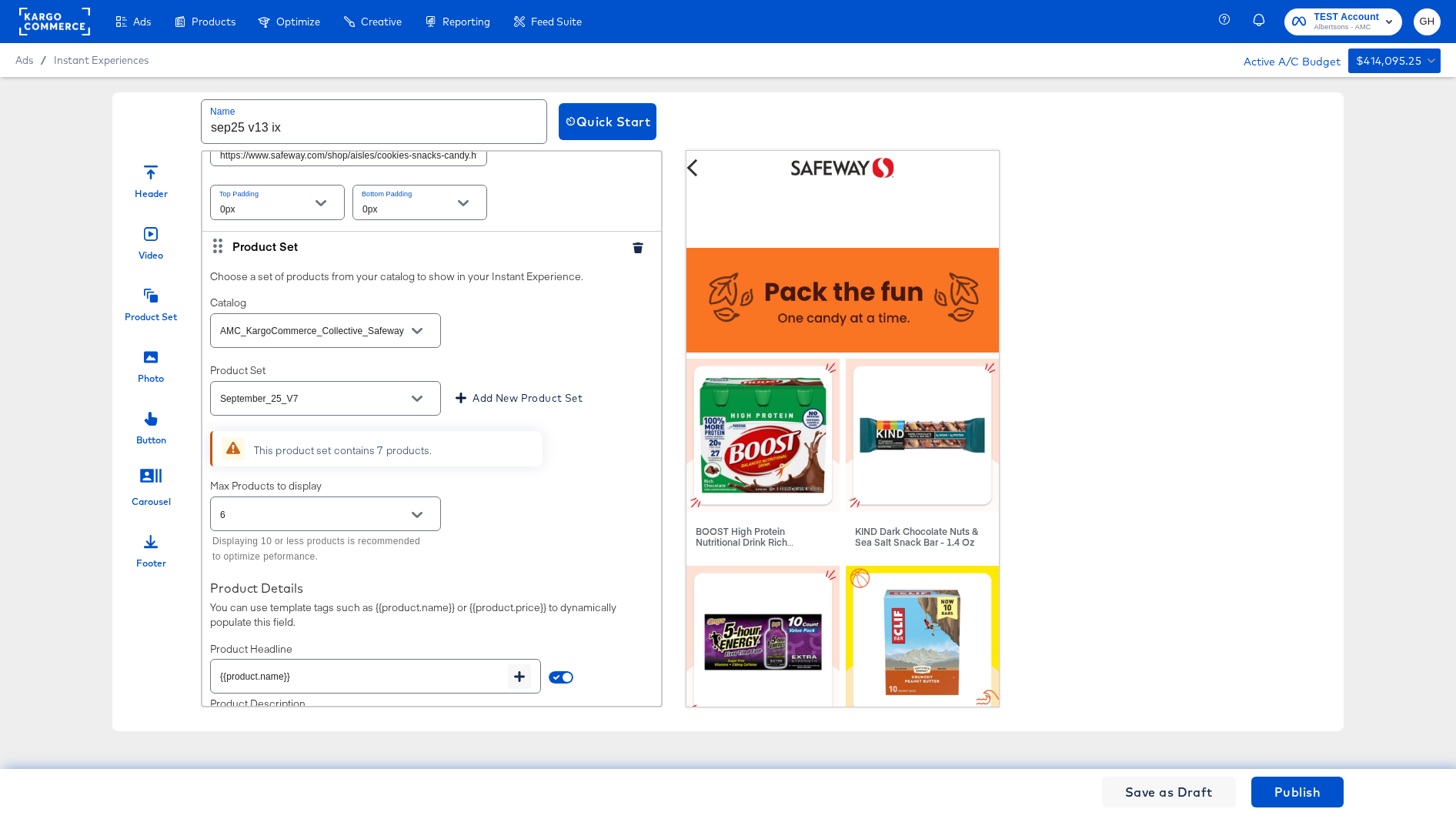 click on "September_25_V7" at bounding box center (313, 399) 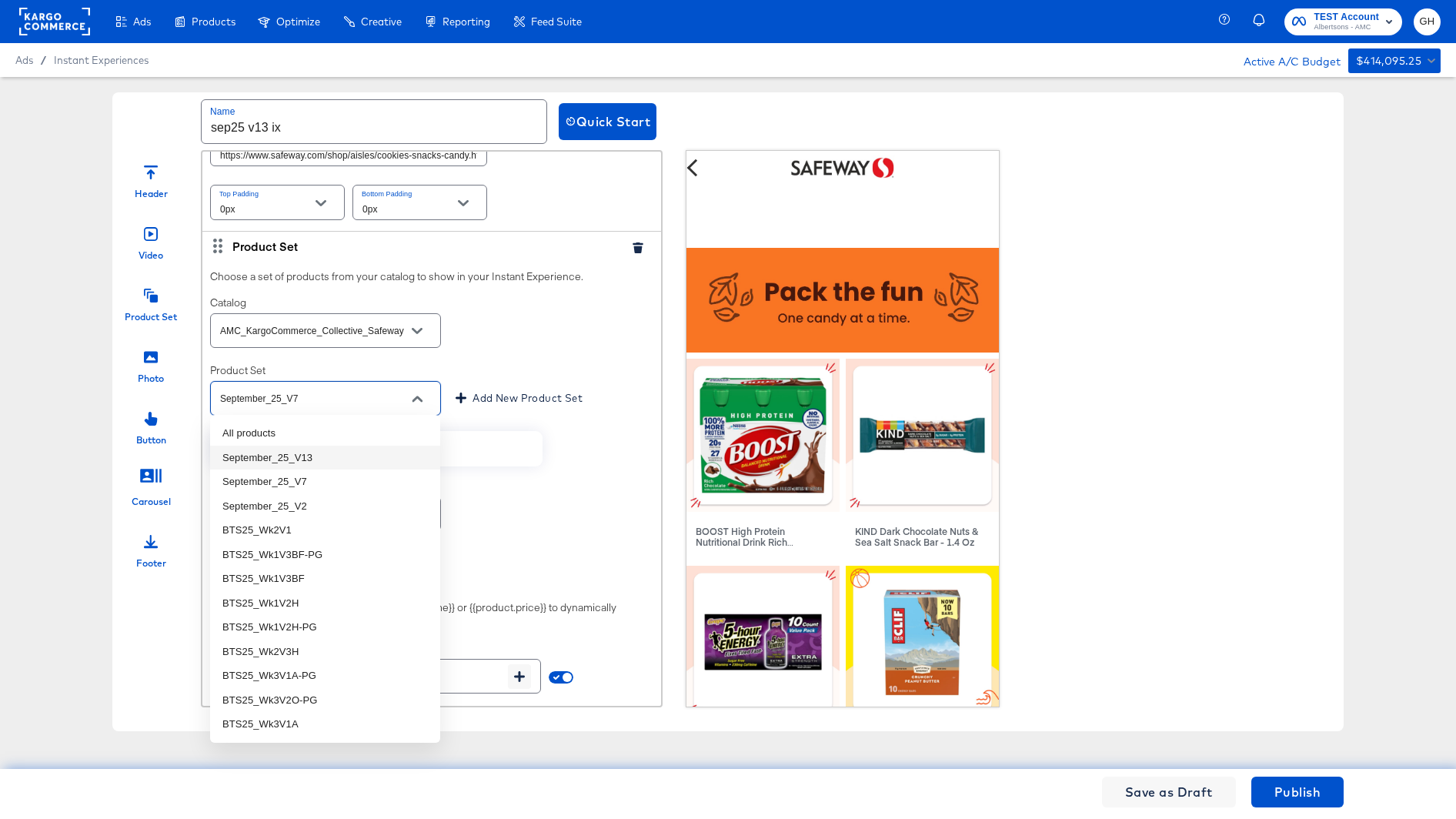 click on "September_25_V13" at bounding box center (325, 458) 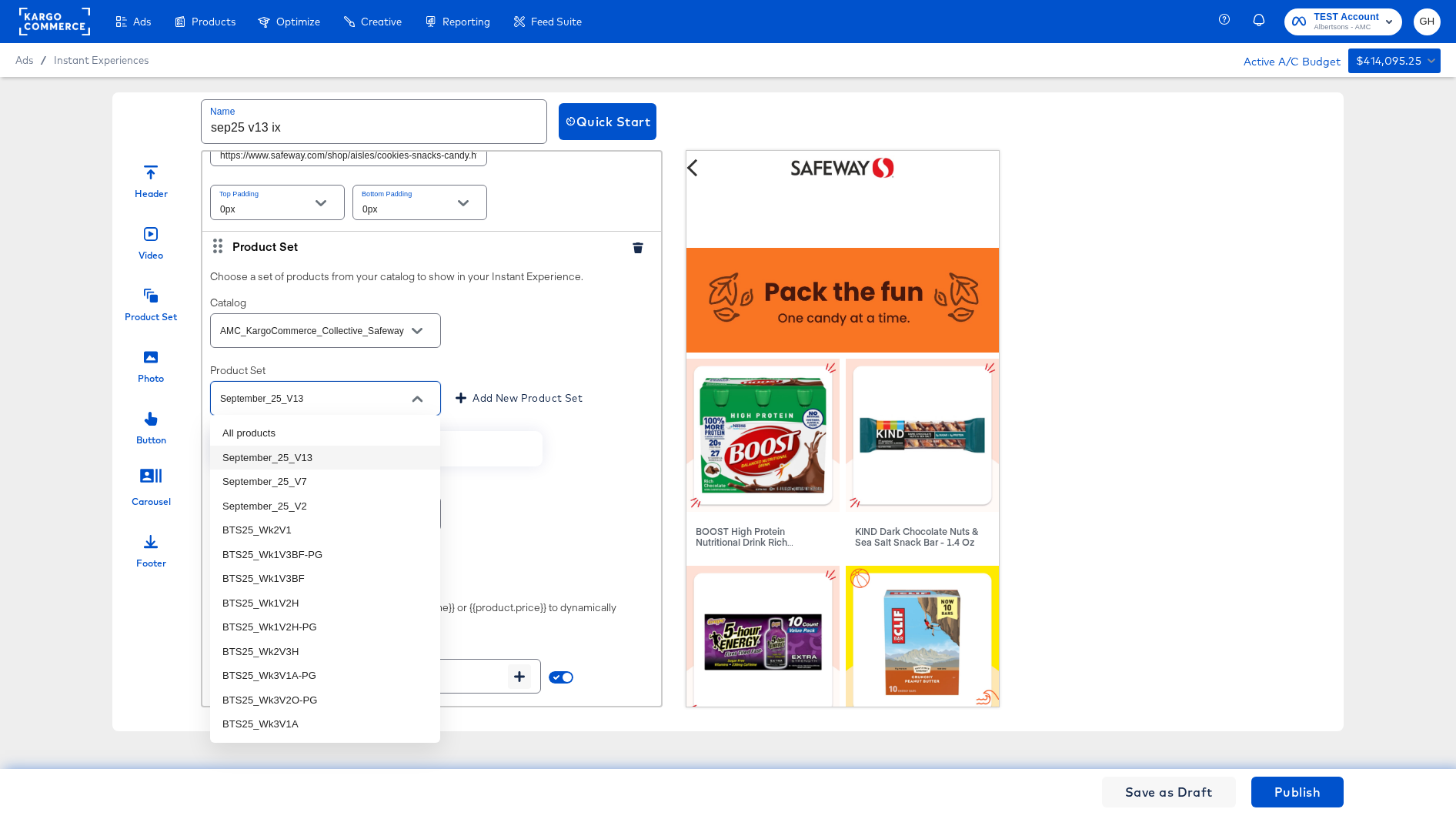 scroll, scrollTop: 85, scrollLeft: 0, axis: vertical 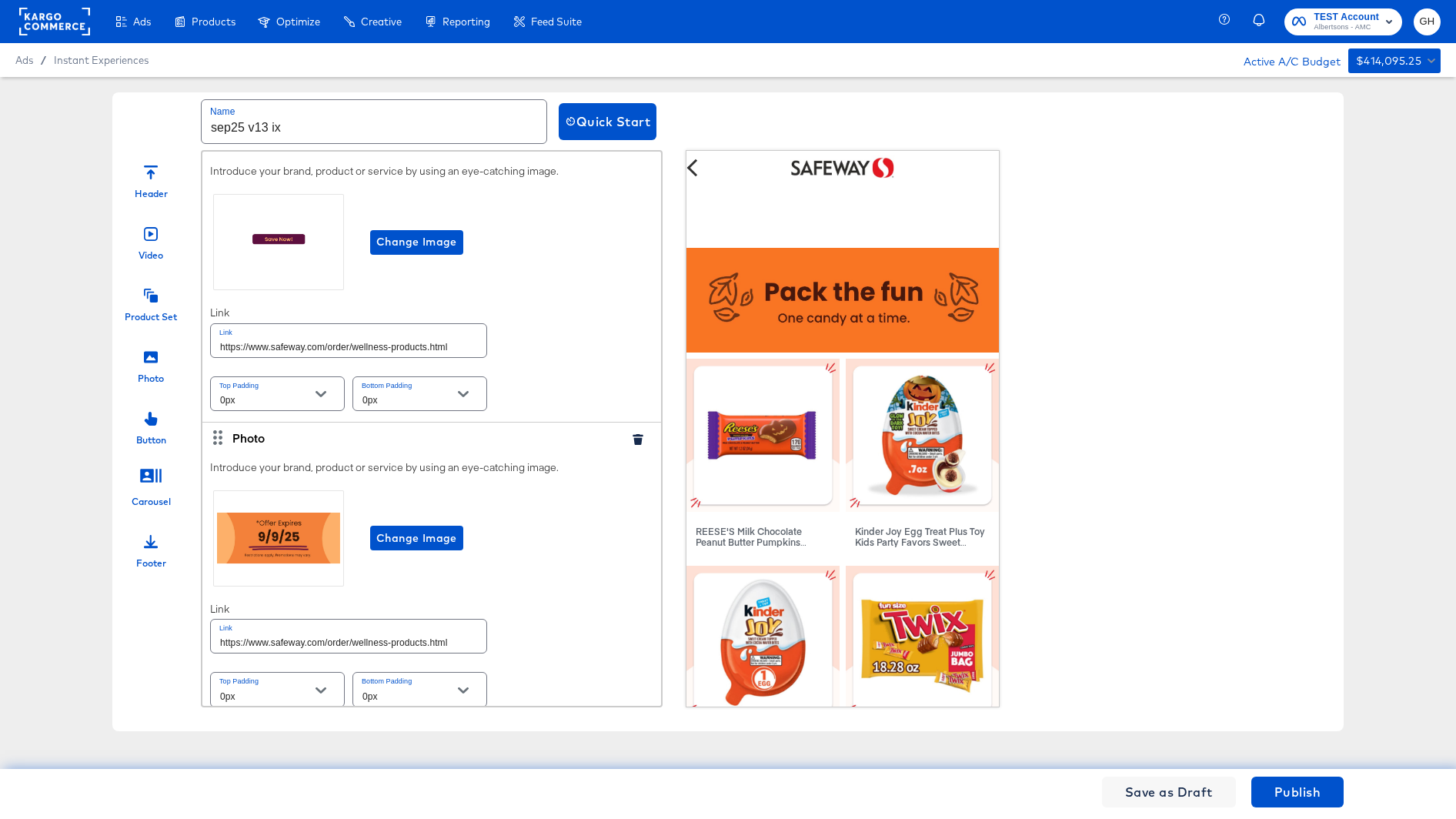 click on "https://www.safeway.com/order/wellness-products.html" at bounding box center (349, 340) 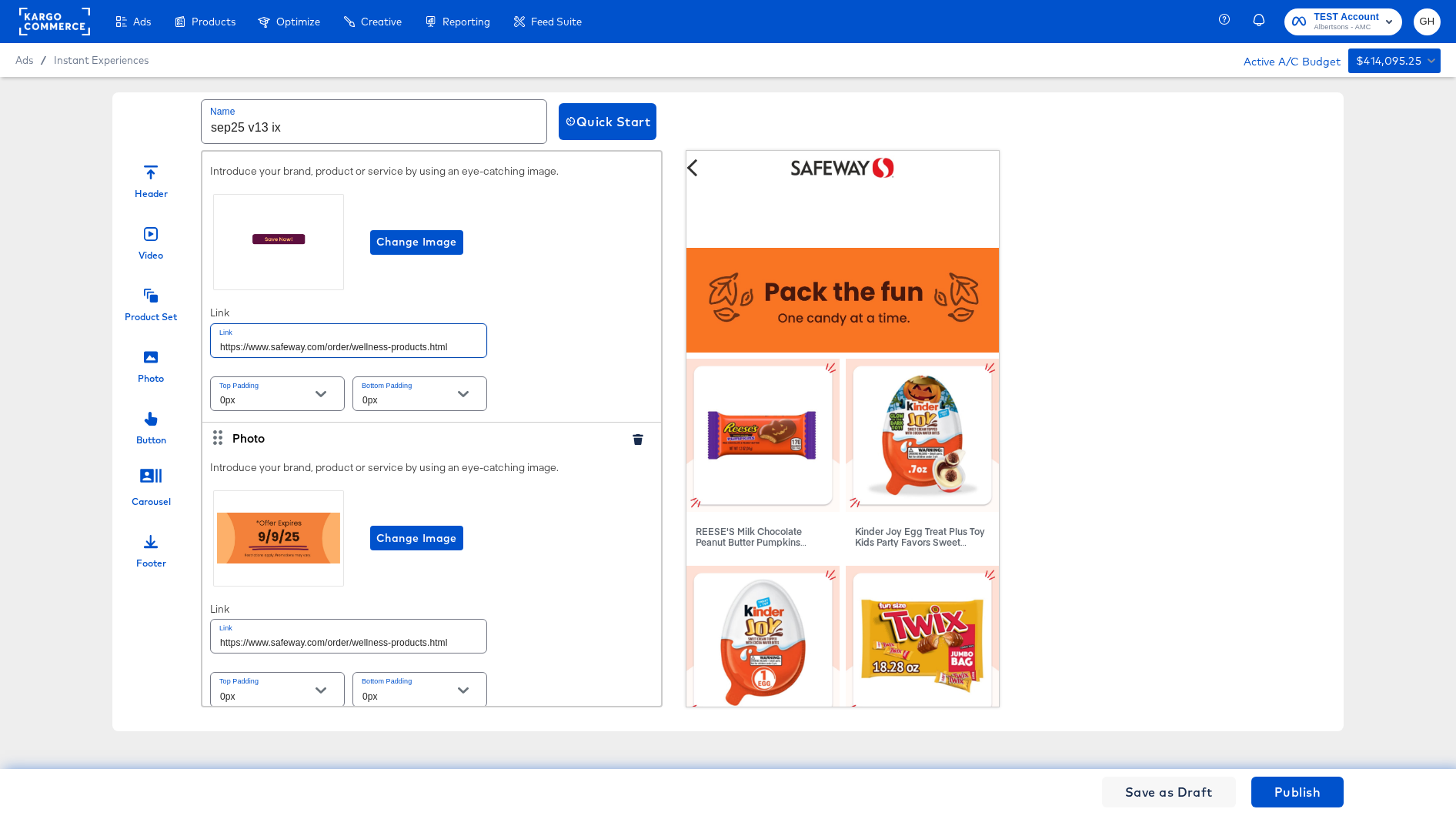 click on "https://www.safeway.com/order/wellness-products.html" at bounding box center [349, 340] 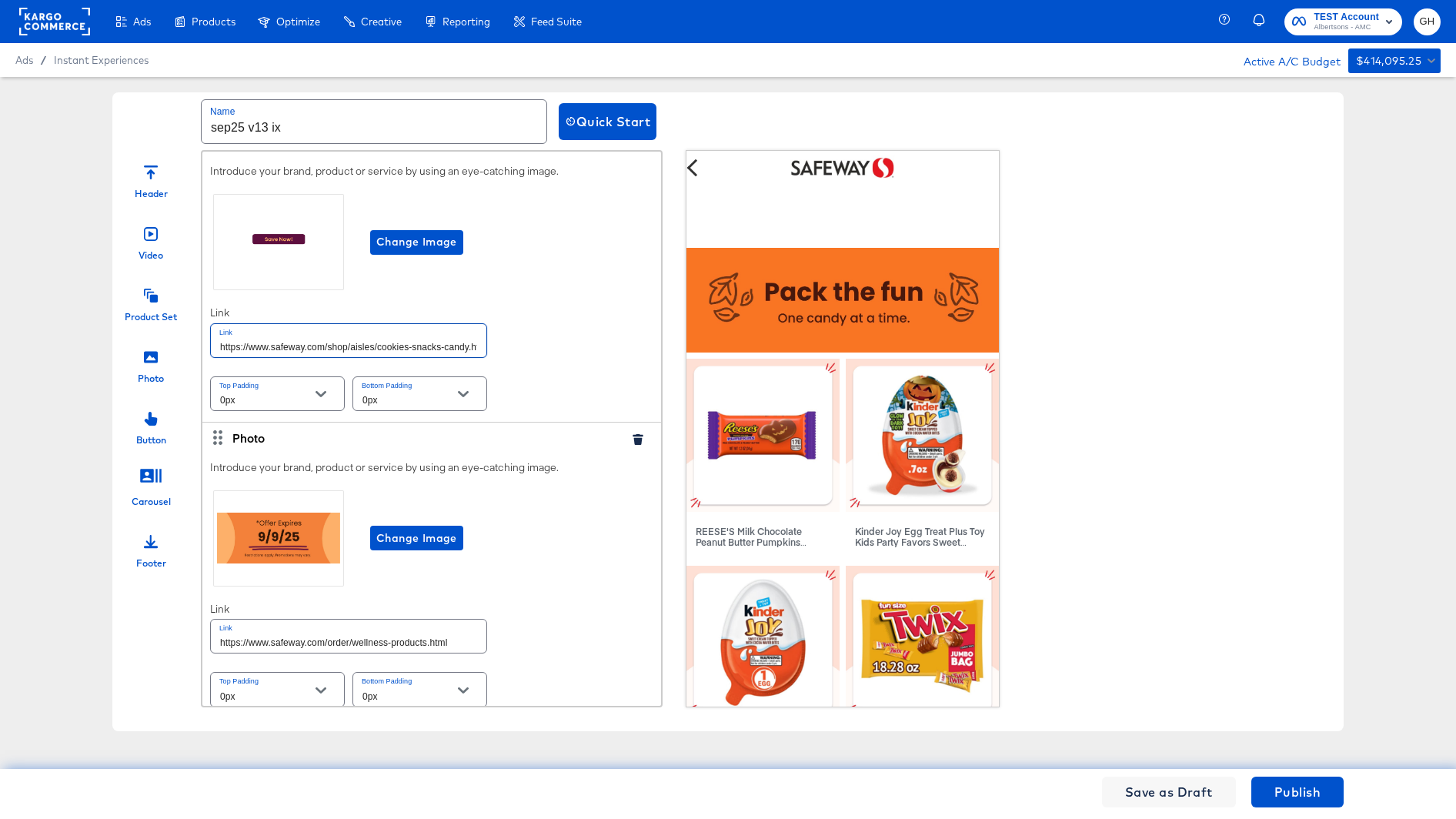 scroll, scrollTop: 0, scrollLeft: 11, axis: horizontal 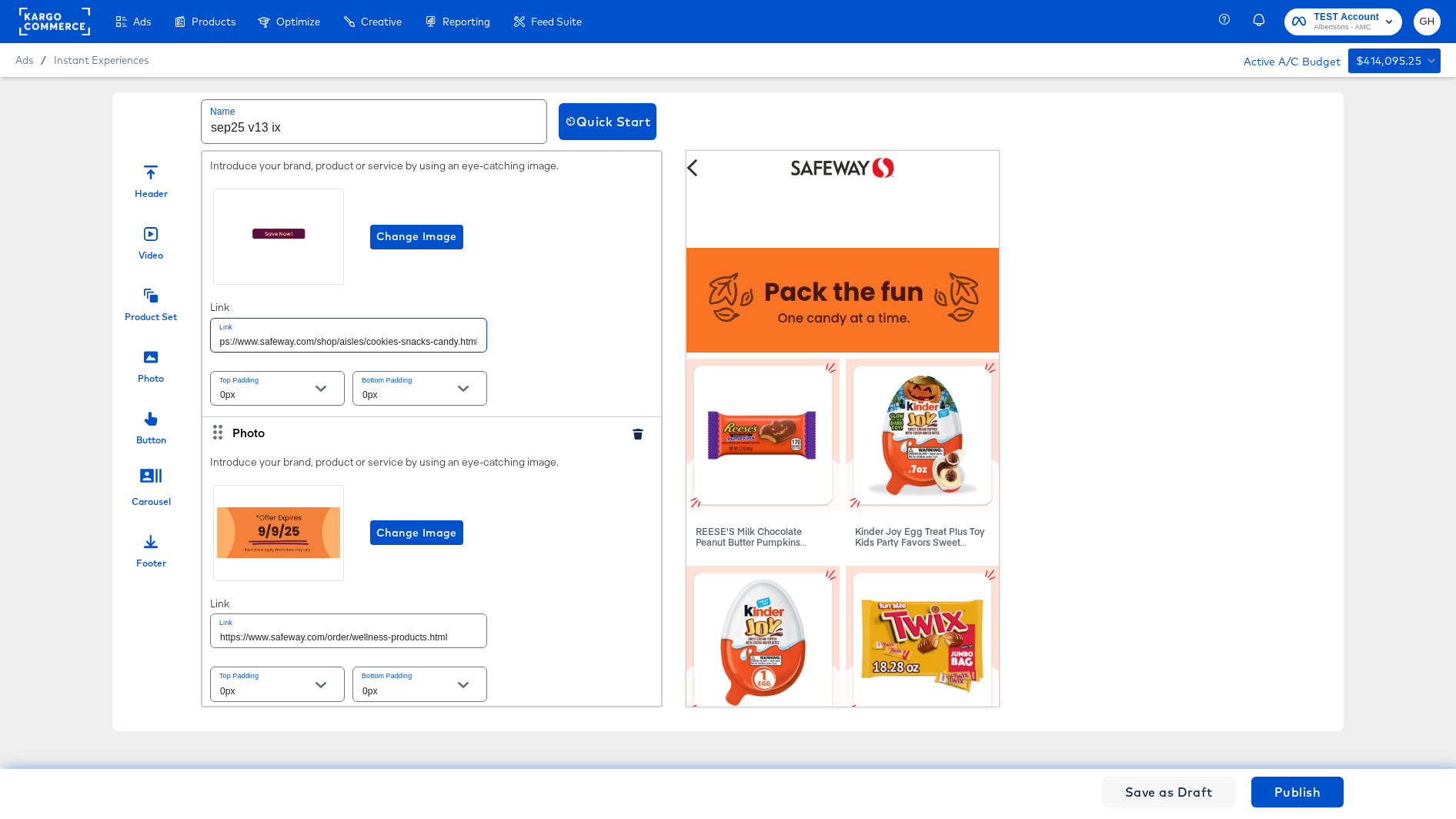 type on "https://www.safeway.com/shop/aisles/cookies-snacks-candy.html" 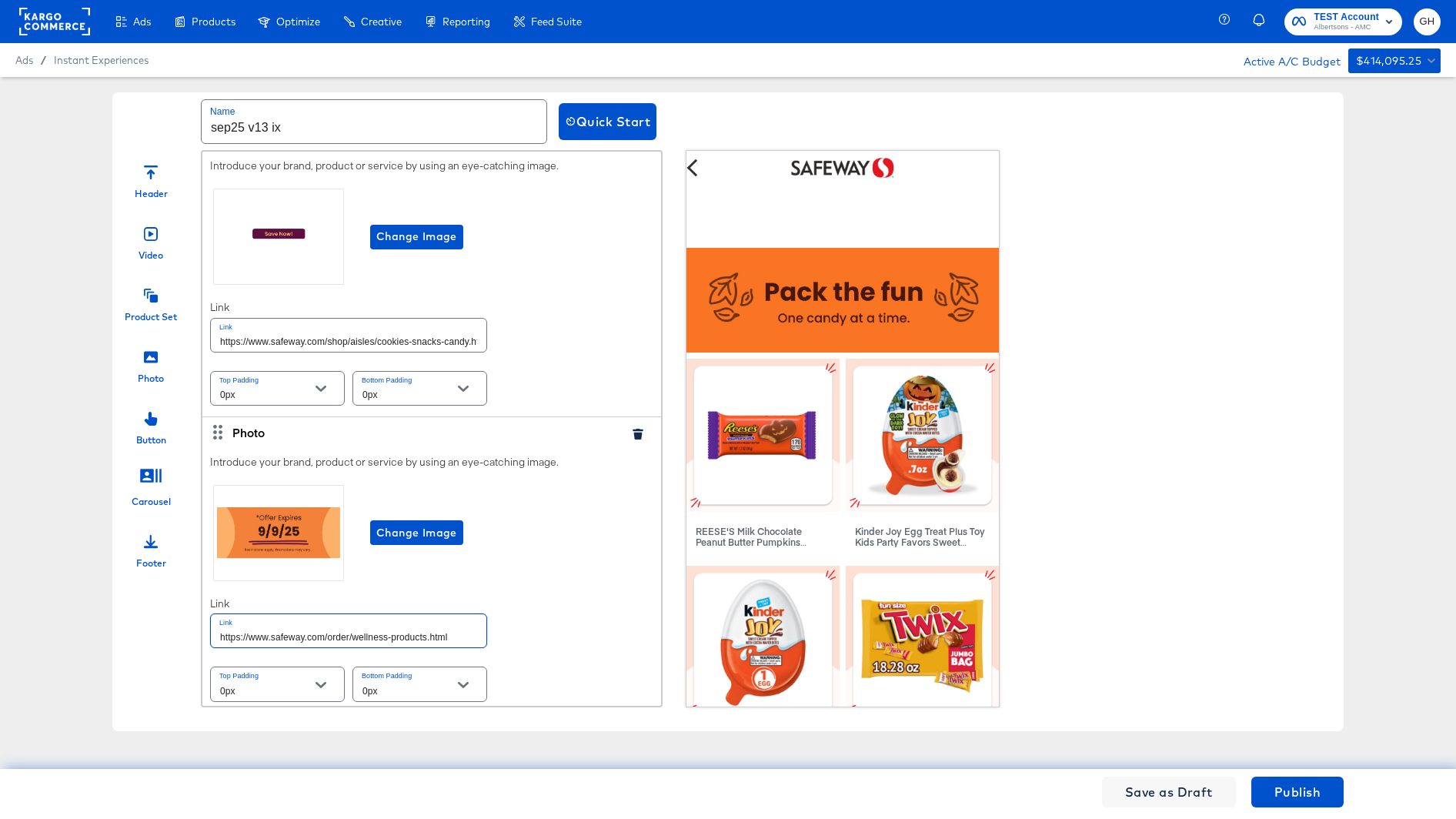 click on "https://www.safeway.com/order/wellness-products.html" at bounding box center (349, 630) 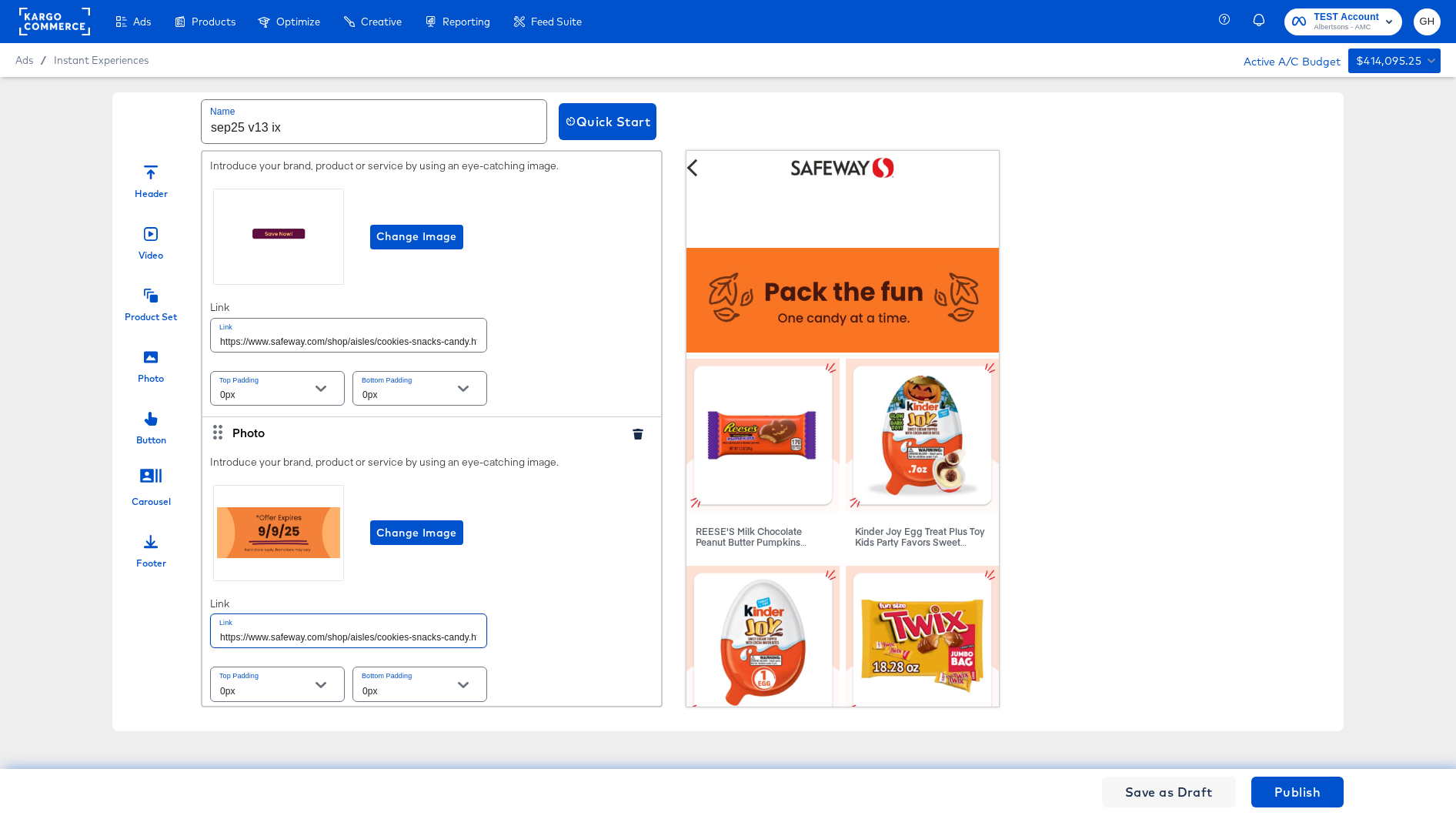 scroll, scrollTop: 0, scrollLeft: 11, axis: horizontal 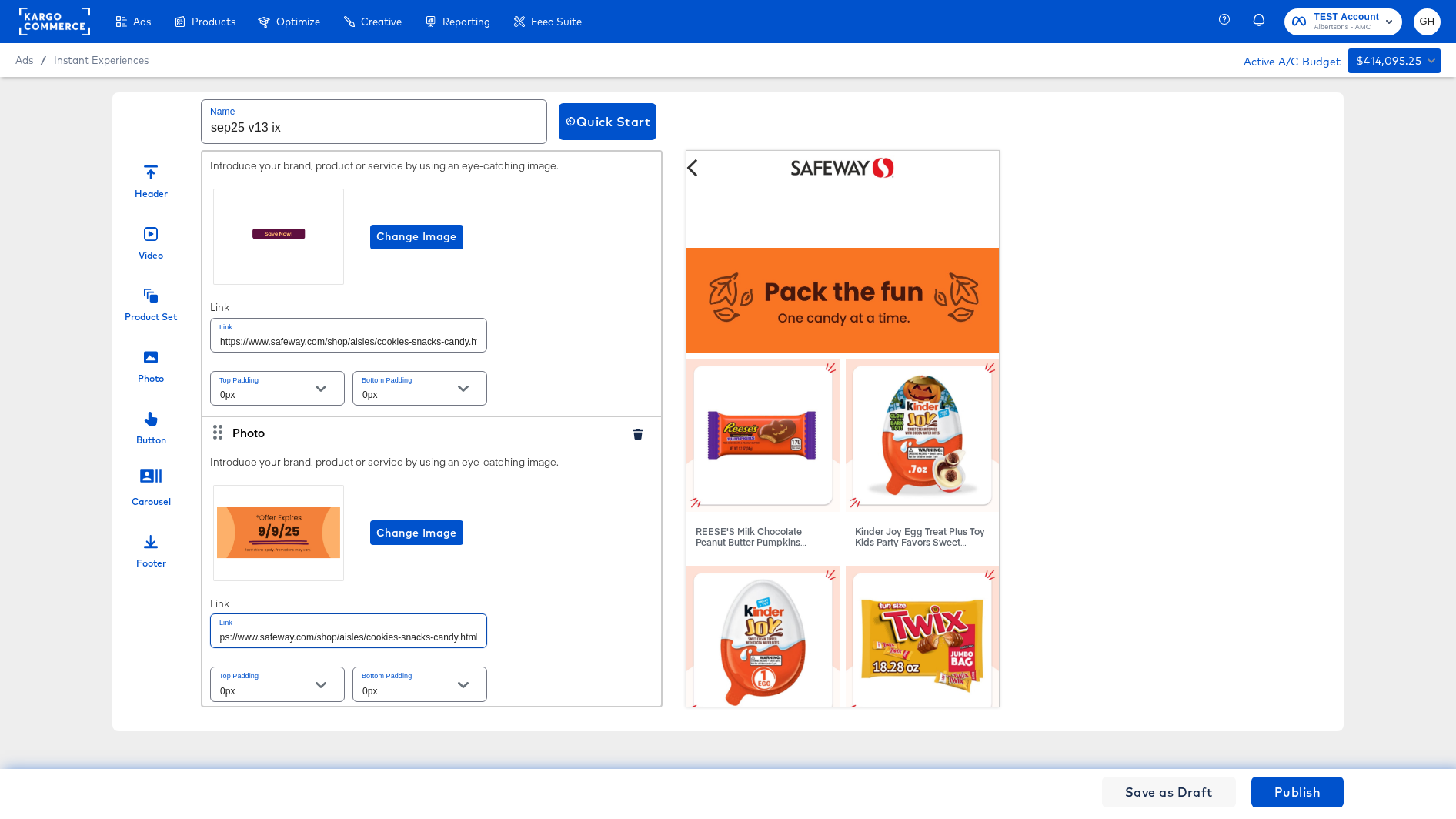 type on "https://www.safeway.com/shop/aisles/cookies-snacks-candy.html" 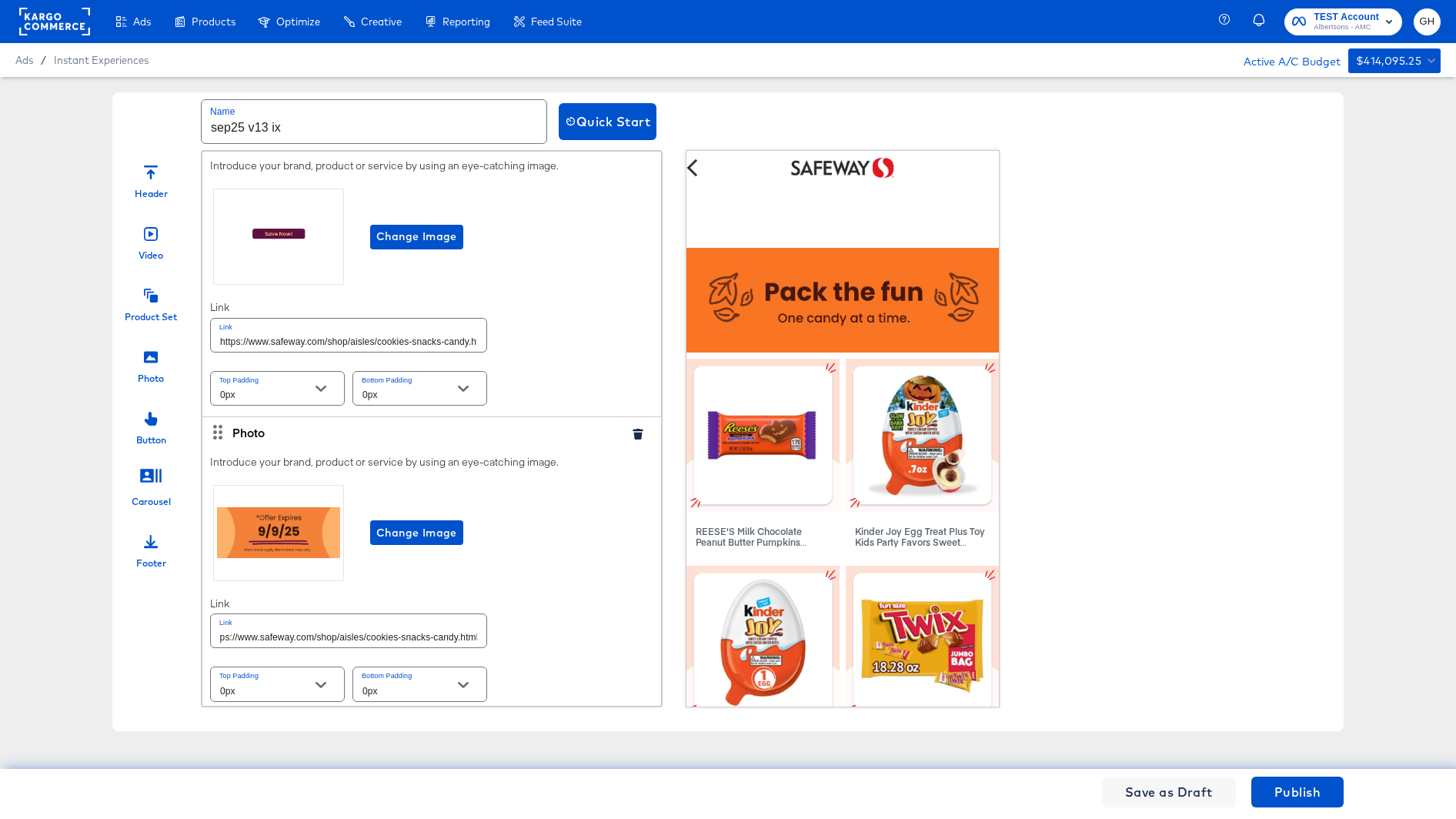 click on "Introduce your brand, product or service by using an eye-catching image. Change Image Link Link https://www.safeway.com/shop/aisles/cookies-snacks-candy.html Top Padding 0px Bottom Padding 0px" at bounding box center (432, 580) 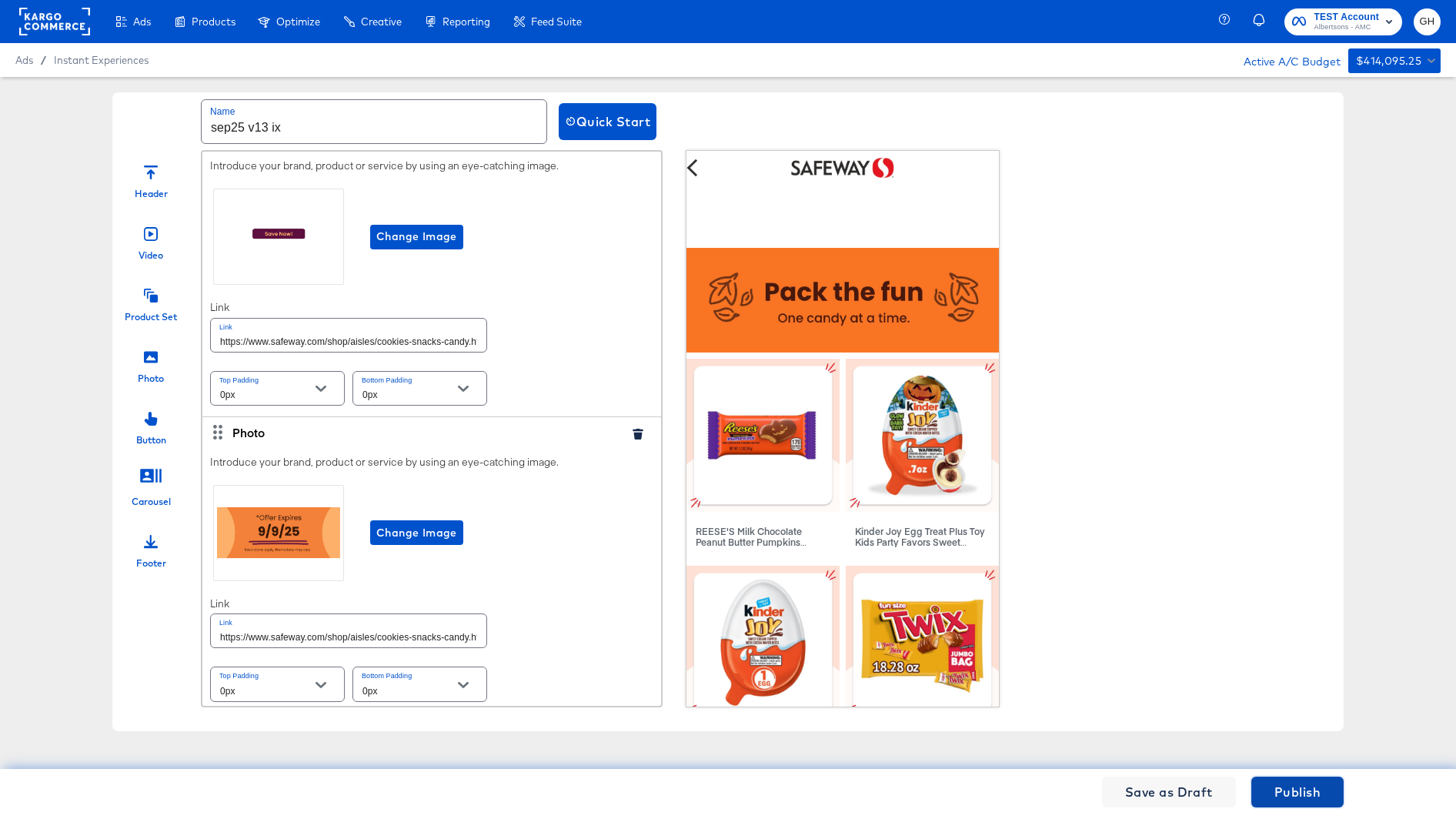click on "Publish" at bounding box center [1297, 792] 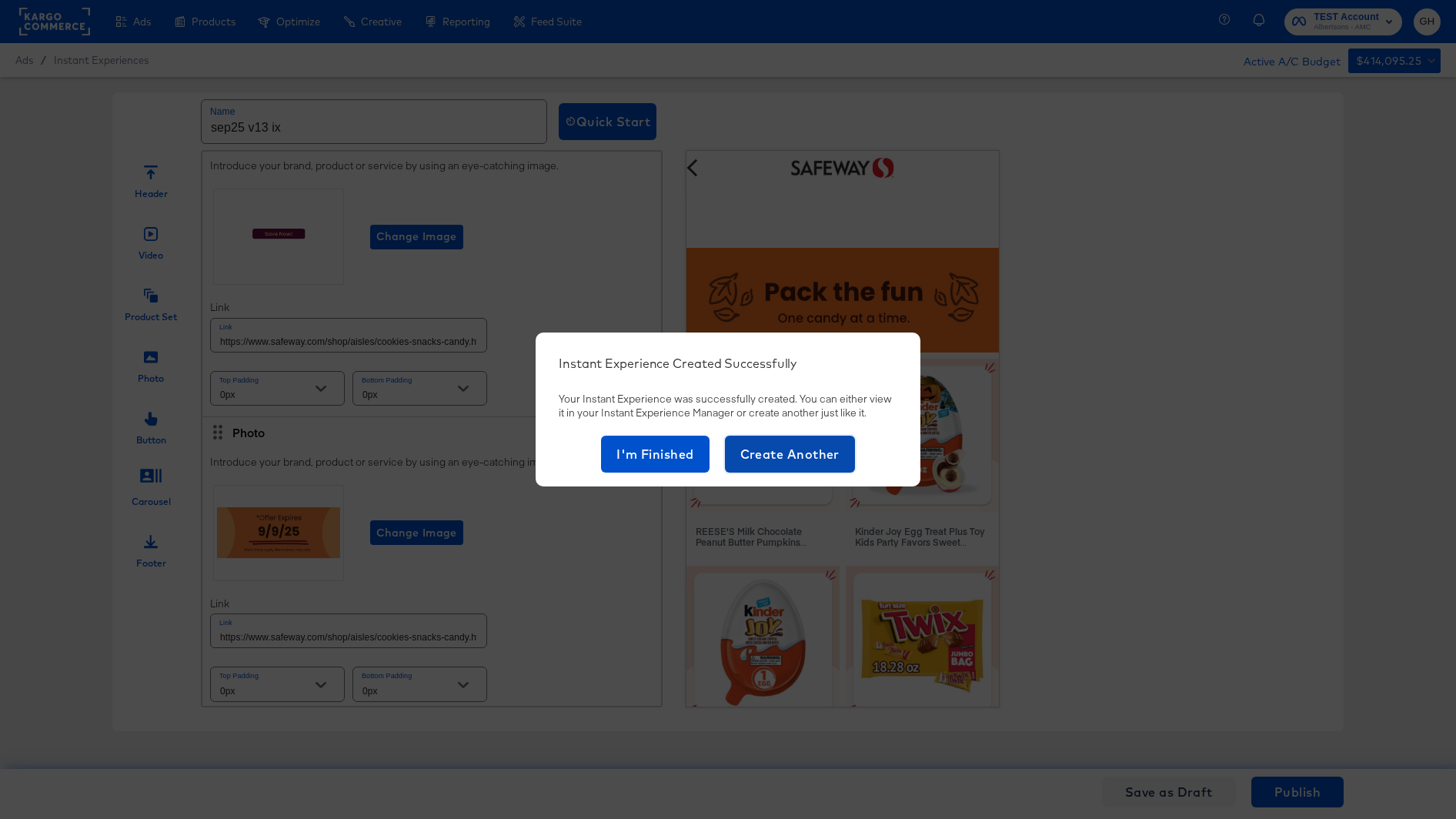 click on "Create Another" at bounding box center [790, 454] 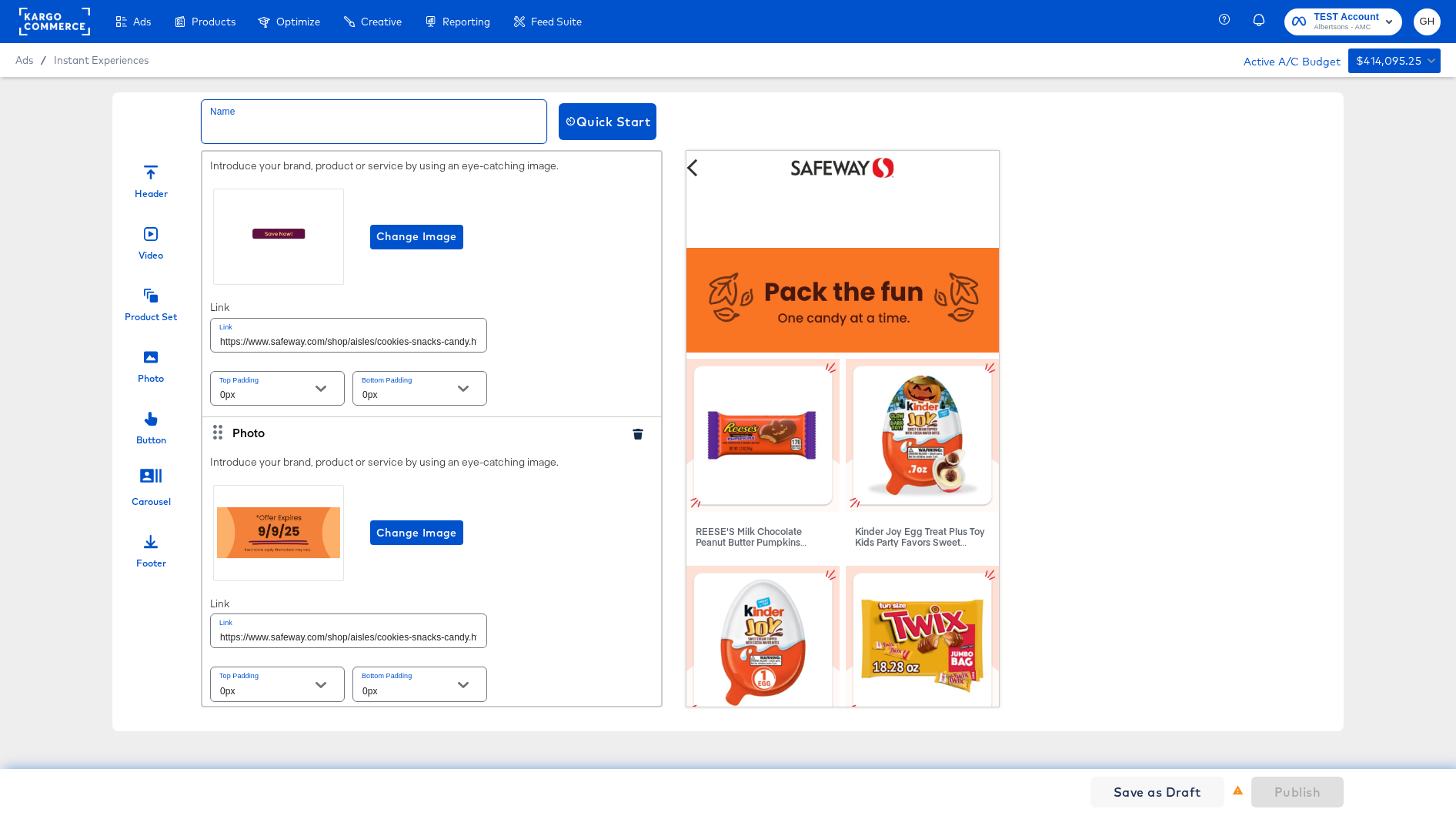 click at bounding box center [374, 122] 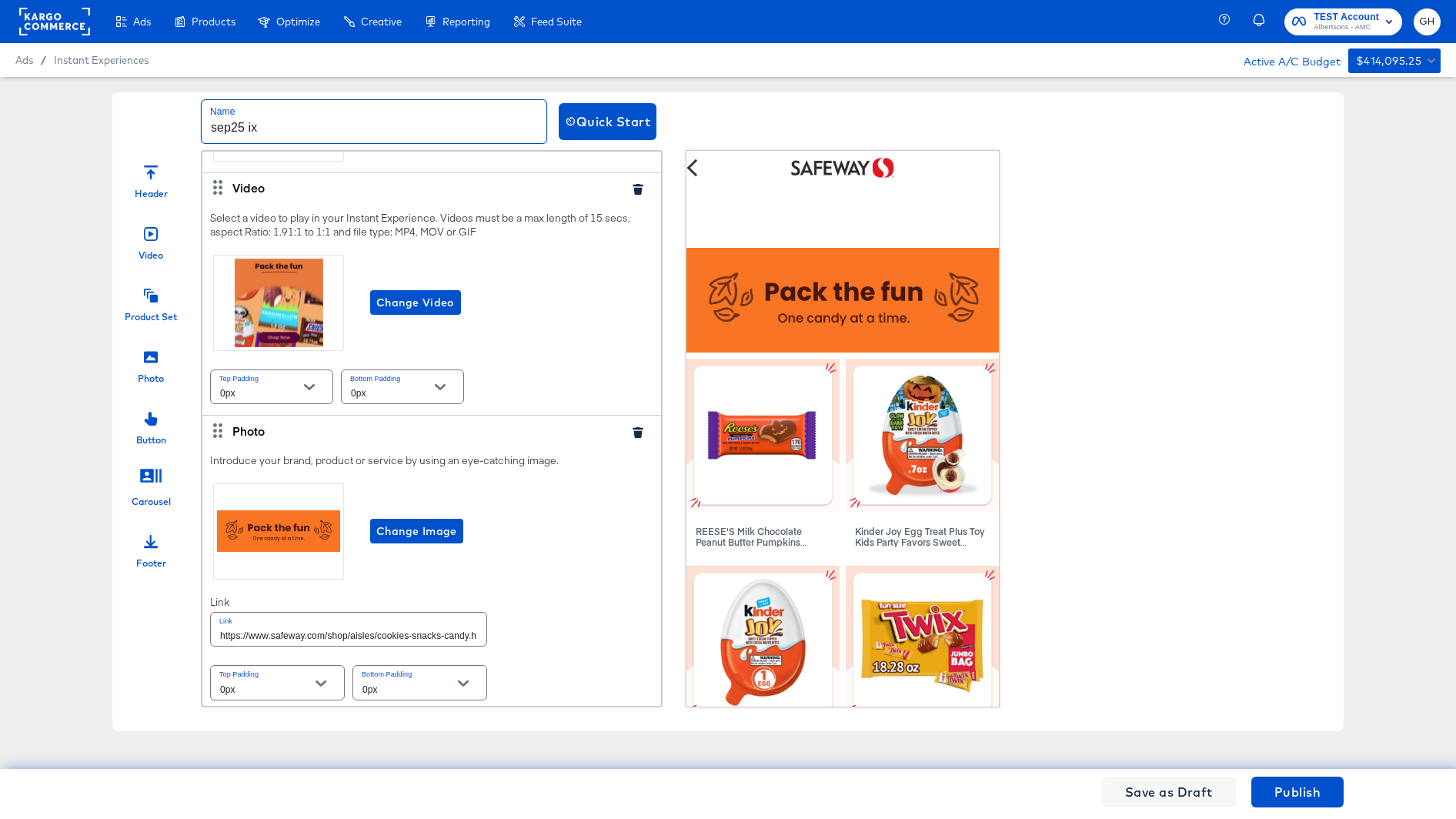 scroll, scrollTop: 0, scrollLeft: 0, axis: both 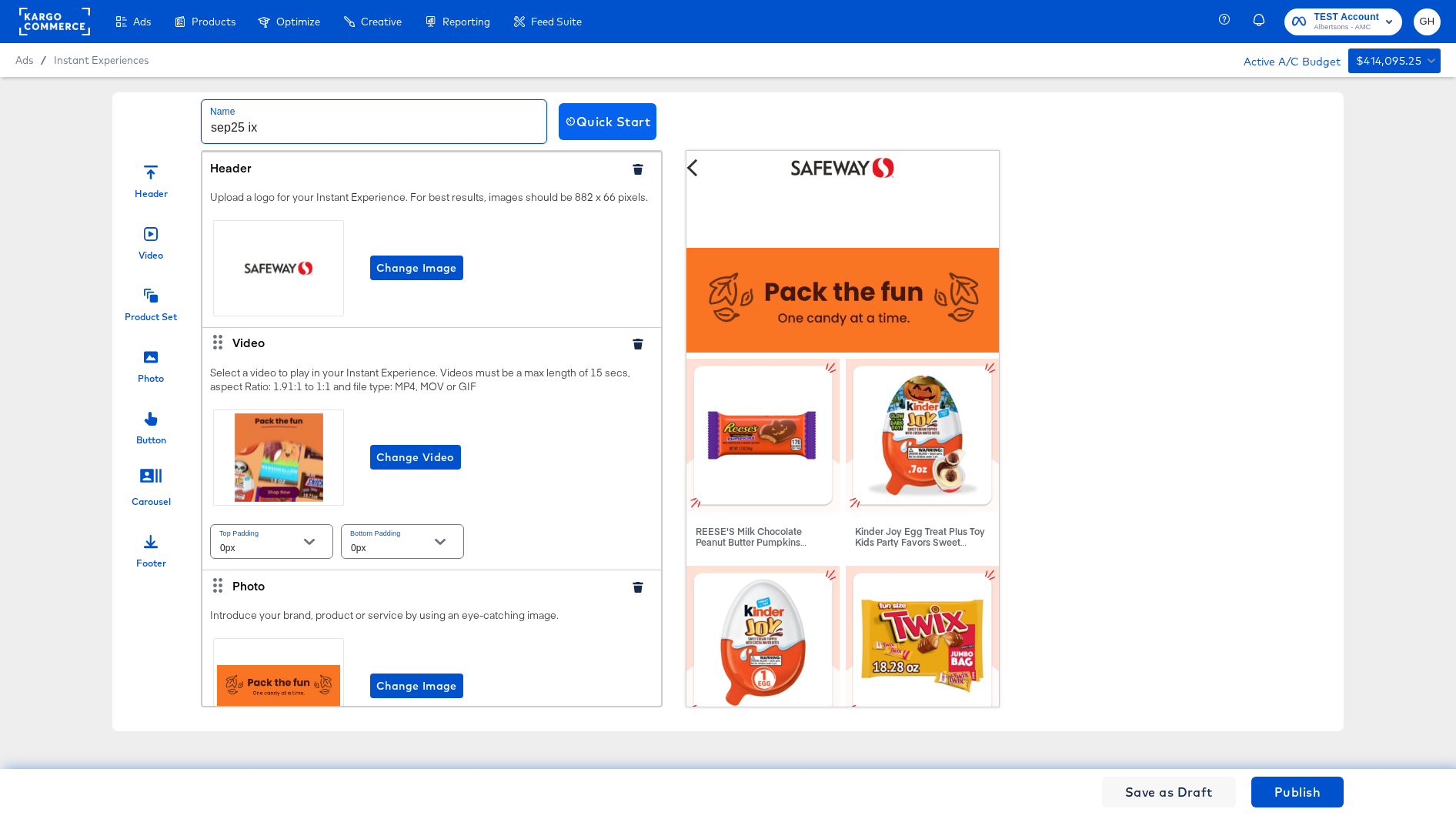 type on "sep25 ix" 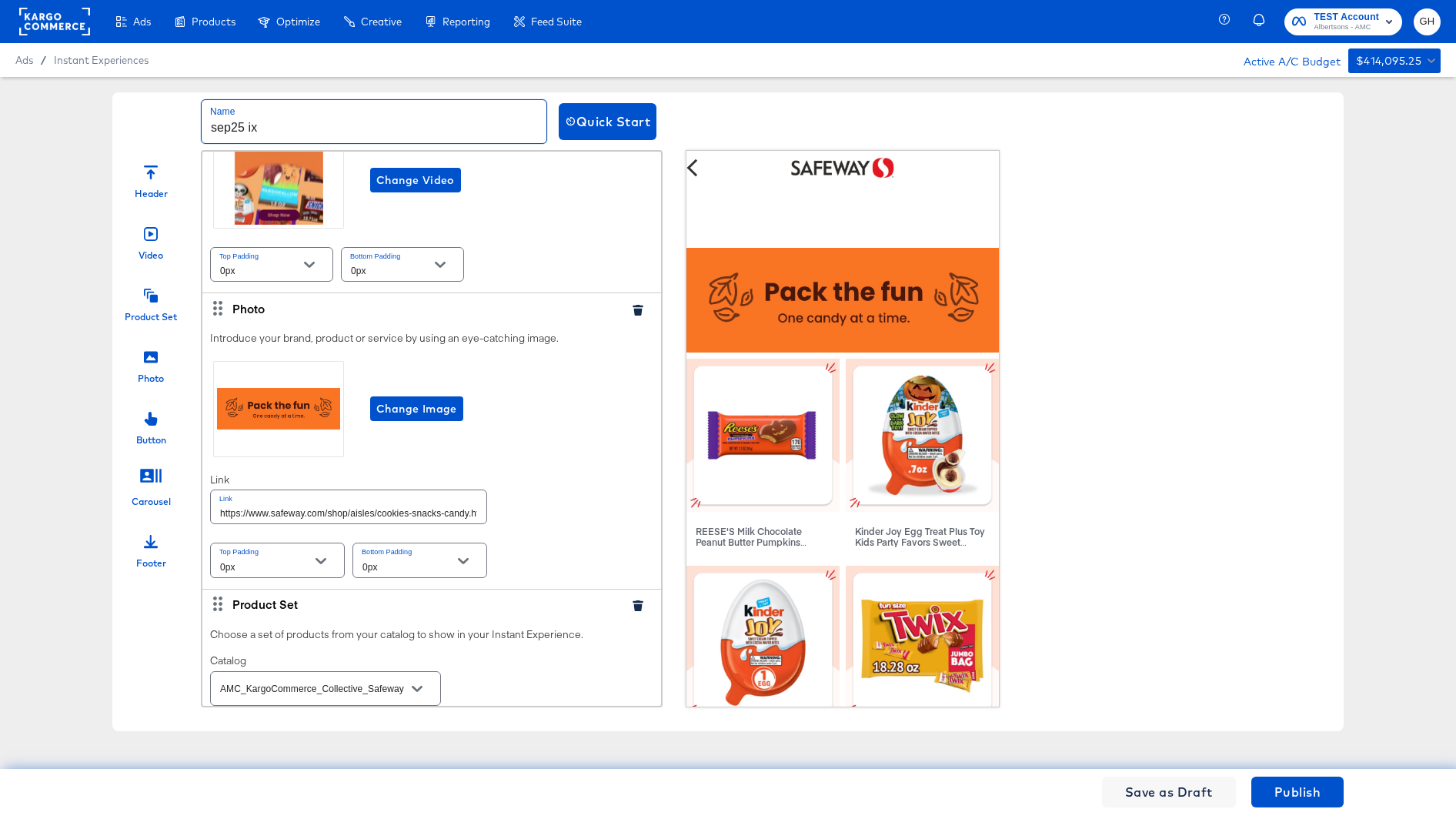 scroll, scrollTop: 306, scrollLeft: 0, axis: vertical 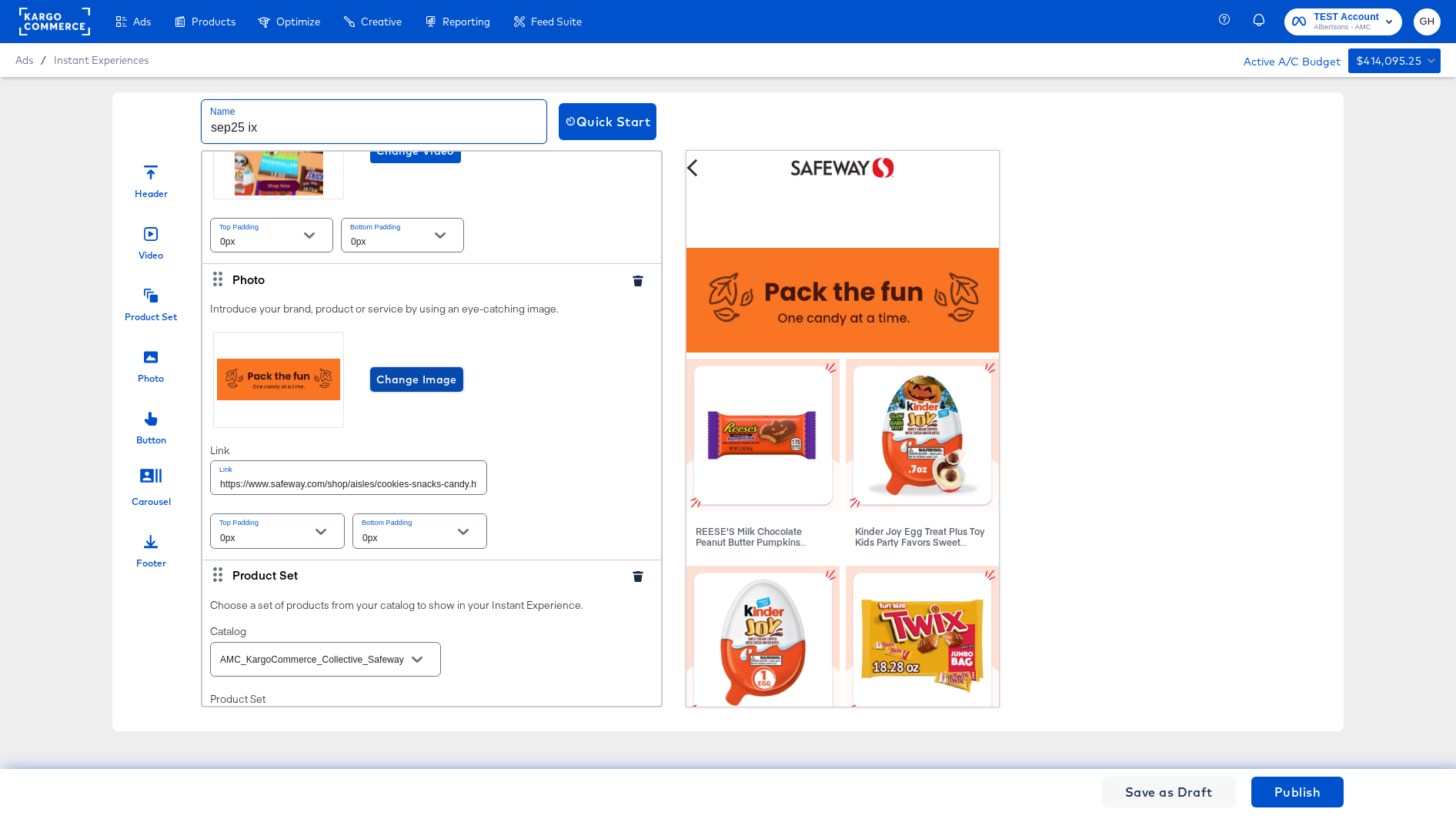 click on "Change Image" at bounding box center (416, 379) 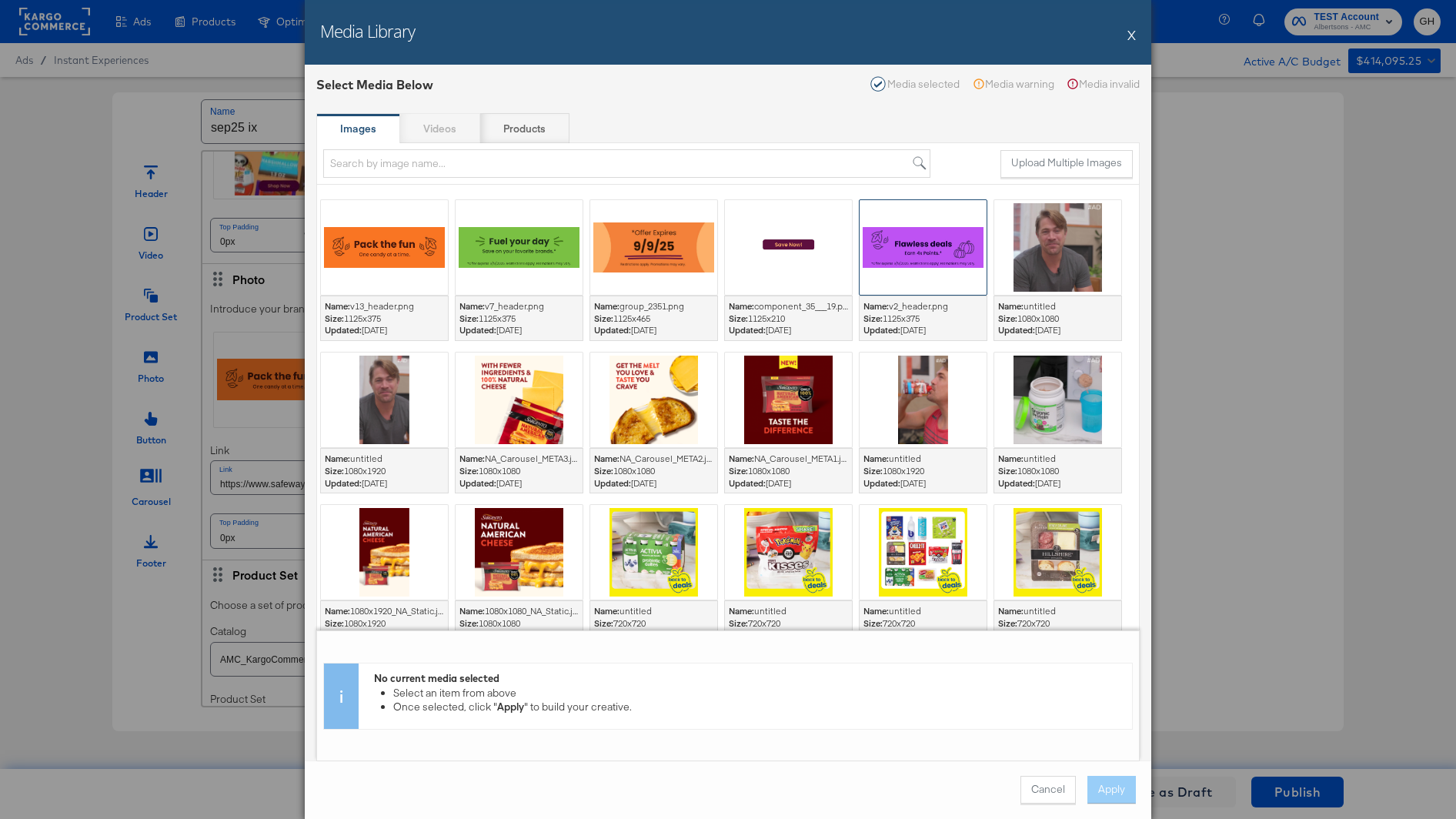 click at bounding box center (923, 247) 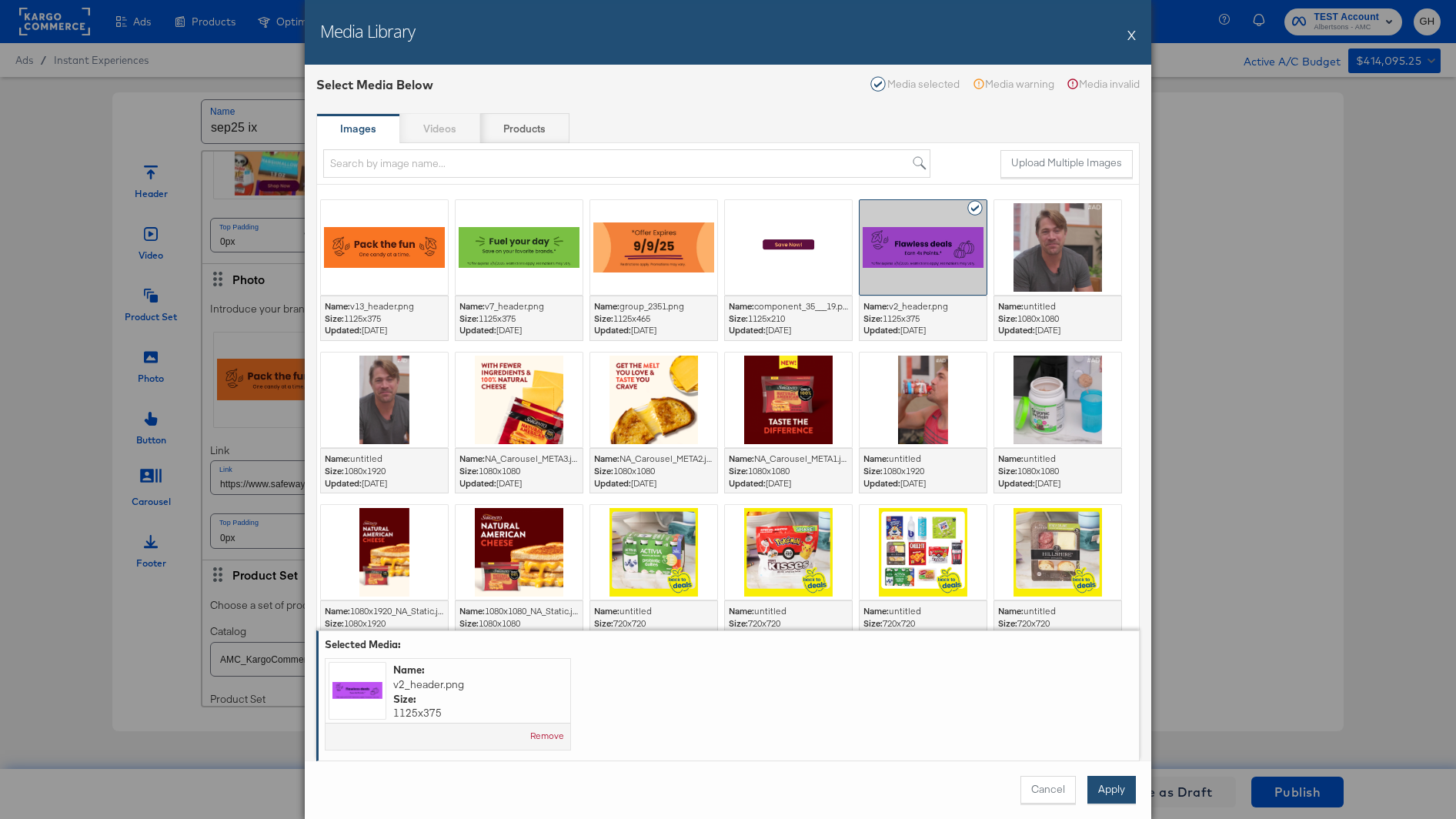 click on "Apply" at bounding box center (1111, 790) 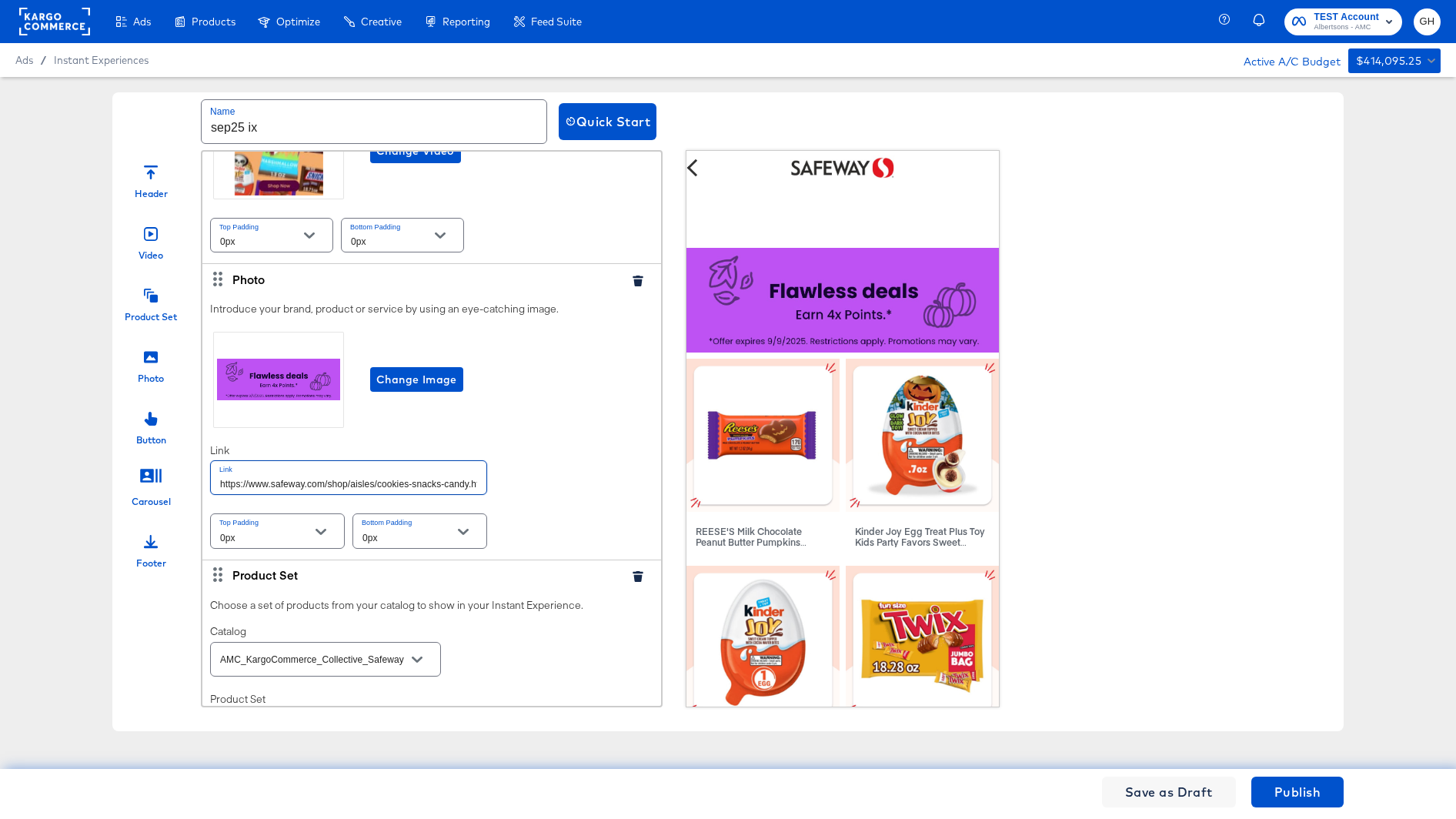click on "https://www.safeway.com/shop/aisles/cookies-snacks-candy.html" at bounding box center (349, 477) 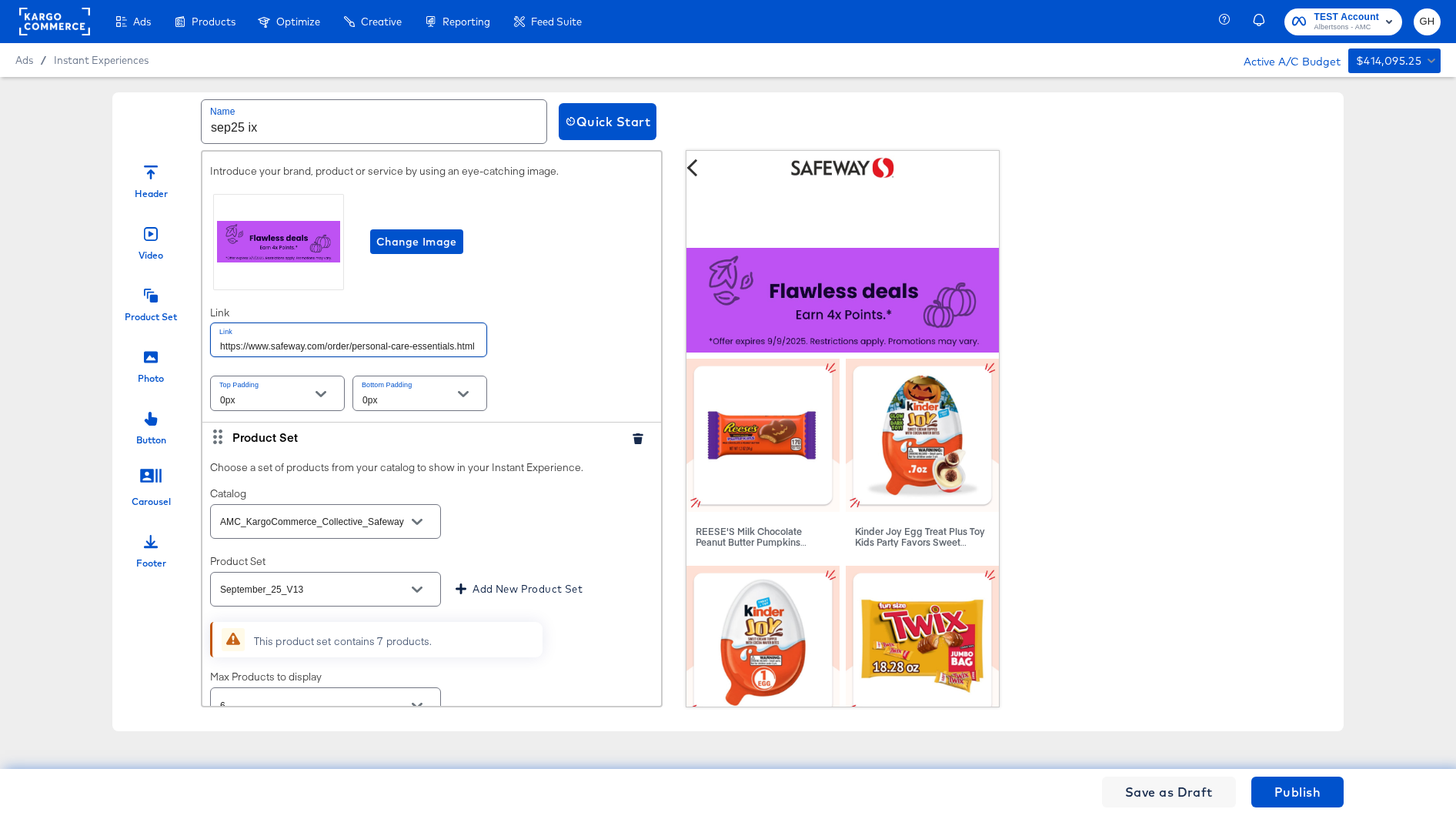 scroll, scrollTop: 445, scrollLeft: 0, axis: vertical 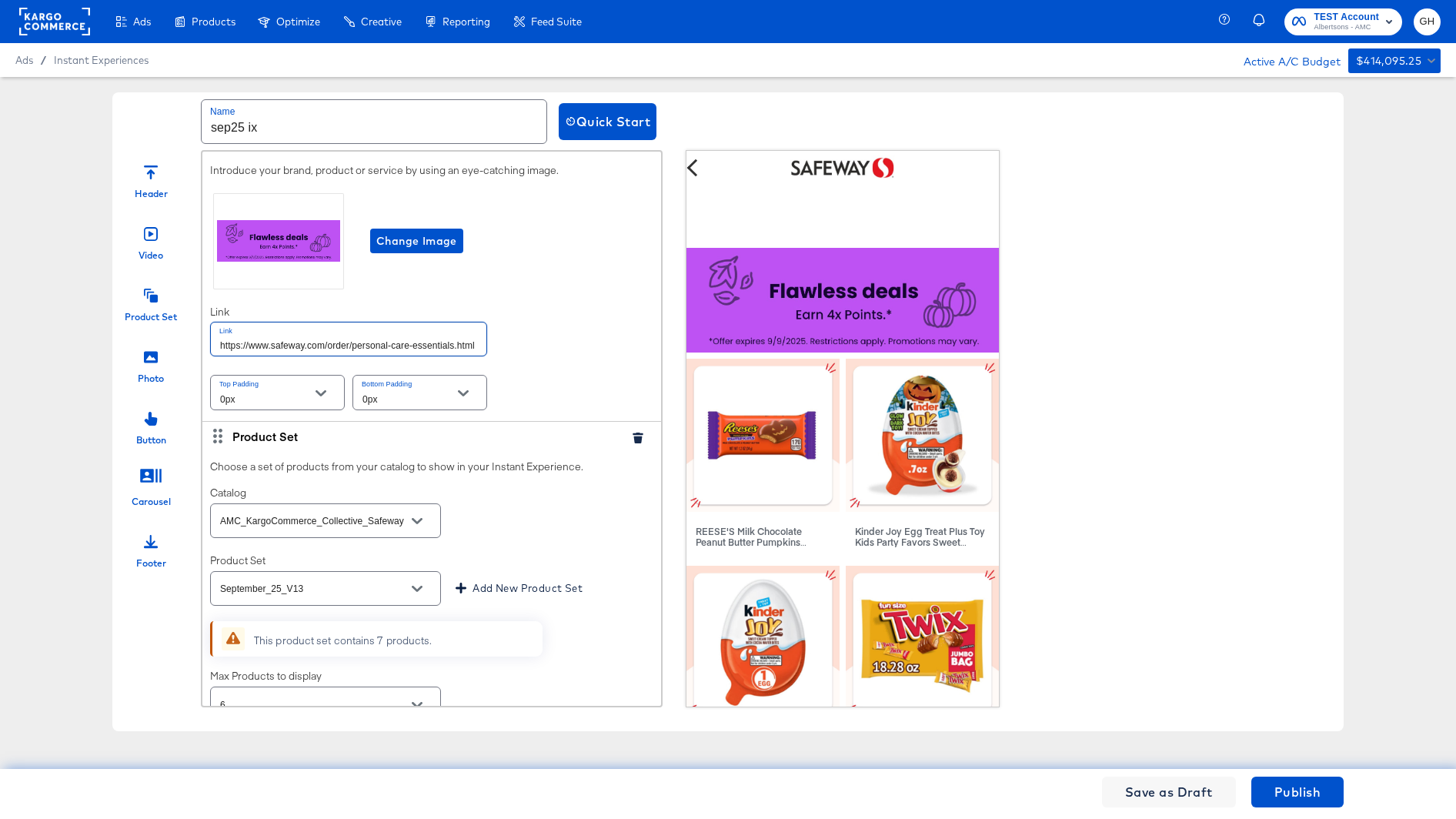 click on "September_25_V13" at bounding box center [326, 588] 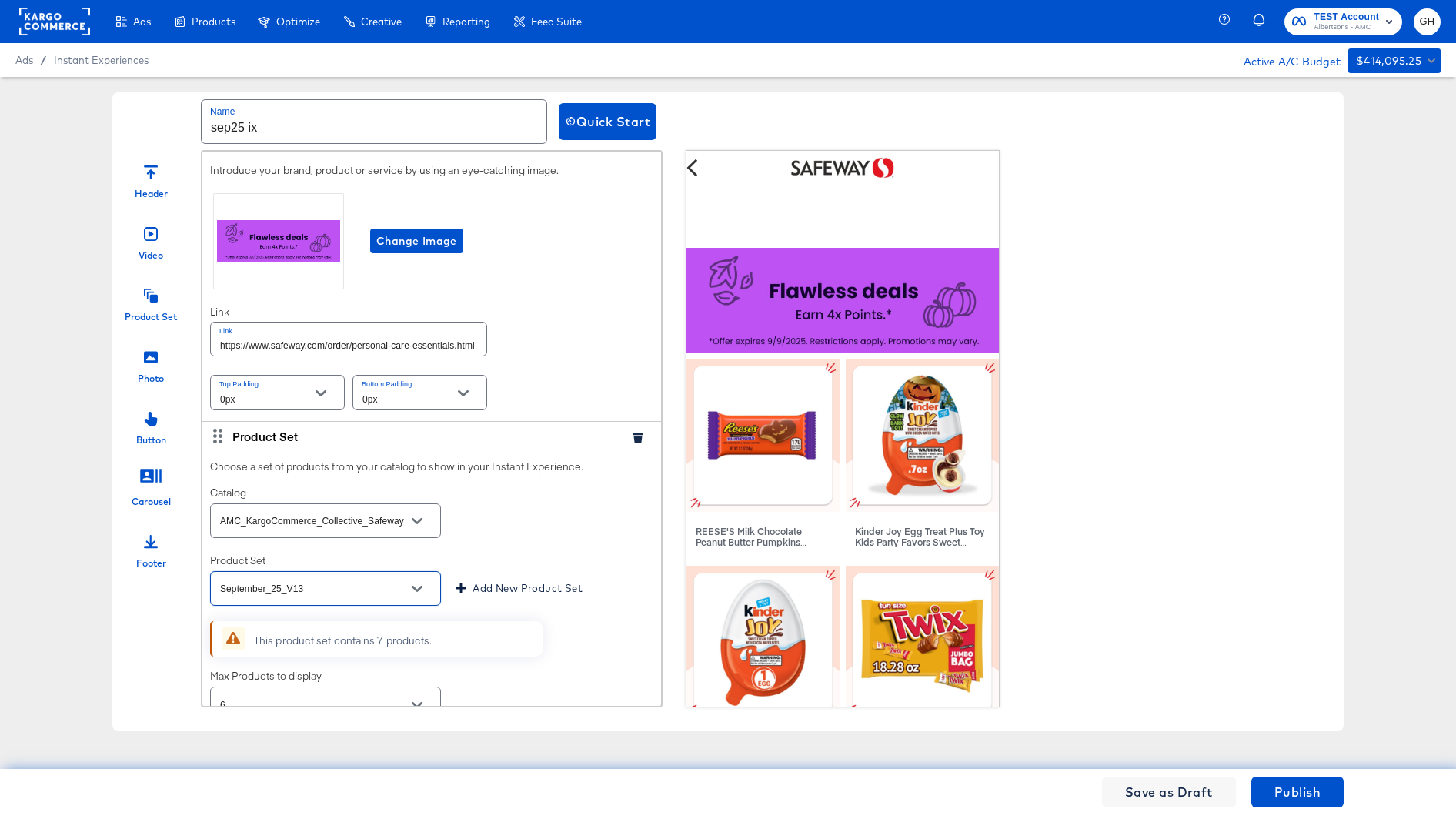 click on "September_25_V13" at bounding box center [326, 588] 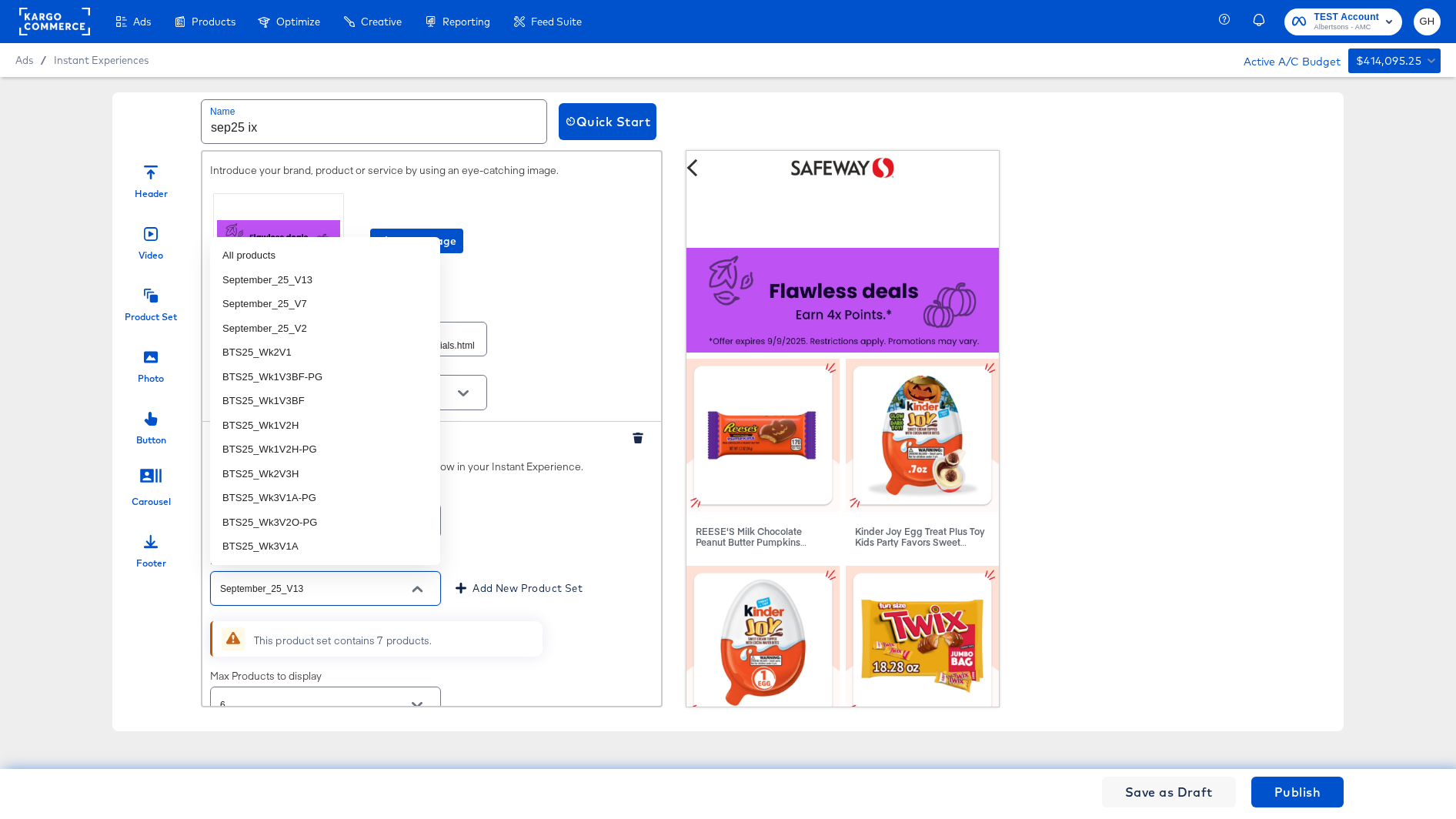 click on "September_25_V13" at bounding box center [313, 589] 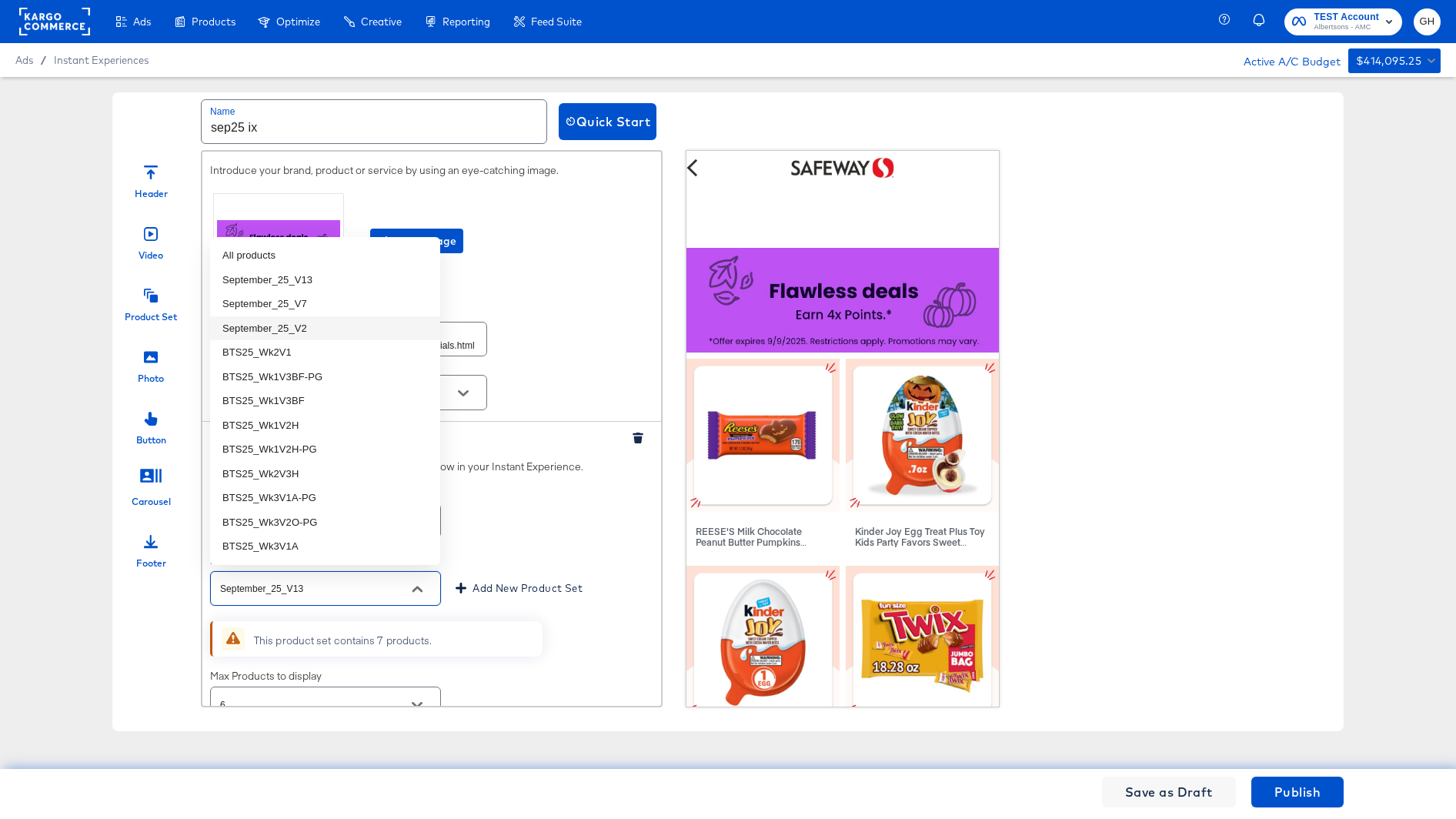 click on "September_25_V2" at bounding box center [325, 329] 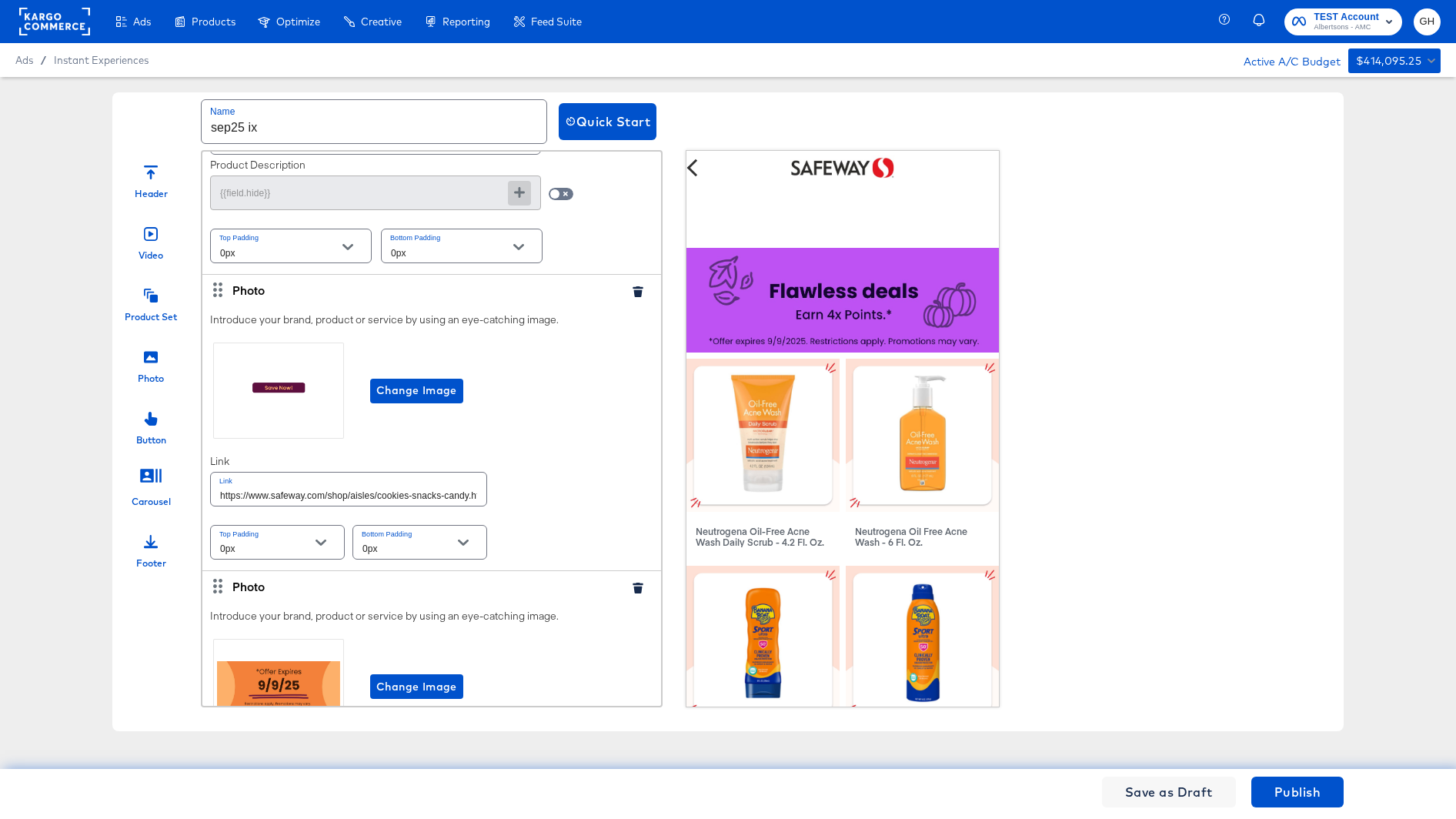 scroll, scrollTop: 1322, scrollLeft: 0, axis: vertical 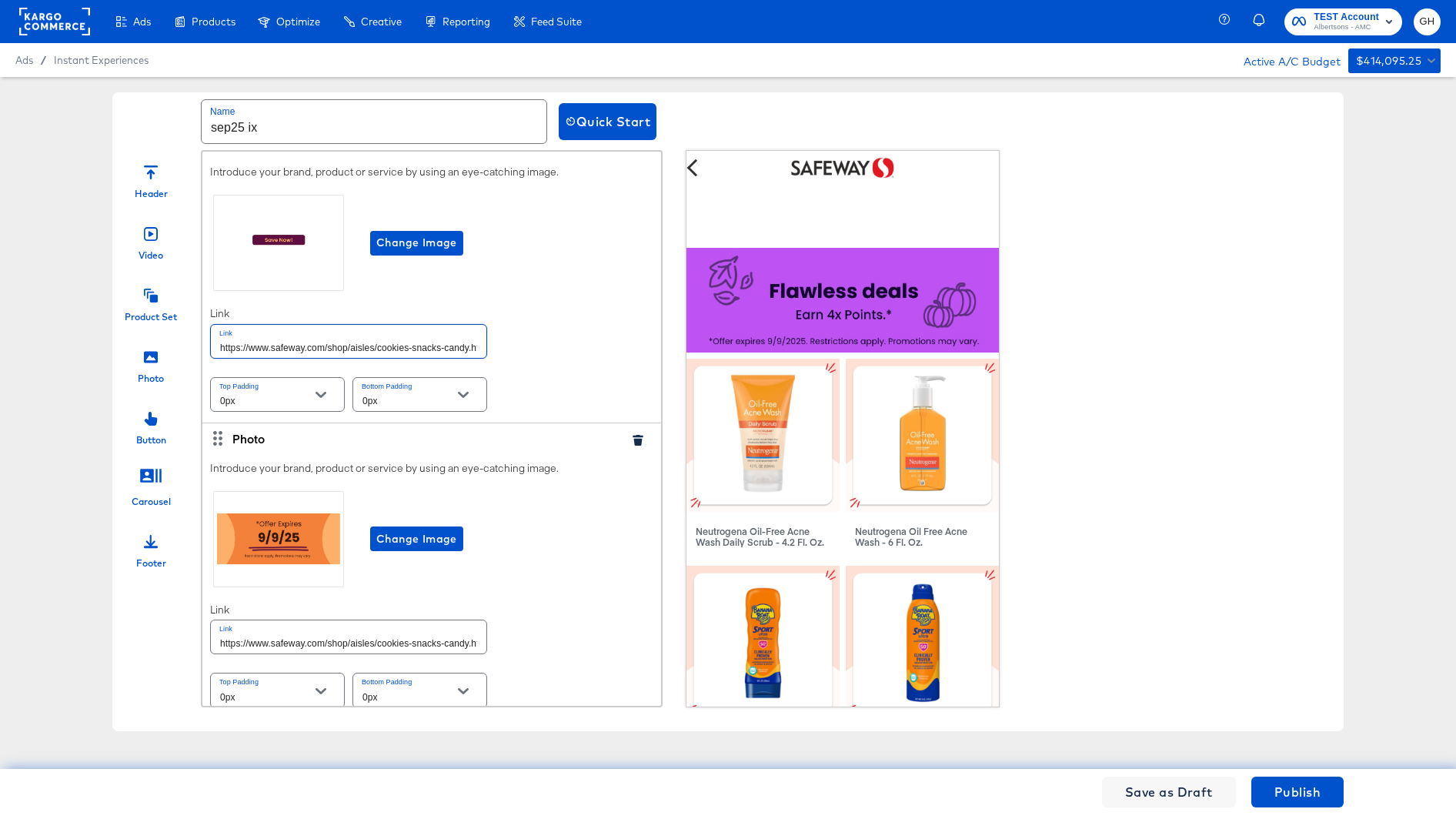 click on "https://www.safeway.com/shop/aisles/cookies-snacks-candy.html" at bounding box center (349, 341) 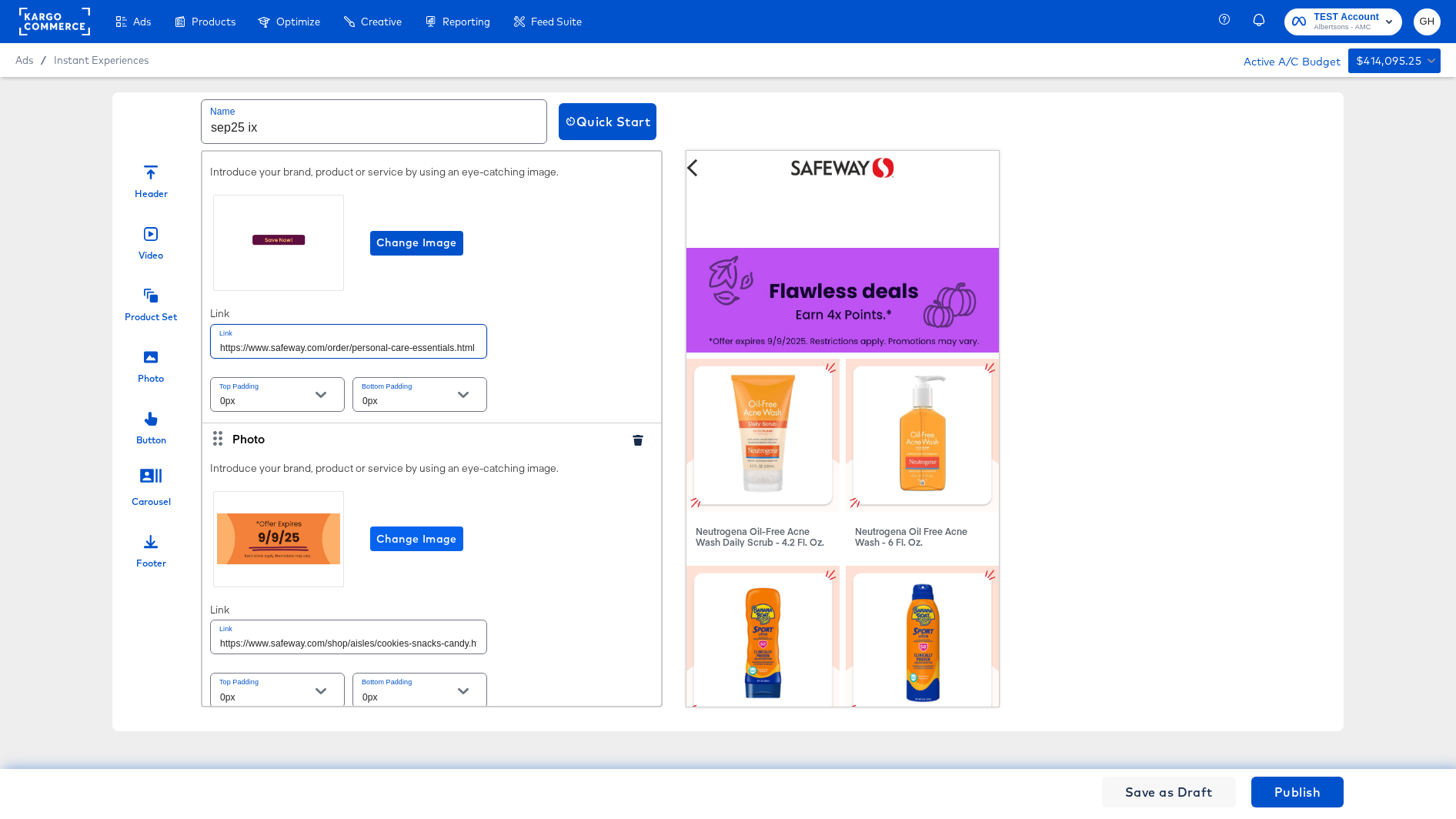 type on "https://www.safeway.com/order/personal-care-essentials.html" 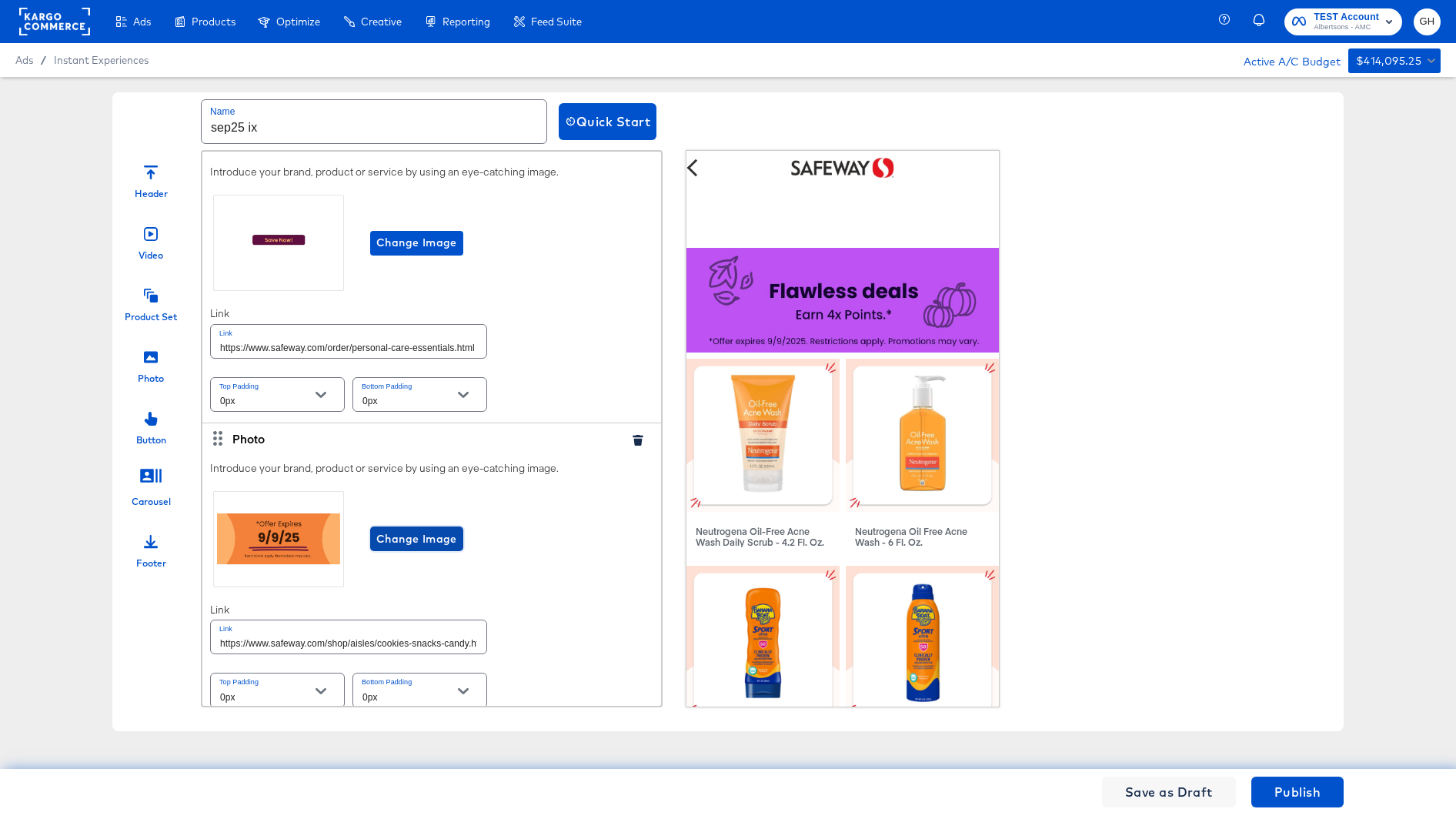 click on "Change Image" at bounding box center (416, 539) 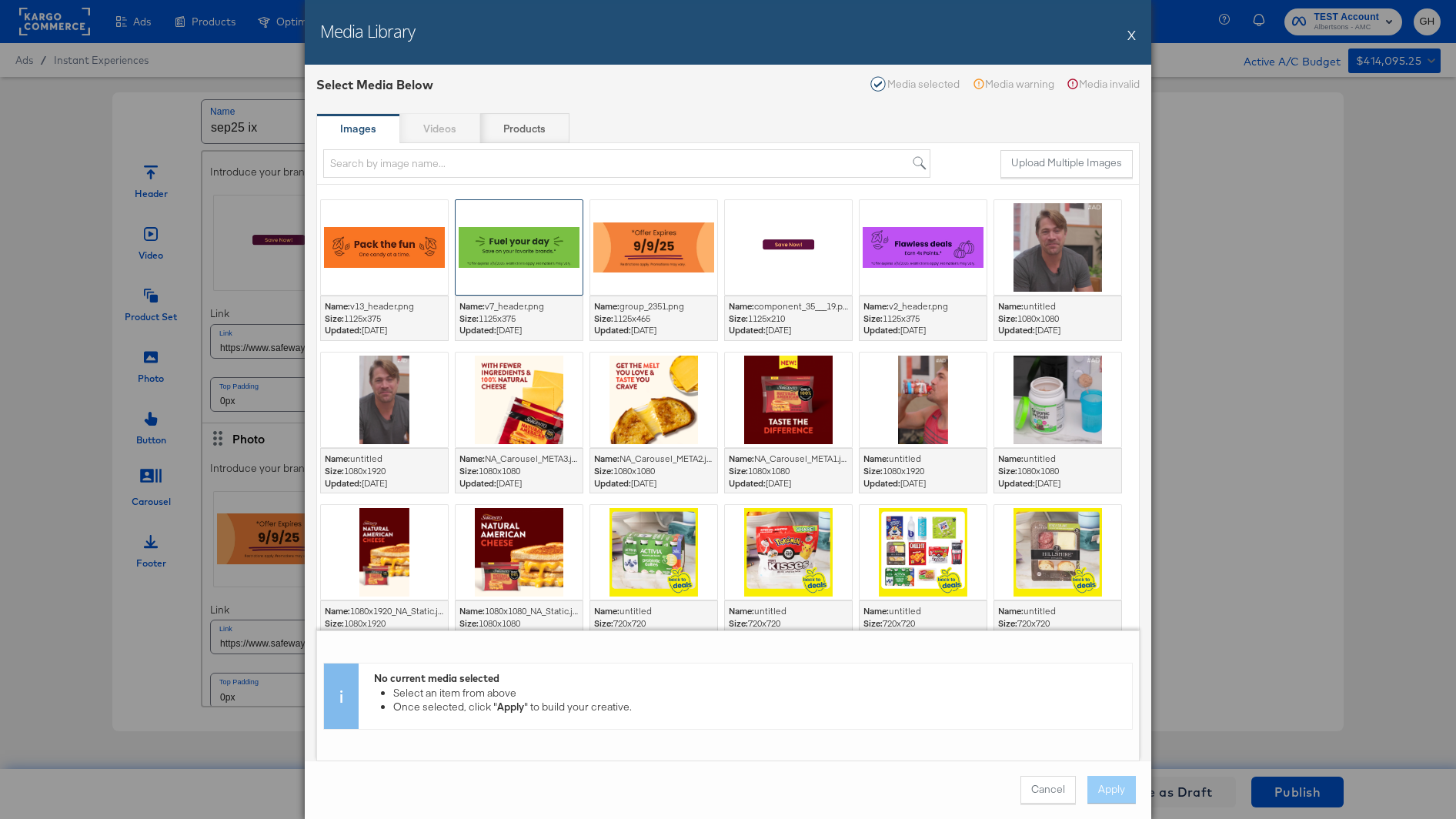 click at bounding box center (519, 247) 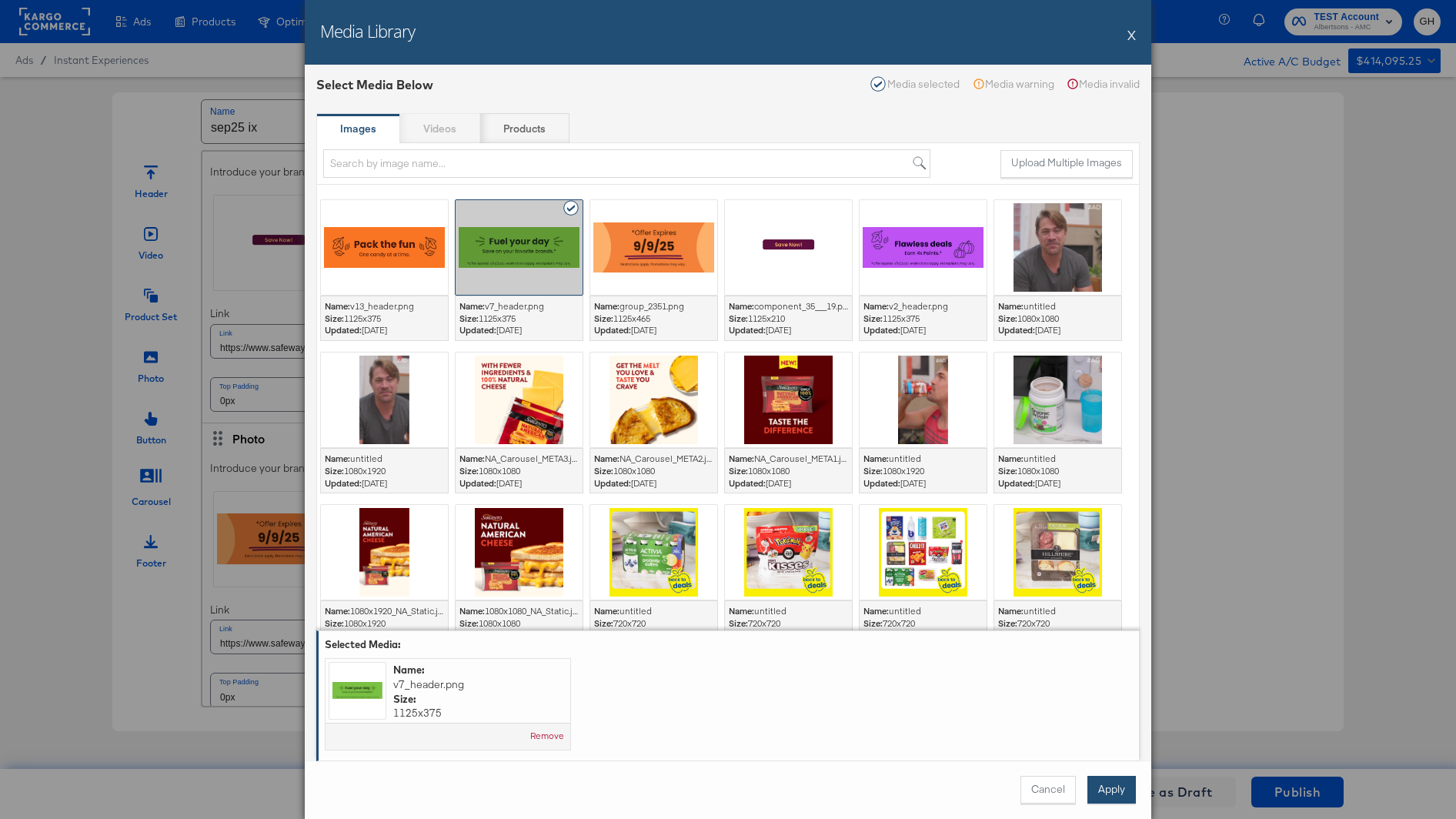click on "Apply" at bounding box center [1111, 790] 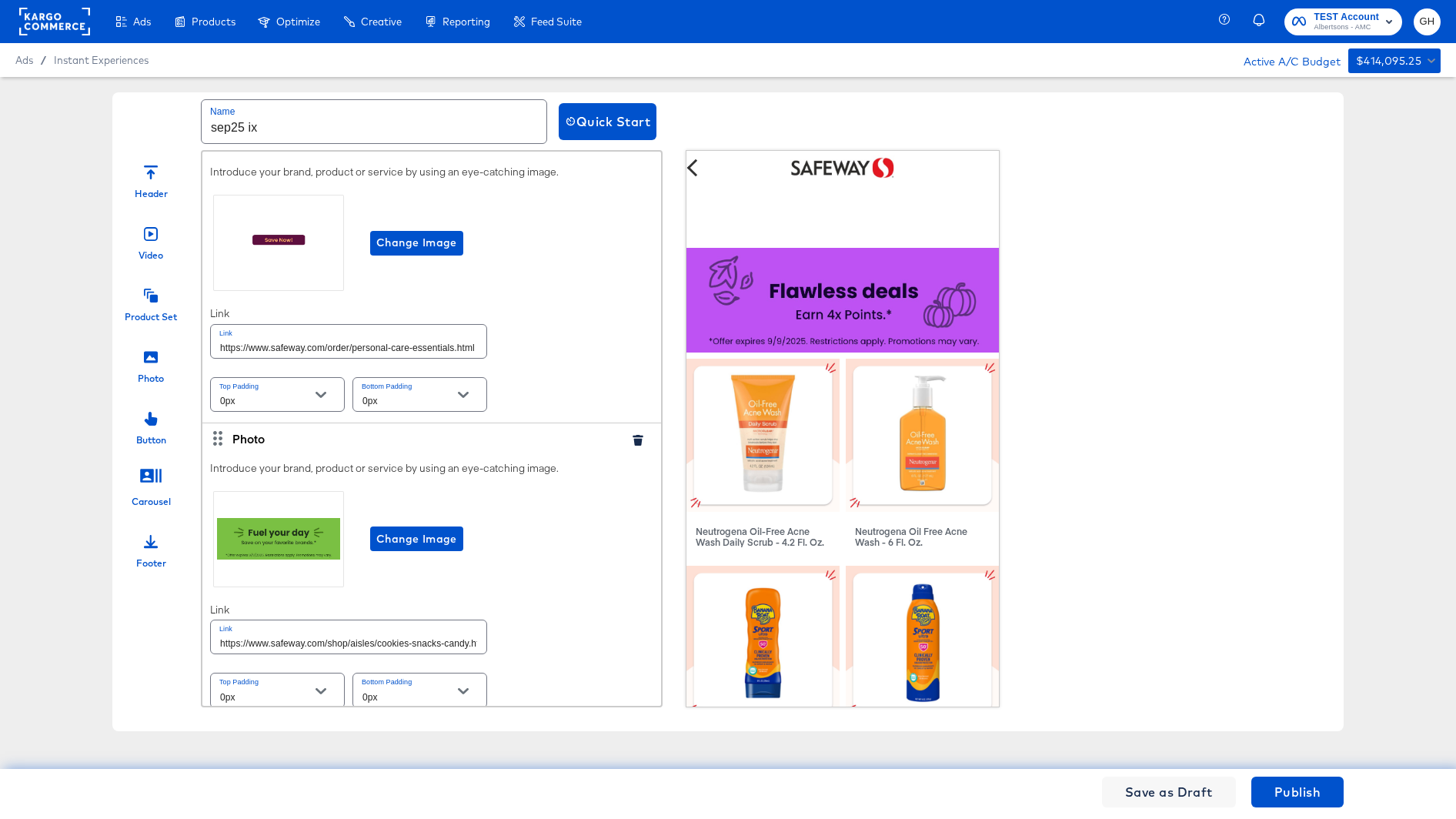 scroll, scrollTop: 1328, scrollLeft: 0, axis: vertical 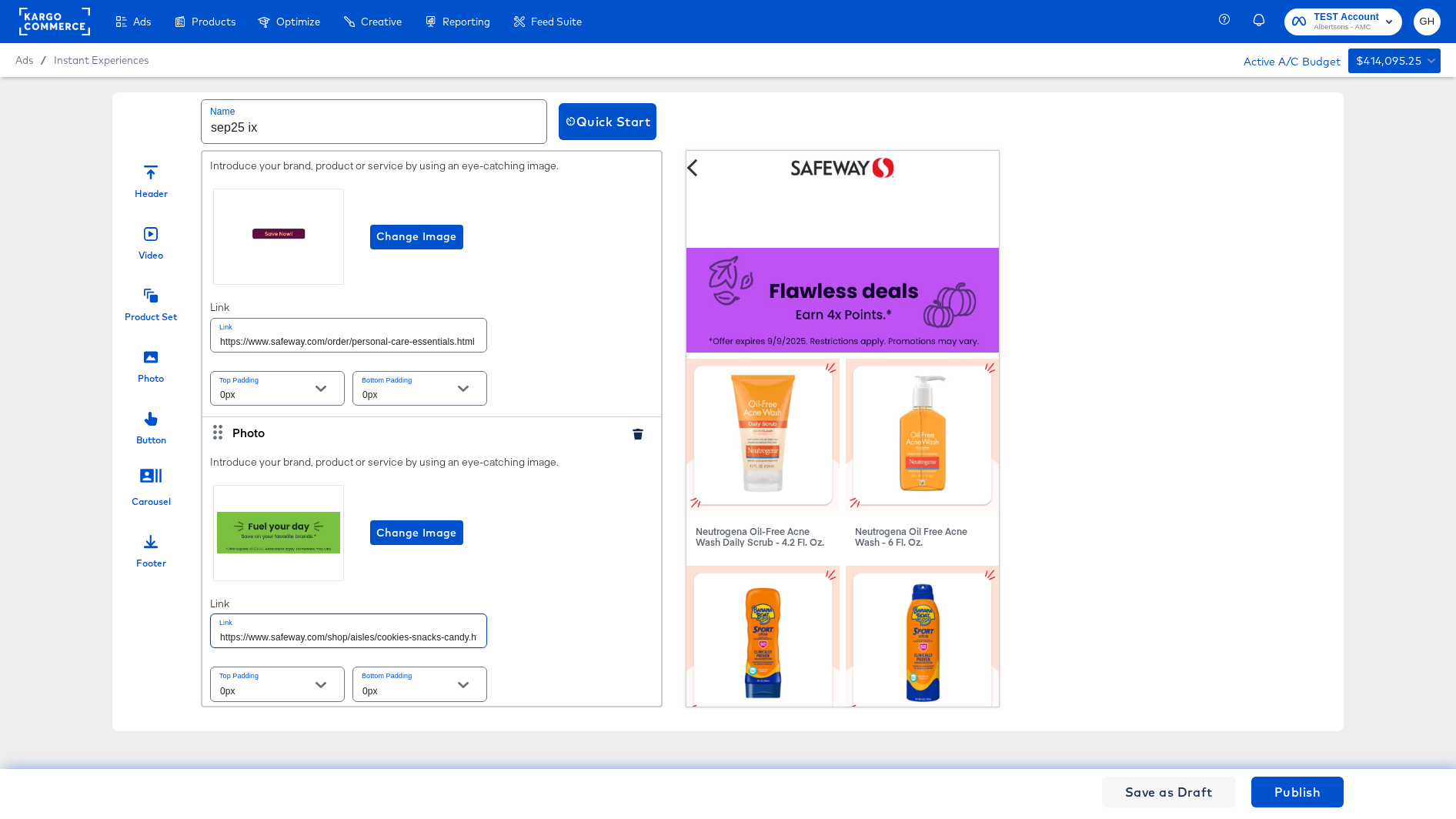 click on "https://www.safeway.com/shop/aisles/cookies-snacks-candy.html" at bounding box center (349, 630) 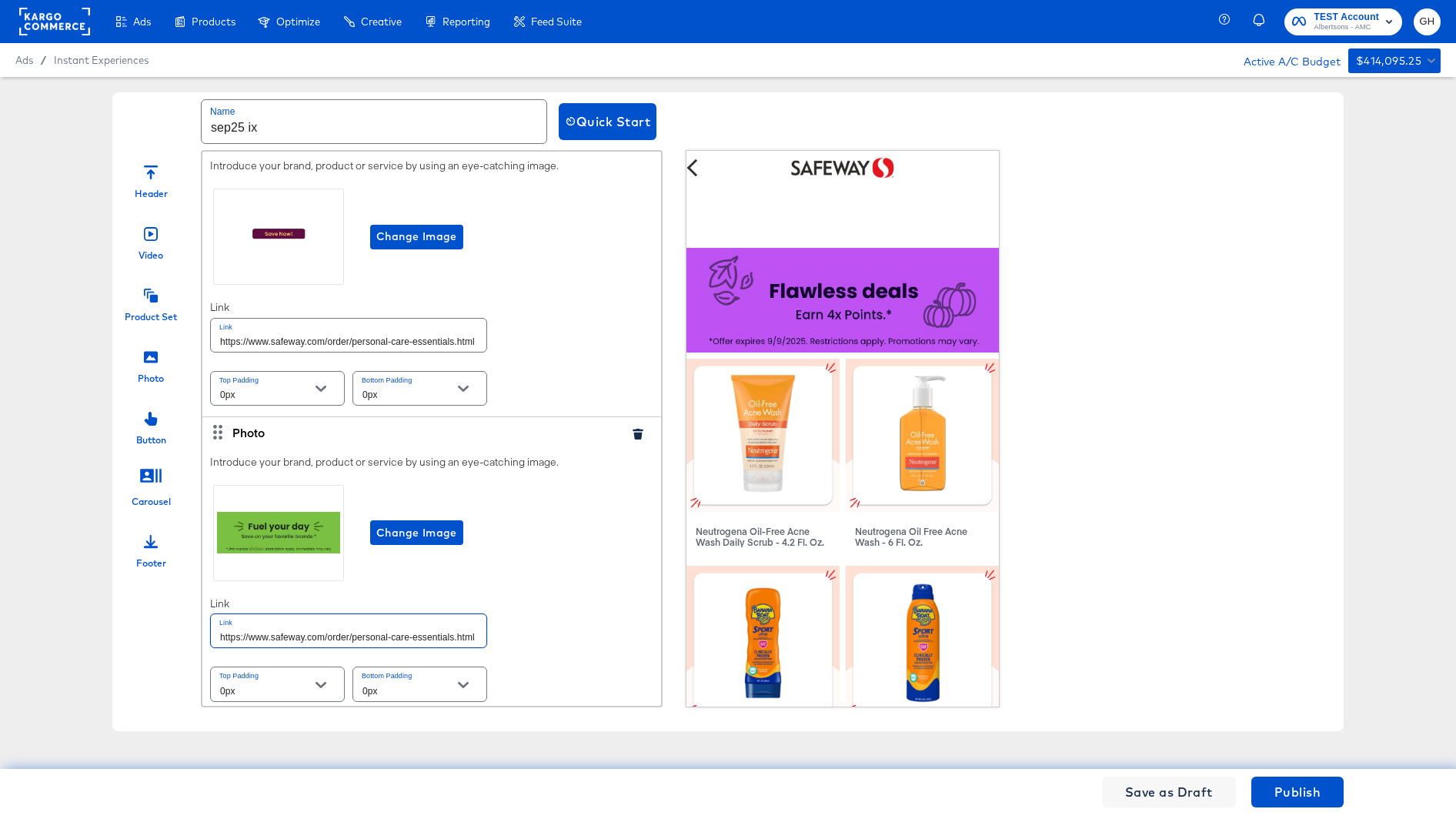 type on "https://www.safeway.com/order/personal-care-essentials.html" 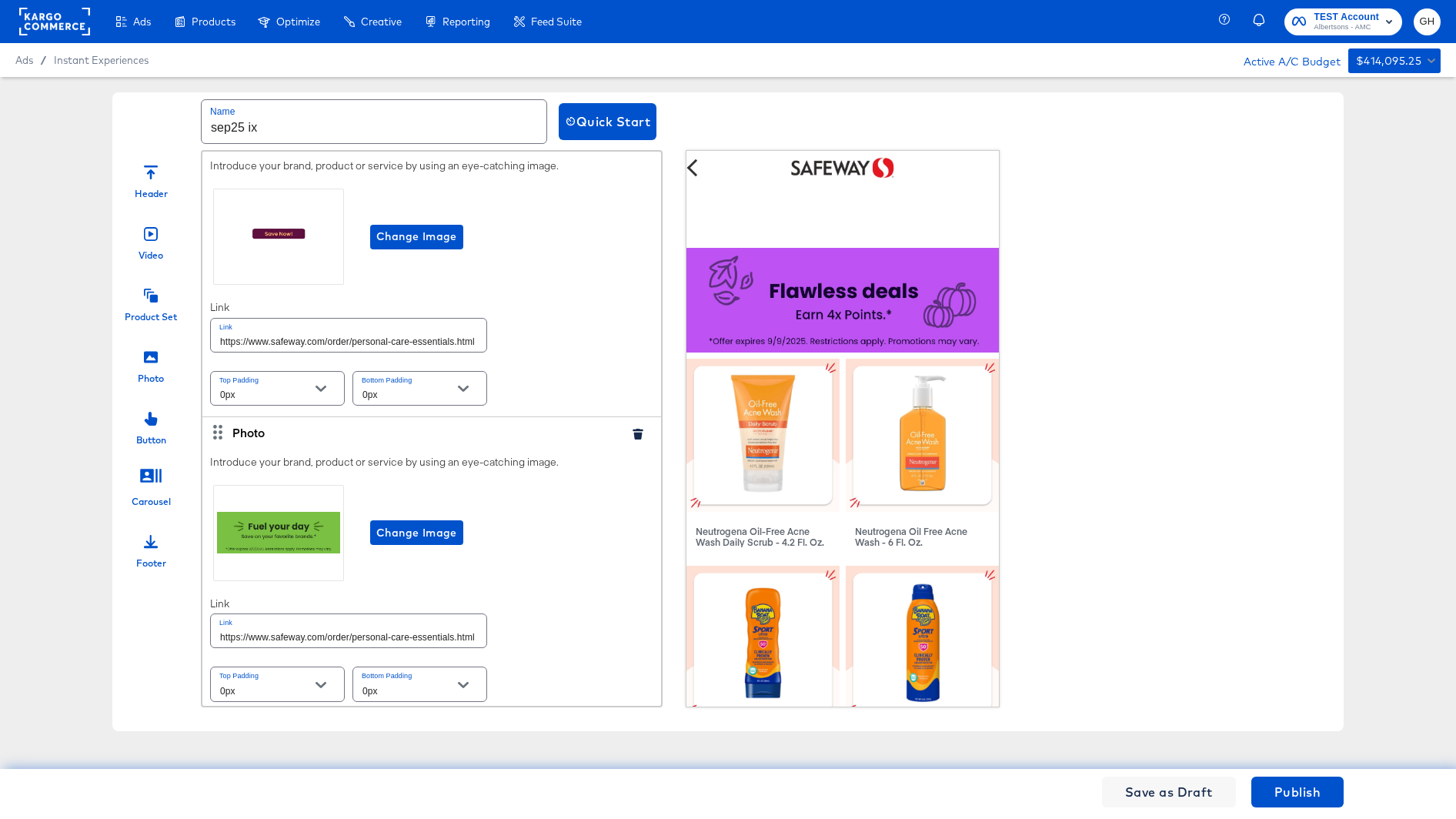 click at bounding box center [151, 293] 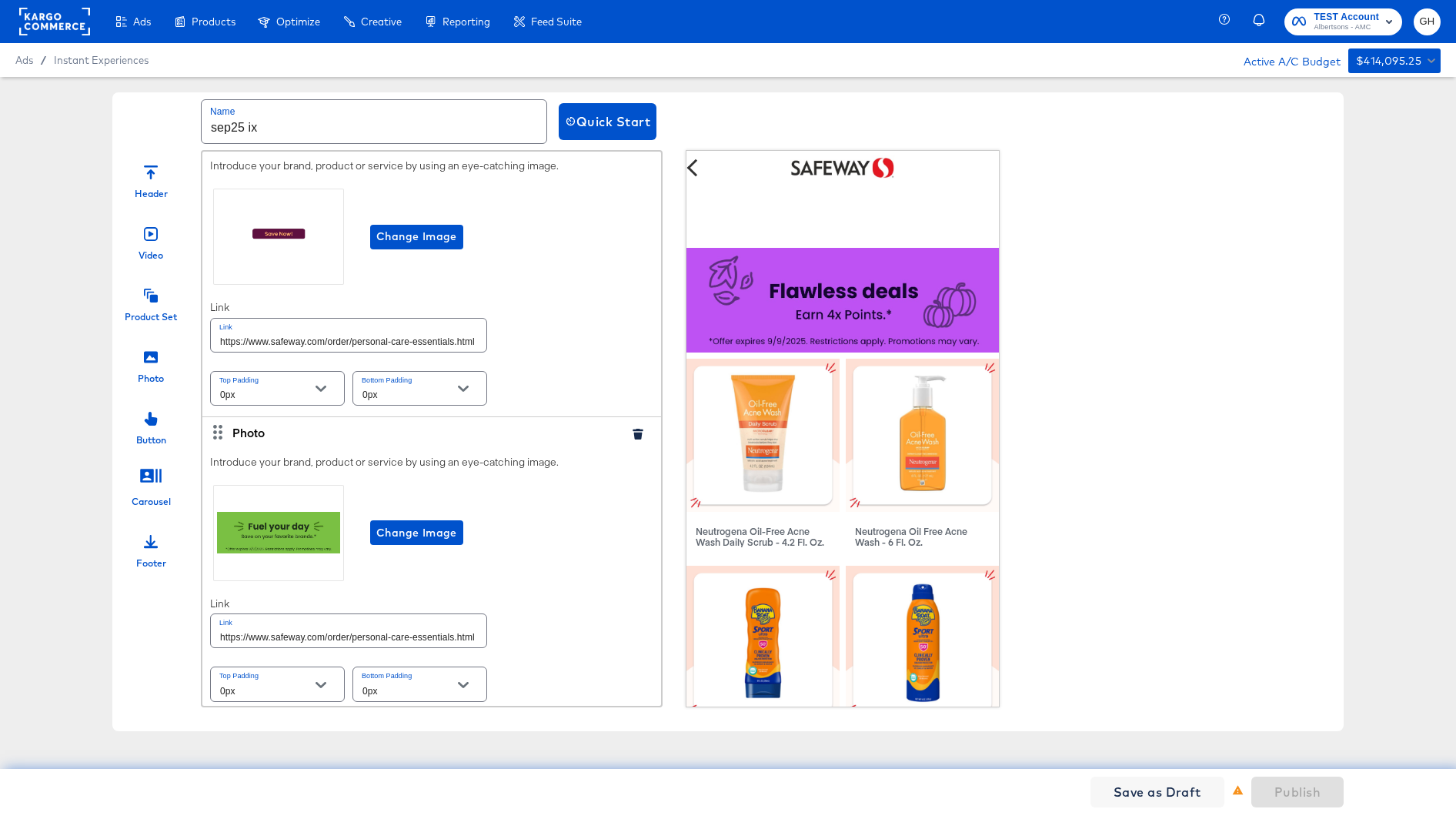 click on "Photo" at bounding box center (151, 378) 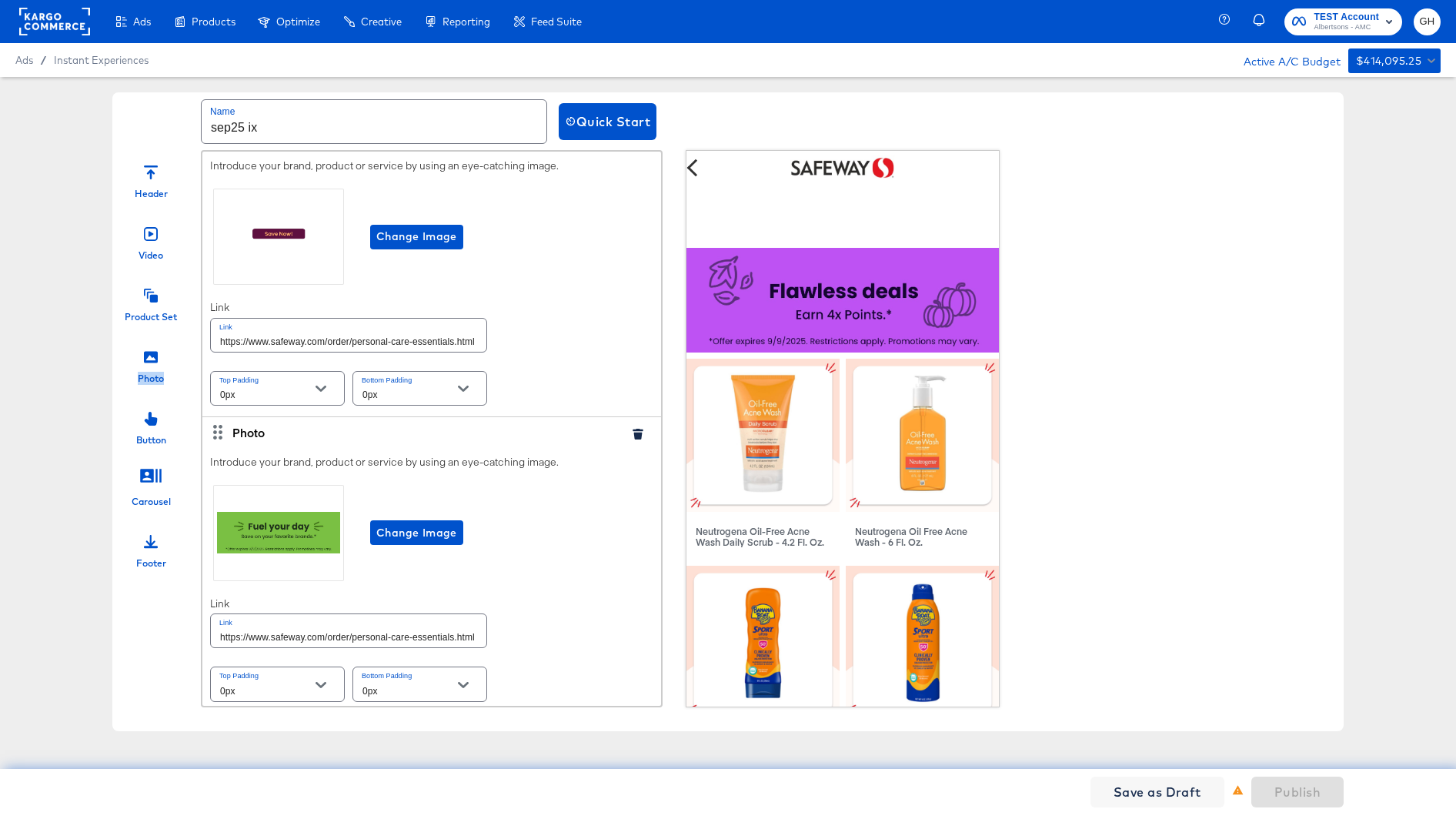 click on "Photo" at bounding box center (151, 378) 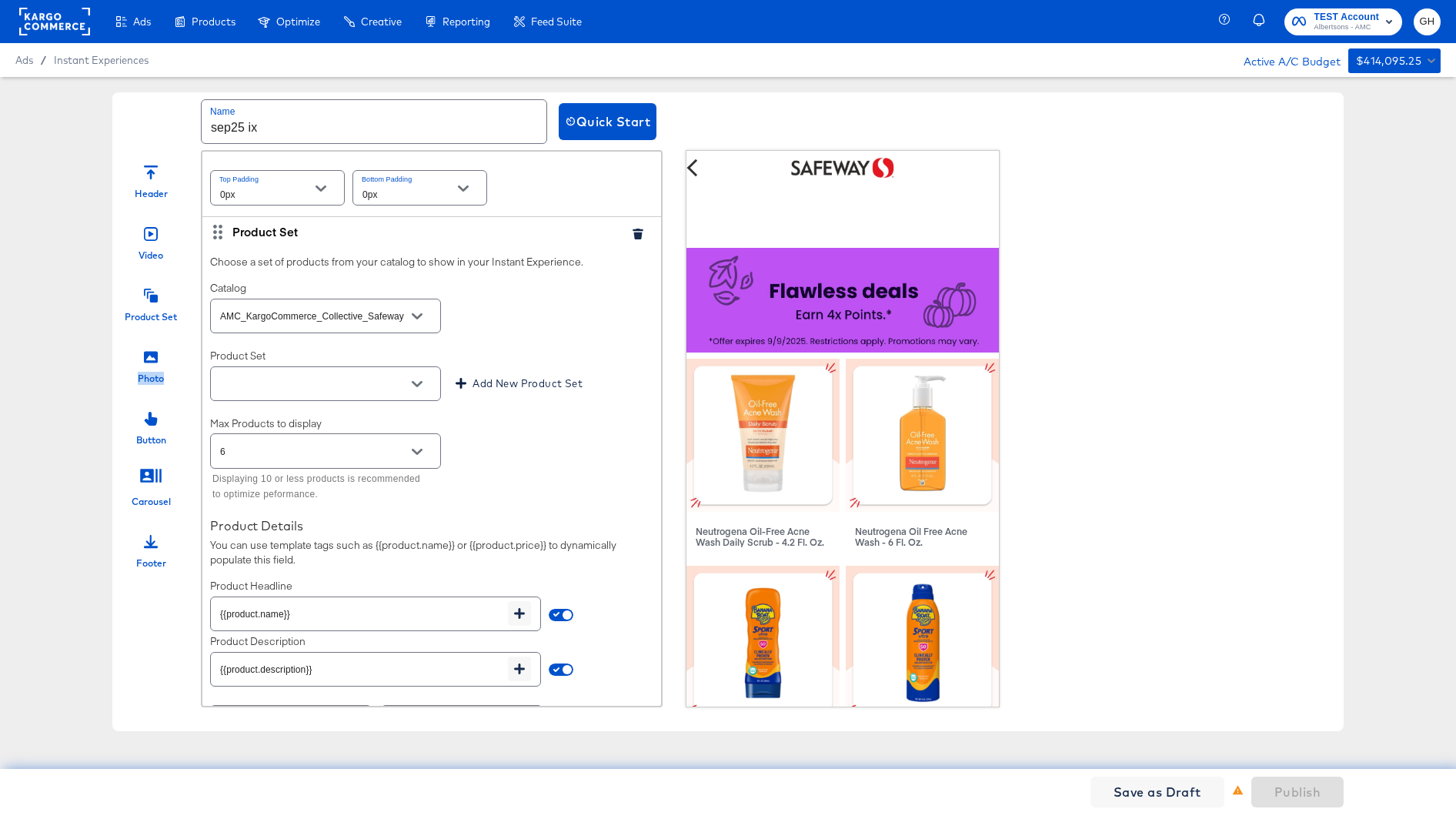 scroll, scrollTop: 1826, scrollLeft: 0, axis: vertical 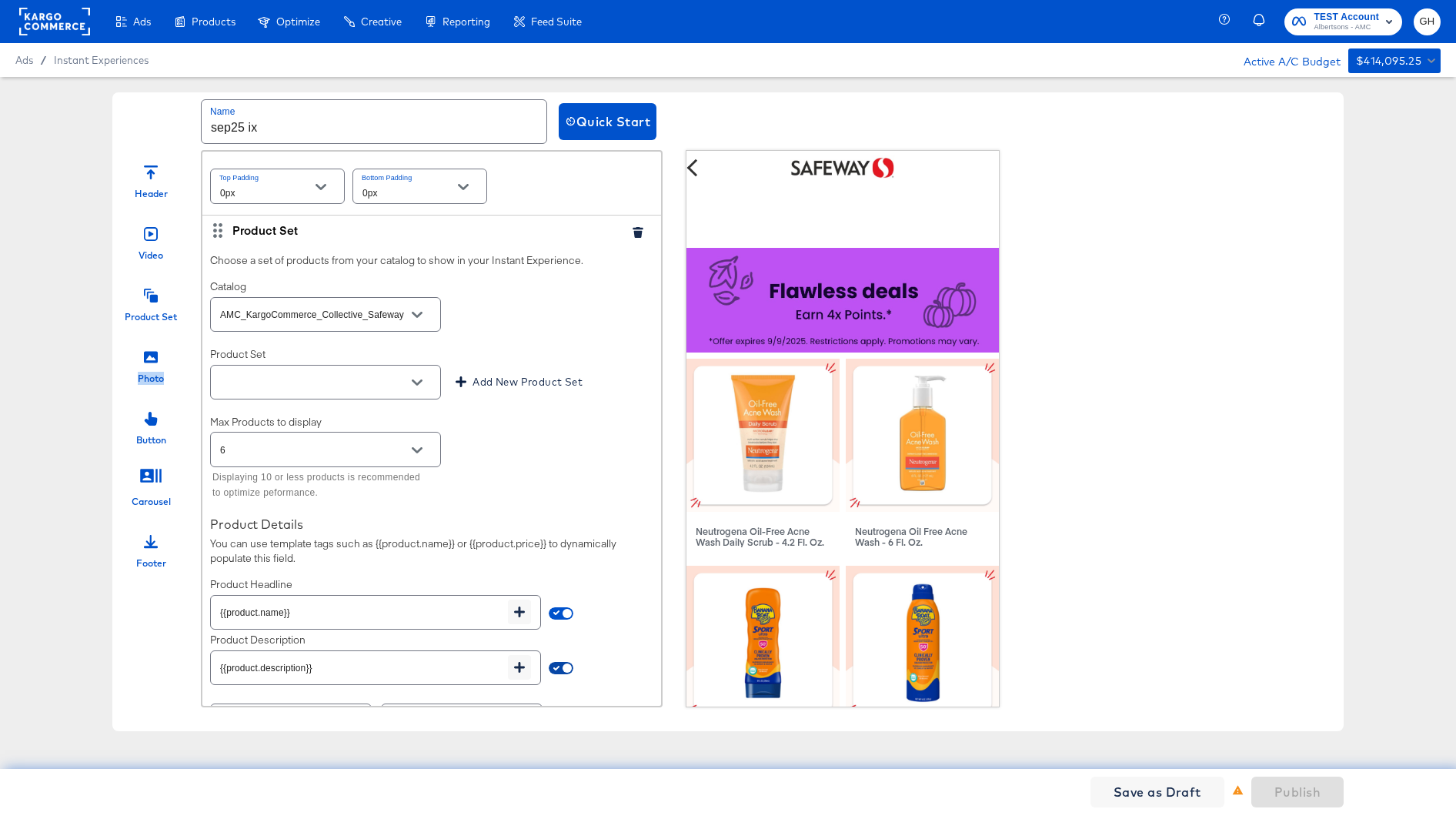 click at bounding box center [567, 671] 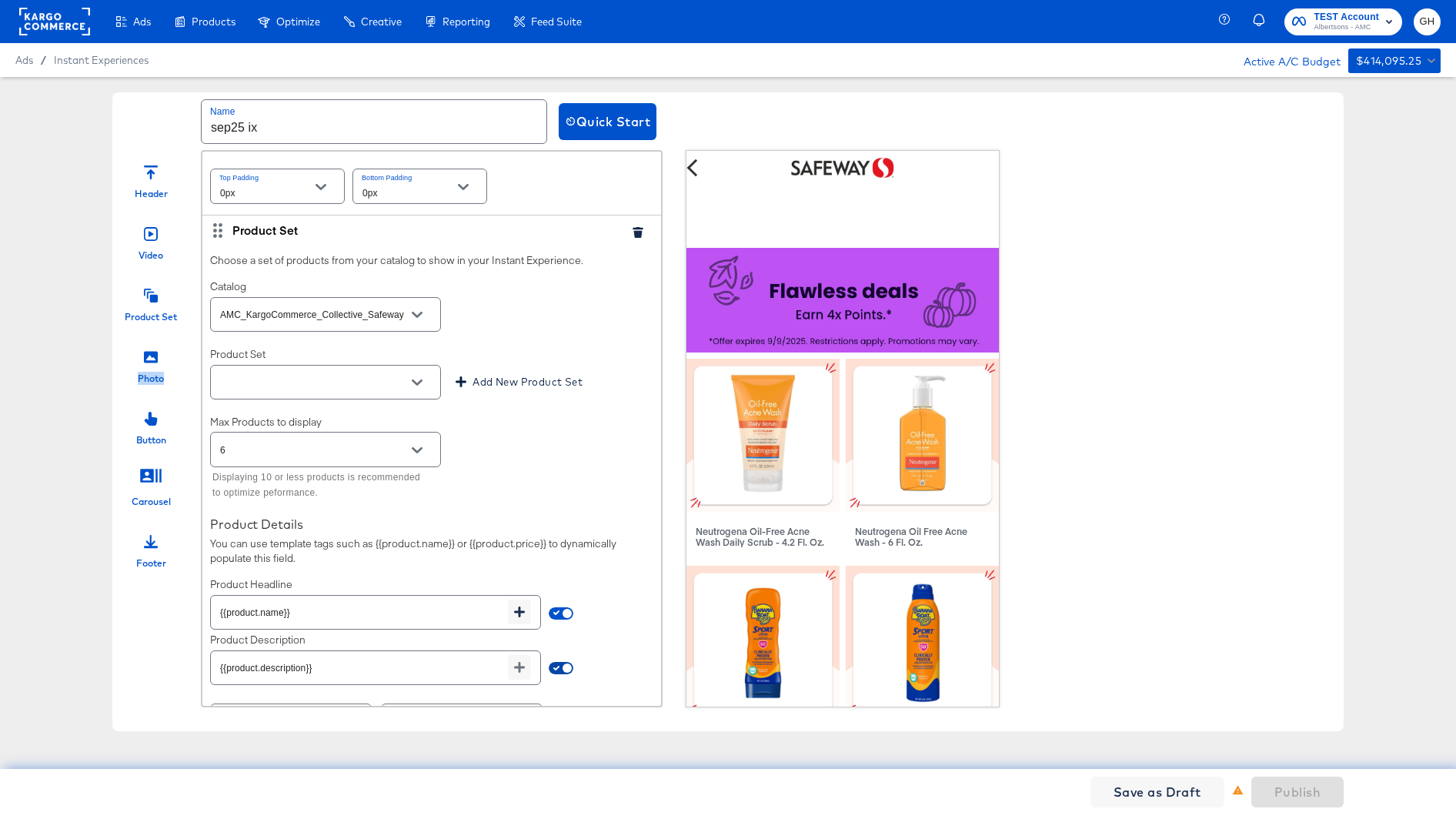 checkbox on "false" 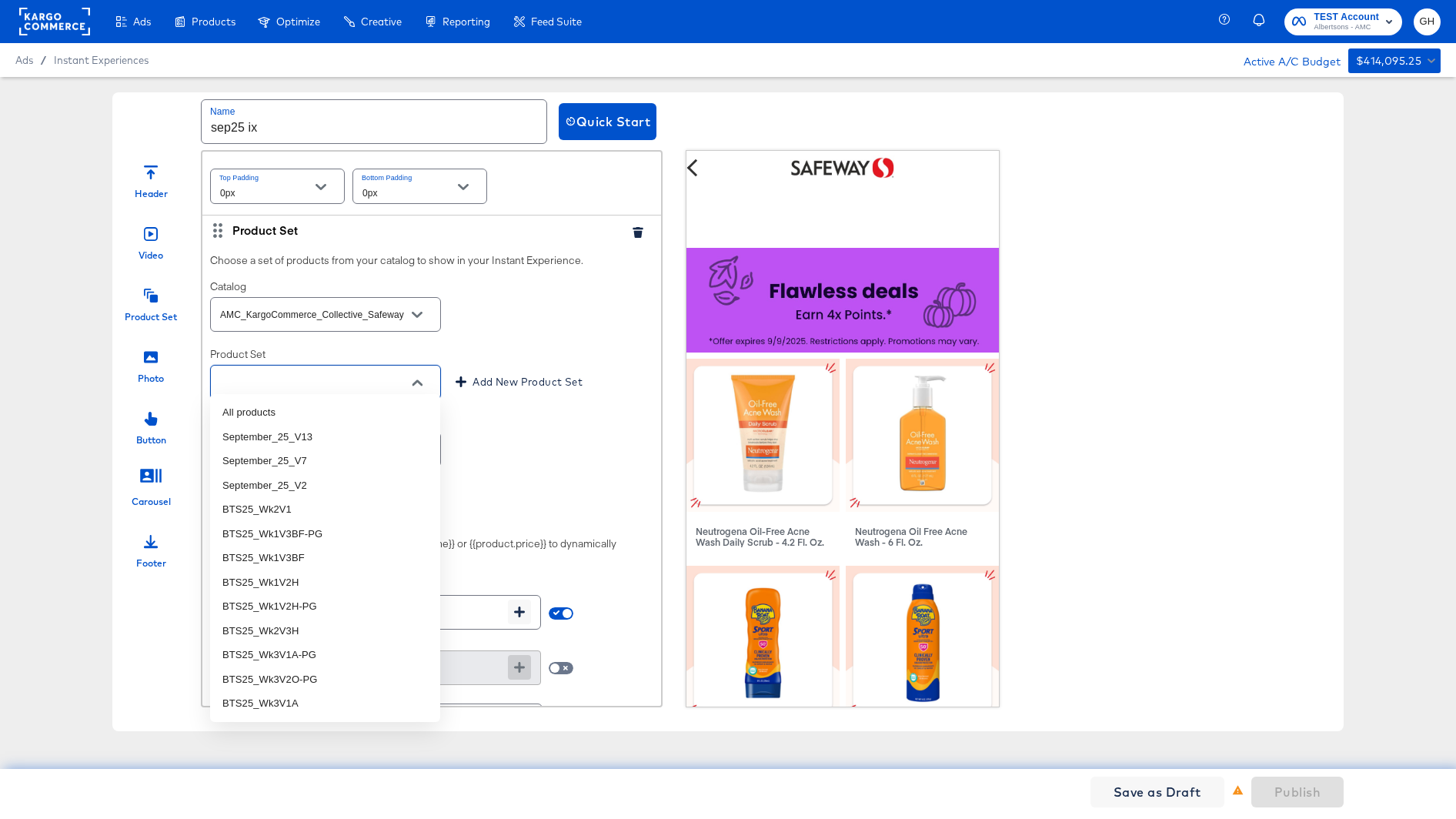 click at bounding box center (313, 383) 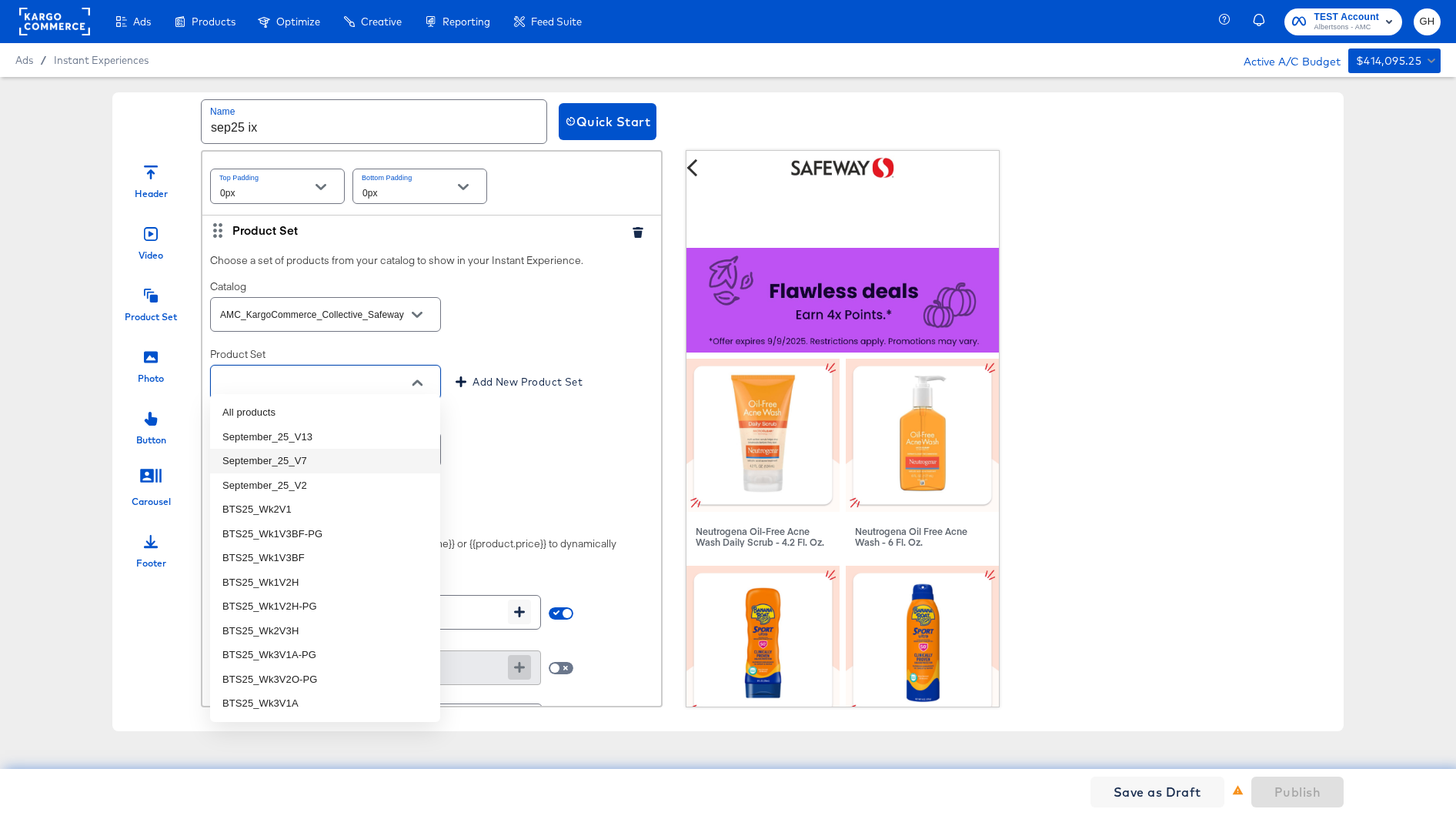 click on "September_25_V7" at bounding box center (325, 461) 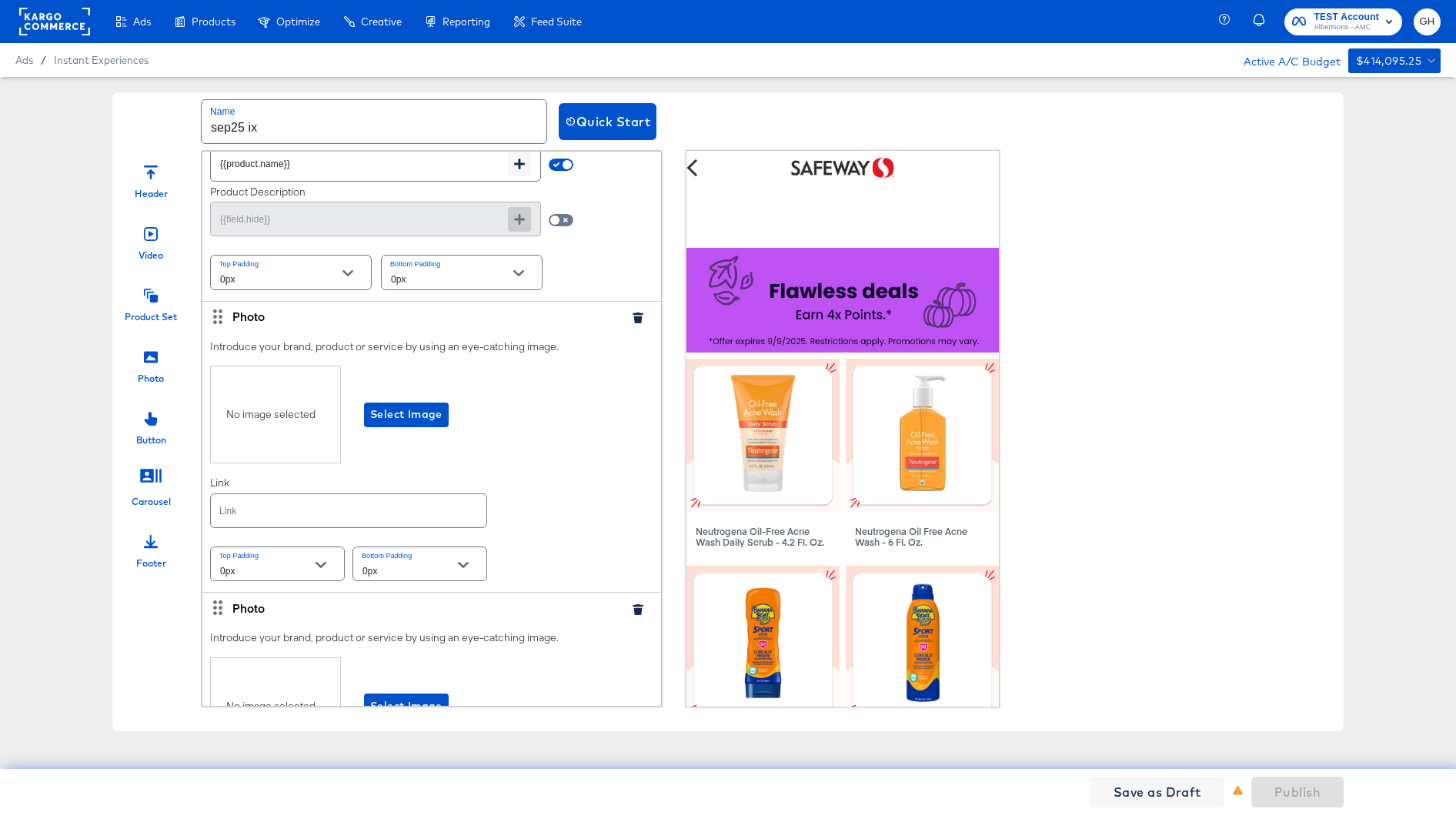 scroll, scrollTop: 2311, scrollLeft: 0, axis: vertical 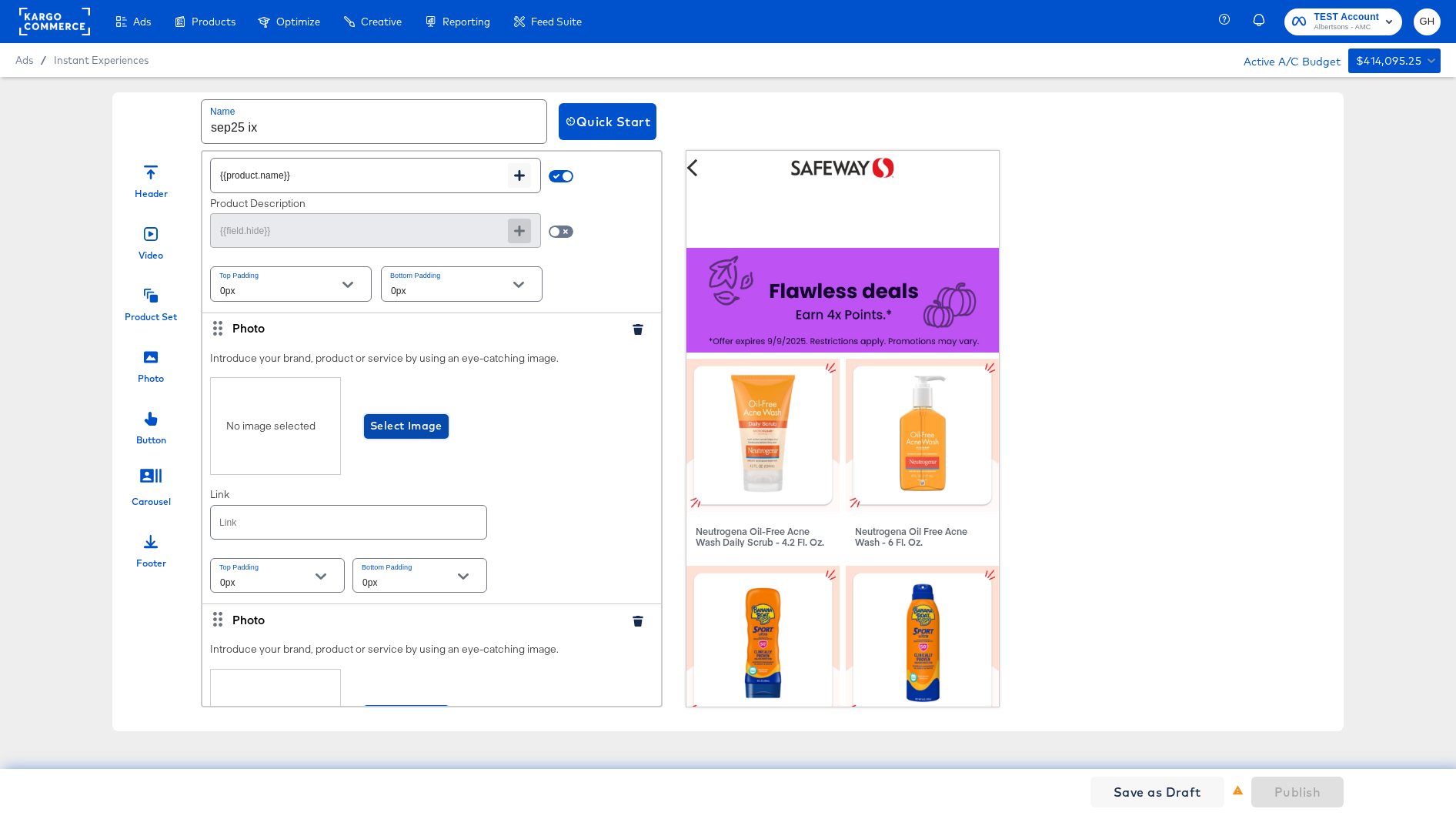 click on "Select Image" at bounding box center (406, 426) 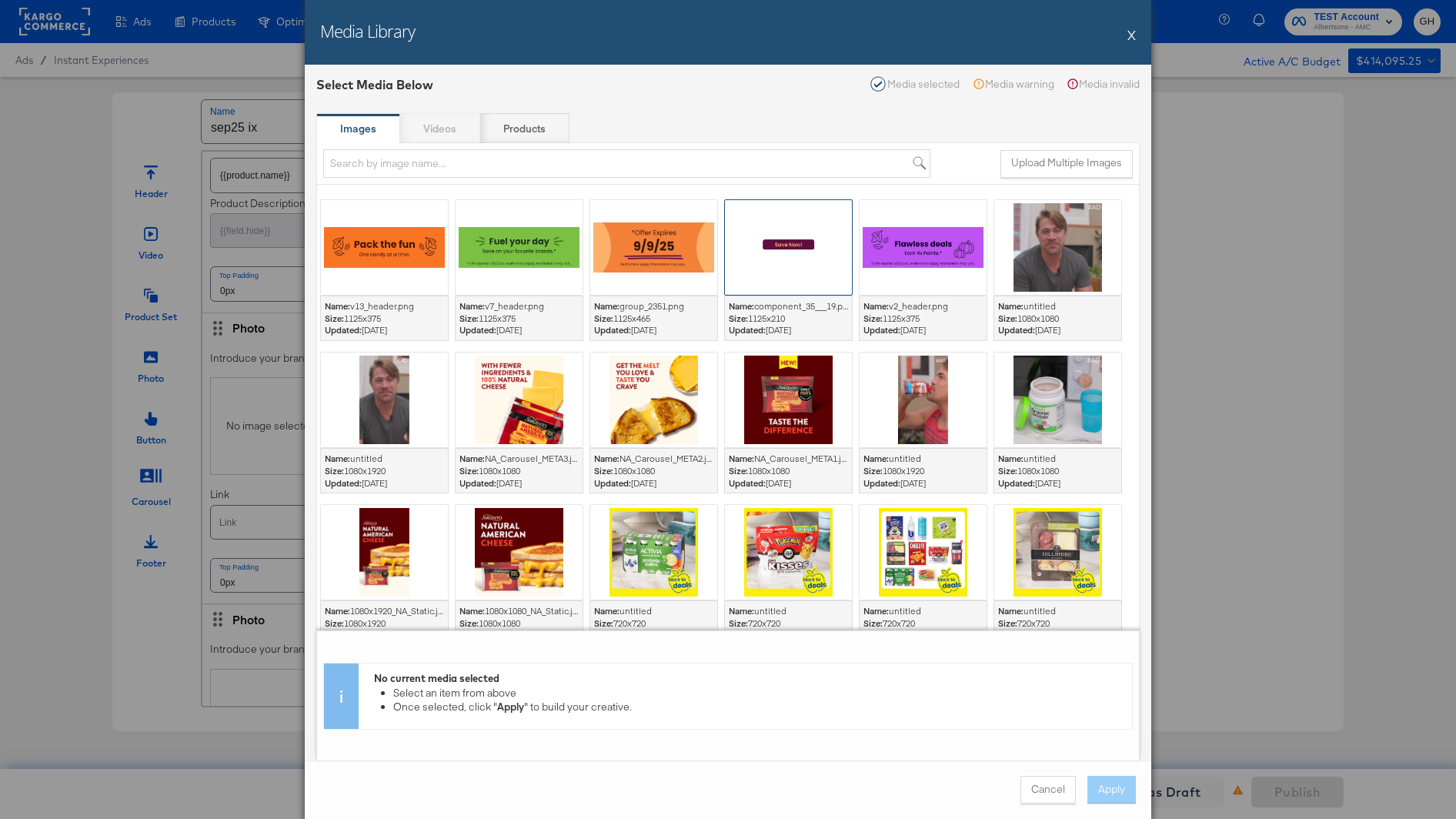 click at bounding box center (788, 247) 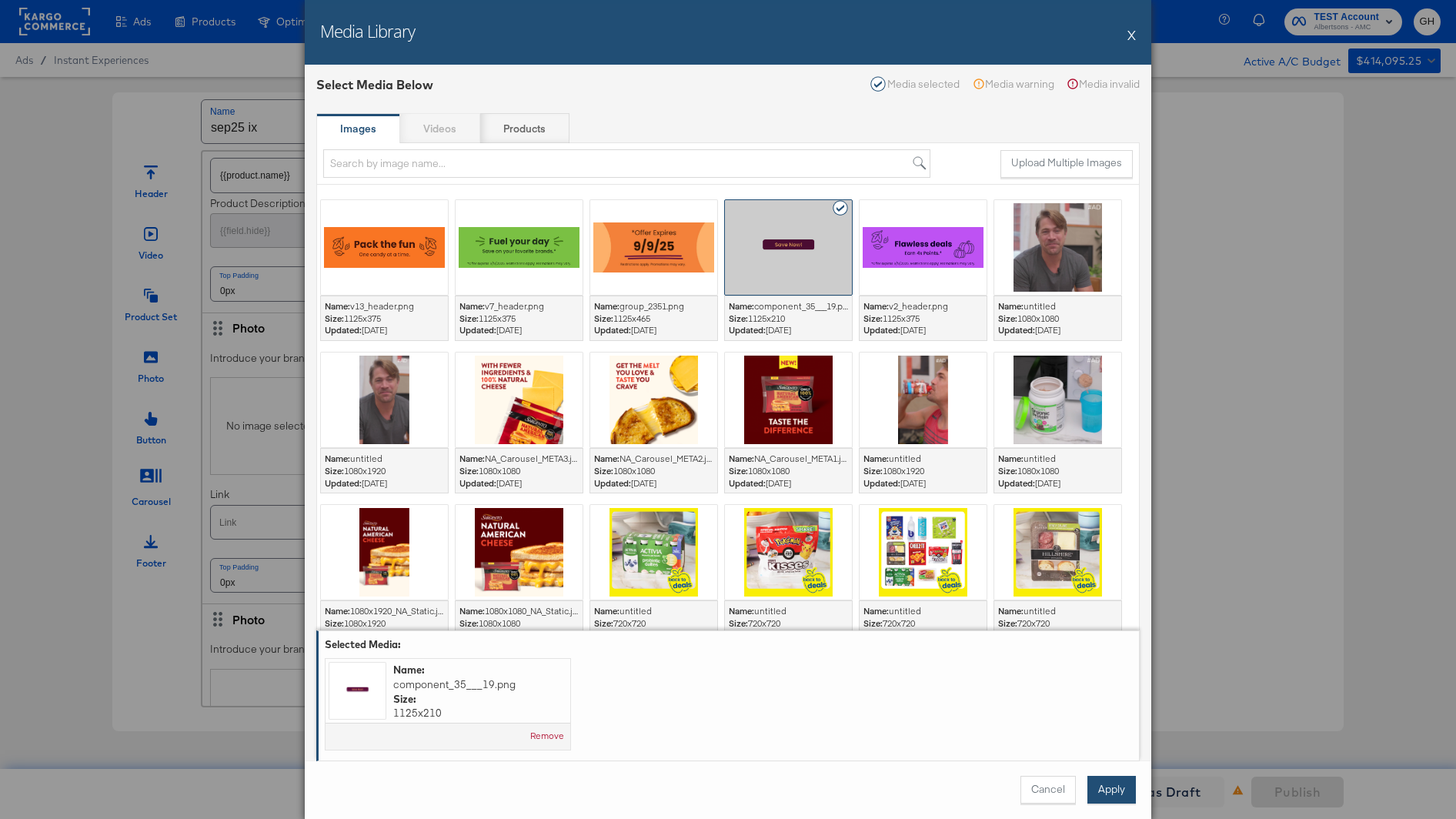 click on "Apply" at bounding box center [1111, 790] 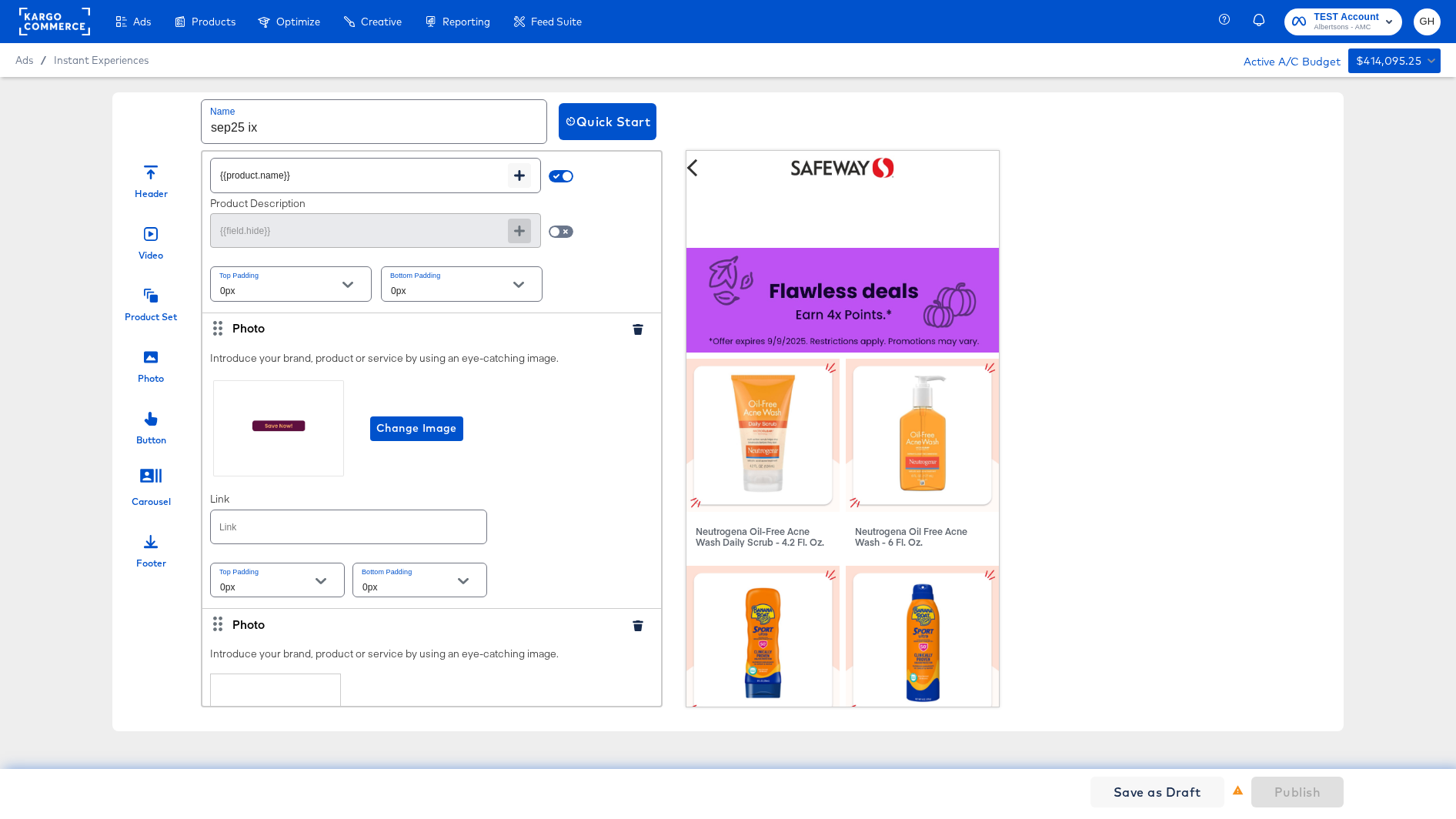 click at bounding box center [349, 526] 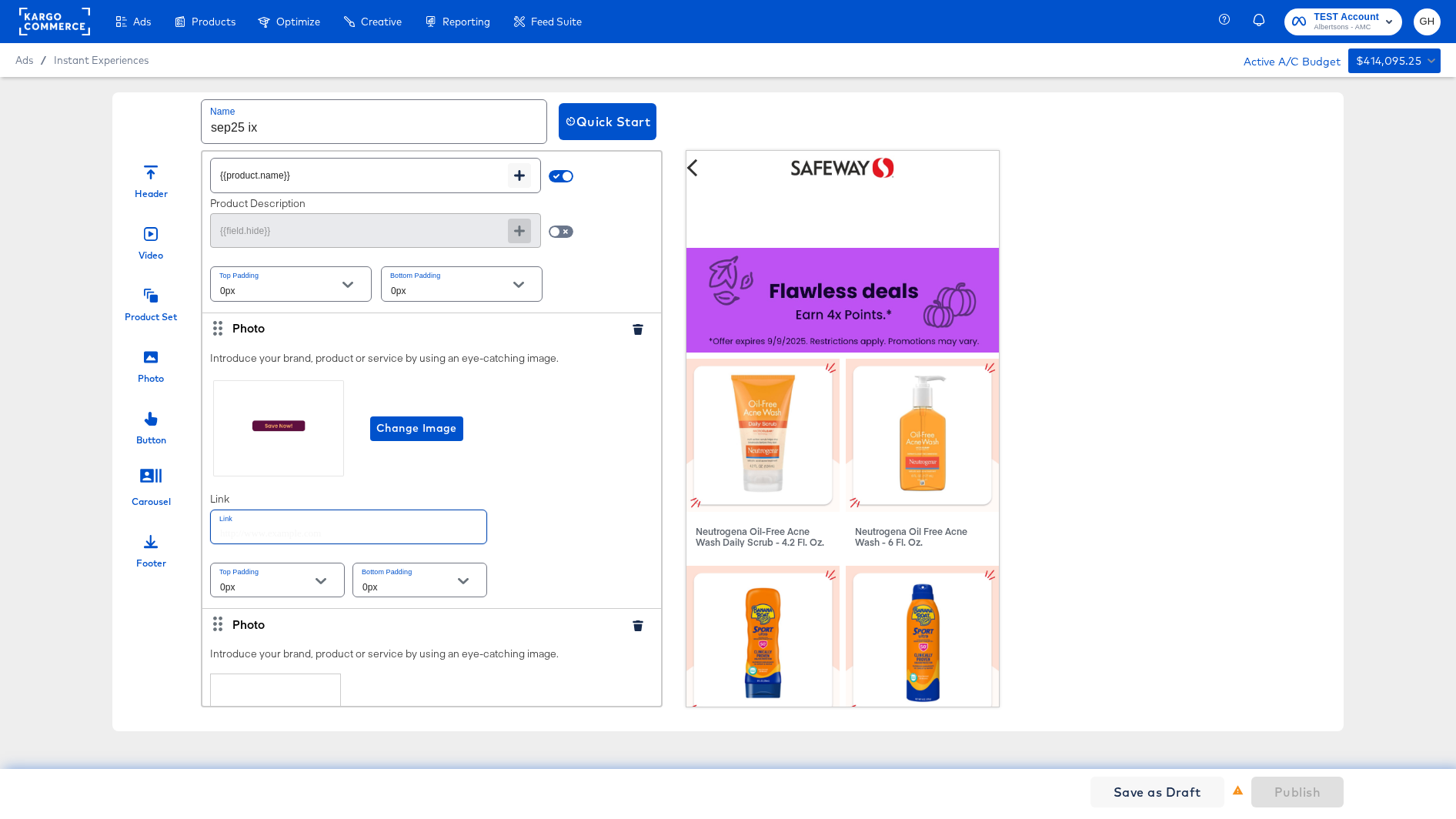 paste on "https://www.safeway.com/order/personal-care-essentials.html" 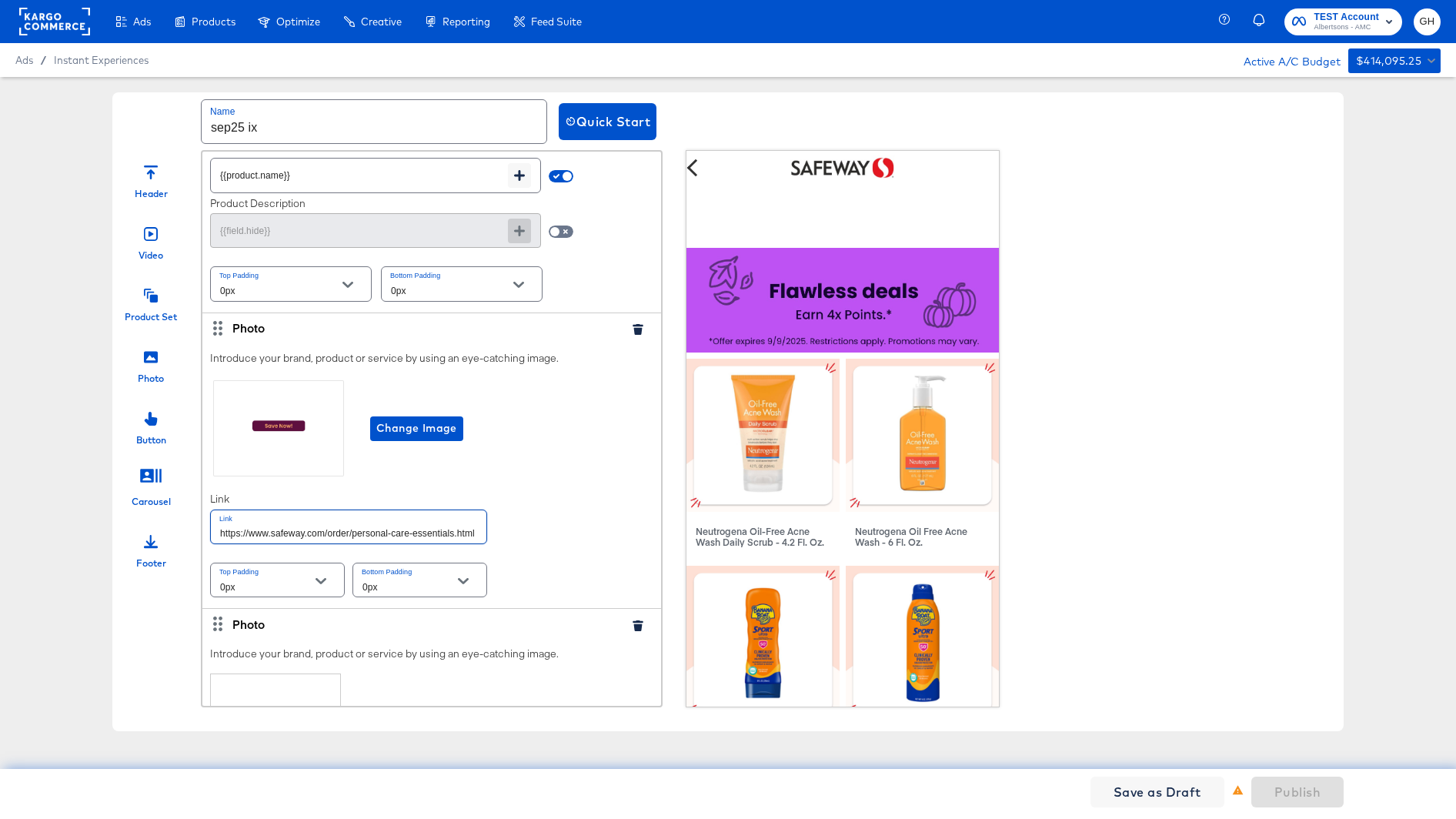scroll, scrollTop: 2492, scrollLeft: 0, axis: vertical 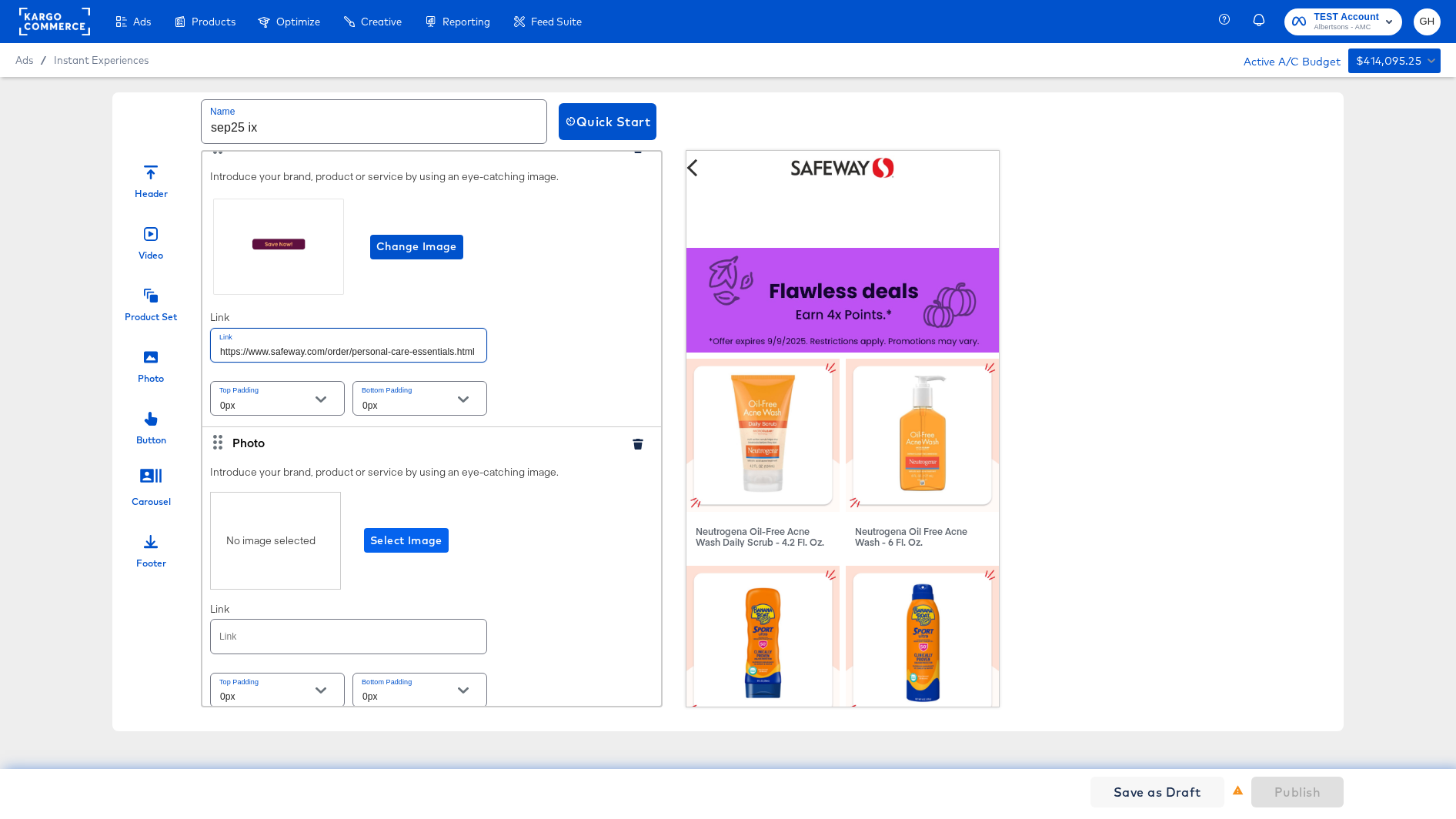 type on "https://www.safeway.com/order/personal-care-essentials.html" 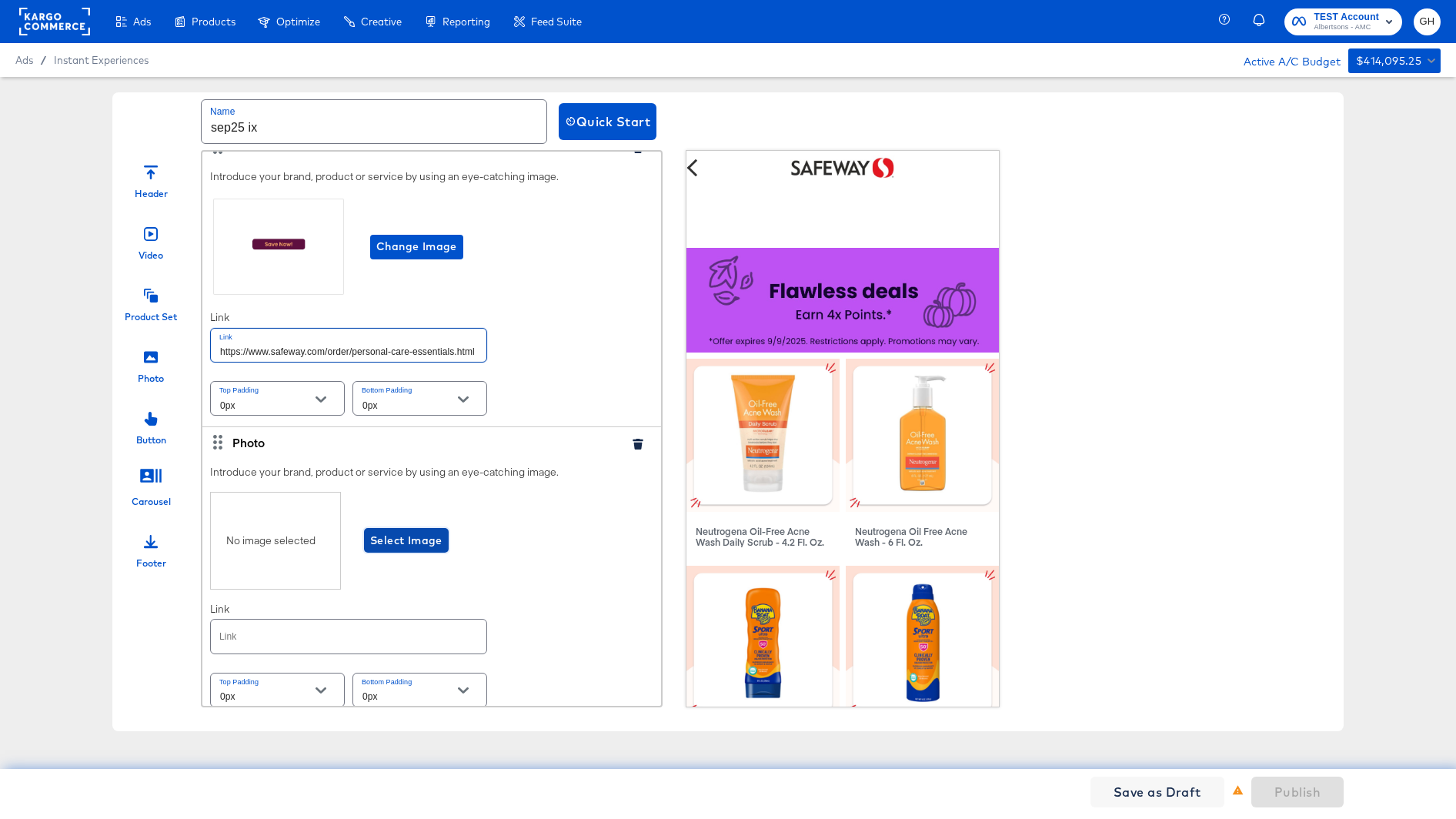 click on "Select Image" at bounding box center [406, 540] 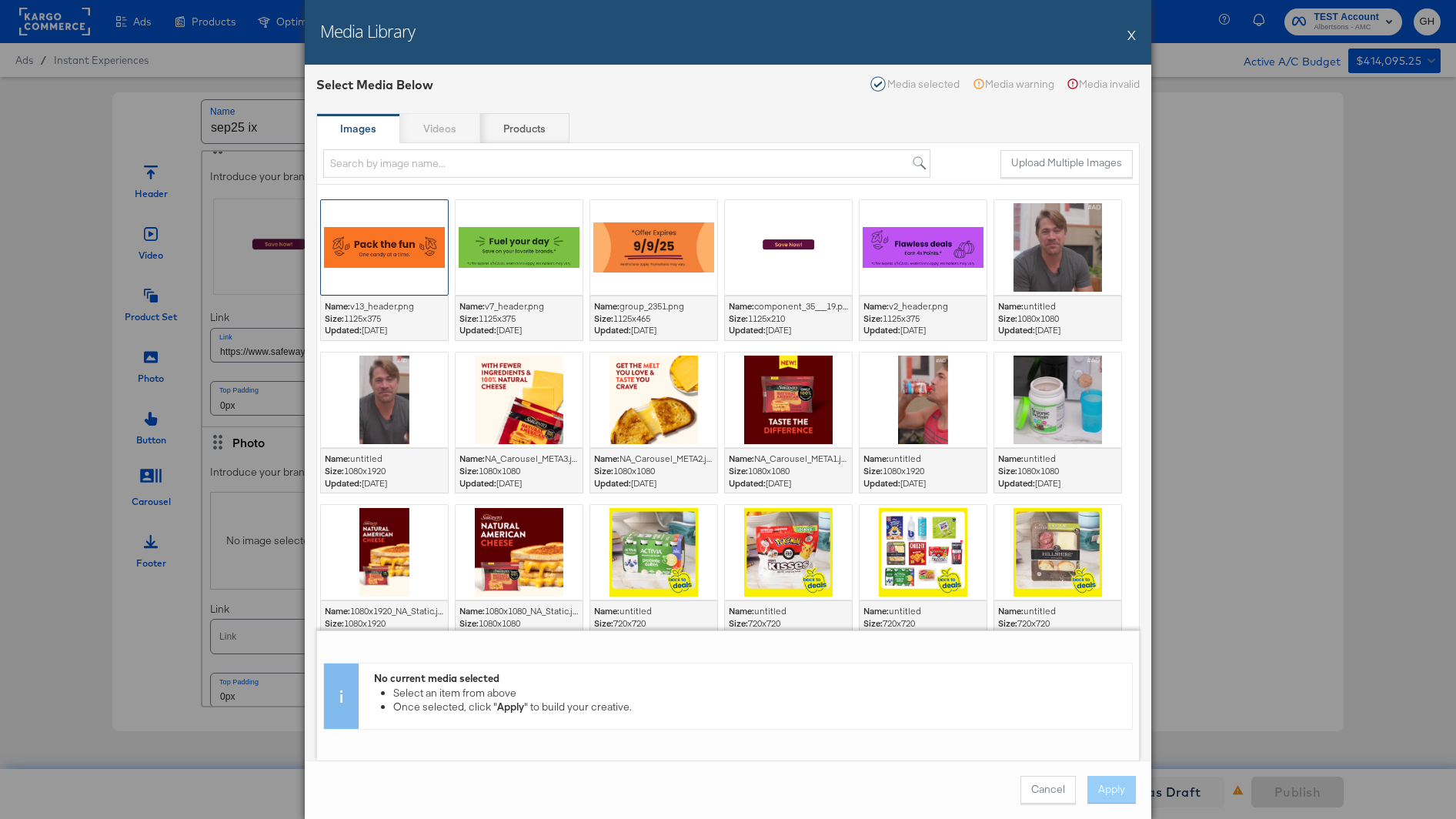 click at bounding box center (384, 247) 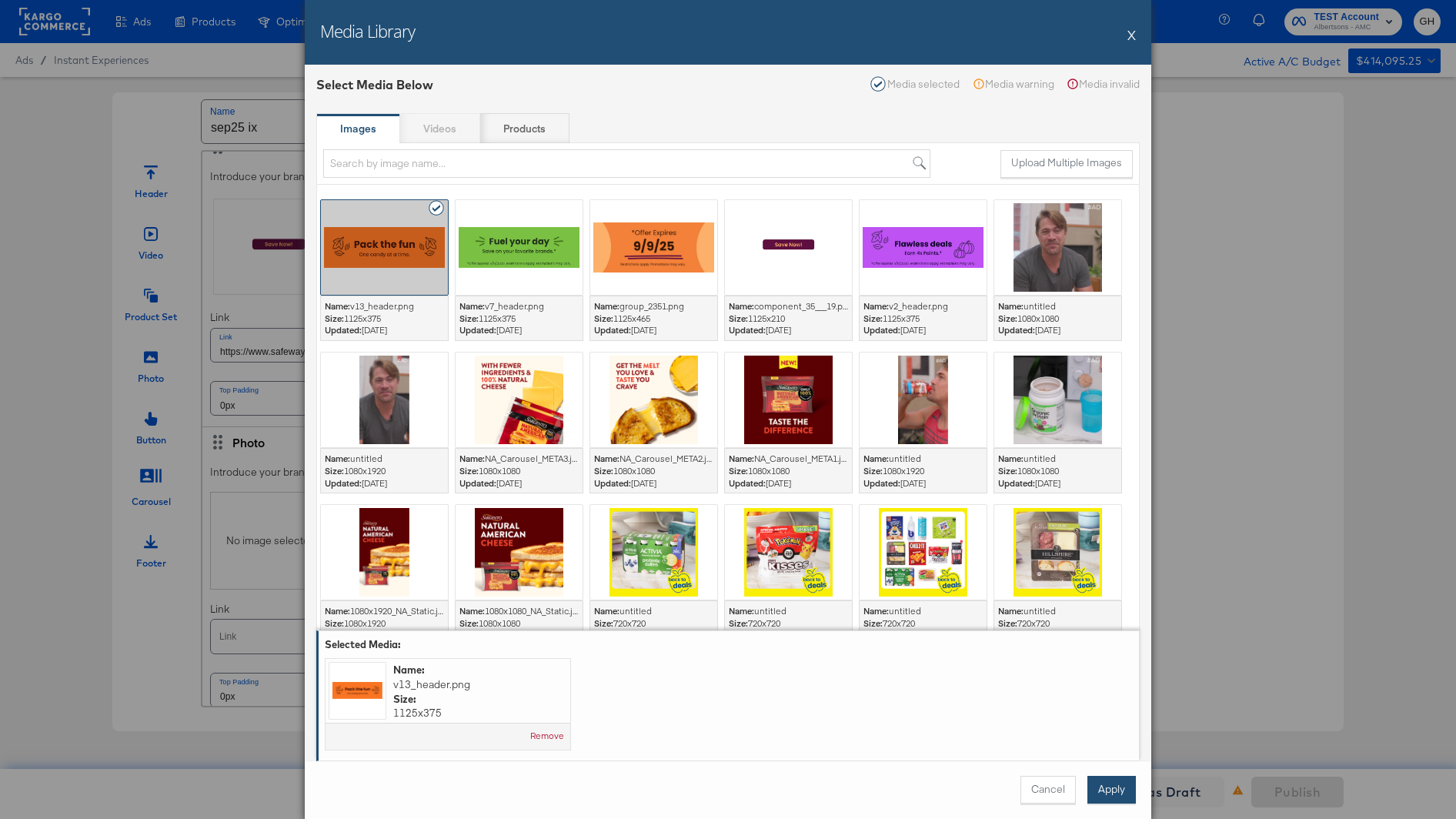 click on "Apply" at bounding box center (1111, 790) 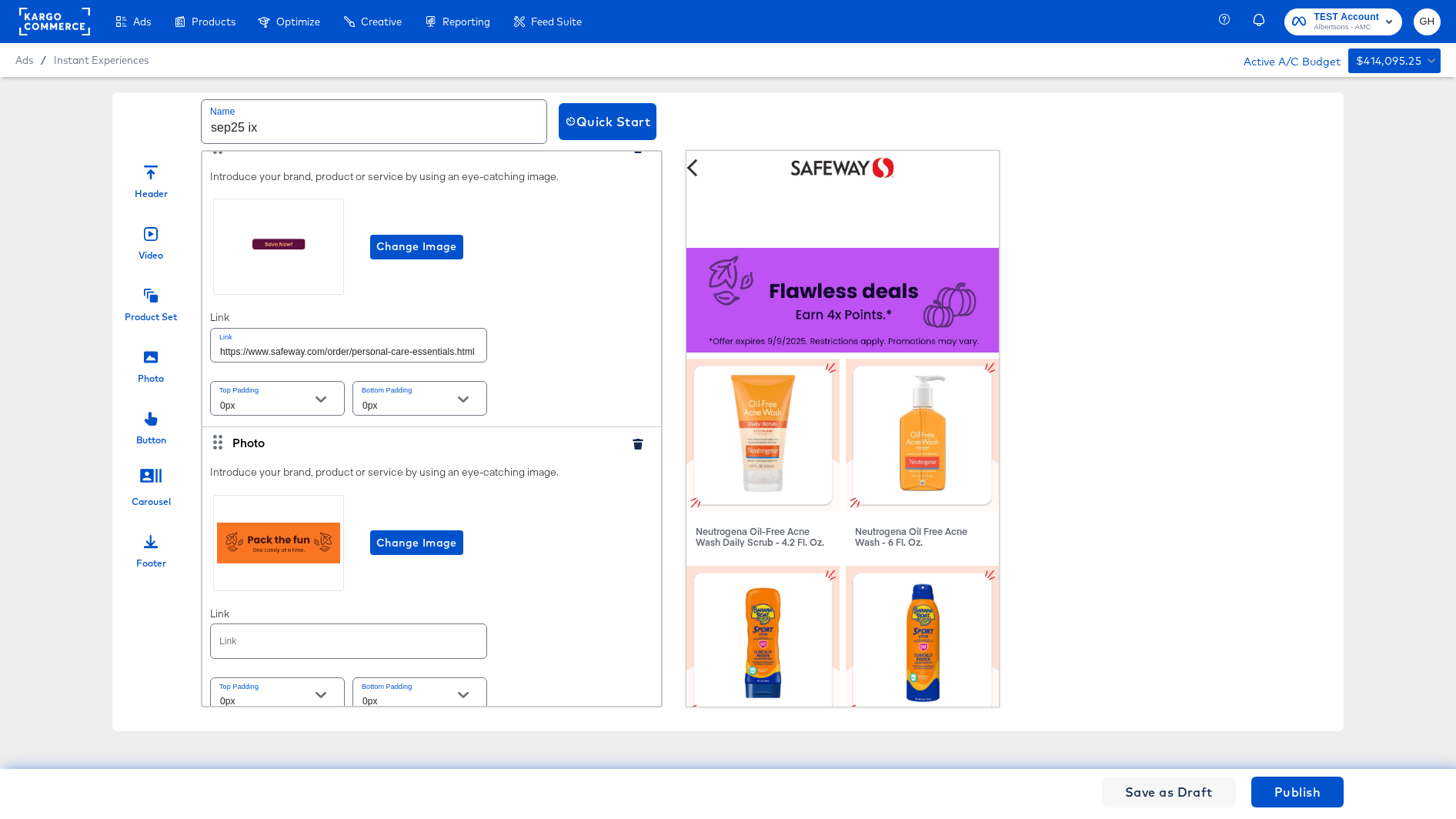 click on "Product Set" at bounding box center [151, 300] 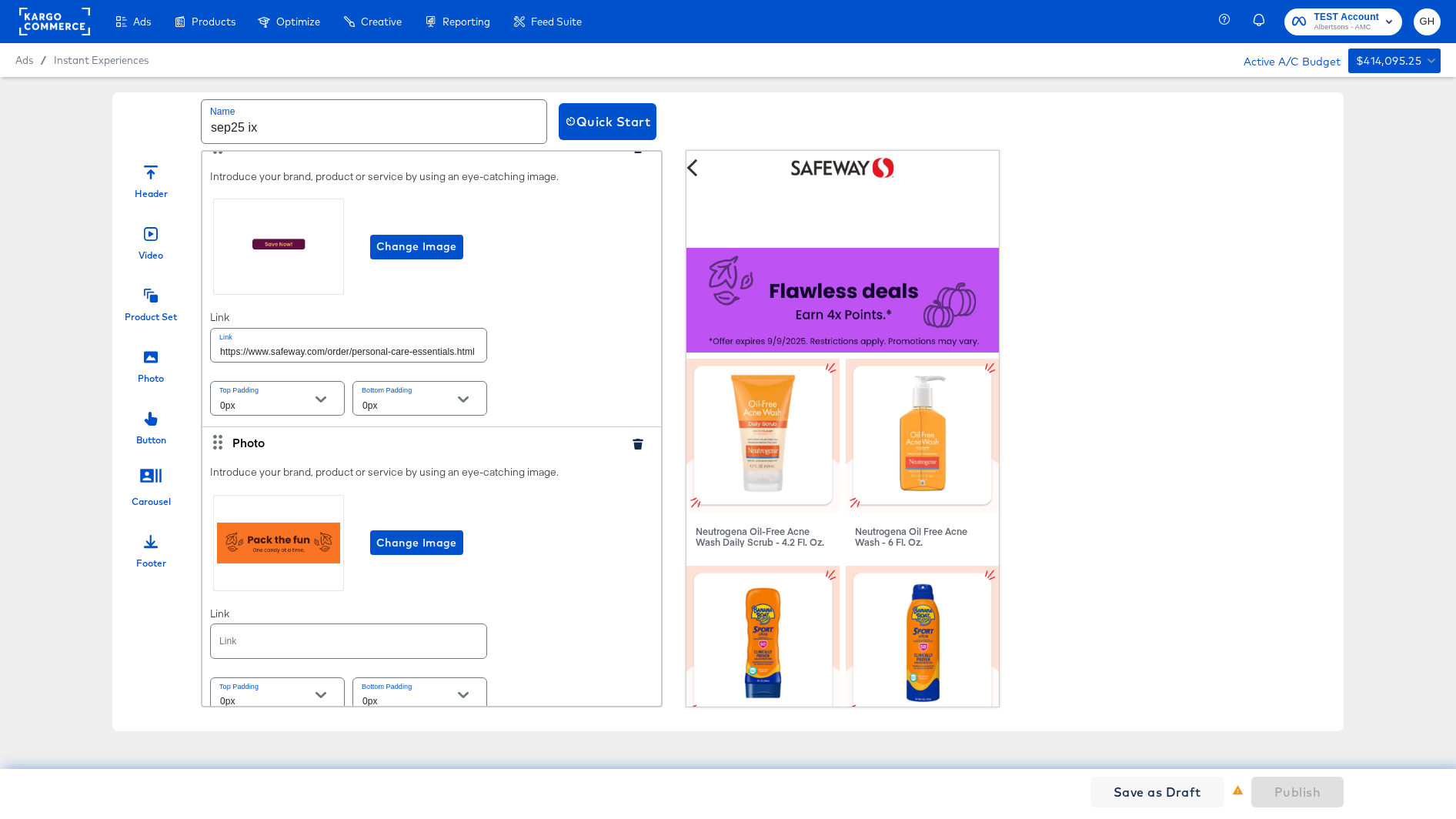 click on "Photo" at bounding box center [151, 362] 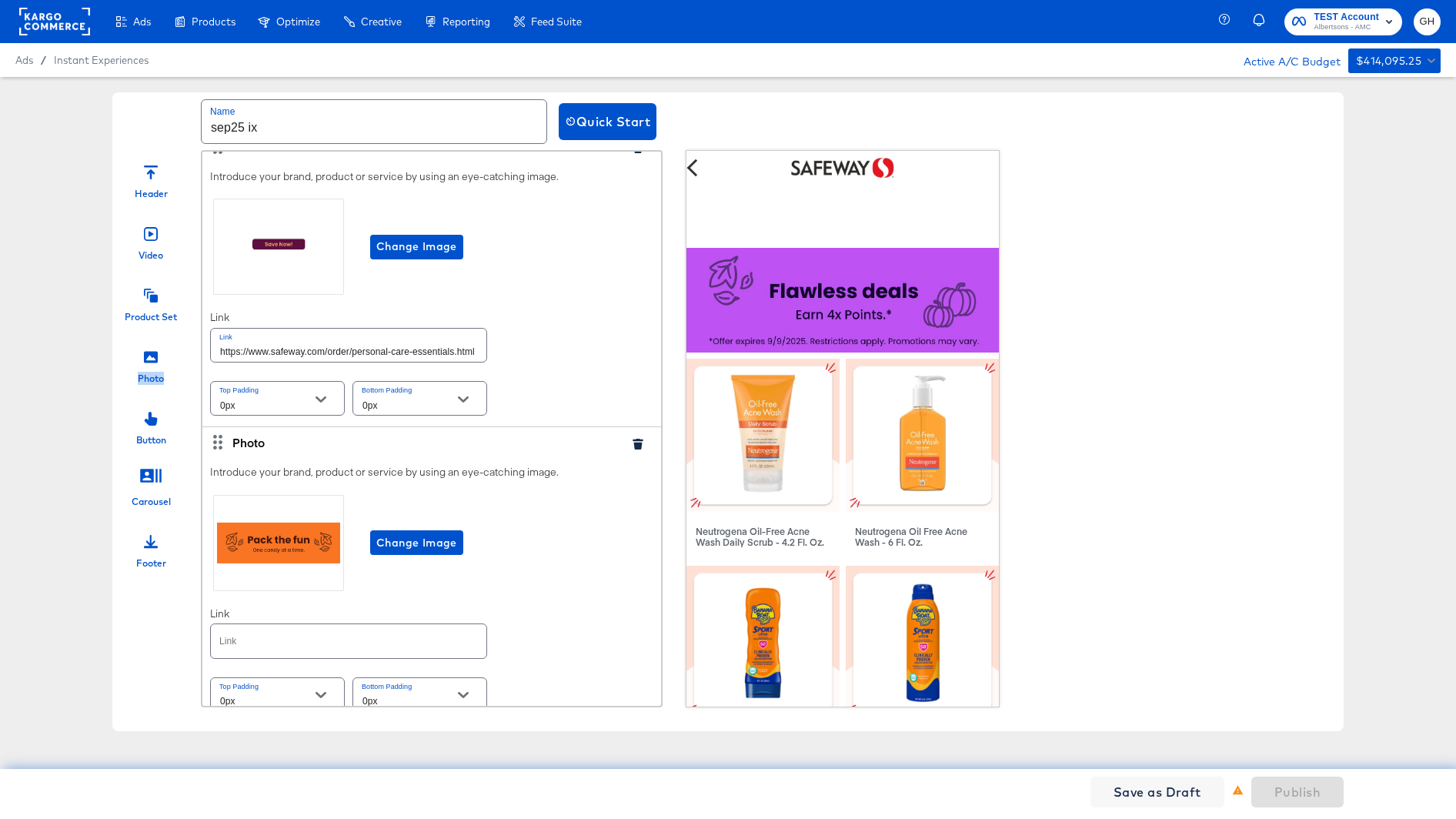 click on "Photo" at bounding box center (151, 362) 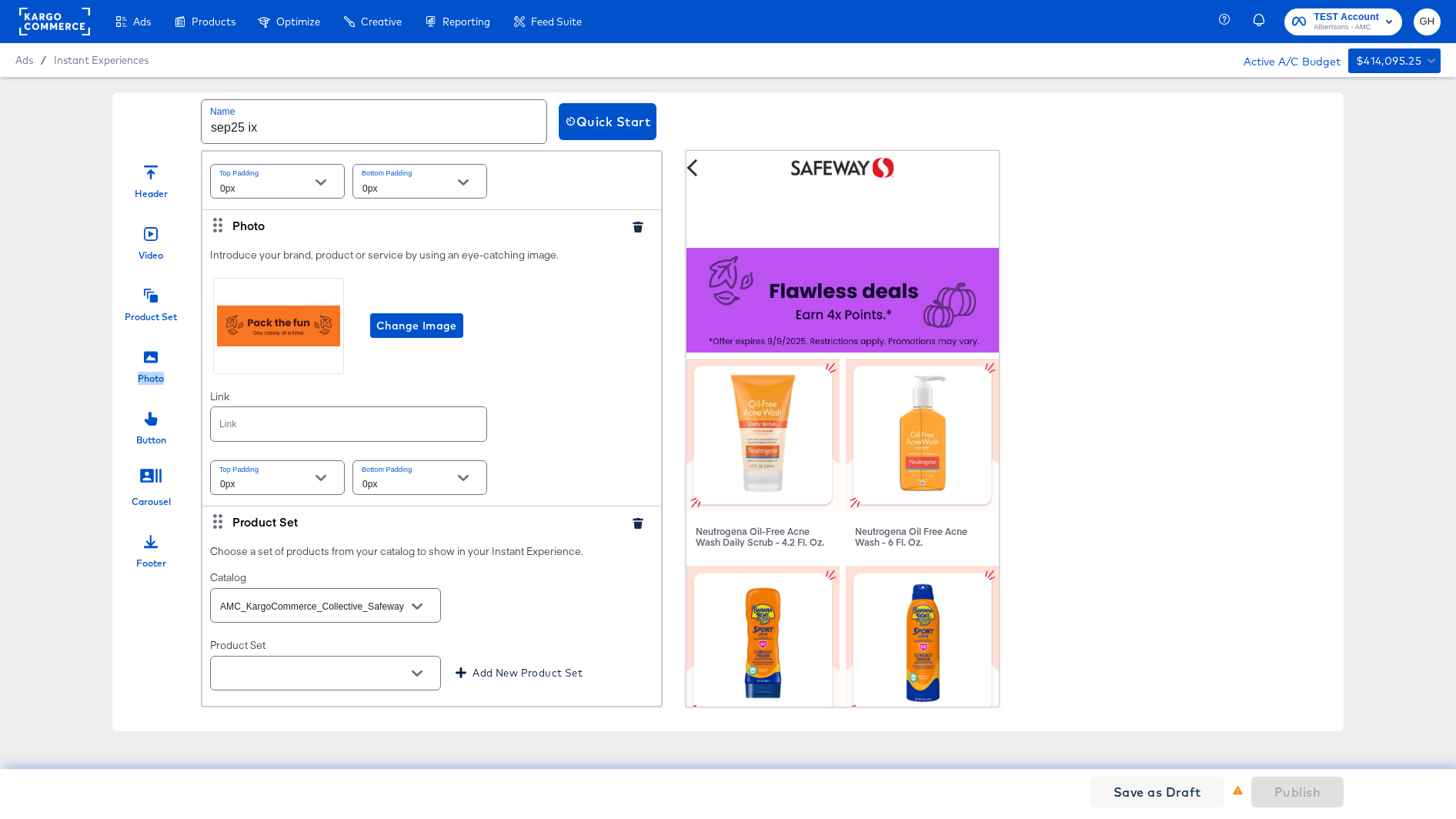 scroll, scrollTop: 2710, scrollLeft: 0, axis: vertical 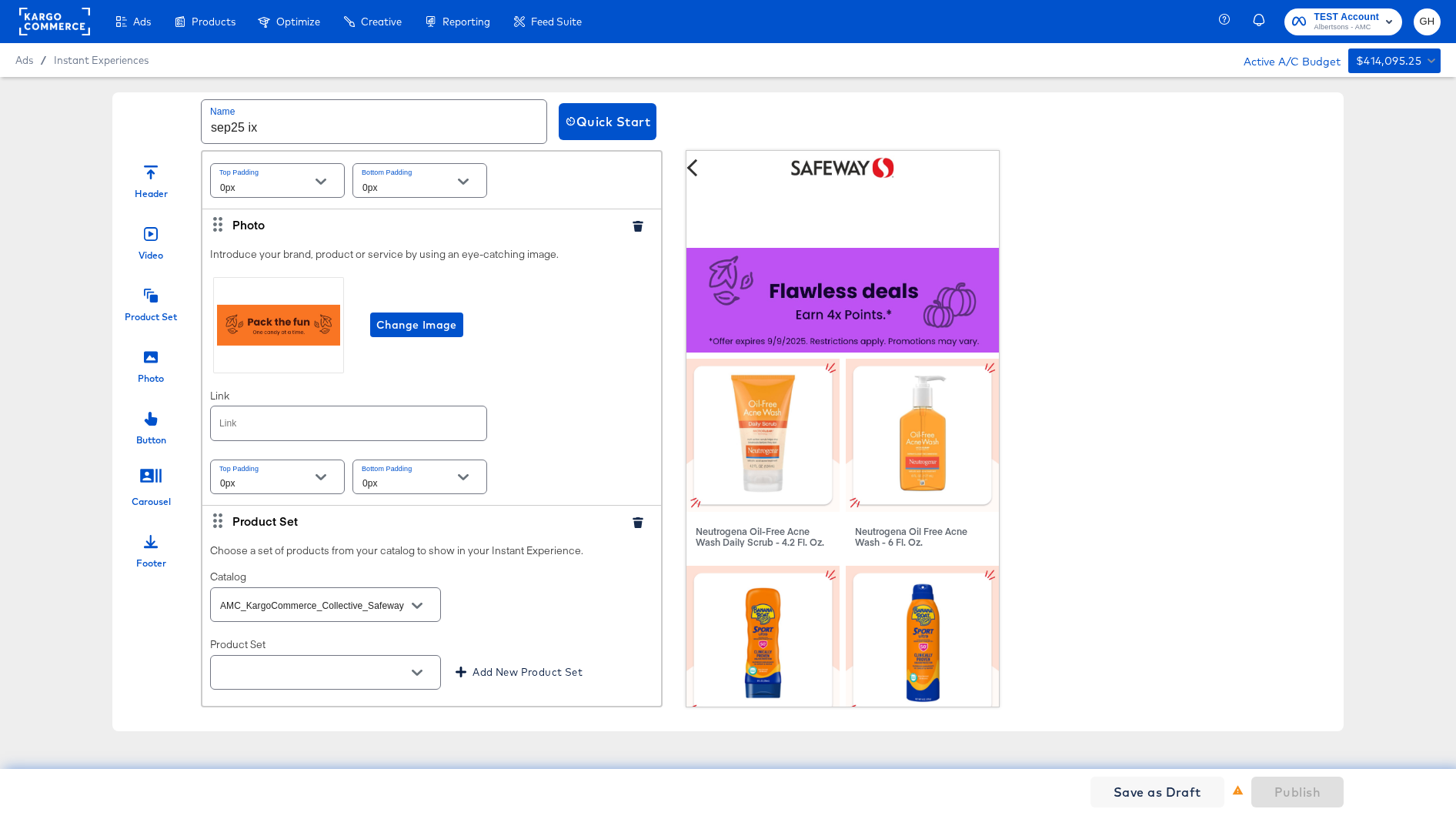 click at bounding box center [349, 423] 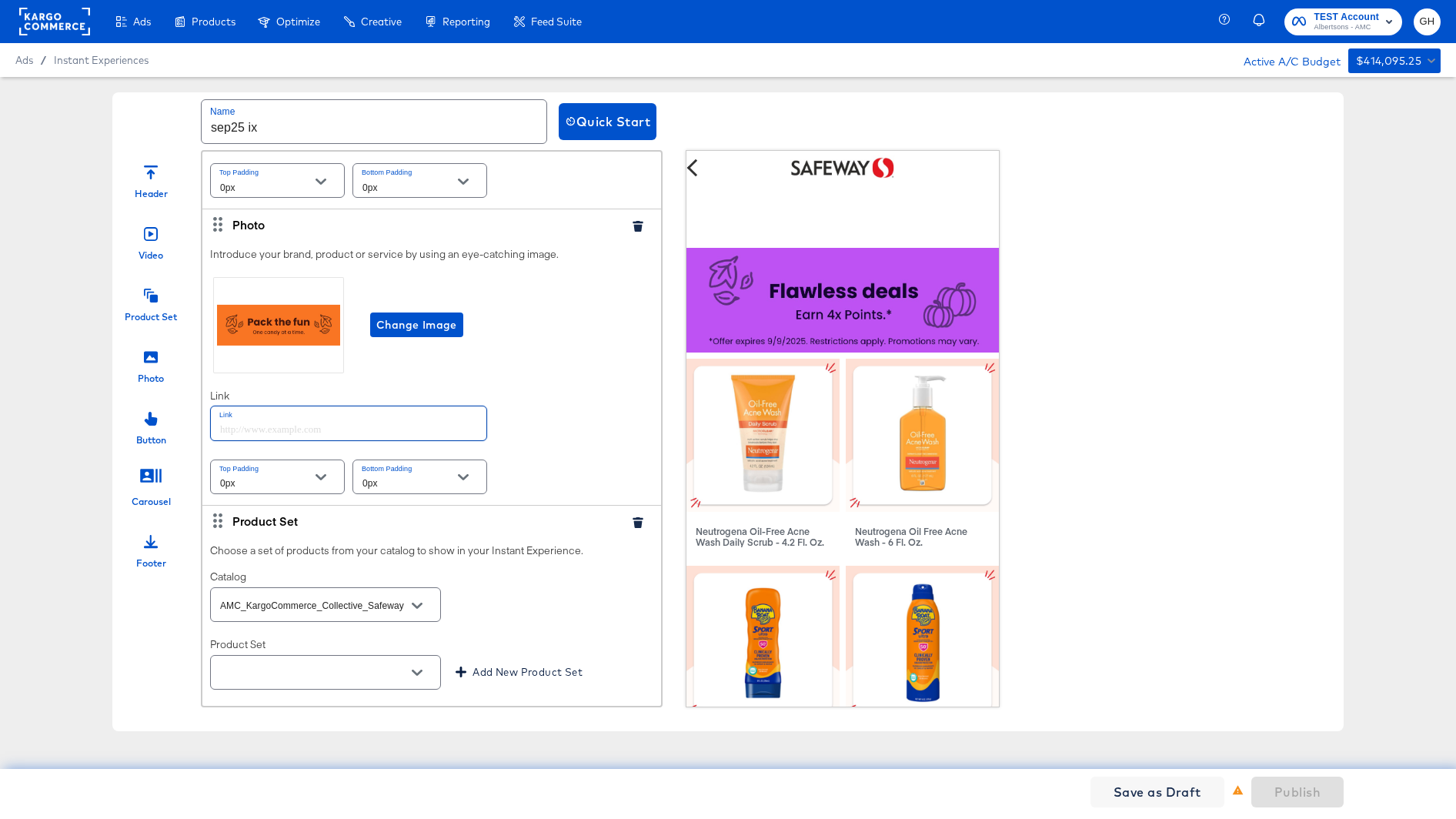 paste on "https://www.safeway.com/order/personal-care-essentials.html" 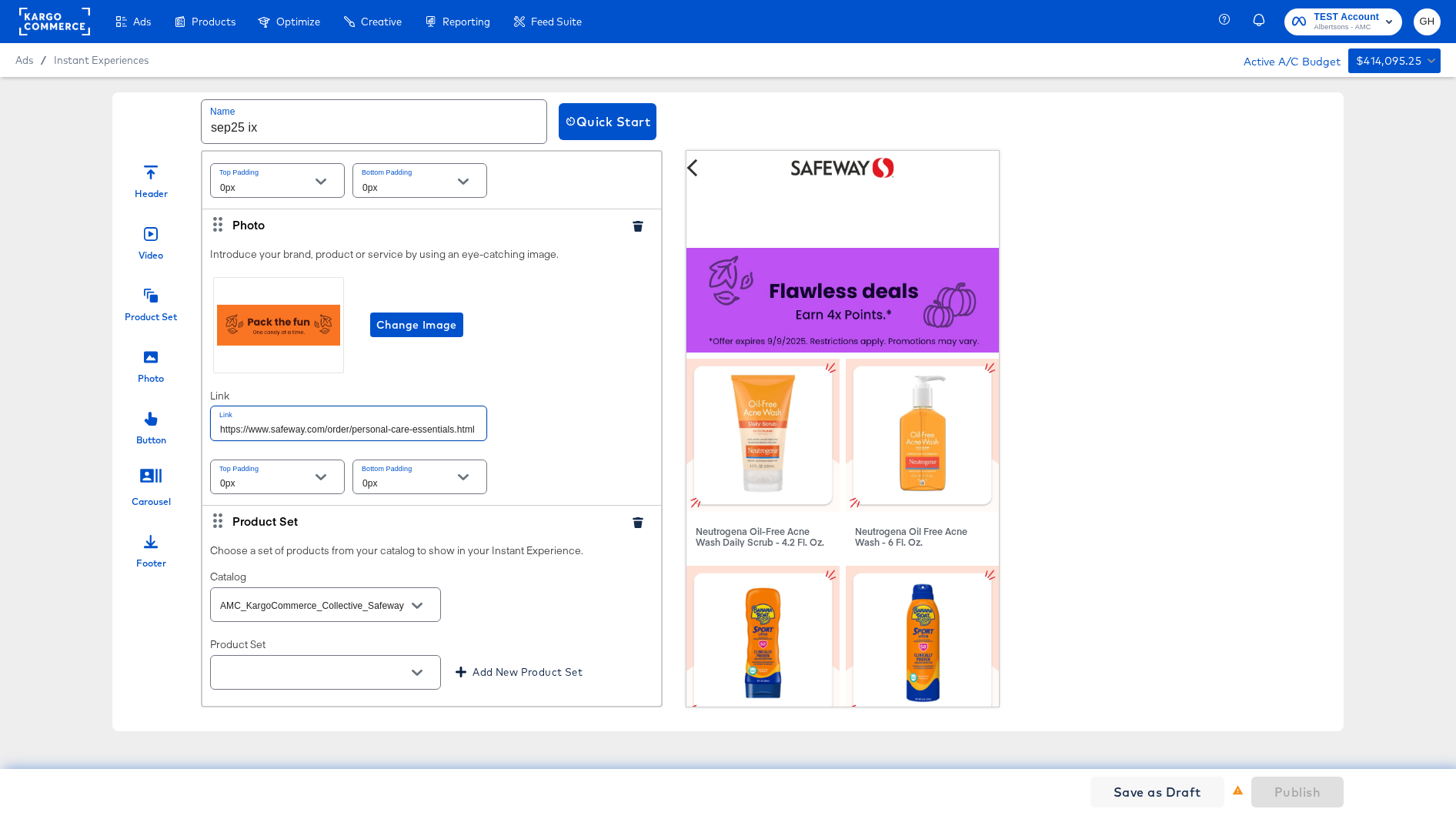 click at bounding box center [326, 672] 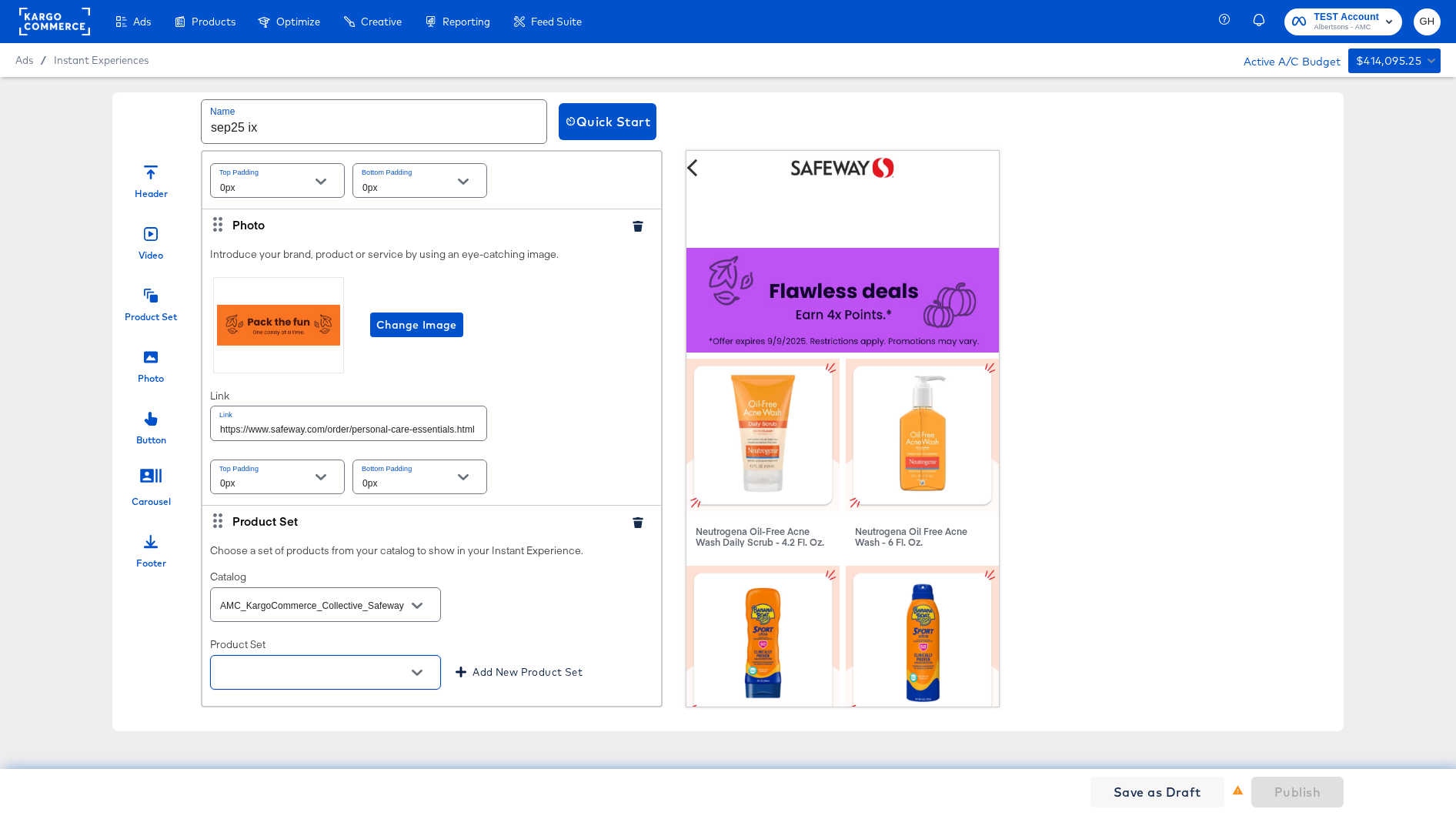 click at bounding box center [313, 673] 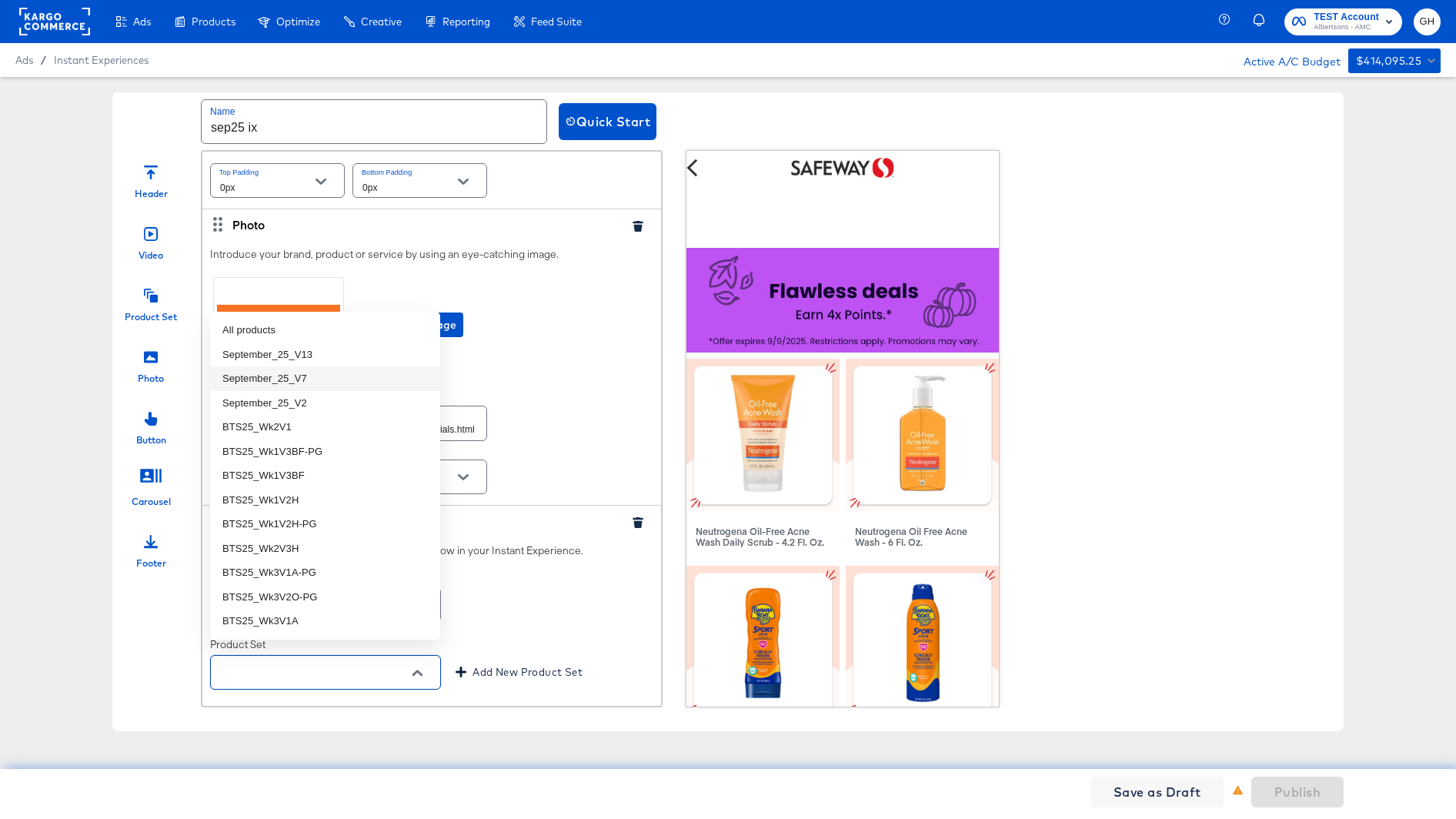 click on "September_25_V13" at bounding box center (325, 355) 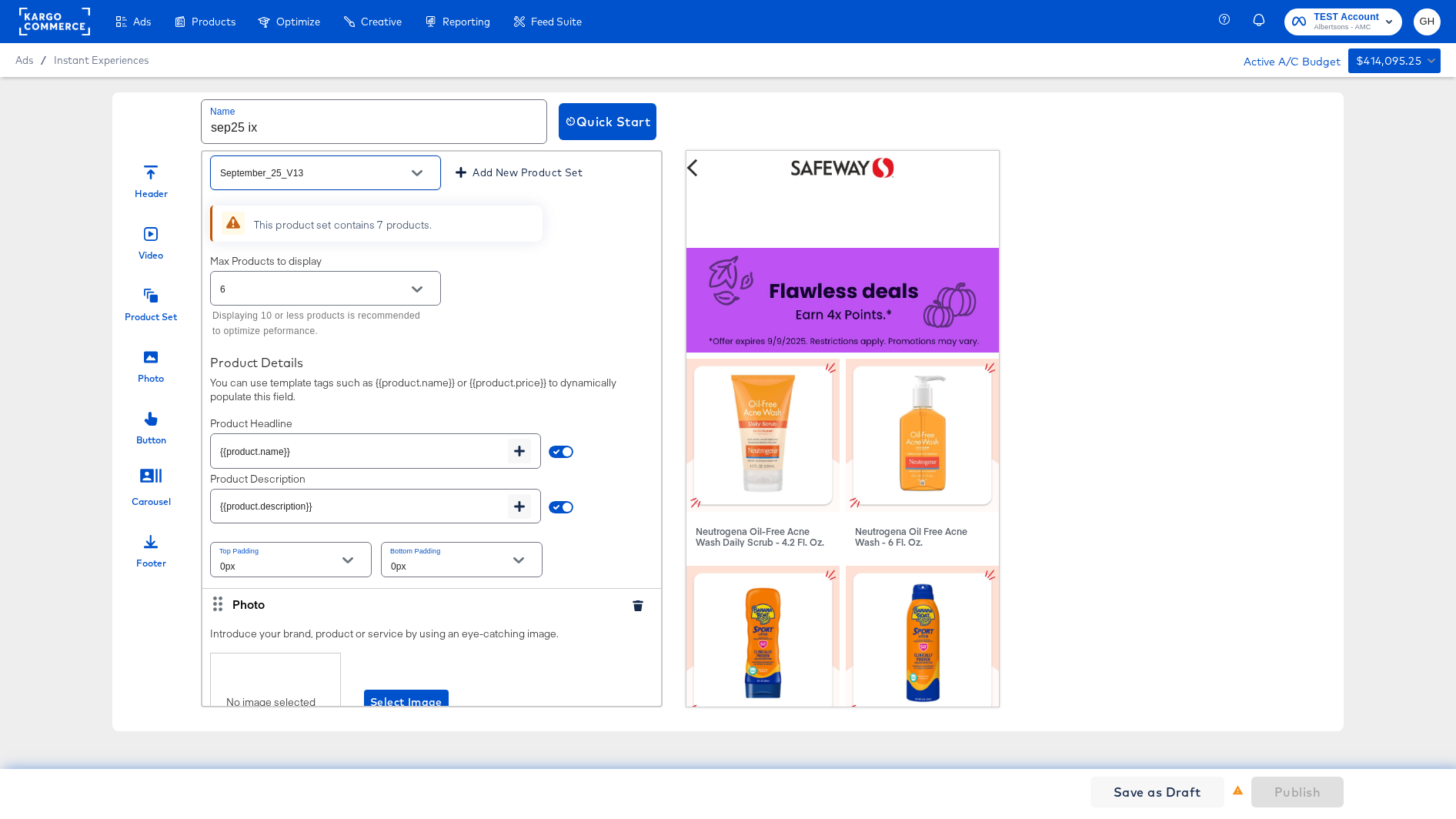 scroll, scrollTop: 3261, scrollLeft: 0, axis: vertical 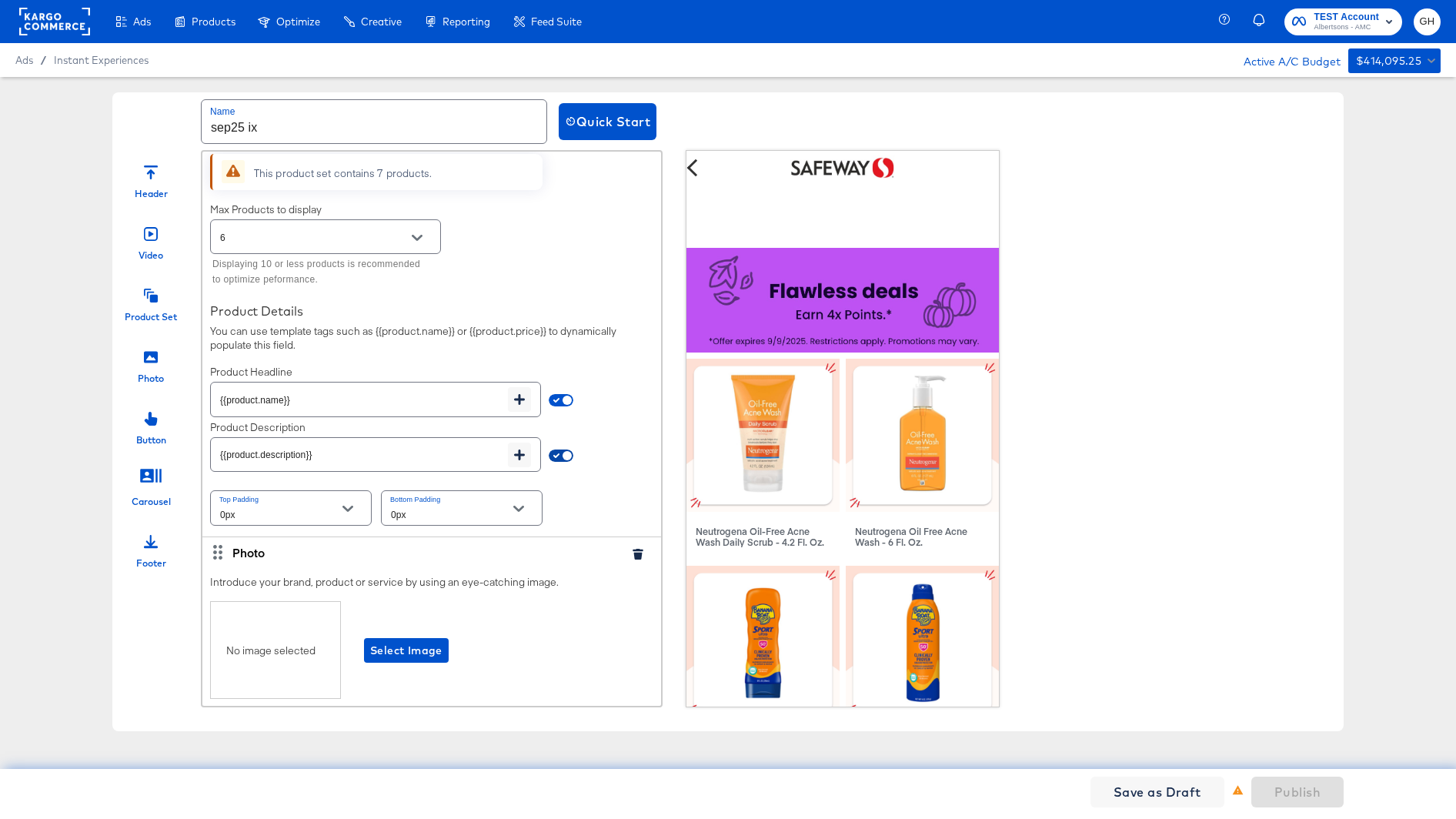 click at bounding box center (567, 459) 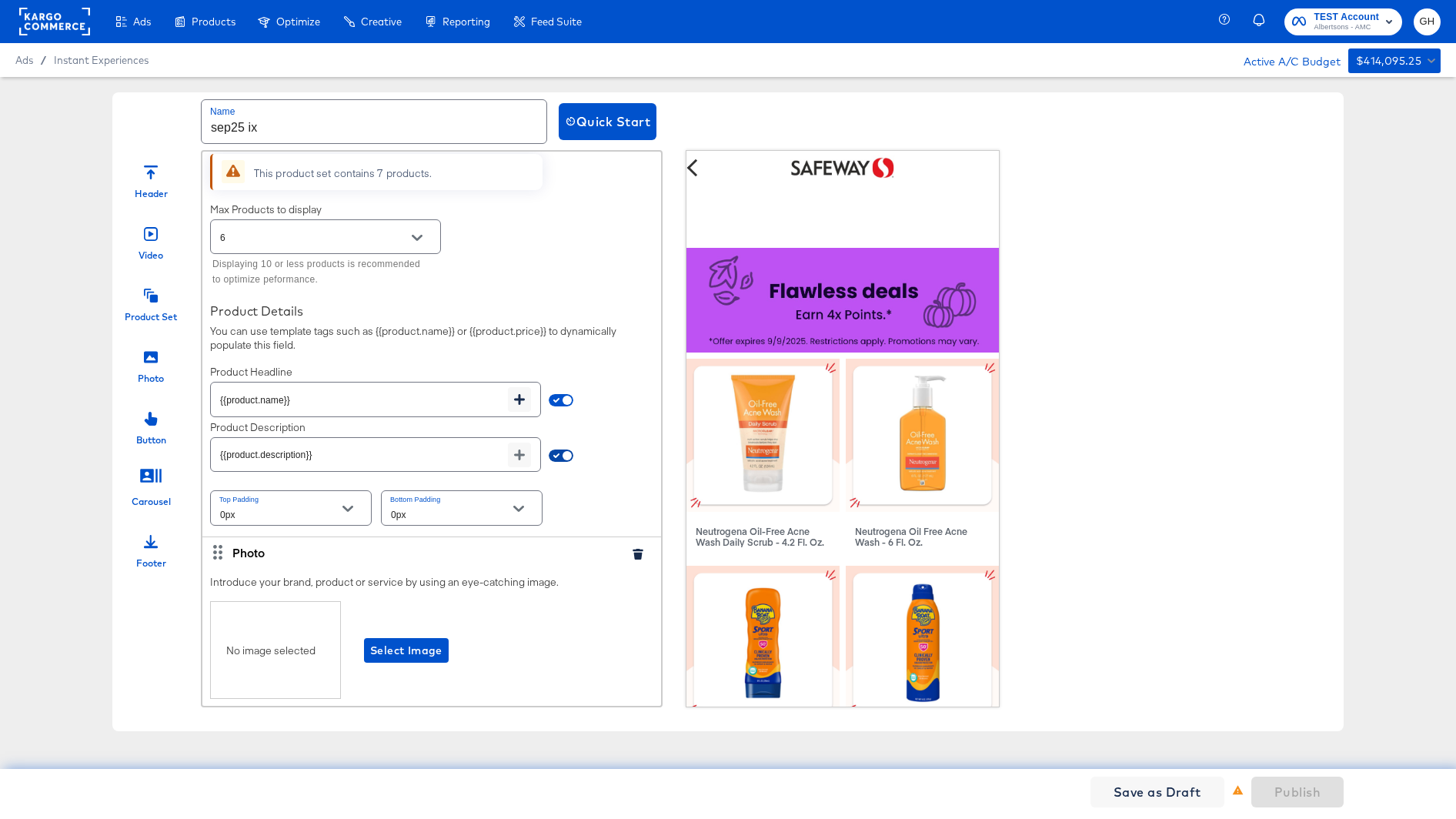checkbox on "false" 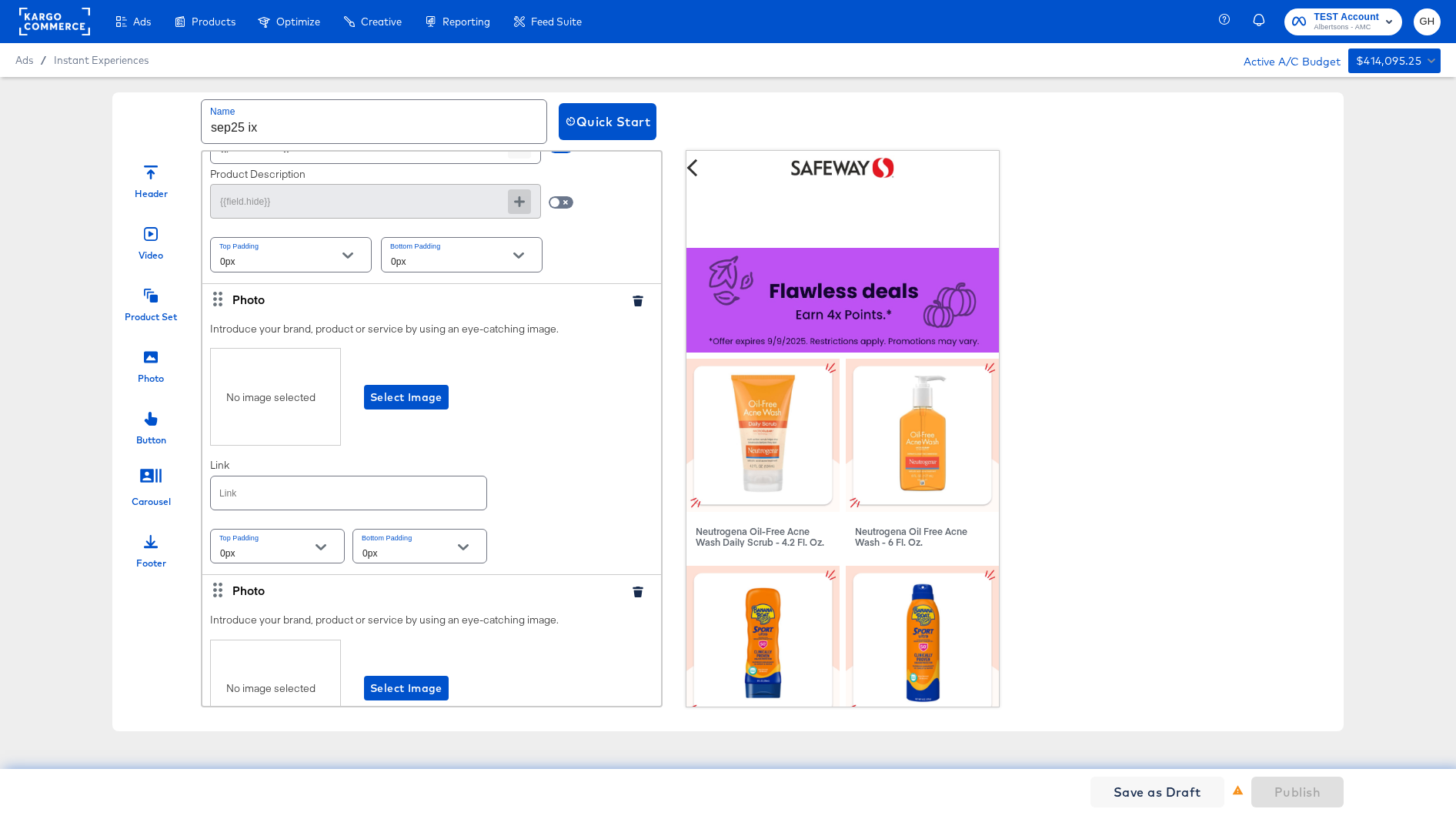 scroll, scrollTop: 3516, scrollLeft: 0, axis: vertical 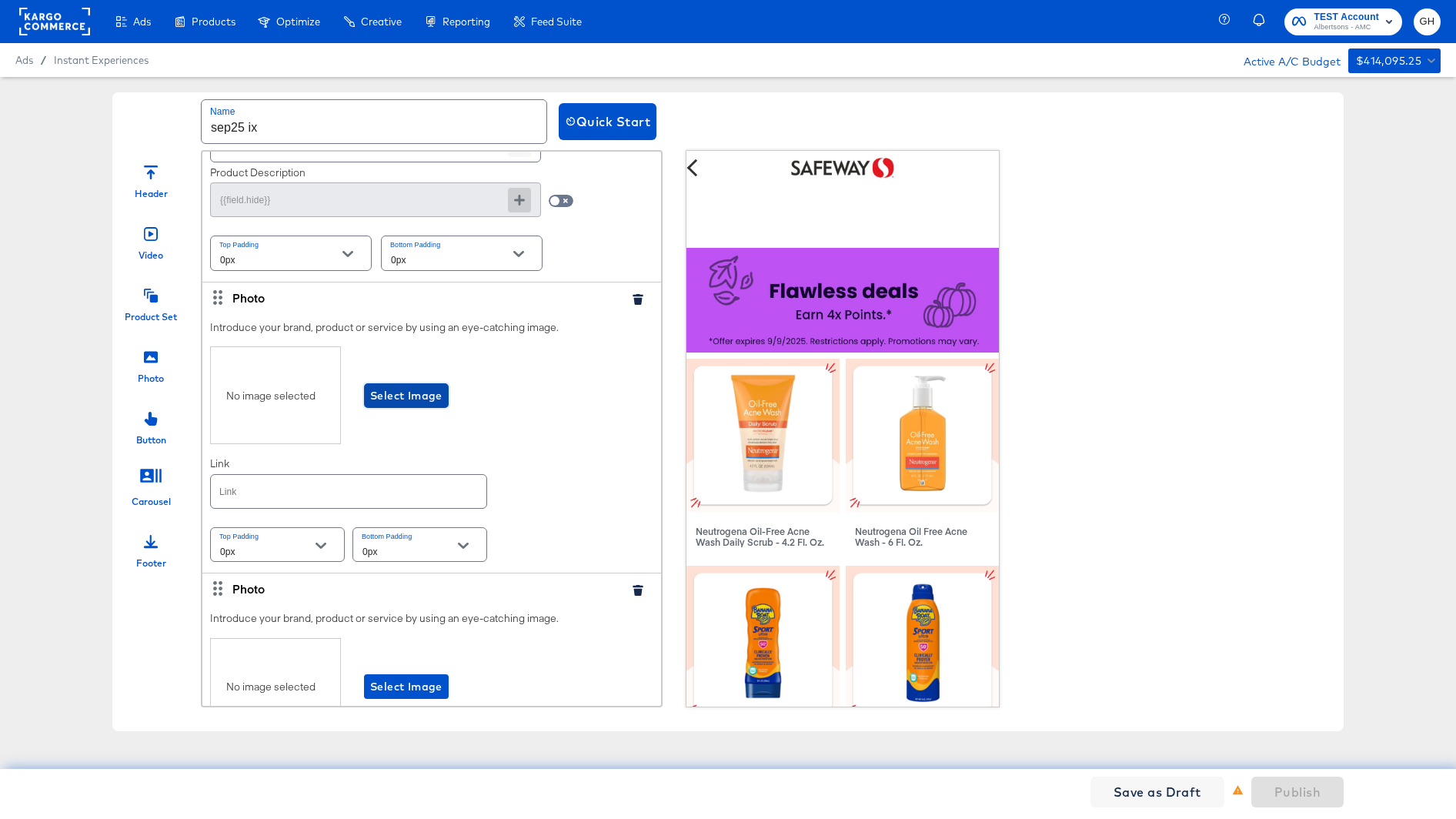 click on "Select Image" at bounding box center (406, 396) 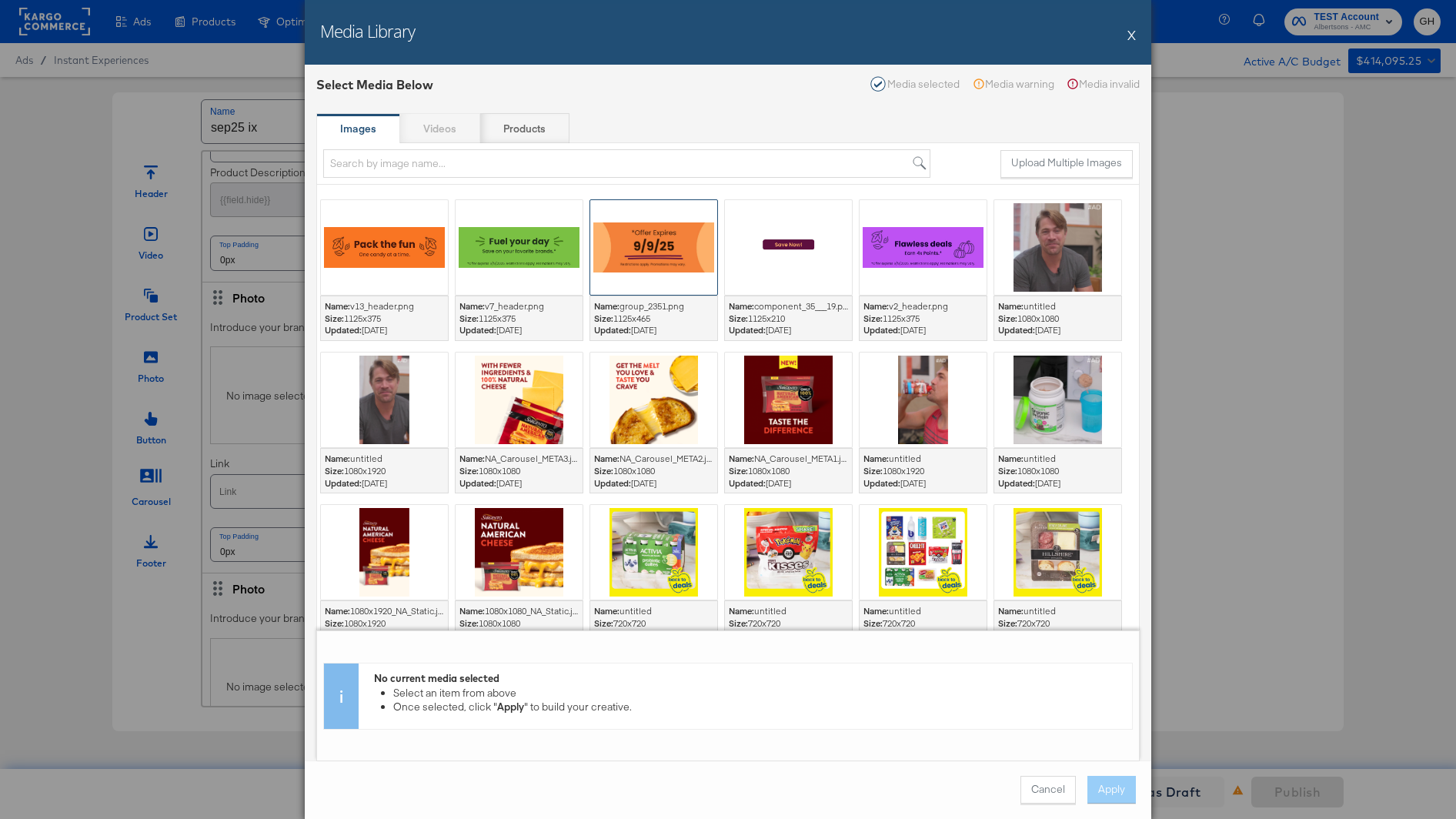 click at bounding box center [653, 247] 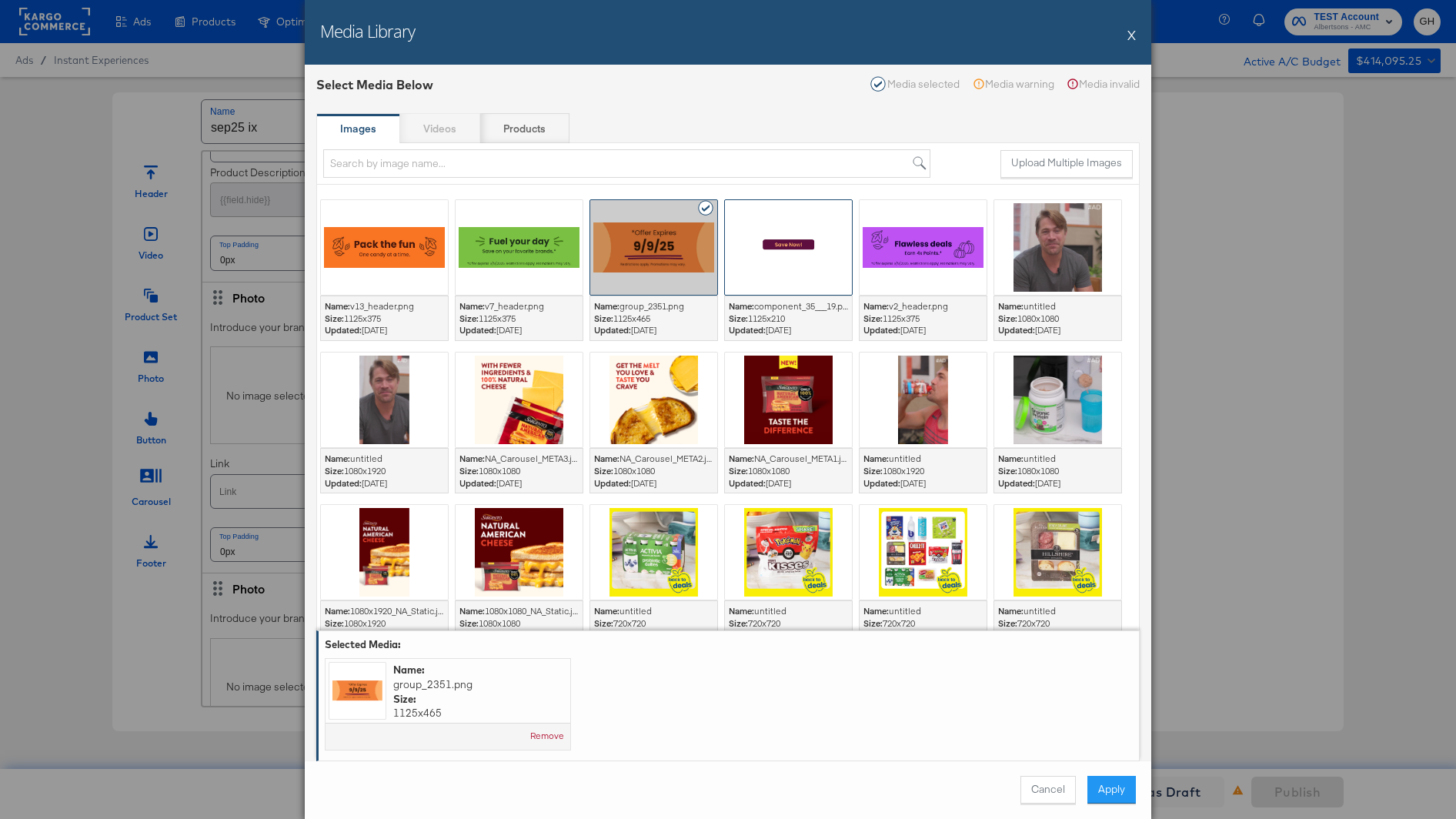 click at bounding box center (788, 247) 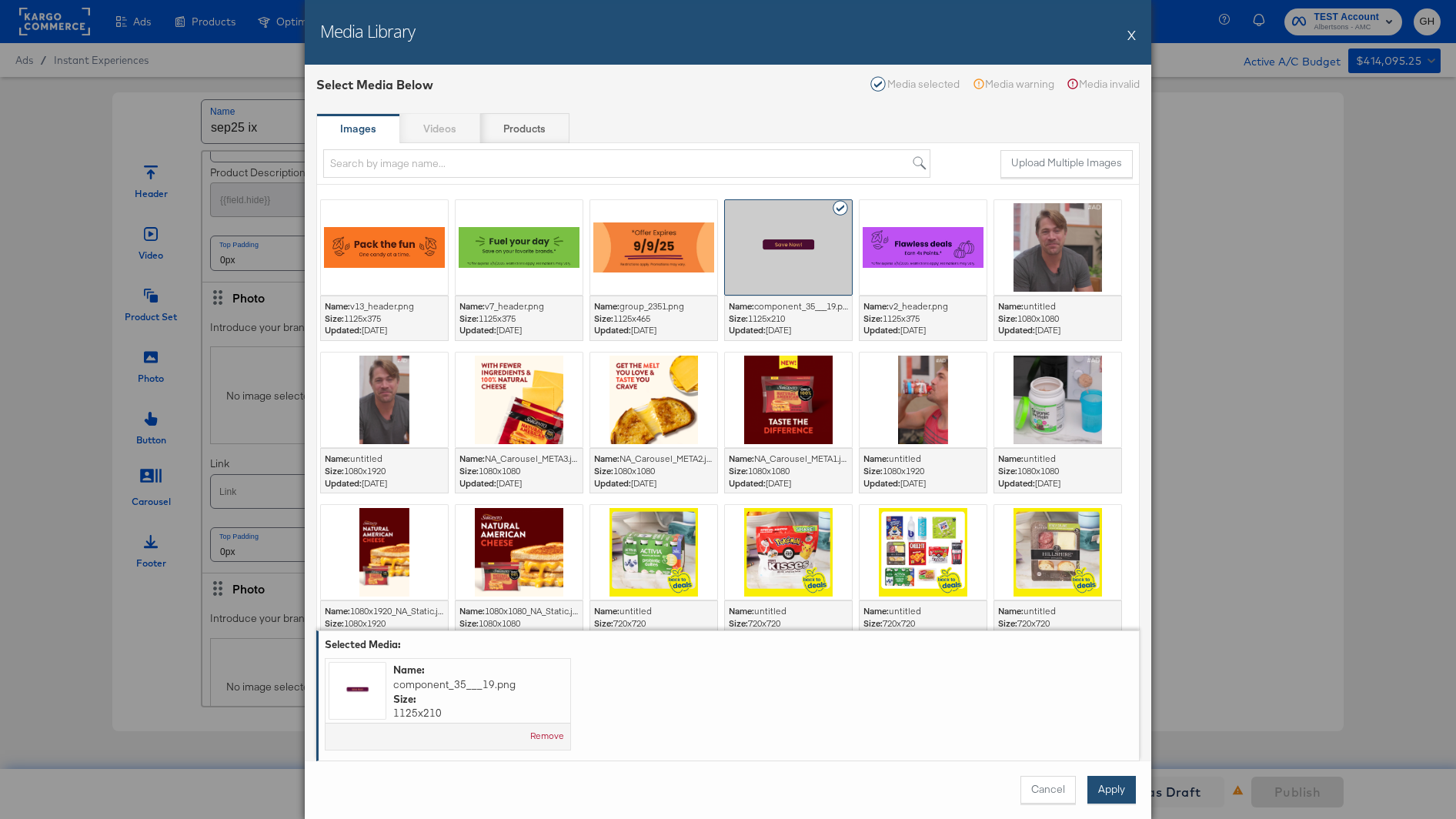 click on "Apply" at bounding box center (1111, 790) 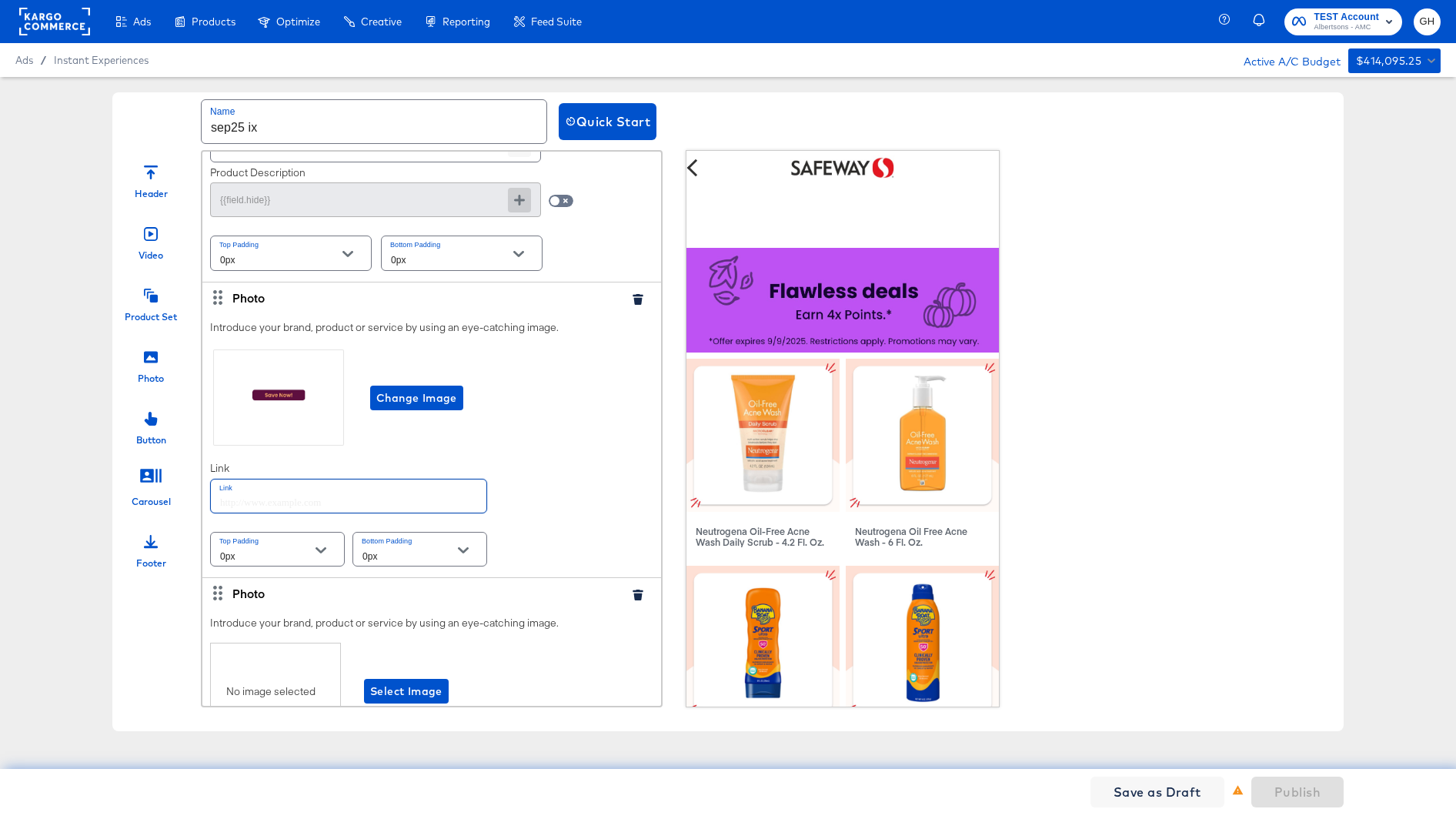 click at bounding box center (349, 496) 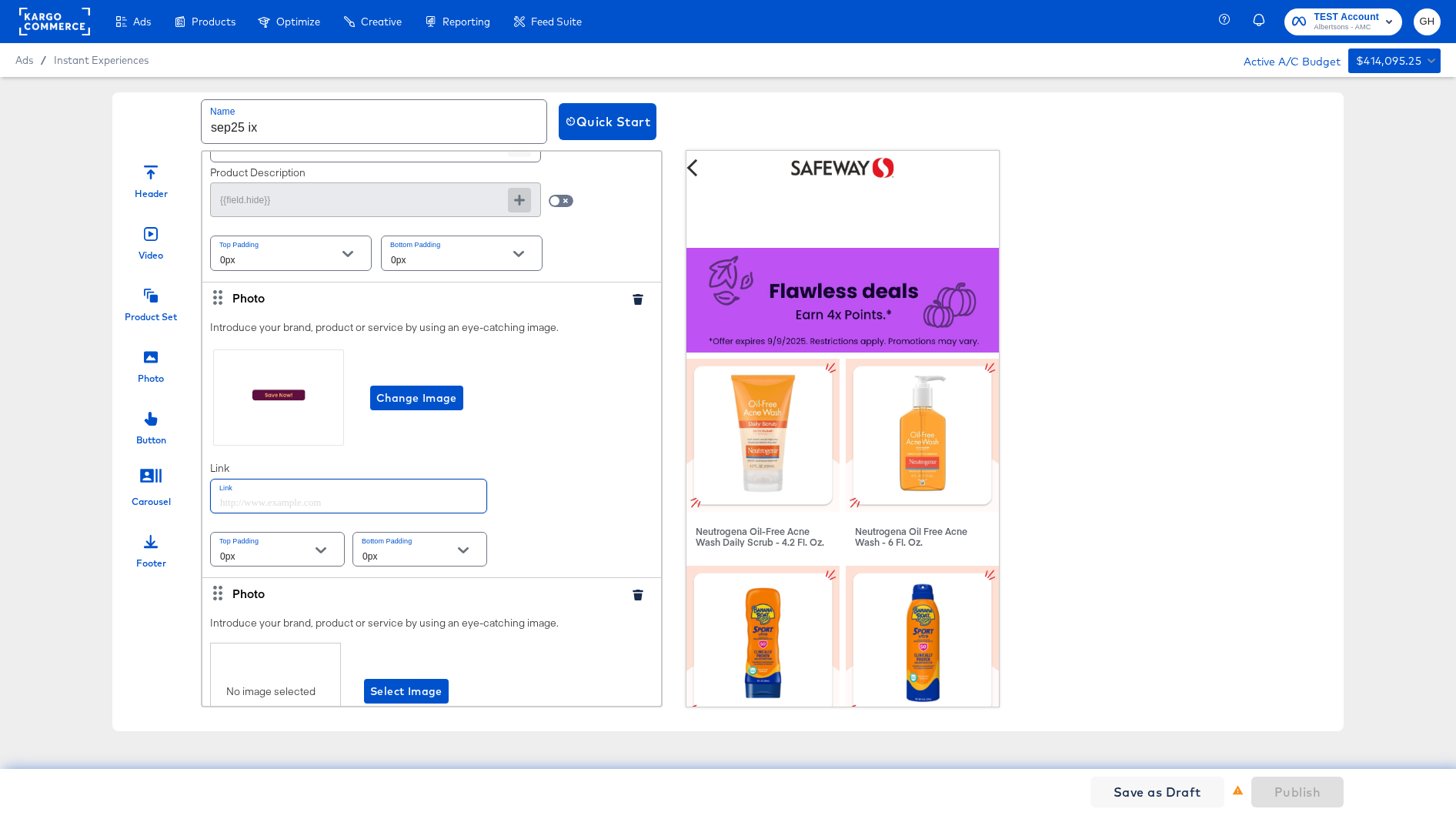 paste on "https://www.safeway.com/order/personal-care-essentials.html" 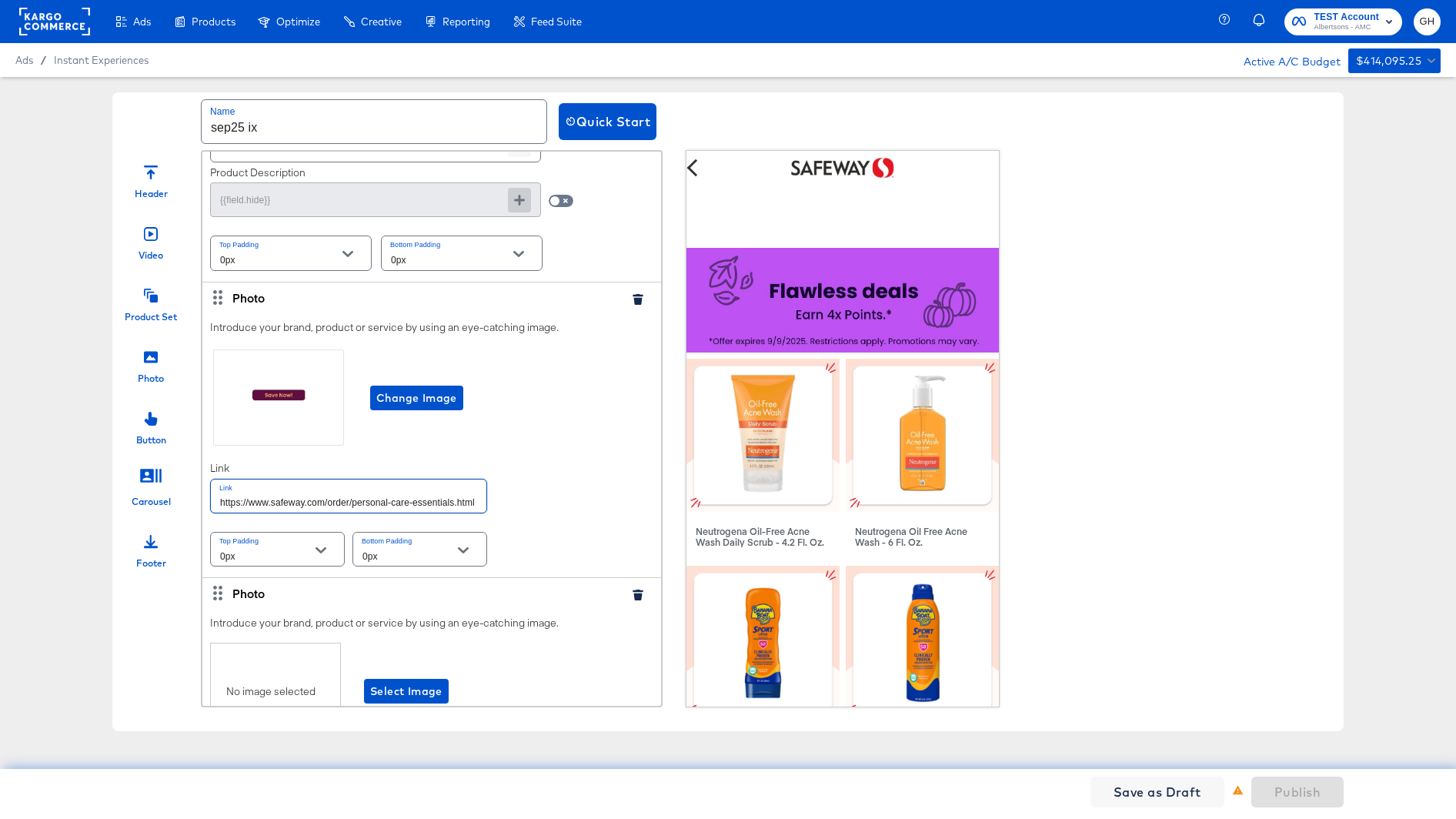 scroll, scrollTop: 3662, scrollLeft: 0, axis: vertical 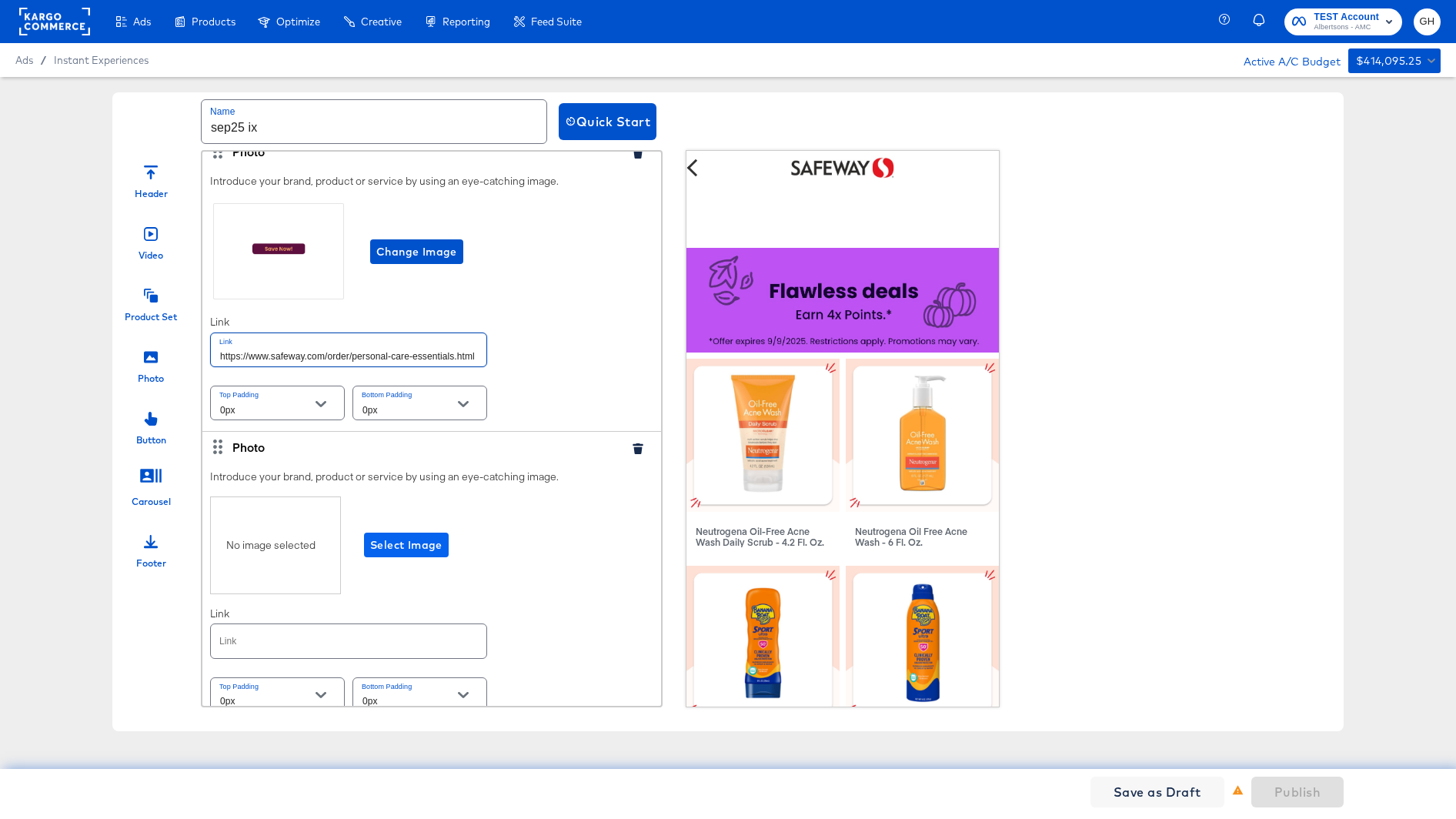 type on "https://www.safeway.com/order/personal-care-essentials.html" 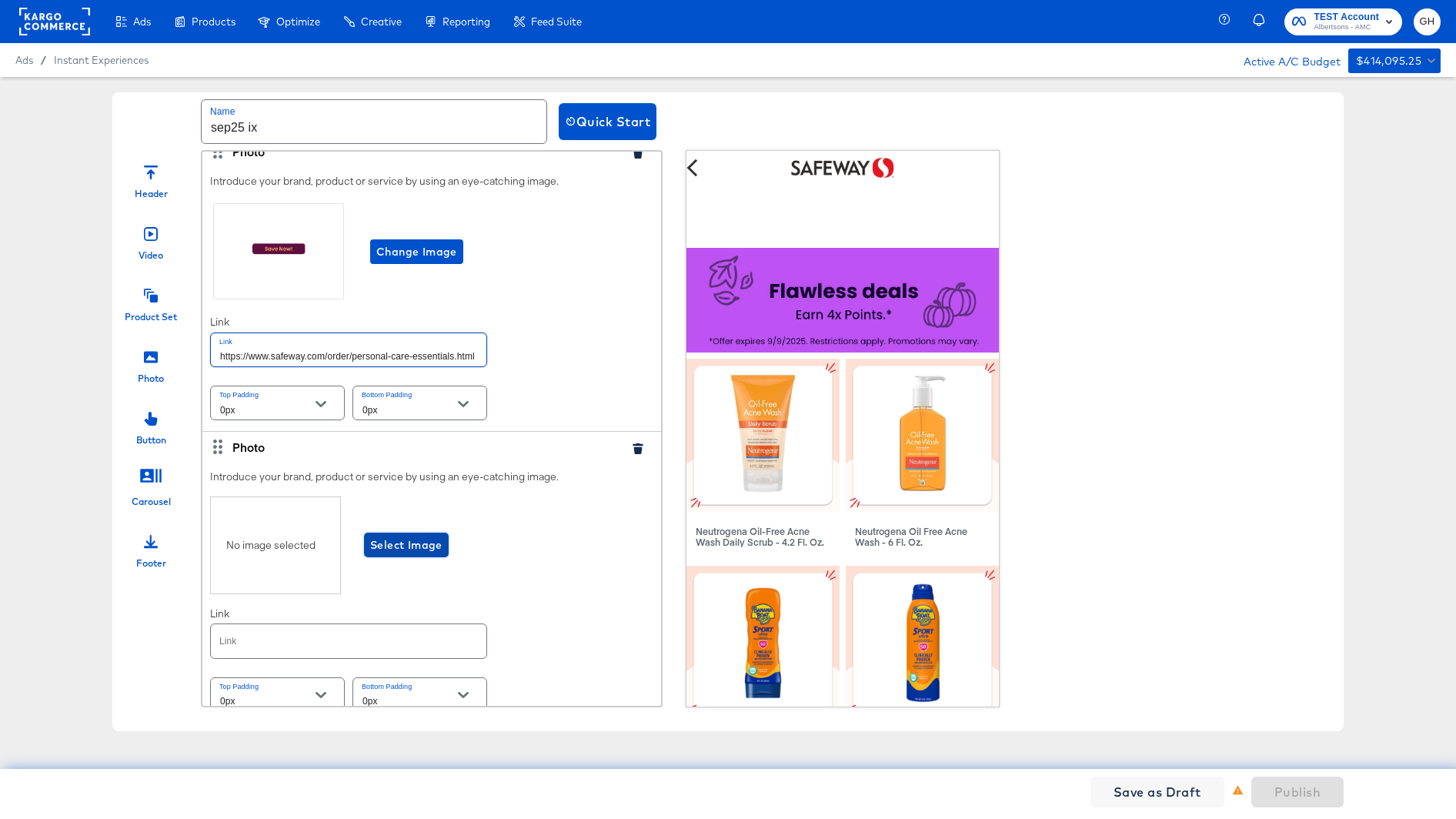 click on "Select Image" at bounding box center [406, 545] 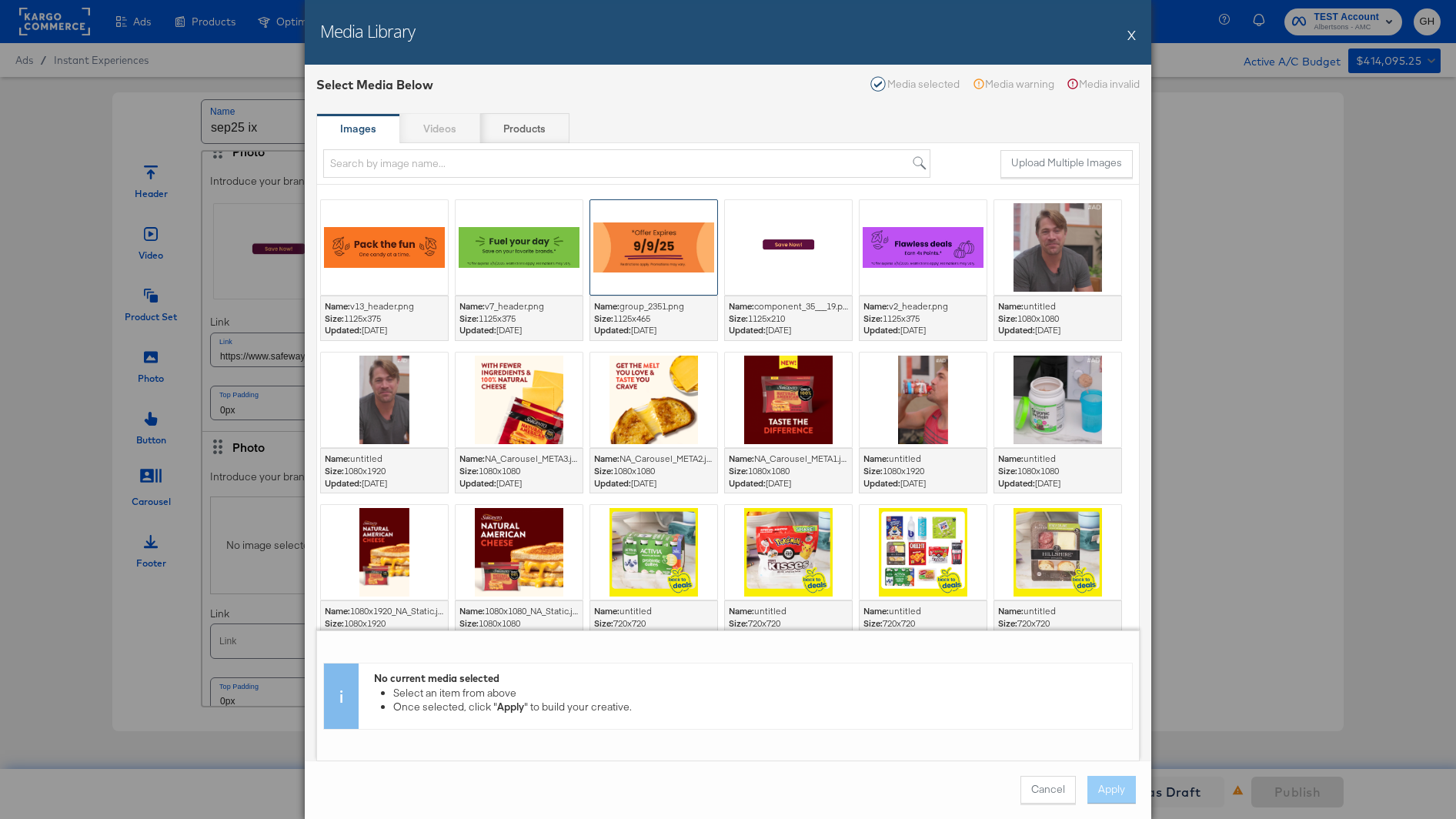 click at bounding box center [653, 247] 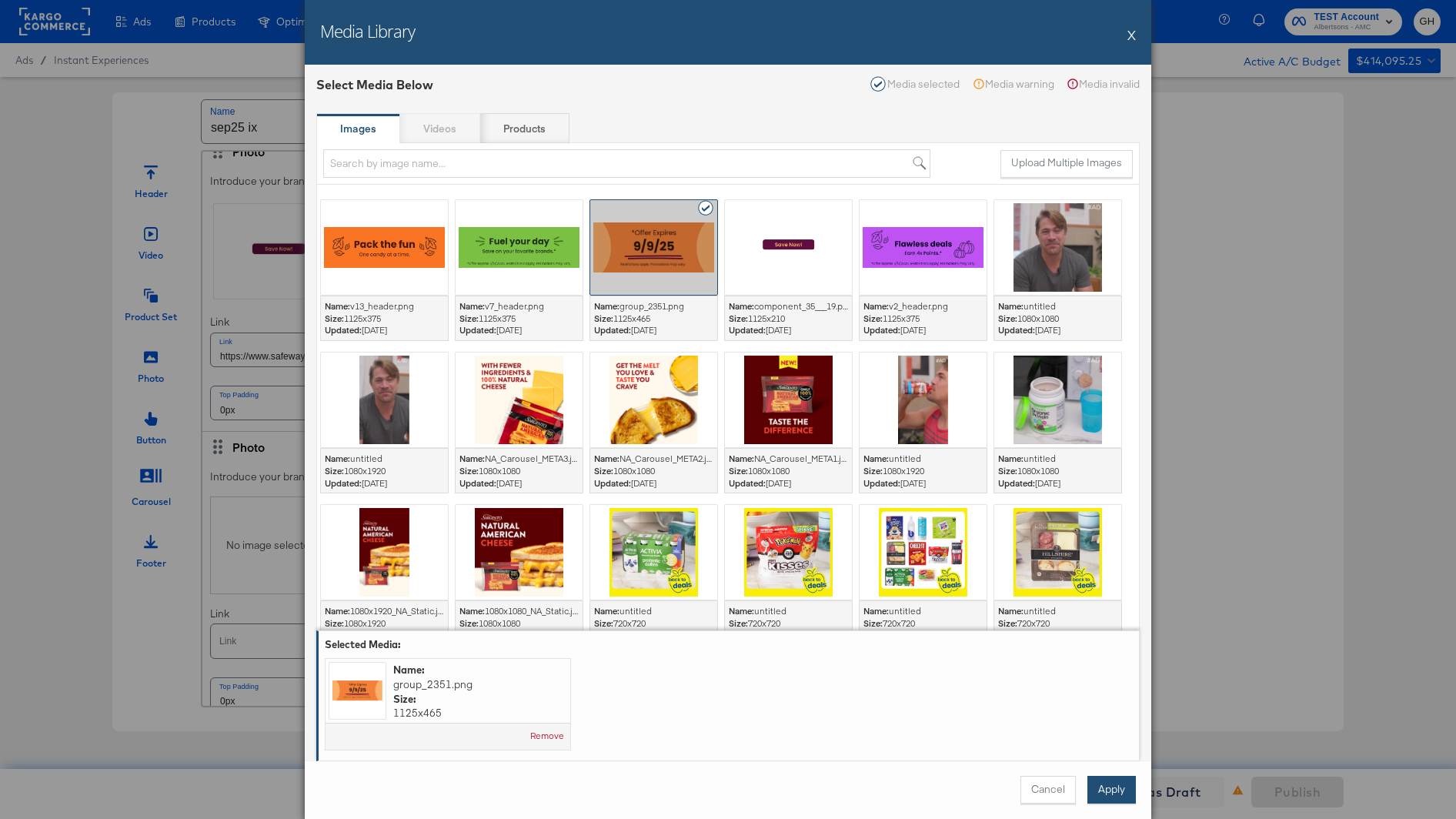 click on "Apply" at bounding box center [1111, 790] 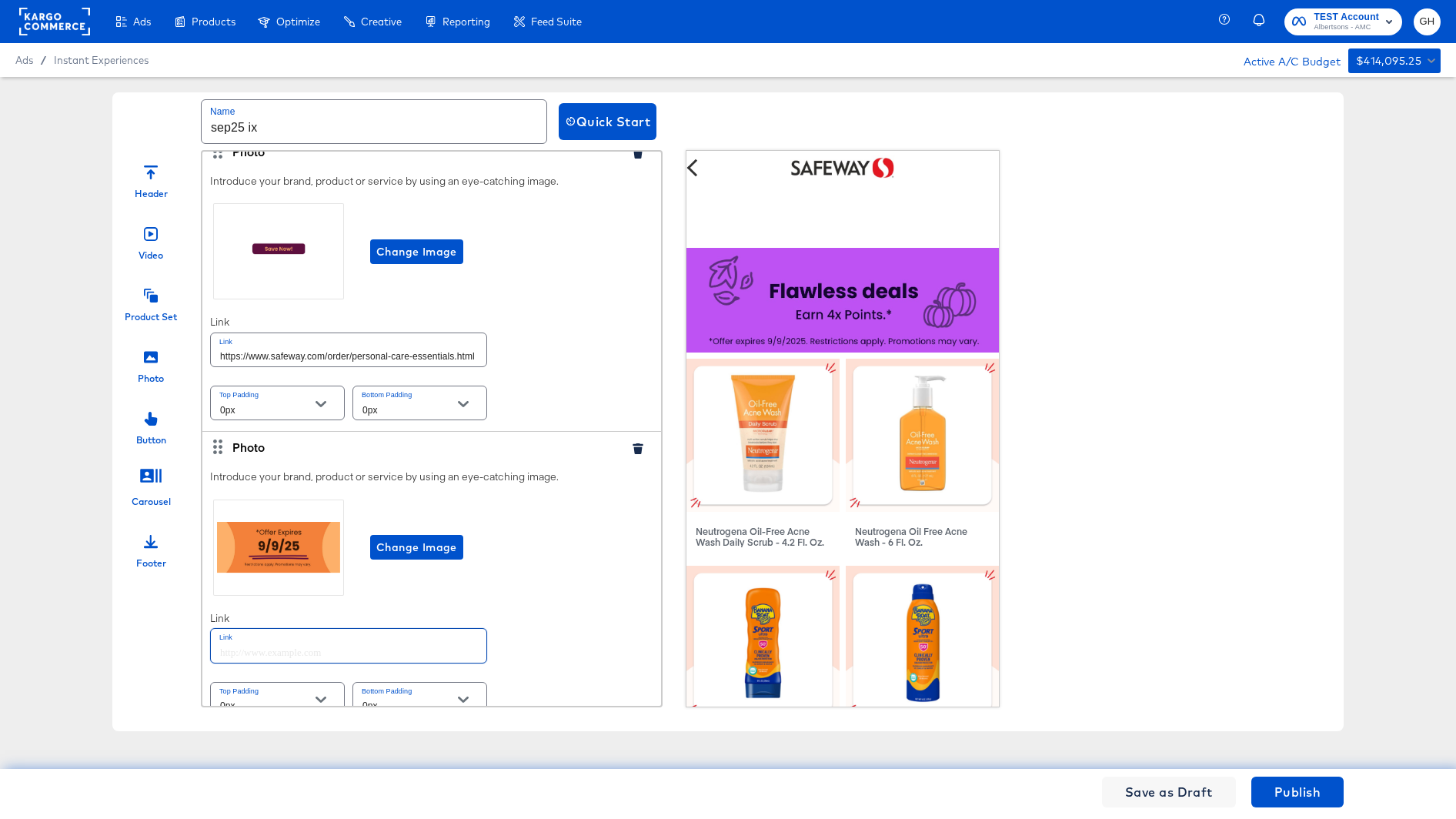 click at bounding box center [349, 645] 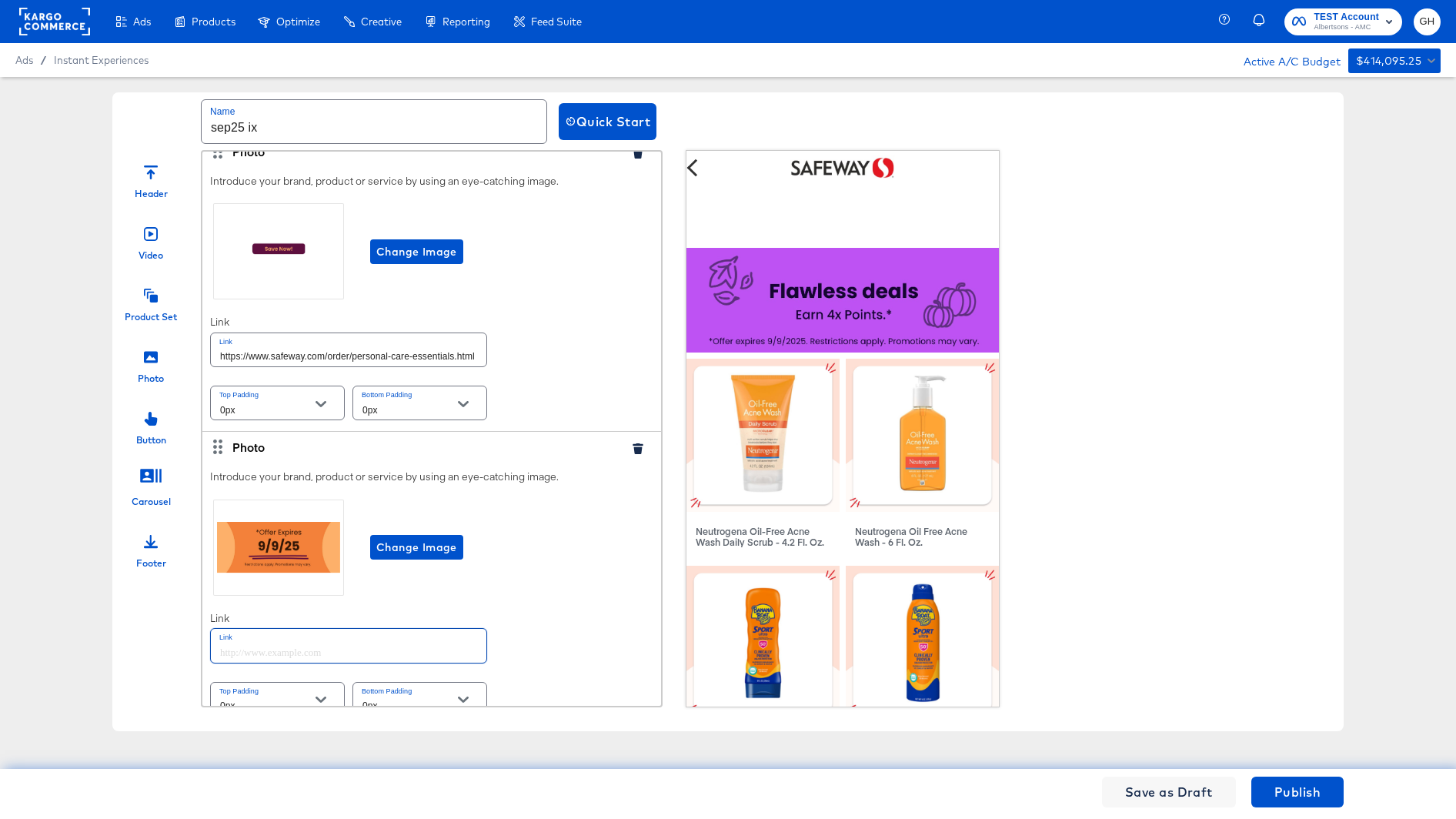 paste on "https://www.safeway.com/order/personal-care-essentials.html" 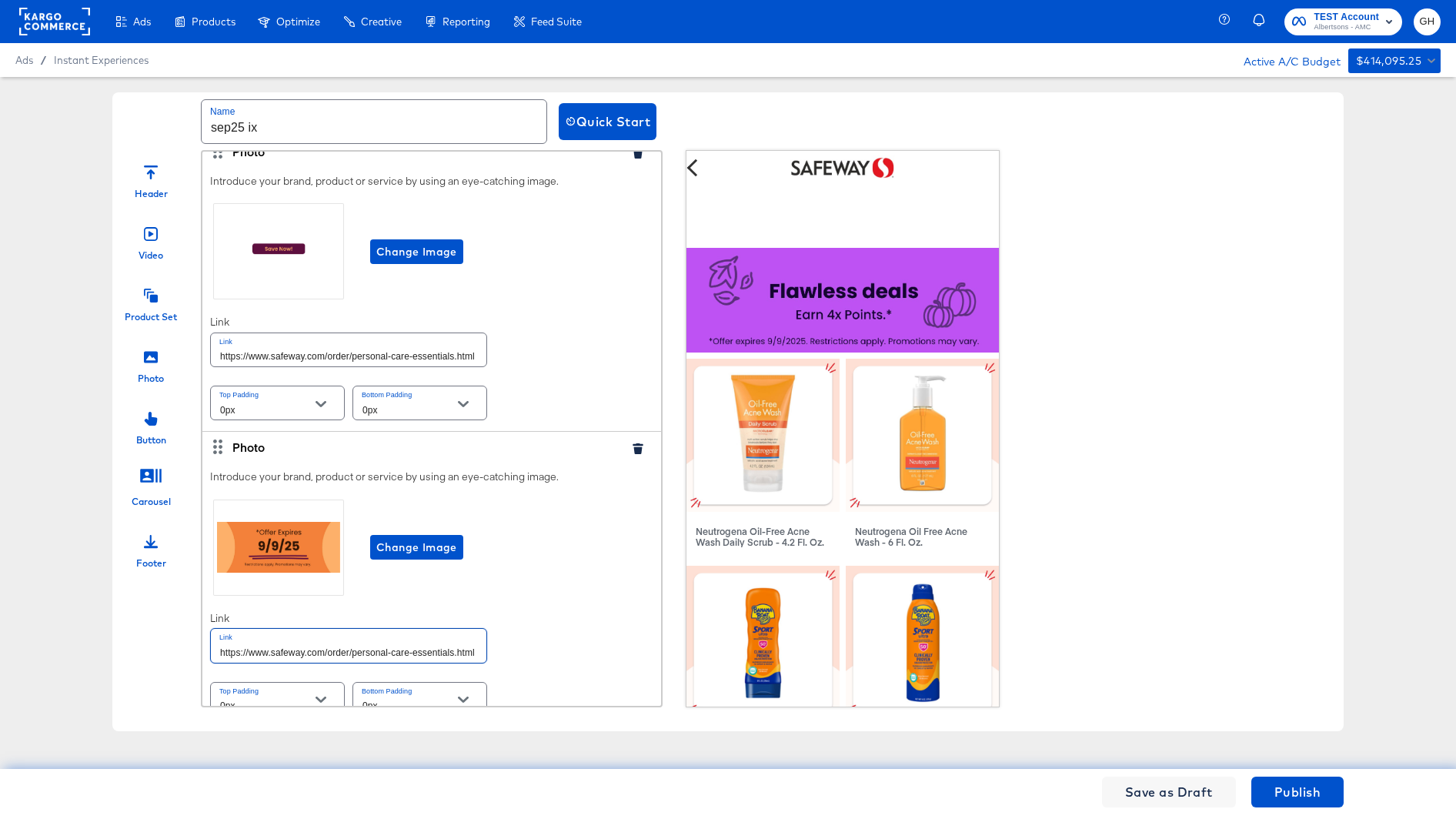 type on "https://www.safeway.com/order/personal-care-essentials.html" 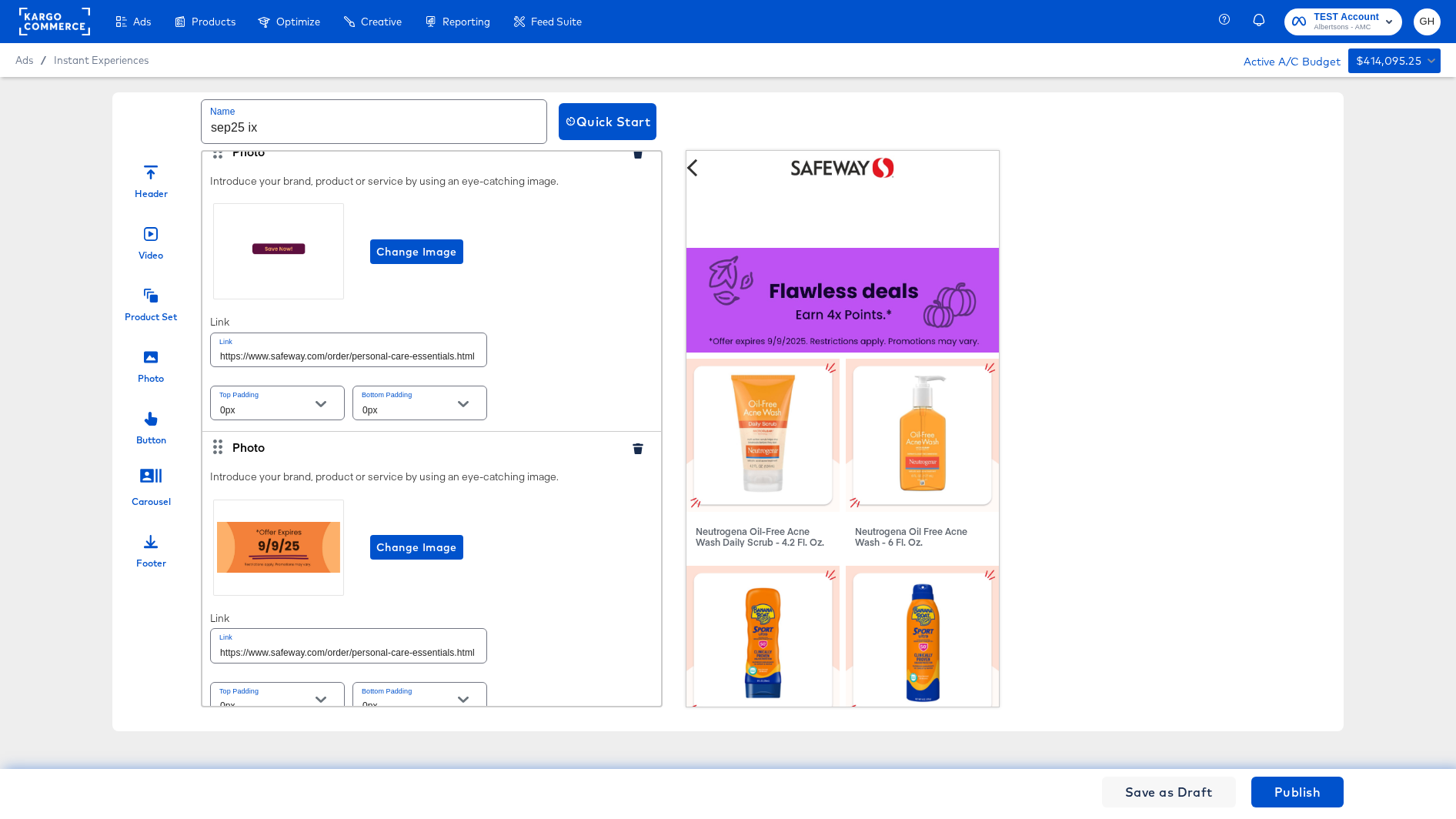 click on "Introduce your brand, product or service by using an eye-catching image. Change Image Link Link https://www.safeway.com/order/personal-care-essentials.html Top Padding 0px Bottom Padding 0px" at bounding box center [432, 594] 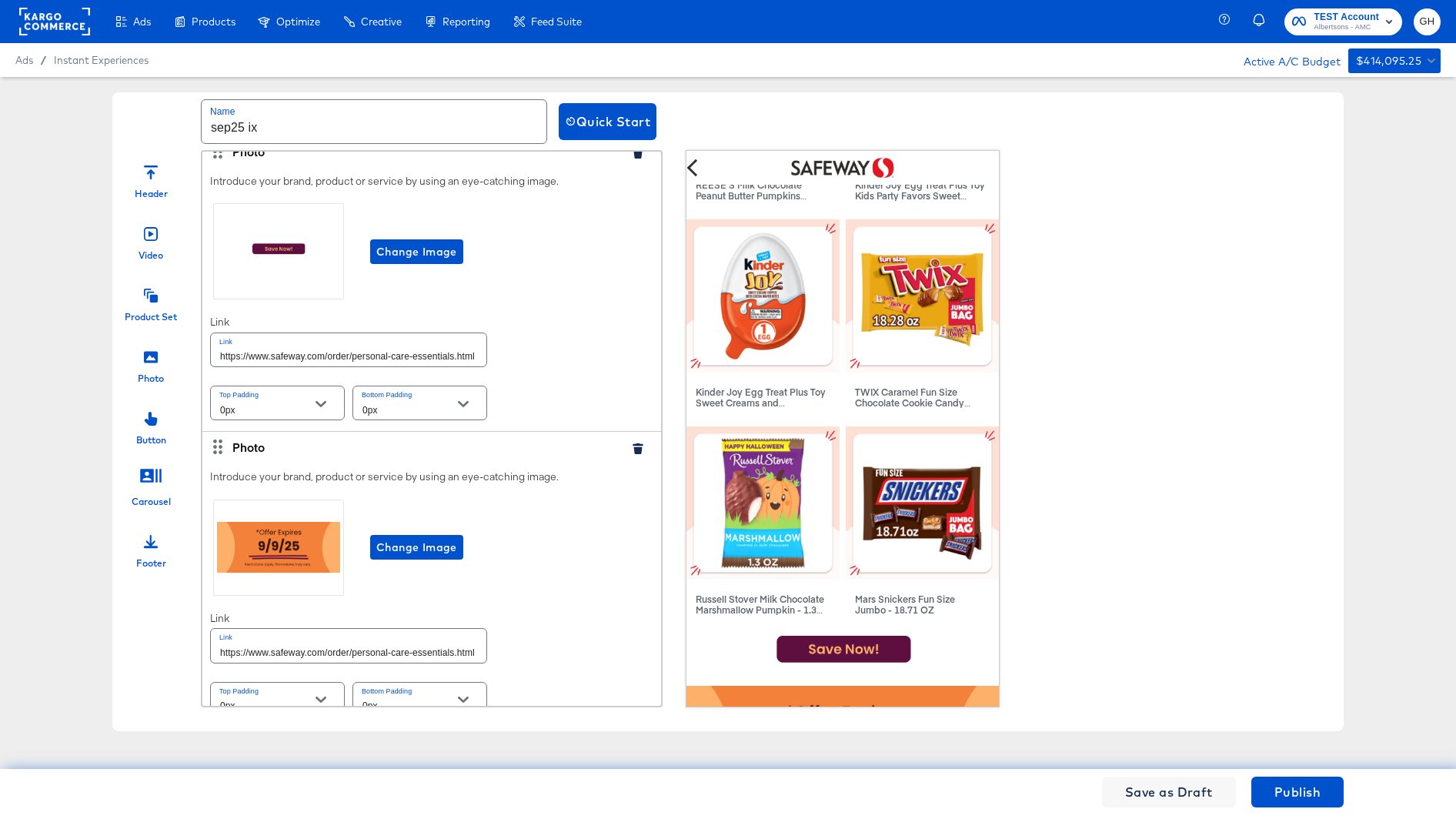 scroll, scrollTop: 2275, scrollLeft: 0, axis: vertical 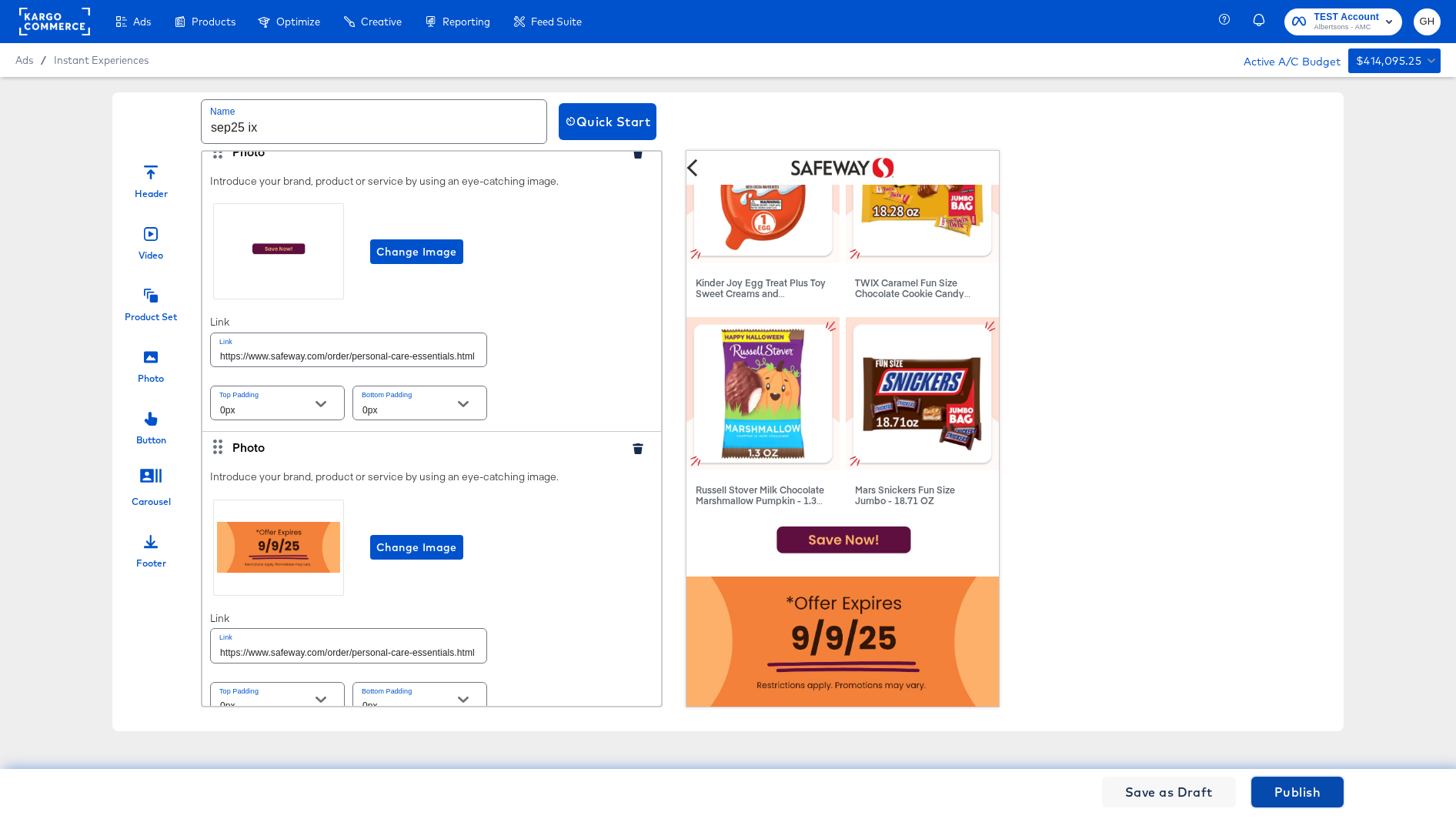 click on "Publish" at bounding box center (1297, 792) 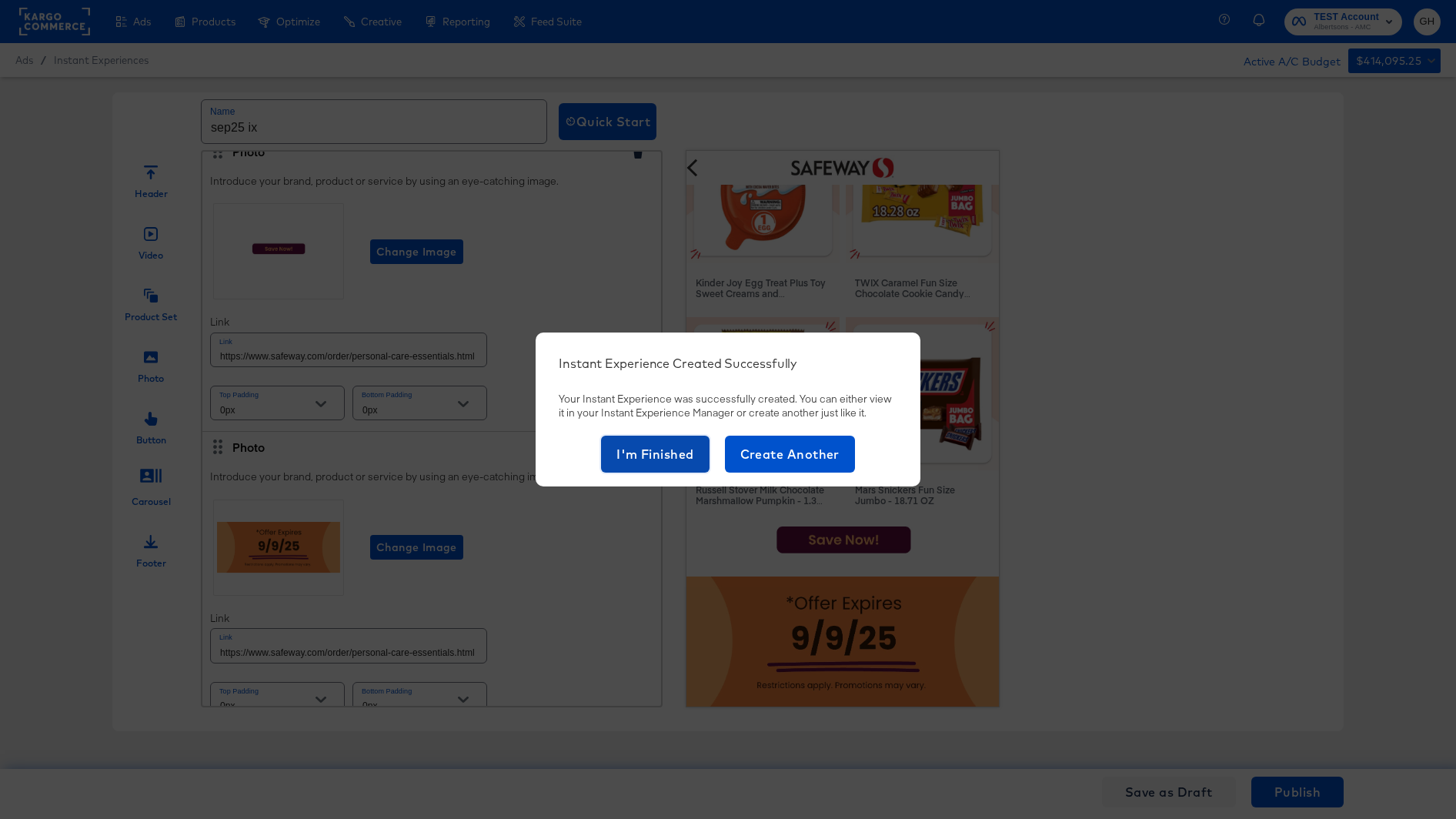 click on "I'm Finished" at bounding box center (655, 454) 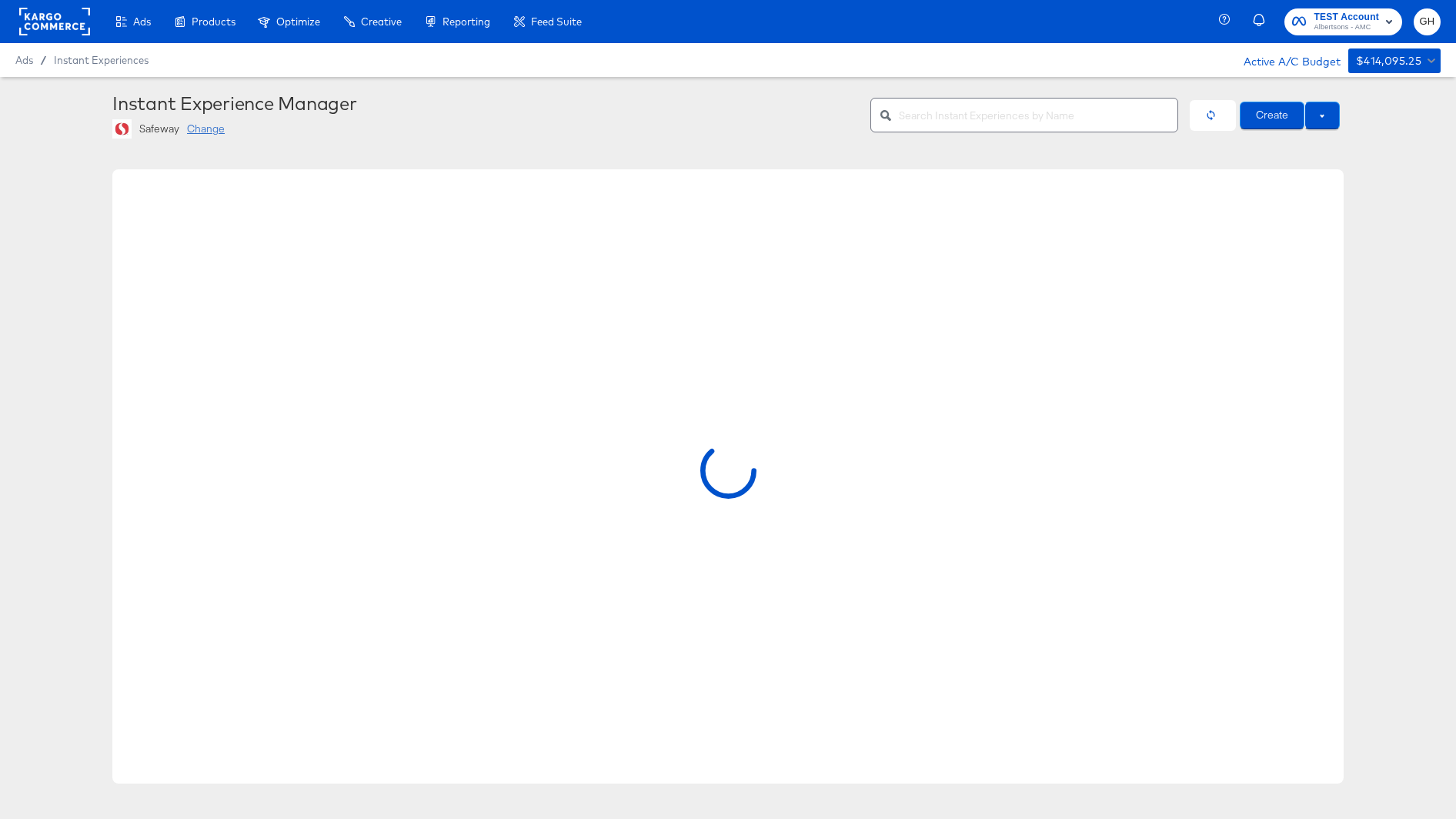 click on "Change" at bounding box center [205, 129] 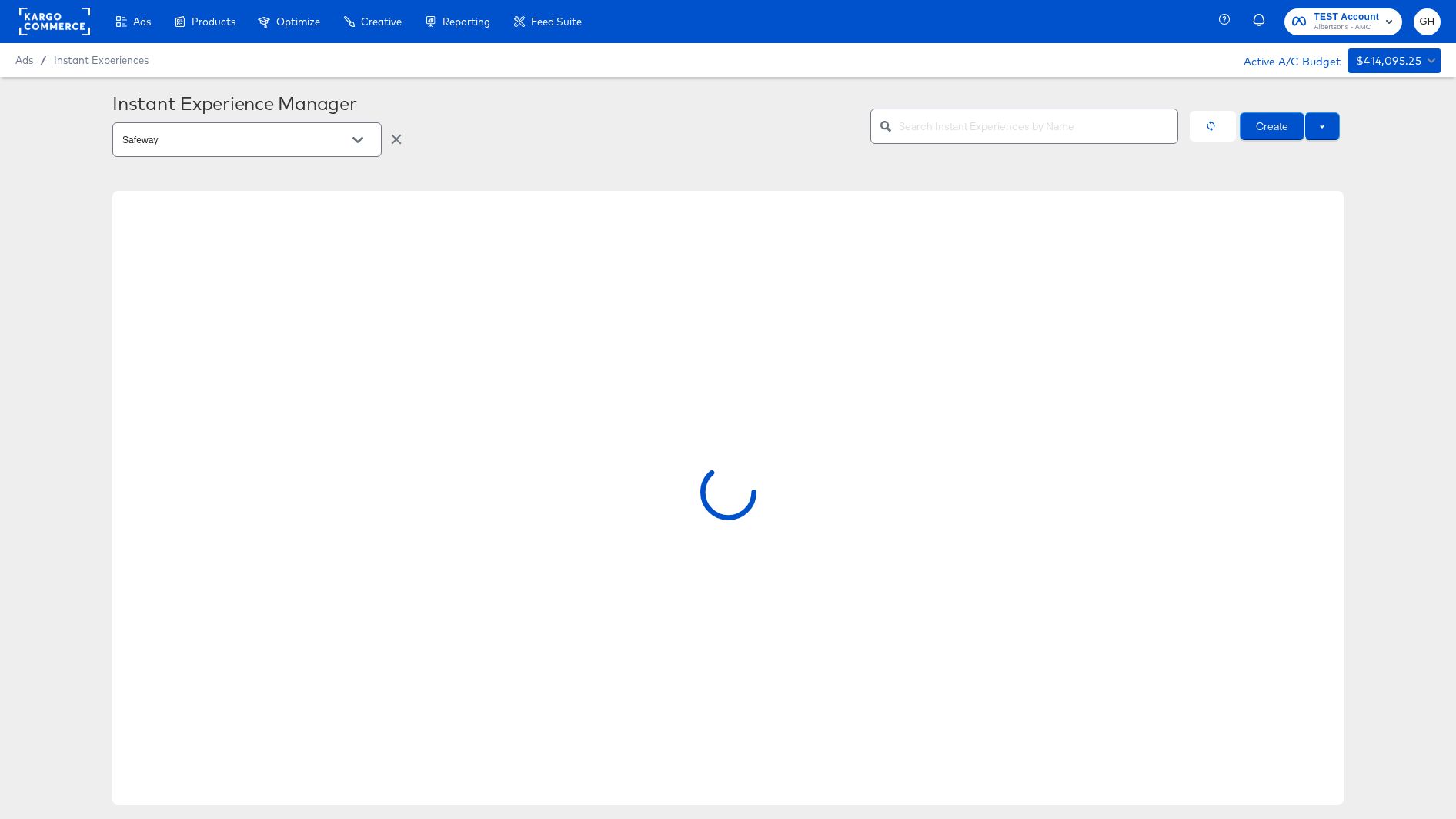 click on "Safeway" at bounding box center (247, 139) 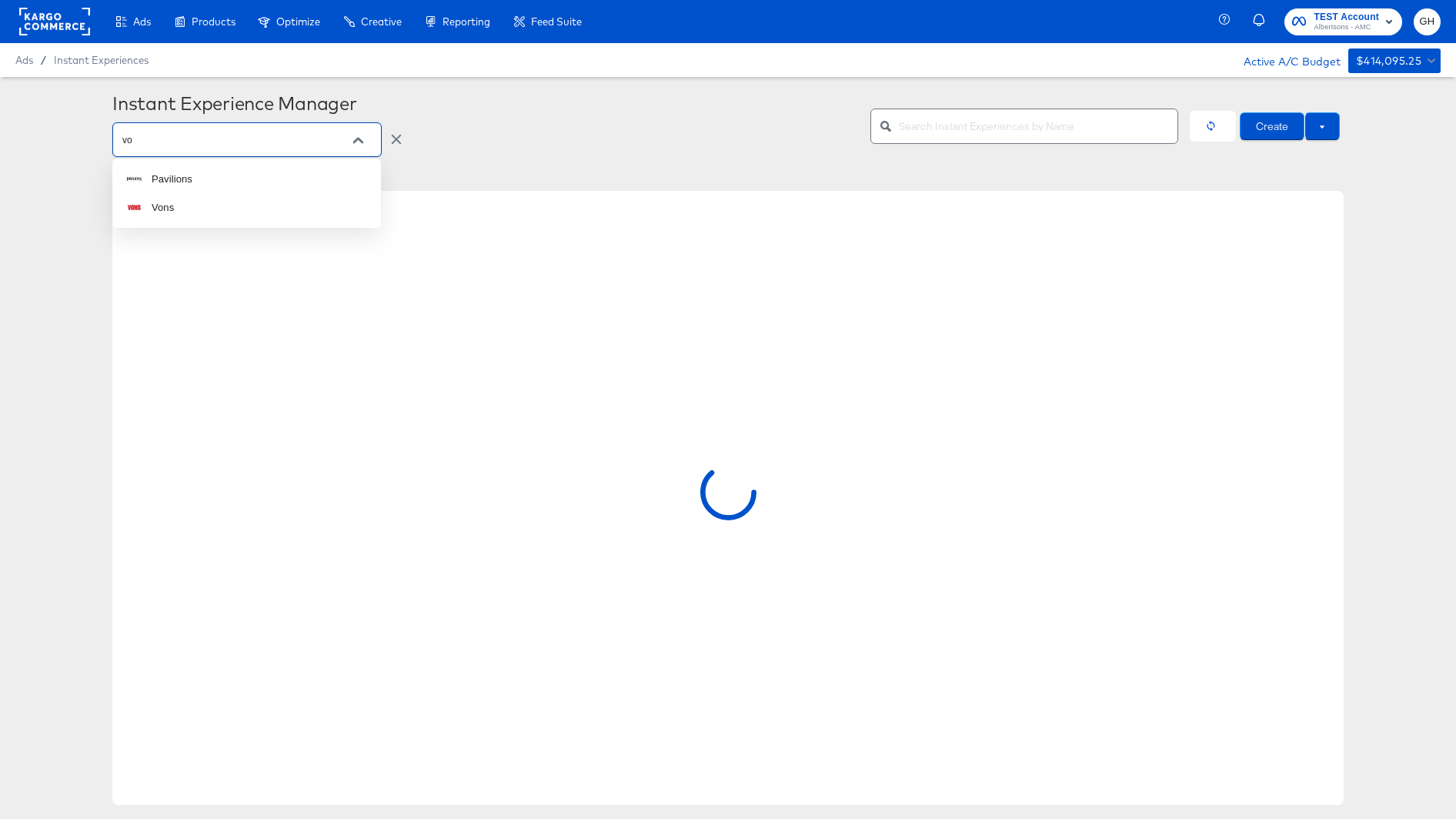 type on "von" 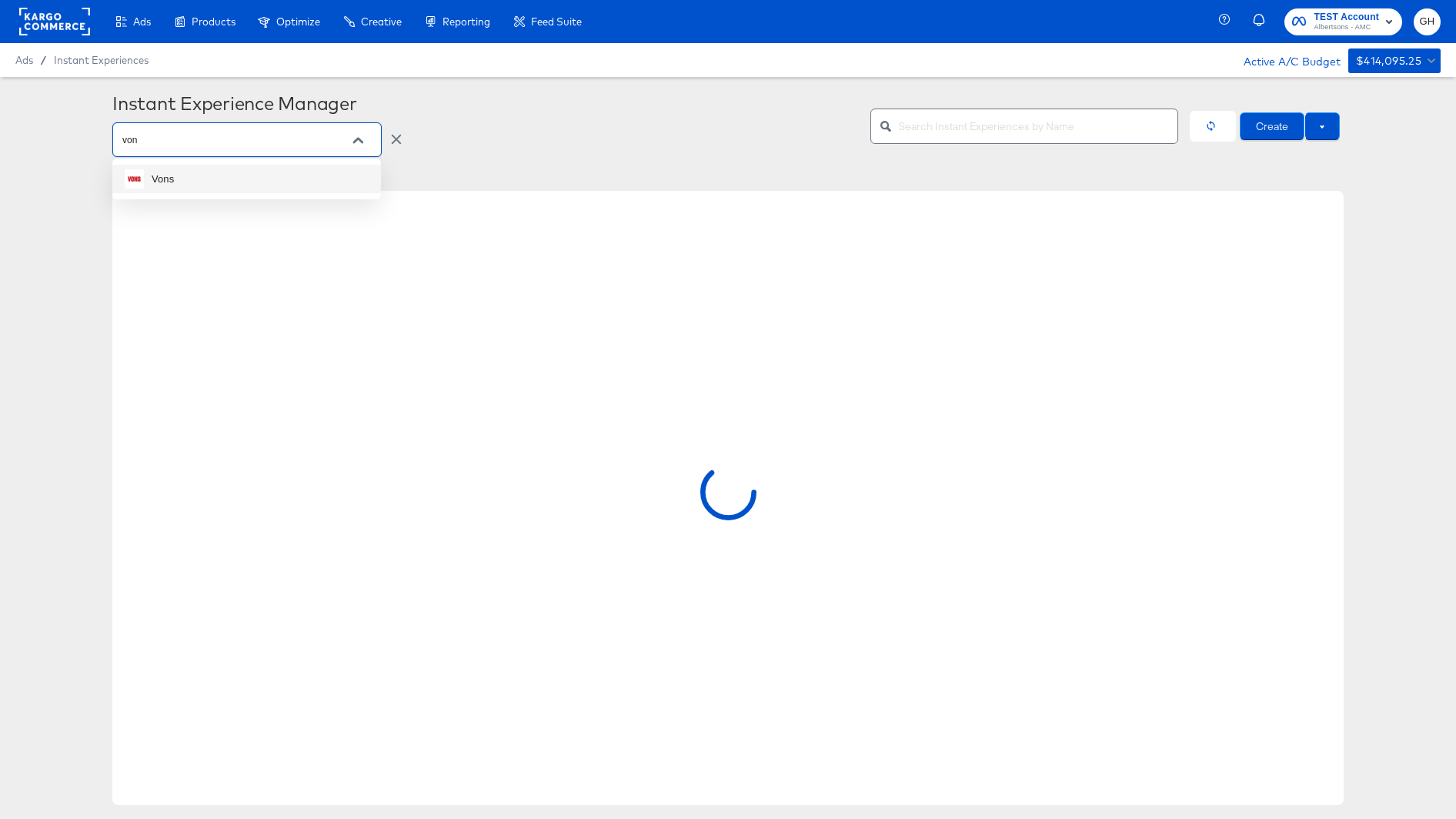 click on "Vons" at bounding box center (246, 179) 